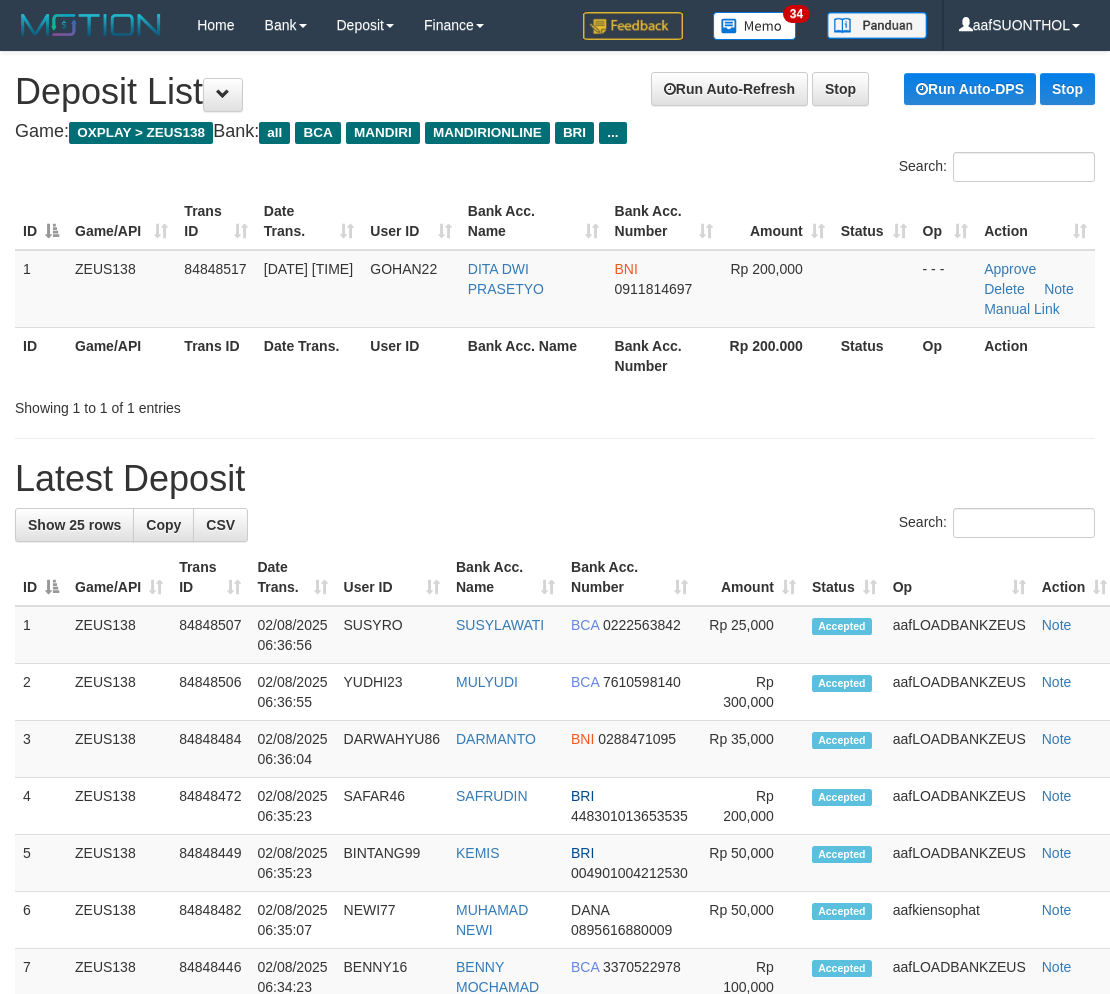 scroll, scrollTop: 0, scrollLeft: 0, axis: both 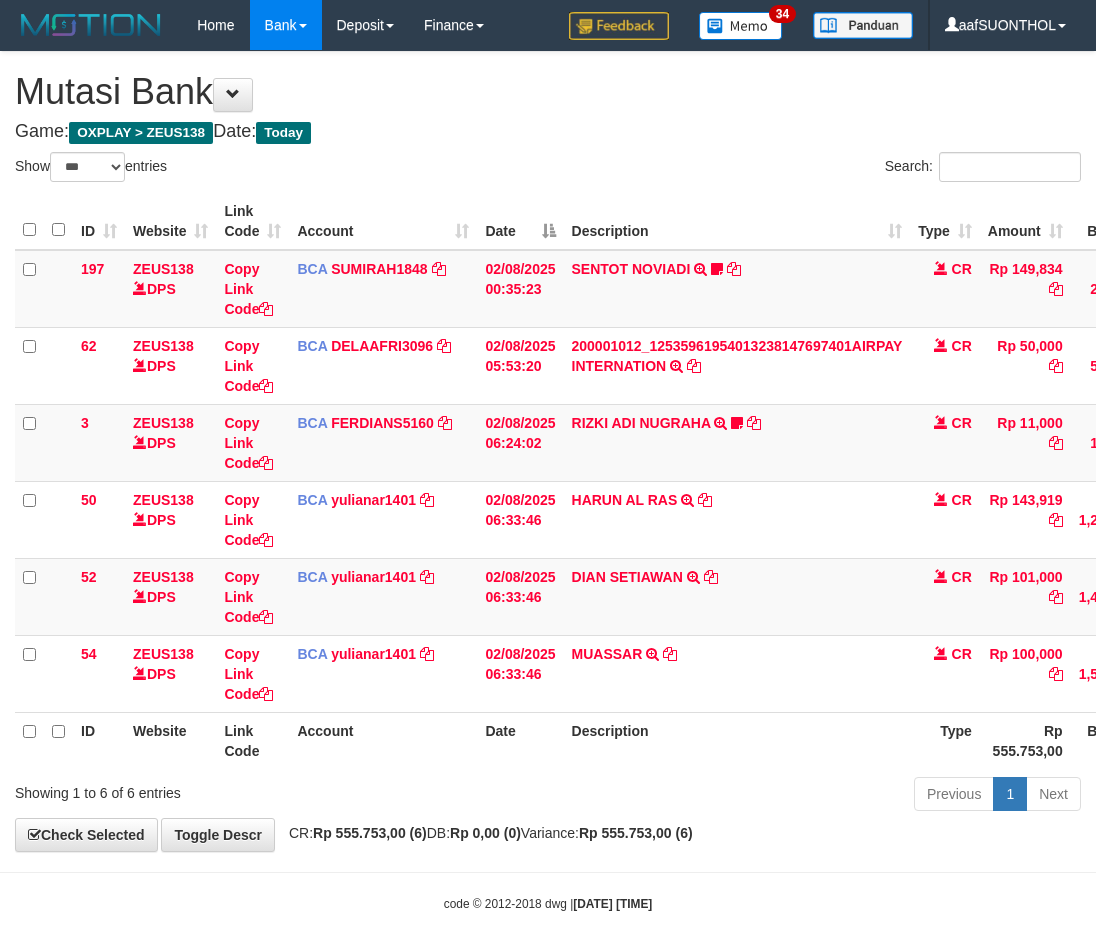 select on "***" 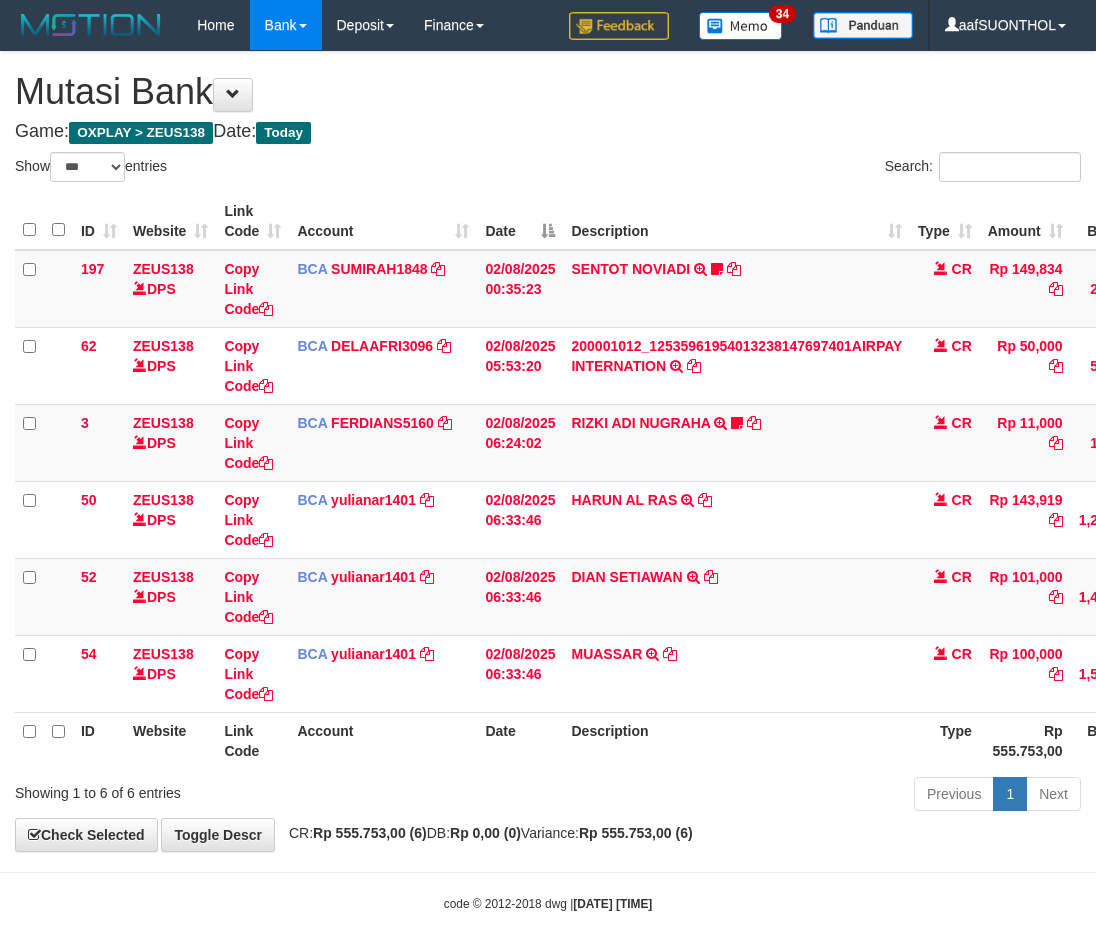 scroll, scrollTop: 0, scrollLeft: 2, axis: horizontal 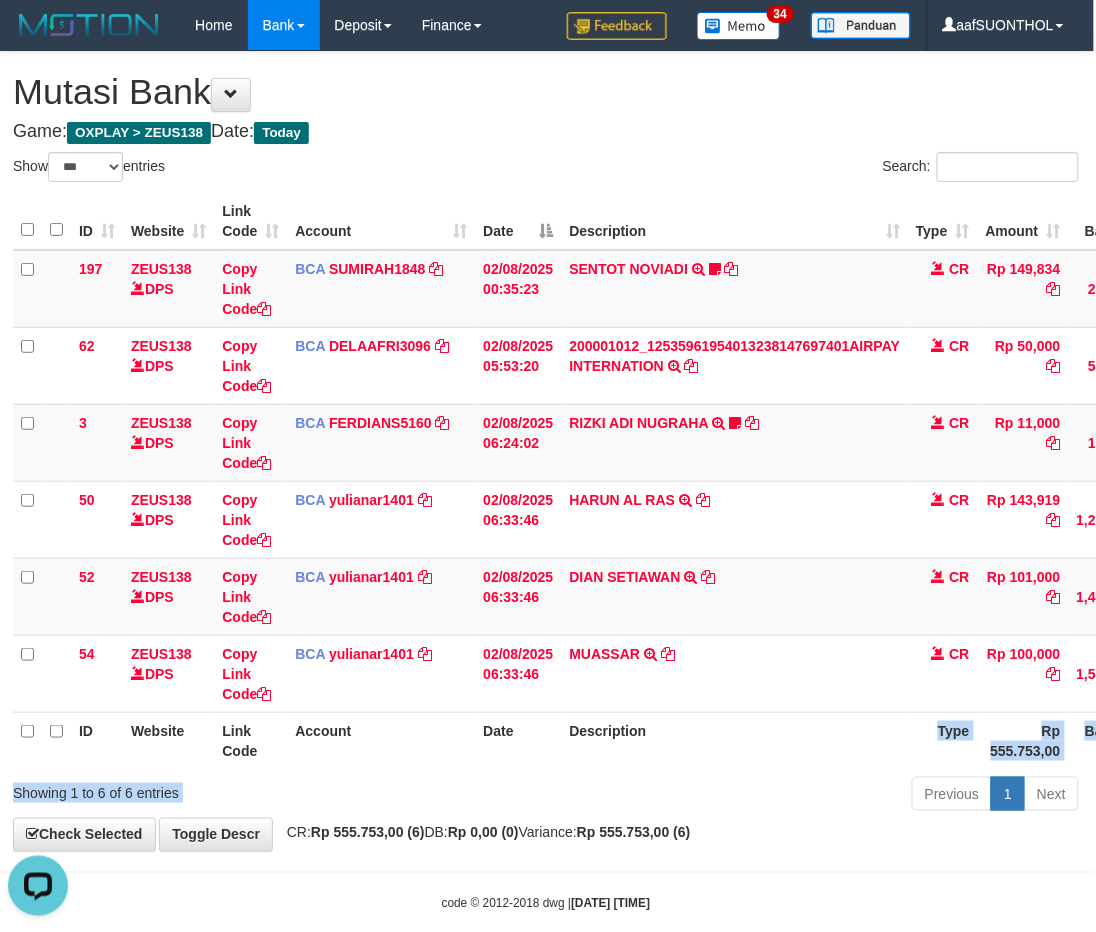 drag, startPoint x: 790, startPoint y: 771, endPoint x: 825, endPoint y: 776, distance: 35.35534 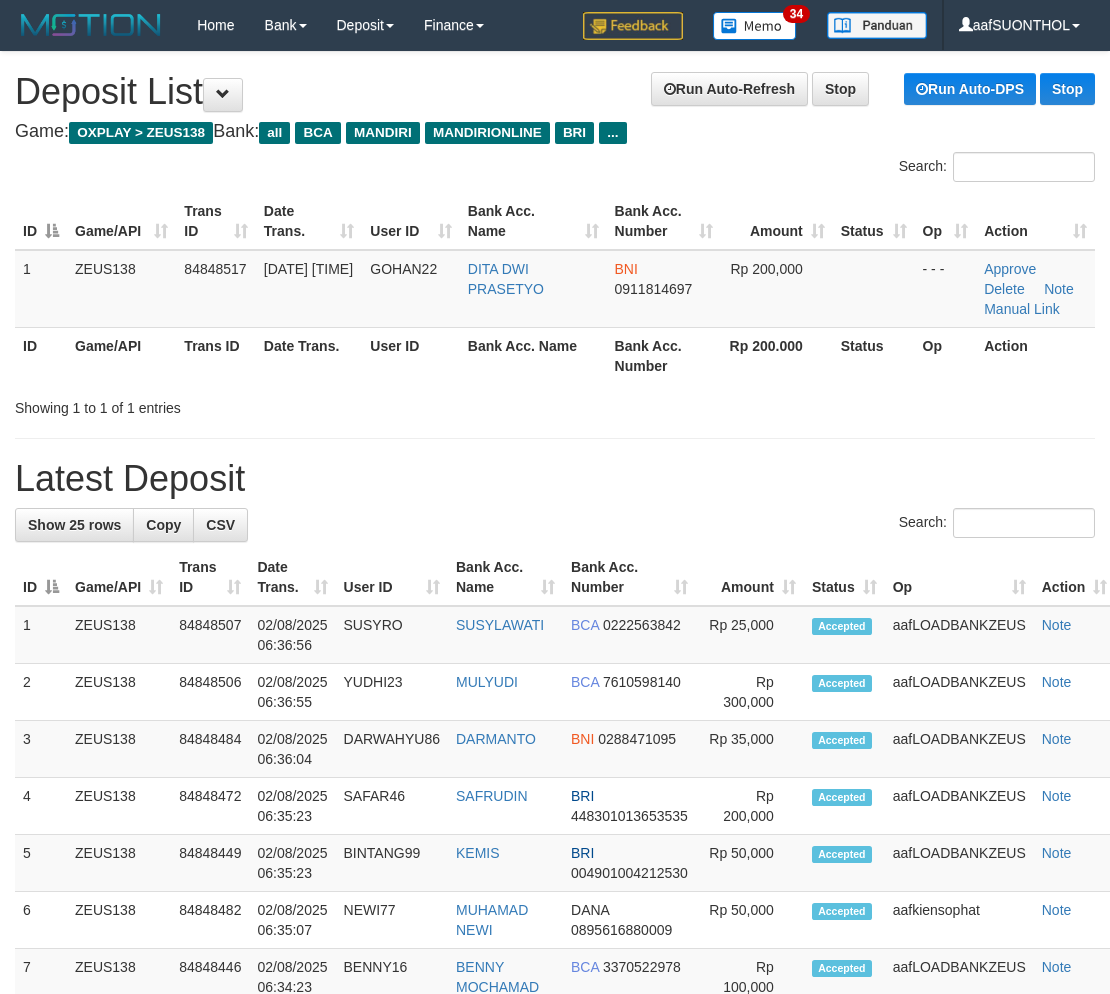 scroll, scrollTop: 0, scrollLeft: 0, axis: both 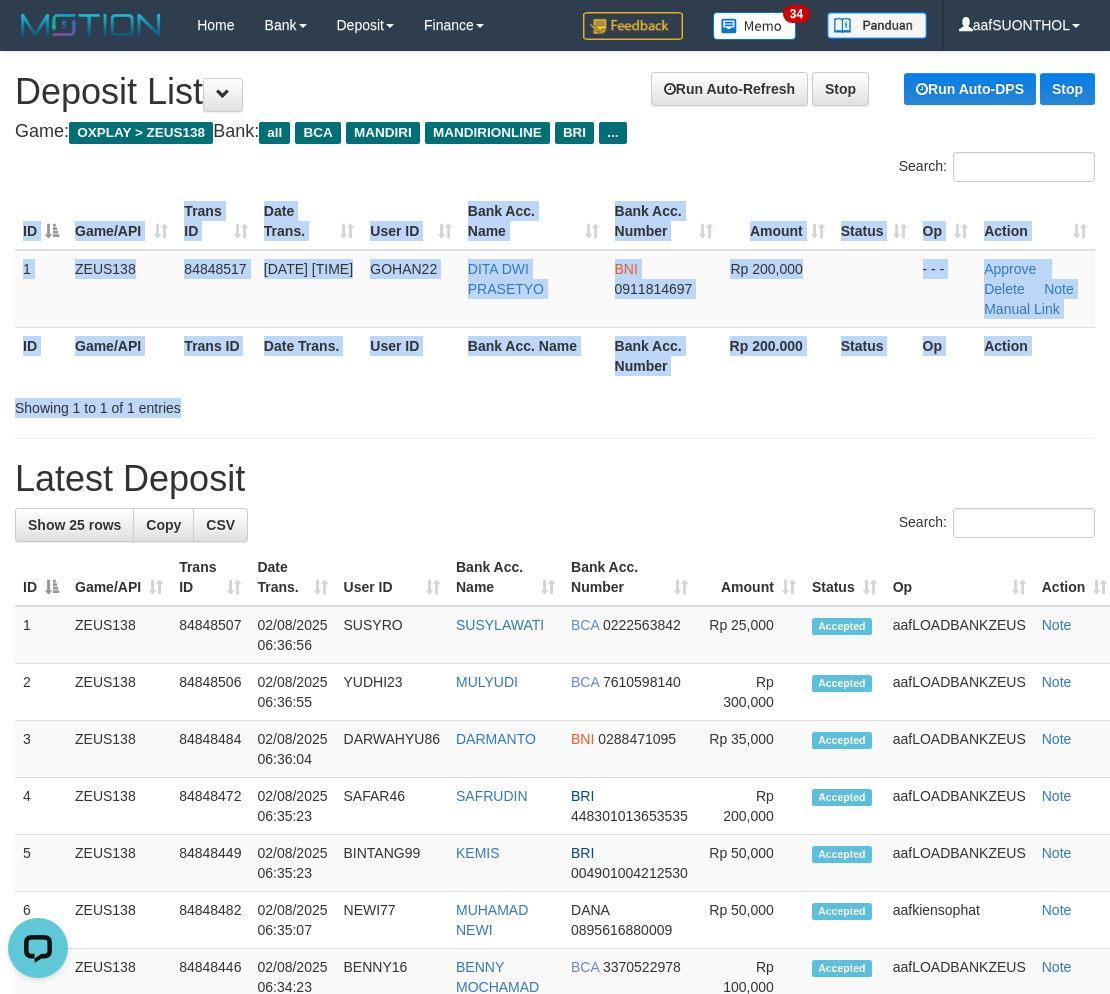 click on "Search:
ID Game/API Trans ID Date Trans. User ID Bank Acc. Name Bank Acc. Number Amount Status Op Action
1
ZEUS138
84848517
02/08/2025 06:36:01
GOHAN22
DITA DWI PRASETYO
BNI
0911814697
Rp 200,000
- - -
Approve
Delete
Note
Manual Link
ID Game/API Trans ID Date Trans. User ID Bank Acc. Name Bank Acc. Number Rp 200.000 Status Op Action
Showing 1 to 1 of 1 entries" at bounding box center (555, 285) 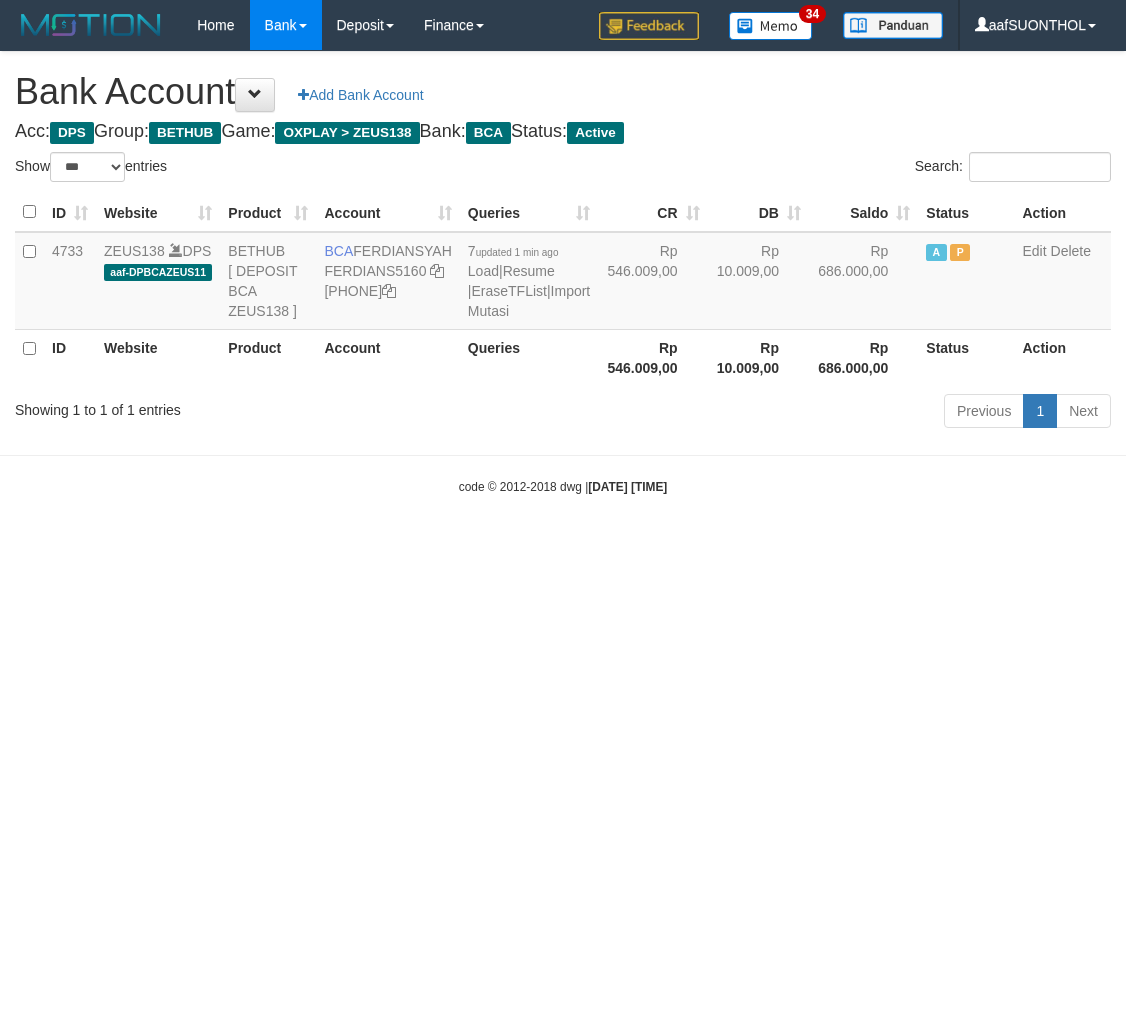 select on "***" 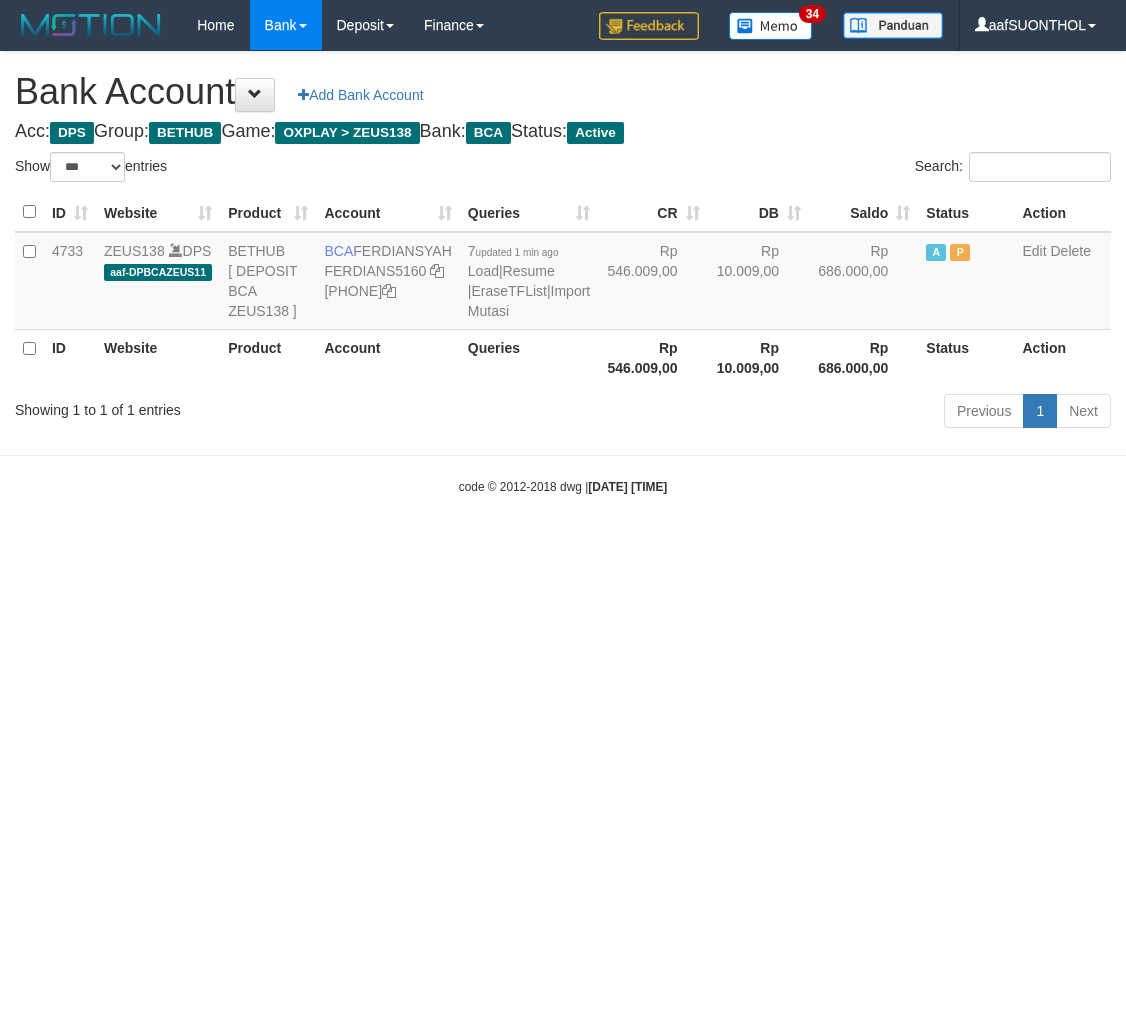 scroll, scrollTop: 0, scrollLeft: 0, axis: both 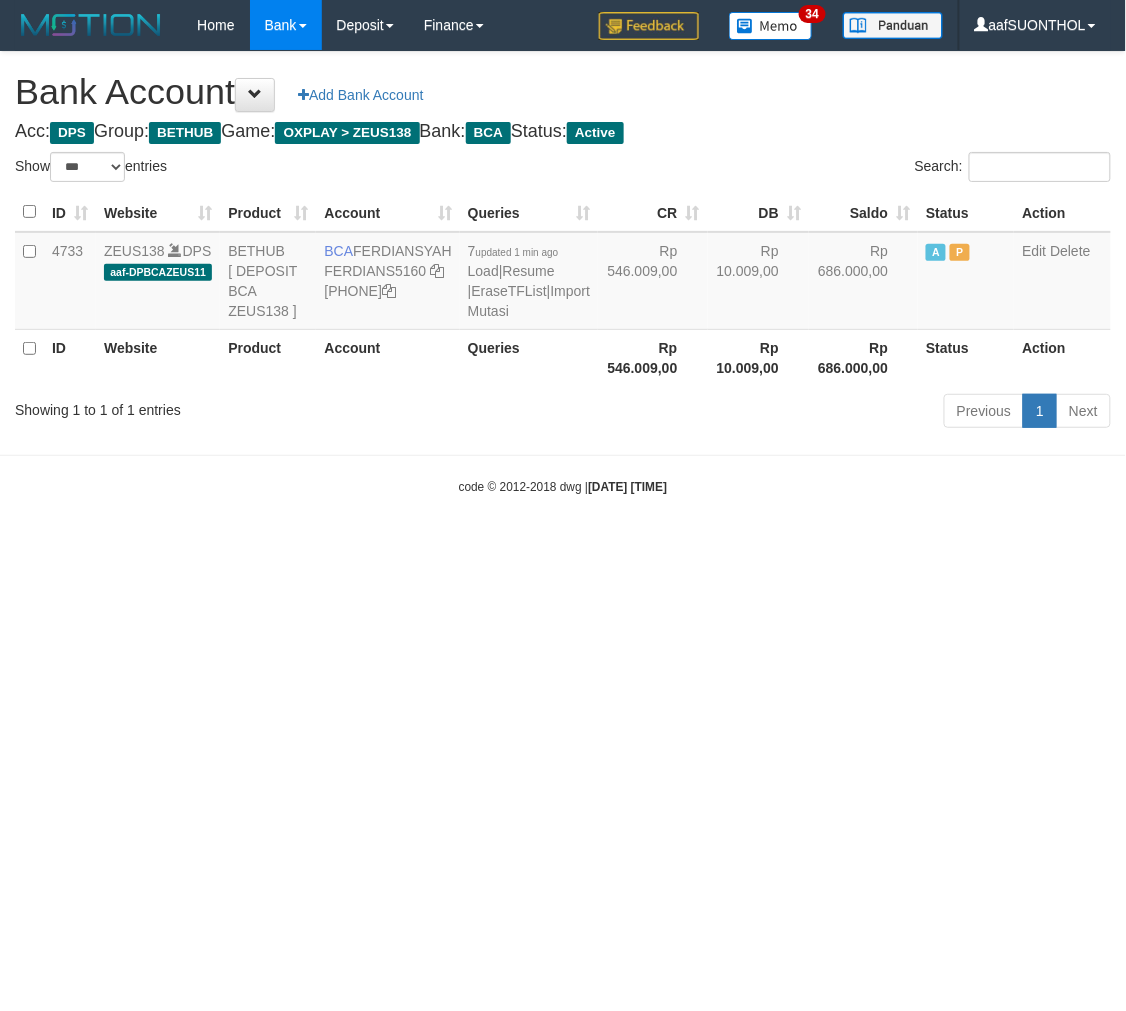 click on "Toggle navigation
Home
Bank
Account List
Load
By Website
Group
[OXPLAY]													ZEUS138
By Load Group (DPS)
Sync" at bounding box center (563, 273) 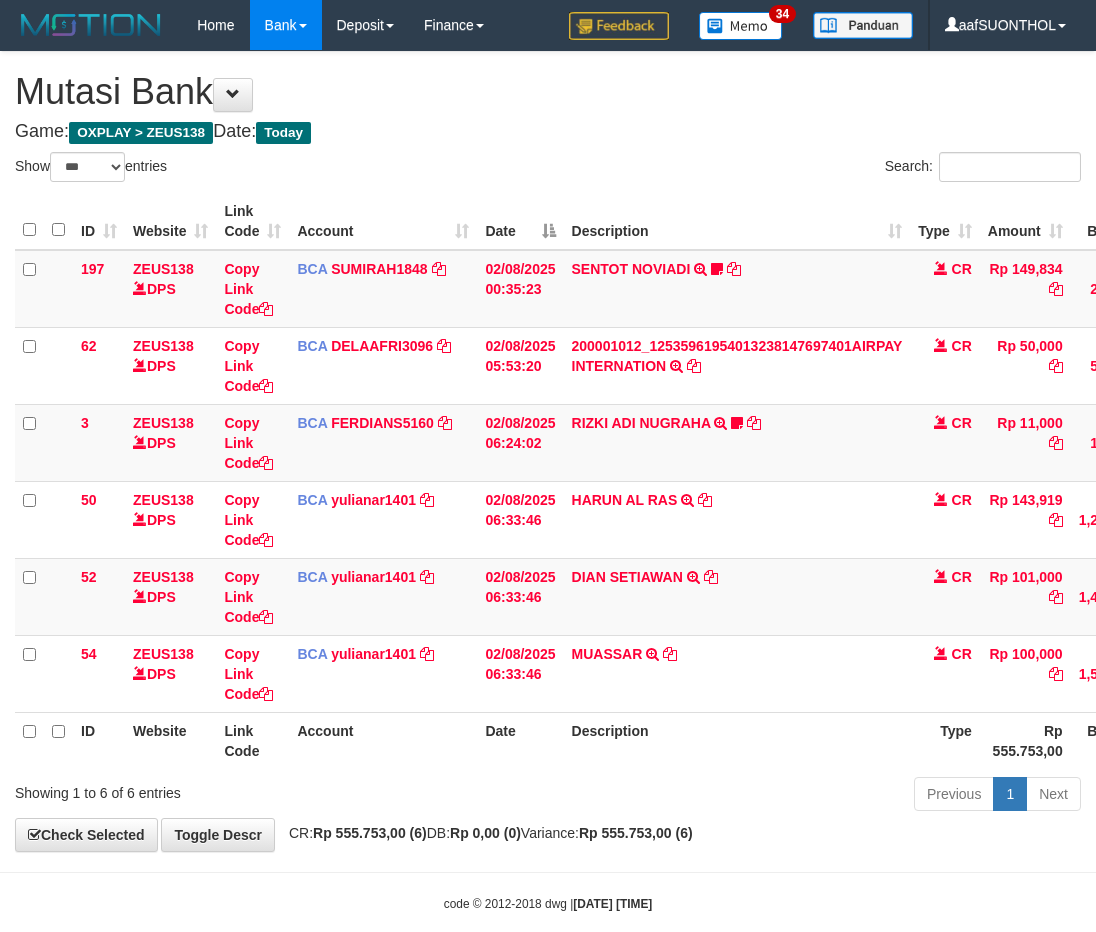 select on "***" 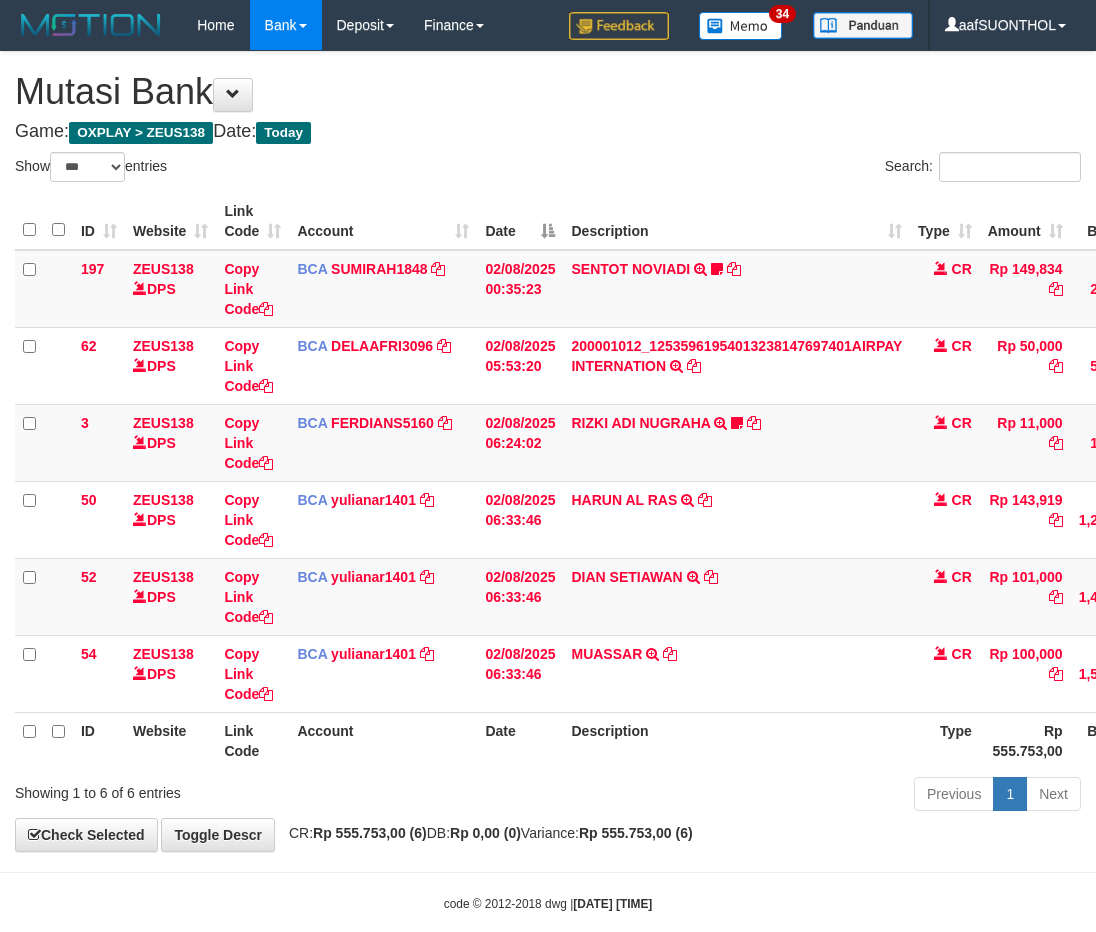 scroll, scrollTop: 0, scrollLeft: 2, axis: horizontal 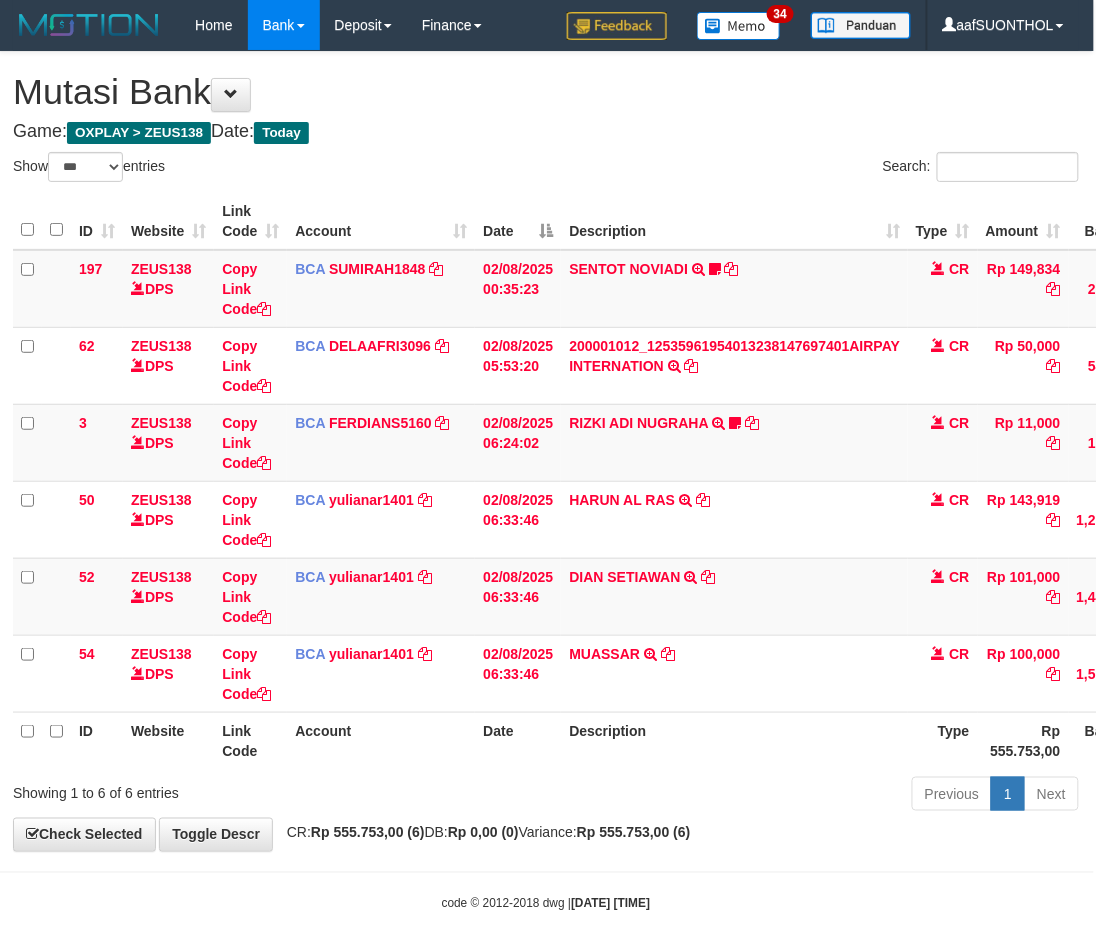 click on "Previous 1 Next" at bounding box center (774, 796) 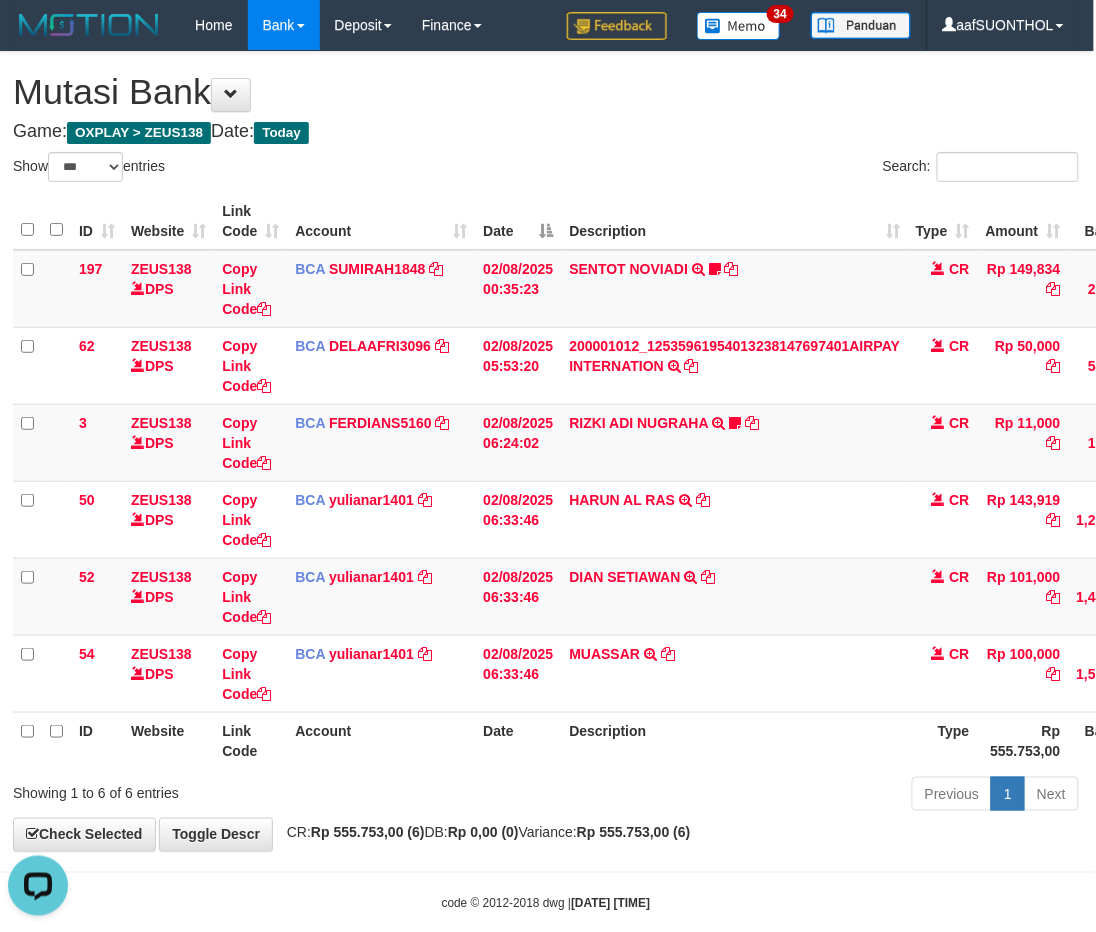 scroll, scrollTop: 0, scrollLeft: 0, axis: both 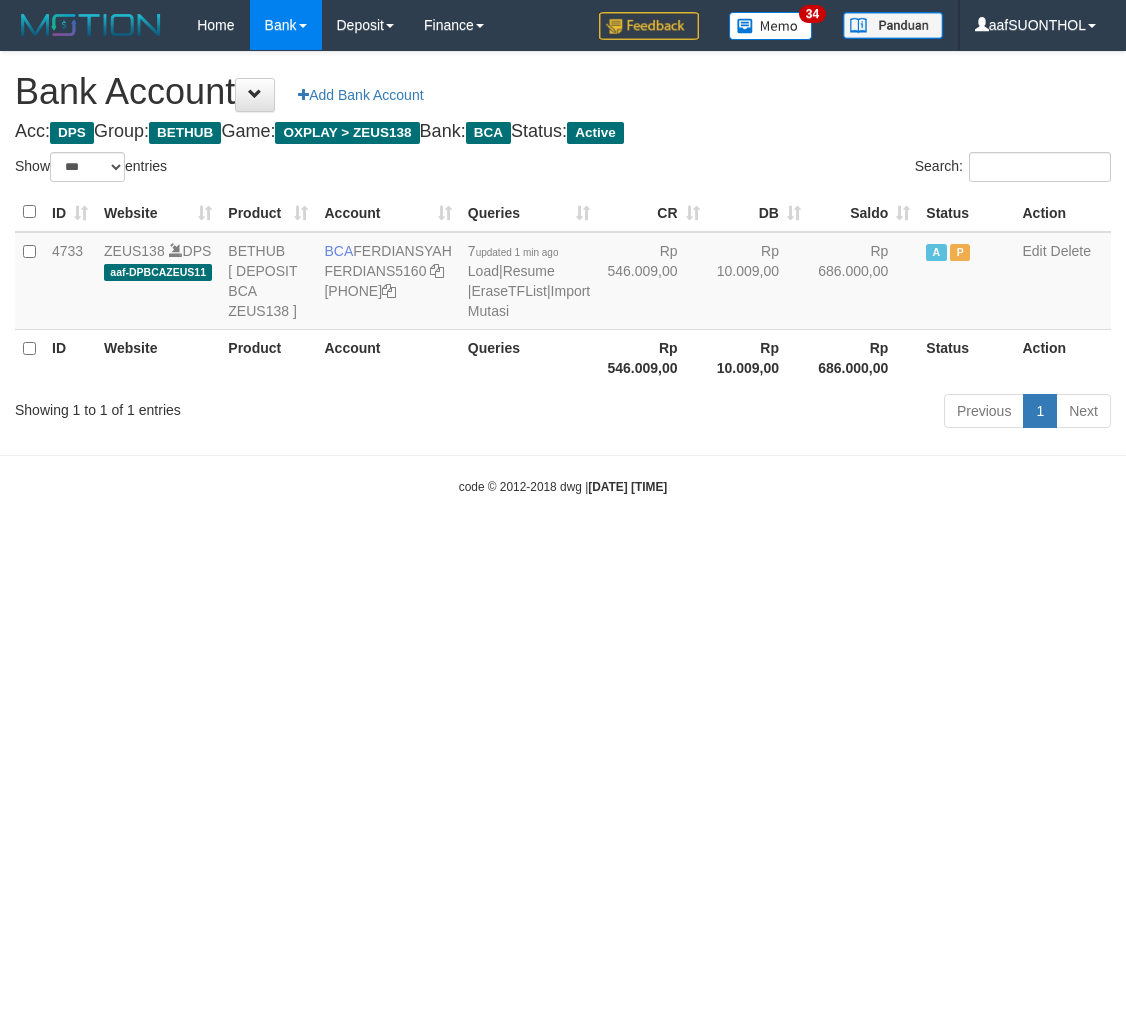 select on "***" 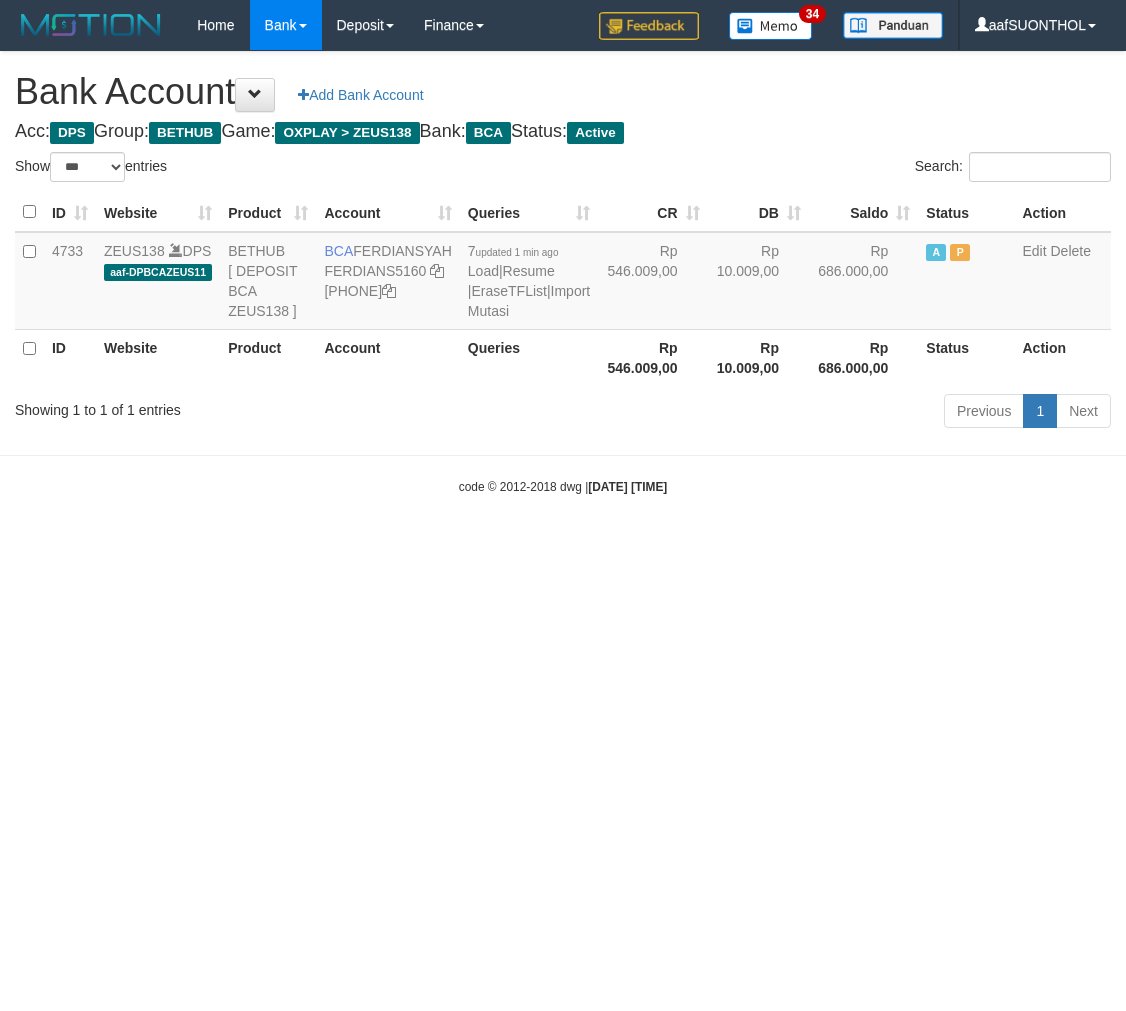 scroll, scrollTop: 0, scrollLeft: 0, axis: both 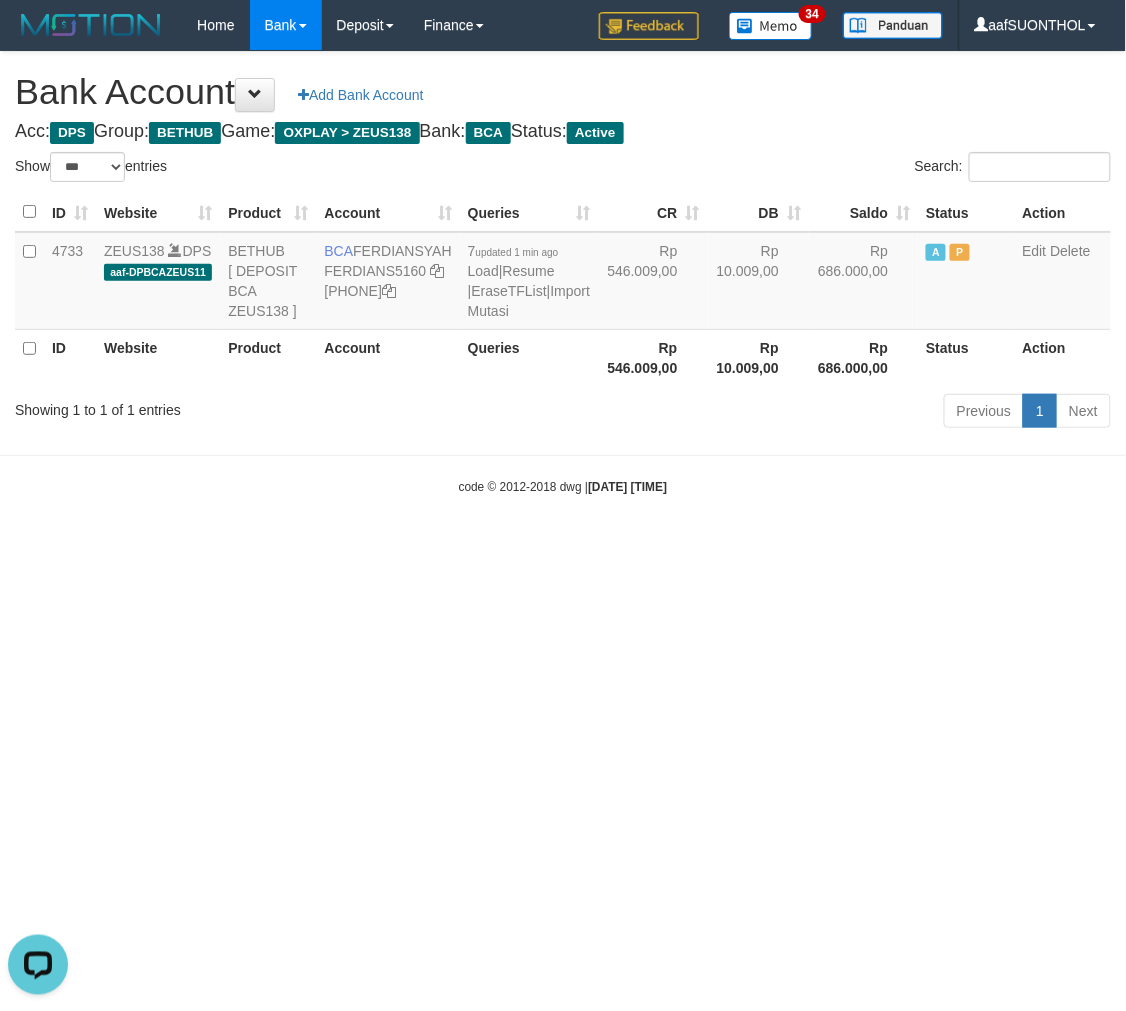 drag, startPoint x: 535, startPoint y: 733, endPoint x: 556, endPoint y: 742, distance: 22.847319 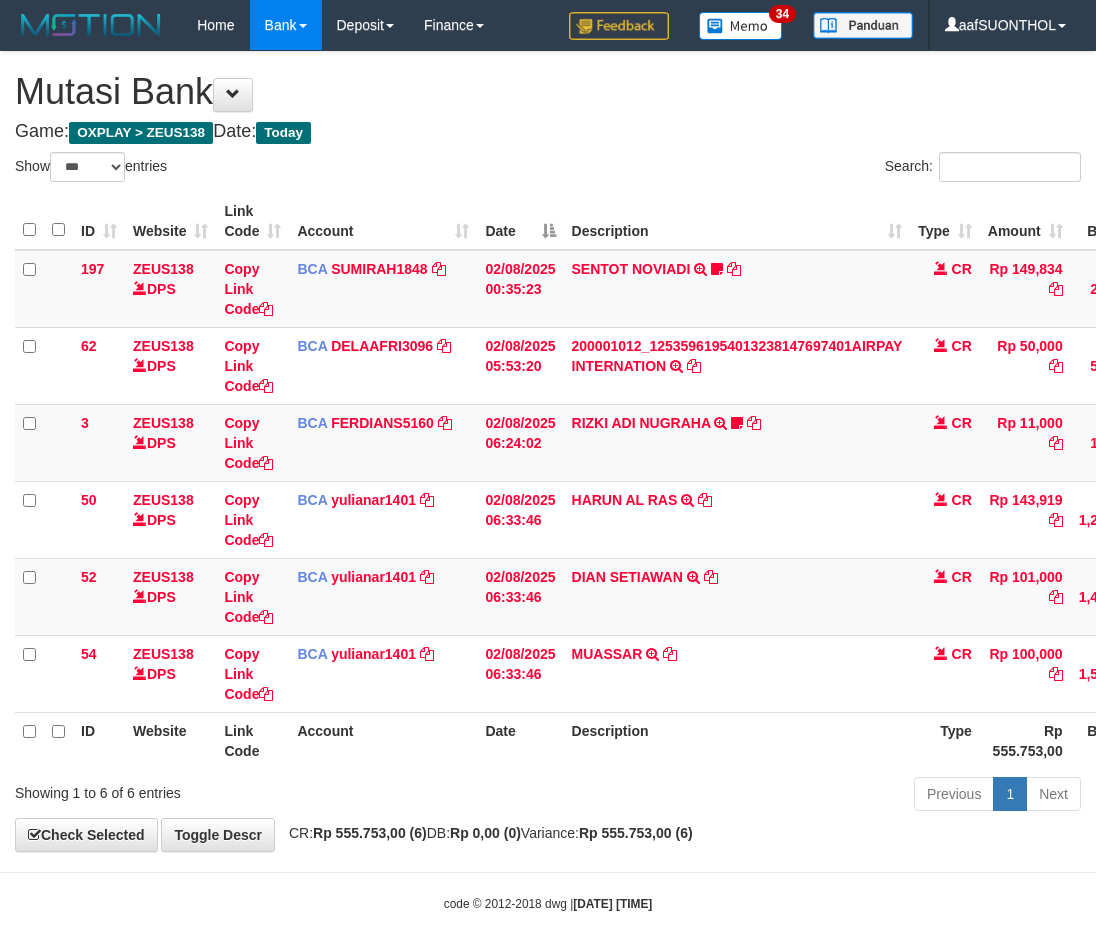 select on "***" 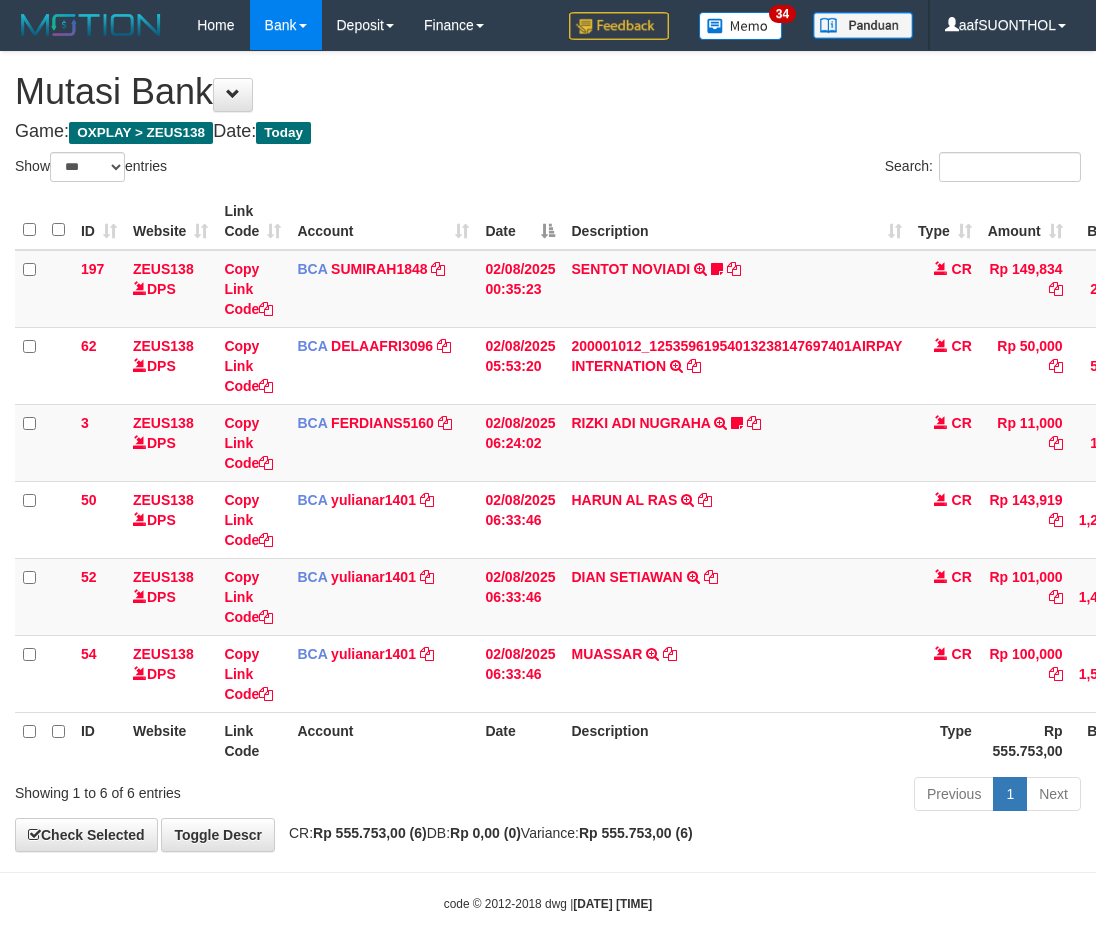 scroll, scrollTop: 0, scrollLeft: 2, axis: horizontal 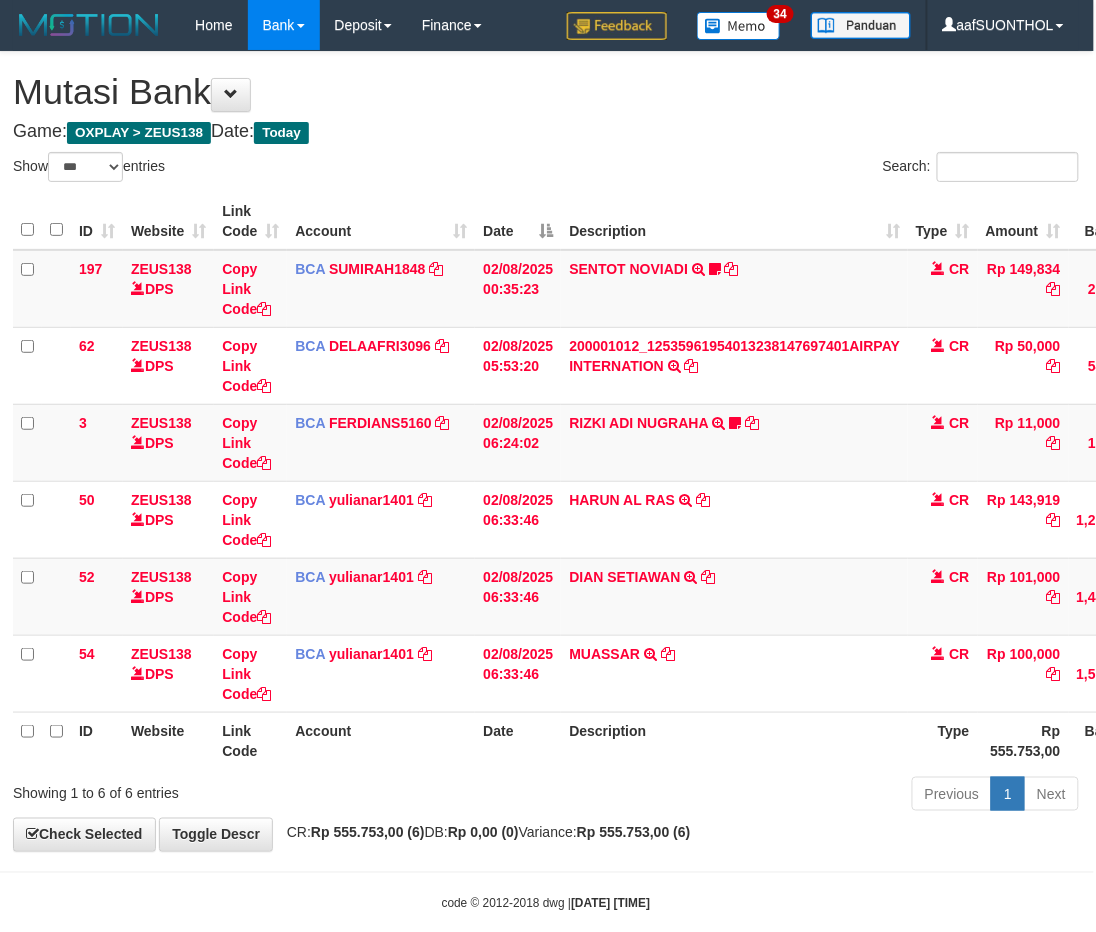 click on "Previous 1 Next" at bounding box center (774, 796) 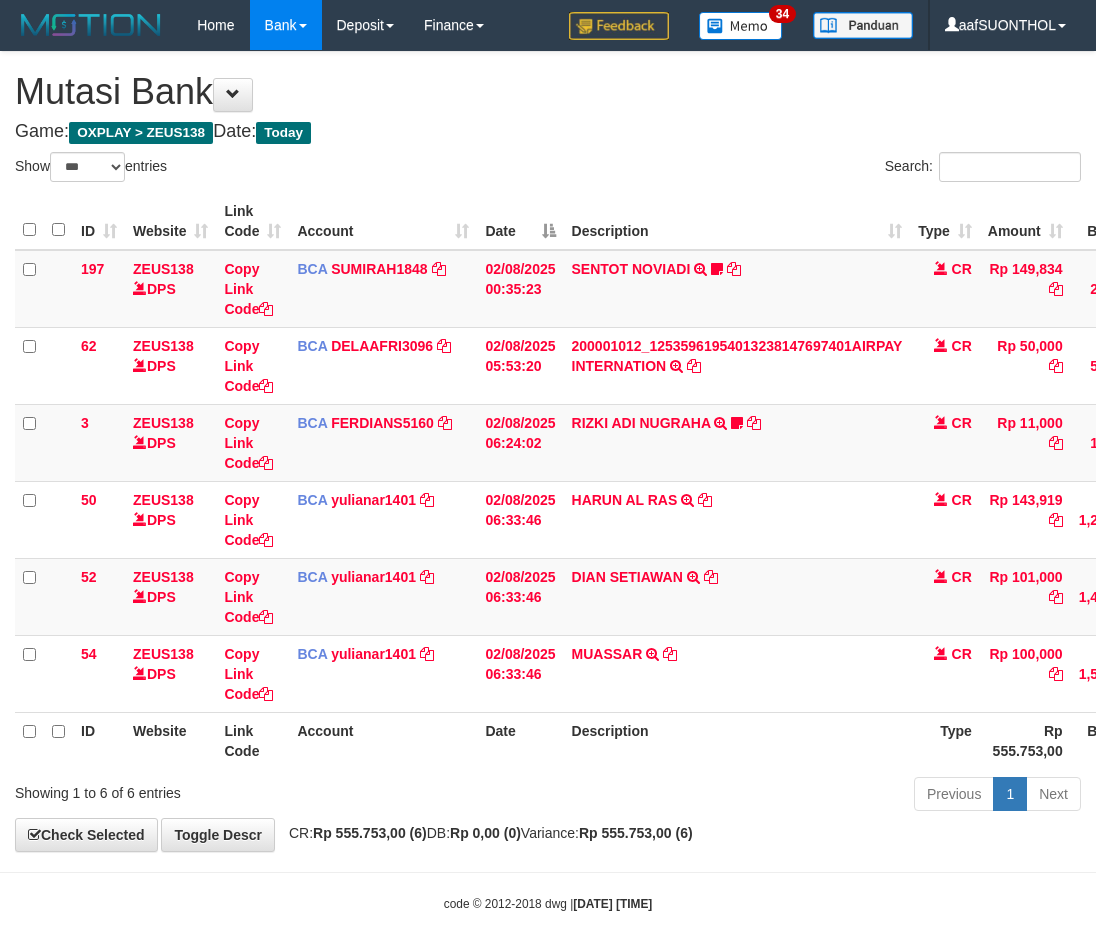 select on "***" 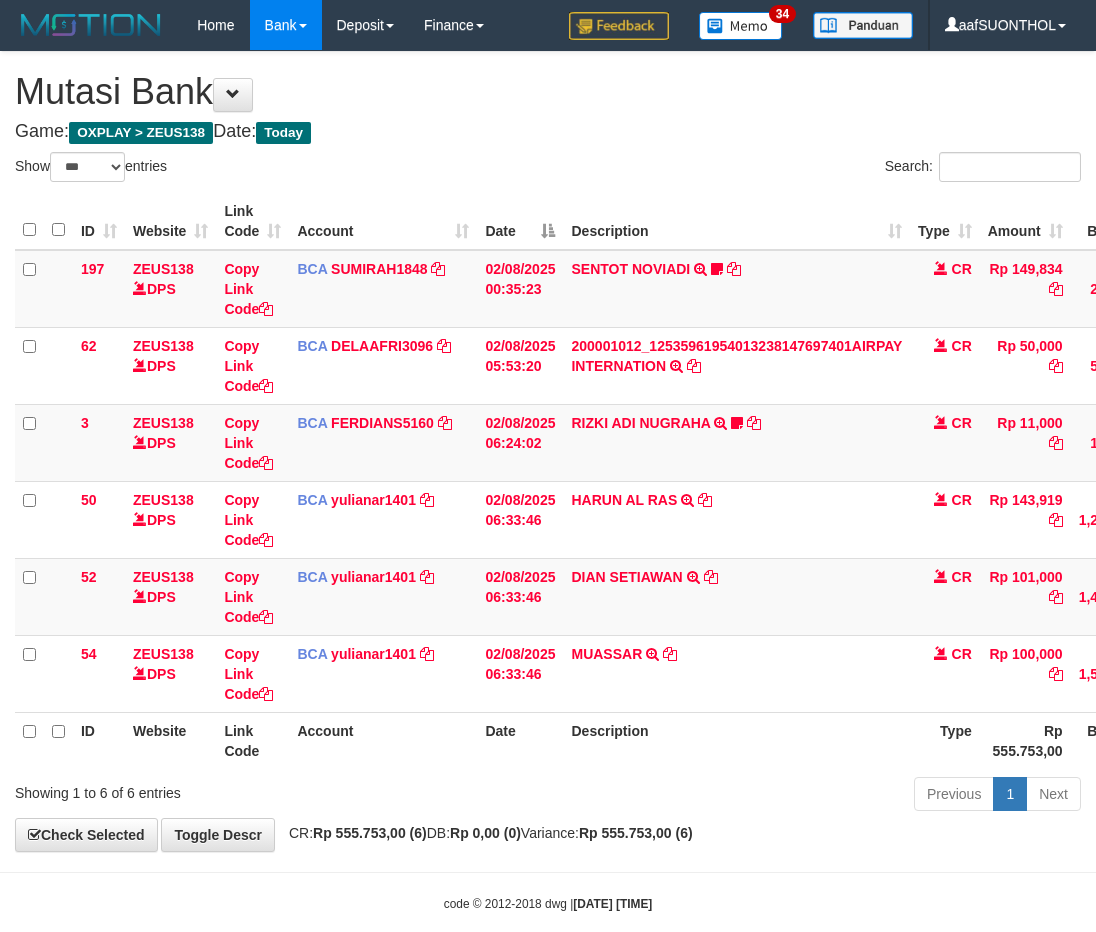 scroll, scrollTop: 0, scrollLeft: 2, axis: horizontal 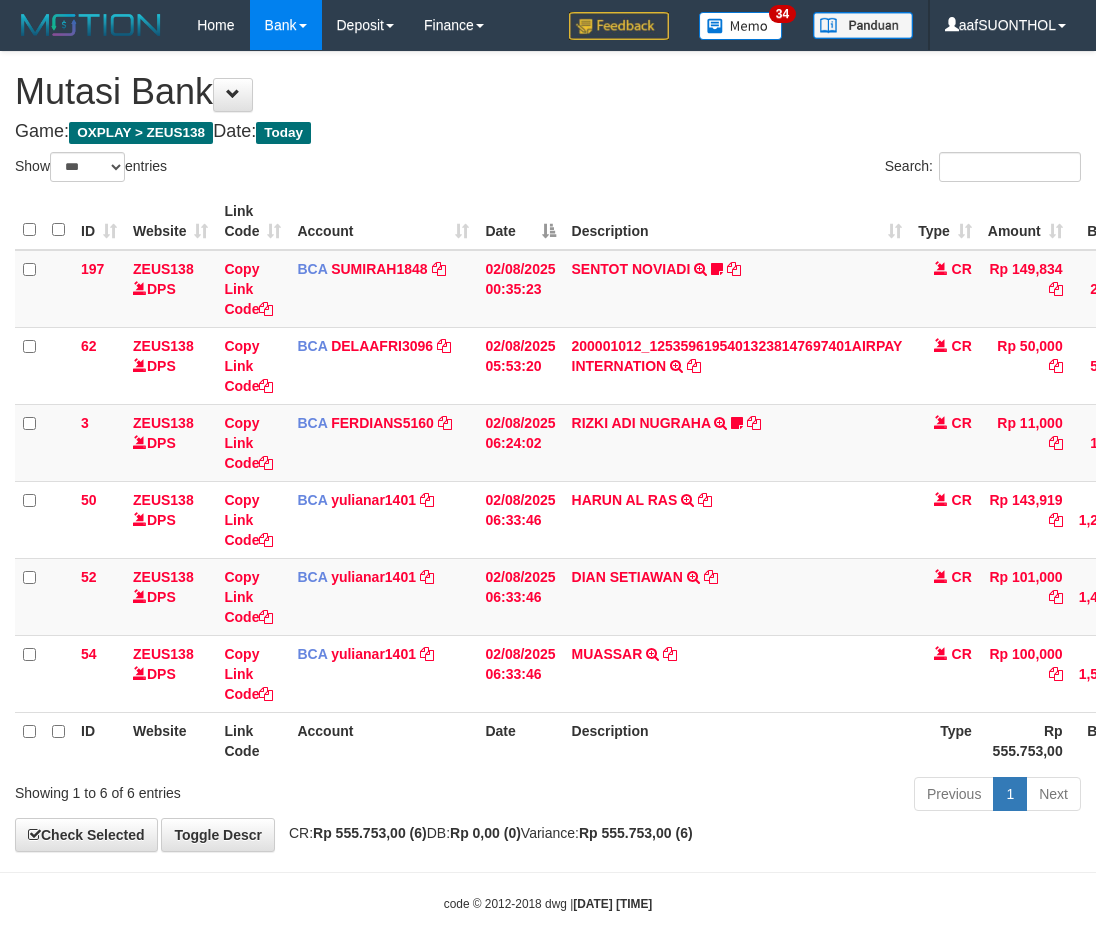 select on "***" 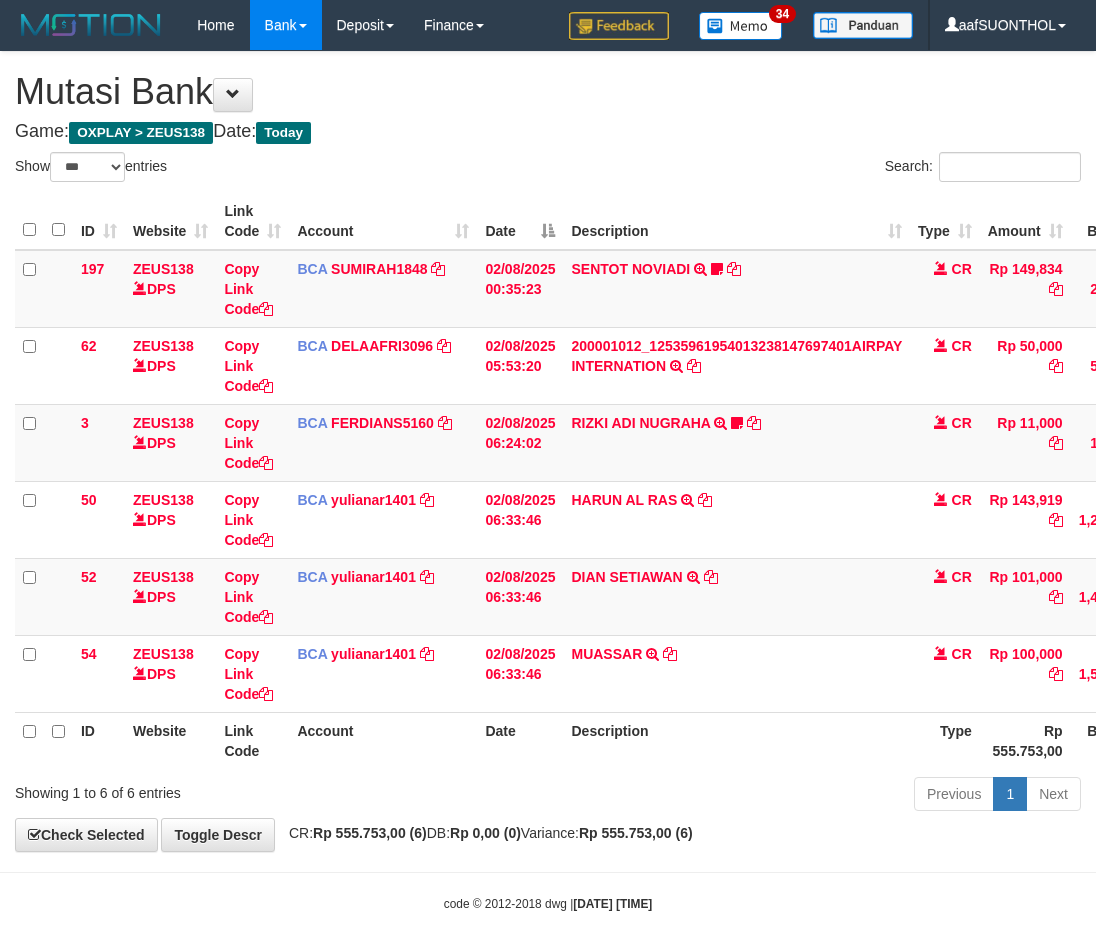 scroll, scrollTop: 0, scrollLeft: 2, axis: horizontal 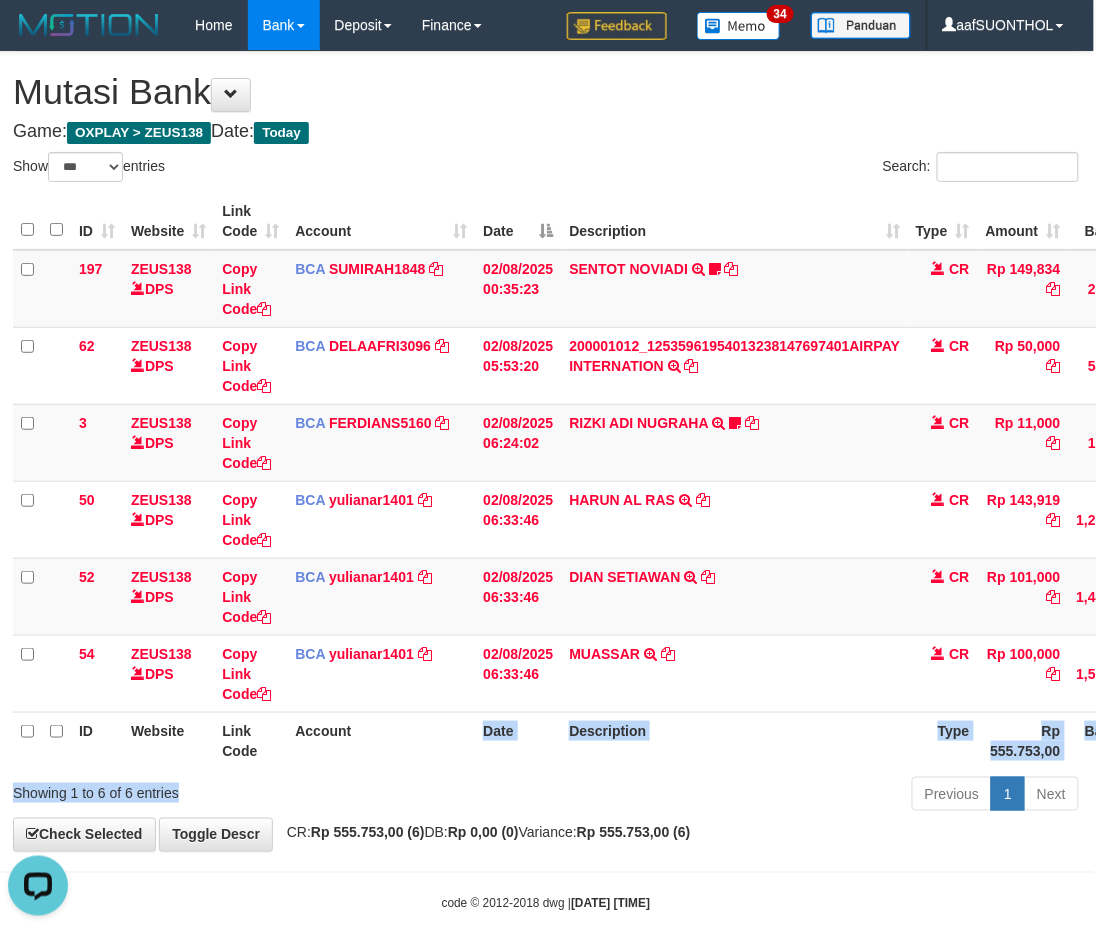 drag, startPoint x: 398, startPoint y: 768, endPoint x: 384, endPoint y: 775, distance: 15.652476 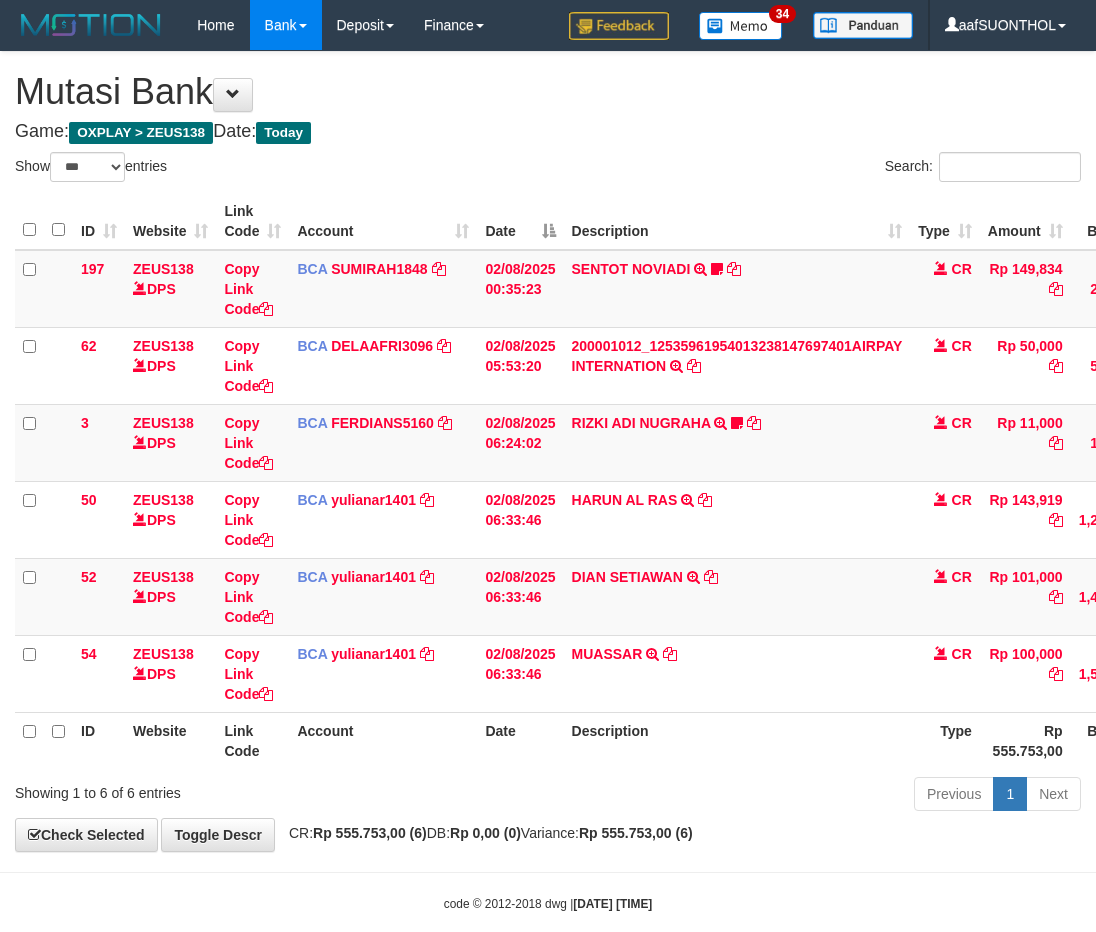 select on "***" 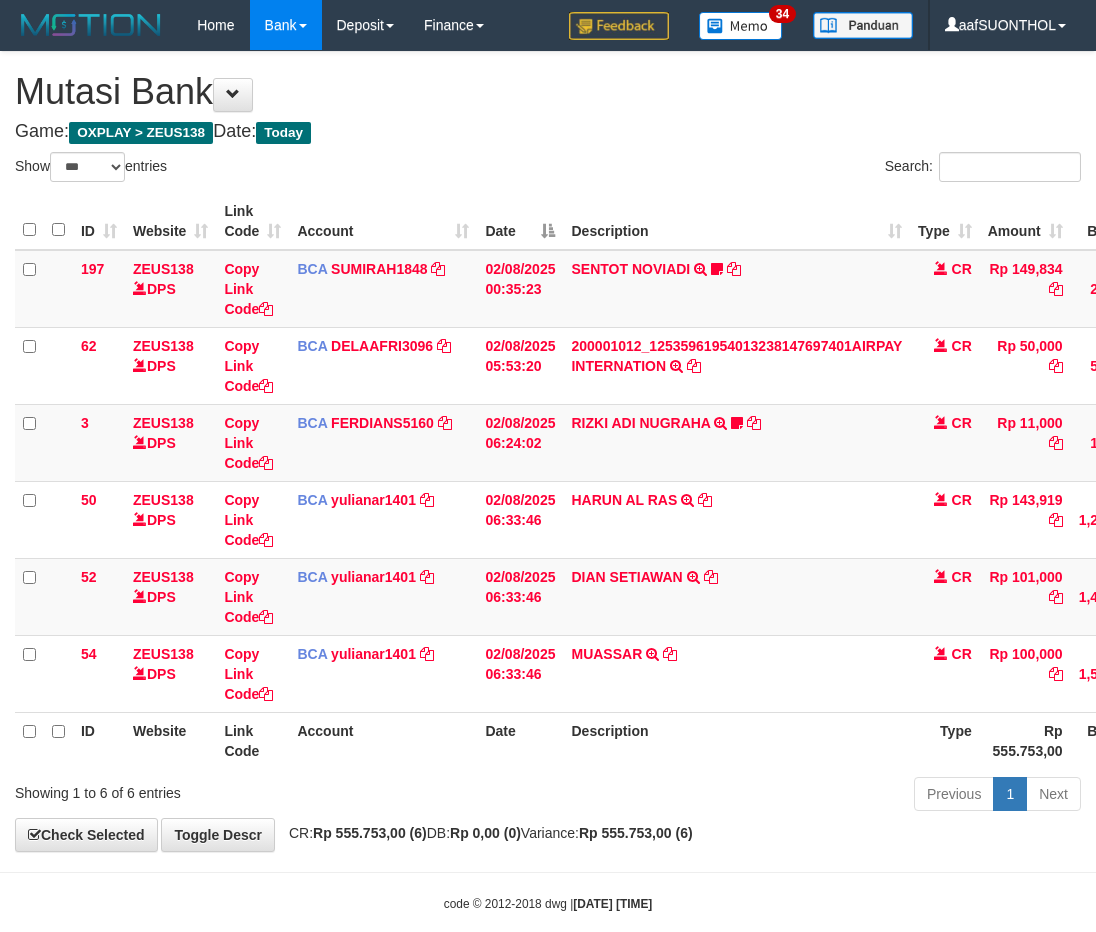 scroll, scrollTop: 0, scrollLeft: 2, axis: horizontal 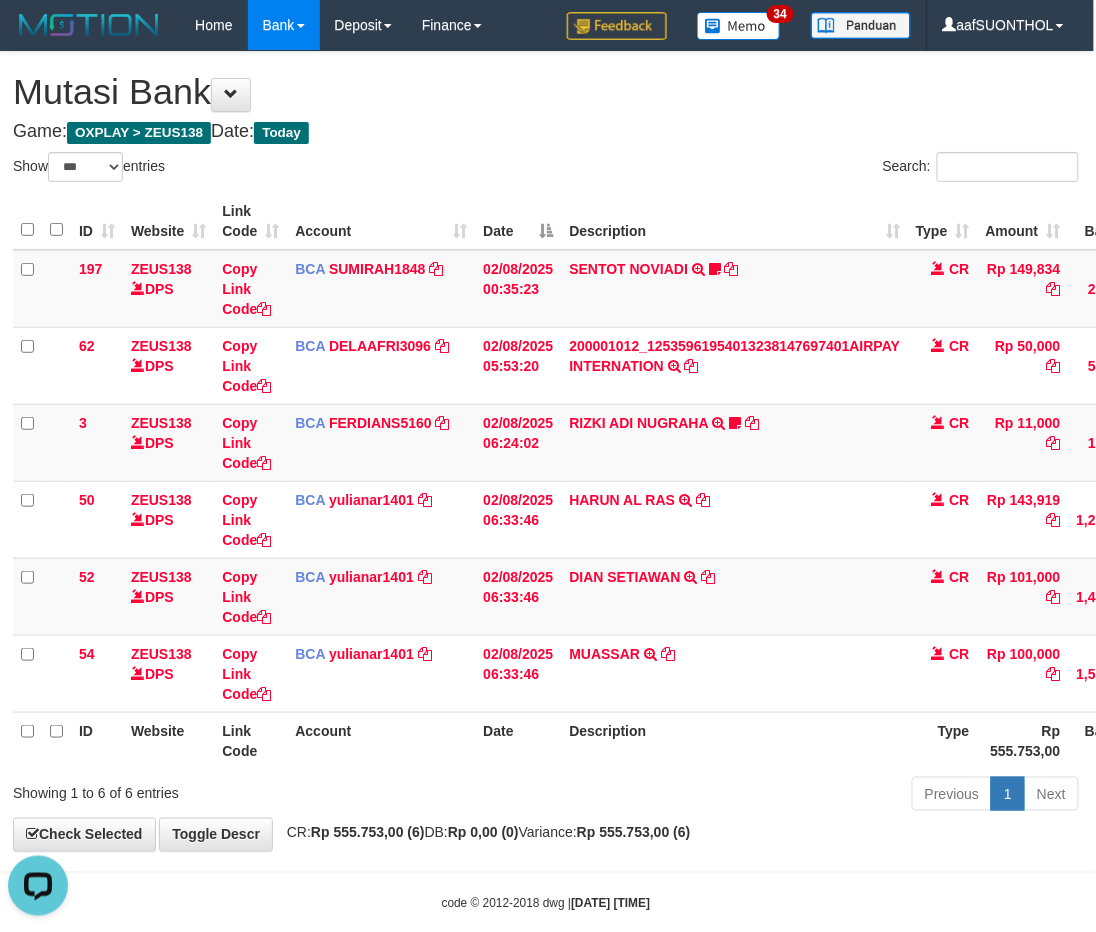 click on "Description" at bounding box center (734, 740) 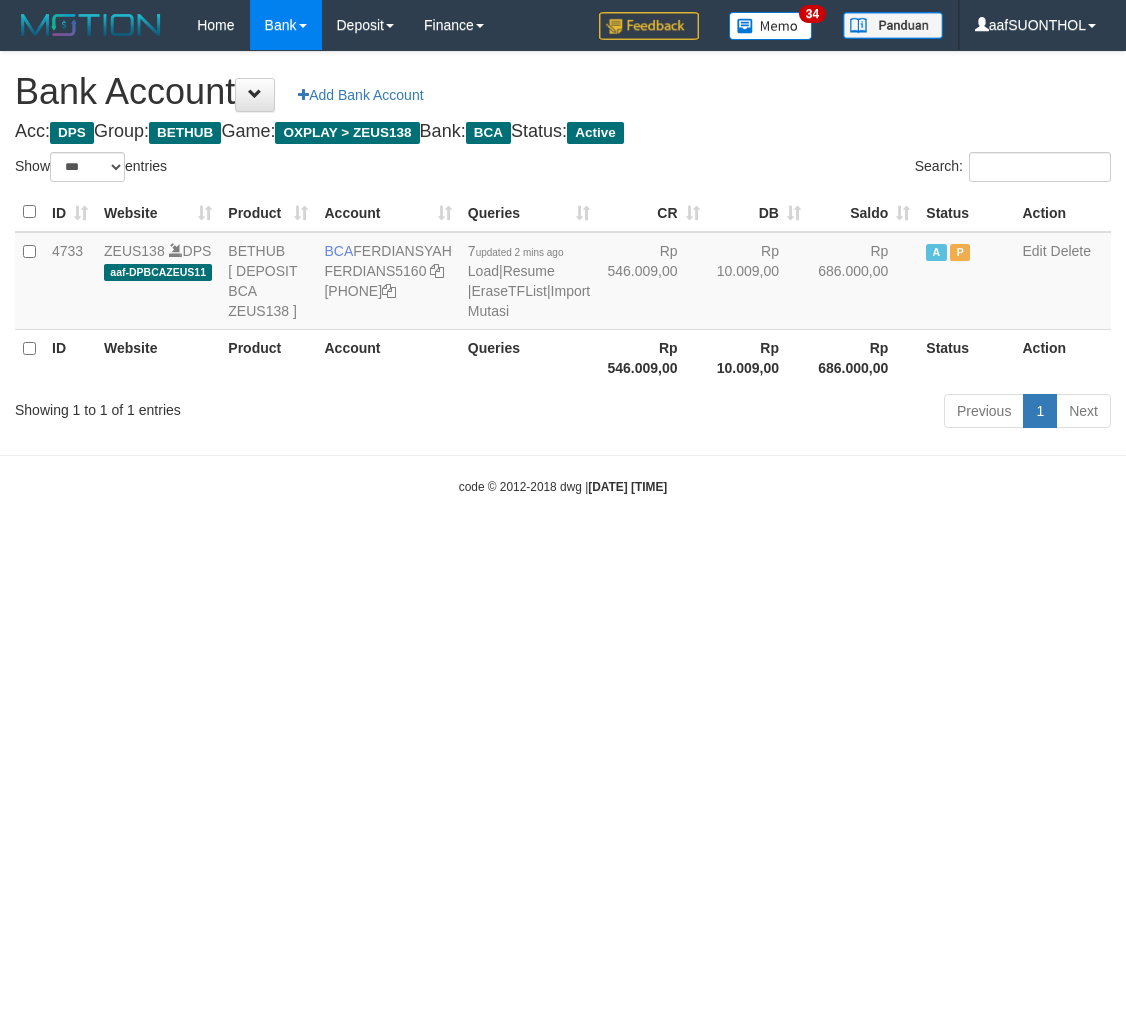 select on "***" 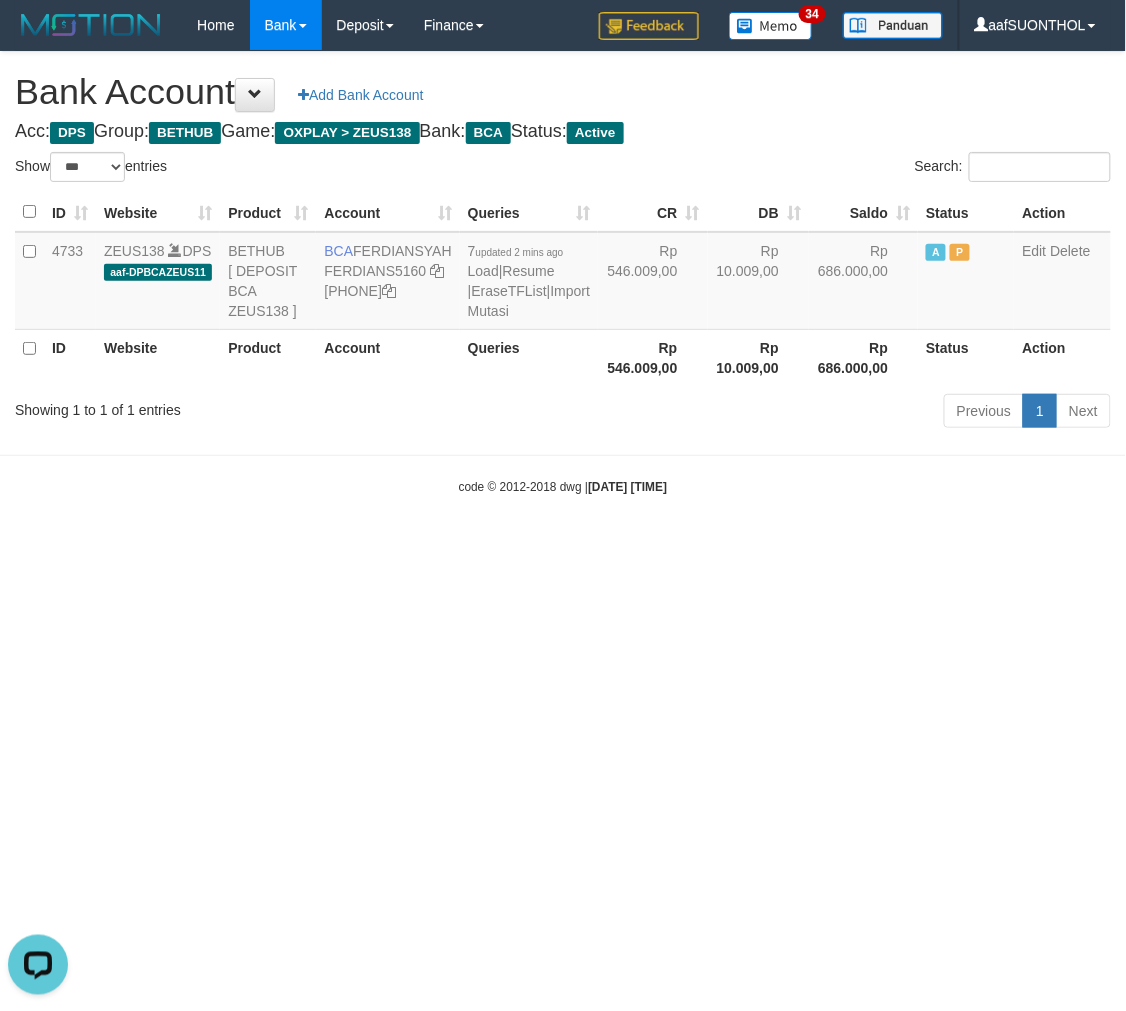 scroll, scrollTop: 0, scrollLeft: 0, axis: both 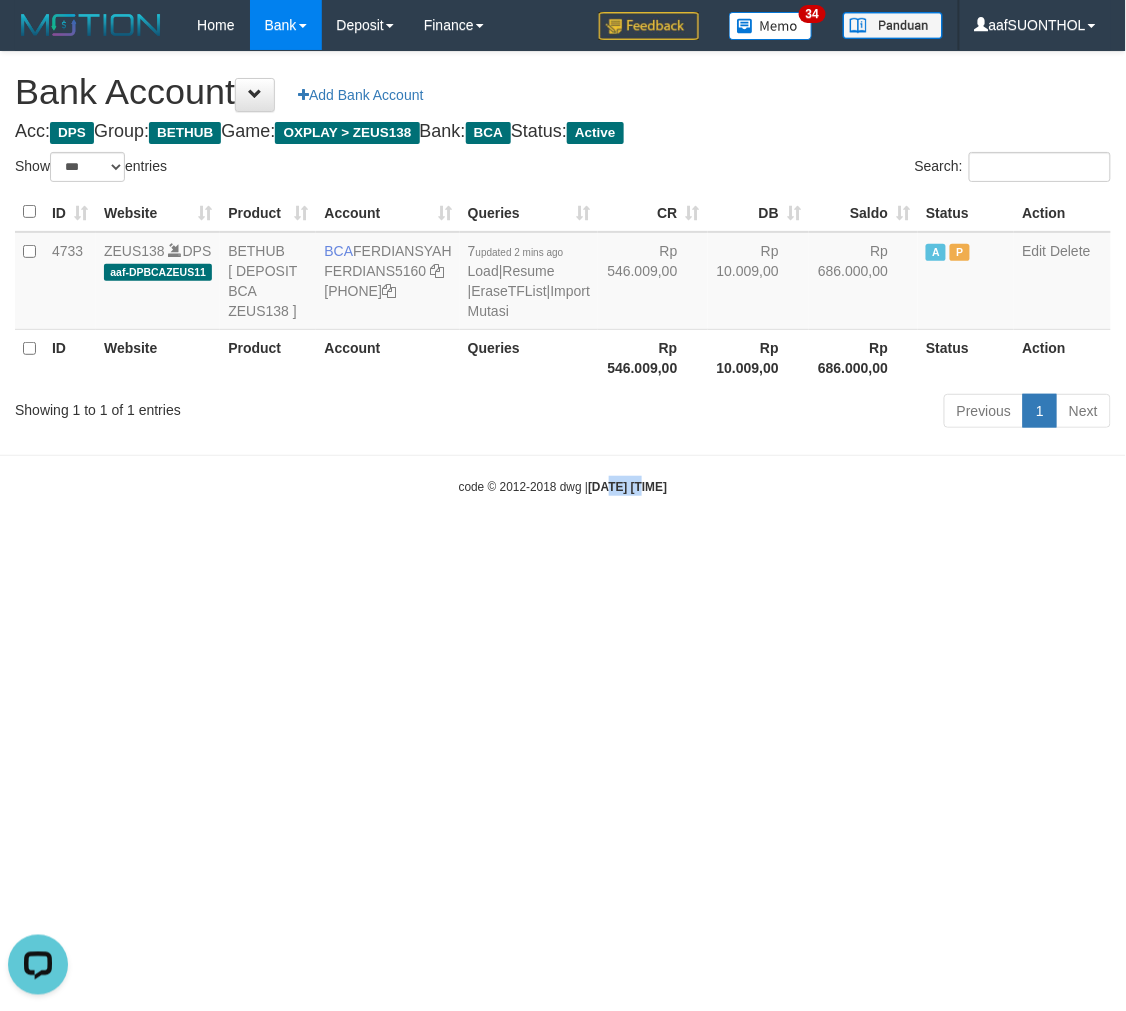click on "Toggle navigation
Home
Bank
Account List
Load
By Website
Group
[OXPLAY]													ZEUS138
By Load Group (DPS)
Sync" at bounding box center [563, 273] 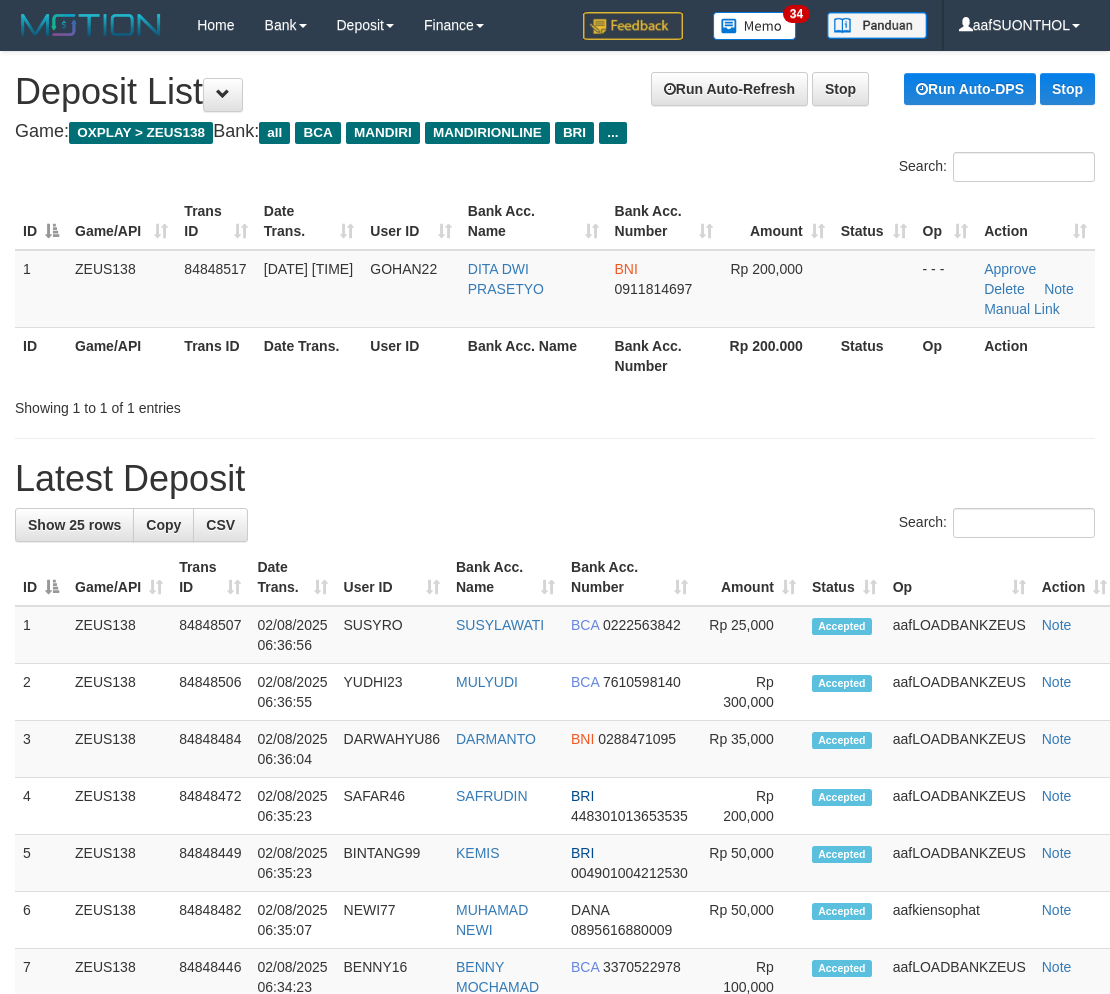 scroll, scrollTop: 0, scrollLeft: 0, axis: both 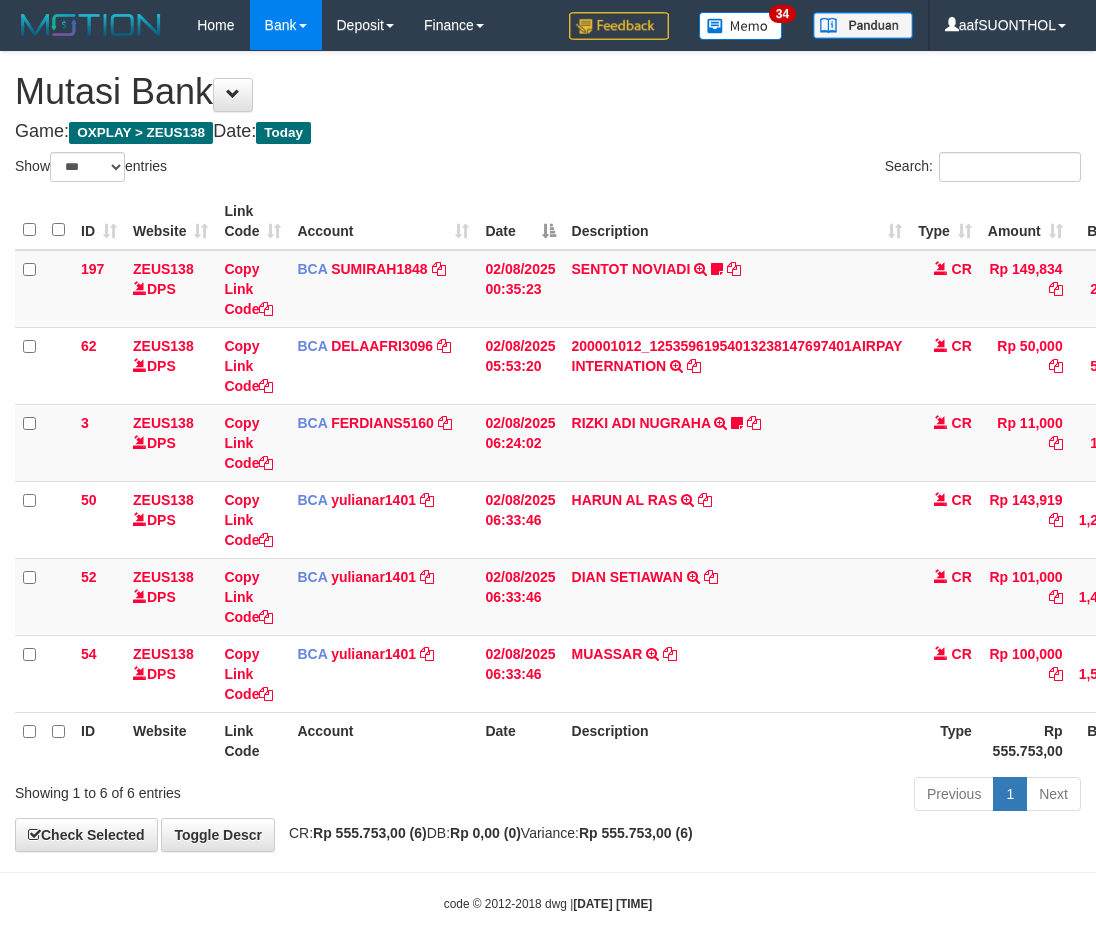 select on "***" 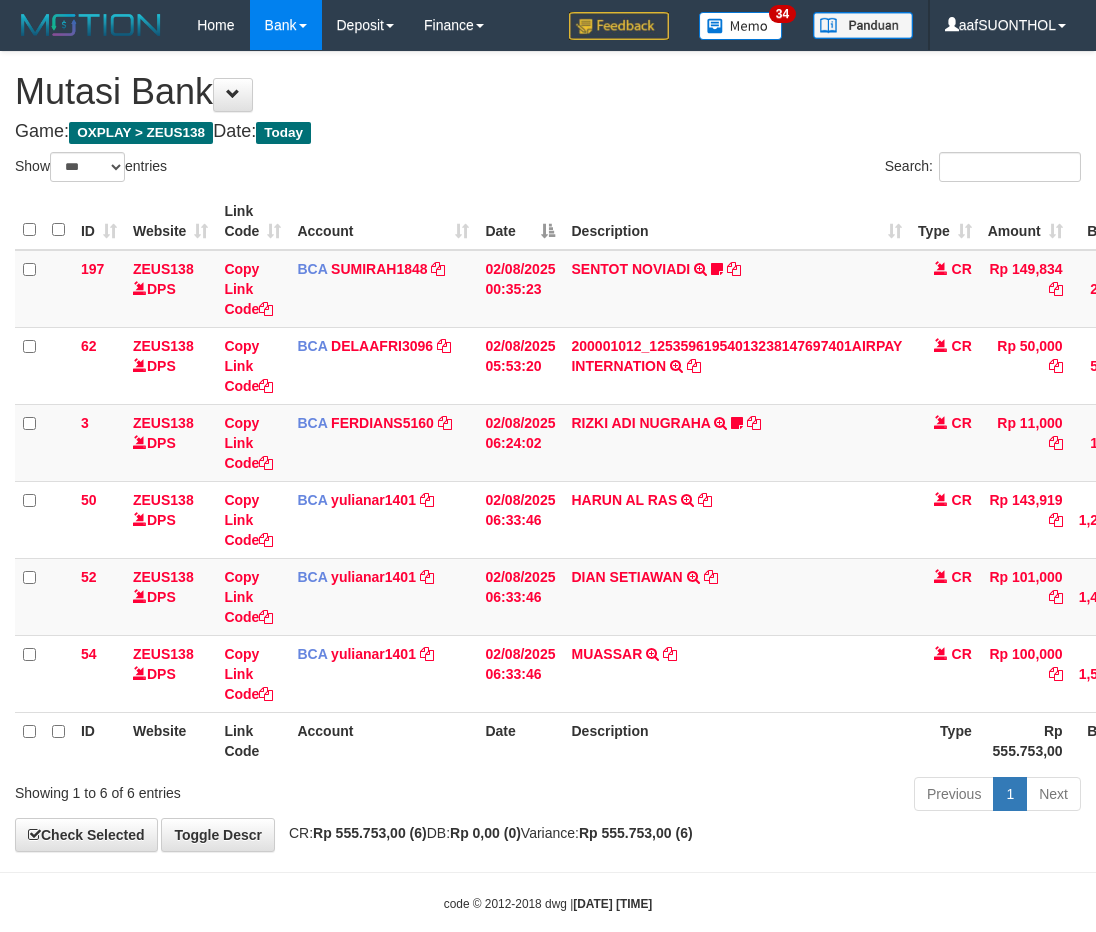 scroll, scrollTop: 0, scrollLeft: 2, axis: horizontal 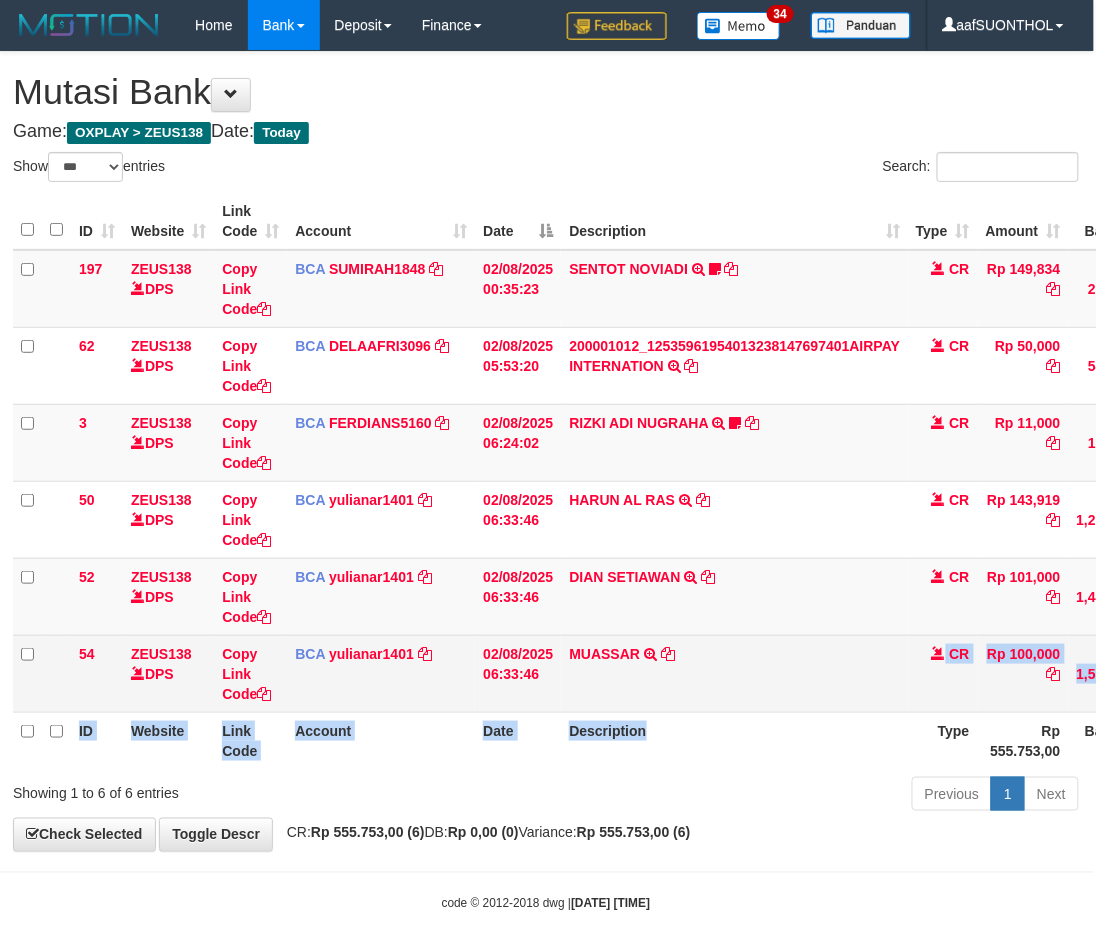 drag, startPoint x: 754, startPoint y: 708, endPoint x: 731, endPoint y: 696, distance: 25.942244 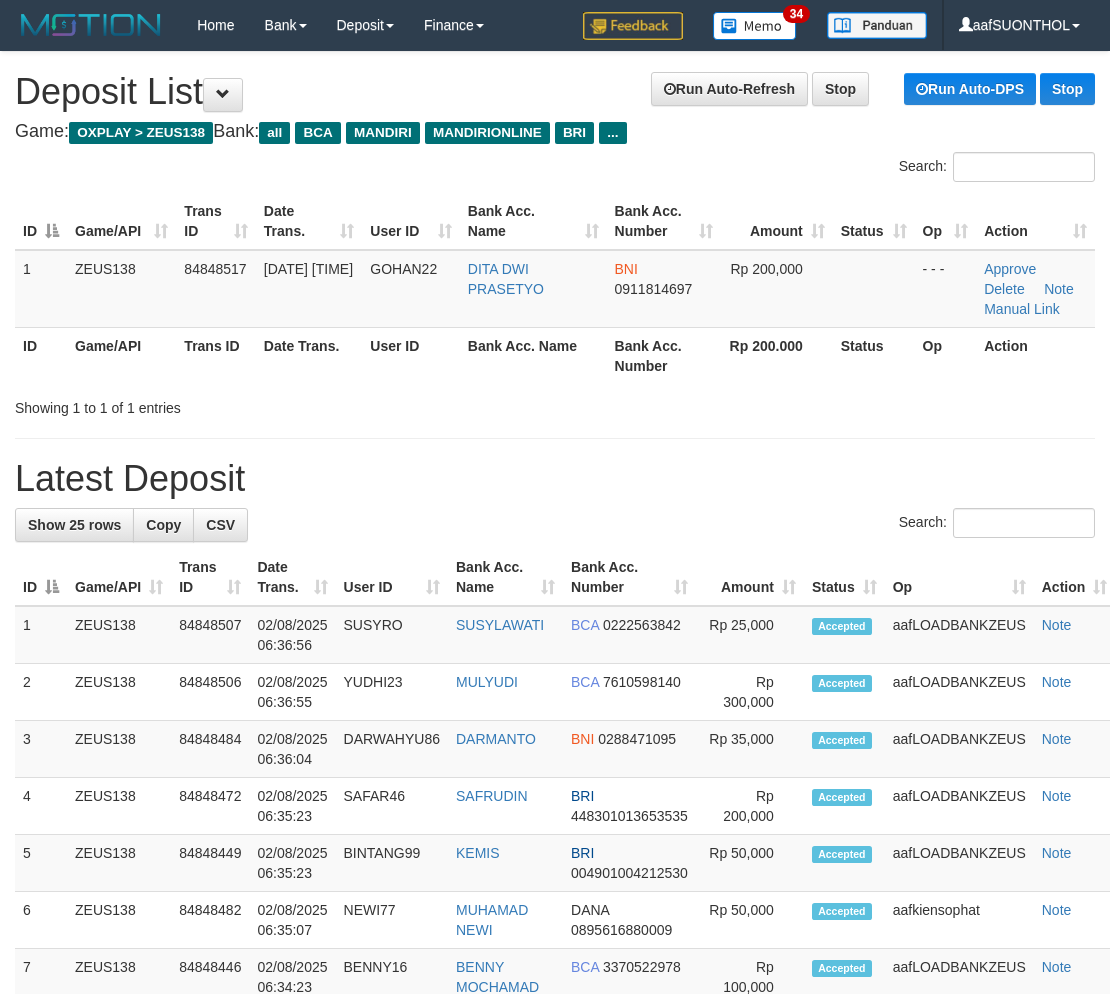 scroll, scrollTop: 0, scrollLeft: 0, axis: both 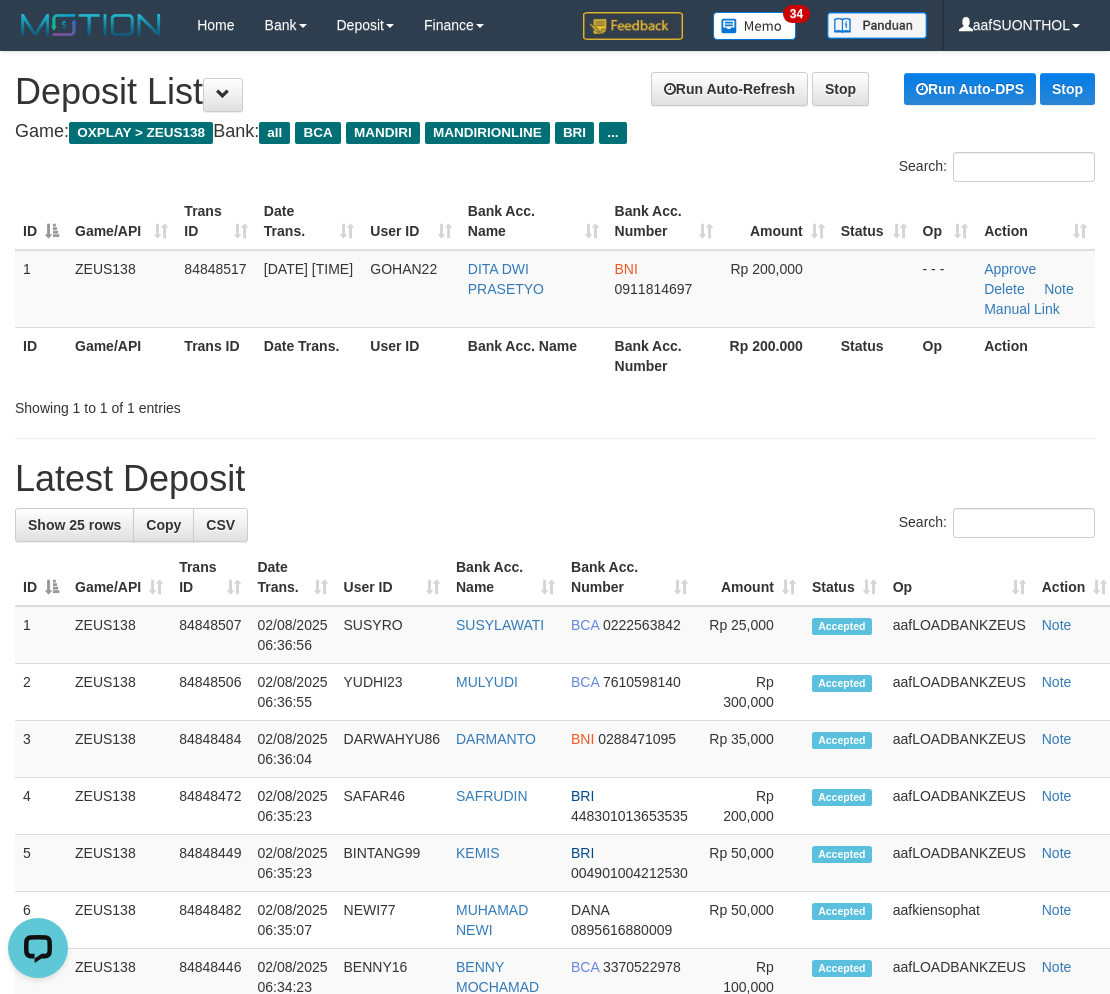 drag, startPoint x: 653, startPoint y: 437, endPoint x: 726, endPoint y: 456, distance: 75.43209 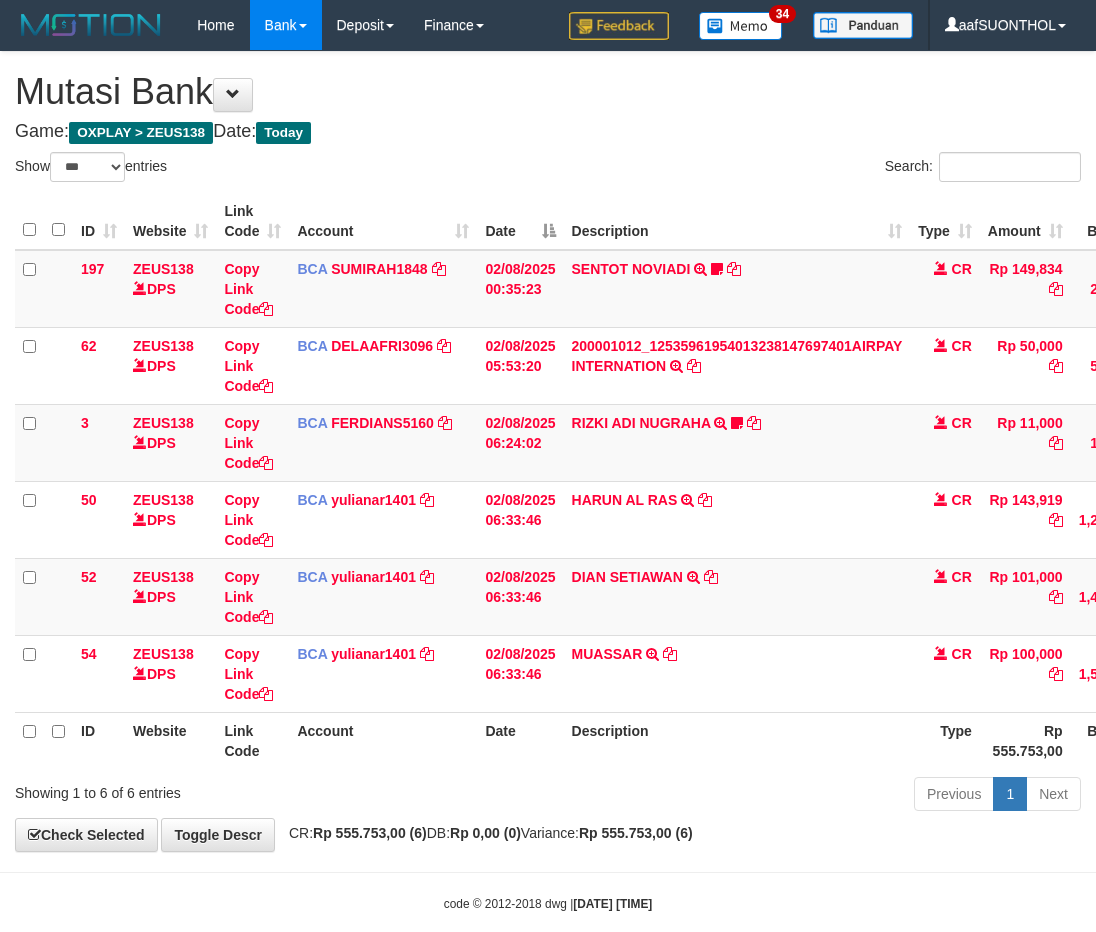 select on "***" 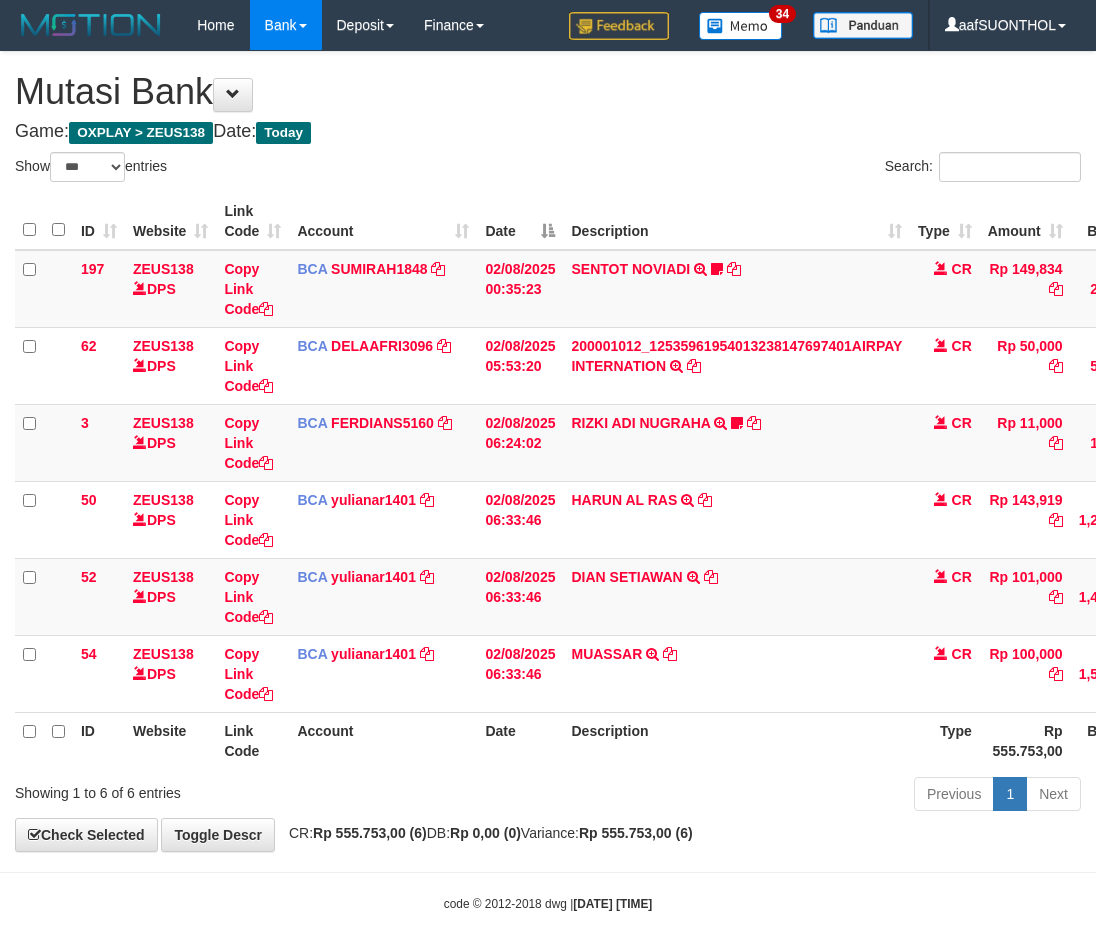 scroll, scrollTop: 0, scrollLeft: 2, axis: horizontal 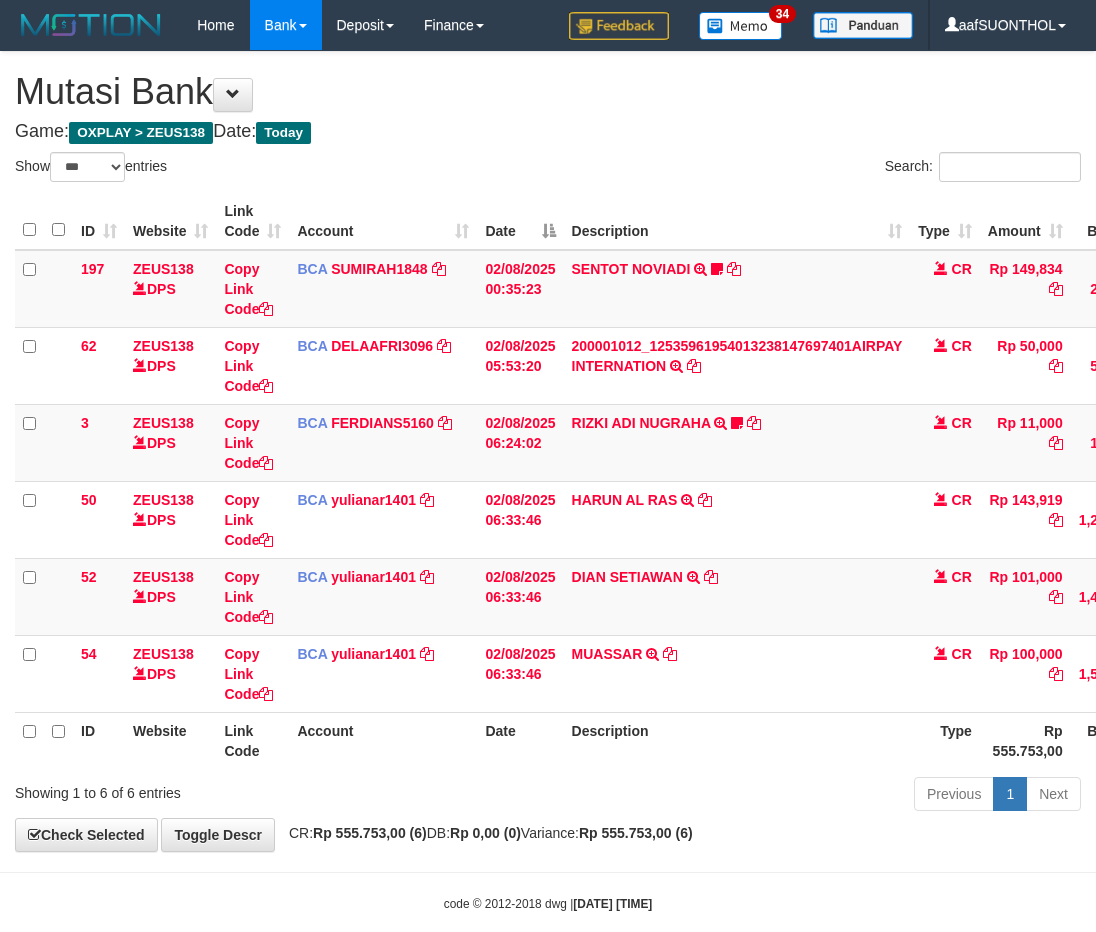 select on "***" 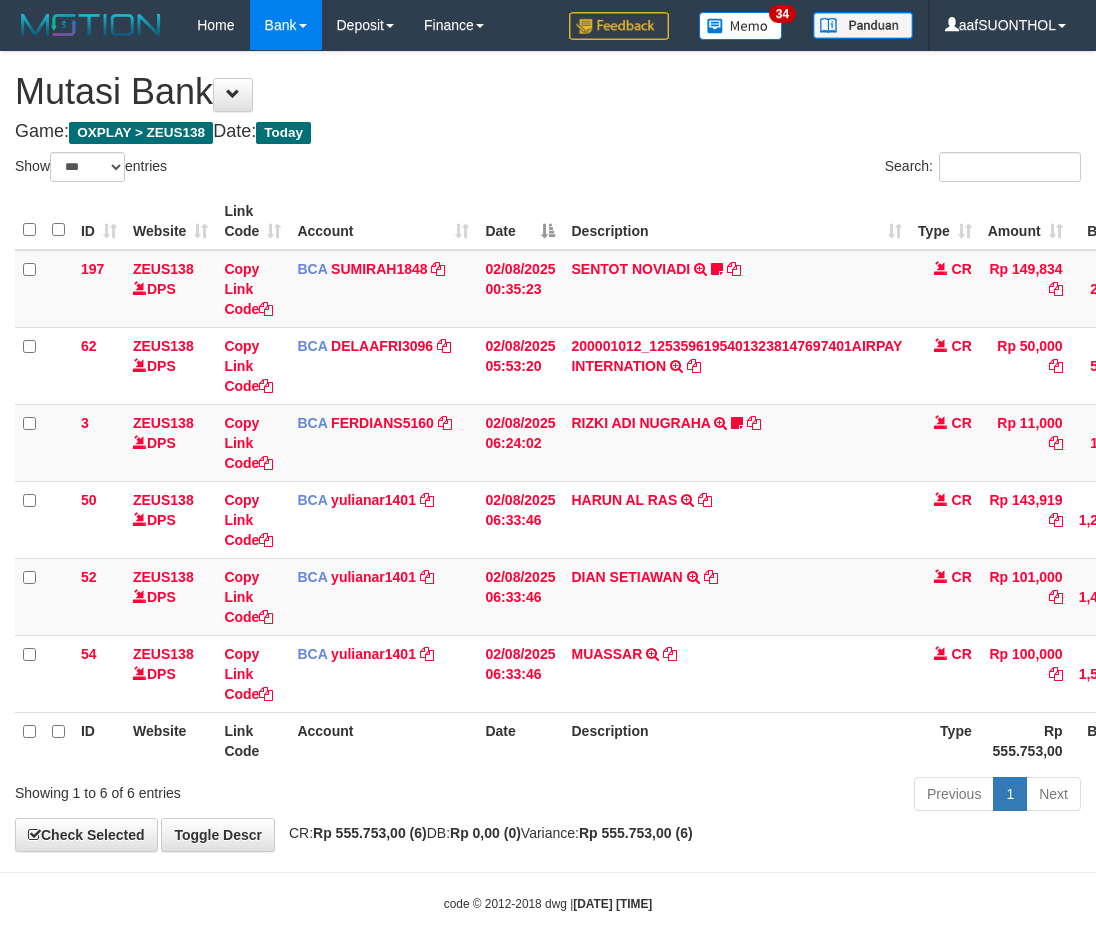 scroll, scrollTop: 32, scrollLeft: 2, axis: both 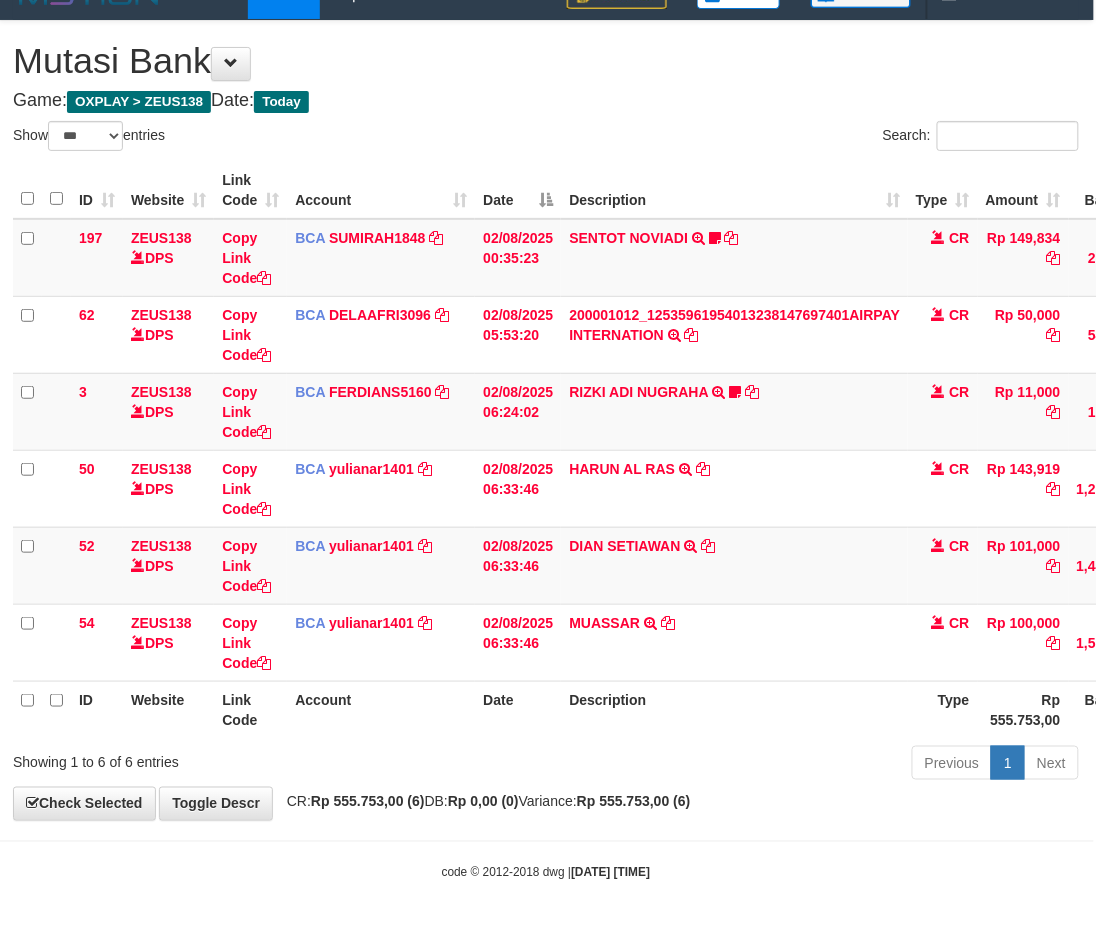 click on "Description" at bounding box center [734, 709] 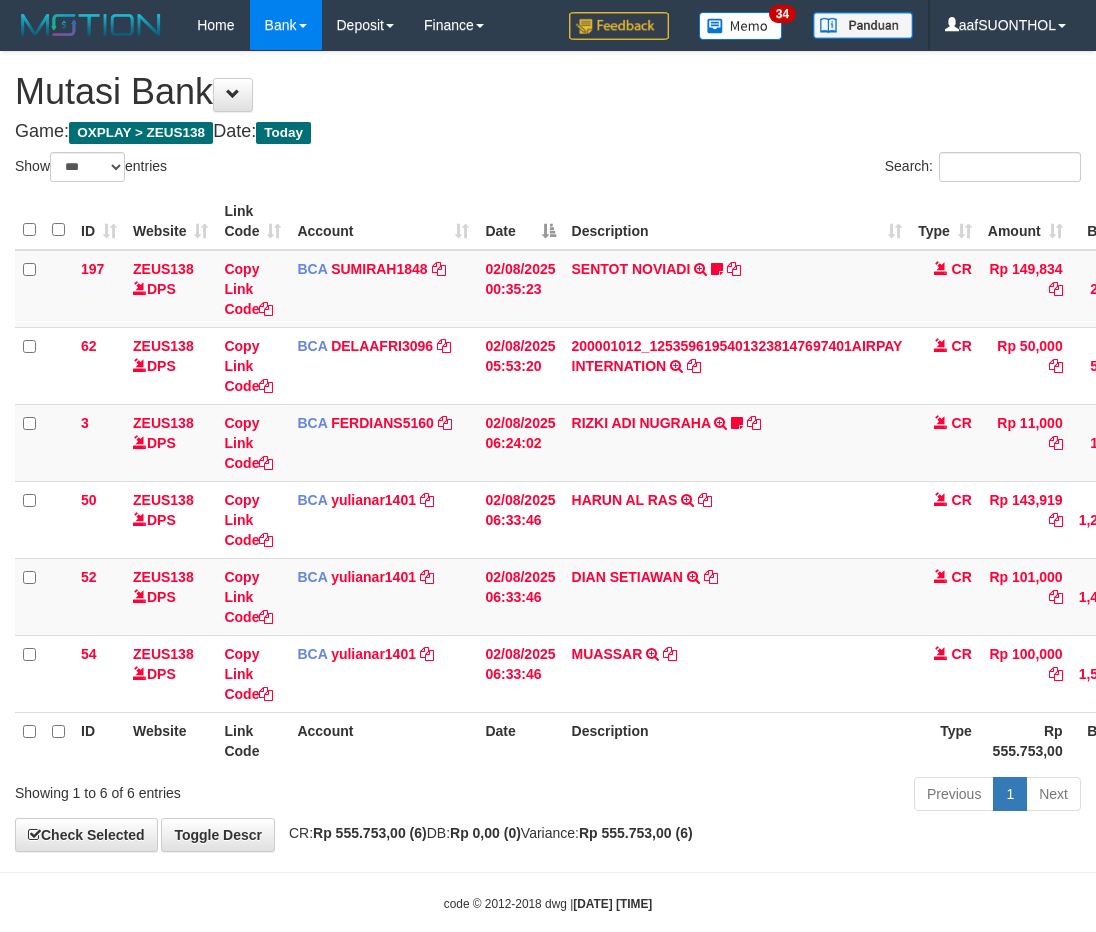 select on "***" 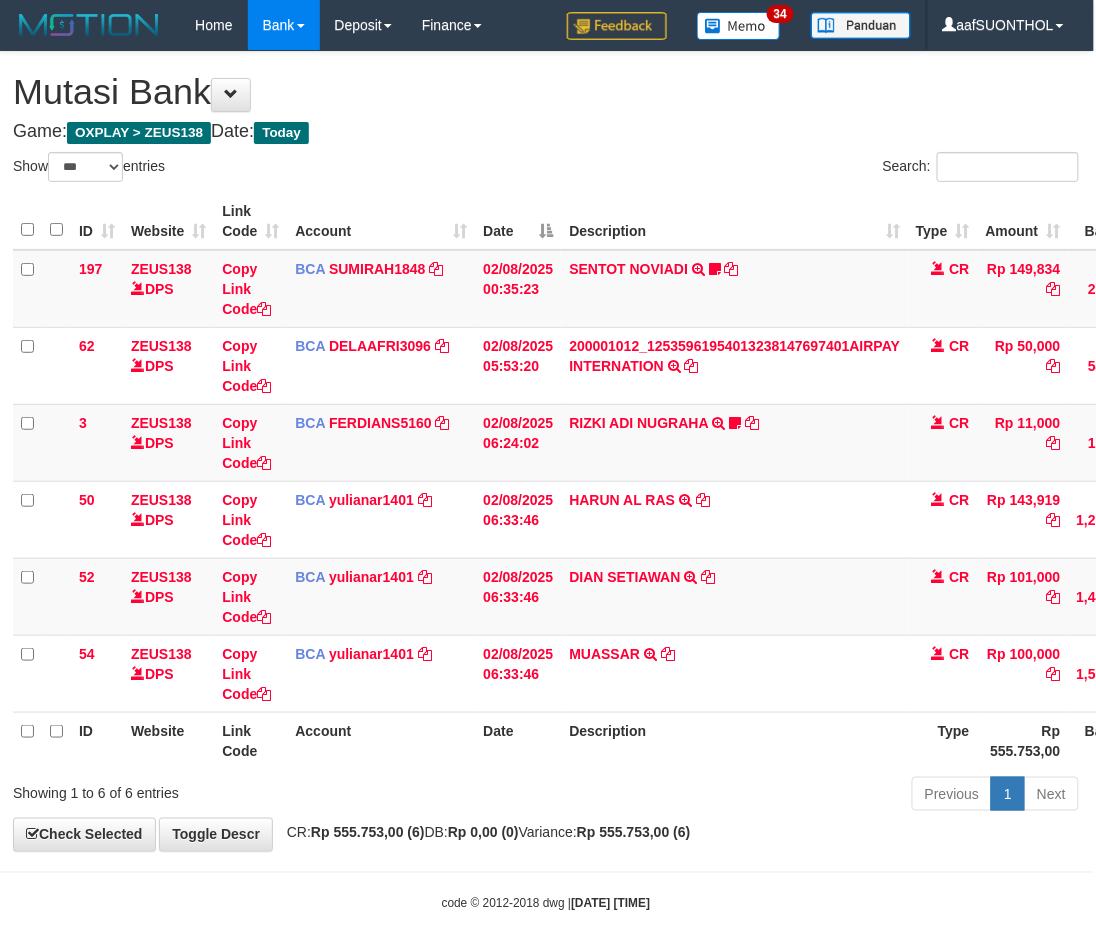 scroll, scrollTop: 32, scrollLeft: 2, axis: both 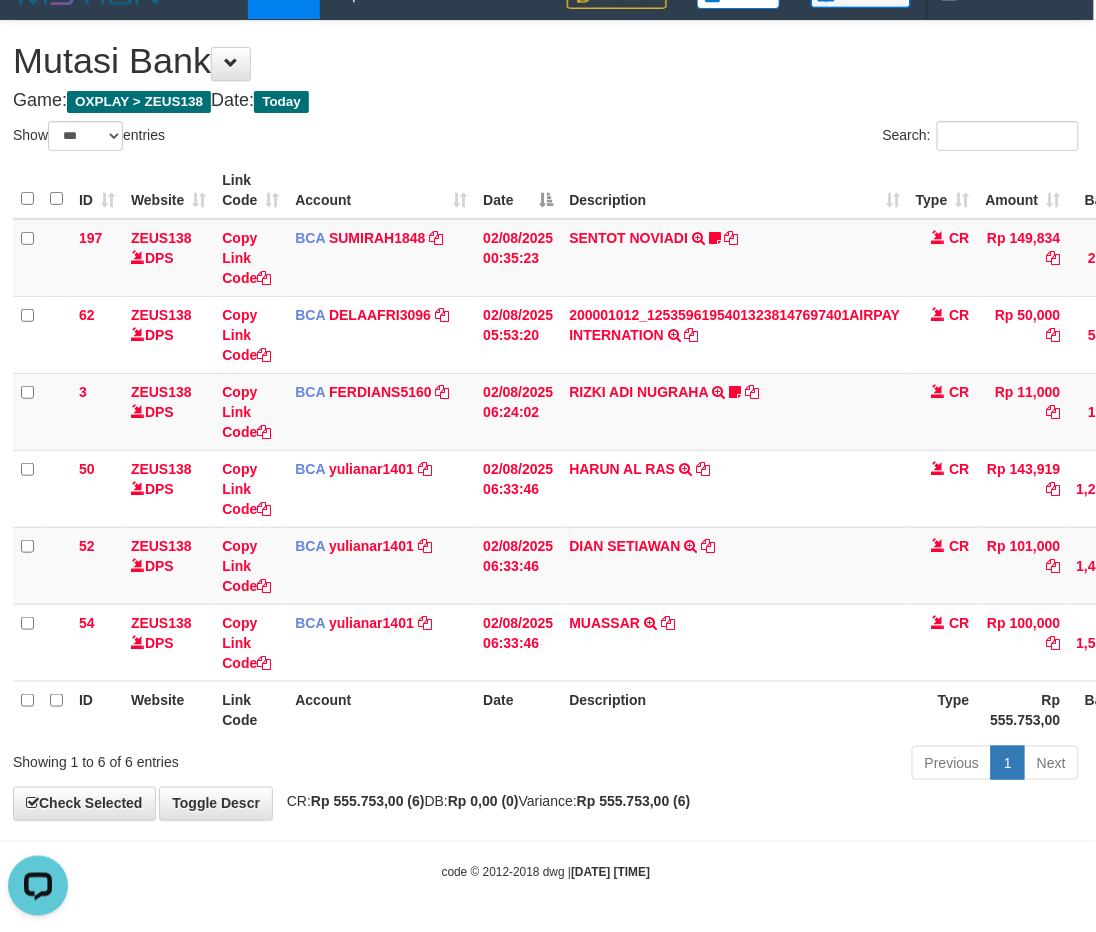 click on "Previous 1 Next" at bounding box center (774, 765) 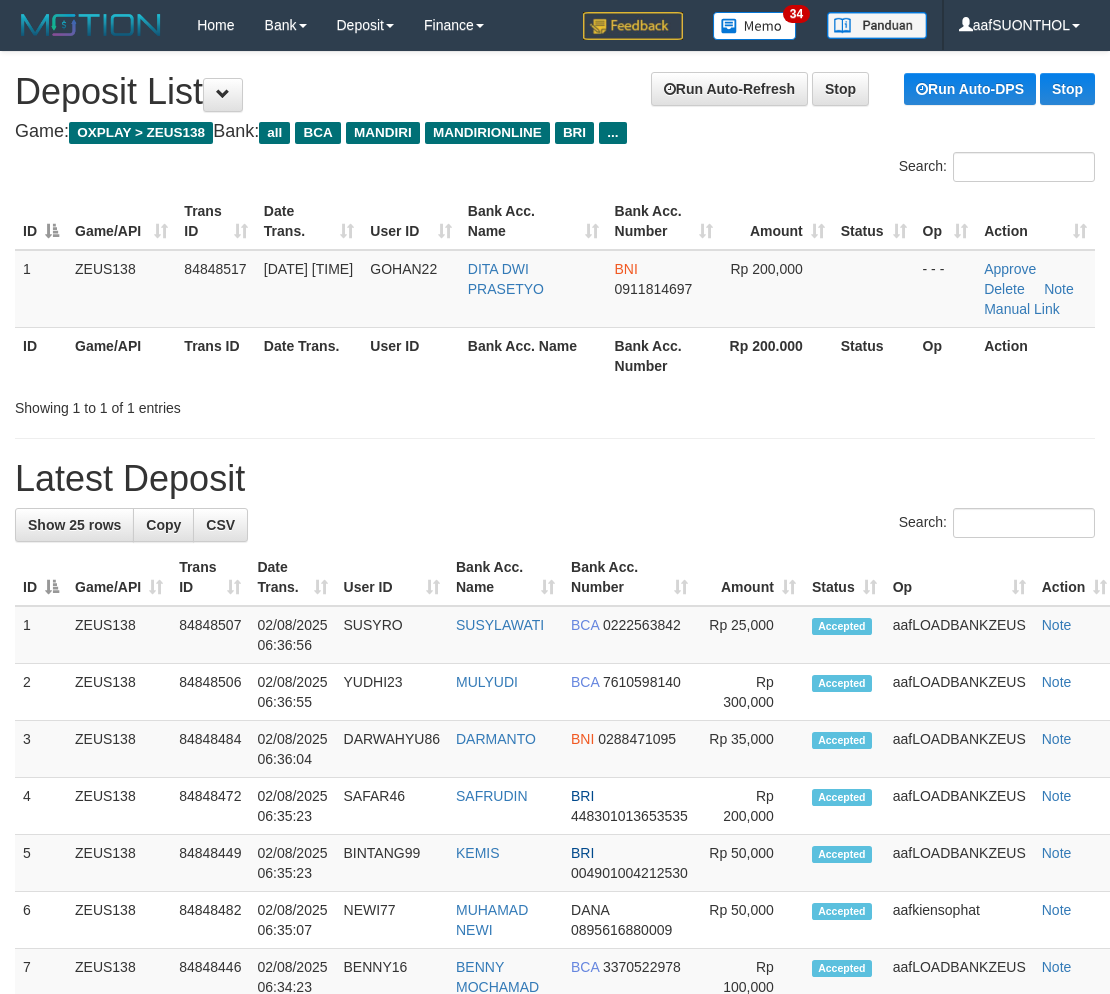 scroll, scrollTop: 0, scrollLeft: 0, axis: both 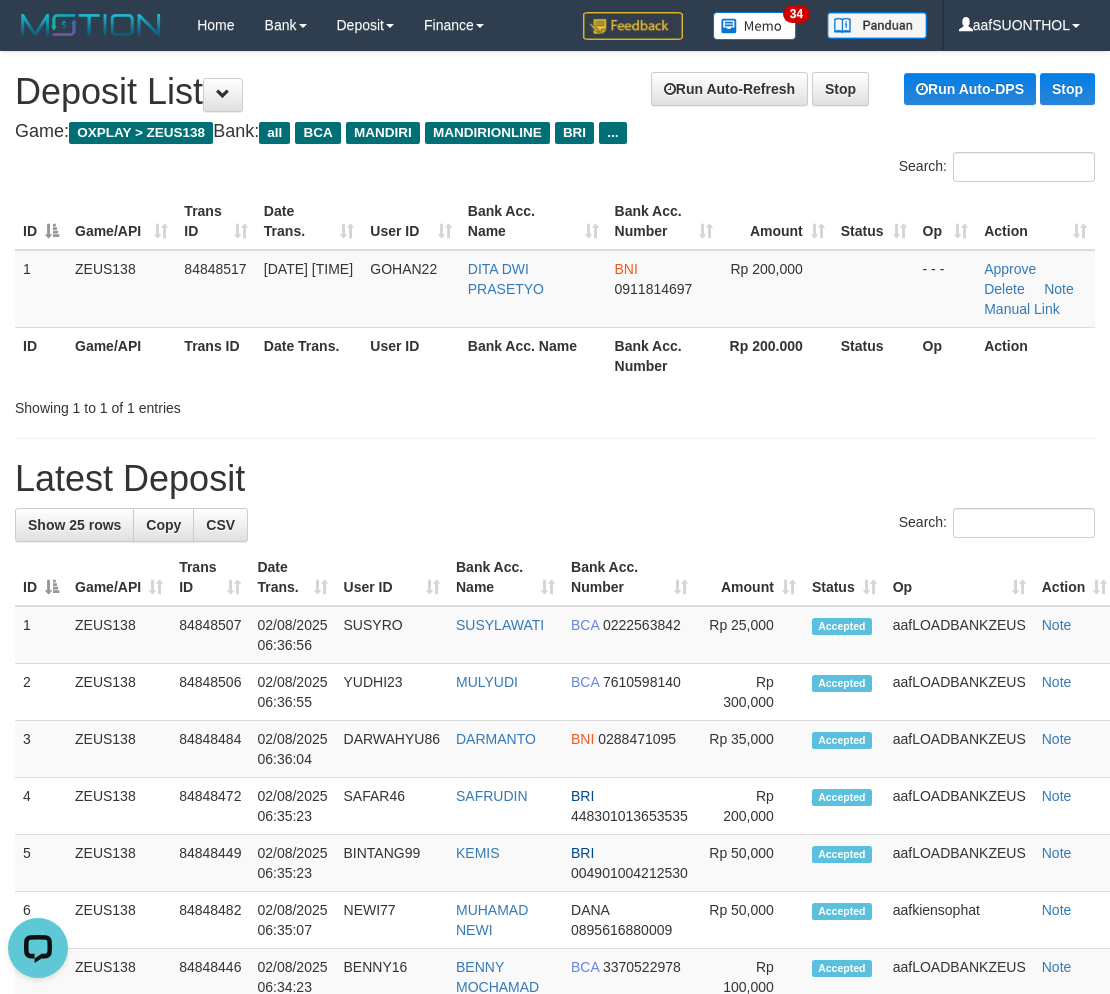 click on "Latest Deposit" at bounding box center [555, 479] 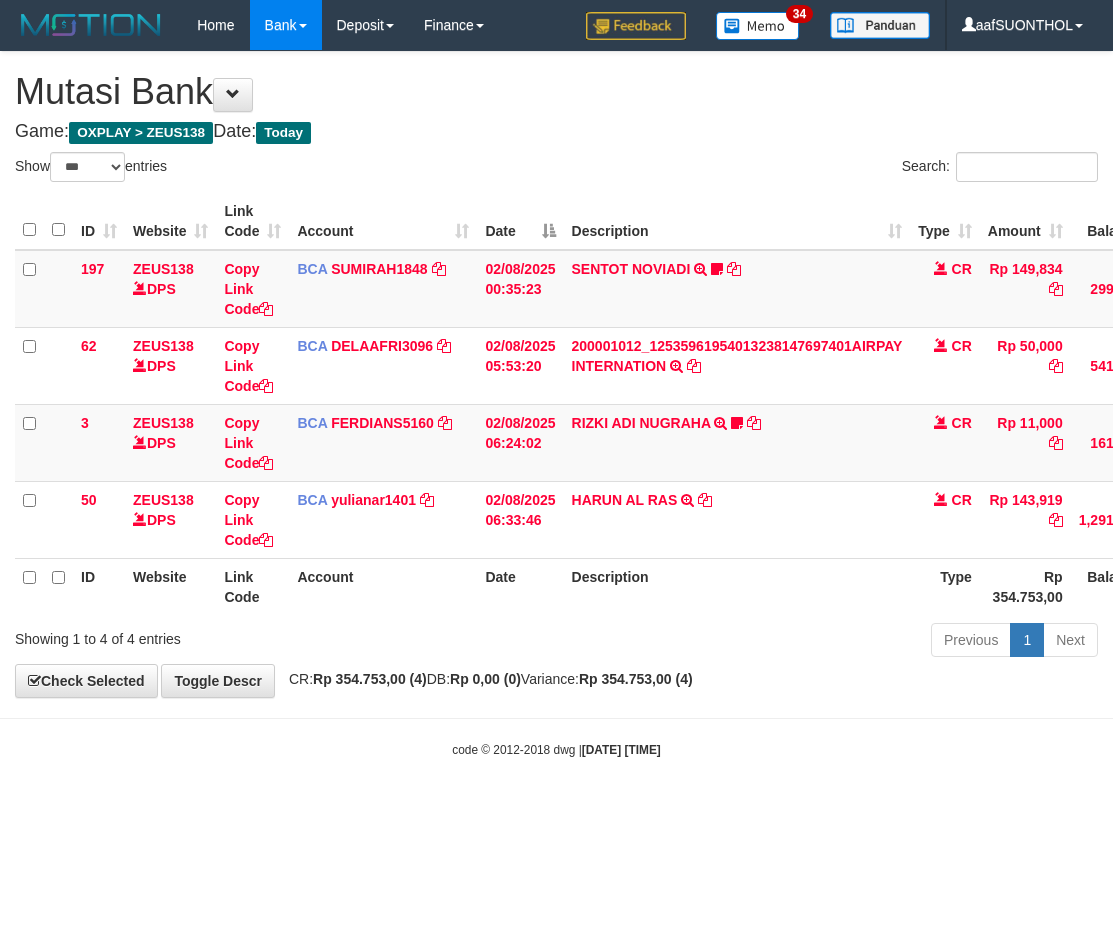 select on "***" 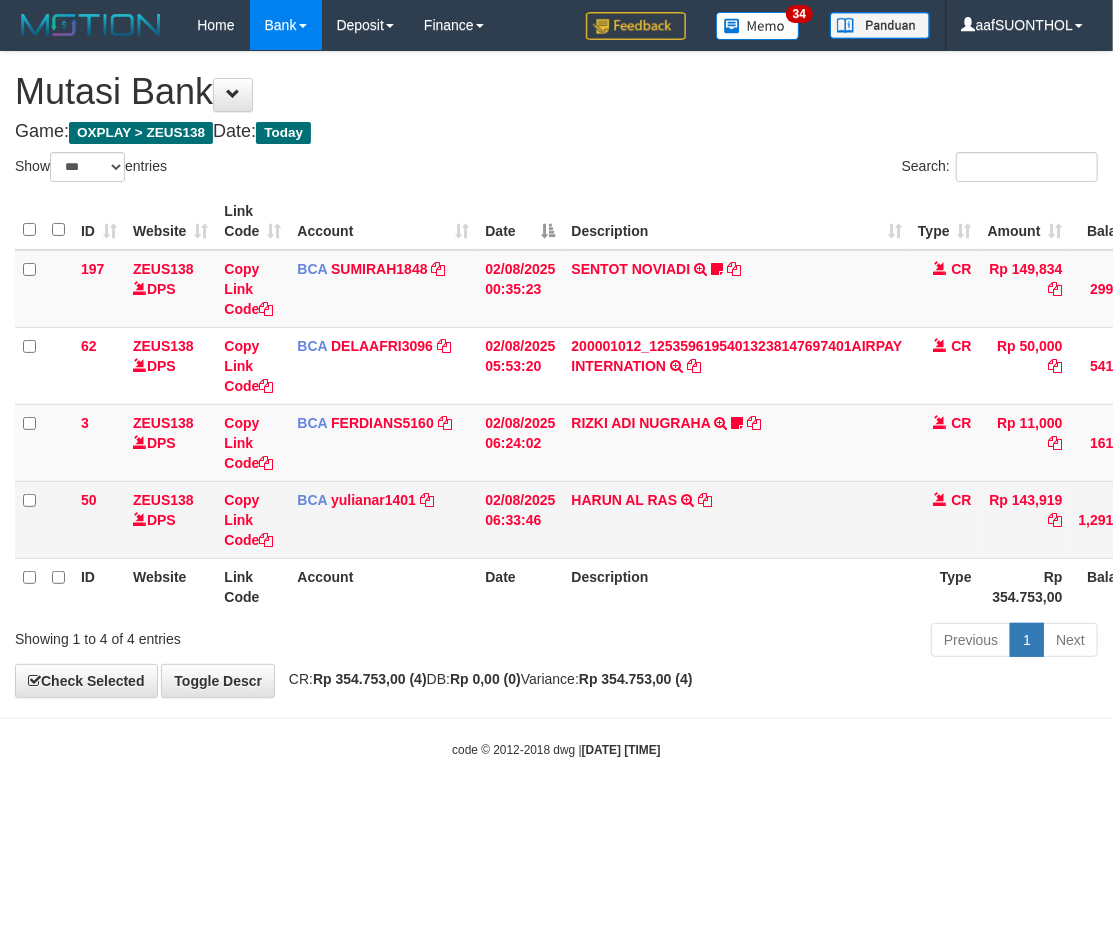 scroll, scrollTop: 0, scrollLeft: 2, axis: horizontal 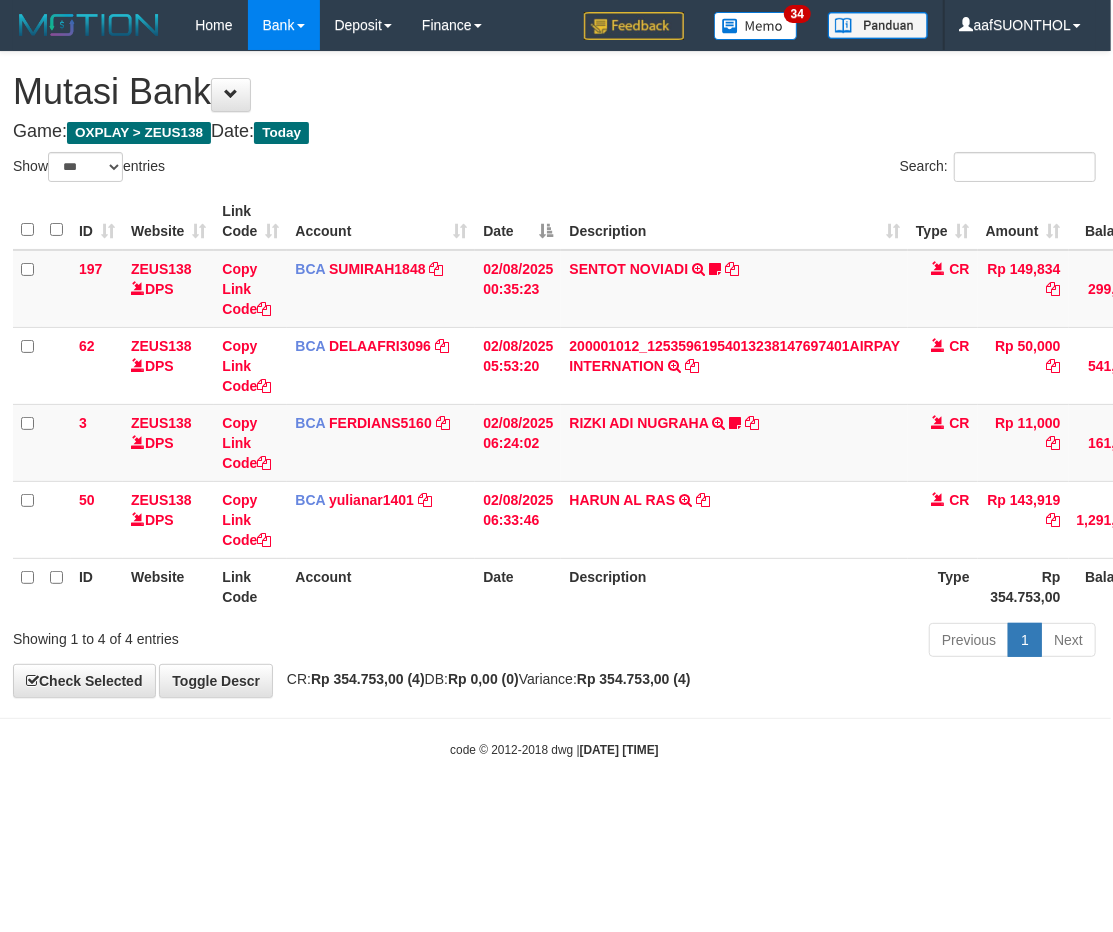 click on "CR:  Rp 354.753,00 (4)      DB:  Rp 0,00 (0)      Variance:  Rp 354.753,00 (4)" at bounding box center (484, 679) 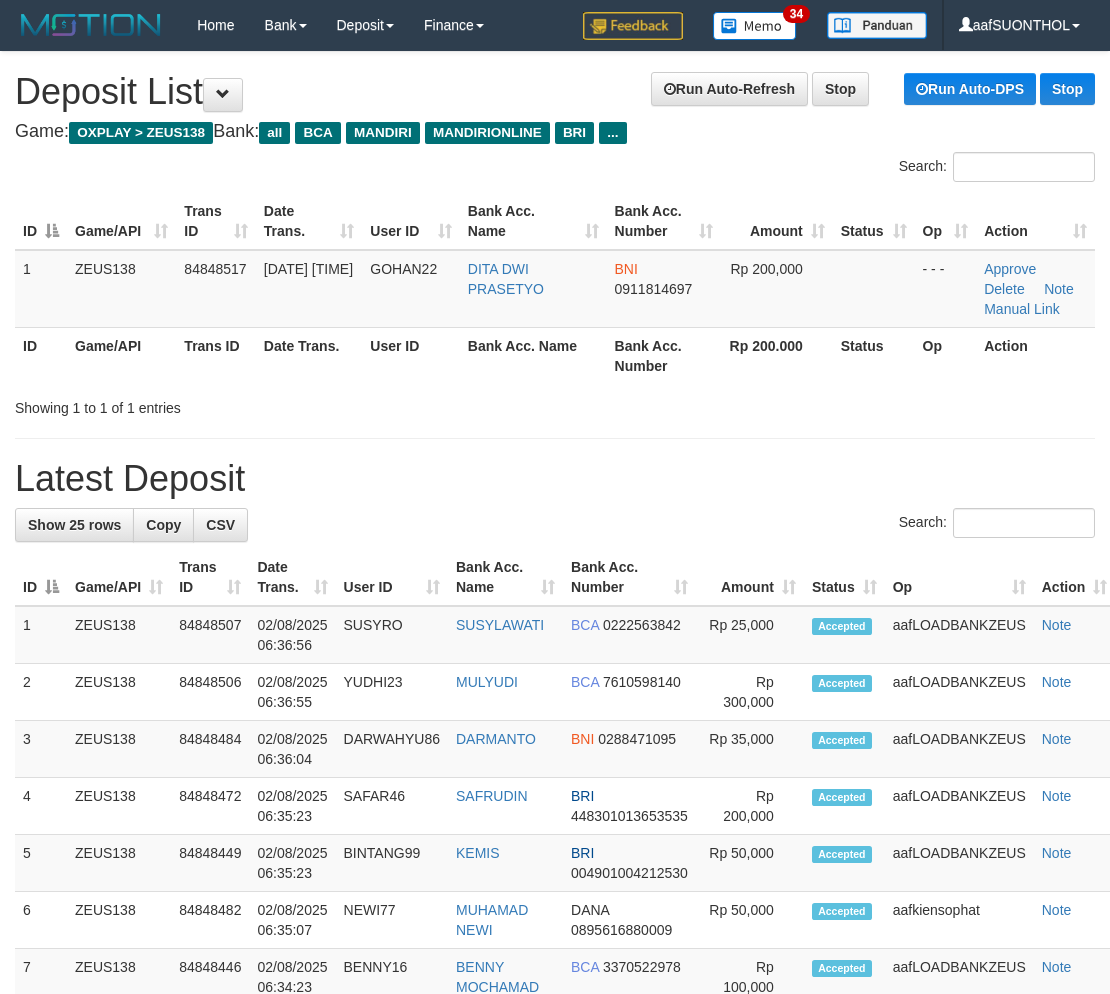 scroll, scrollTop: 0, scrollLeft: 0, axis: both 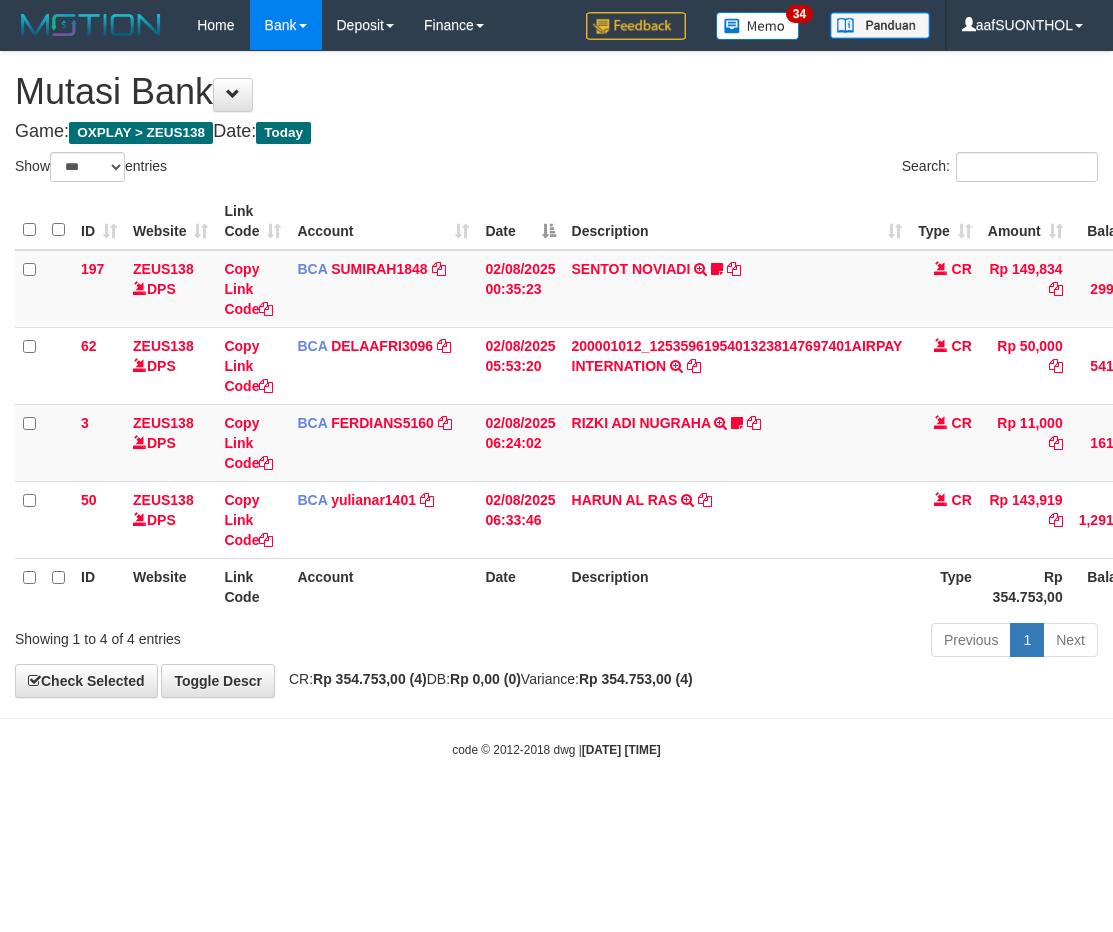 select on "***" 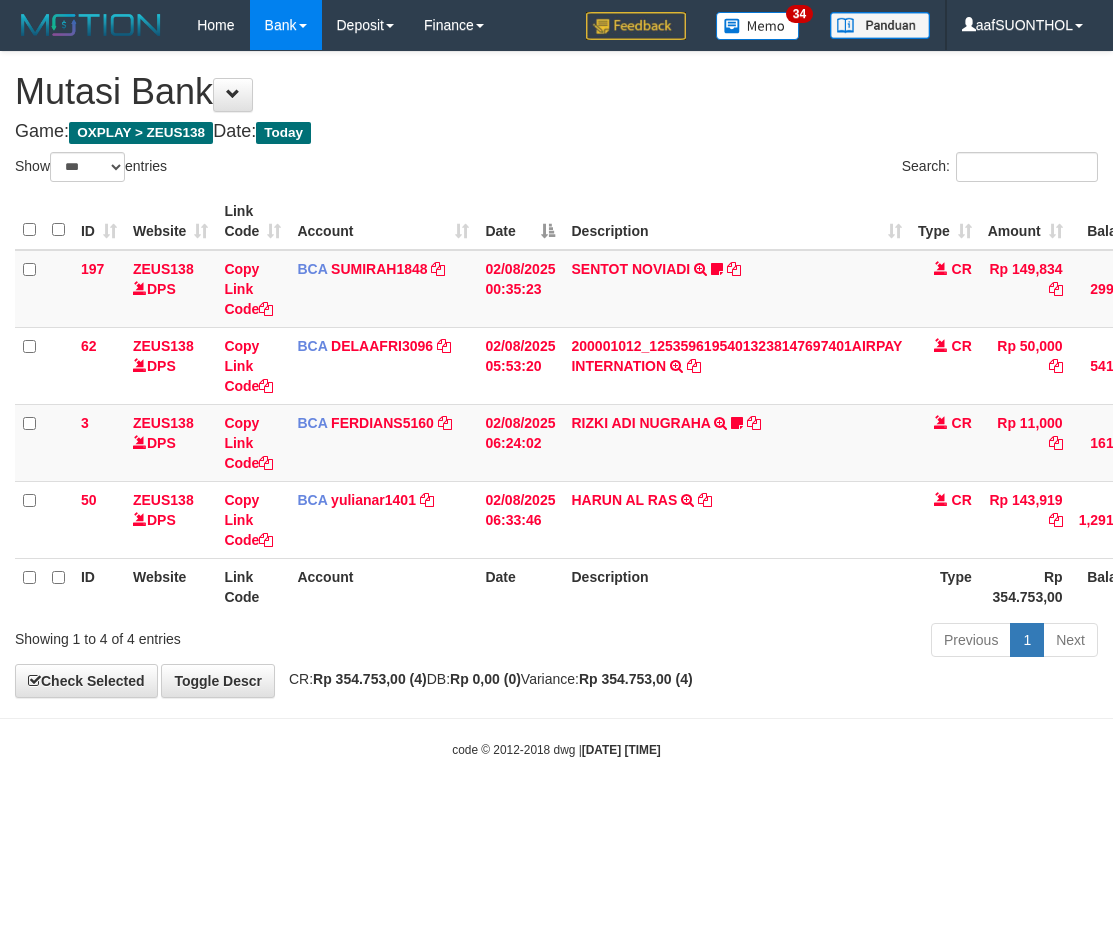 scroll, scrollTop: 0, scrollLeft: 2, axis: horizontal 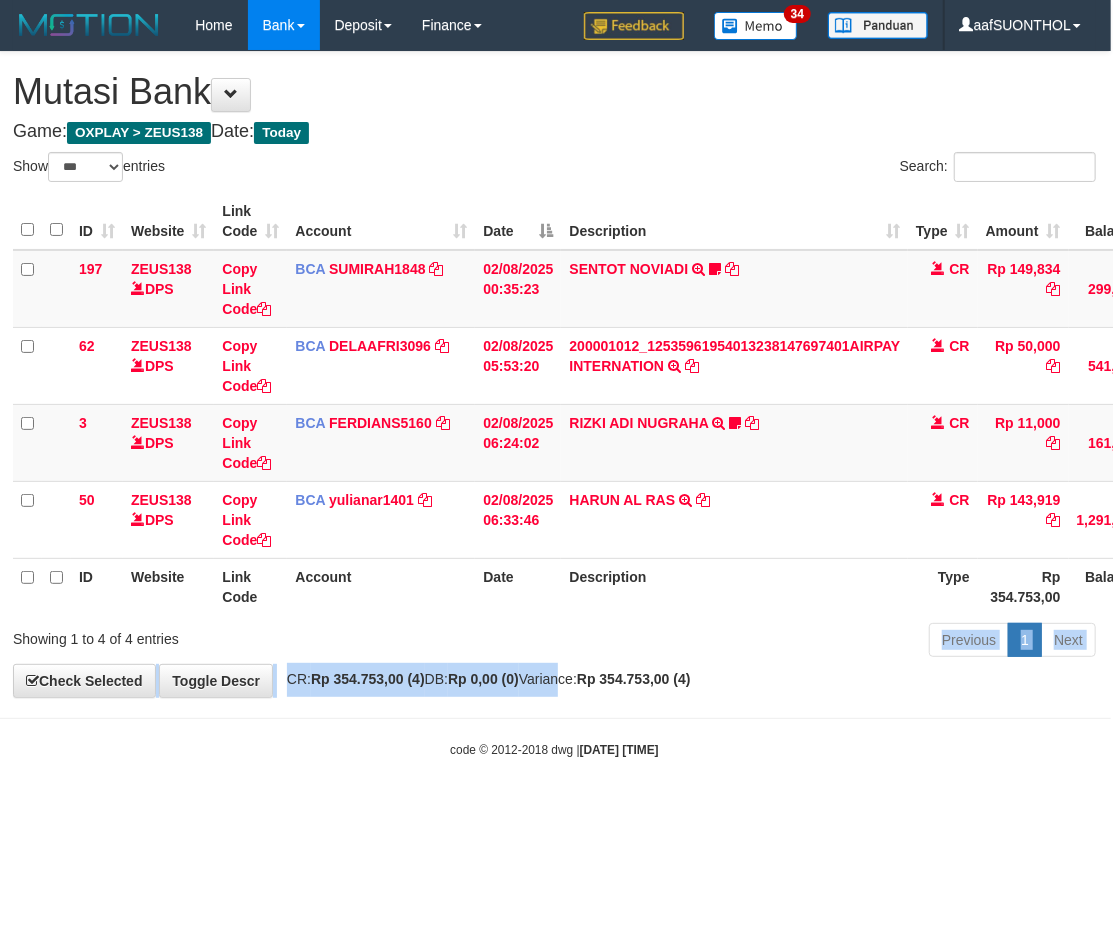 click on "**********" at bounding box center (554, 374) 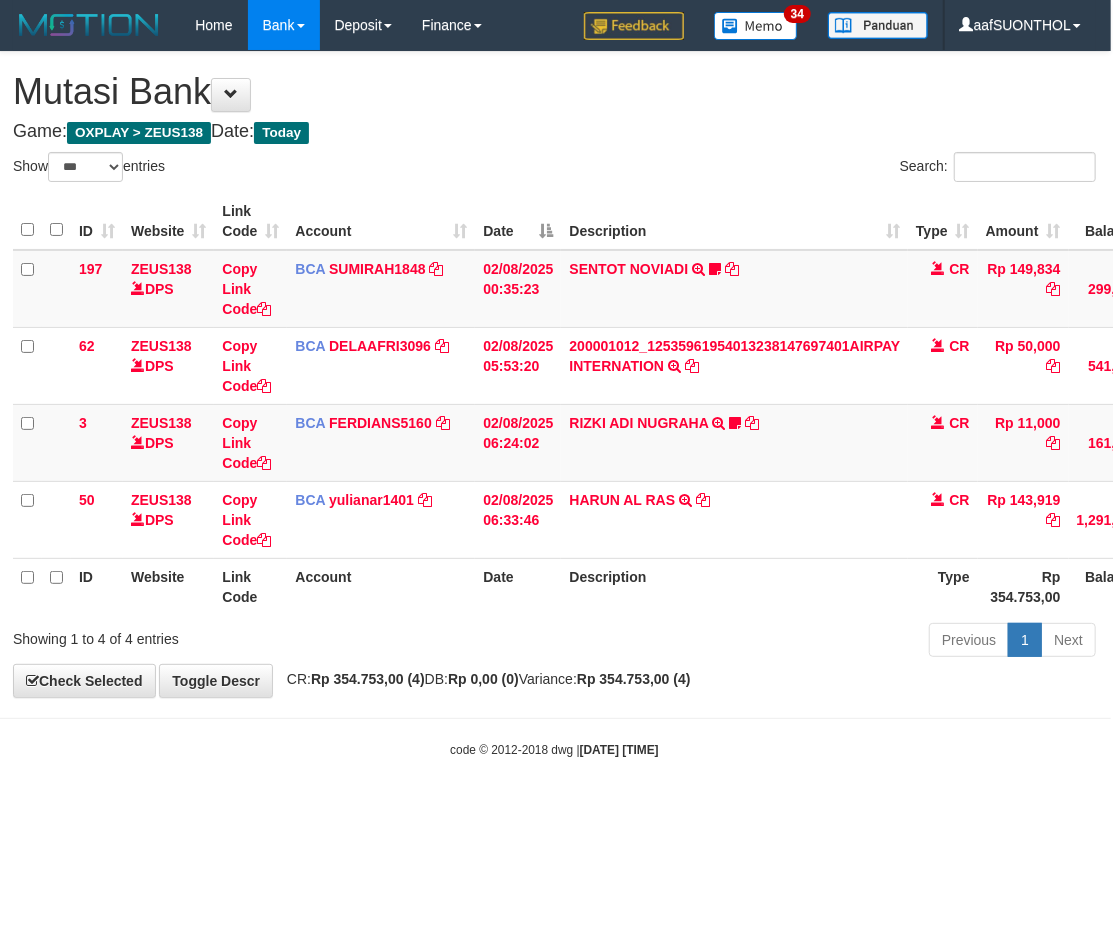 drag, startPoint x: 500, startPoint y: 630, endPoint x: 560, endPoint y: 737, distance: 122.67436 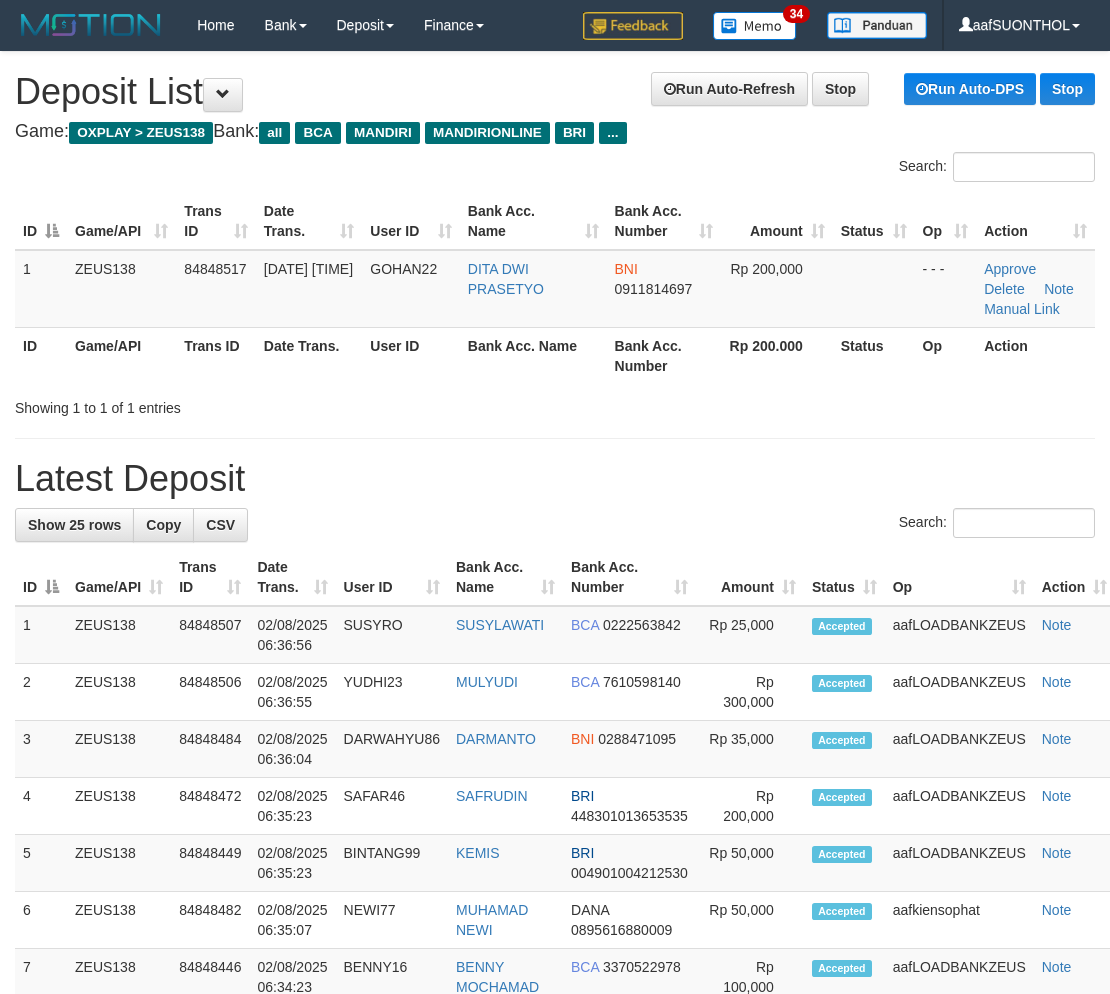 scroll, scrollTop: 0, scrollLeft: 0, axis: both 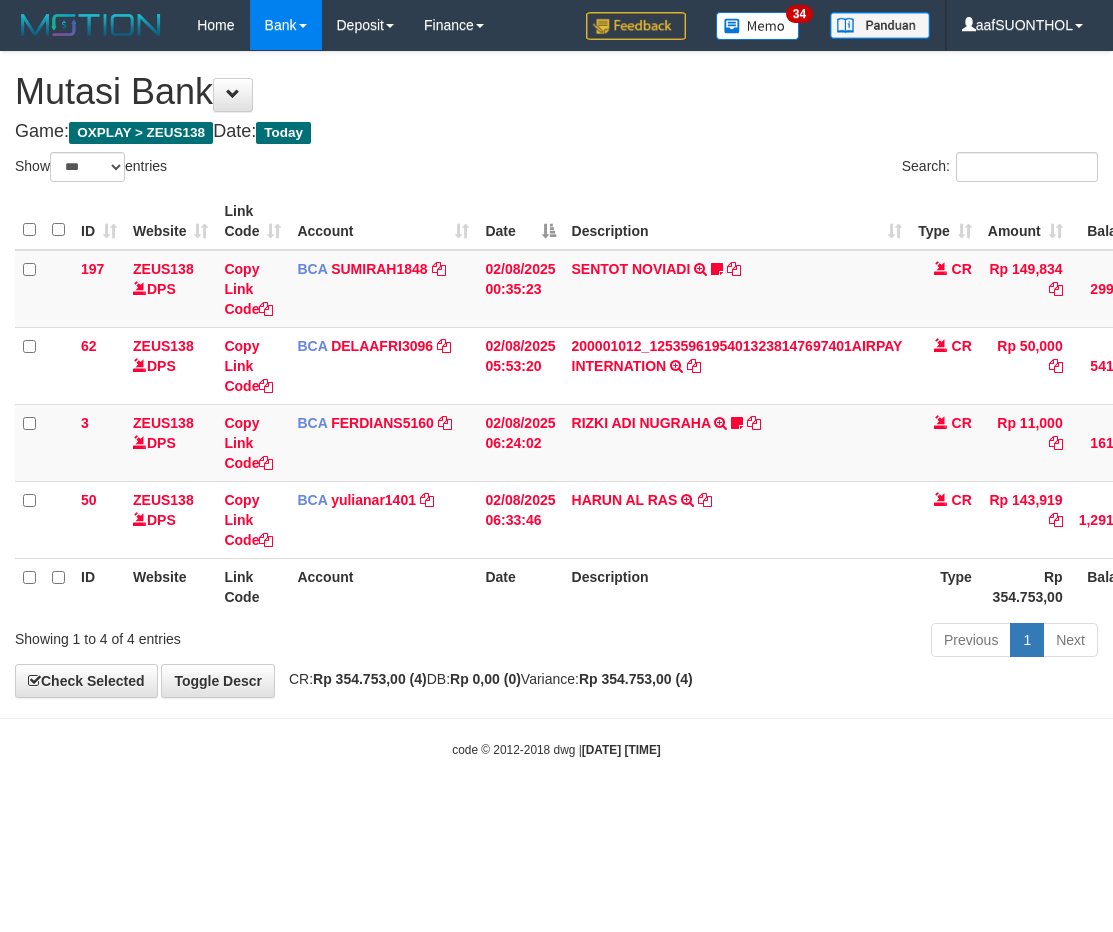 select on "***" 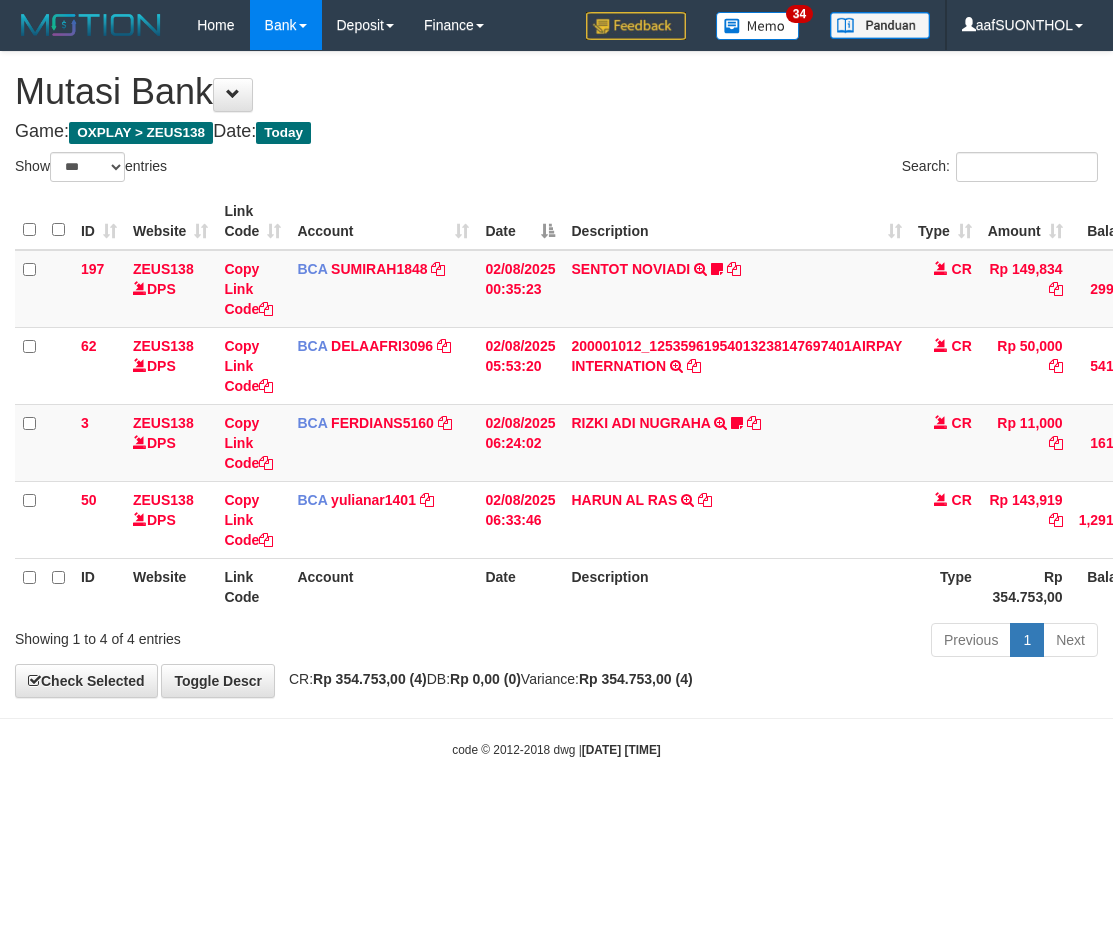 scroll, scrollTop: 0, scrollLeft: 2, axis: horizontal 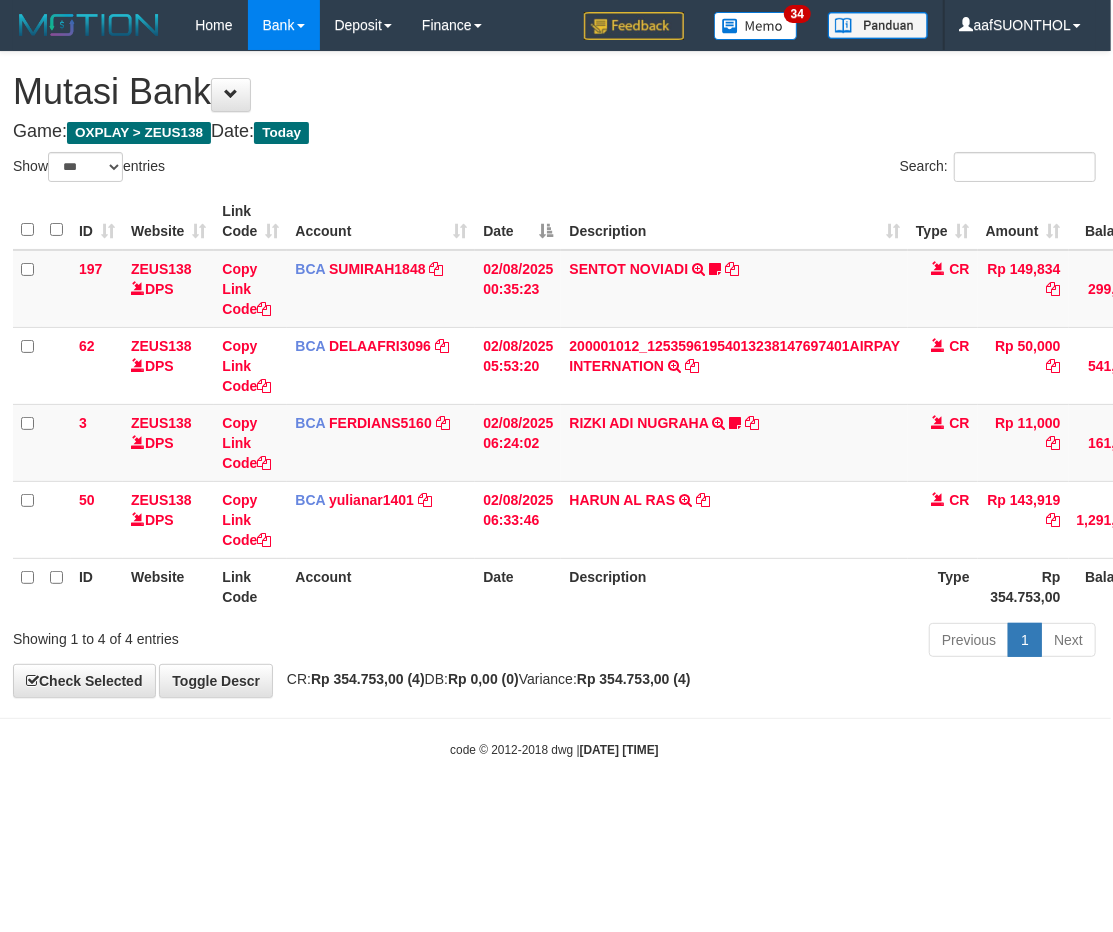 click on "Previous 1 Next" at bounding box center (786, 642) 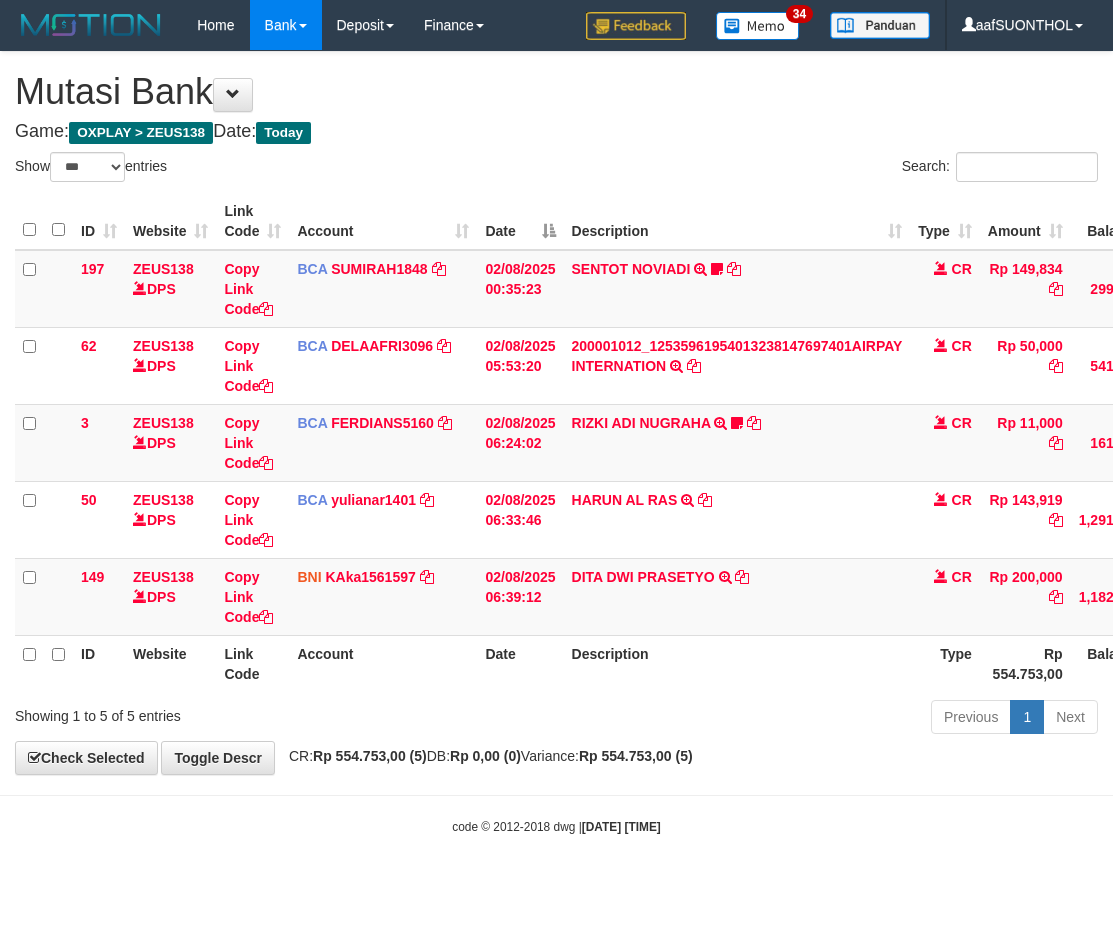 select on "***" 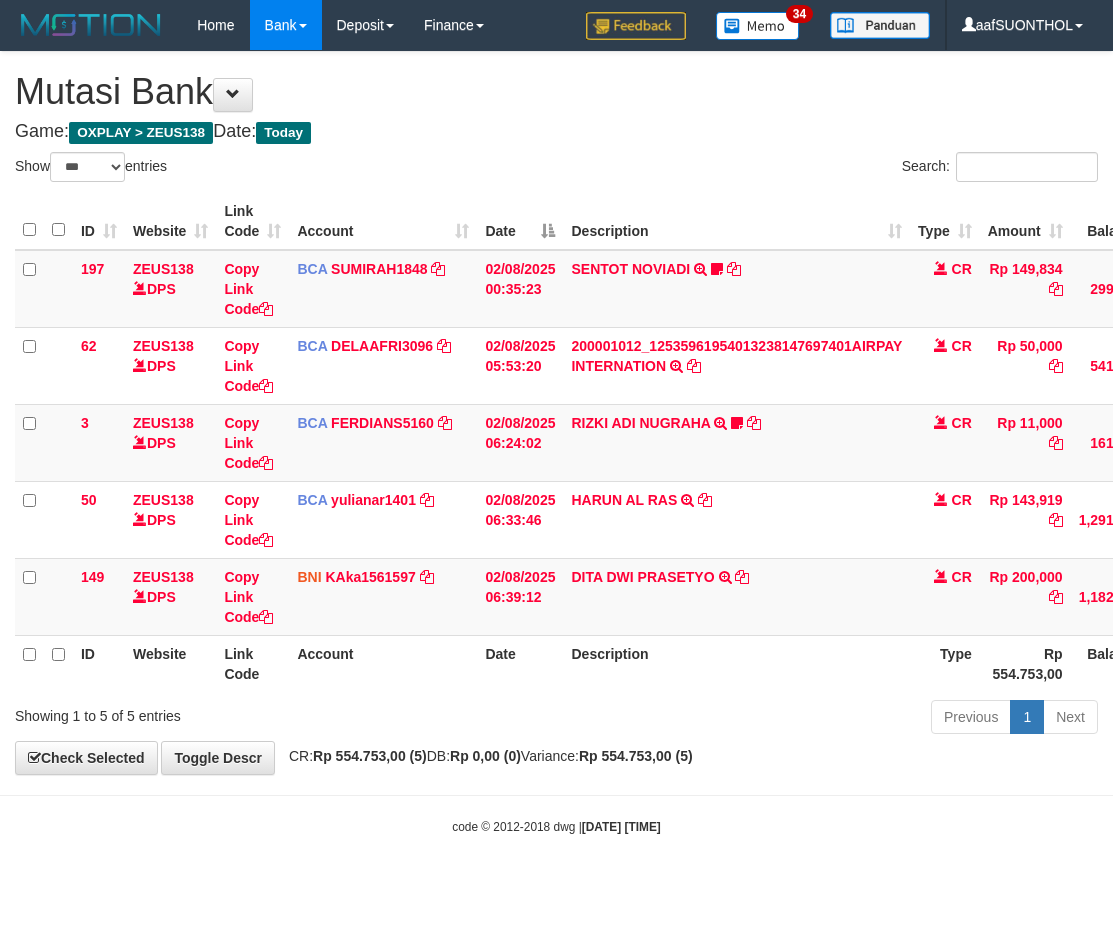 scroll, scrollTop: 0, scrollLeft: 2, axis: horizontal 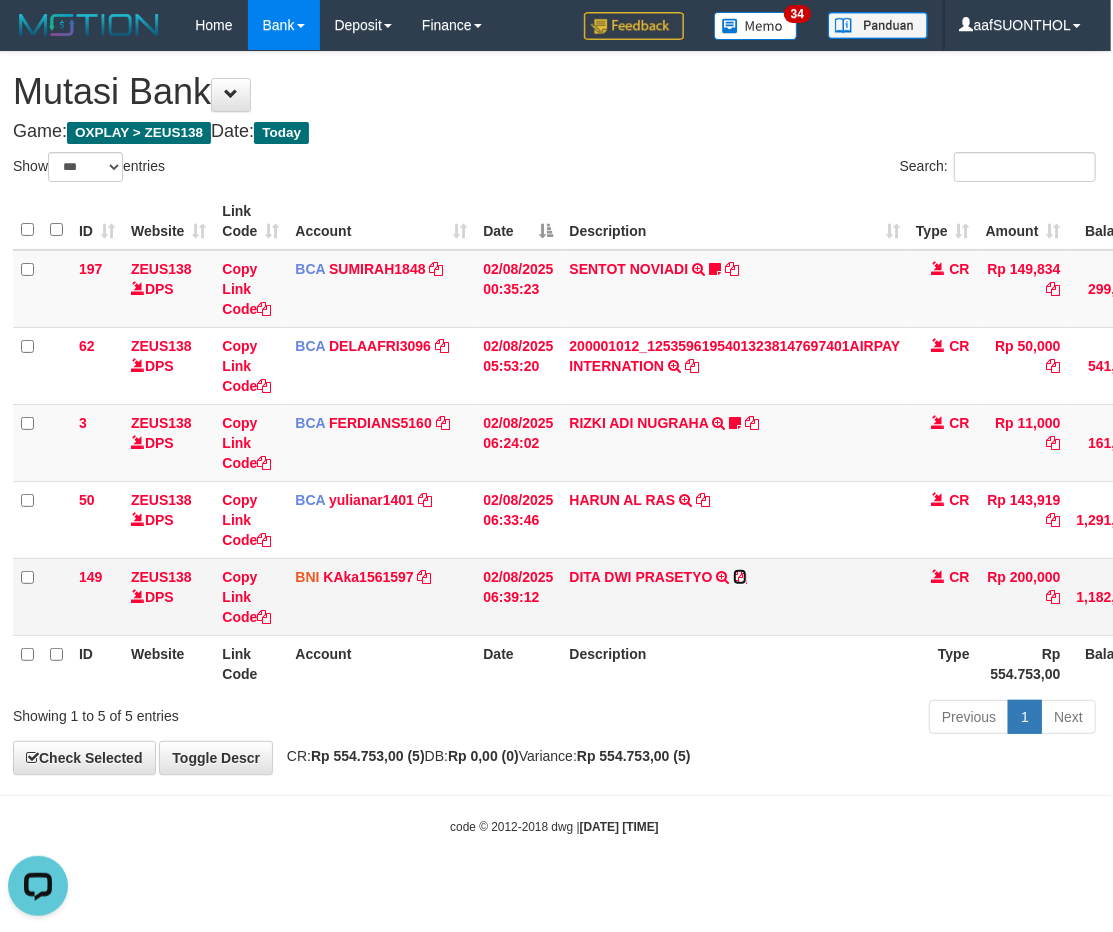 click at bounding box center (740, 577) 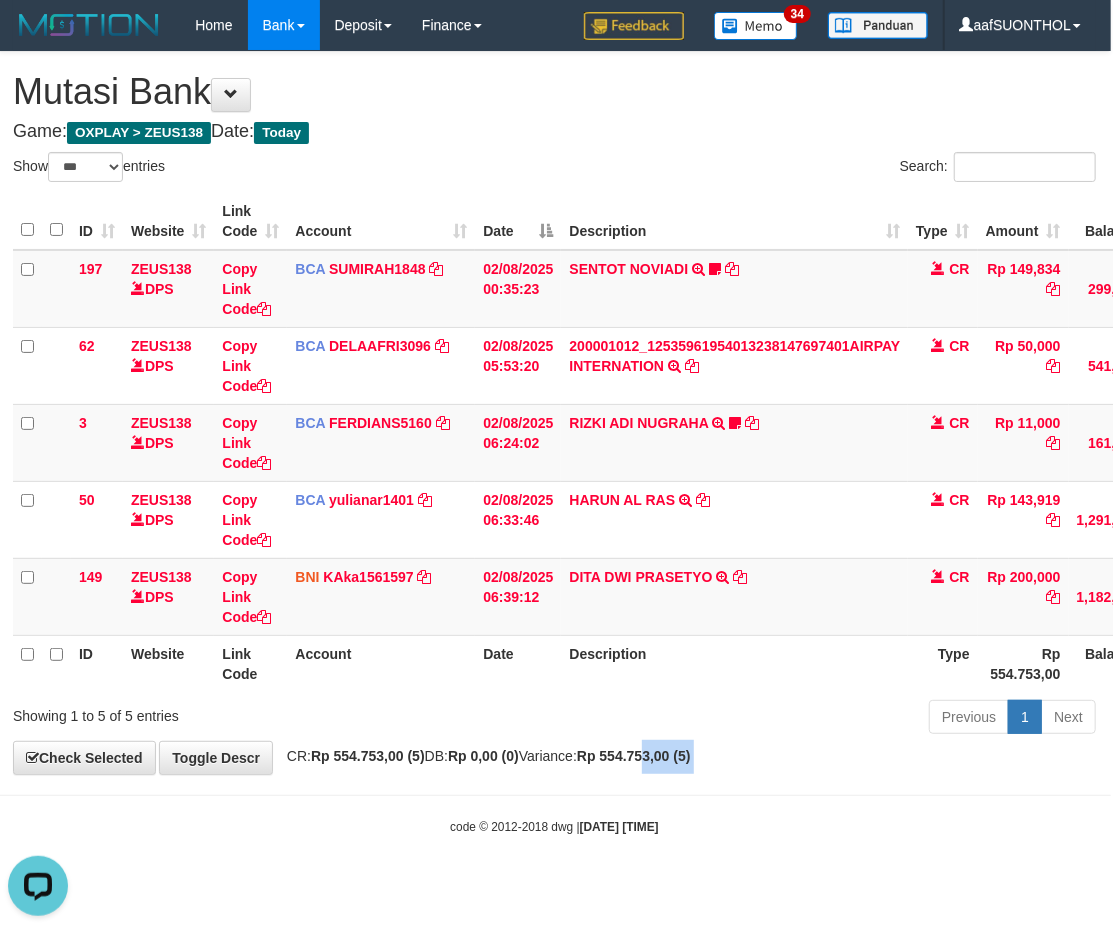 drag, startPoint x: 714, startPoint y: 785, endPoint x: 680, endPoint y: 765, distance: 39.446167 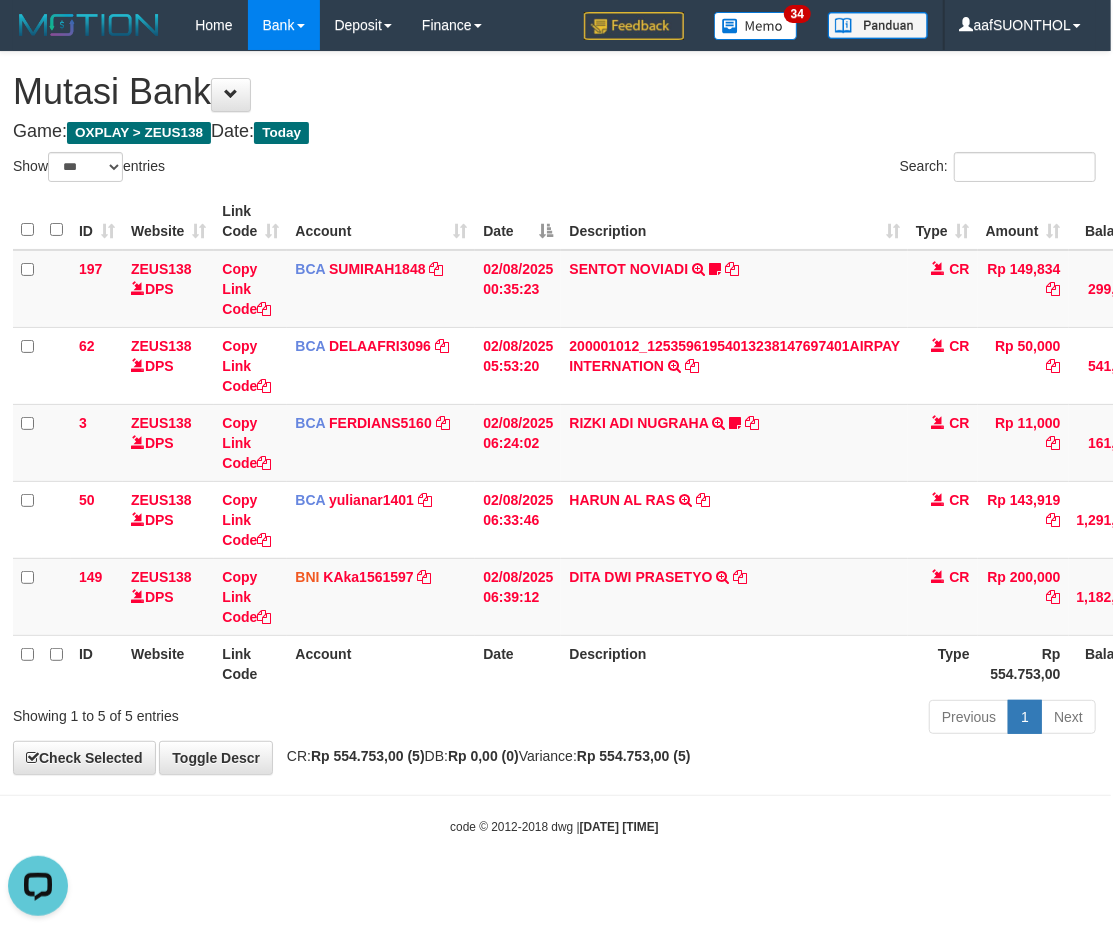 drag, startPoint x: 651, startPoint y: 762, endPoint x: 687, endPoint y: 766, distance: 36.221542 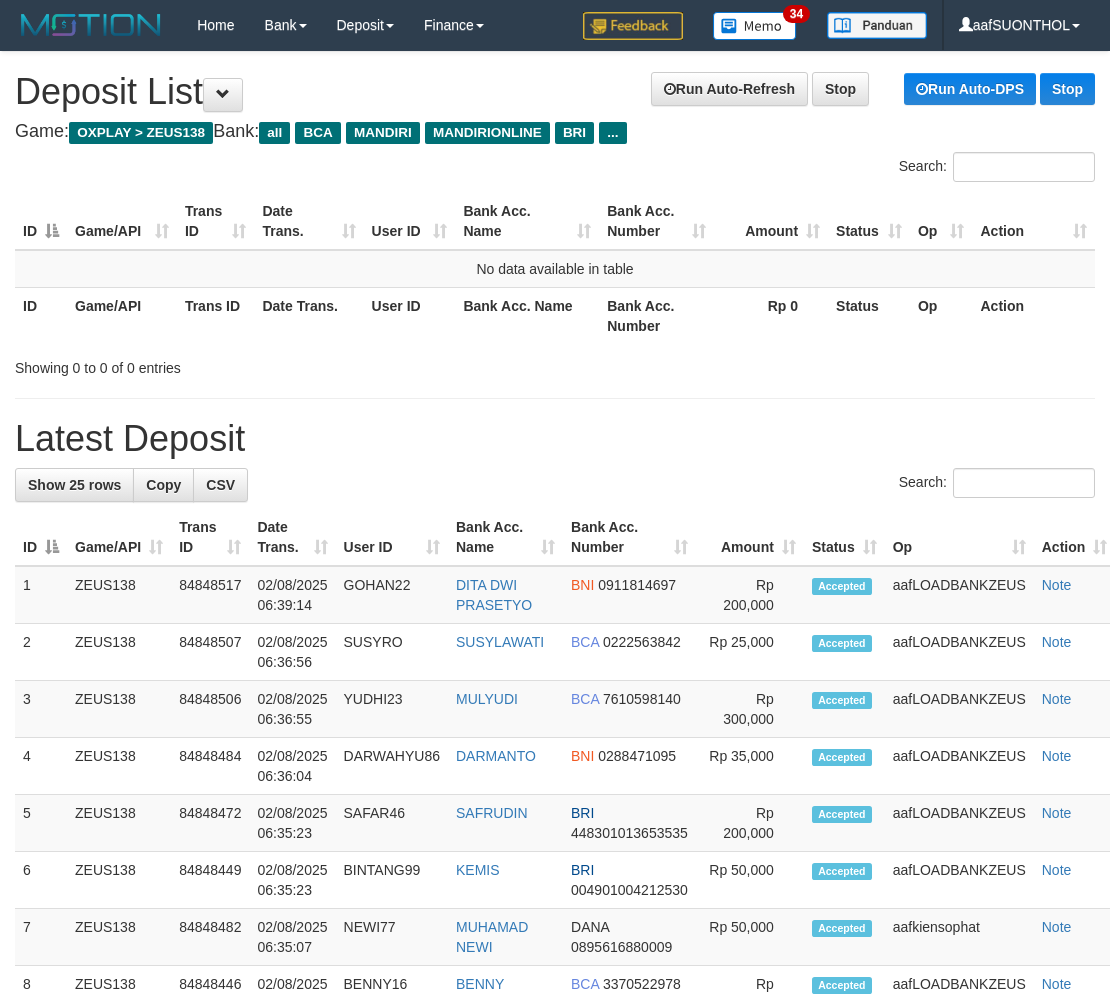 scroll, scrollTop: 0, scrollLeft: 0, axis: both 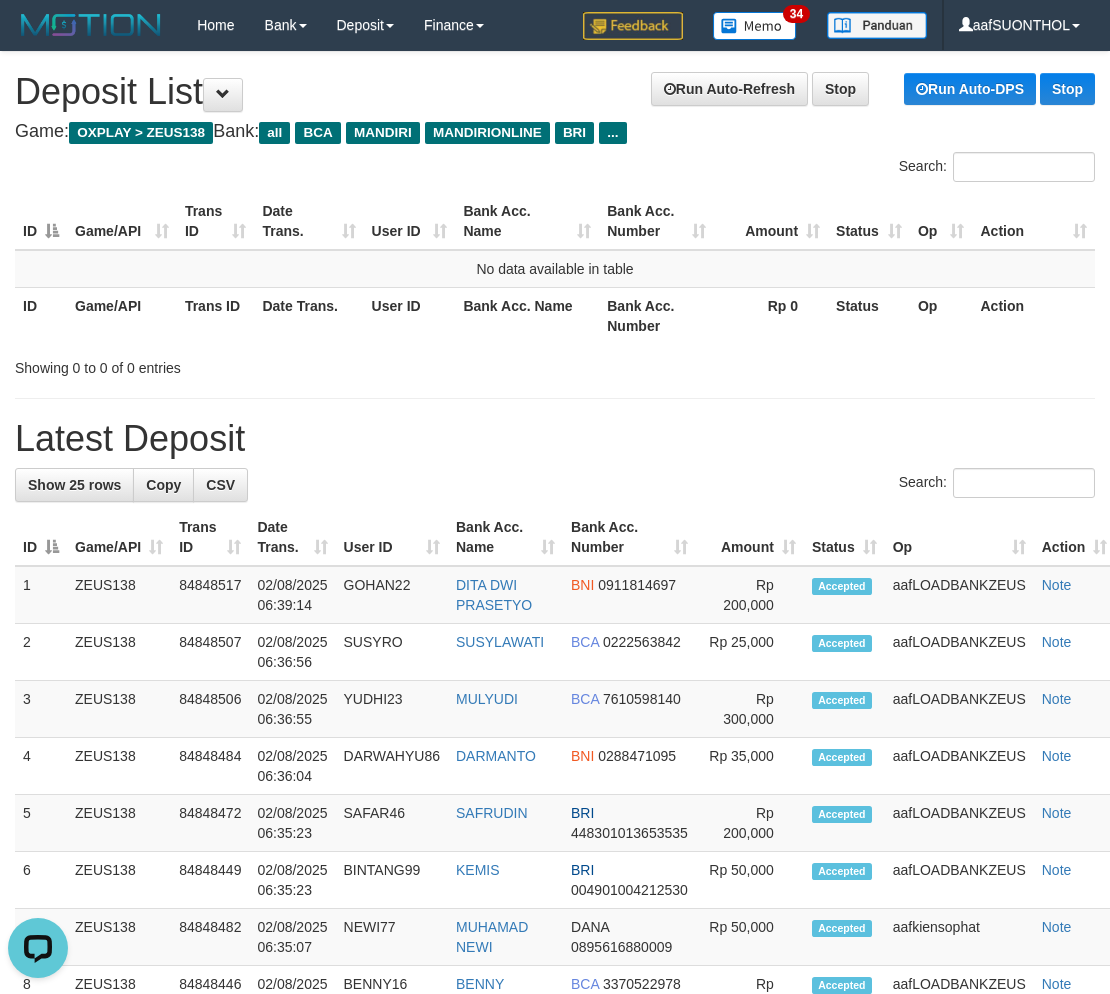 drag, startPoint x: 727, startPoint y: 443, endPoint x: 705, endPoint y: 443, distance: 22 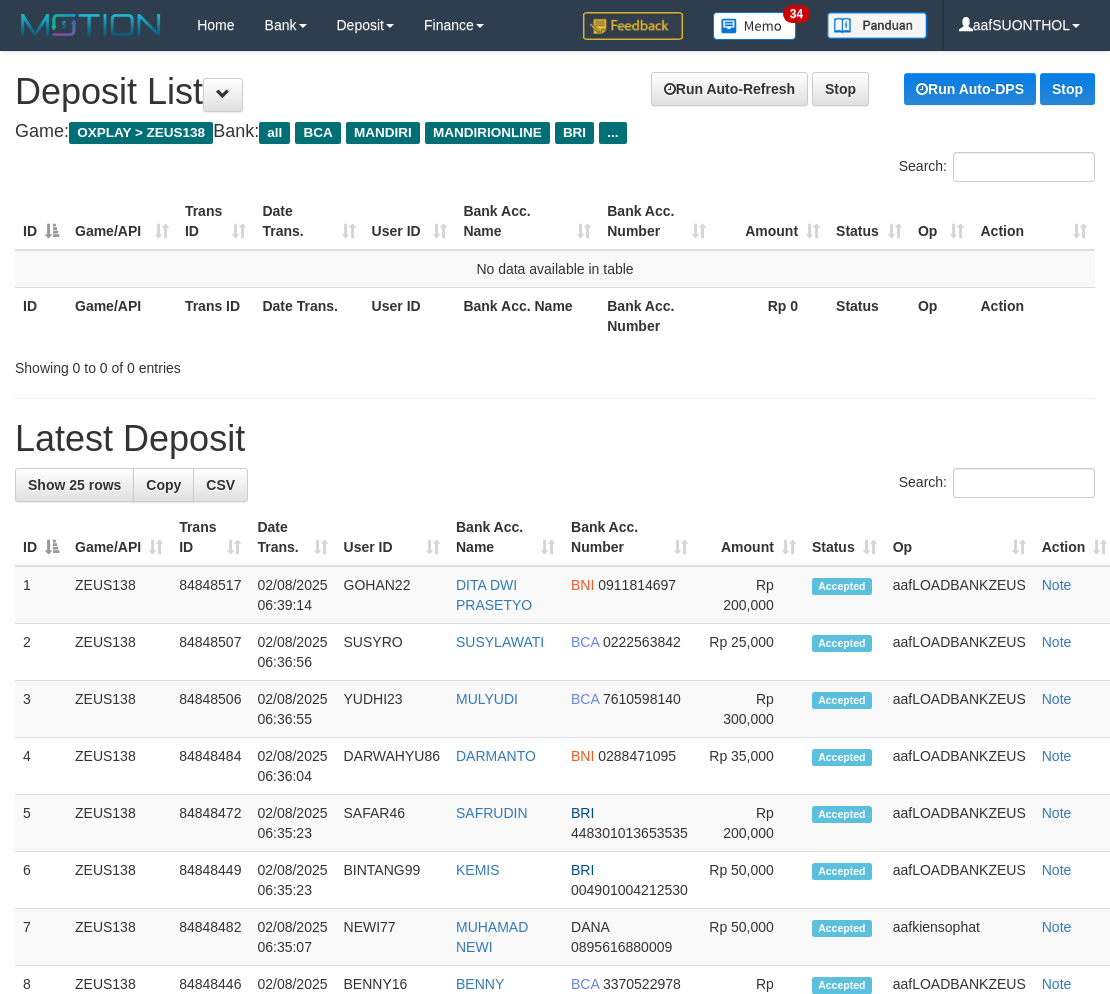 scroll, scrollTop: 0, scrollLeft: 0, axis: both 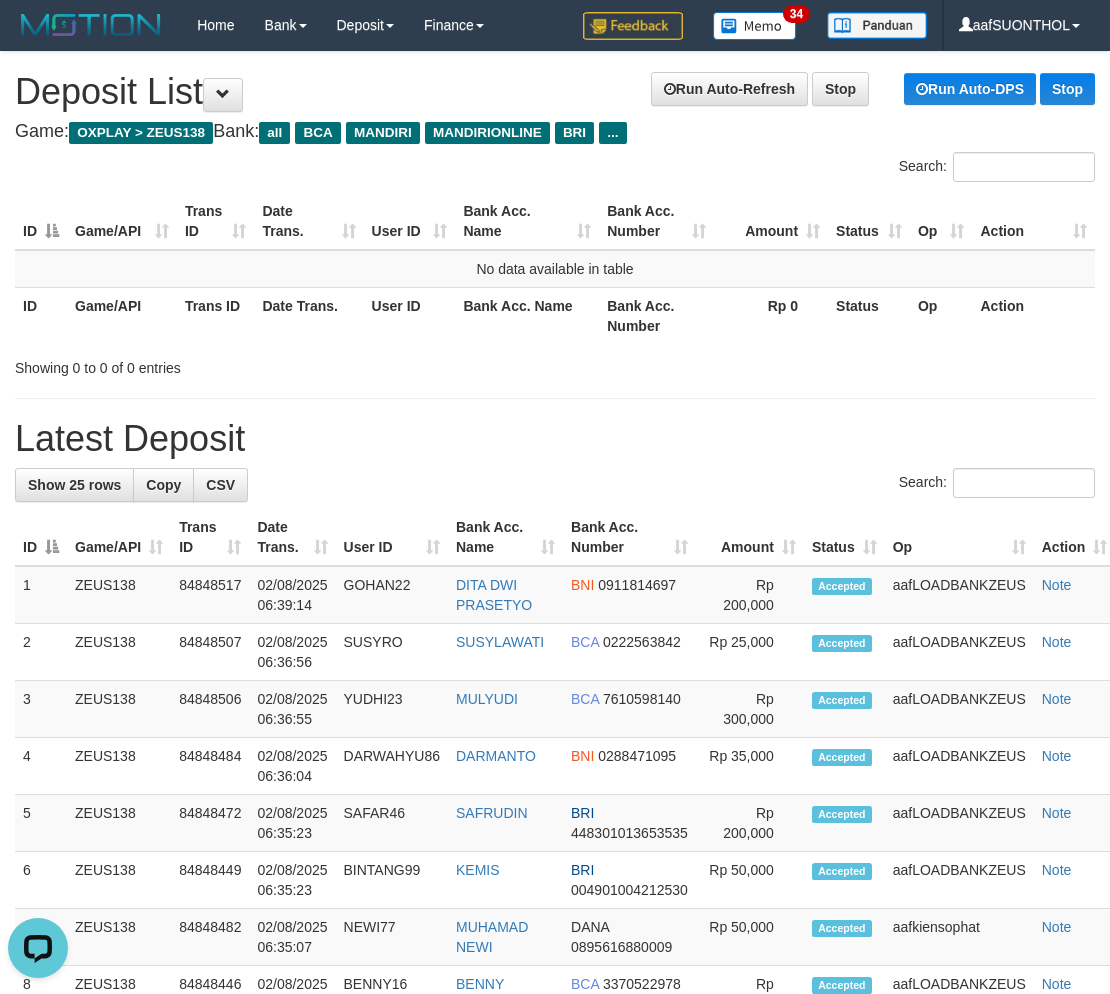 click on "Latest Deposit" at bounding box center [555, 439] 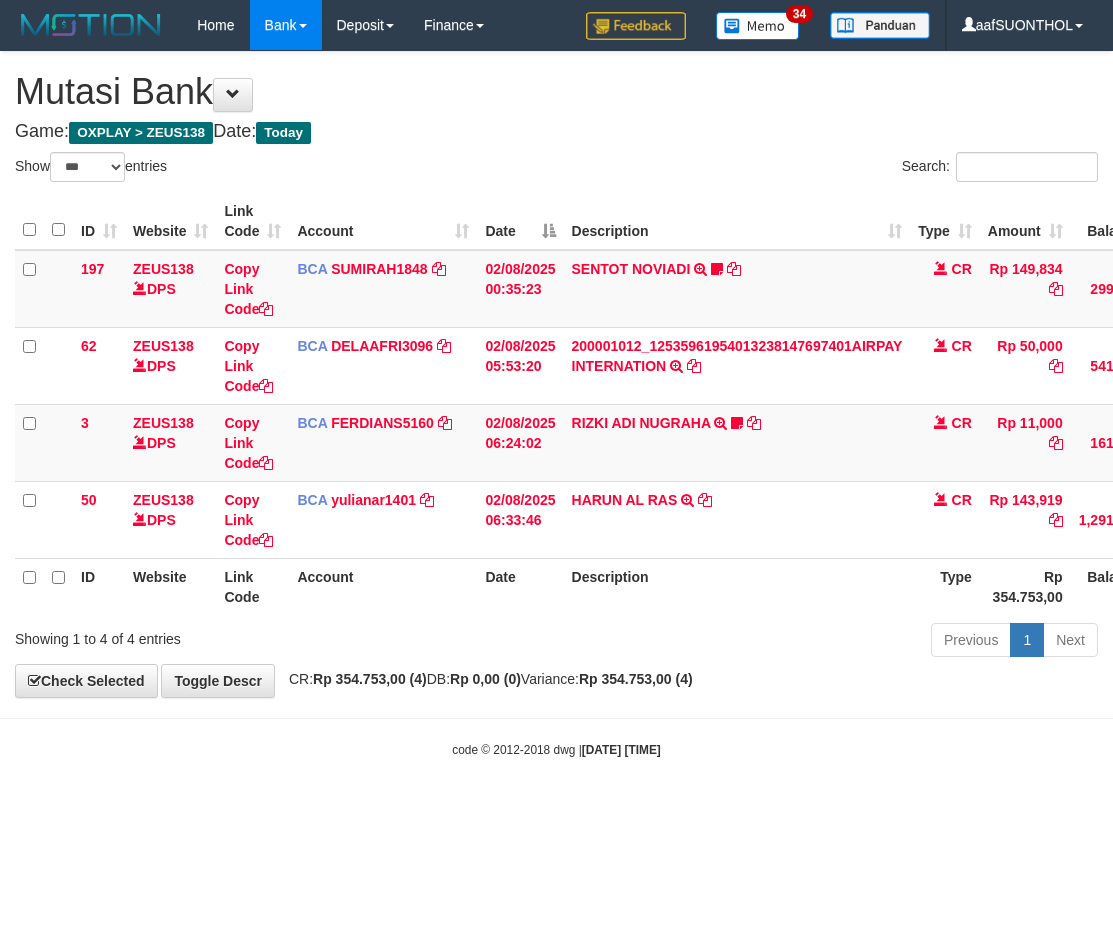 select on "***" 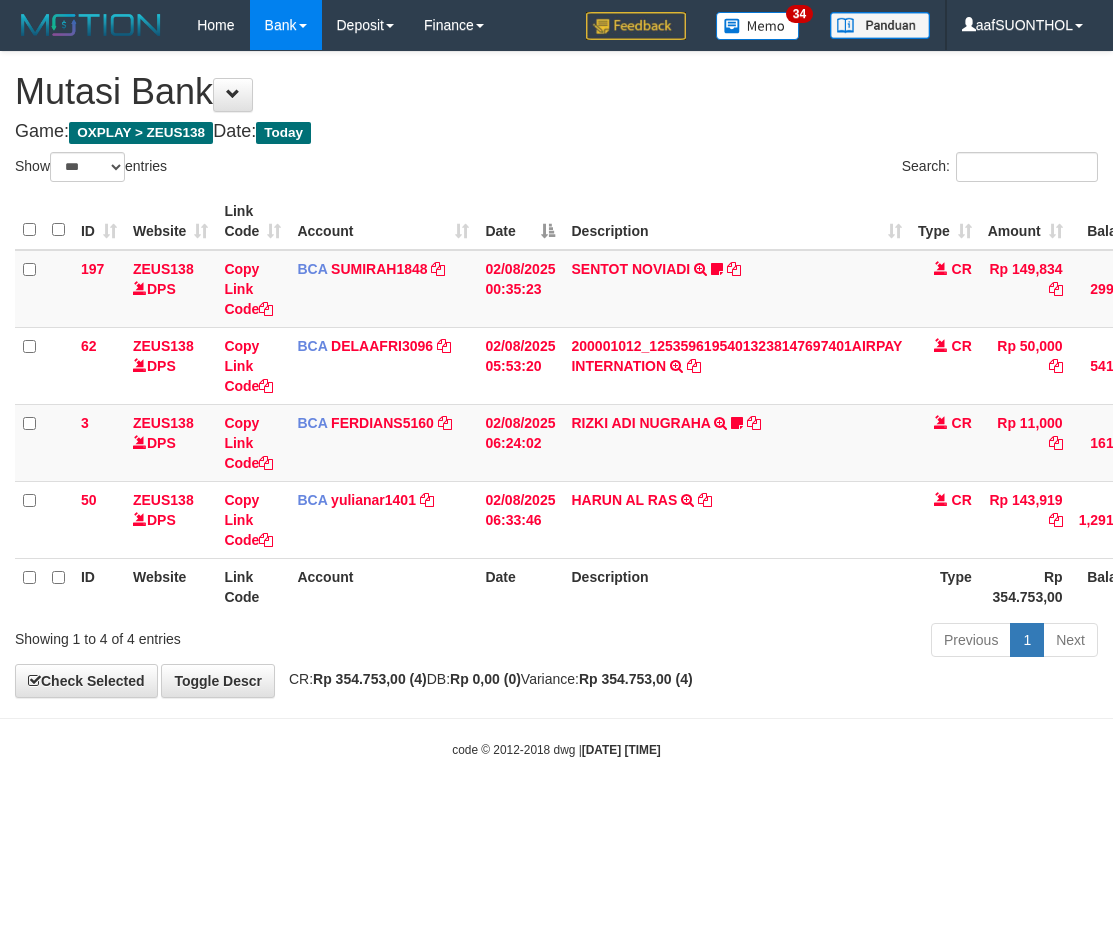 scroll, scrollTop: 0, scrollLeft: 2, axis: horizontal 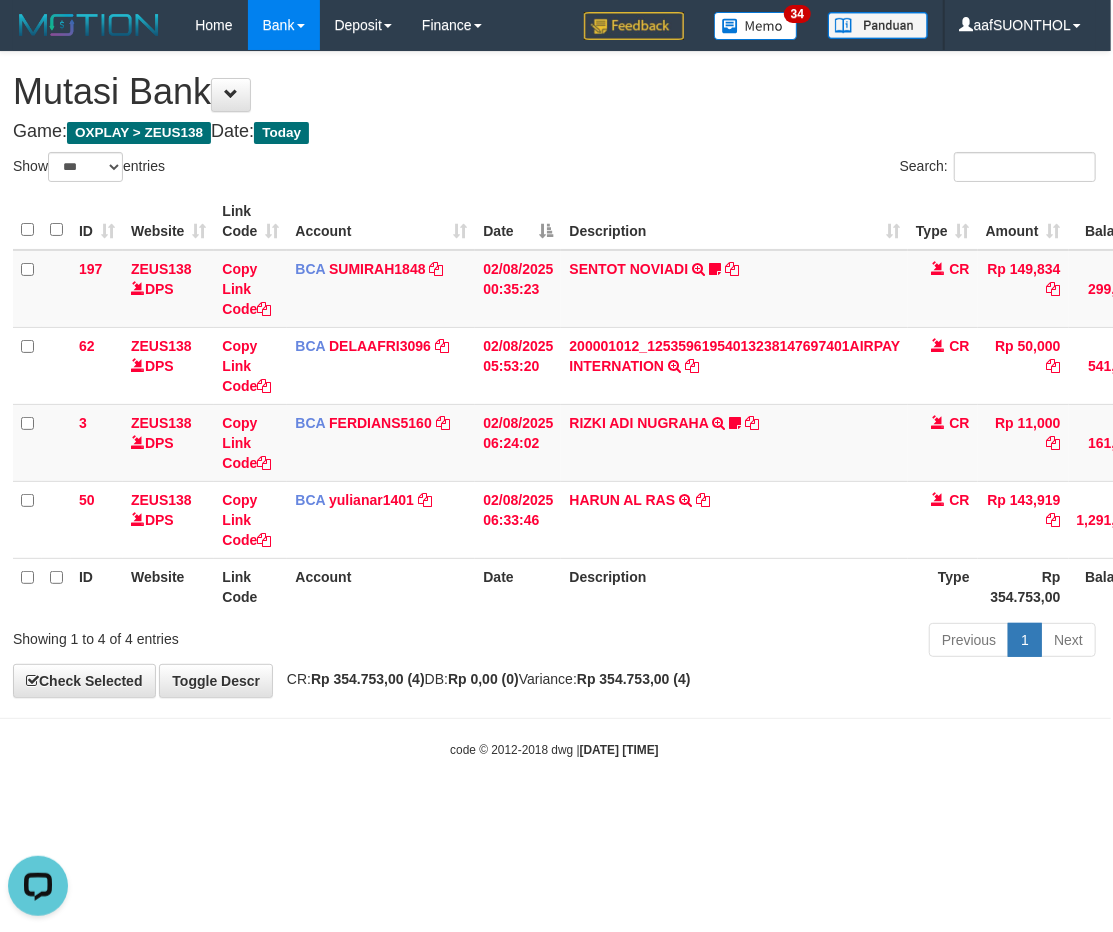 drag, startPoint x: 777, startPoint y: 734, endPoint x: 764, endPoint y: 728, distance: 14.3178215 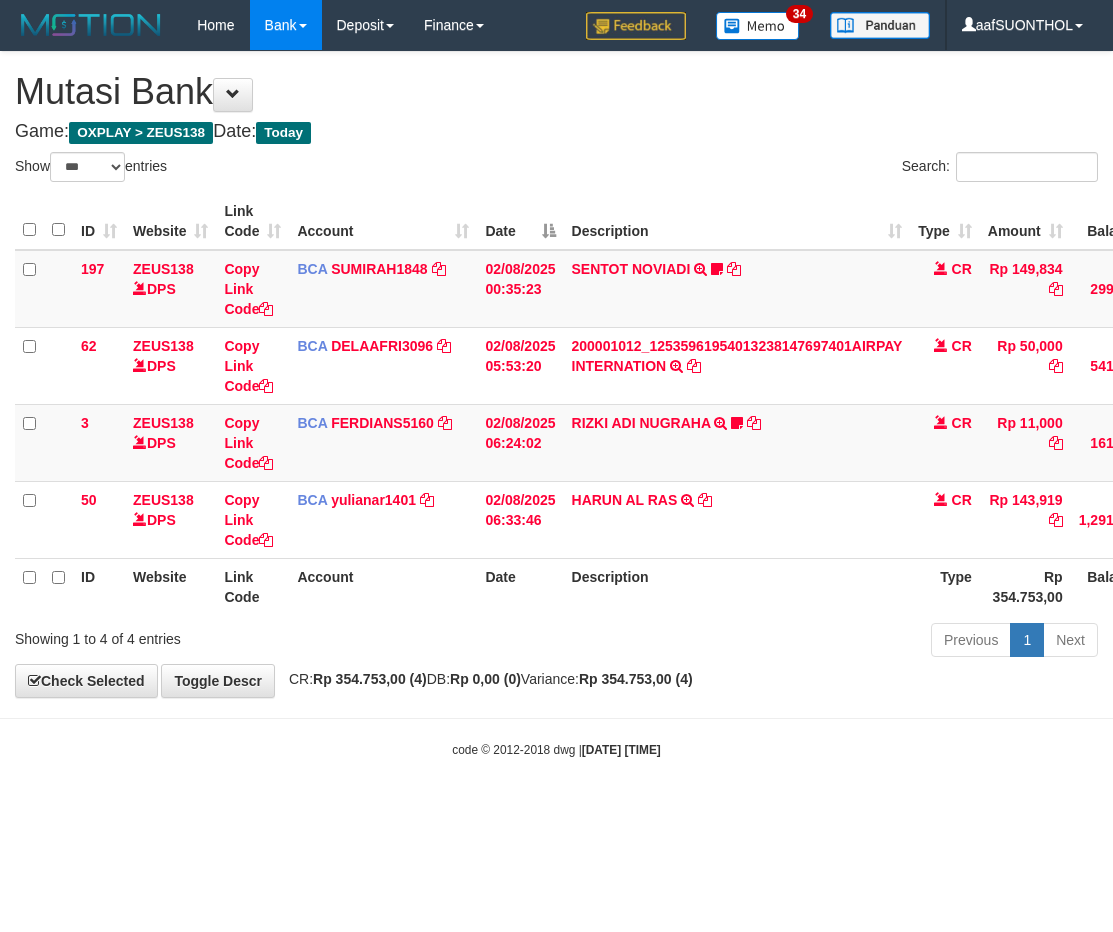 select on "***" 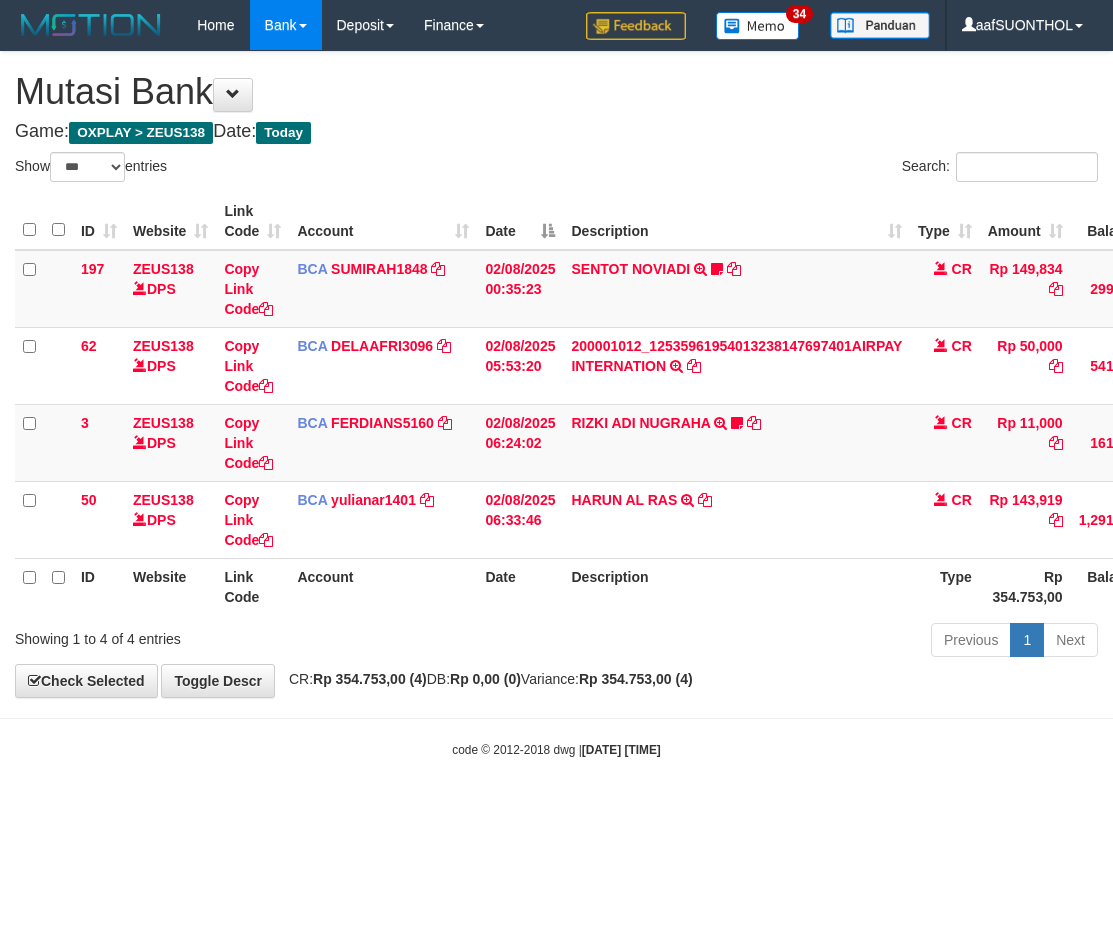 scroll, scrollTop: 0, scrollLeft: 2, axis: horizontal 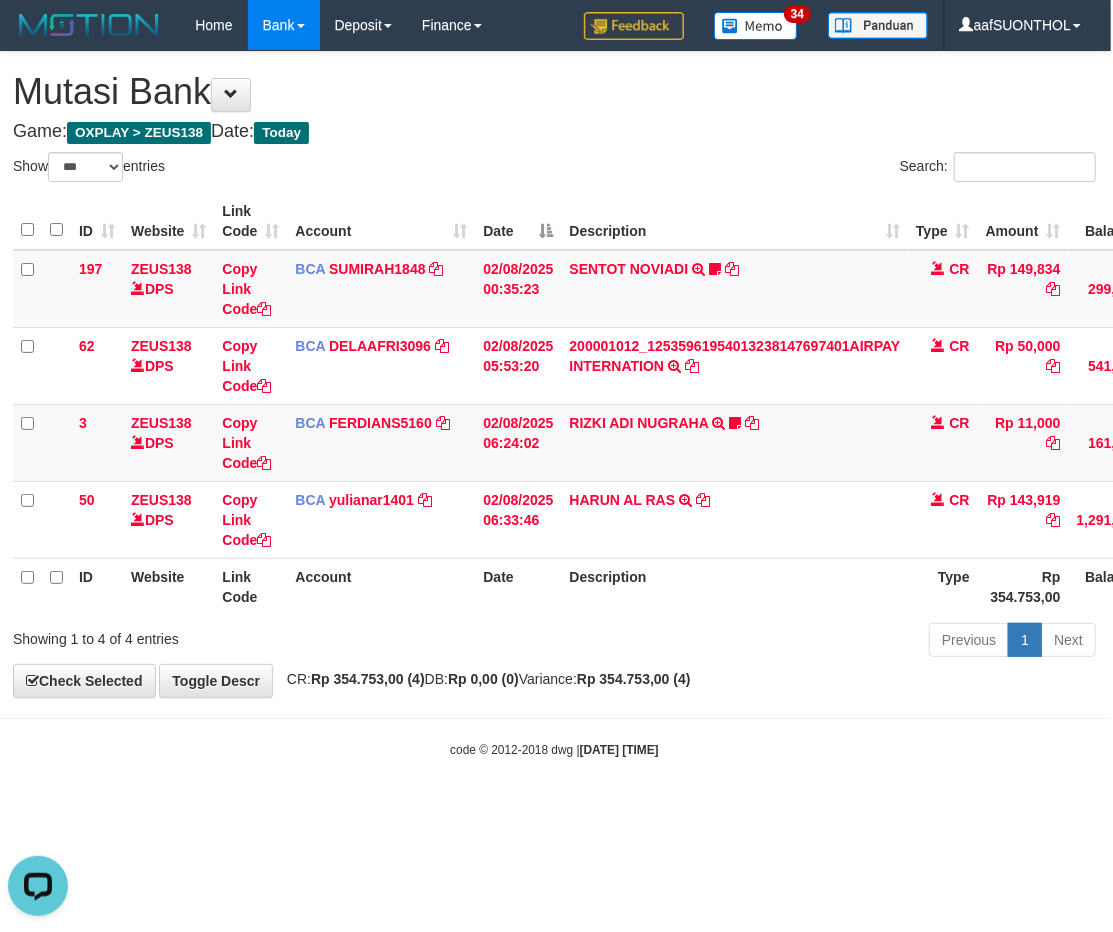 click on "Toggle navigation
Home
Bank
Account List
Load
By Website
Group
[OXPLAY]													ZEUS138
By Load Group (DPS)" at bounding box center (554, 404) 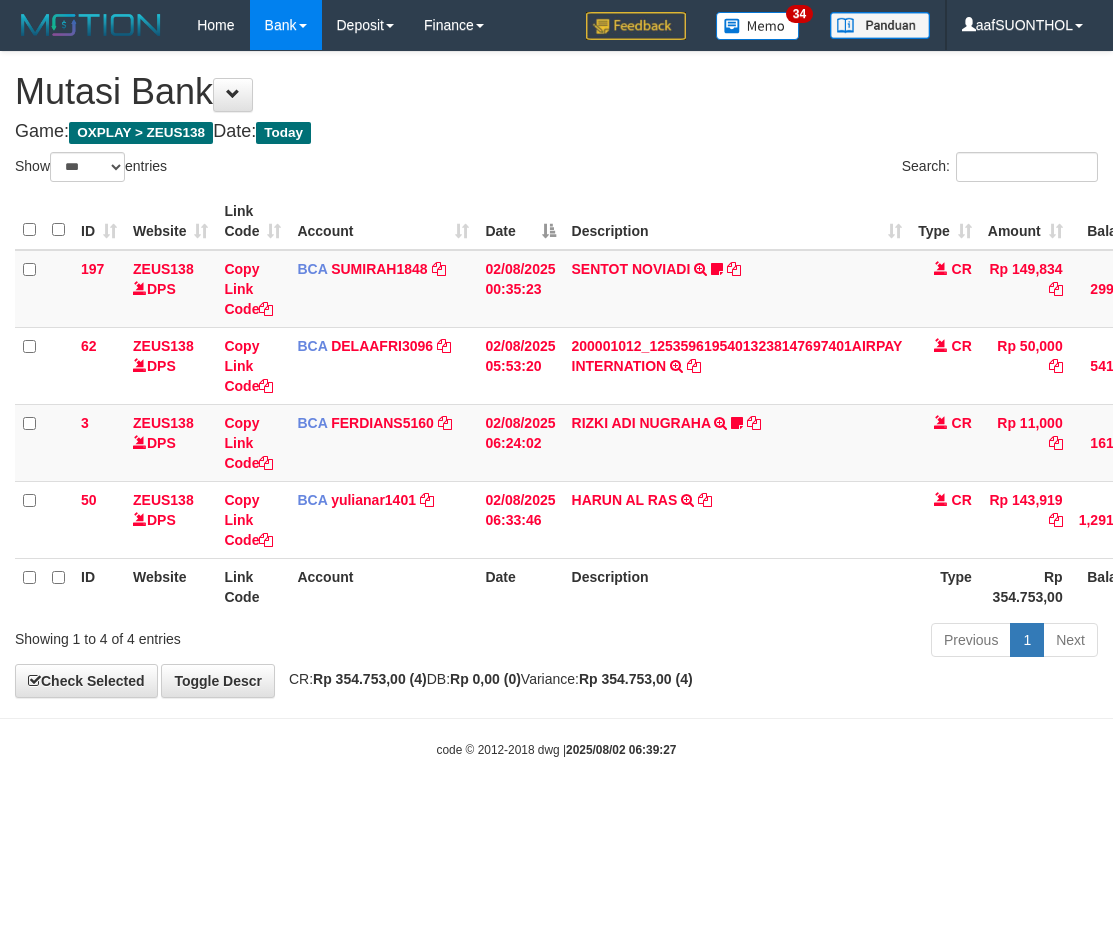 select on "***" 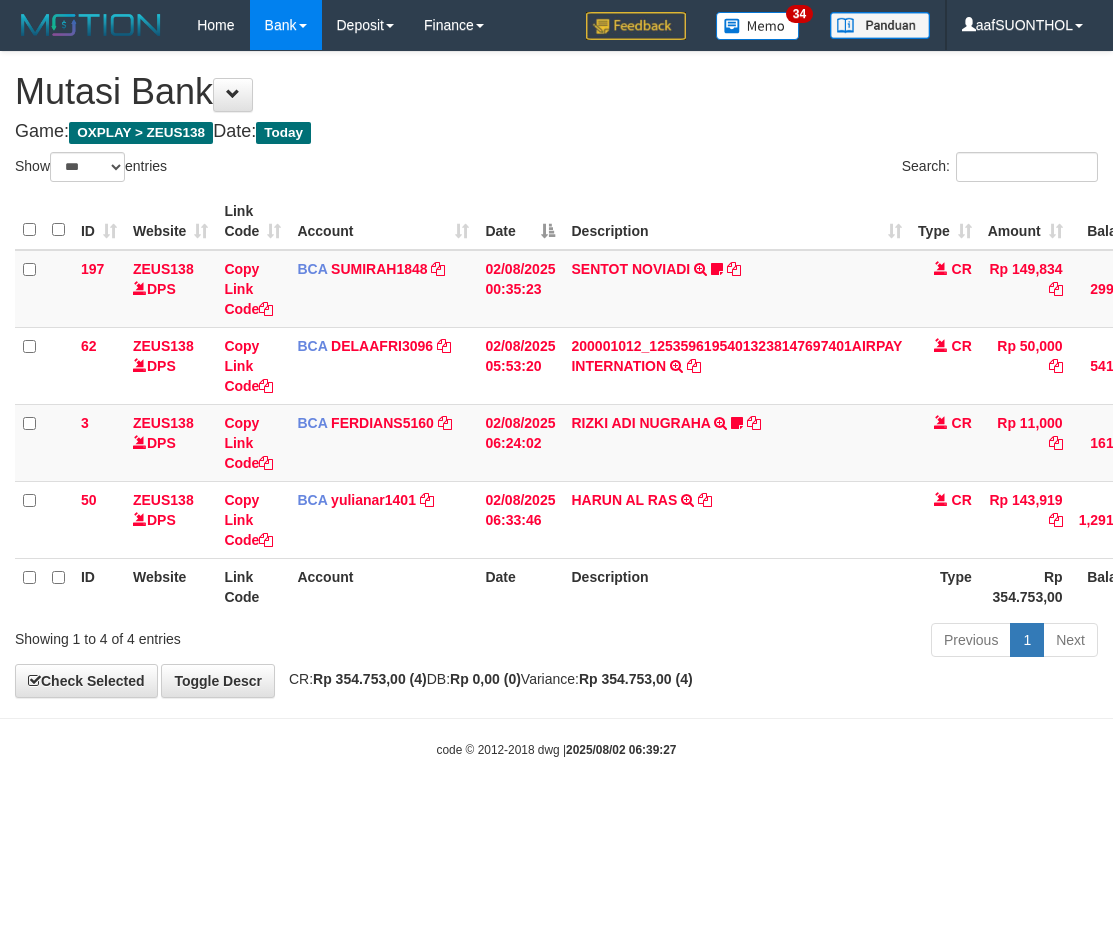 scroll, scrollTop: 0, scrollLeft: 2, axis: horizontal 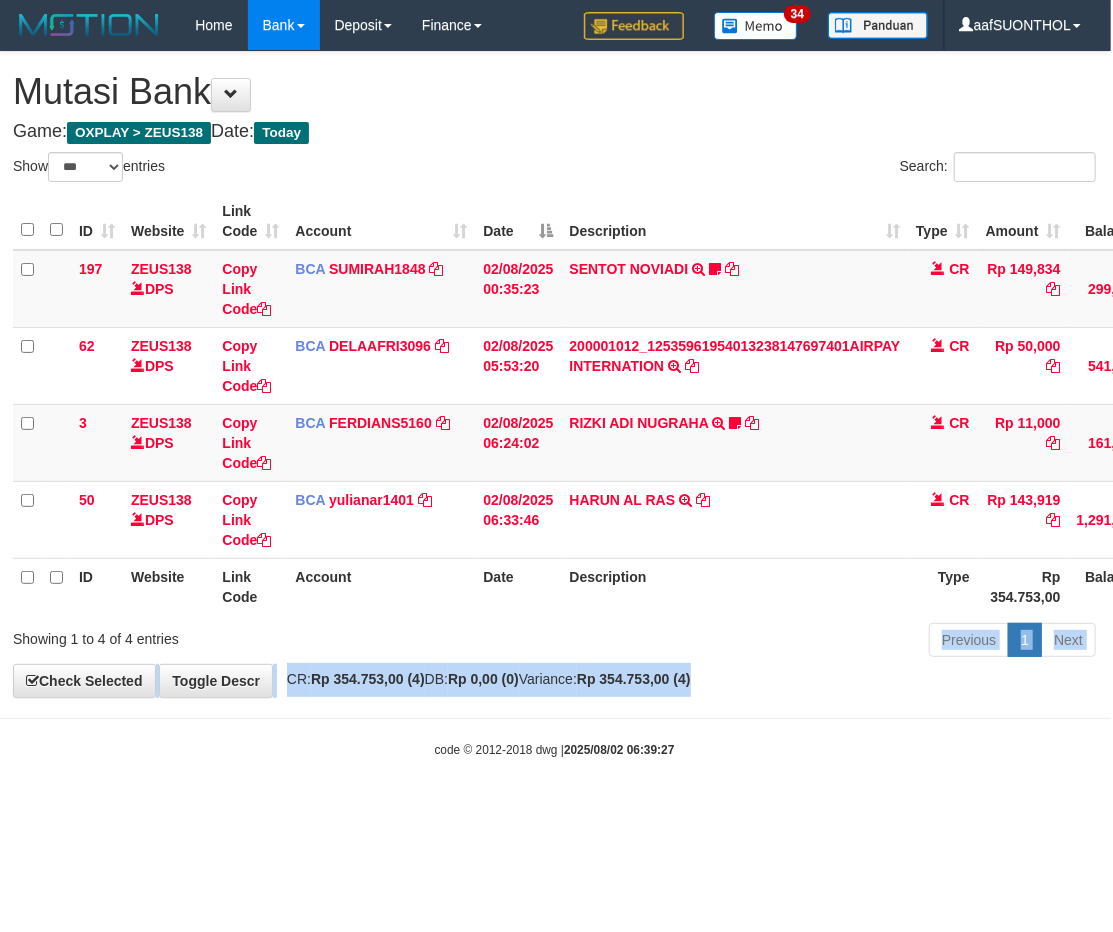 drag, startPoint x: 787, startPoint y: 677, endPoint x: 750, endPoint y: 671, distance: 37.48333 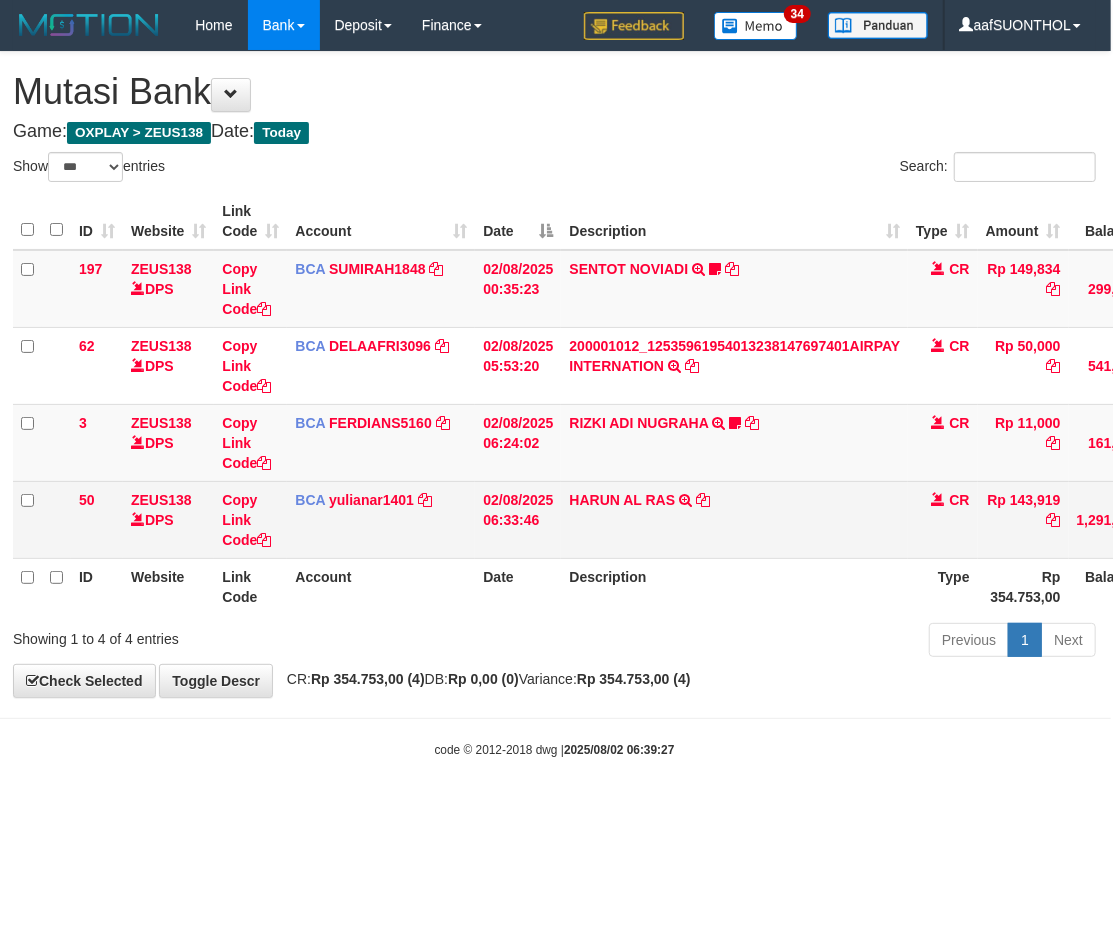 drag, startPoint x: 693, startPoint y: 638, endPoint x: 102, endPoint y: 555, distance: 596.7998 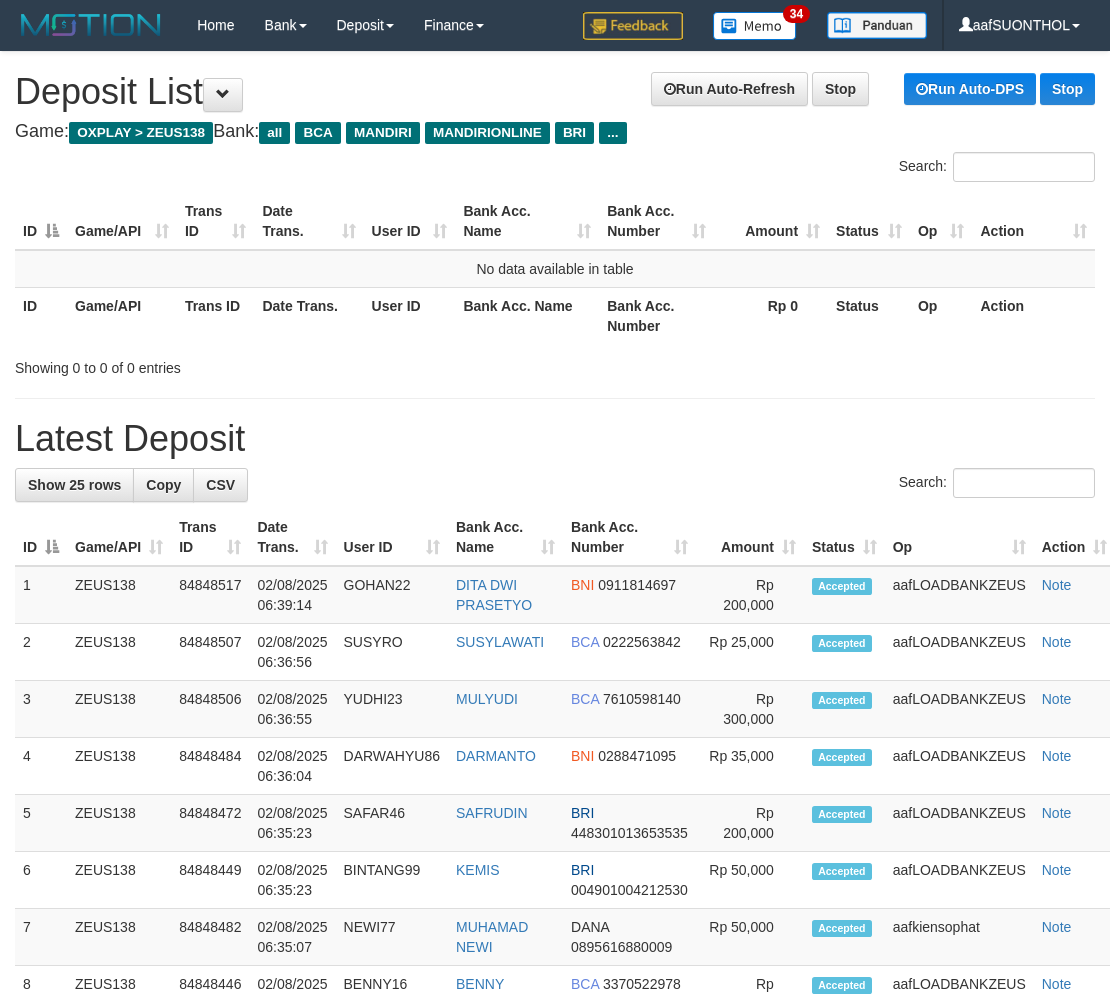 scroll, scrollTop: 0, scrollLeft: 0, axis: both 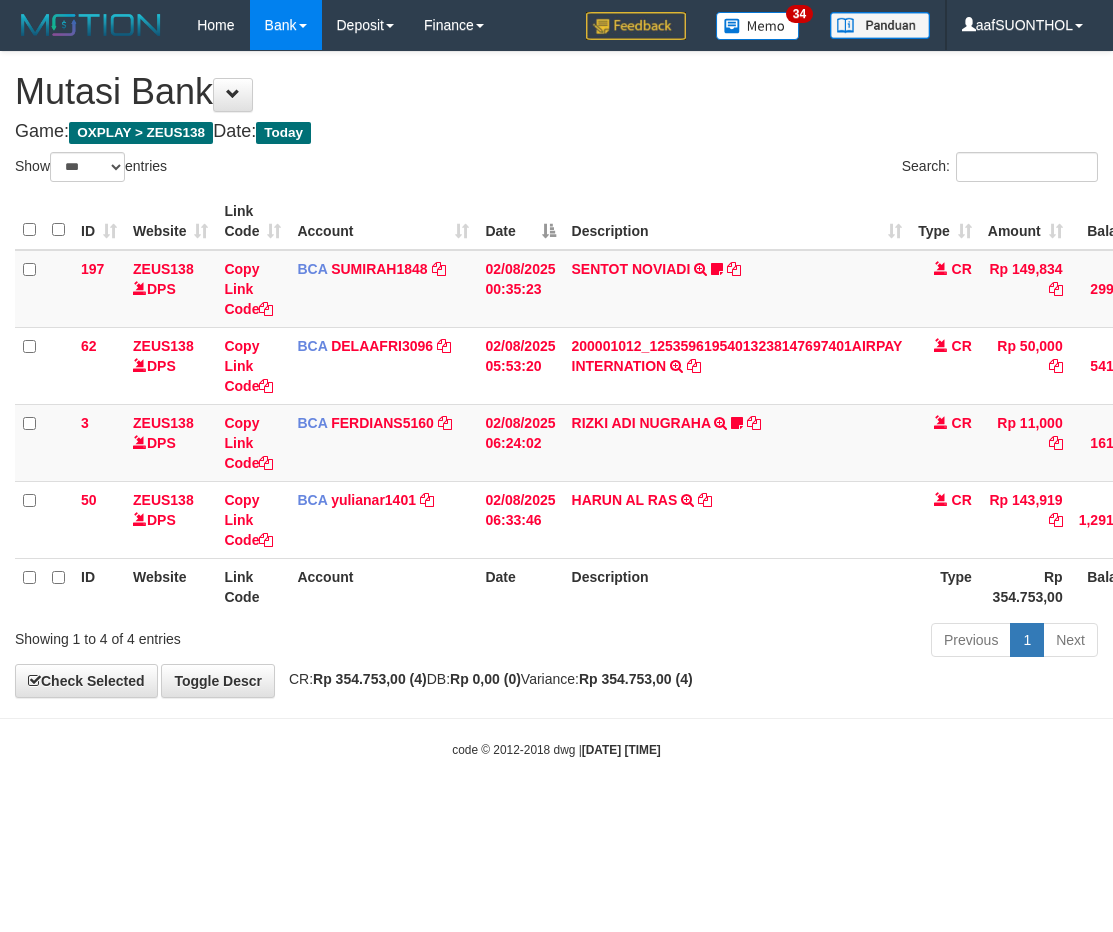 select on "***" 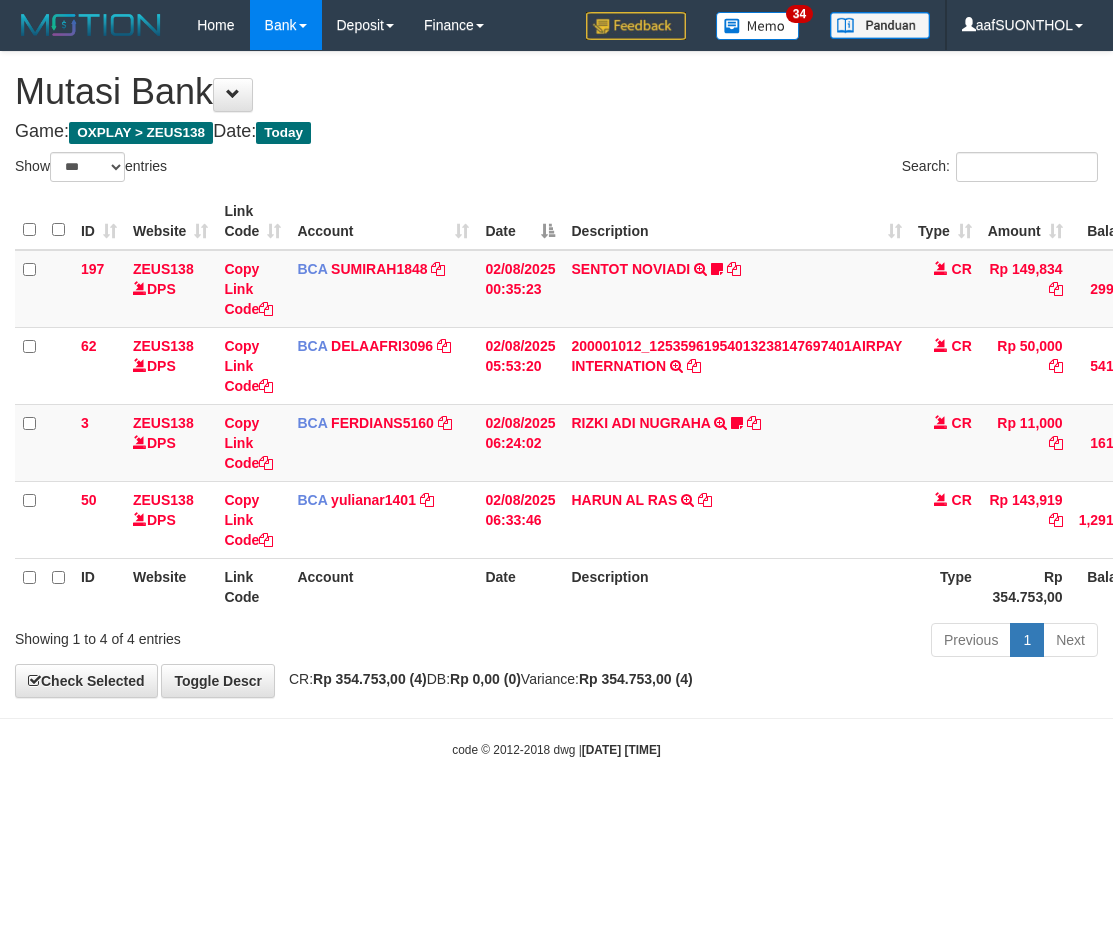scroll, scrollTop: 0, scrollLeft: 2, axis: horizontal 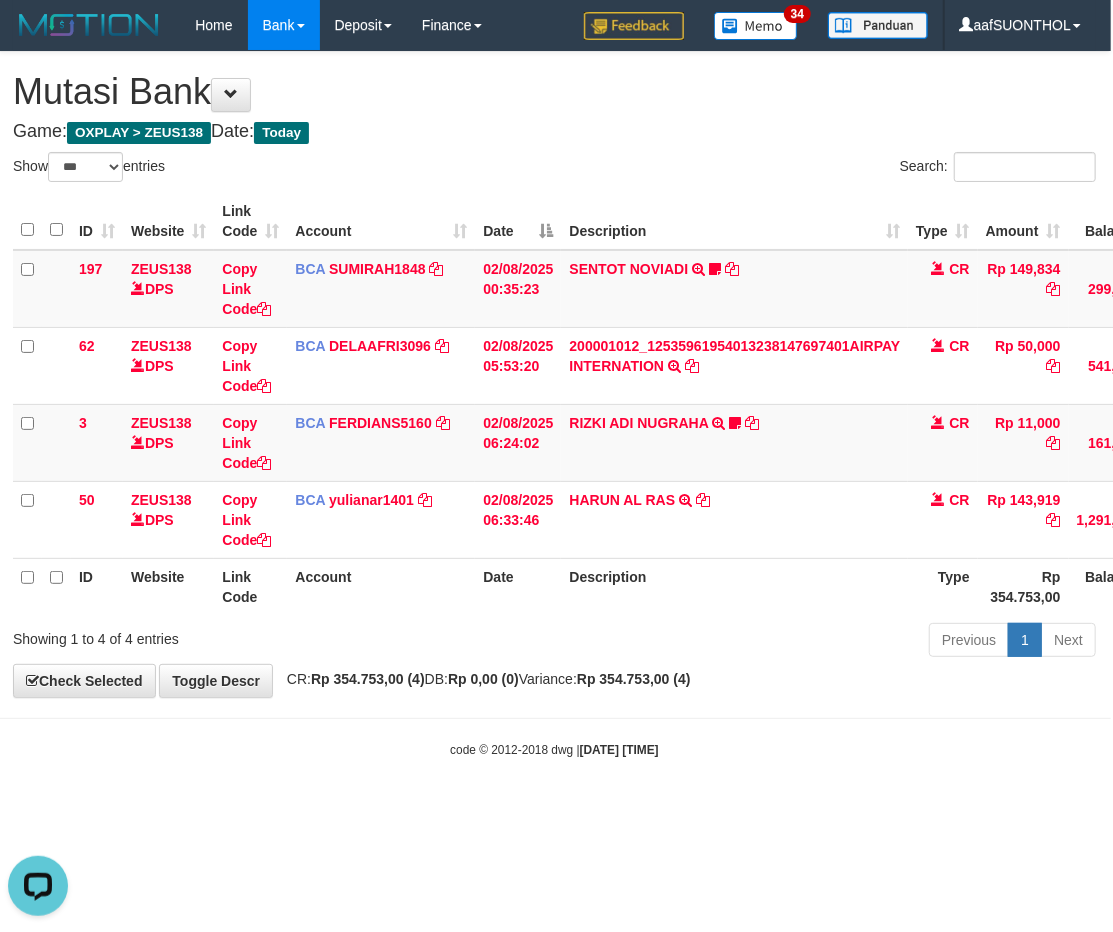 drag, startPoint x: 741, startPoint y: 597, endPoint x: 728, endPoint y: 588, distance: 15.811388 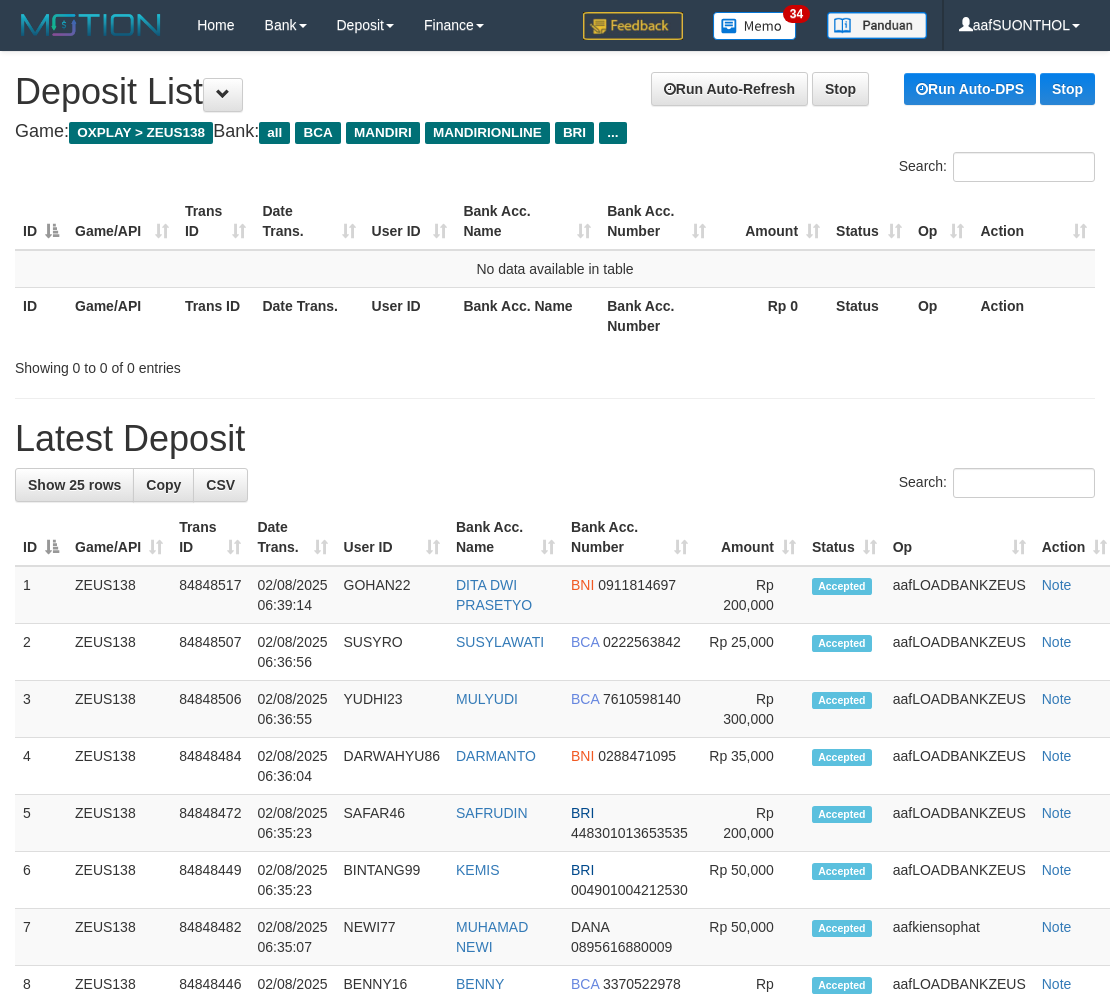 scroll, scrollTop: 0, scrollLeft: 0, axis: both 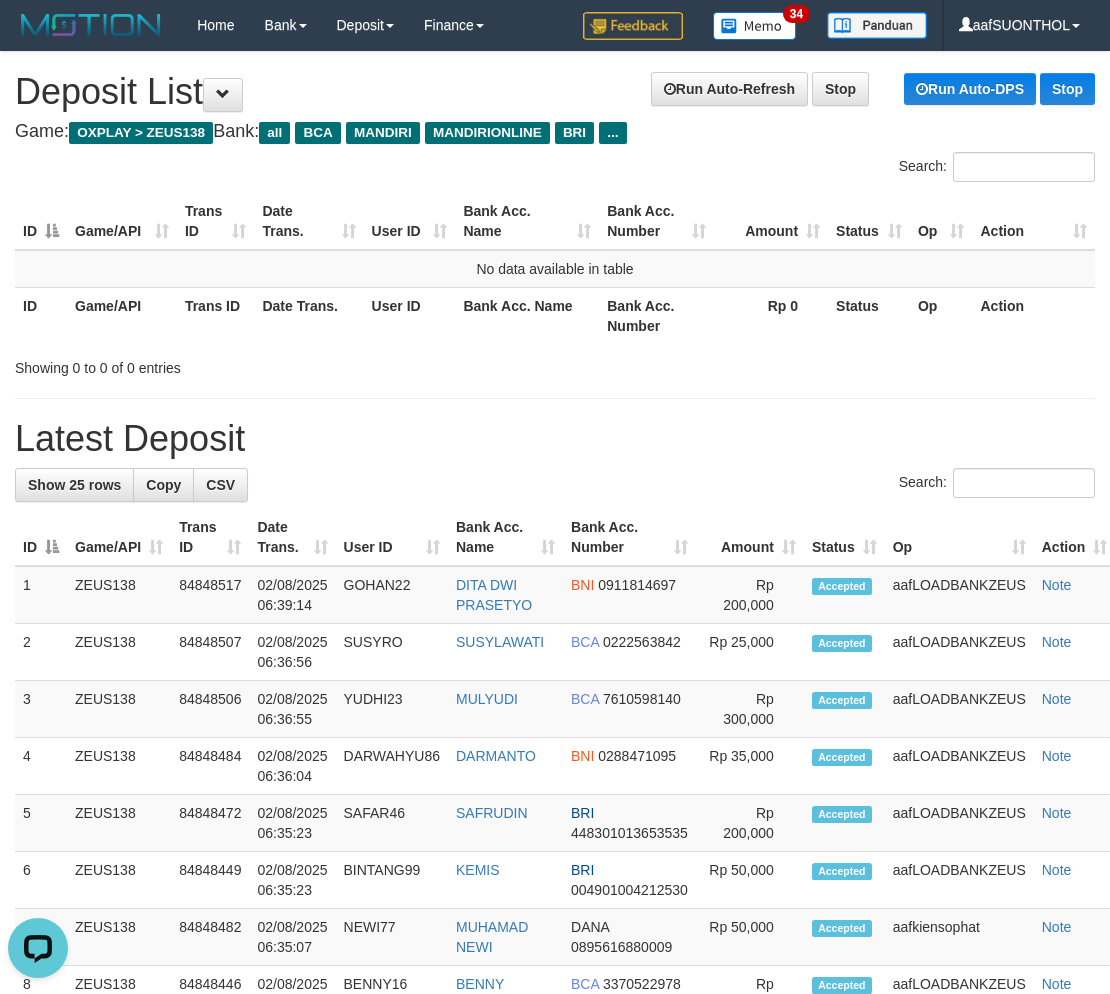 click on "**********" at bounding box center (555, 1118) 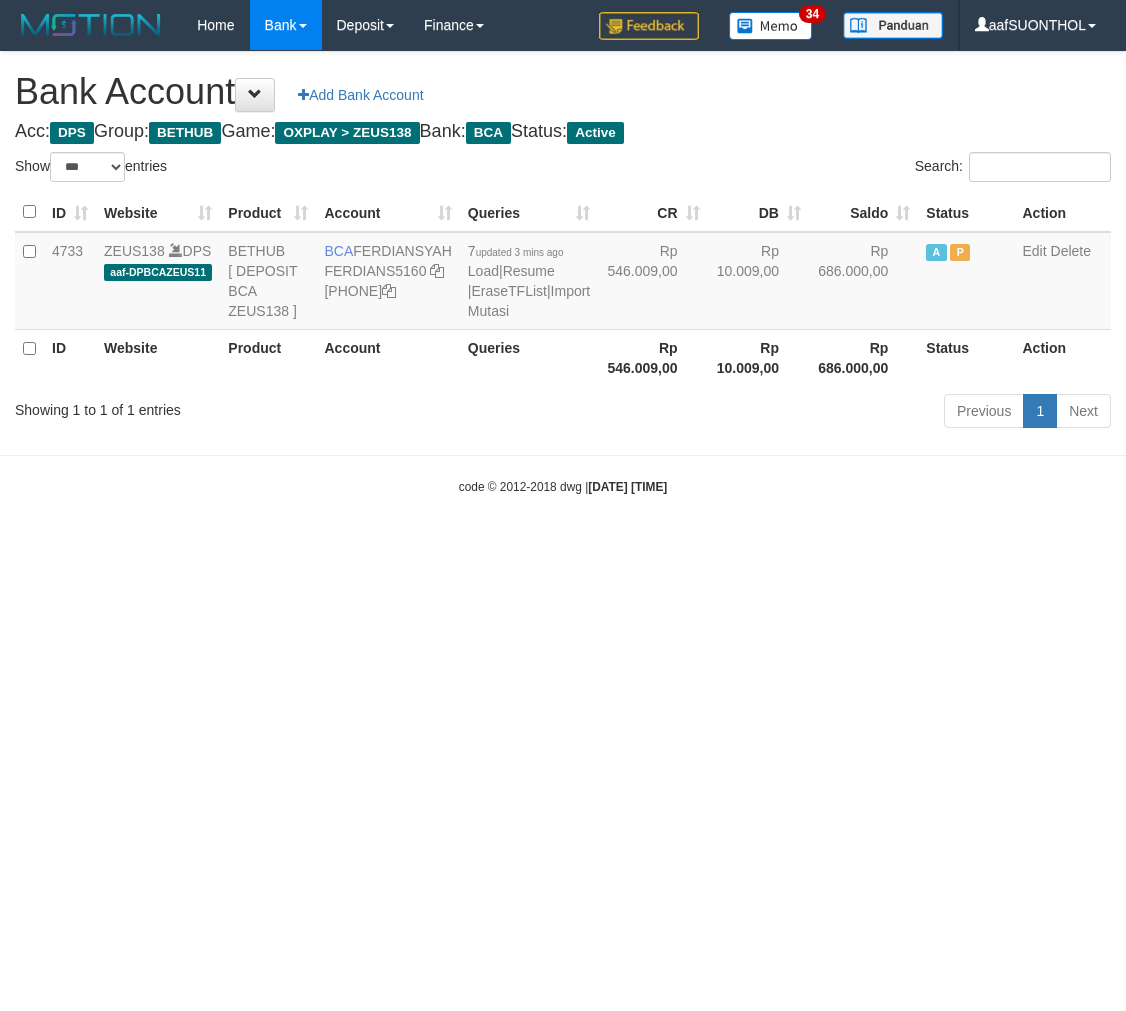 select on "***" 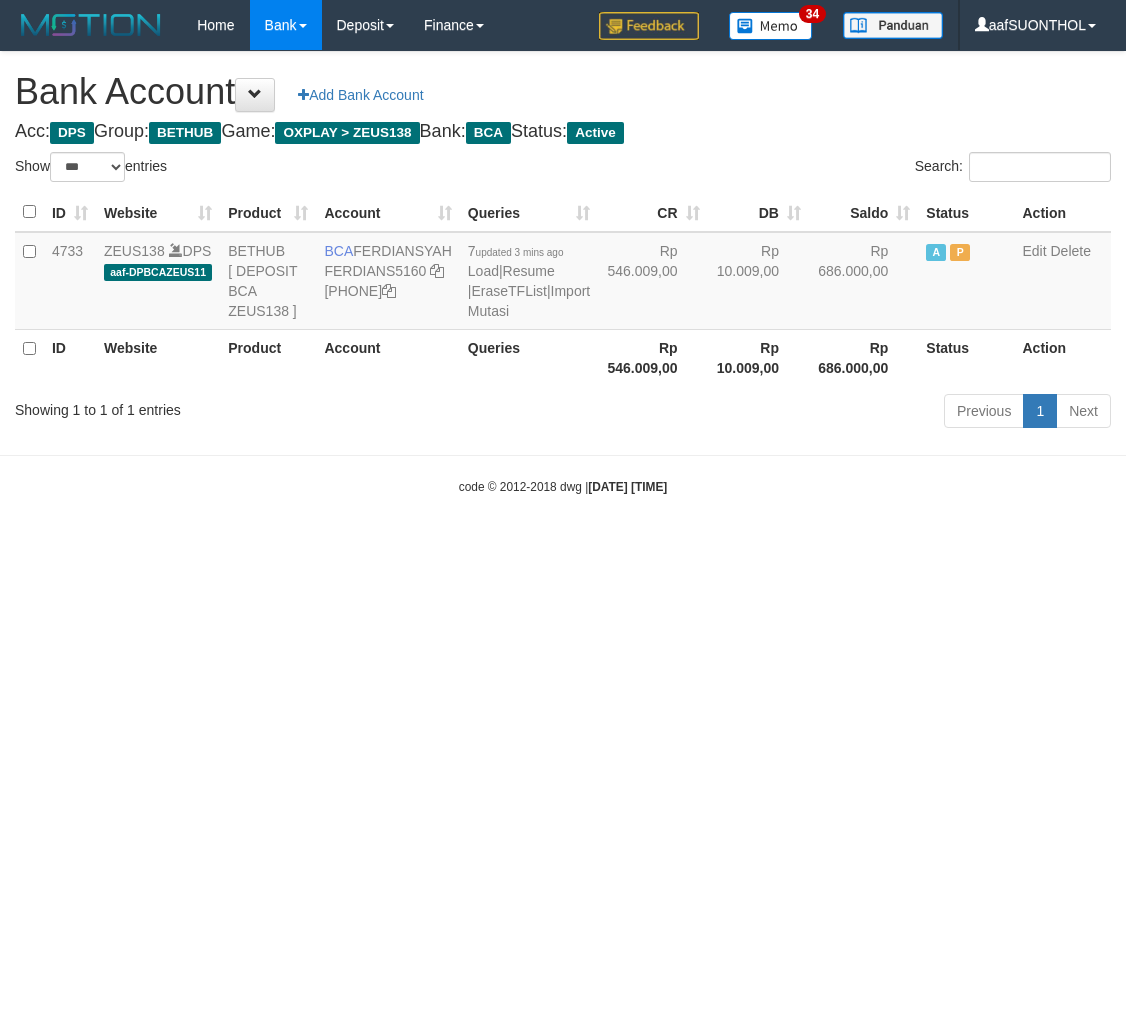 scroll, scrollTop: 0, scrollLeft: 0, axis: both 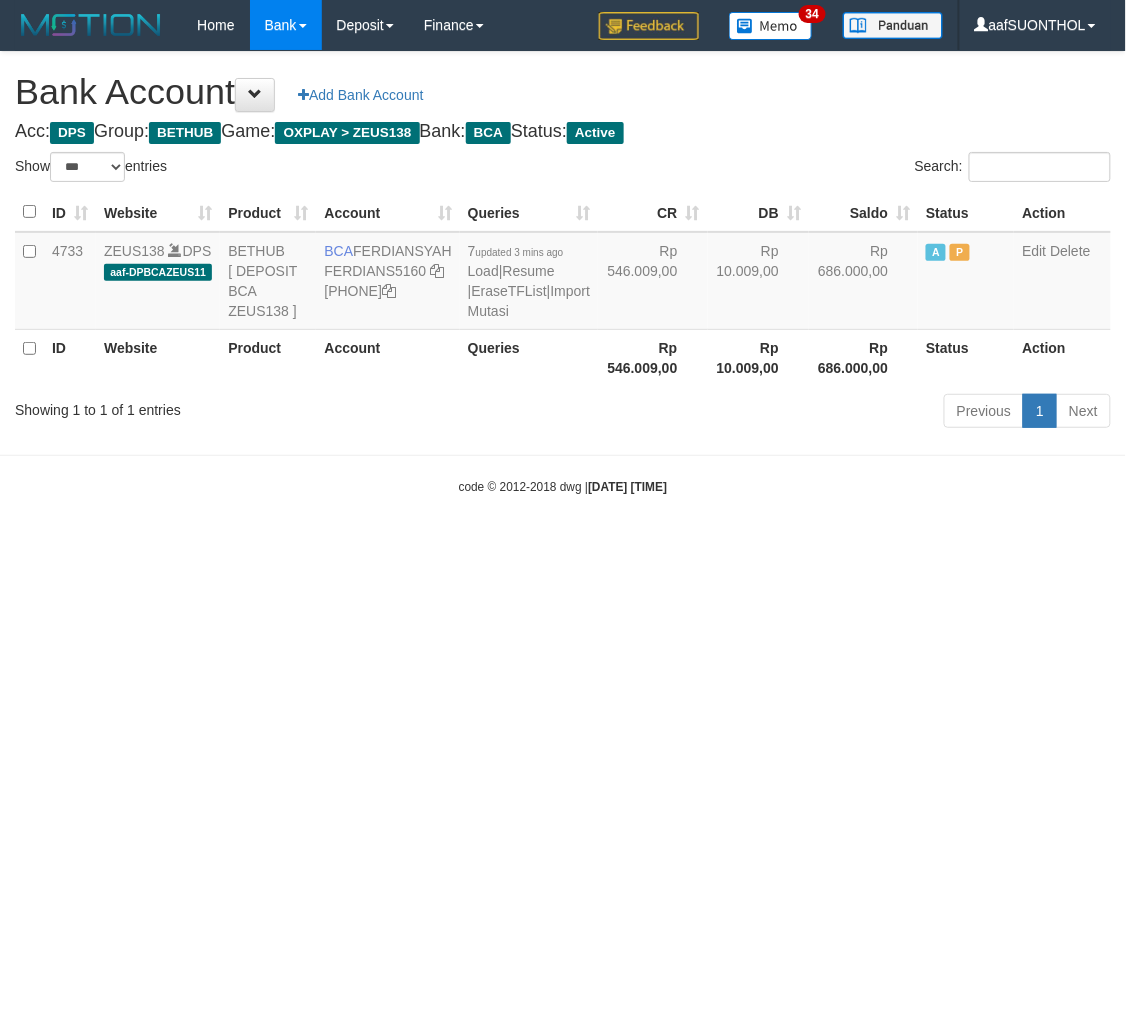 drag, startPoint x: 565, startPoint y: 646, endPoint x: 841, endPoint y: 613, distance: 277.96582 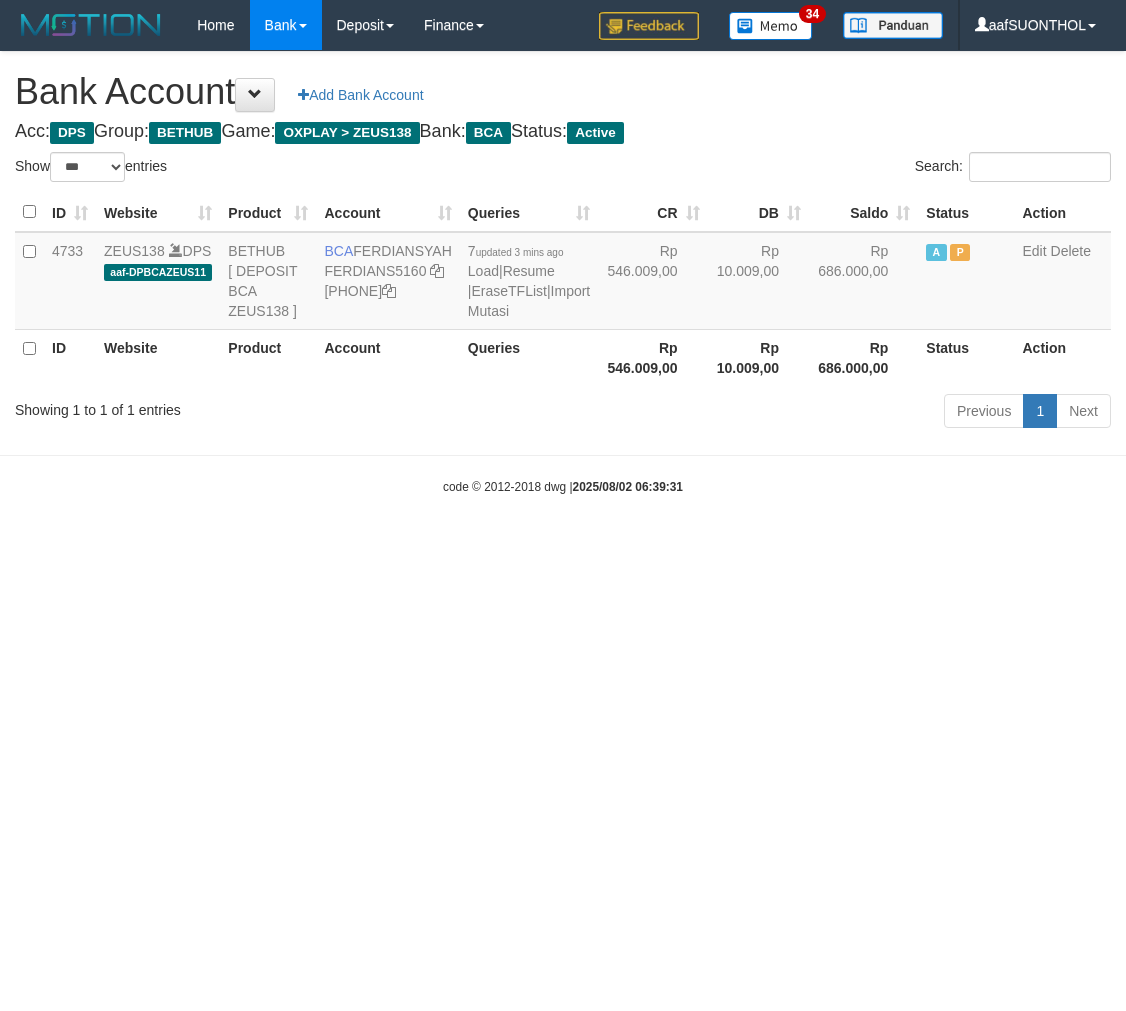 select on "***" 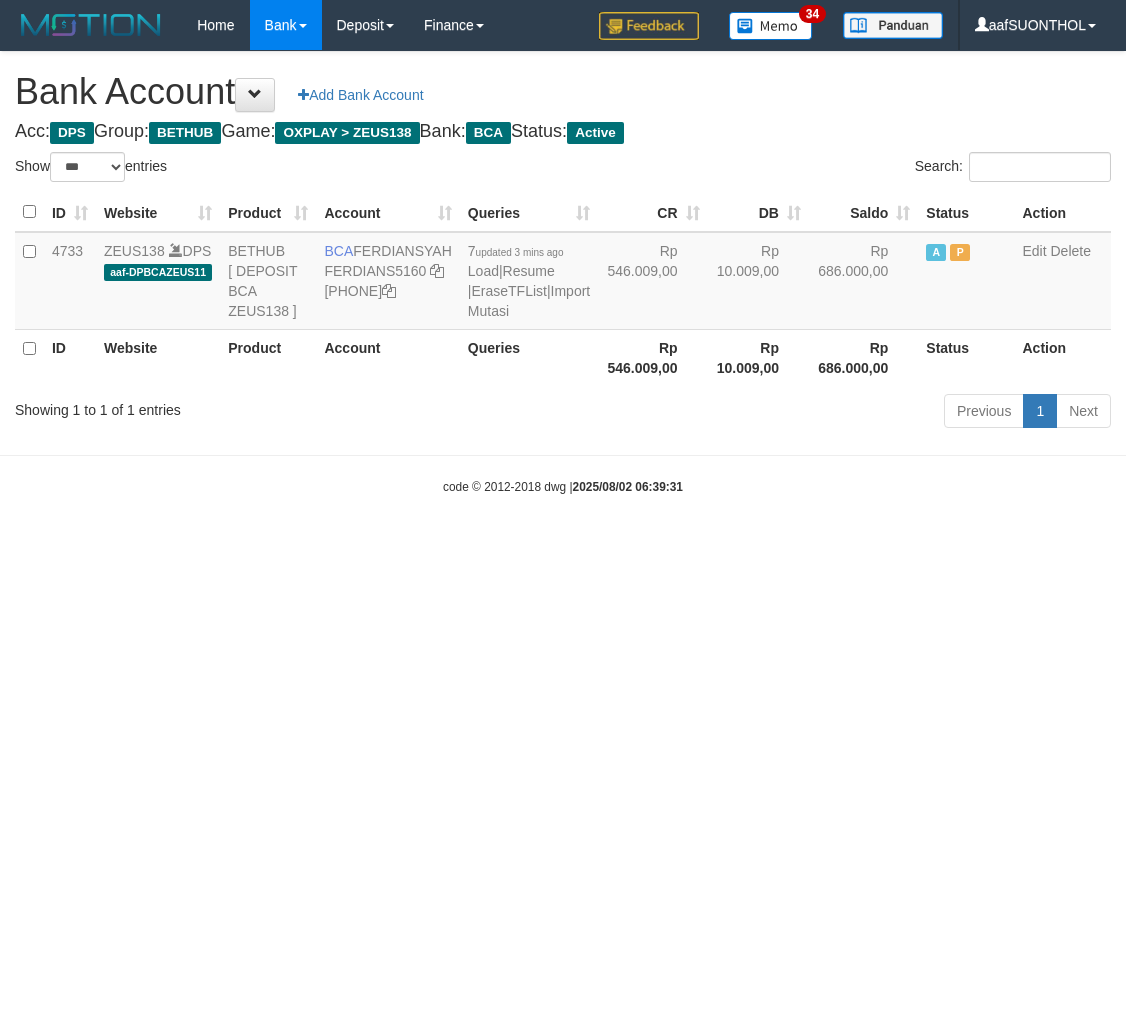 scroll, scrollTop: 0, scrollLeft: 0, axis: both 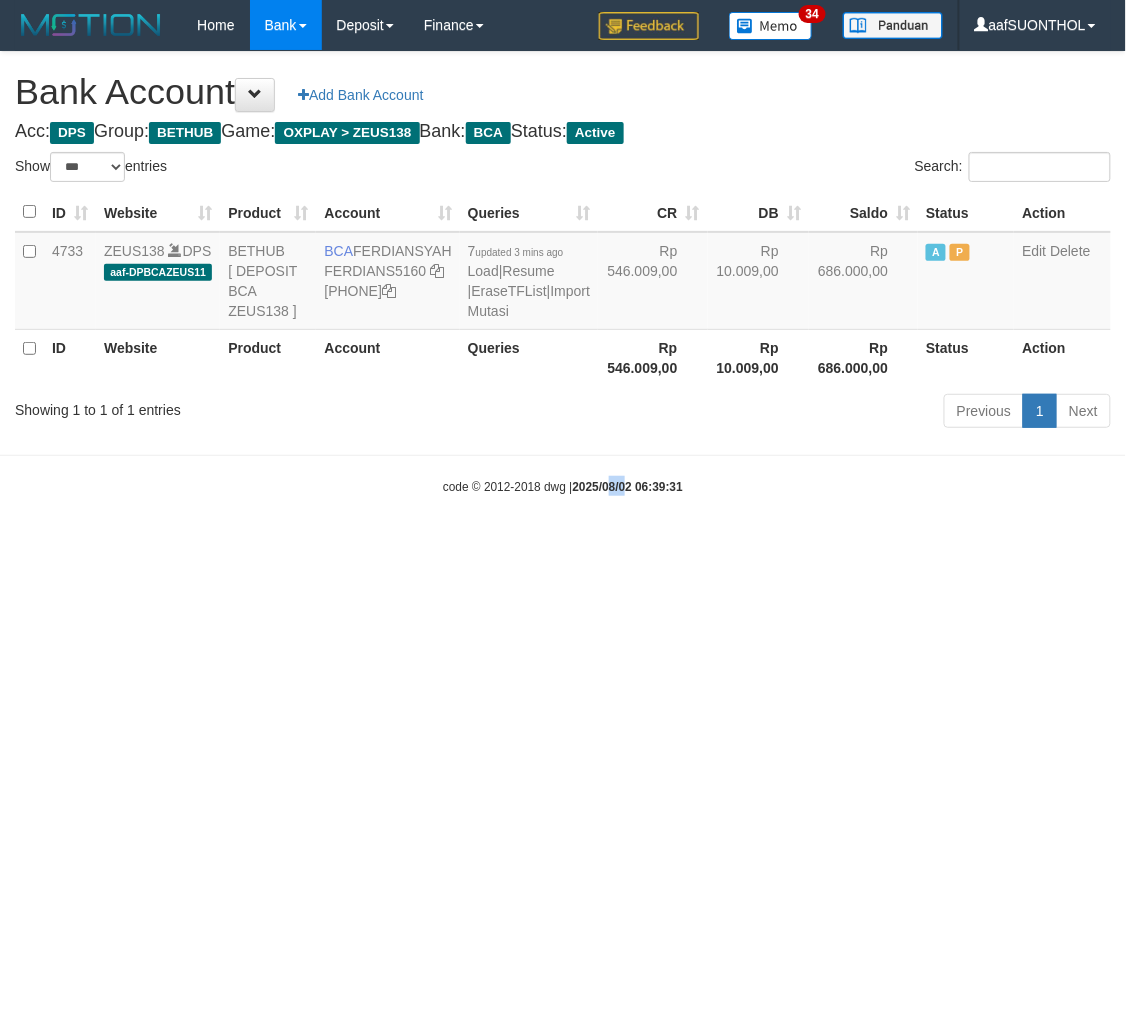 click on "Toggle navigation
Home
Bank
Account List
Load
By Website
Group
[OXPLAY]													ZEUS138
By Load Group (DPS)
Sync" at bounding box center [563, 273] 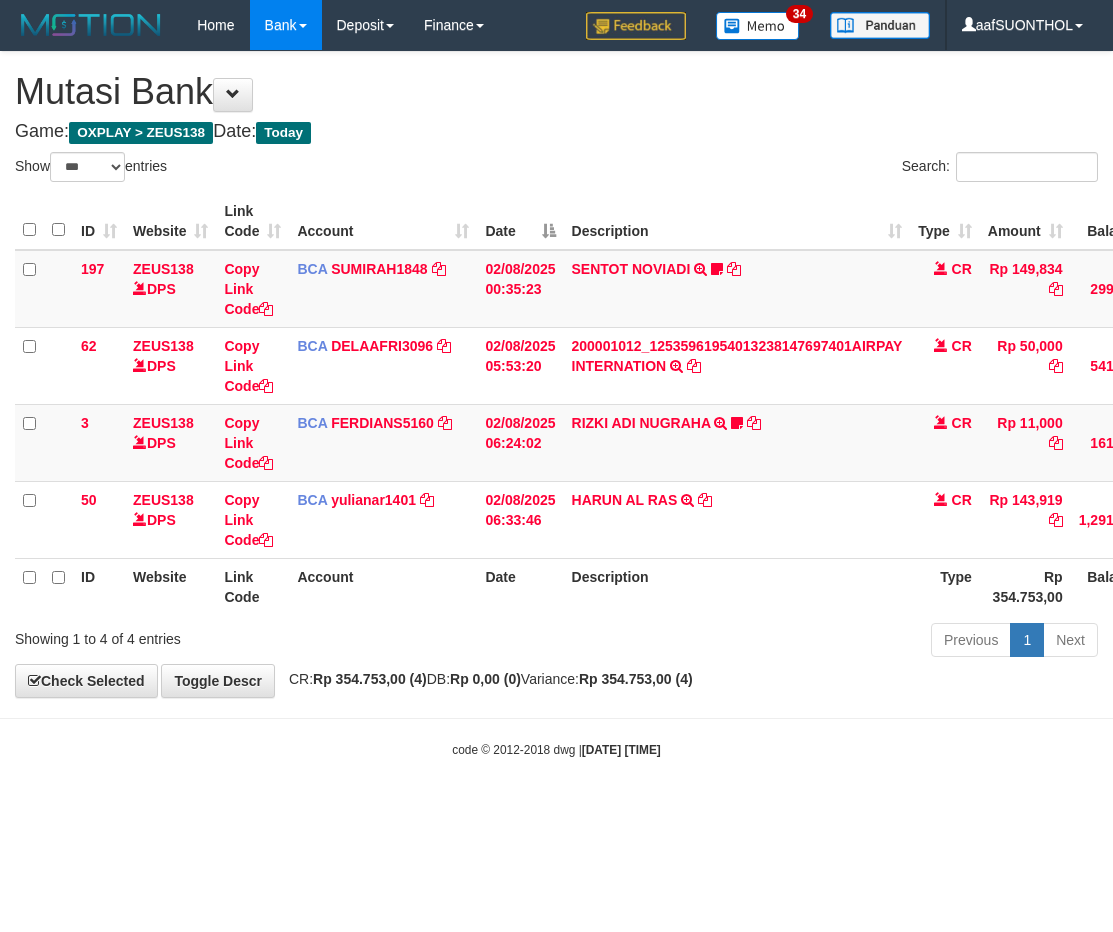 select on "***" 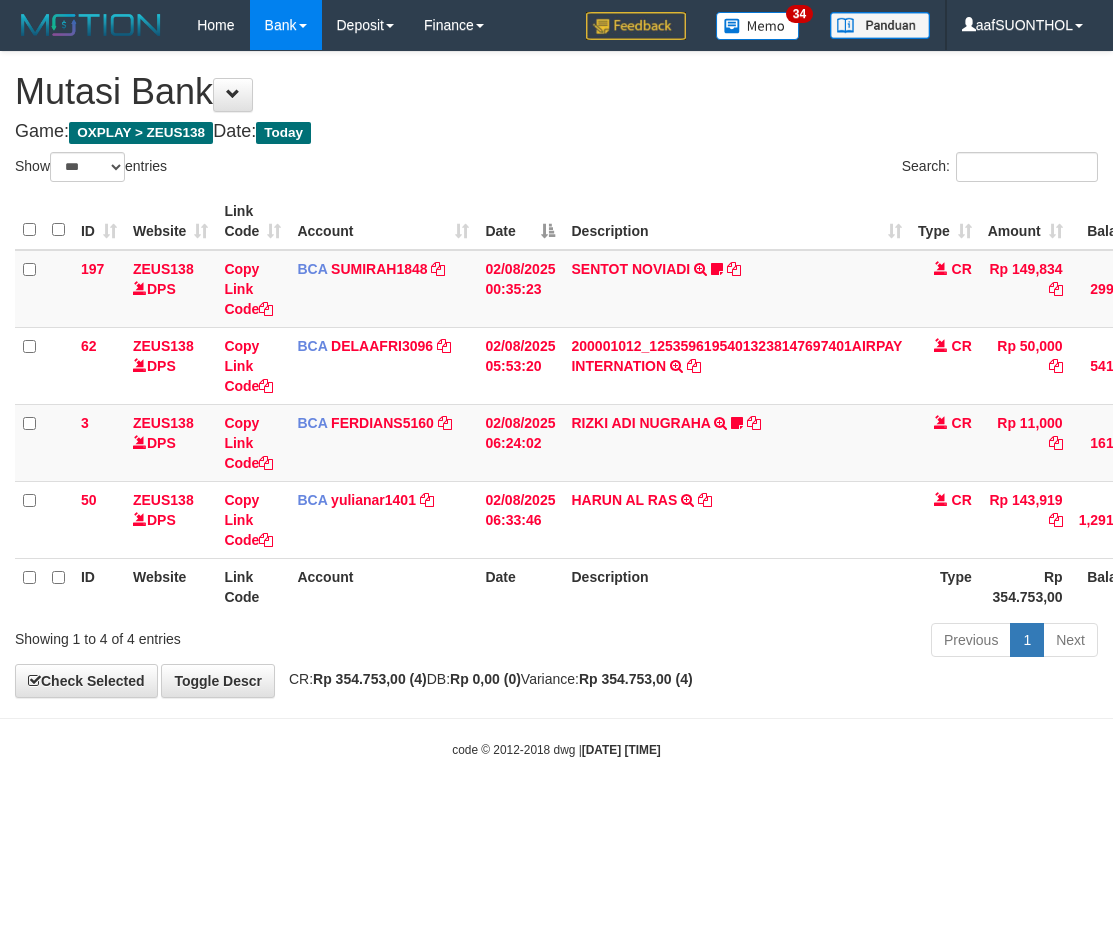 scroll, scrollTop: 0, scrollLeft: 2, axis: horizontal 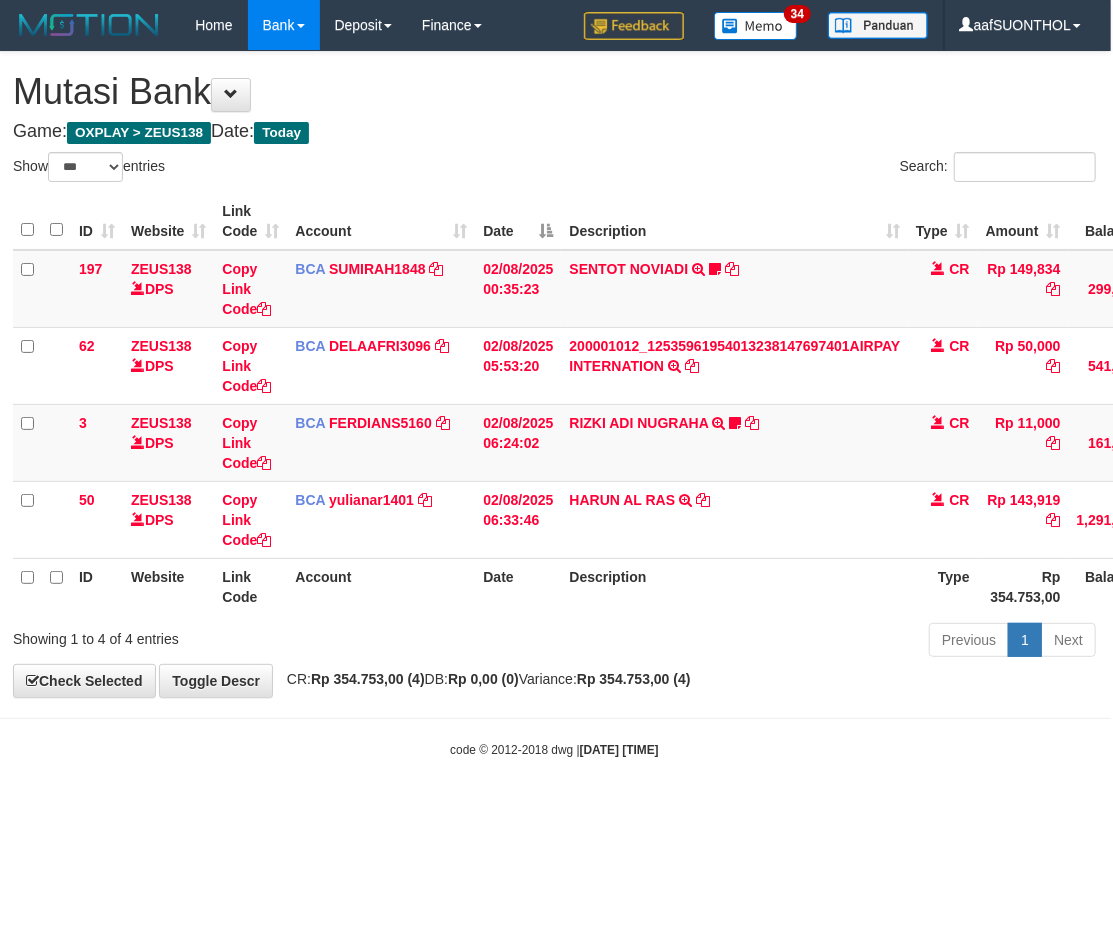 drag, startPoint x: 902, startPoint y: 751, endPoint x: 833, endPoint y: 714, distance: 78.29432 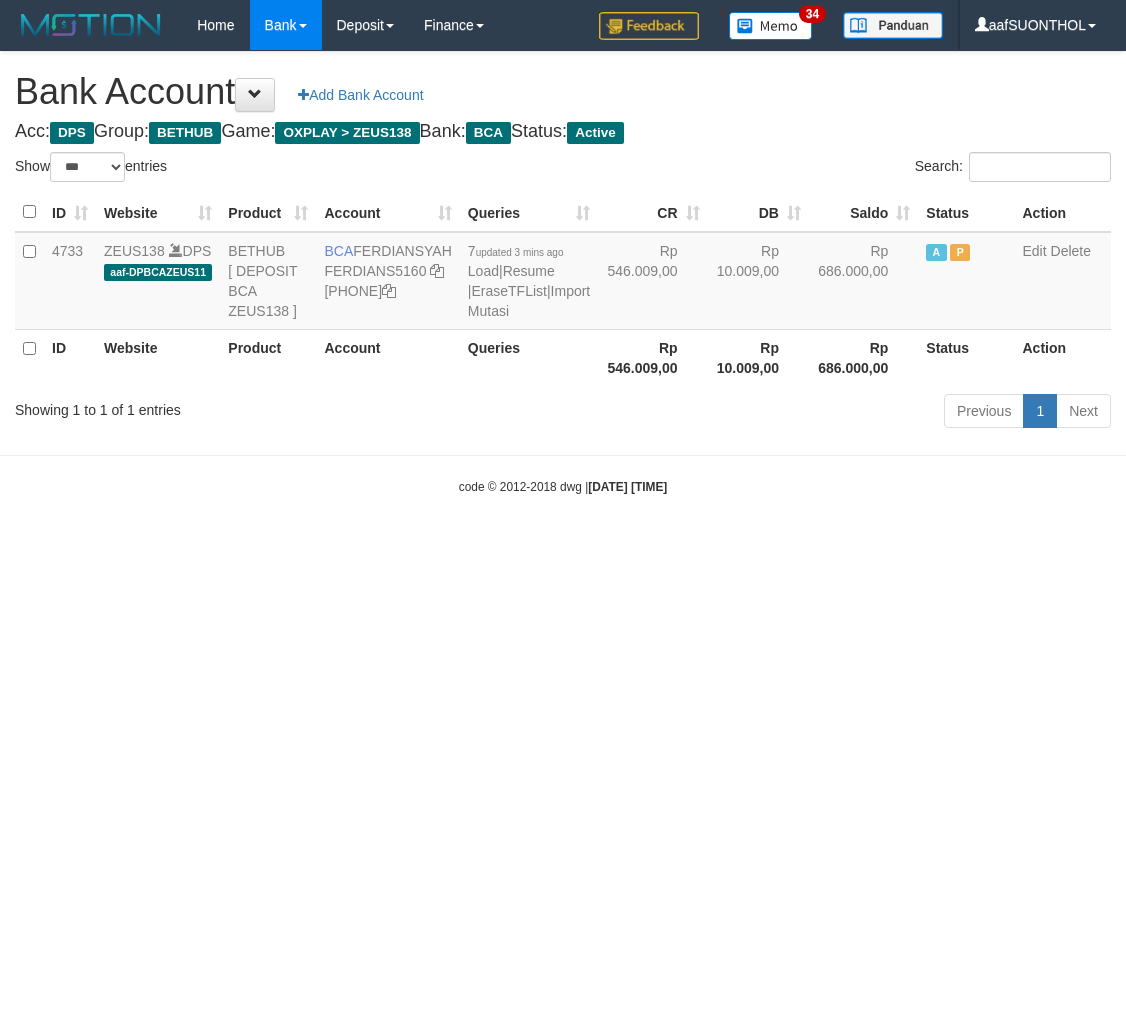 select on "***" 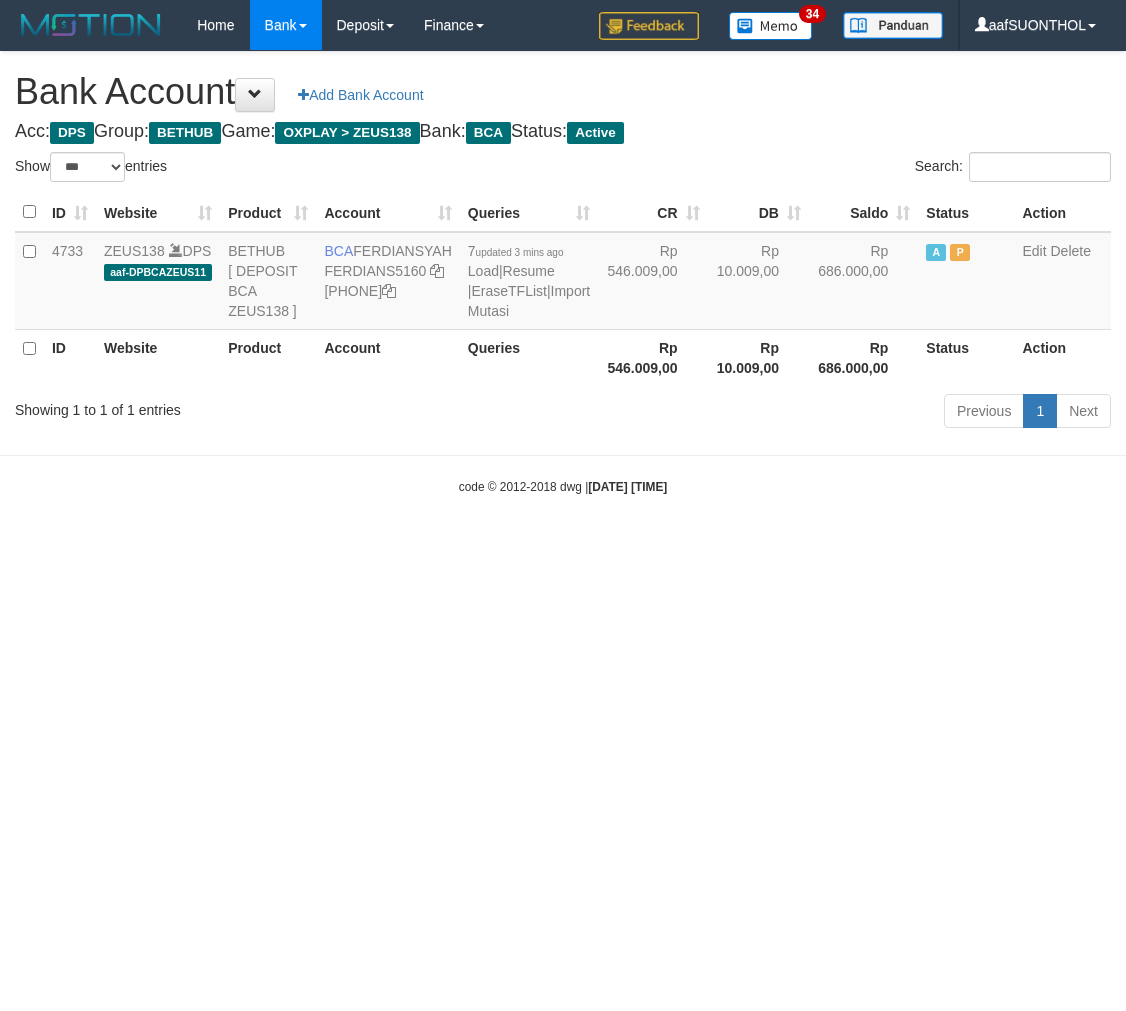 scroll, scrollTop: 0, scrollLeft: 0, axis: both 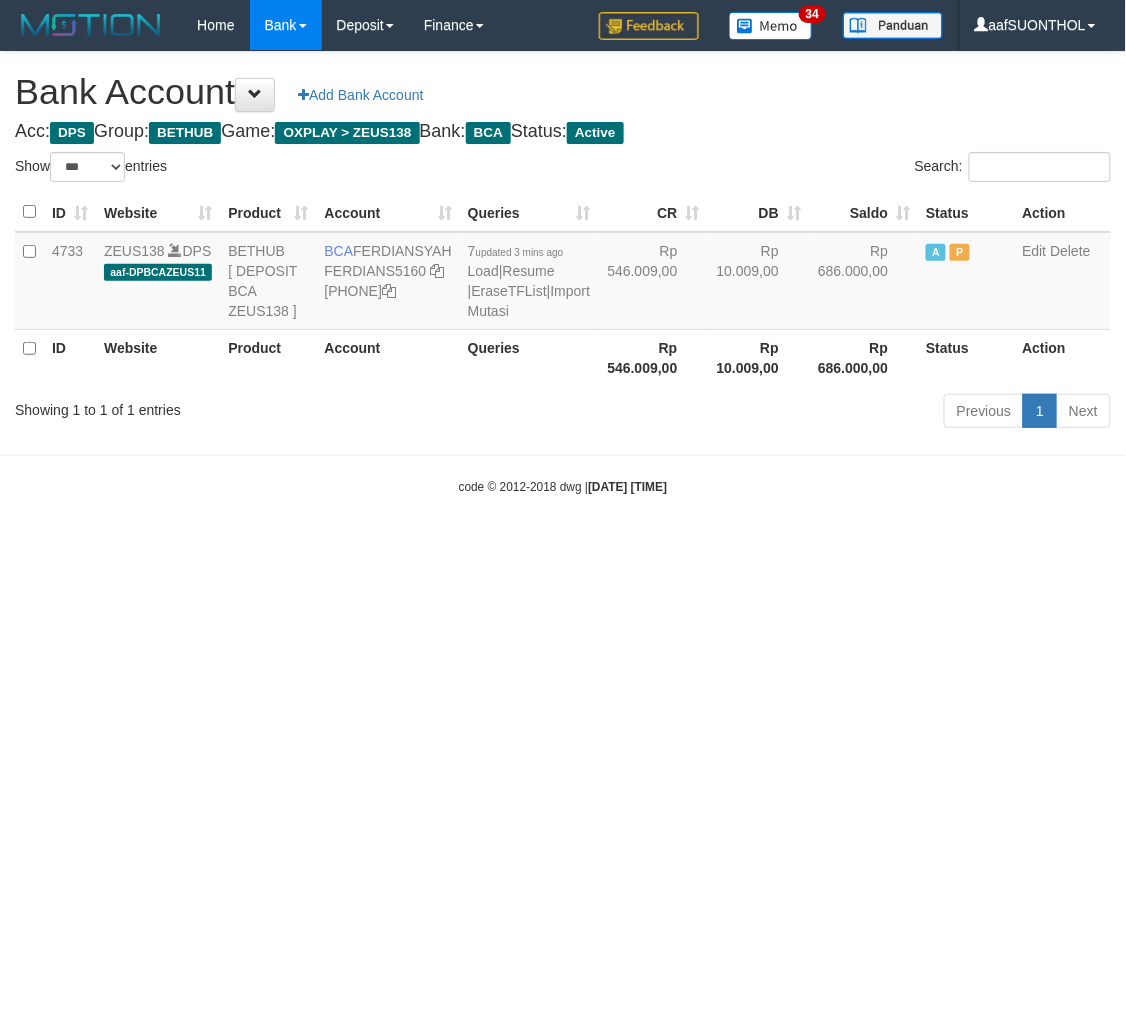 click on "Toggle navigation
Home
Bank
Account List
Load
By Website
Group
[OXPLAY]													ZEUS138
By Load Group (DPS)
Sync" at bounding box center (563, 273) 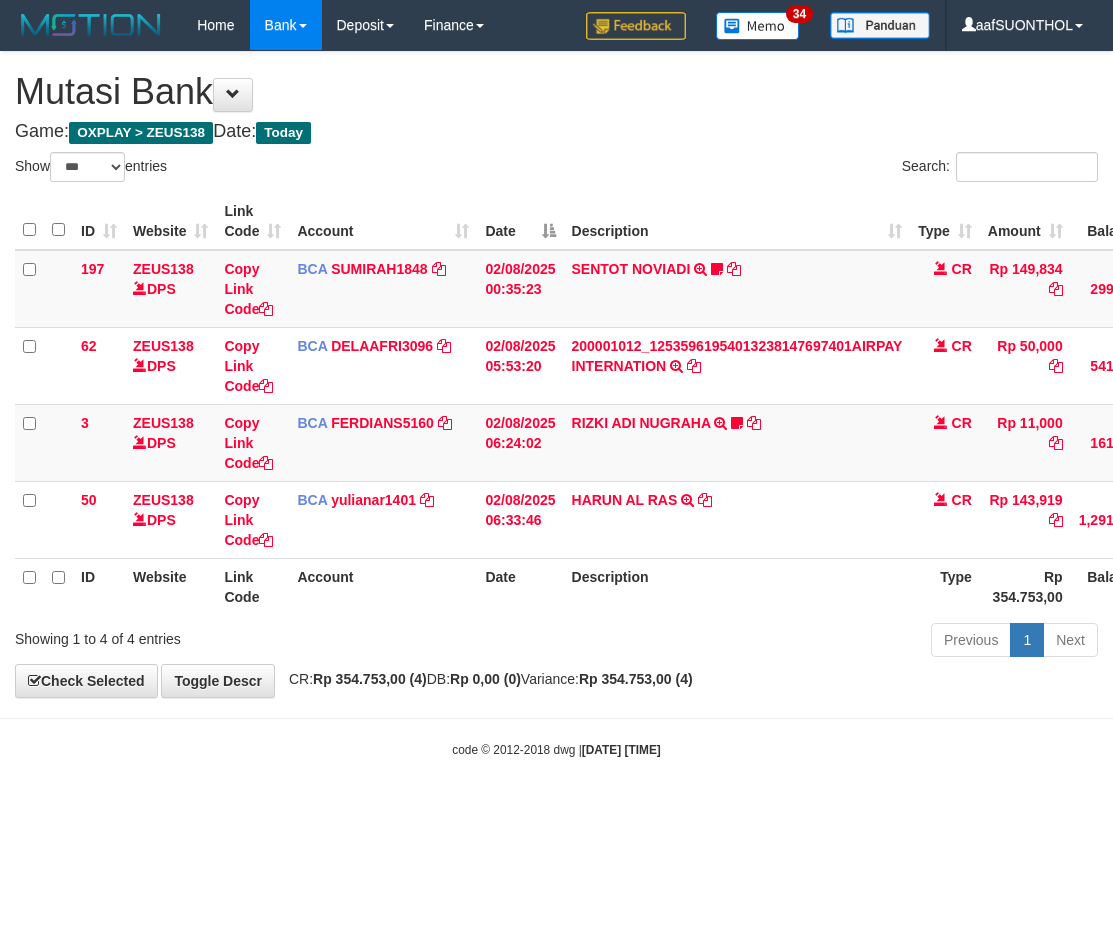 select on "***" 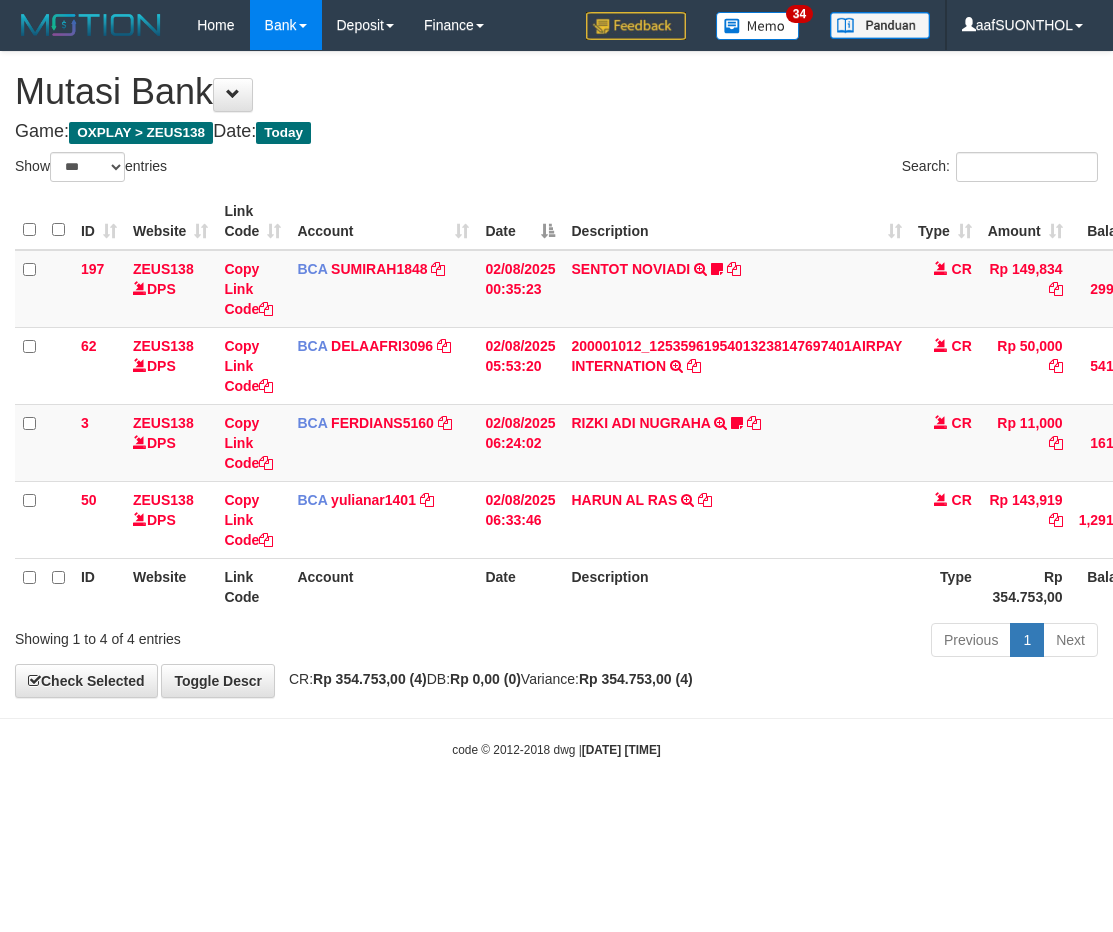 scroll, scrollTop: 0, scrollLeft: 2, axis: horizontal 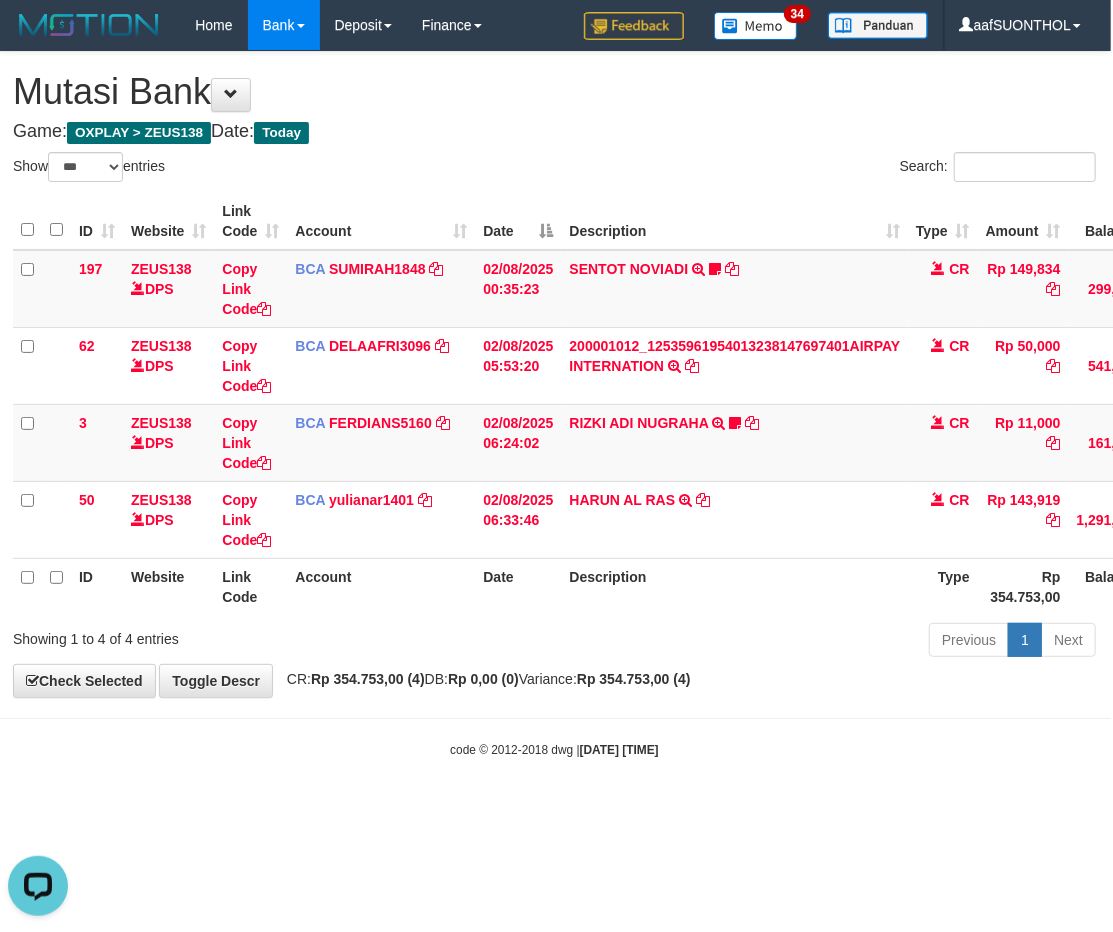 drag, startPoint x: 697, startPoint y: 811, endPoint x: 657, endPoint y: 798, distance: 42.059483 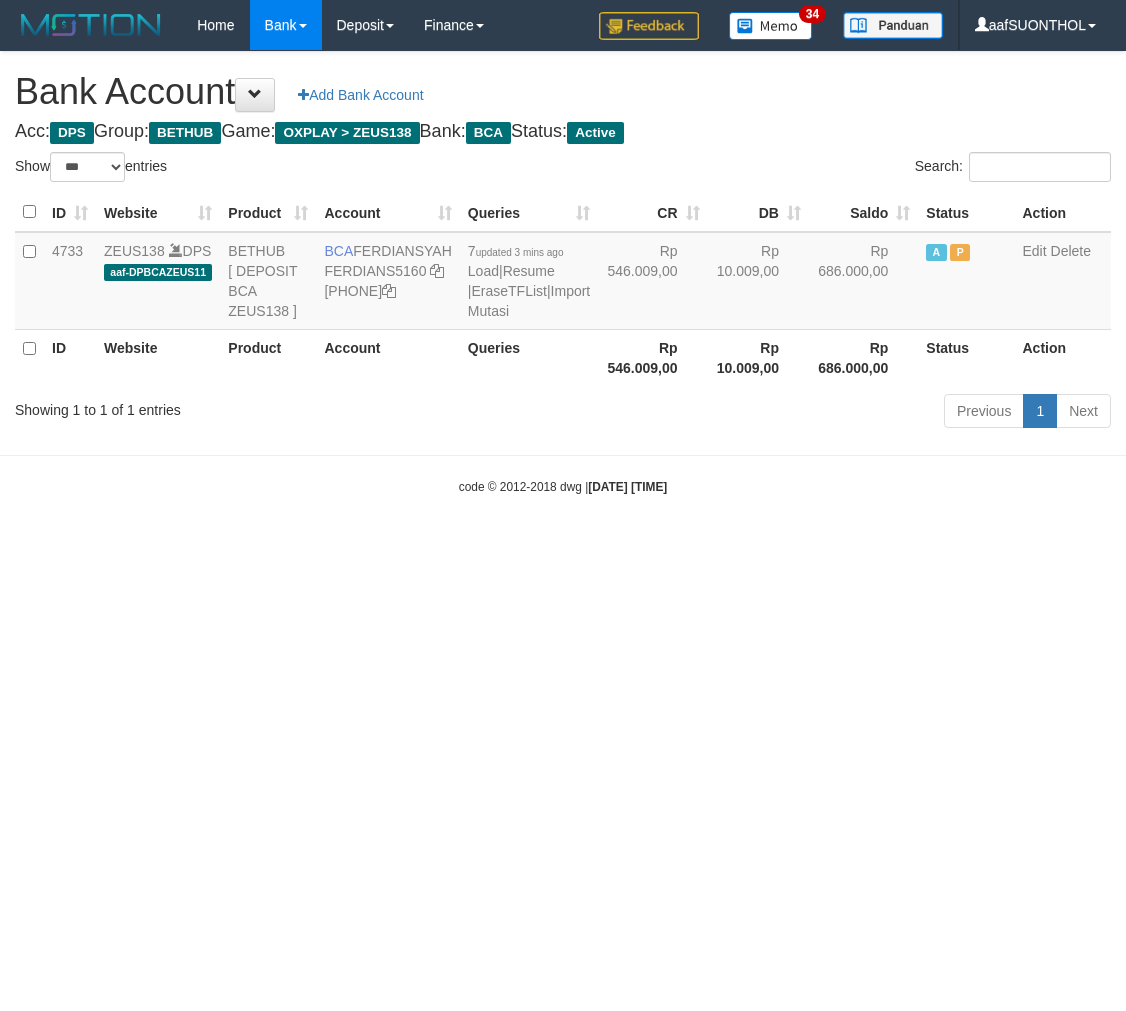 select on "***" 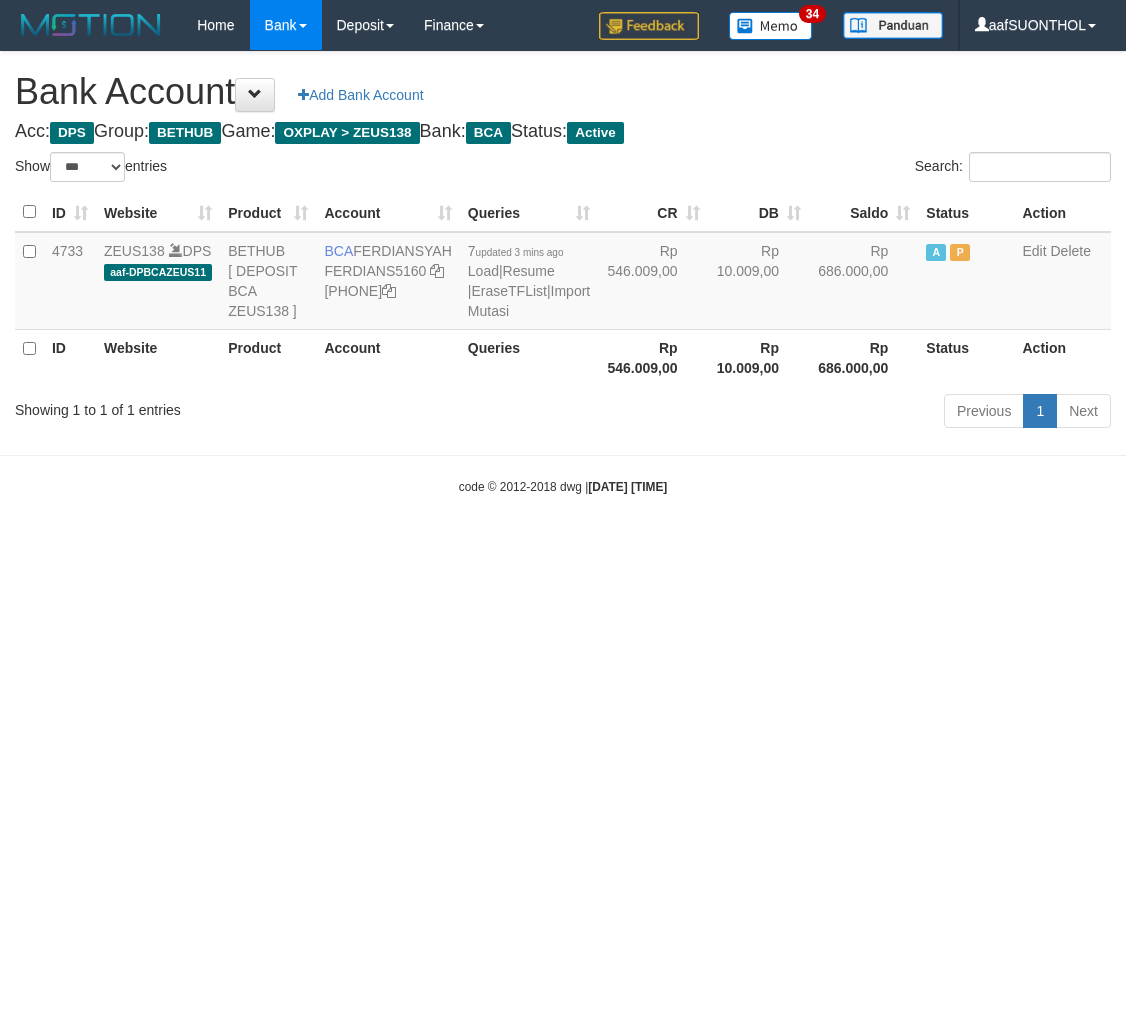 scroll, scrollTop: 0, scrollLeft: 0, axis: both 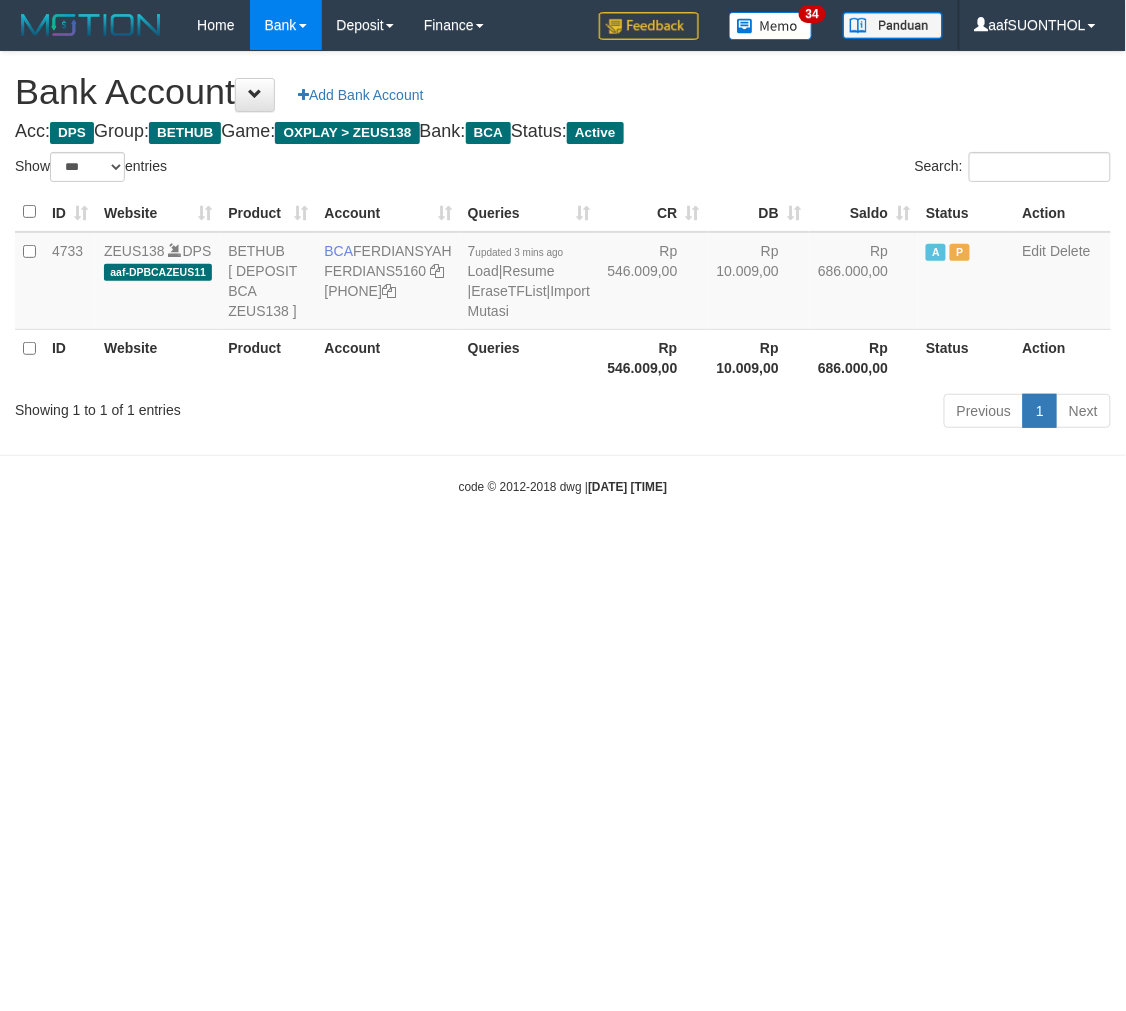 click on "Toggle navigation
Home
Bank
Account List
Load
By Website
Group
[OXPLAY]													ZEUS138
By Load Group (DPS)
Sync" at bounding box center [563, 273] 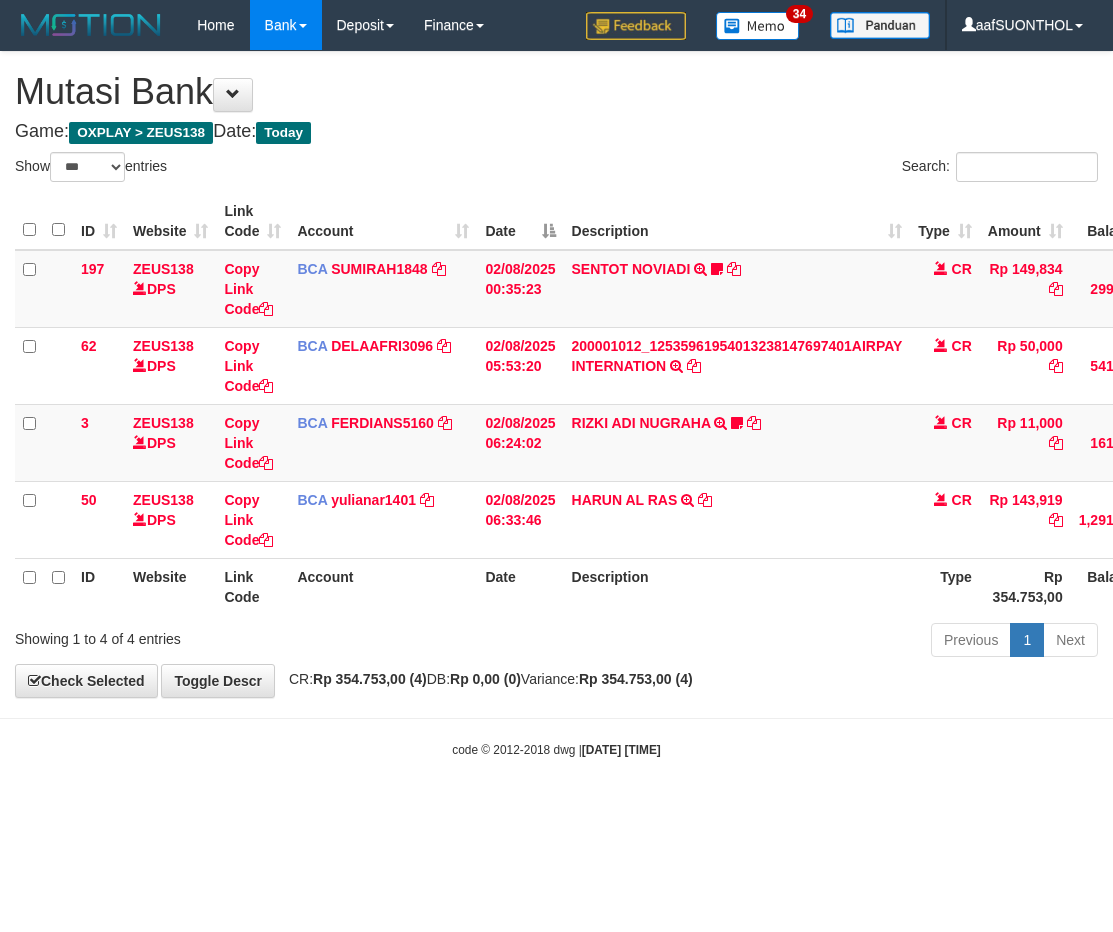 select on "***" 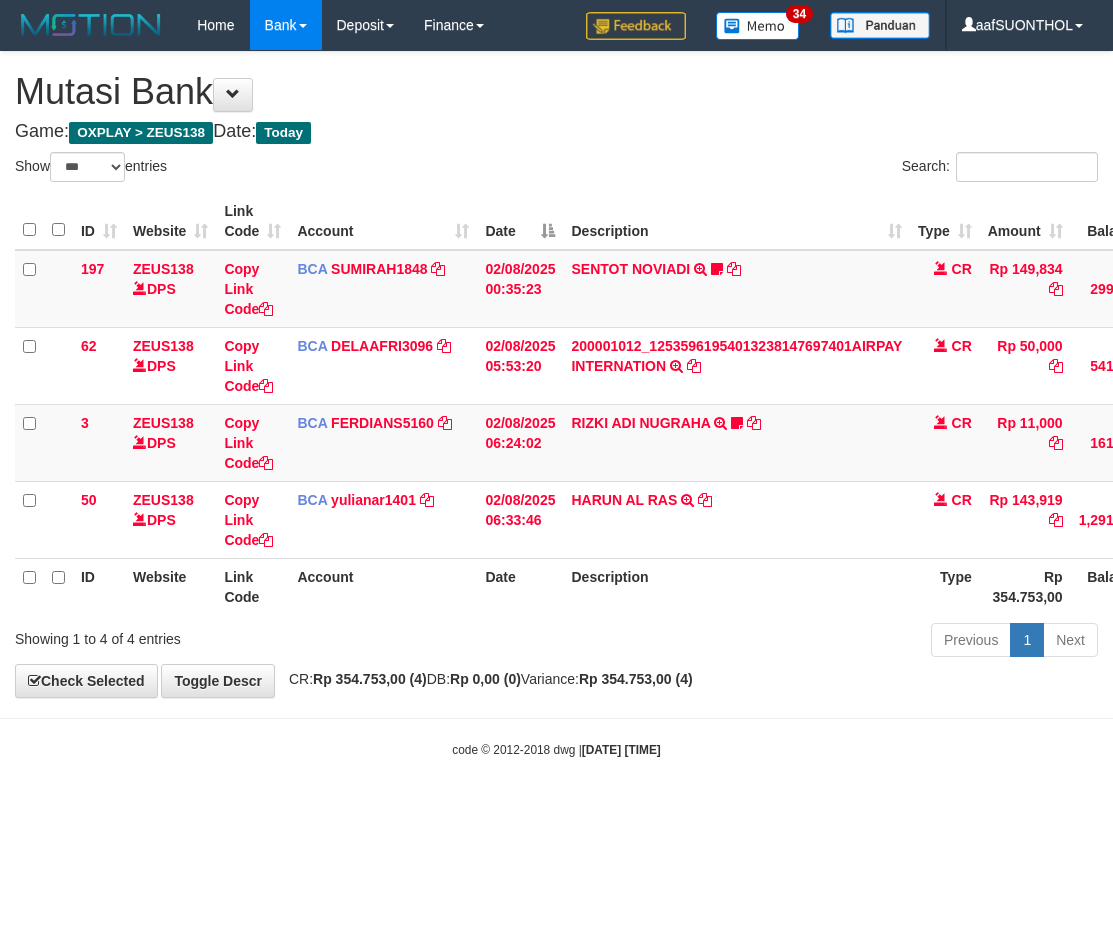 scroll, scrollTop: 0, scrollLeft: 2, axis: horizontal 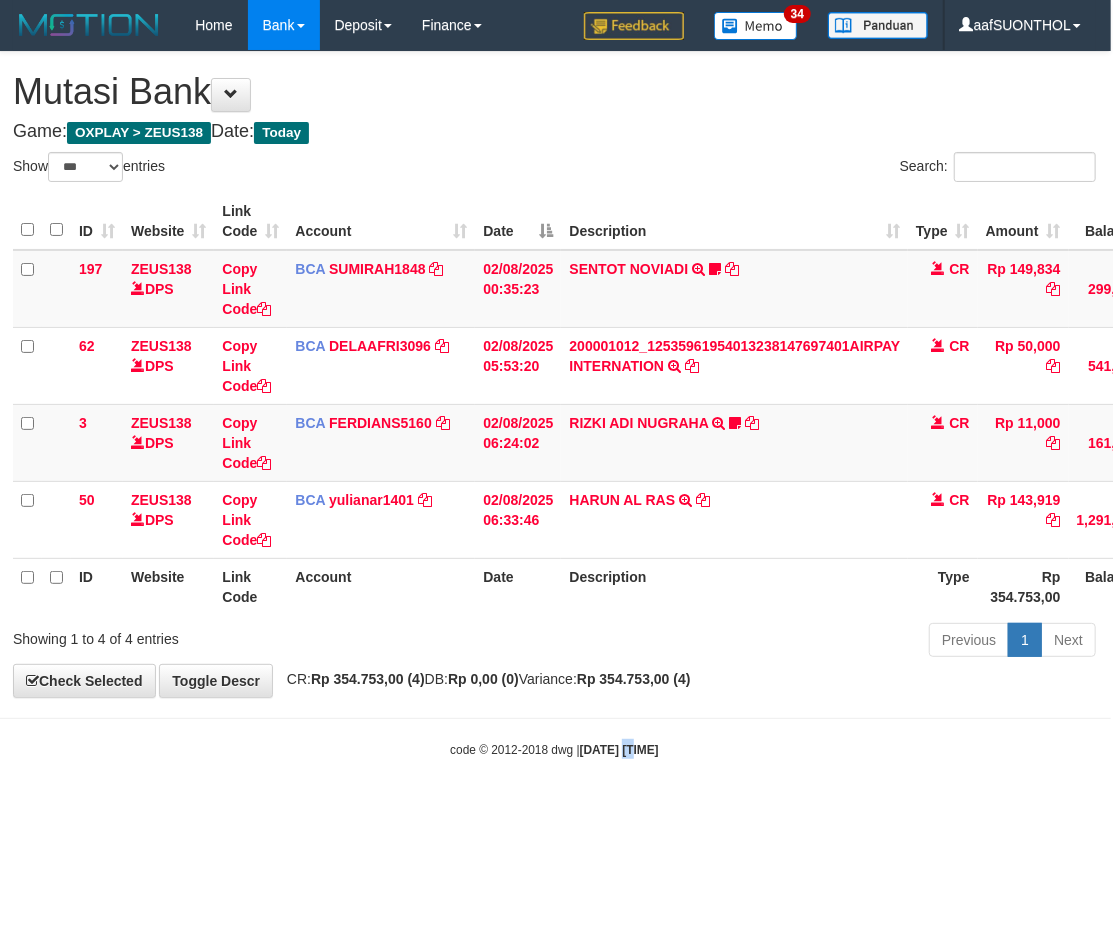 drag, startPoint x: 623, startPoint y: 823, endPoint x: 563, endPoint y: 813, distance: 60.827625 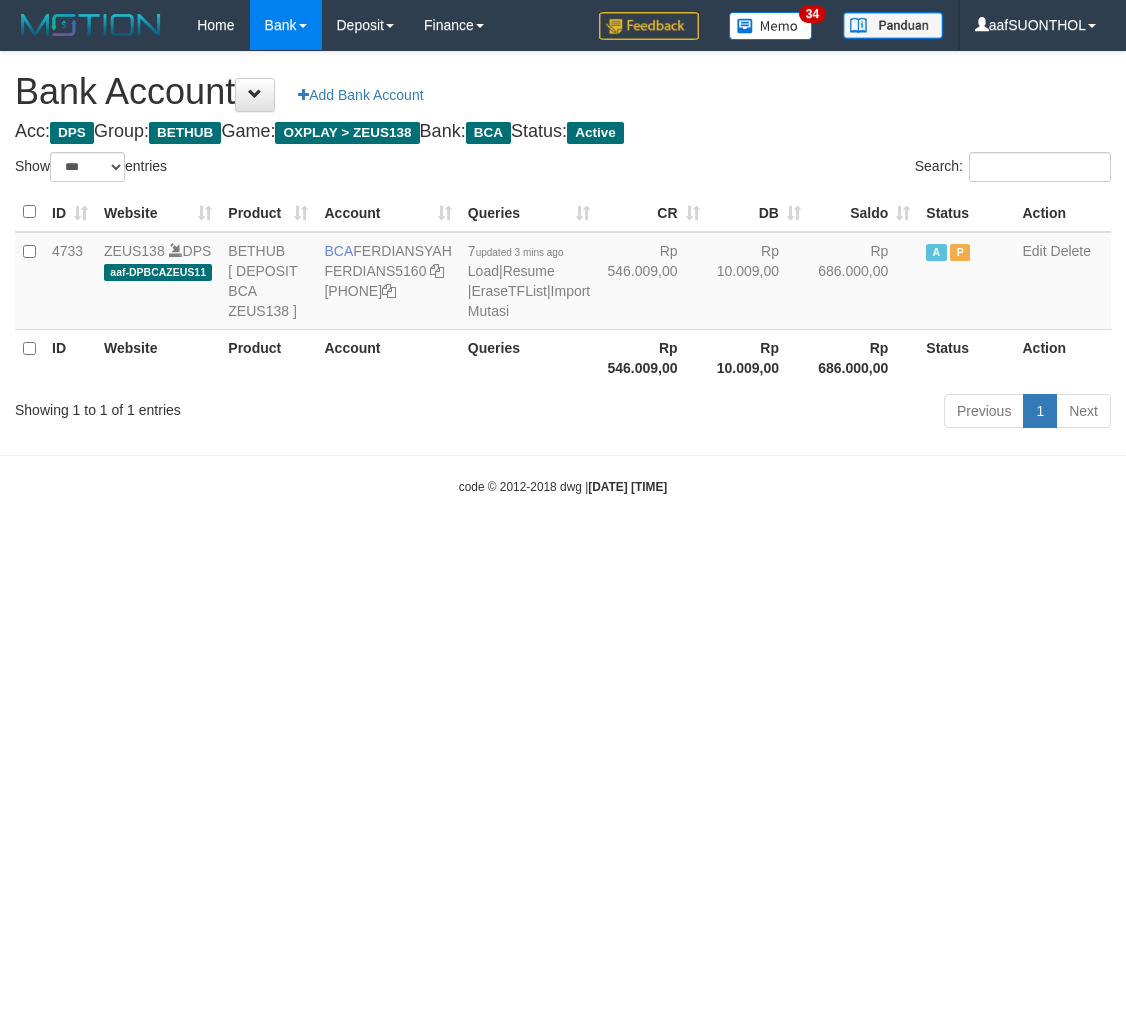 select on "***" 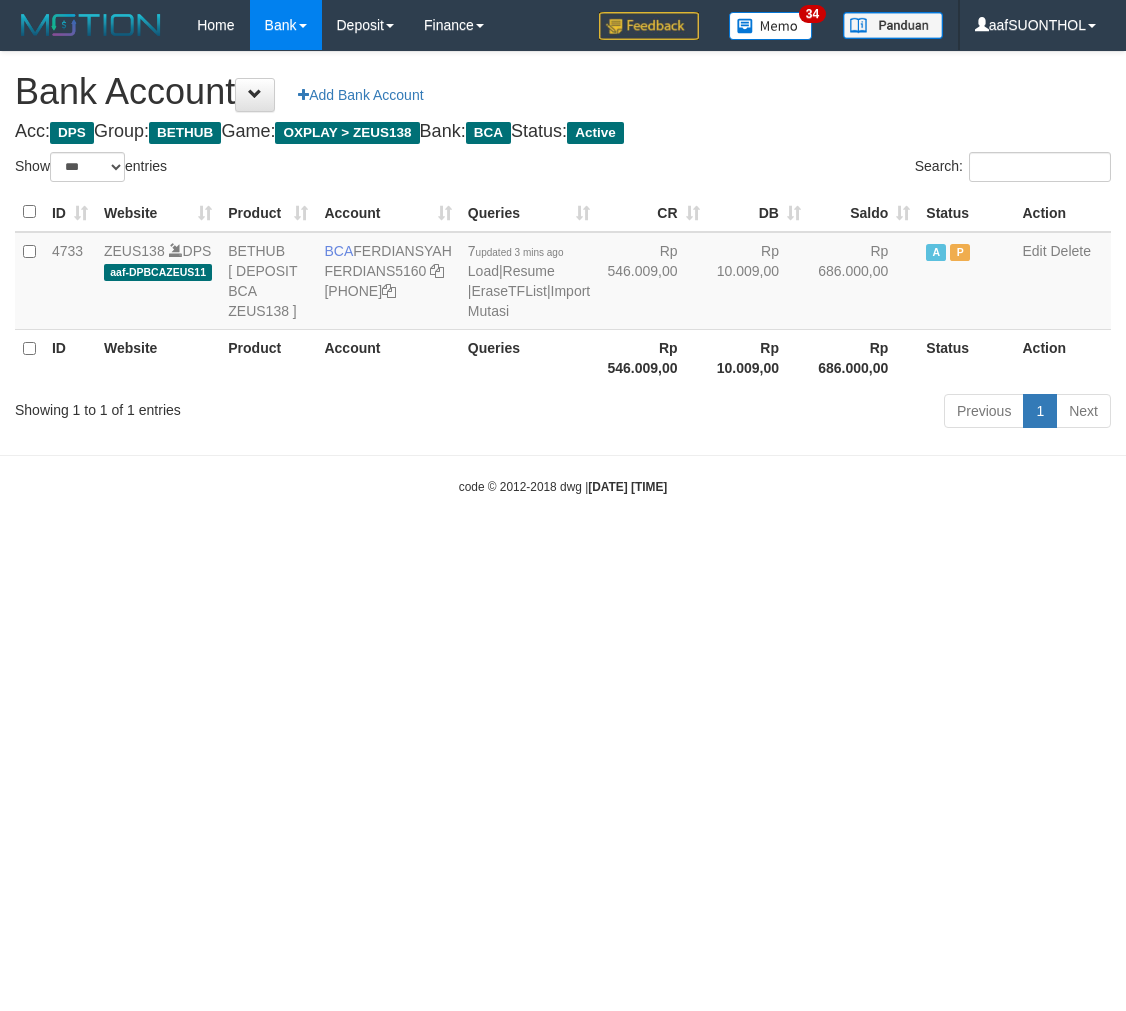 scroll, scrollTop: 0, scrollLeft: 0, axis: both 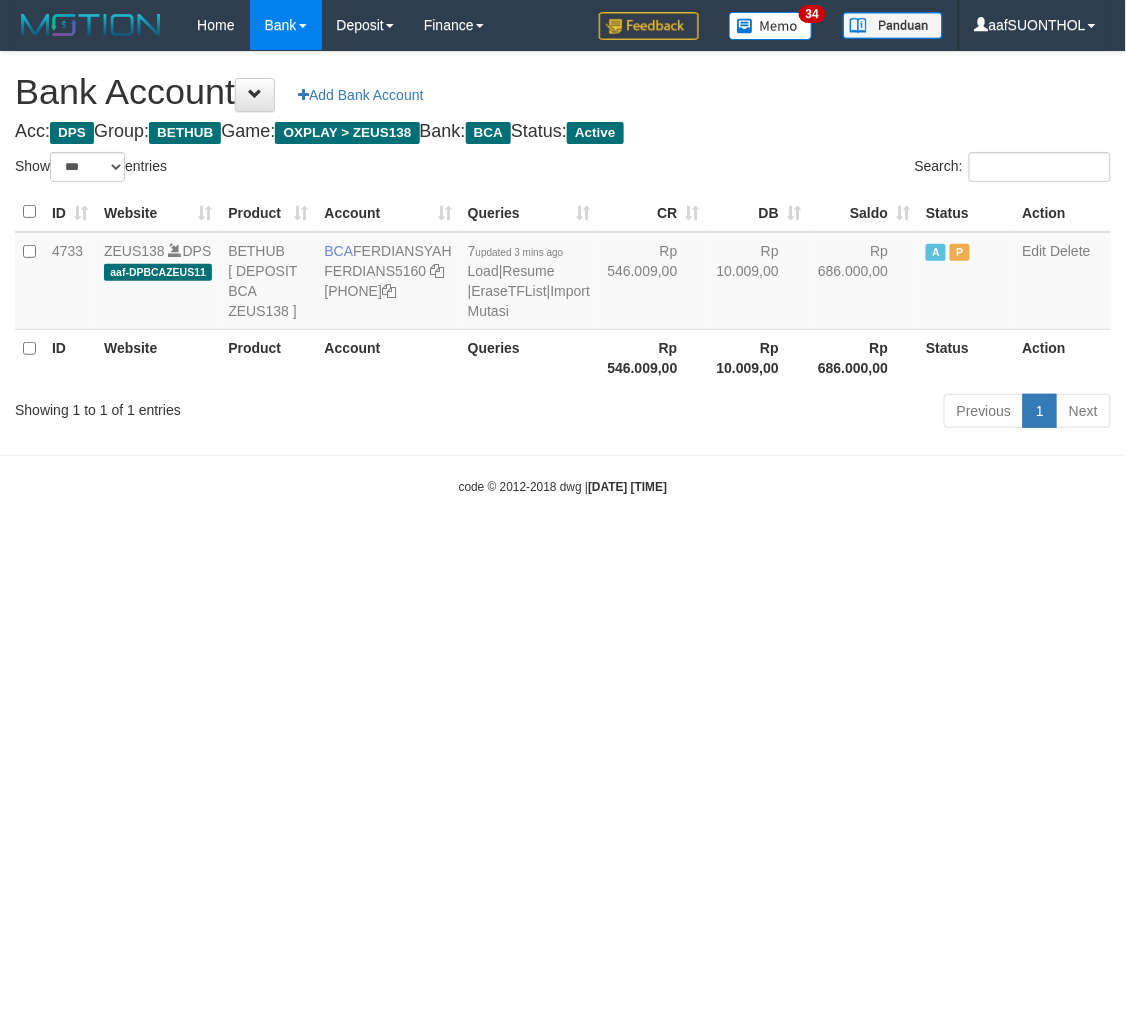 click on "Toggle navigation
Home
Bank
Account List
Load
By Website
Group
[OXPLAY]													ZEUS138
By Load Group (DPS)
Sync" at bounding box center [563, 273] 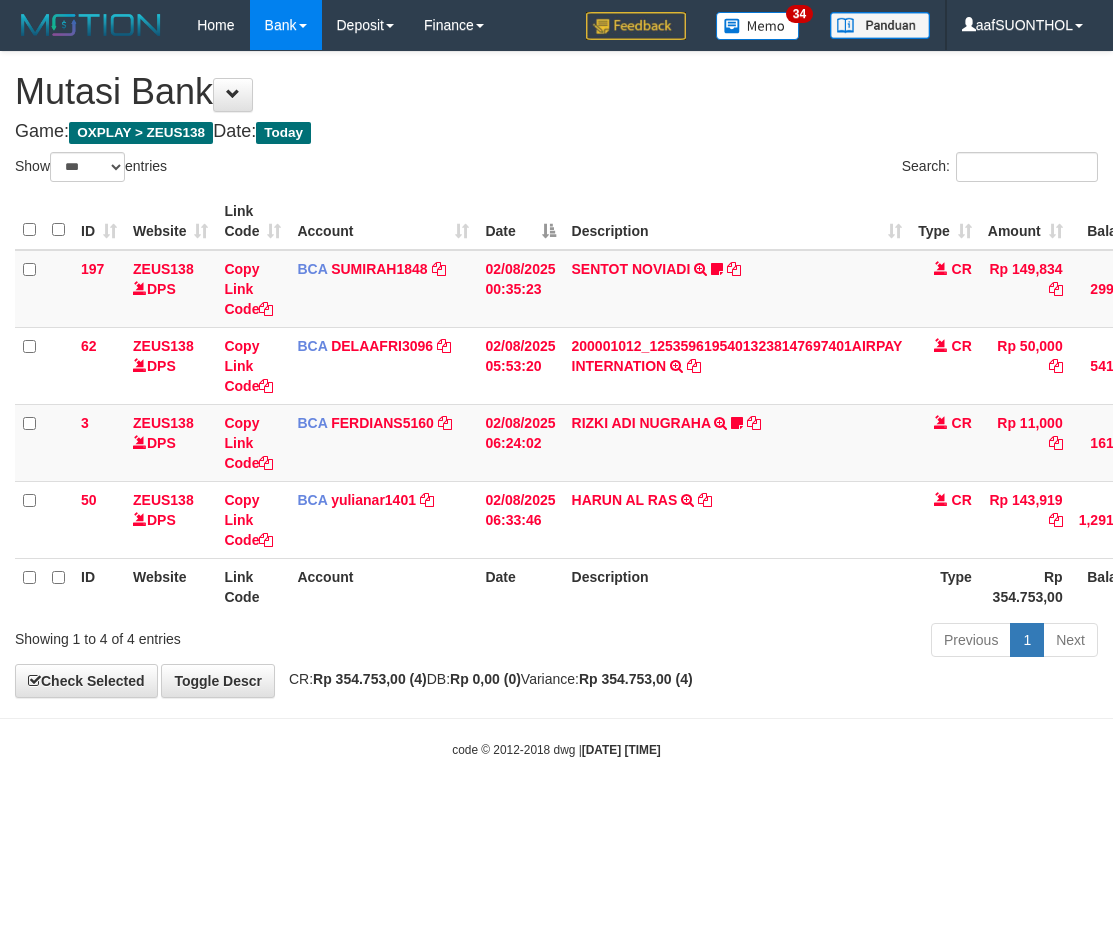 select on "***" 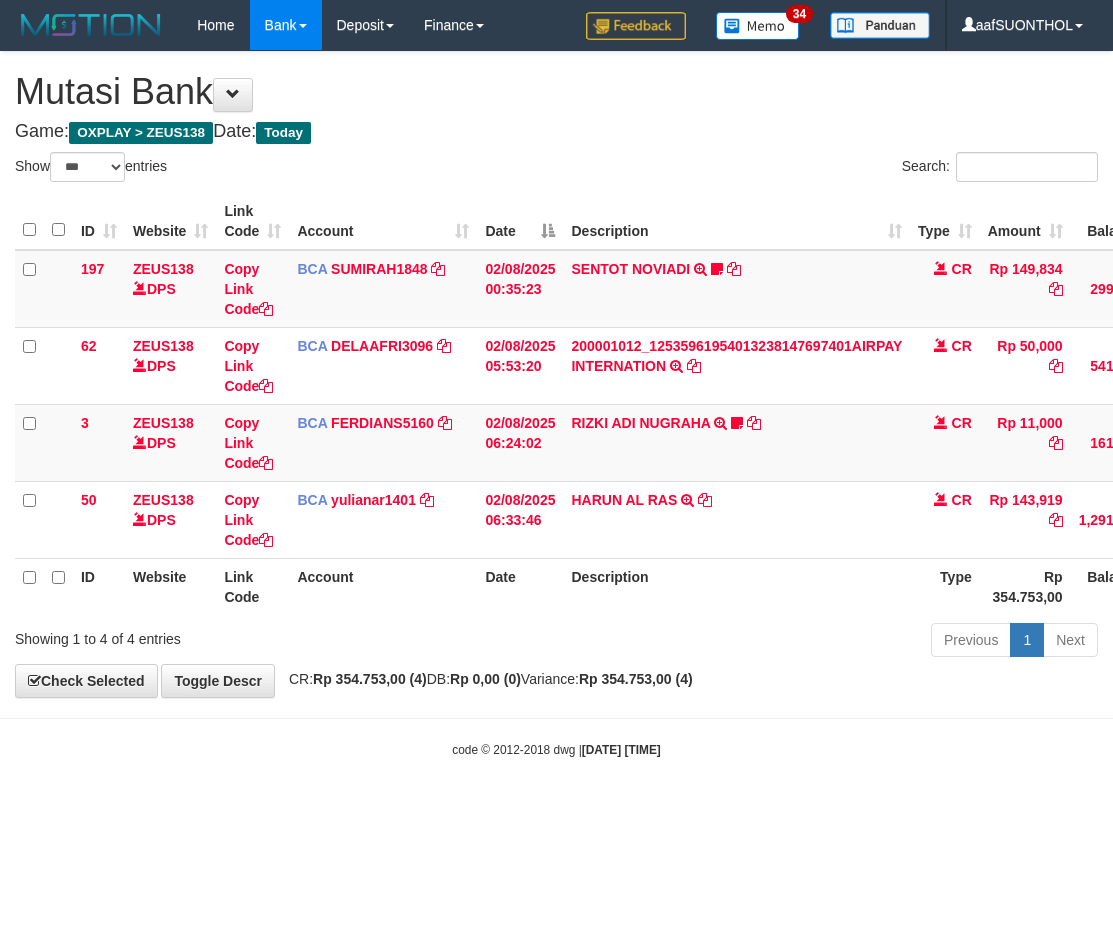 scroll, scrollTop: 0, scrollLeft: 2, axis: horizontal 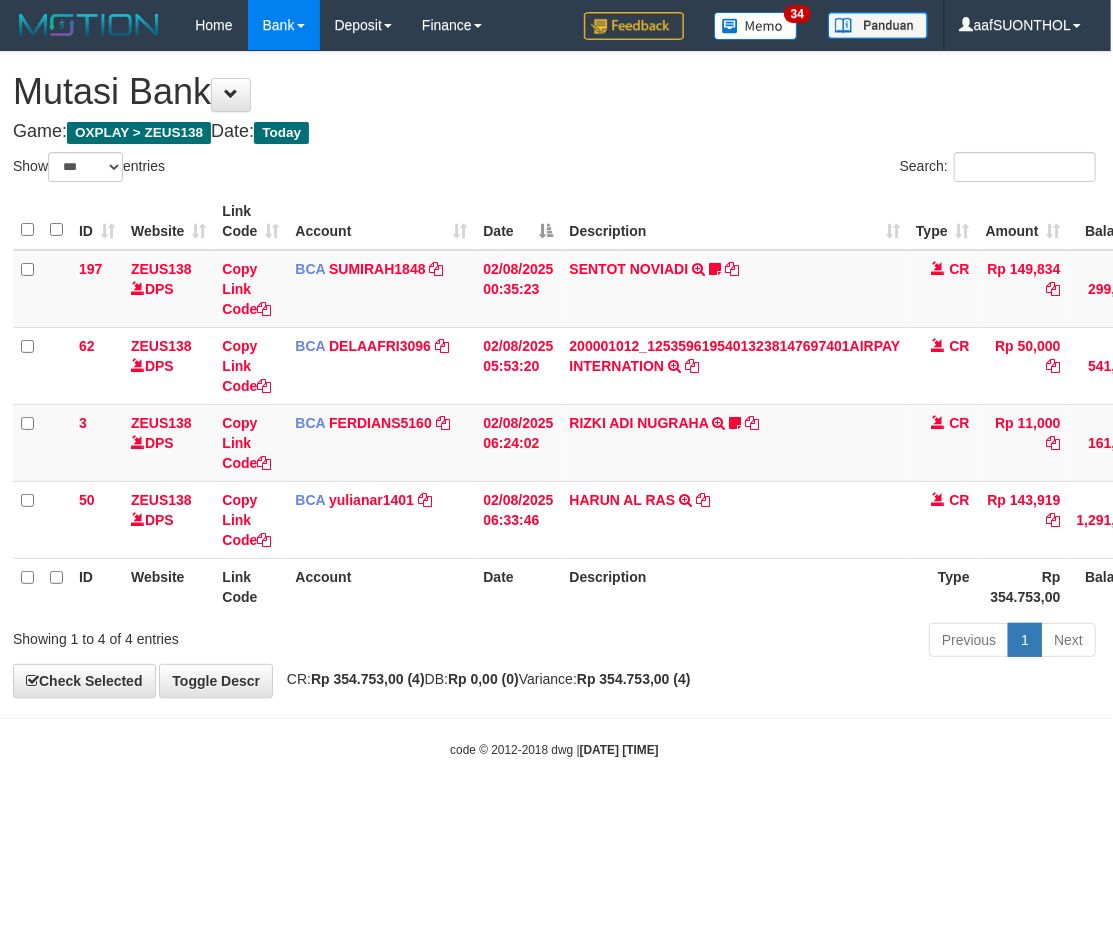 drag, startPoint x: 327, startPoint y: 820, endPoint x: 287, endPoint y: 822, distance: 40.04997 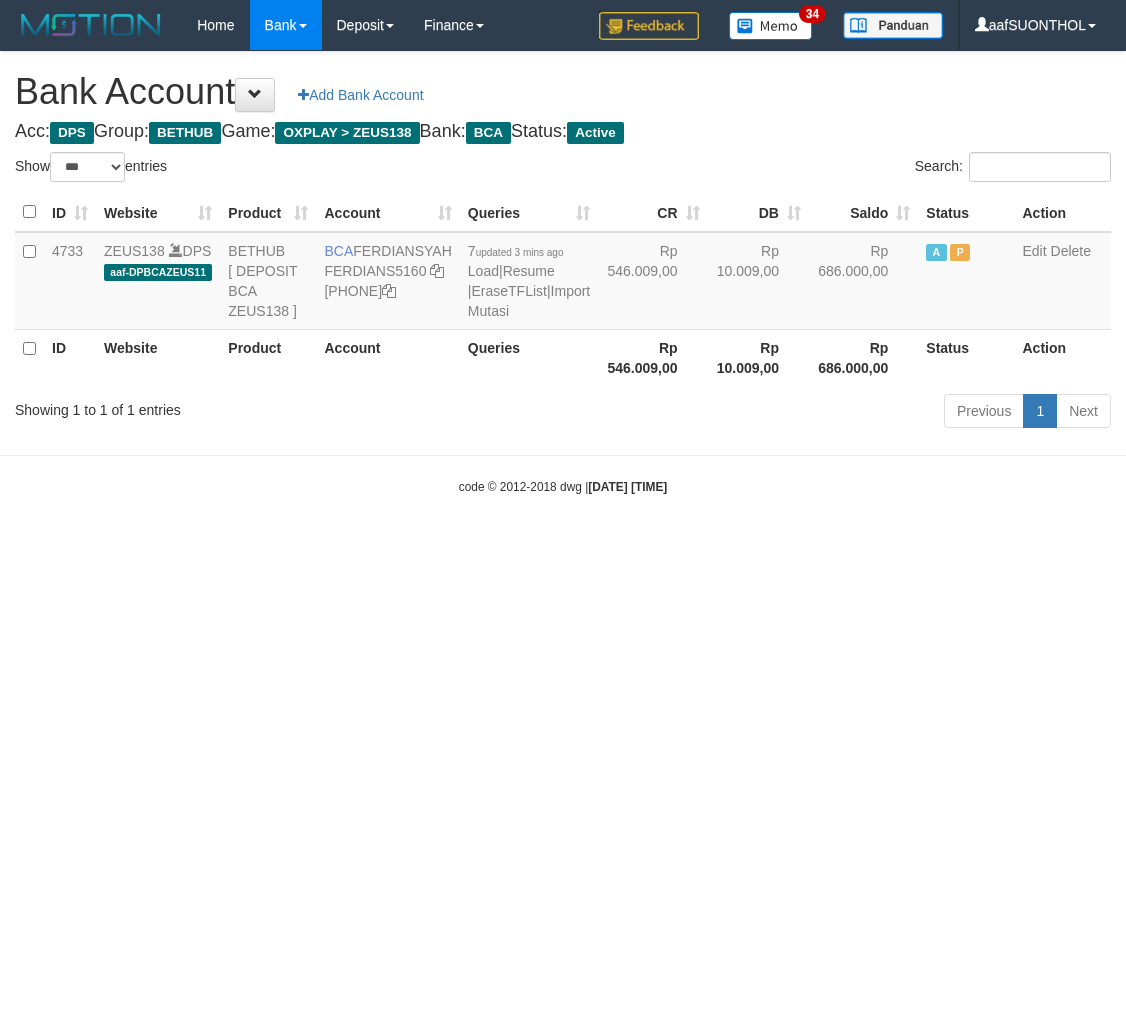 select on "***" 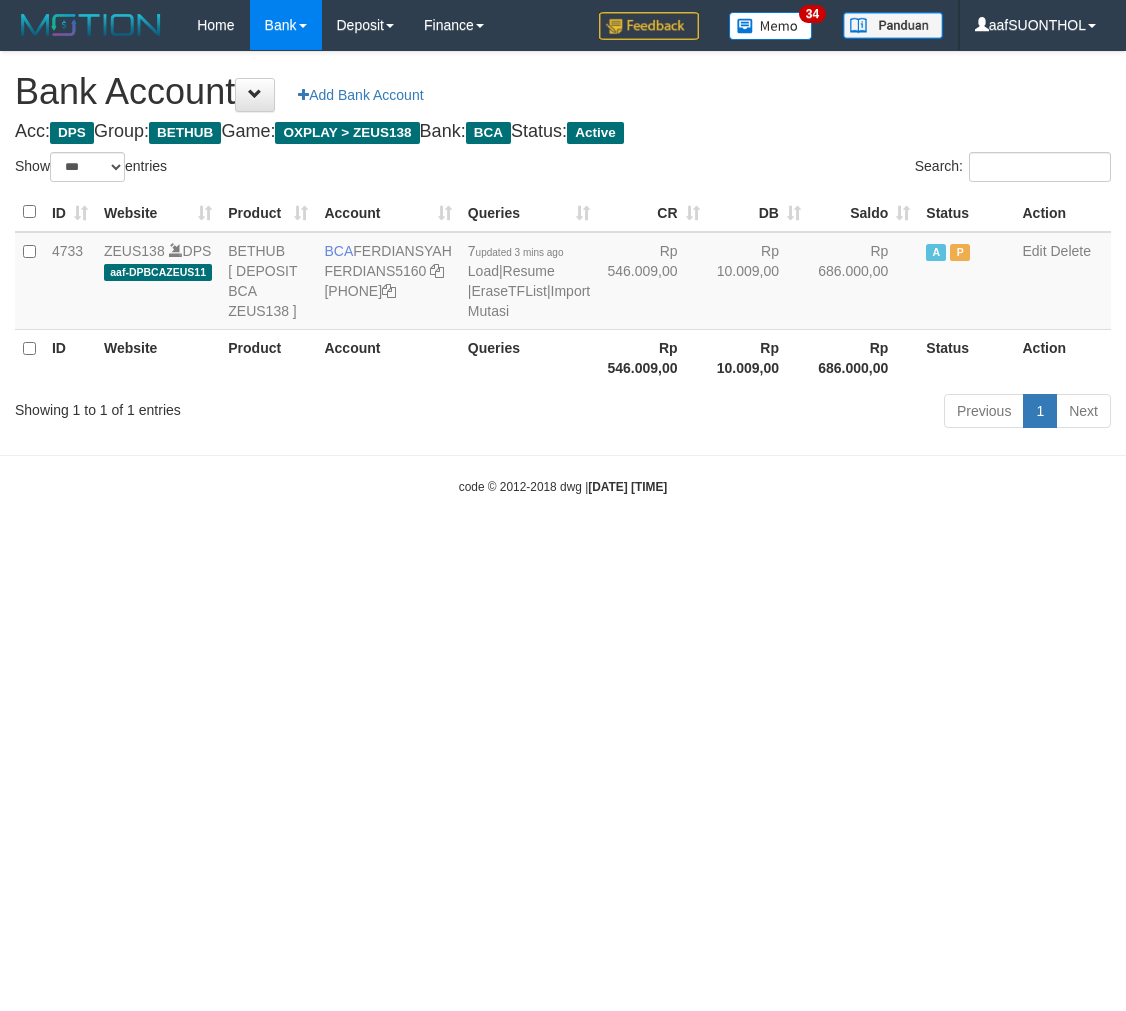 scroll, scrollTop: 0, scrollLeft: 0, axis: both 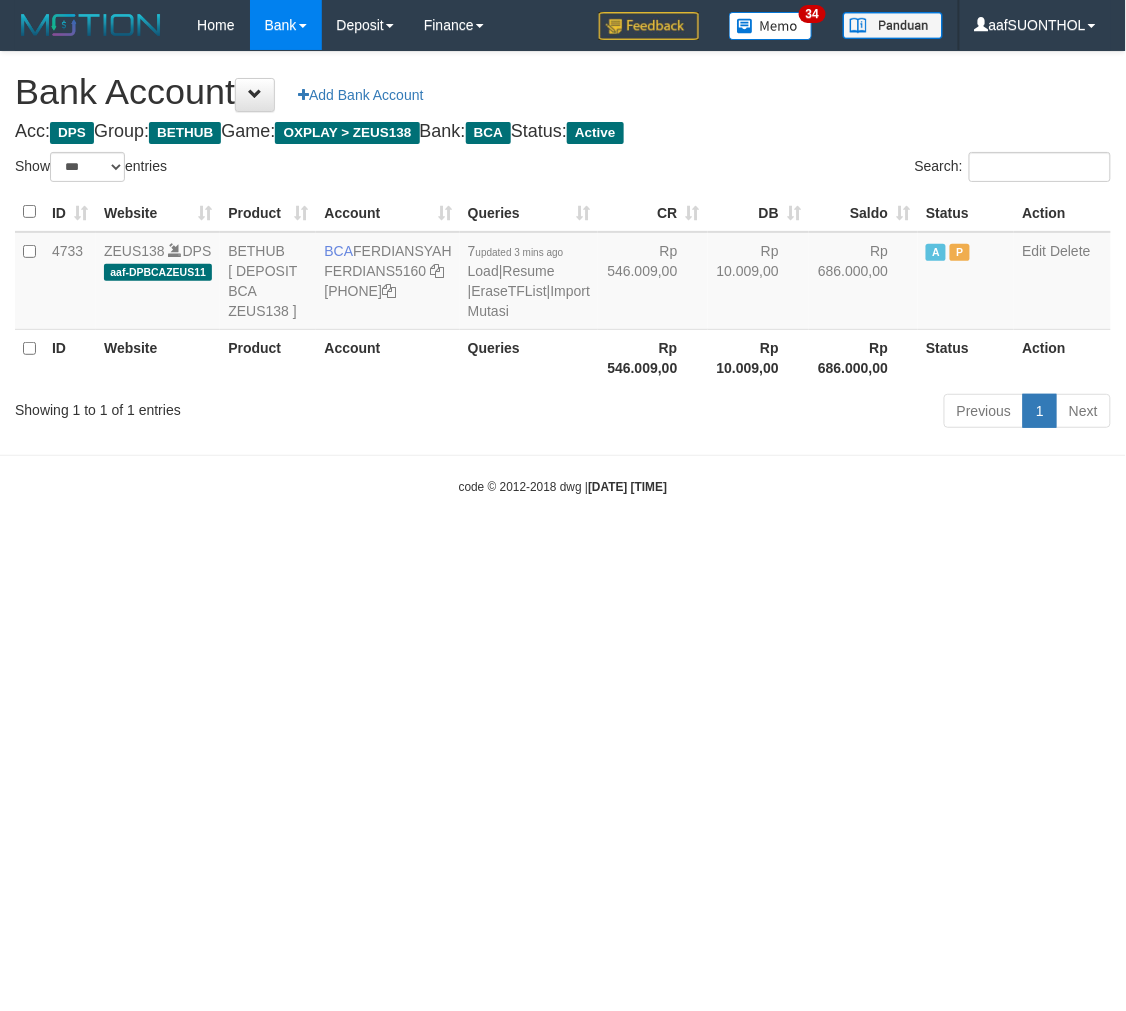 drag, startPoint x: 845, startPoint y: 781, endPoint x: 835, endPoint y: 778, distance: 10.440307 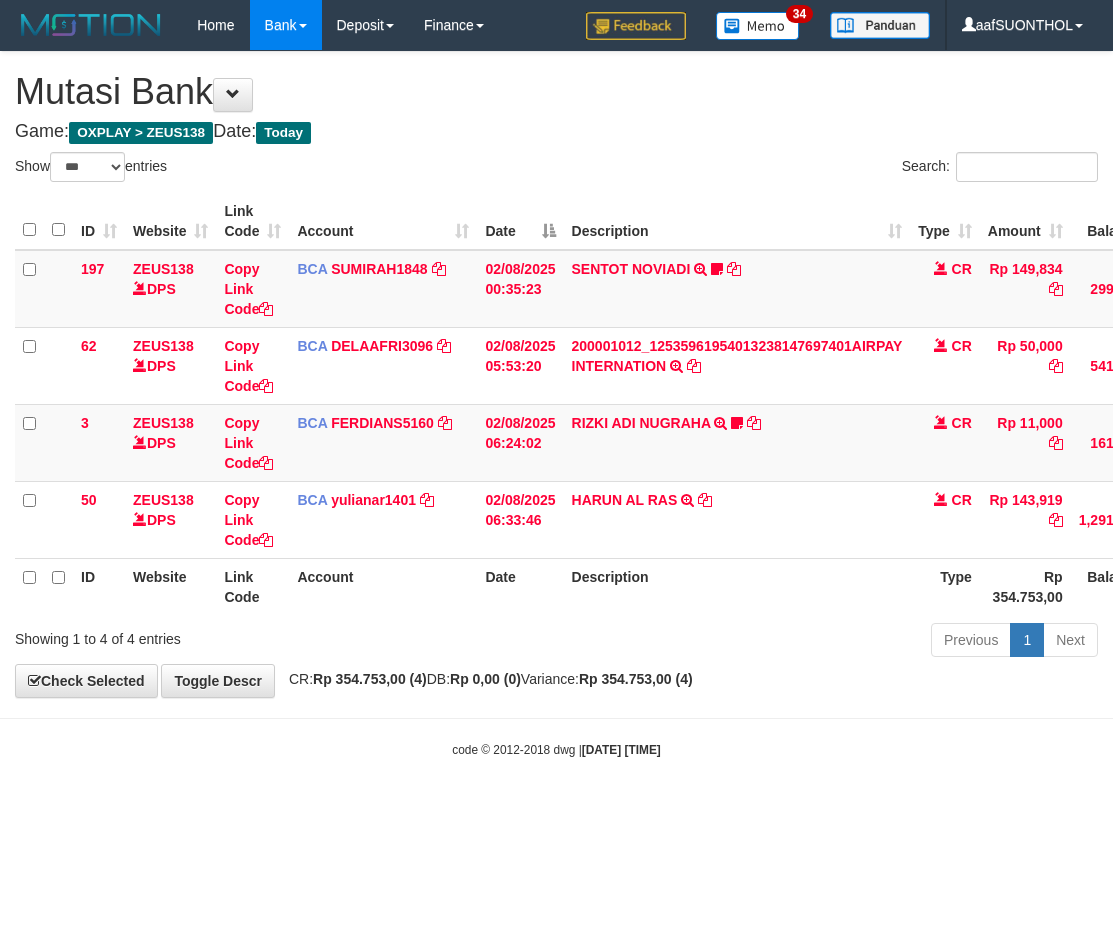 select on "***" 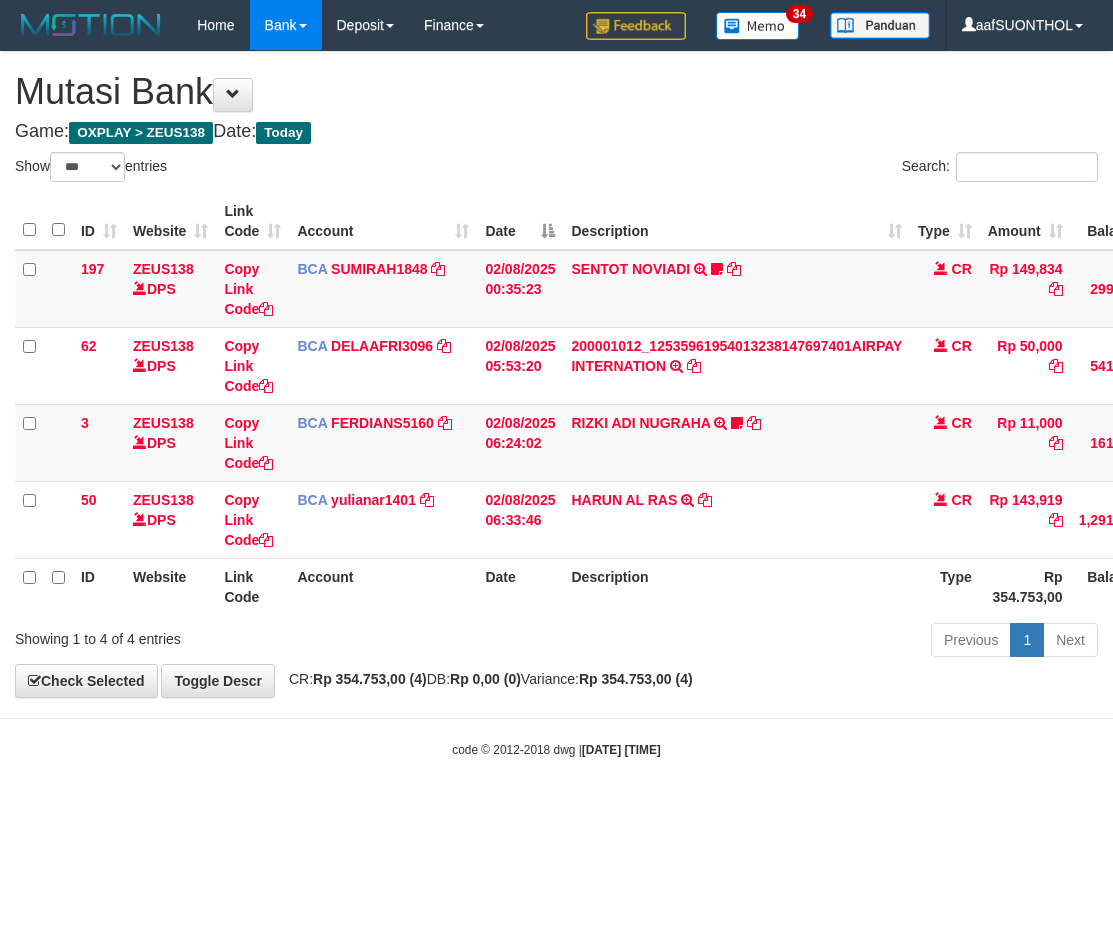 scroll, scrollTop: 0, scrollLeft: 2, axis: horizontal 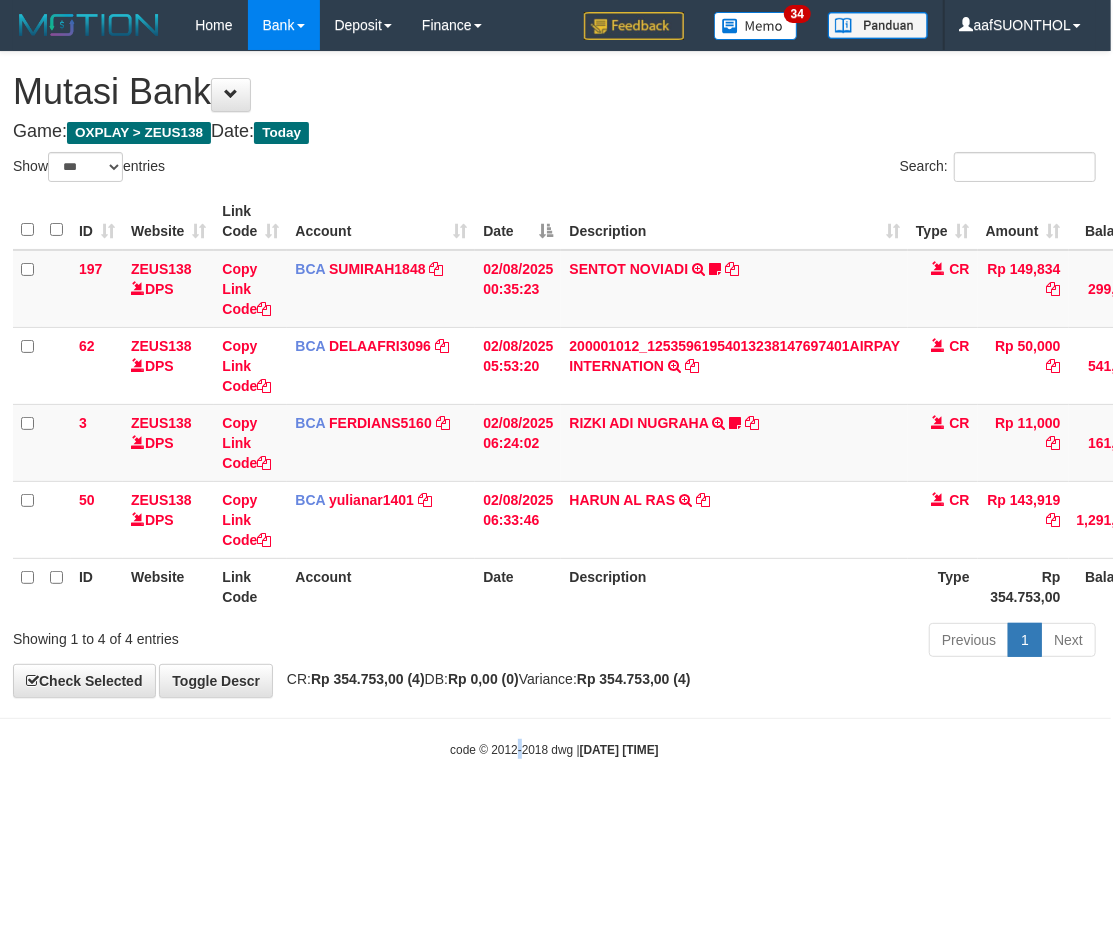 drag, startPoint x: 505, startPoint y: 757, endPoint x: 484, endPoint y: 761, distance: 21.377558 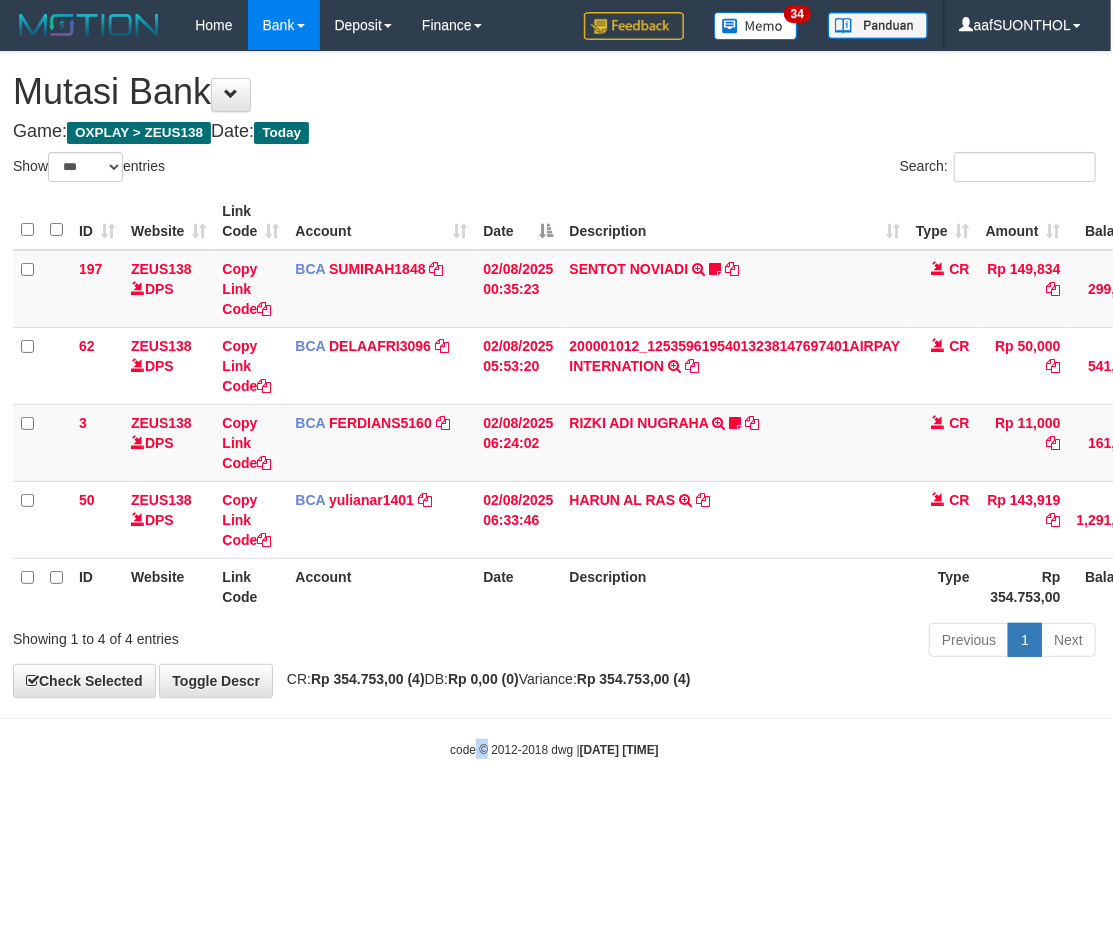 drag, startPoint x: 470, startPoint y: 777, endPoint x: 400, endPoint y: 771, distance: 70.256676 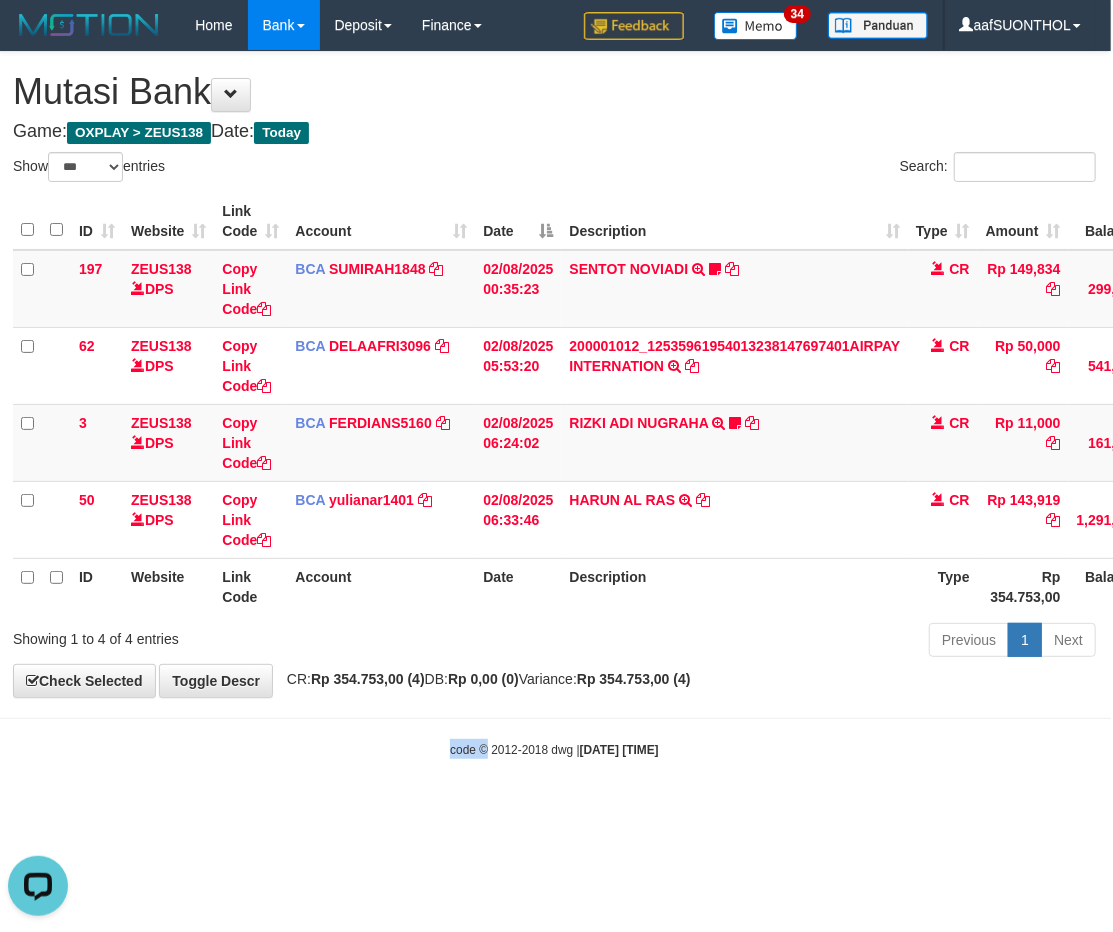 scroll, scrollTop: 0, scrollLeft: 0, axis: both 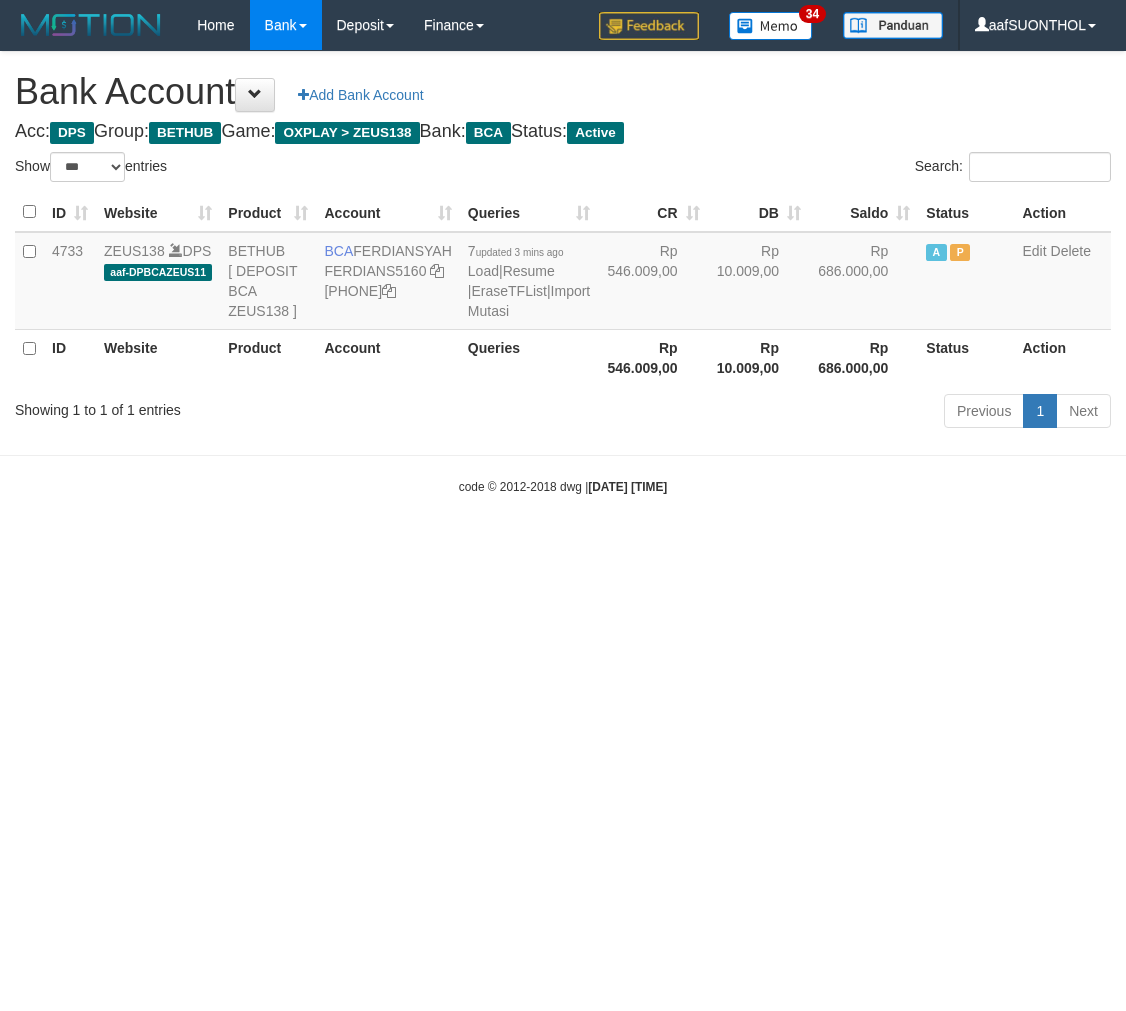 select on "***" 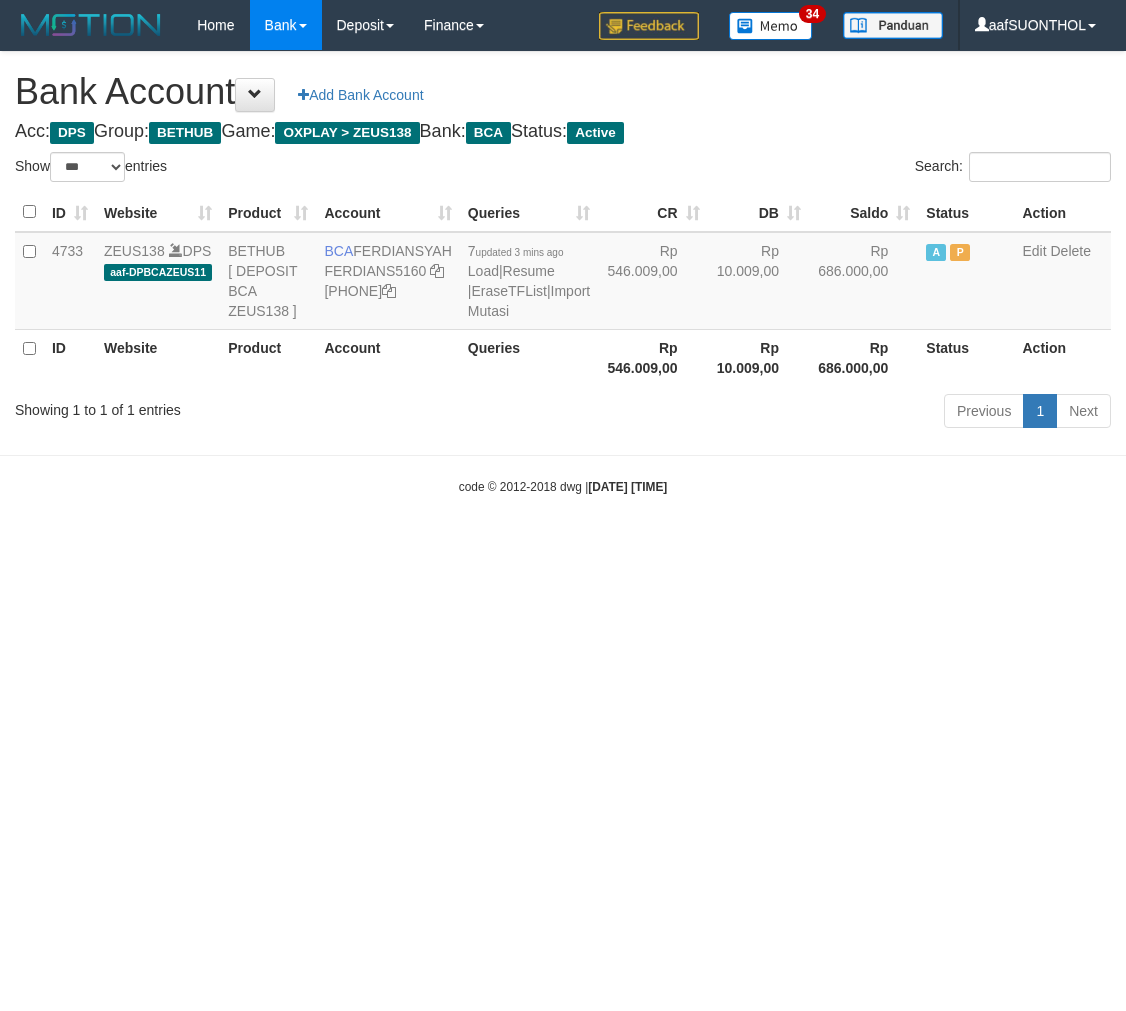 scroll, scrollTop: 0, scrollLeft: 0, axis: both 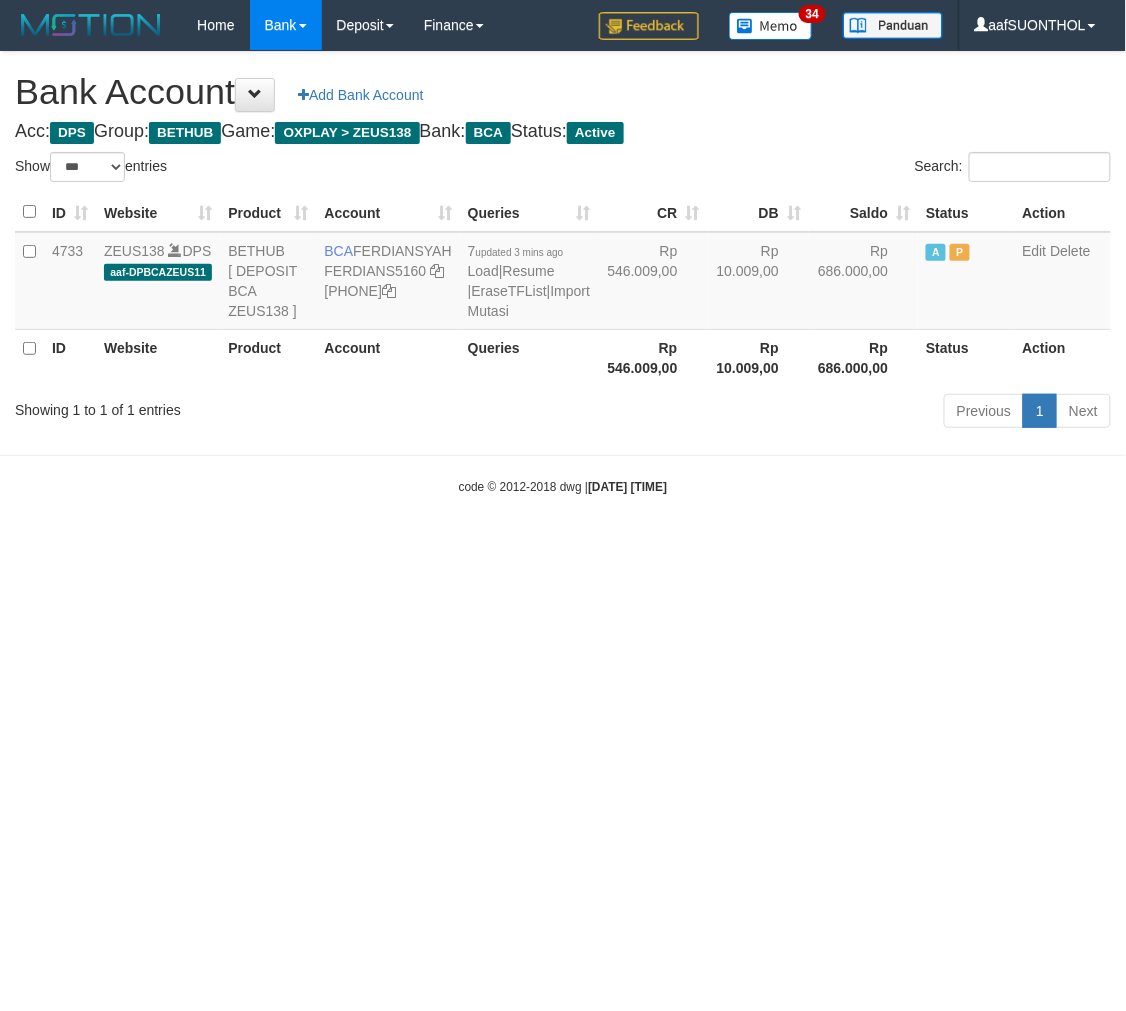 click on "Toggle navigation
Home
Bank
Account List
Load
By Website
Group
[OXPLAY]													ZEUS138
By Load Group (DPS)
Sync" at bounding box center (563, 273) 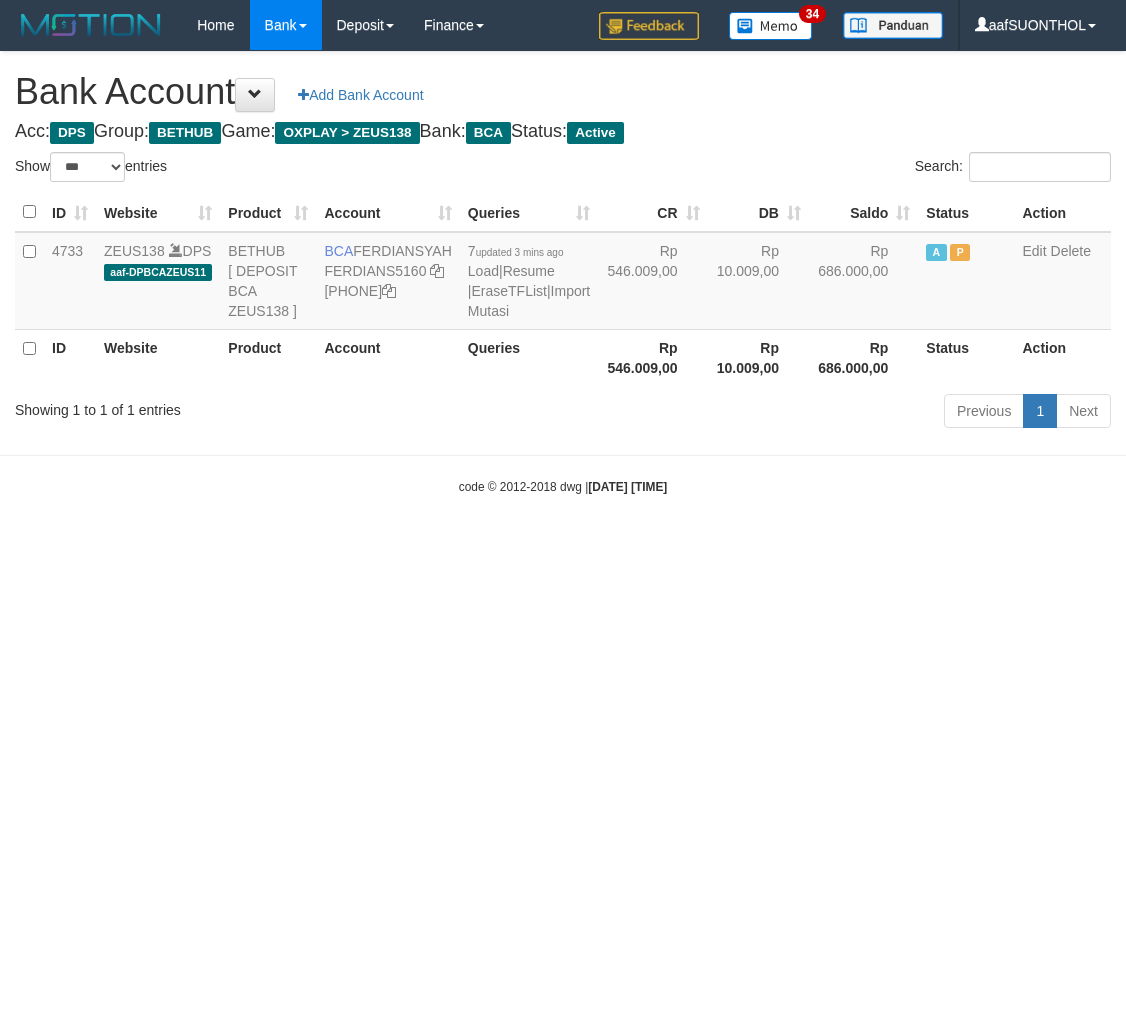 select on "***" 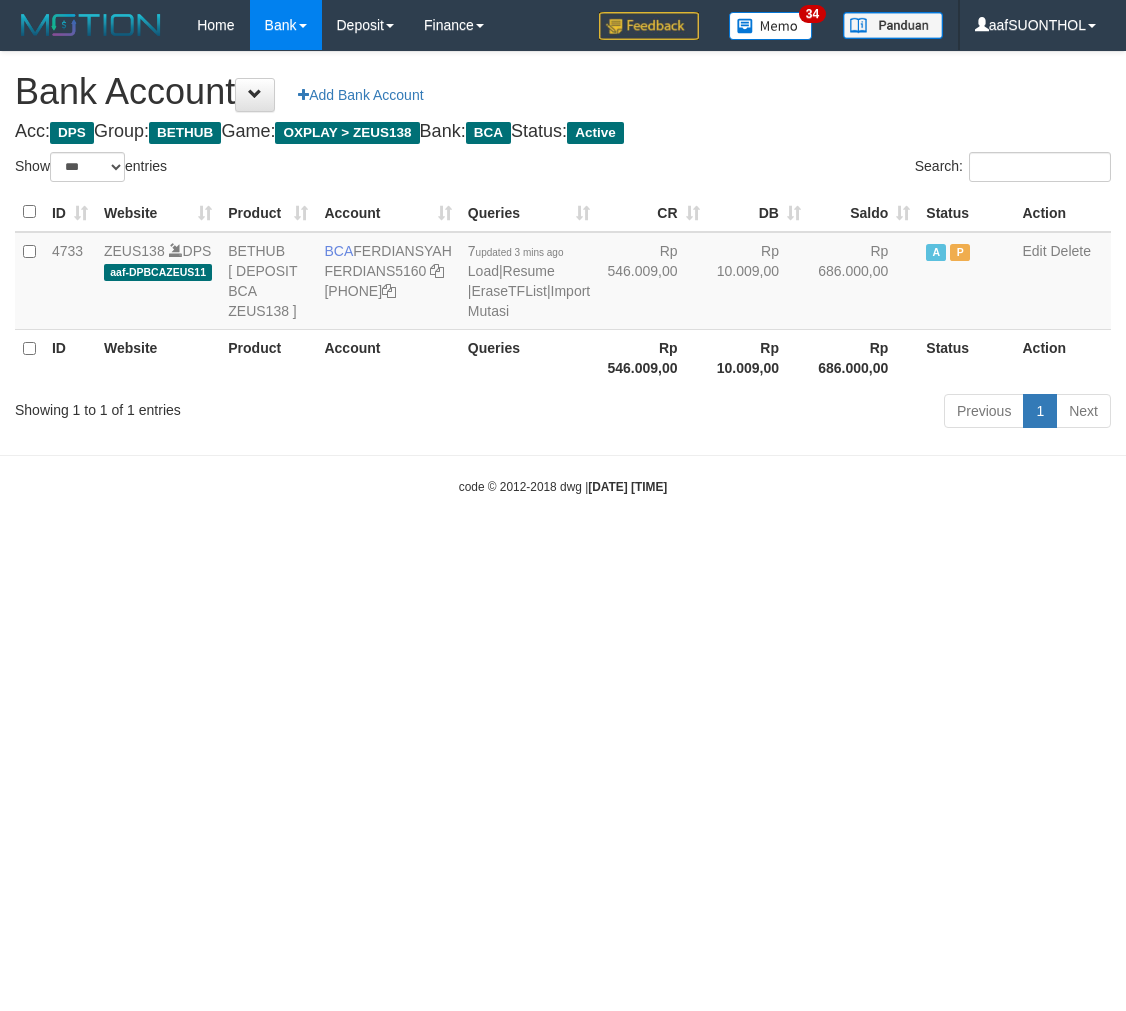 scroll, scrollTop: 0, scrollLeft: 0, axis: both 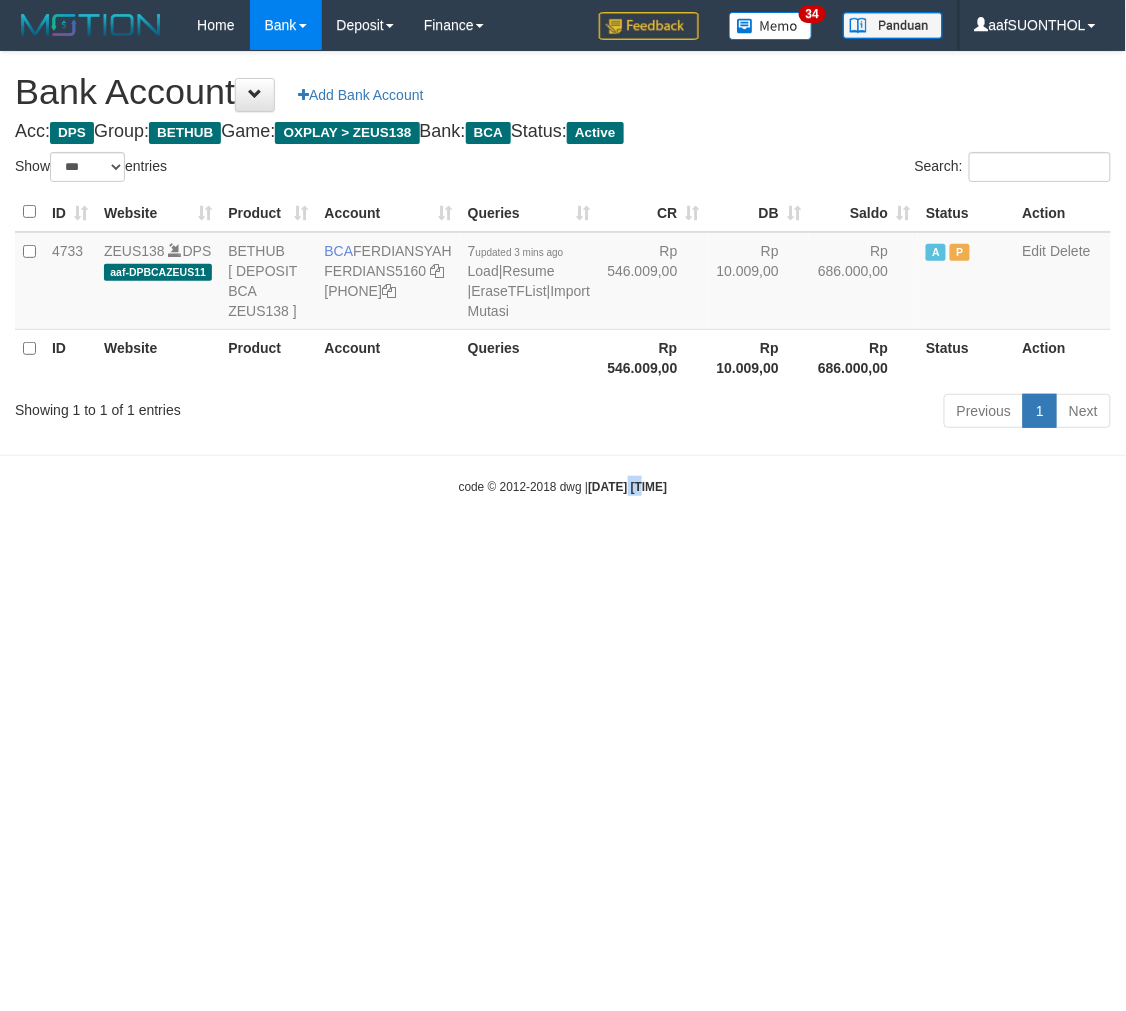 drag, startPoint x: 624, startPoint y: 758, endPoint x: 590, endPoint y: 751, distance: 34.713108 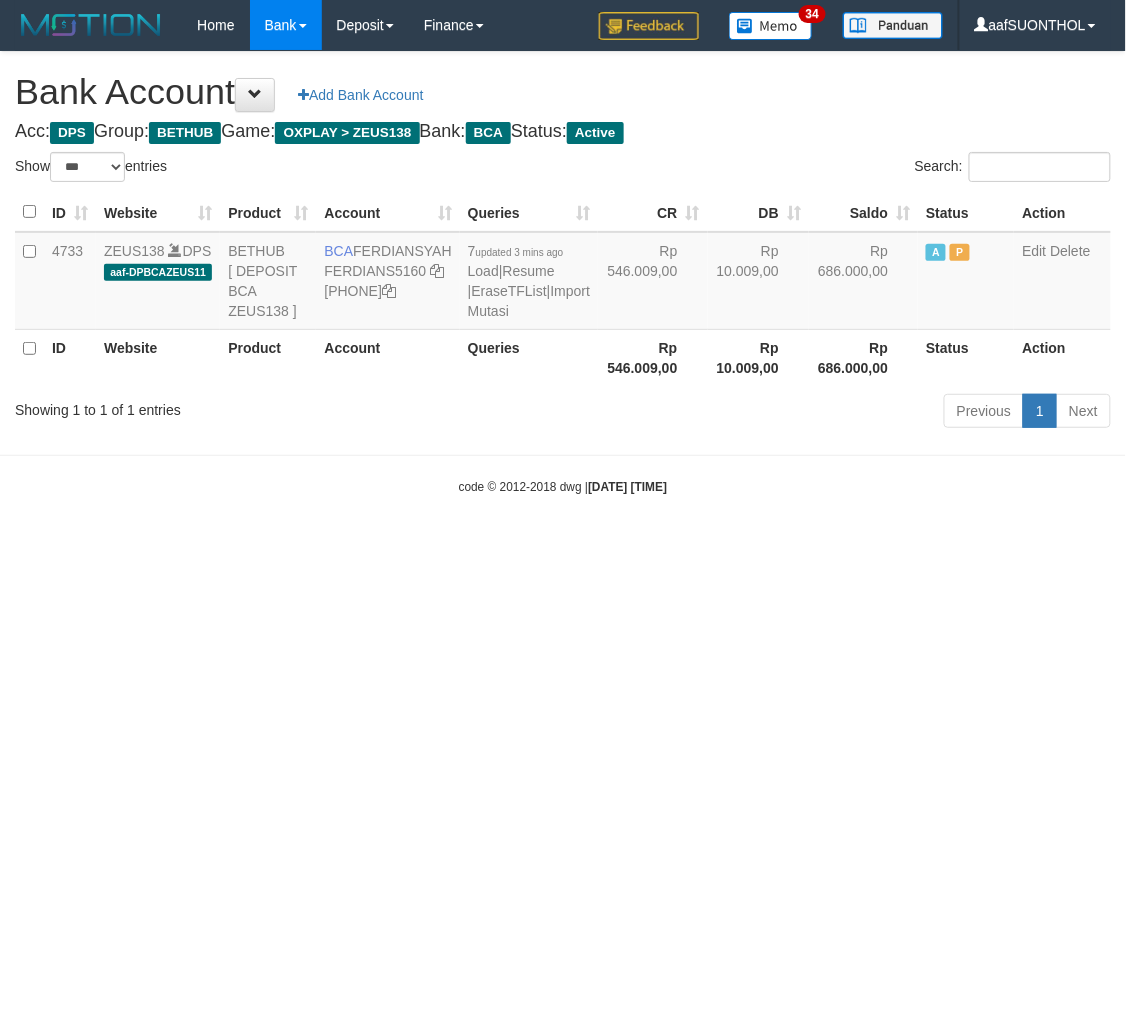 click on "Toggle navigation
Home
Bank
Account List
Load
By Website
Group
[OXPLAY]													ZEUS138
By Load Group (DPS)
Sync" at bounding box center [563, 273] 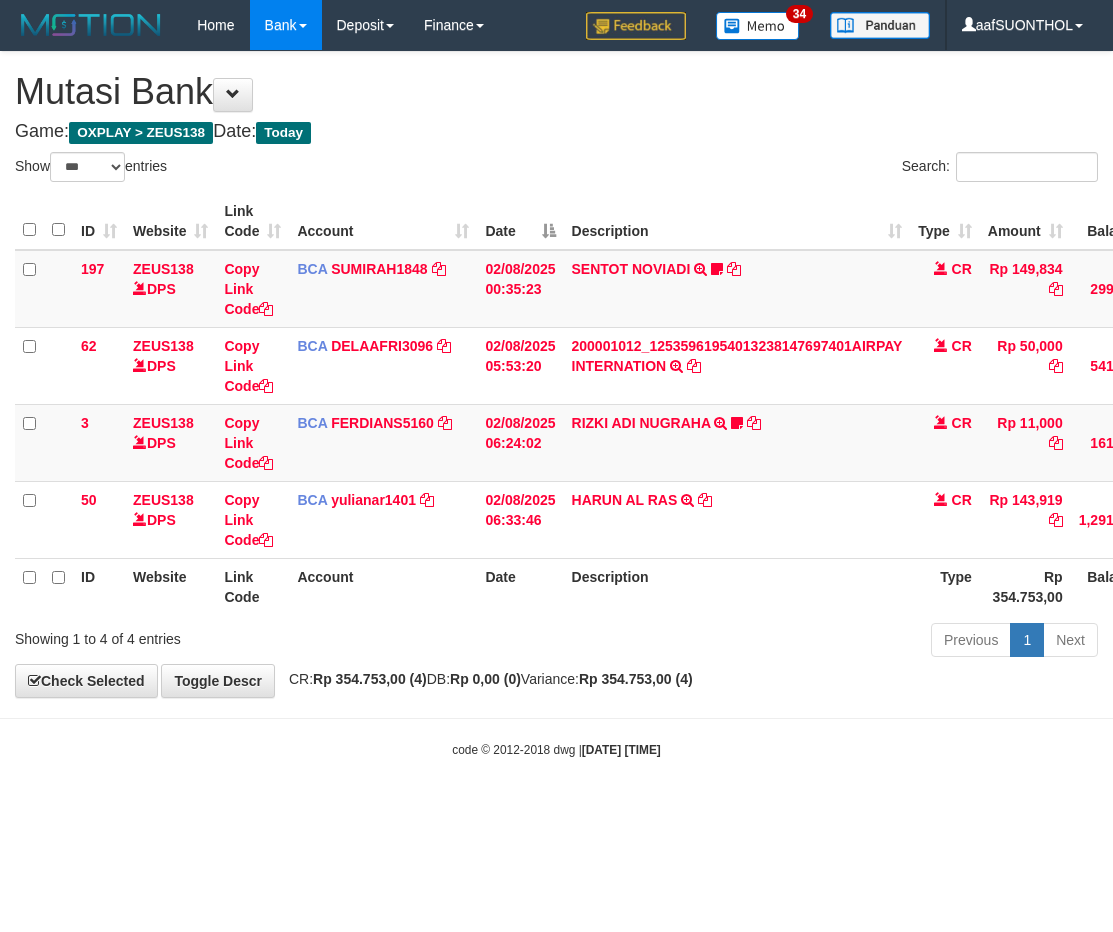select on "***" 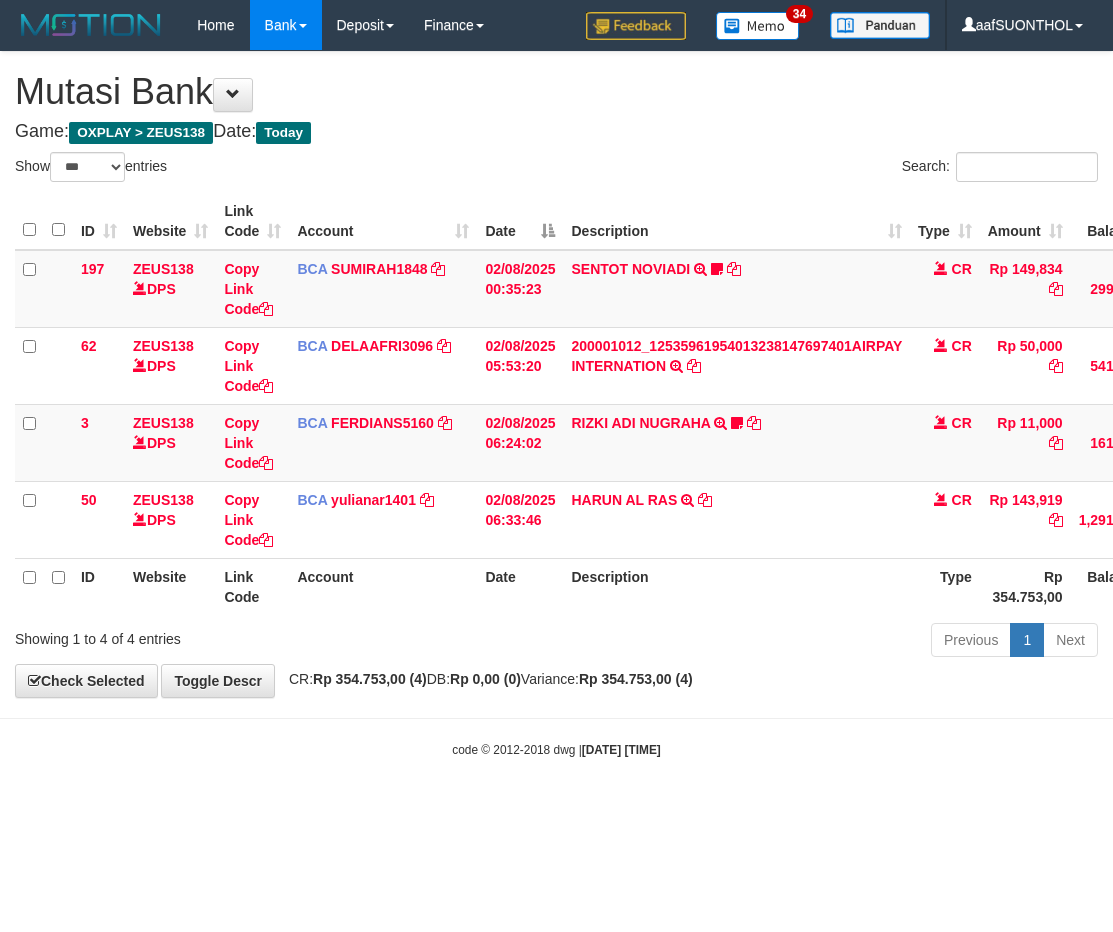 scroll, scrollTop: 0, scrollLeft: 2, axis: horizontal 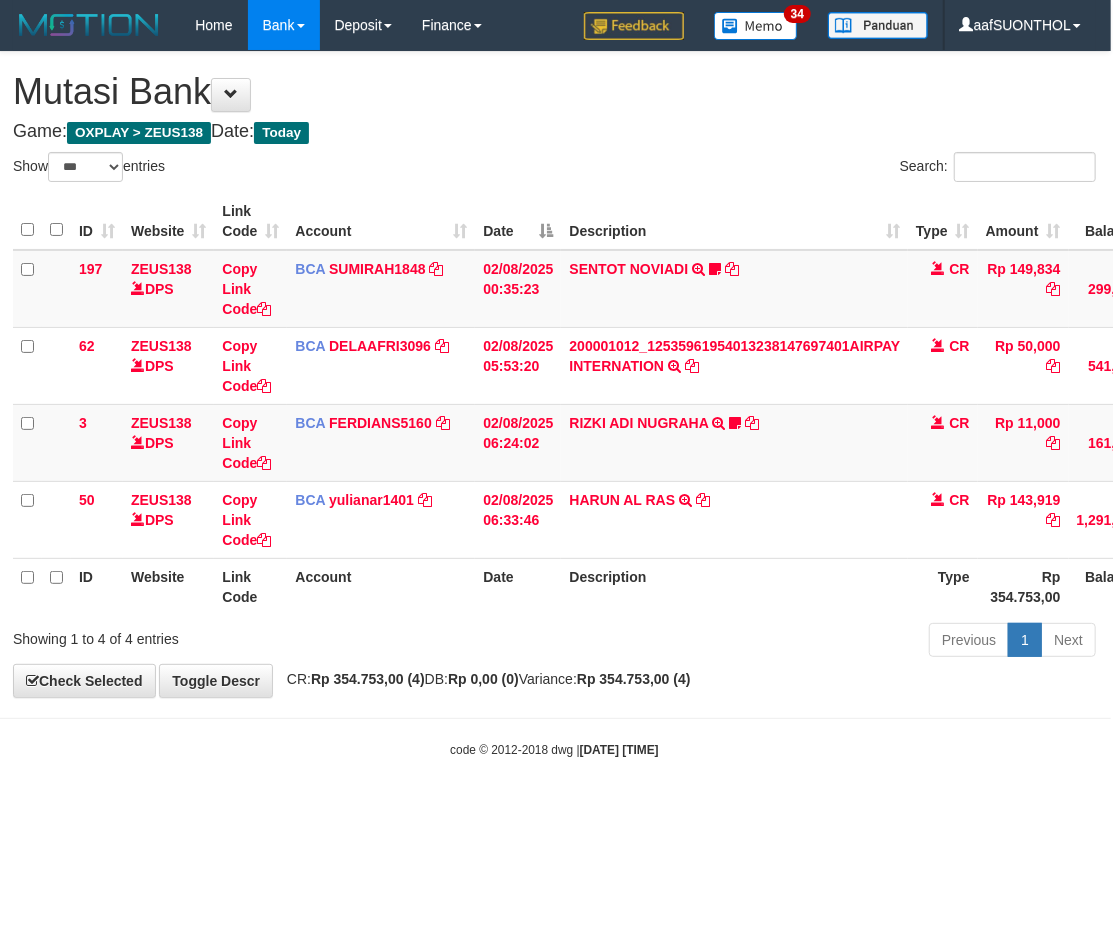 drag, startPoint x: 313, startPoint y: 776, endPoint x: 297, endPoint y: 775, distance: 16.03122 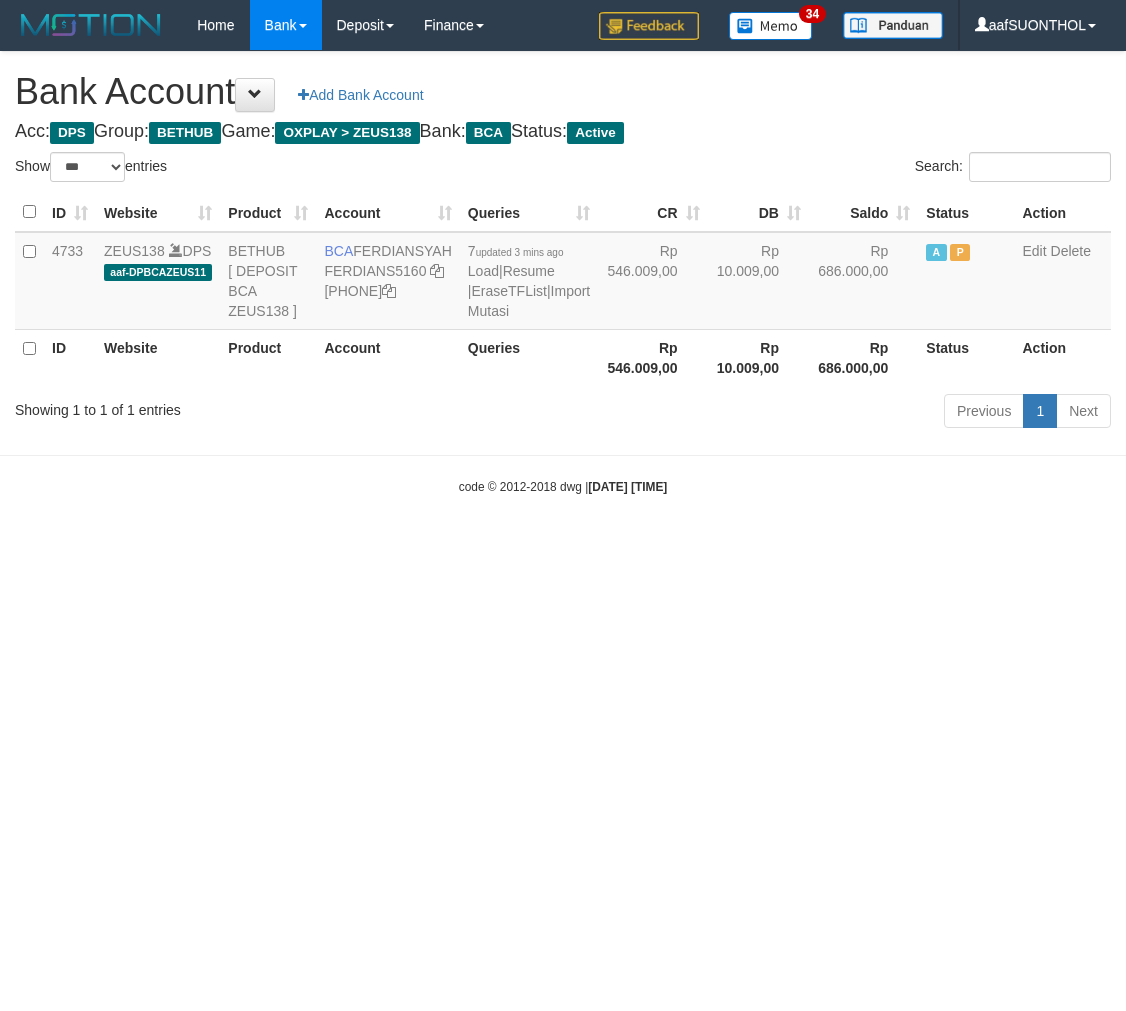 select on "***" 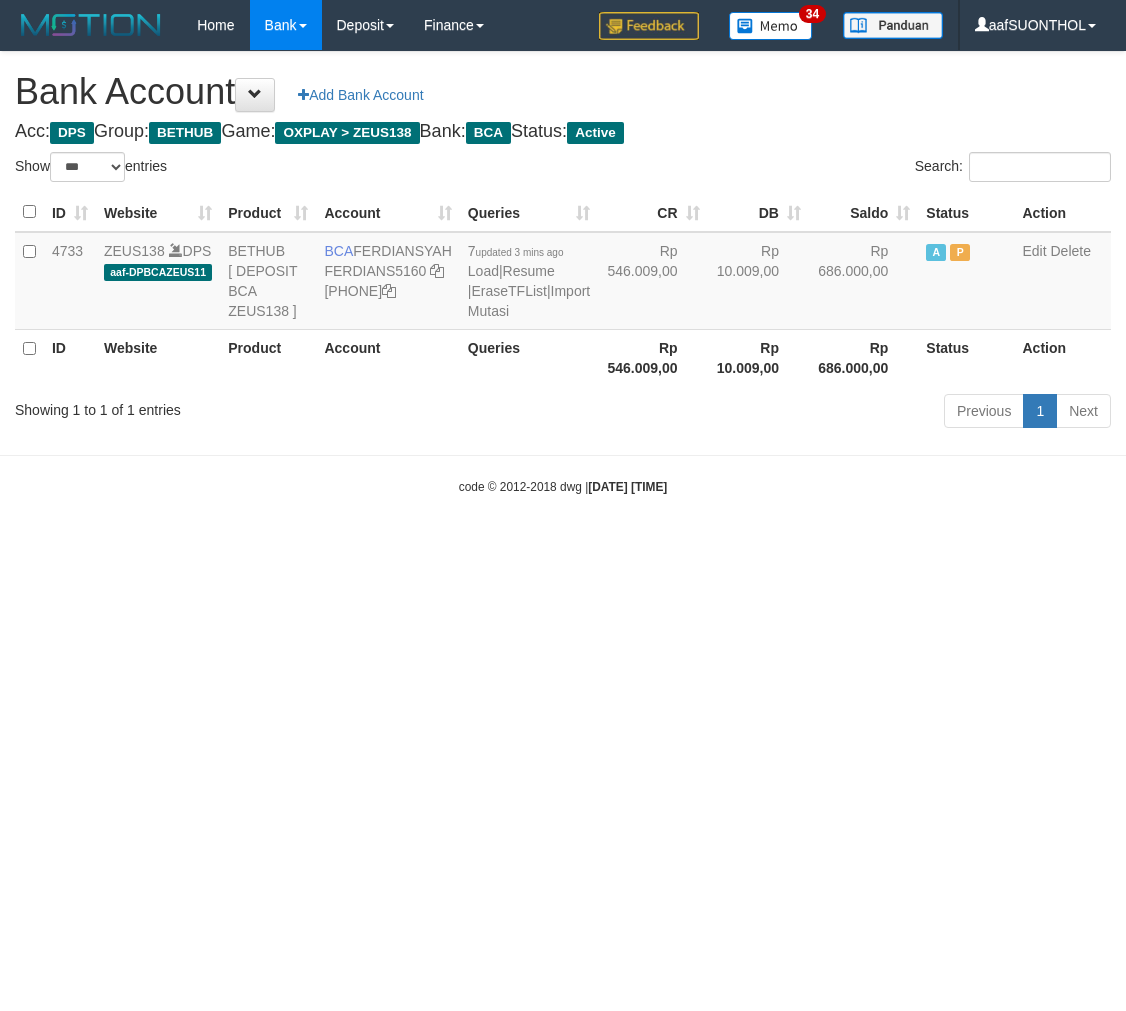 scroll, scrollTop: 0, scrollLeft: 0, axis: both 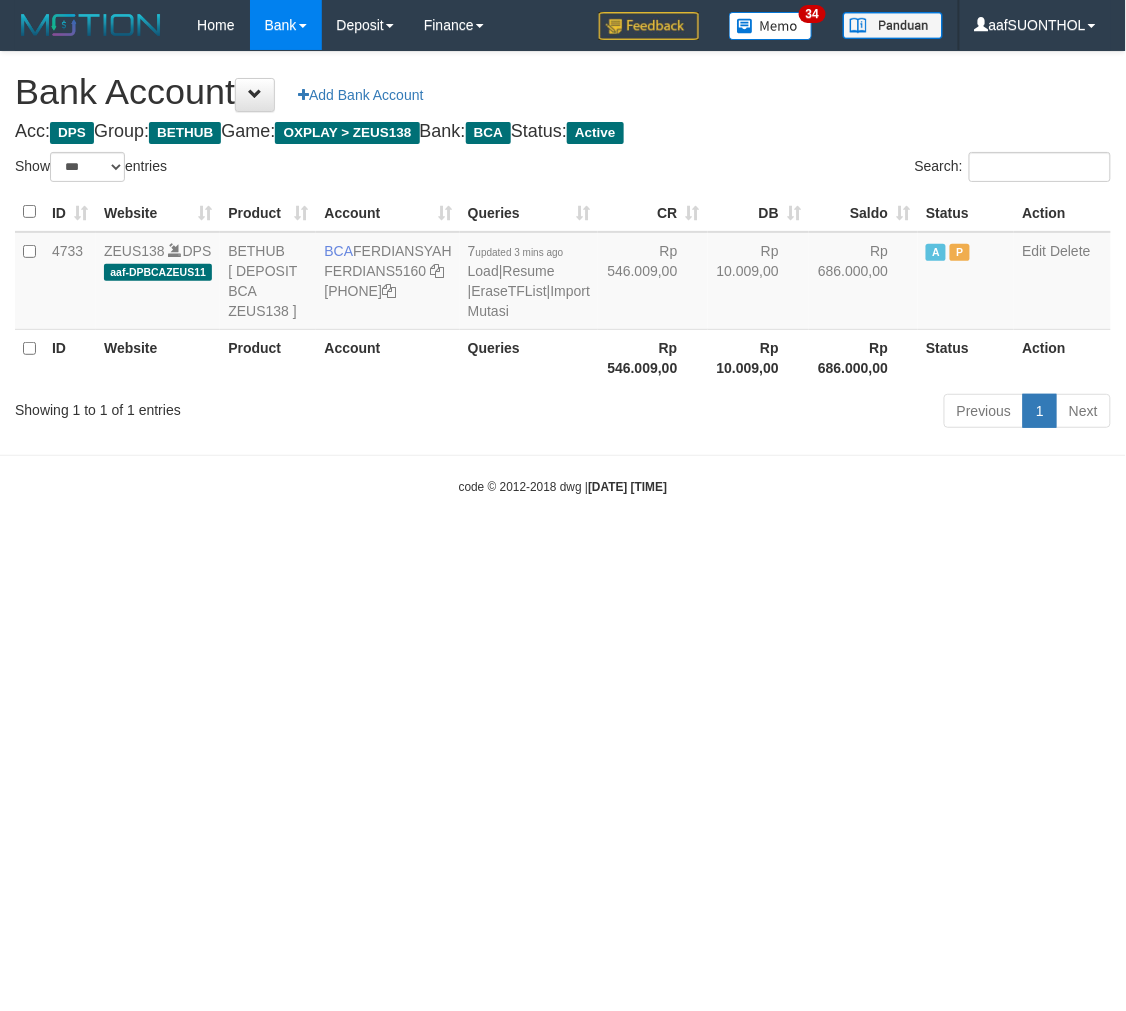 click on "Toggle navigation
Home
Bank
Account List
Load
By Website
Group
[OXPLAY]													ZEUS138
By Load Group (DPS)
Sync" at bounding box center [563, 273] 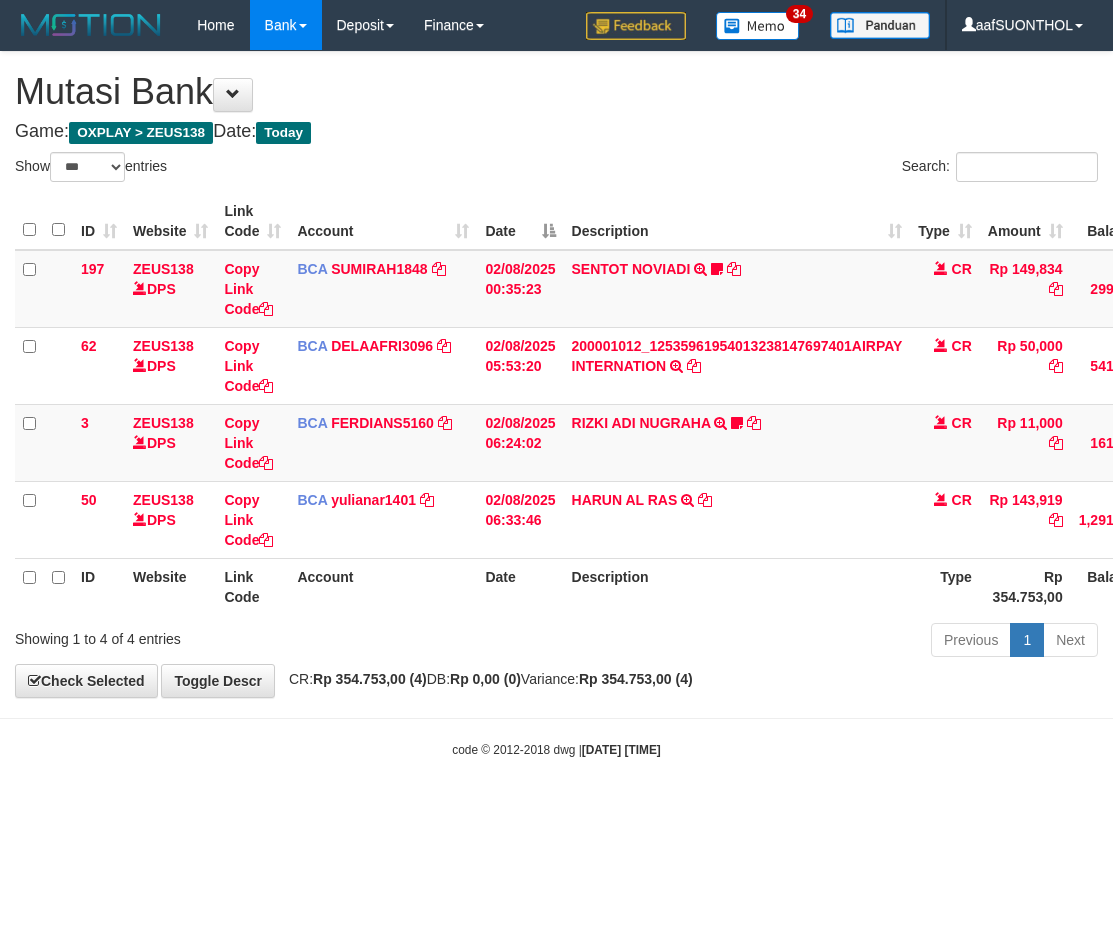 select on "***" 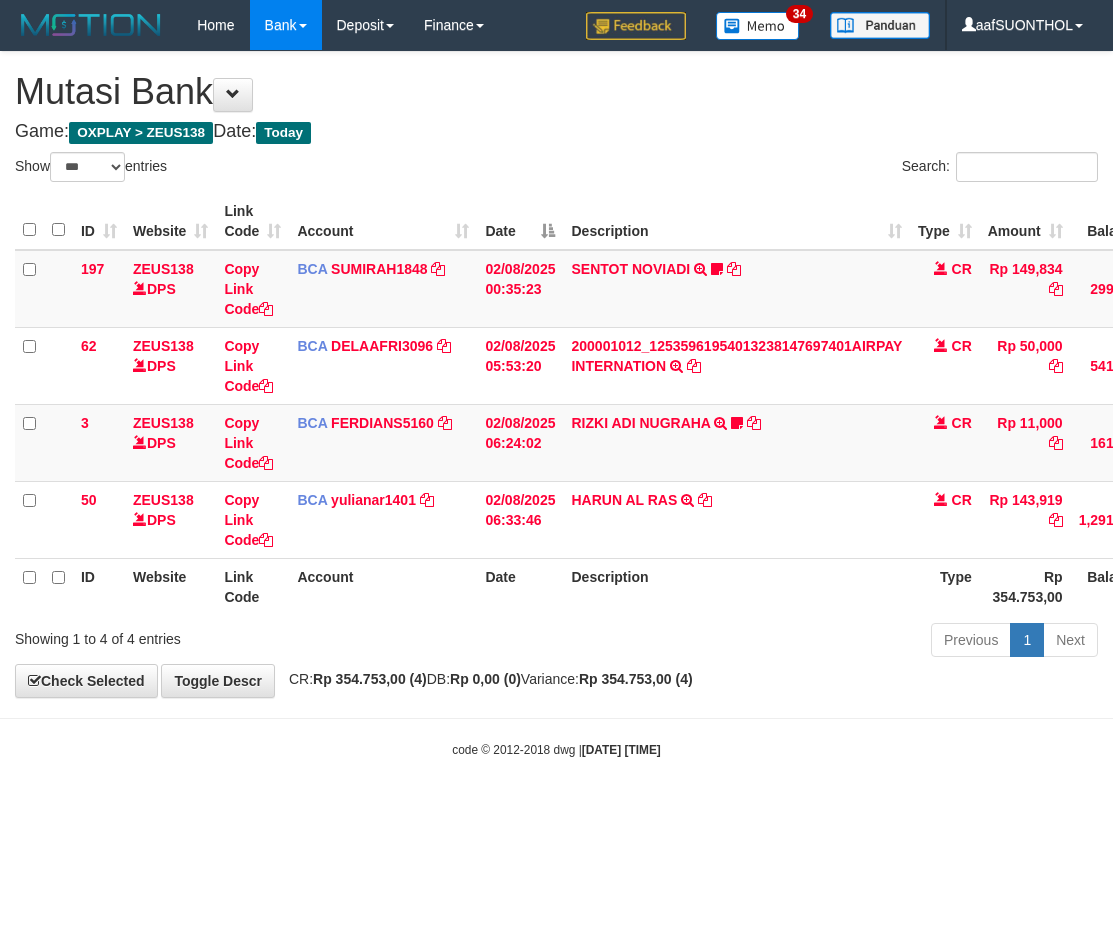 scroll, scrollTop: 0, scrollLeft: 2, axis: horizontal 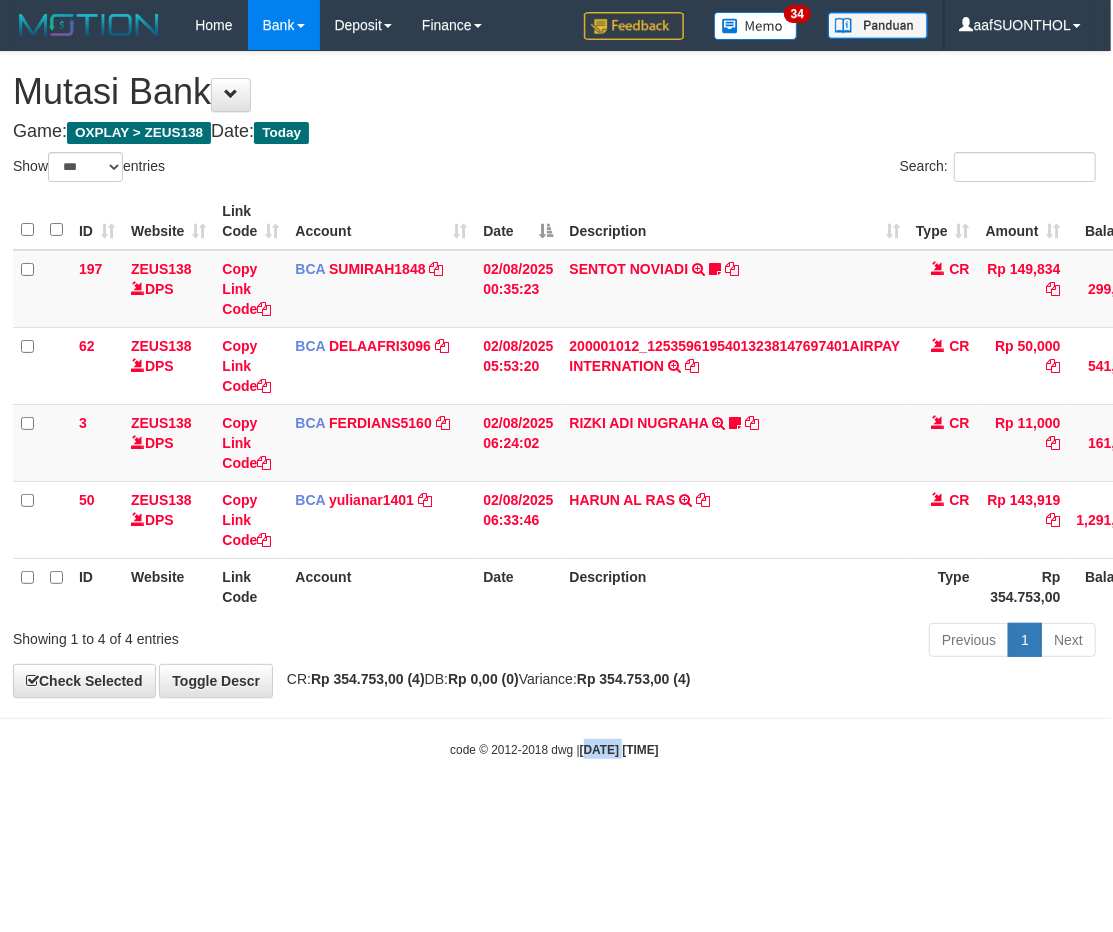 drag, startPoint x: 607, startPoint y: 845, endPoint x: 548, endPoint y: 825, distance: 62.297672 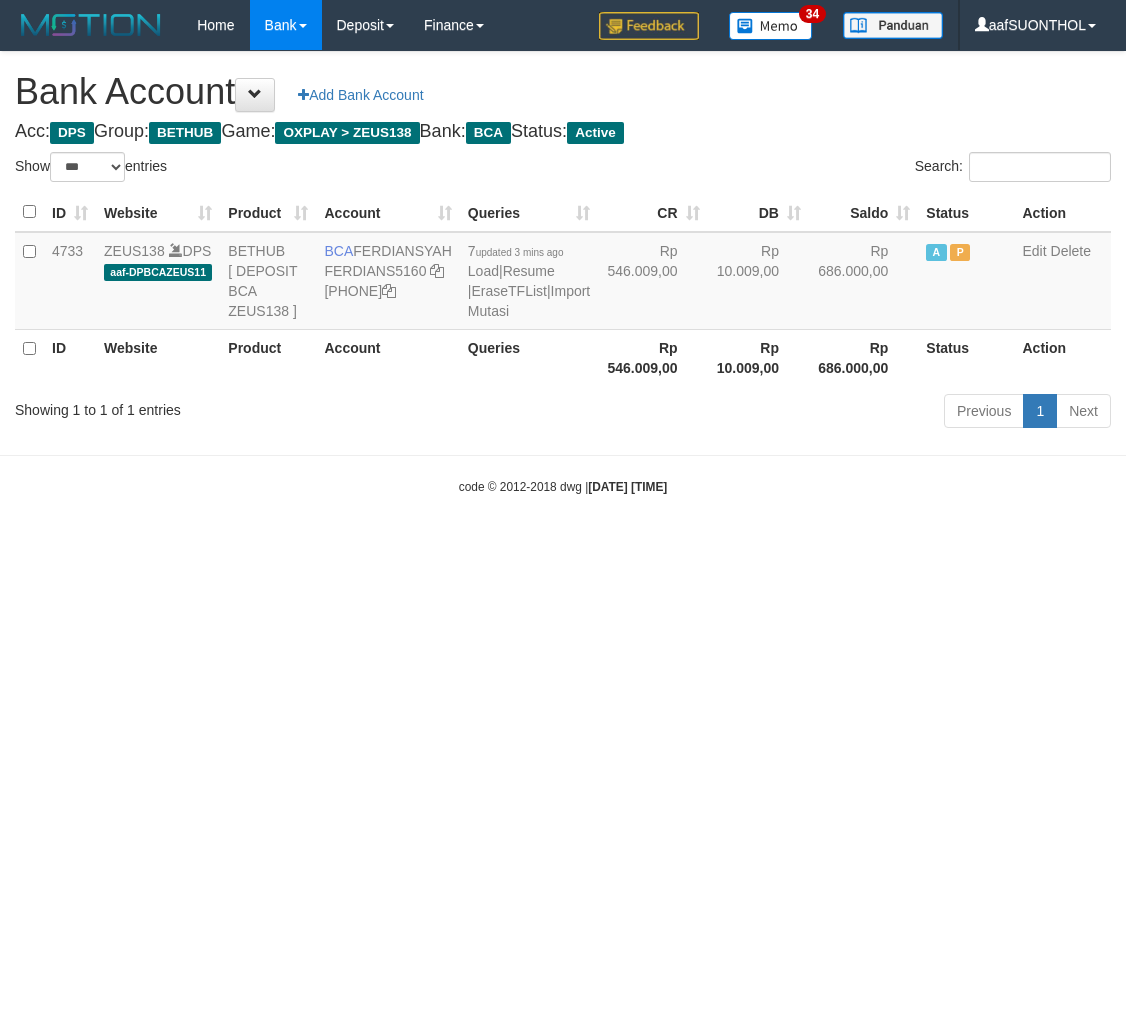 select on "***" 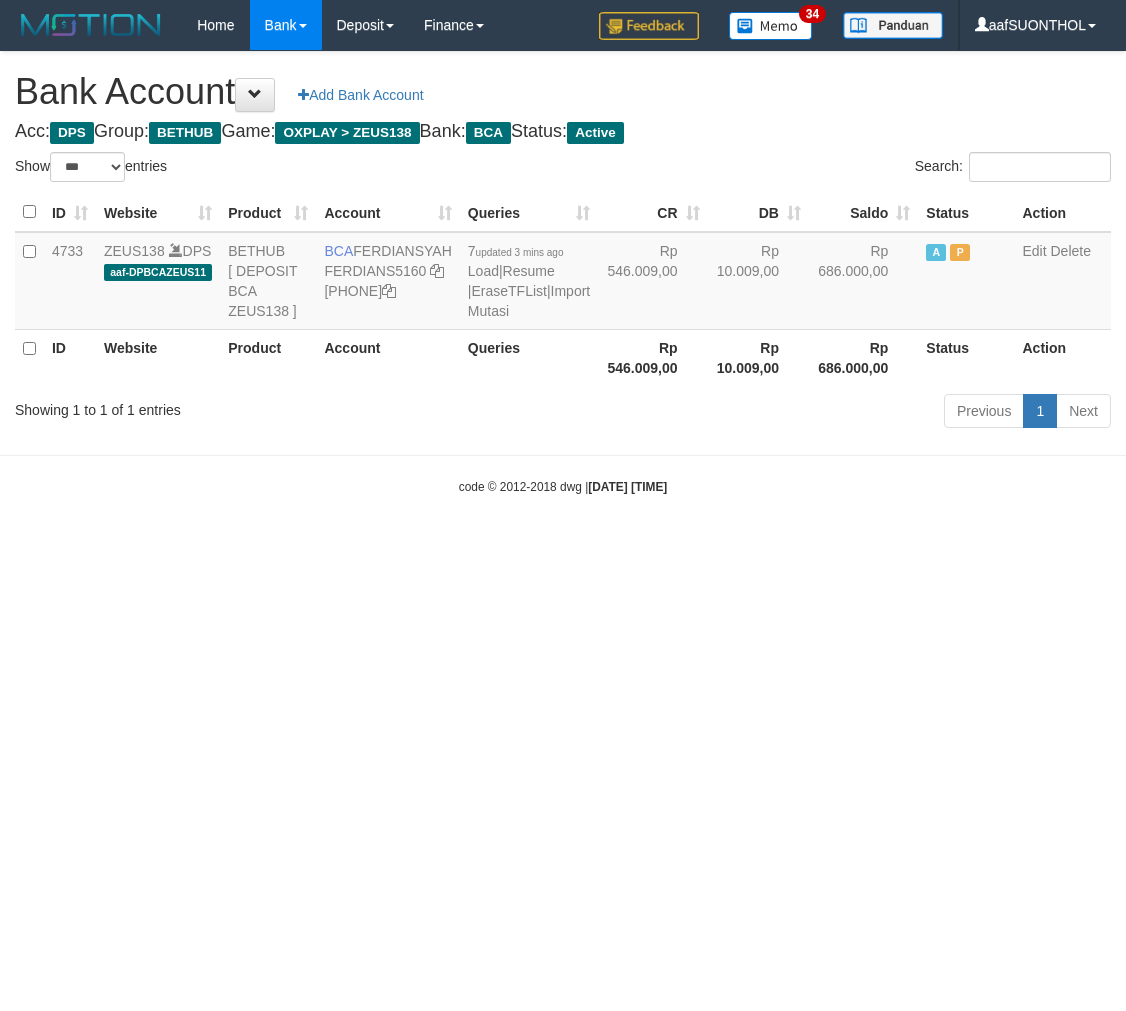 scroll, scrollTop: 0, scrollLeft: 0, axis: both 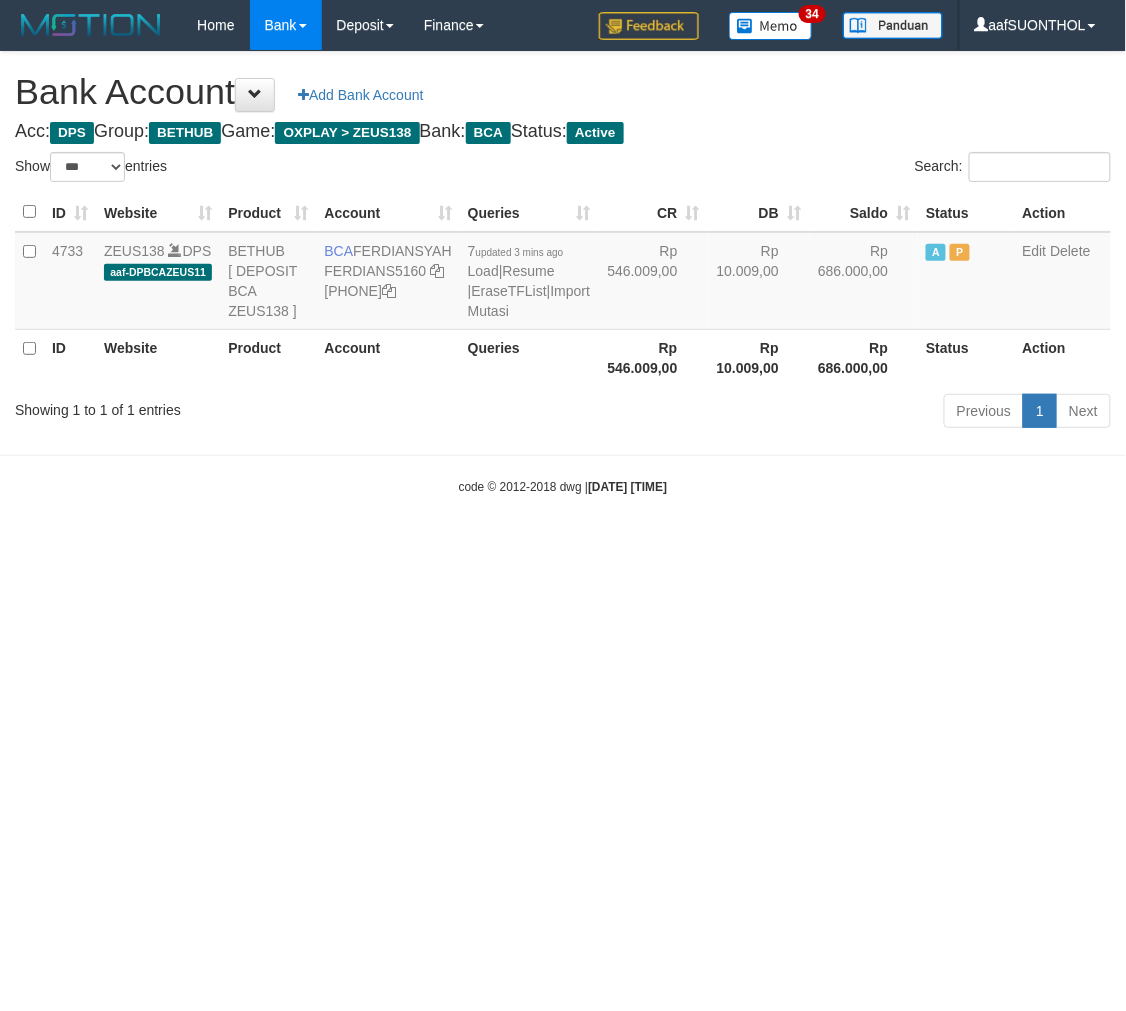 drag, startPoint x: 638, startPoint y: 828, endPoint x: 624, endPoint y: 828, distance: 14 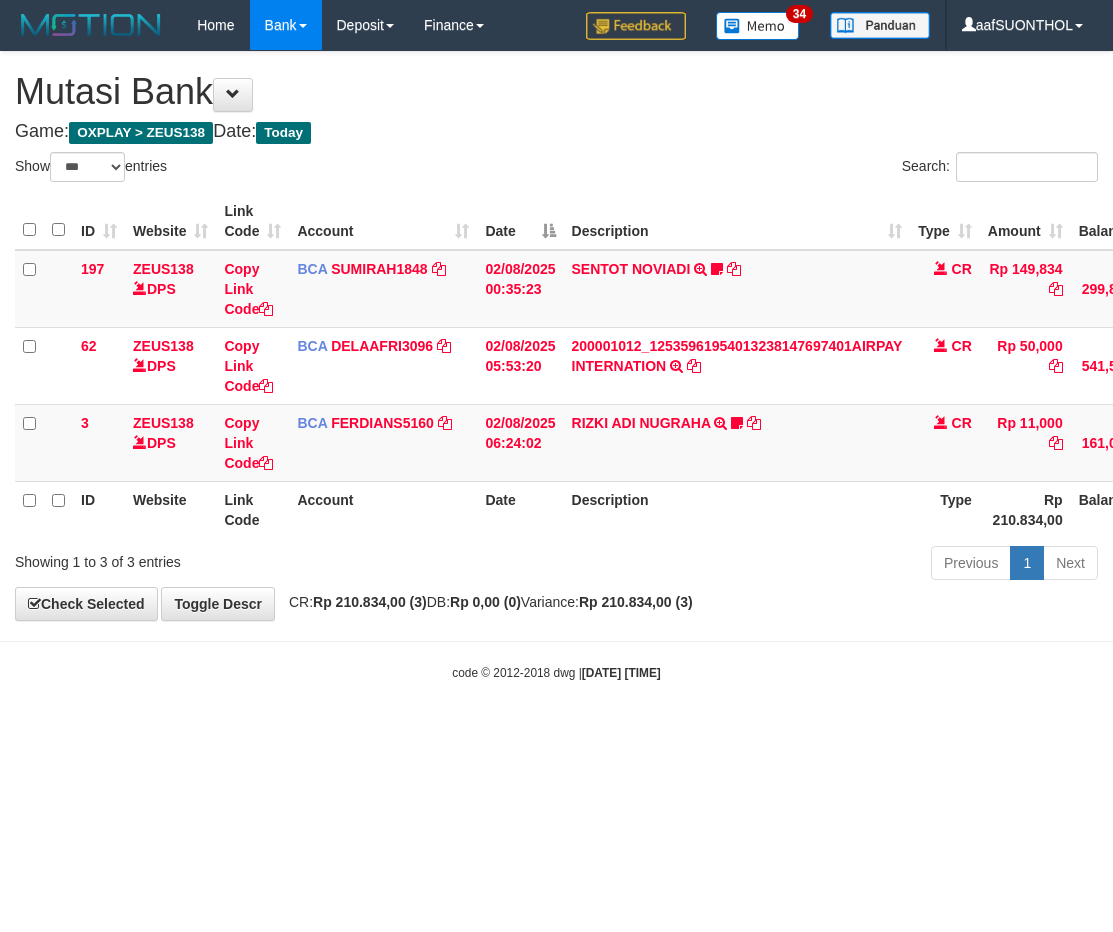 select on "***" 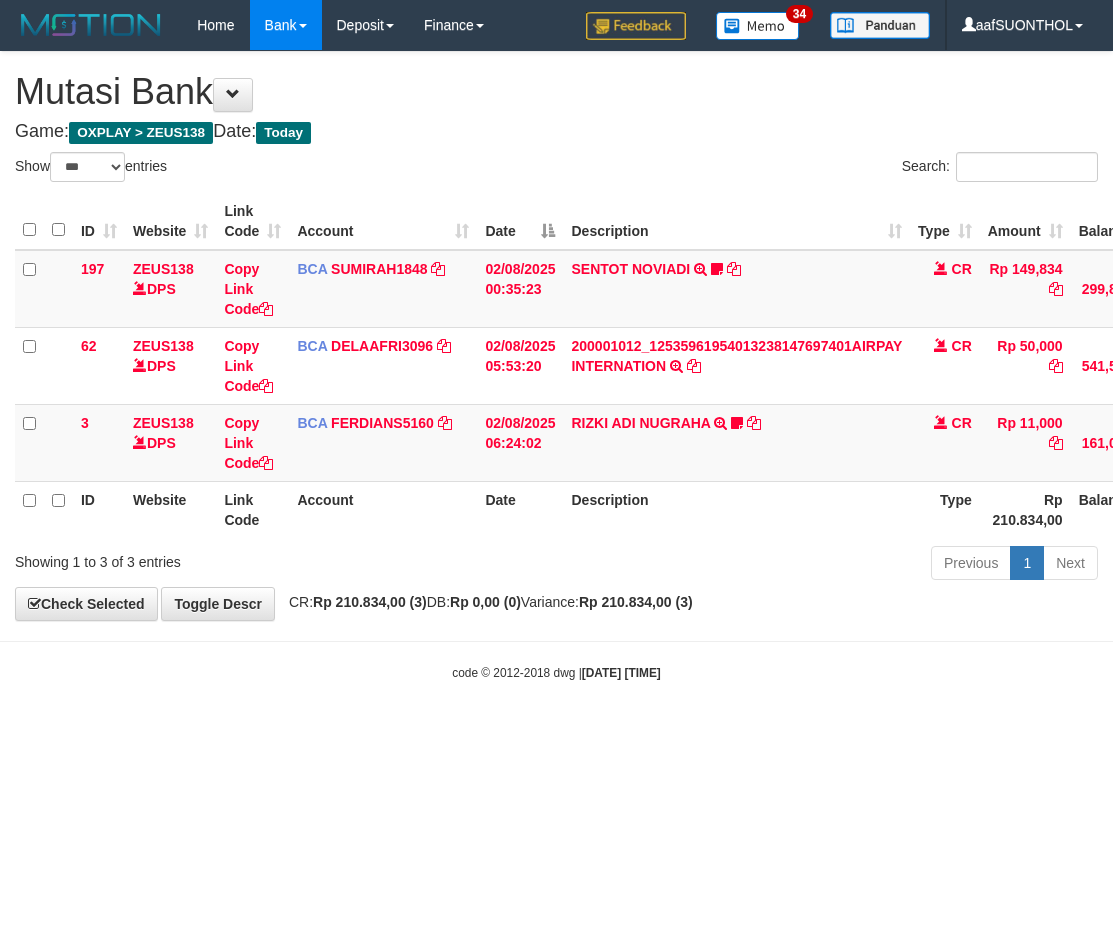 scroll, scrollTop: 0, scrollLeft: 2, axis: horizontal 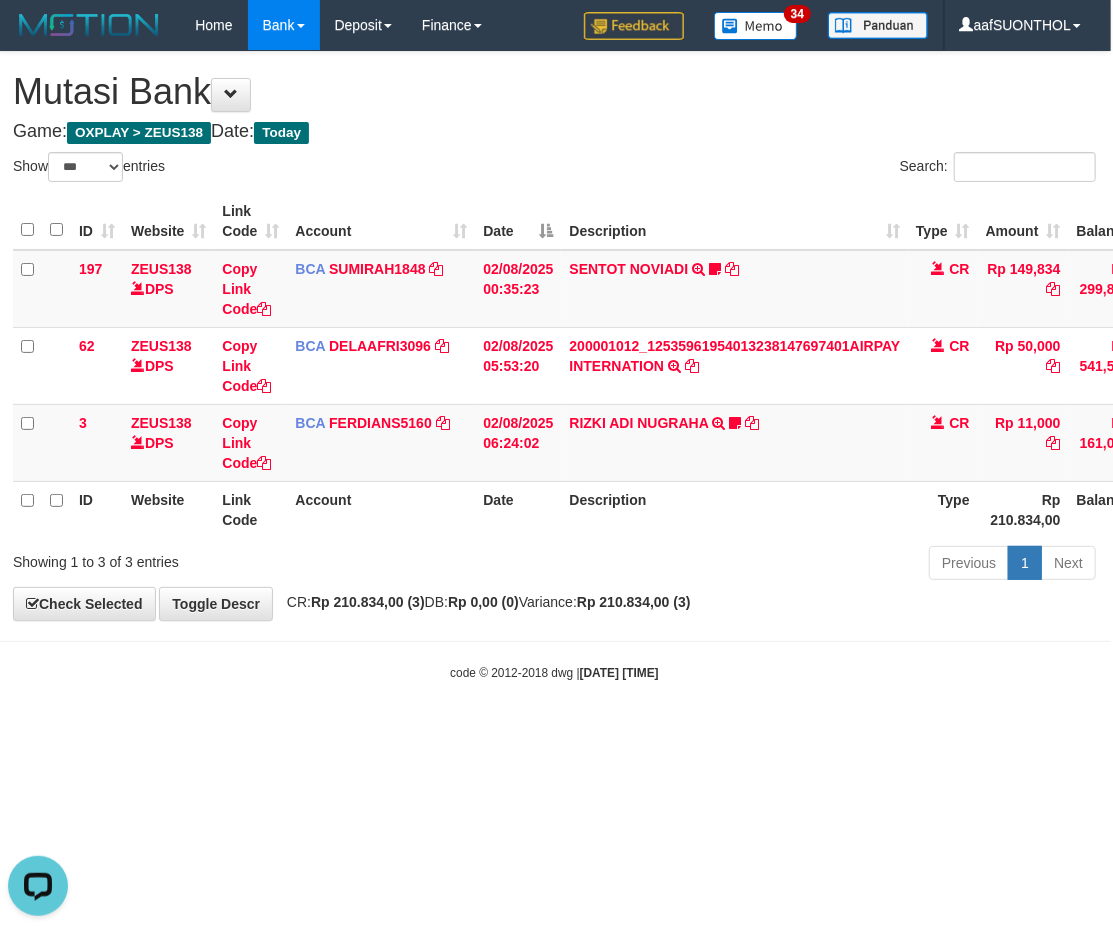 drag, startPoint x: 452, startPoint y: 794, endPoint x: 431, endPoint y: 784, distance: 23.259407 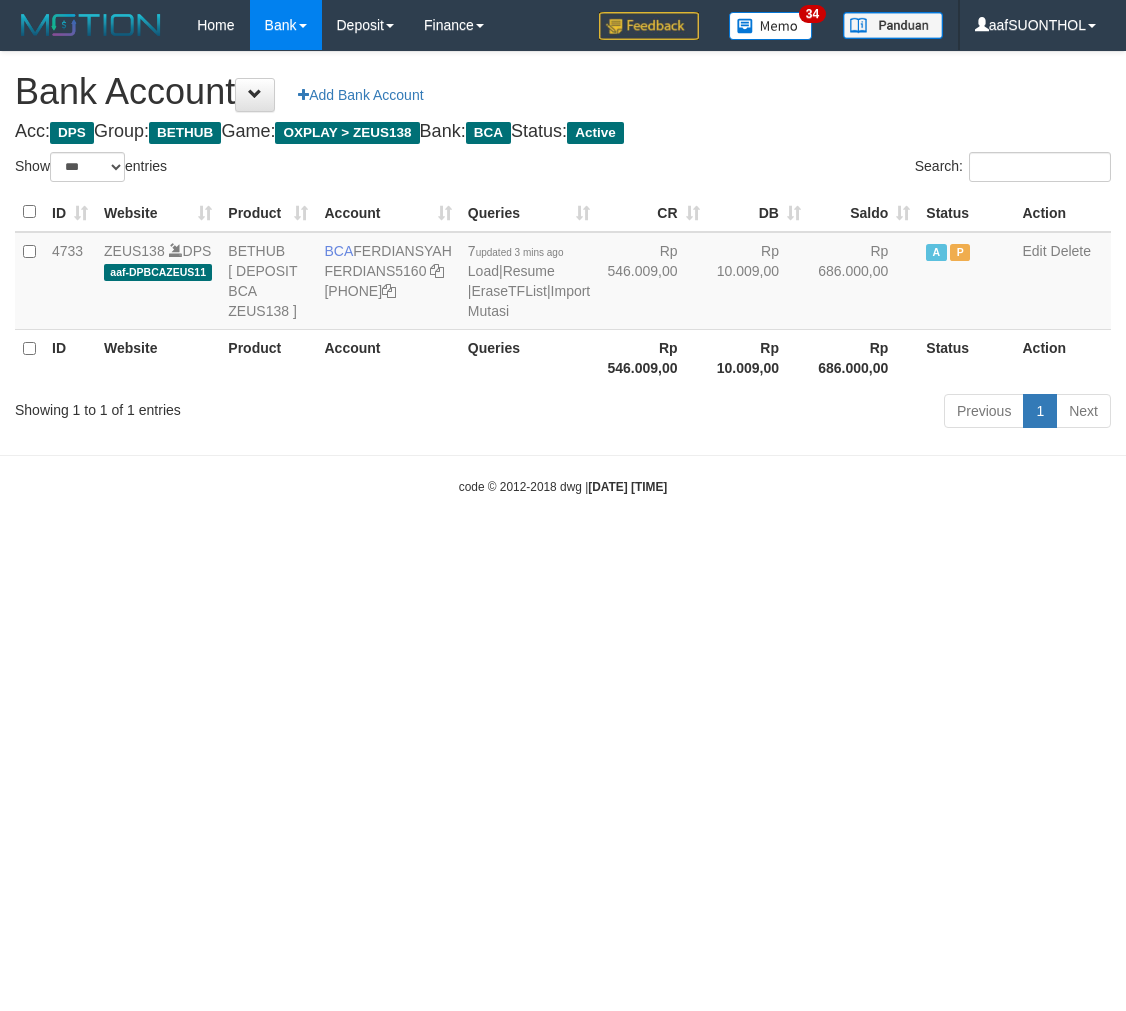 select on "***" 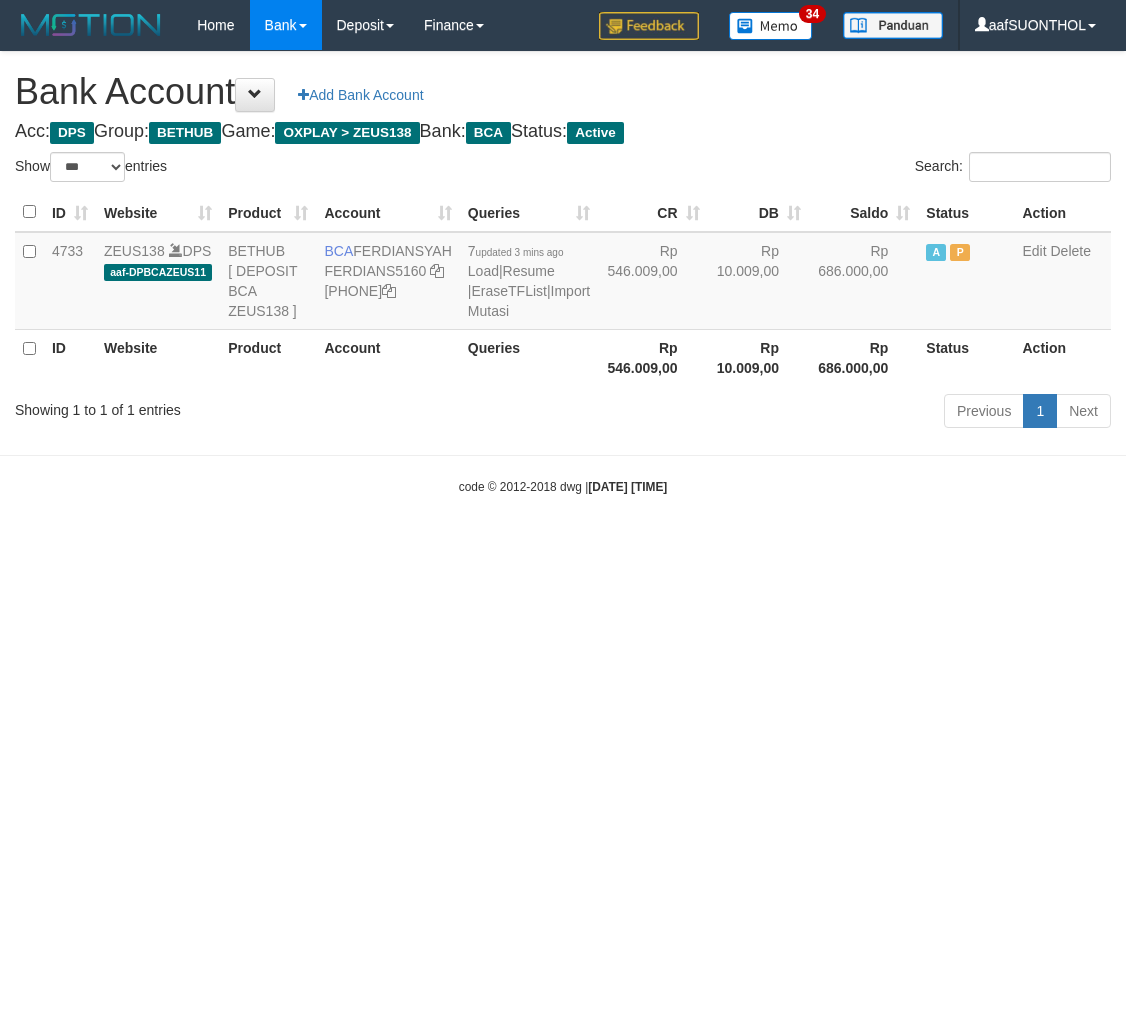 scroll, scrollTop: 0, scrollLeft: 0, axis: both 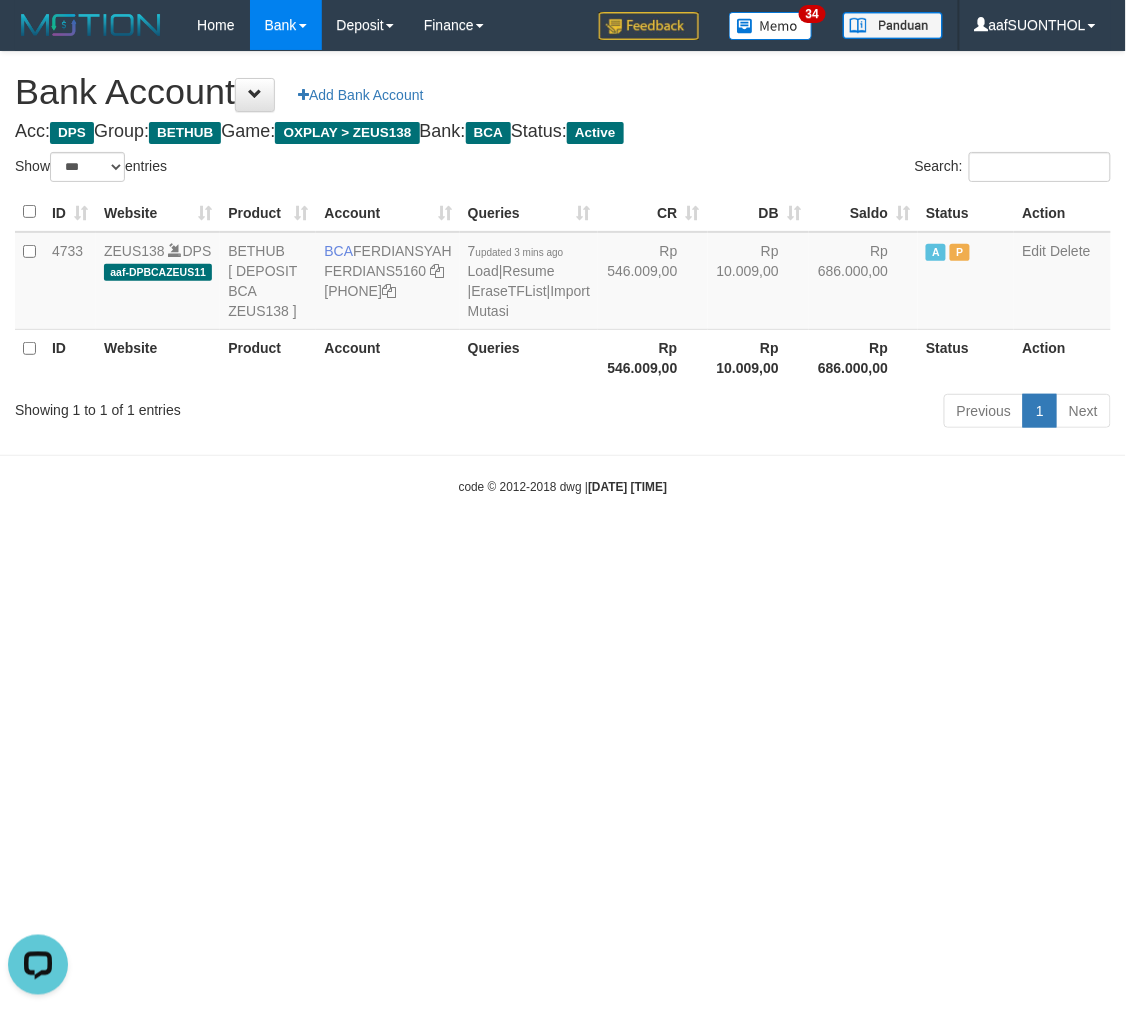 click on "Toggle navigation
Home
Bank
Account List
Load
By Website
Group
[OXPLAY]													ZEUS138
By Load Group (DPS)
Sync" at bounding box center (563, 273) 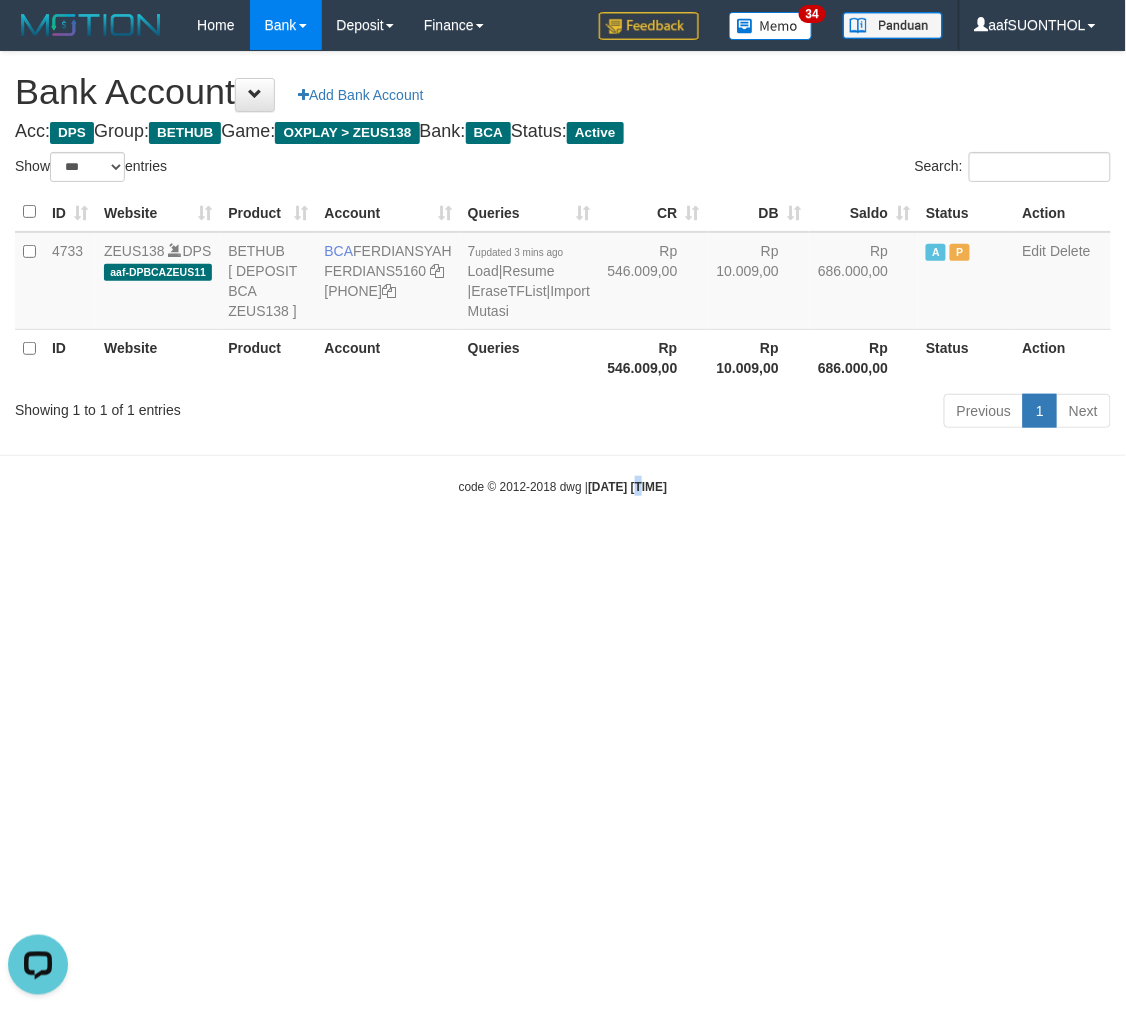 drag, startPoint x: 628, startPoint y: 785, endPoint x: 673, endPoint y: 803, distance: 48.466484 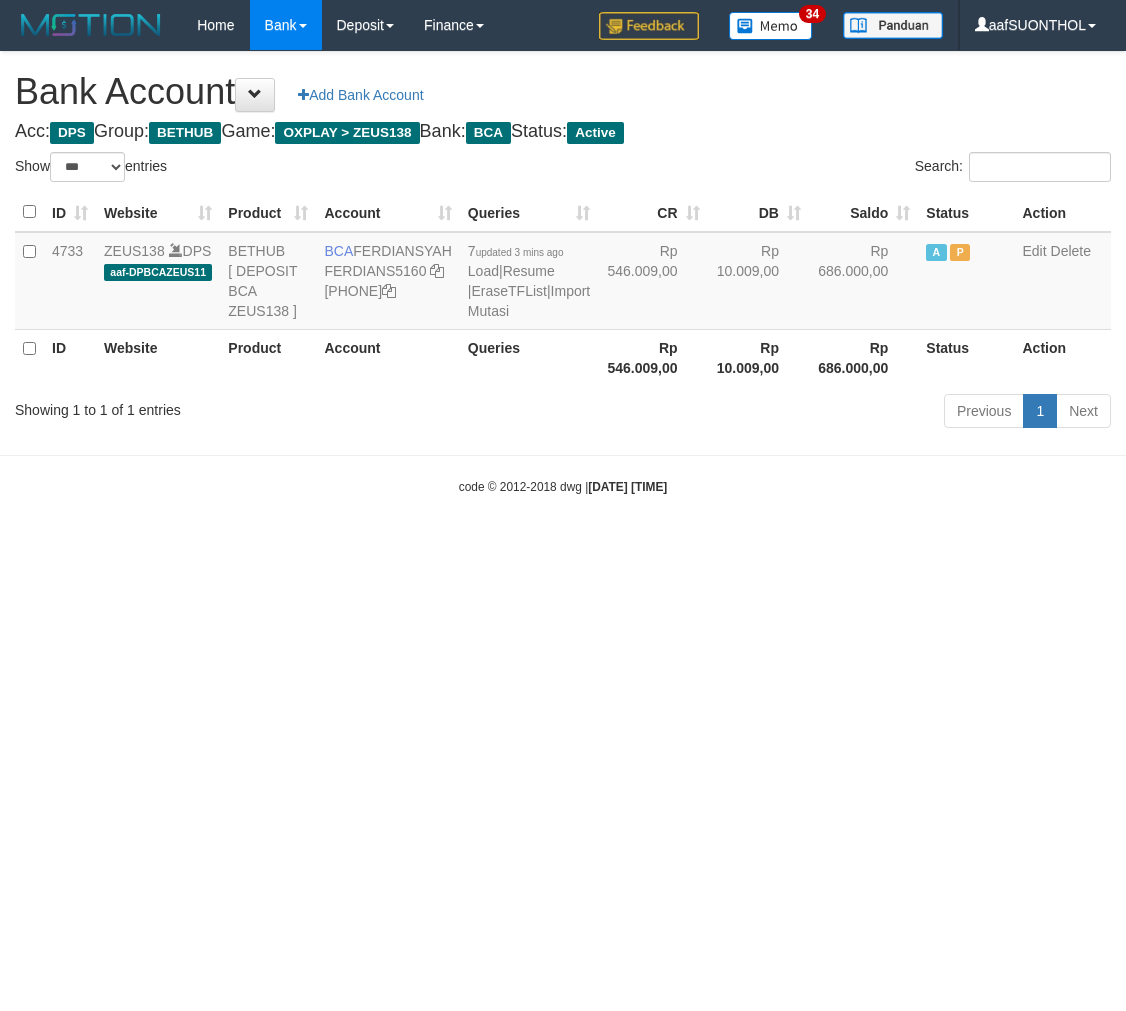 select on "***" 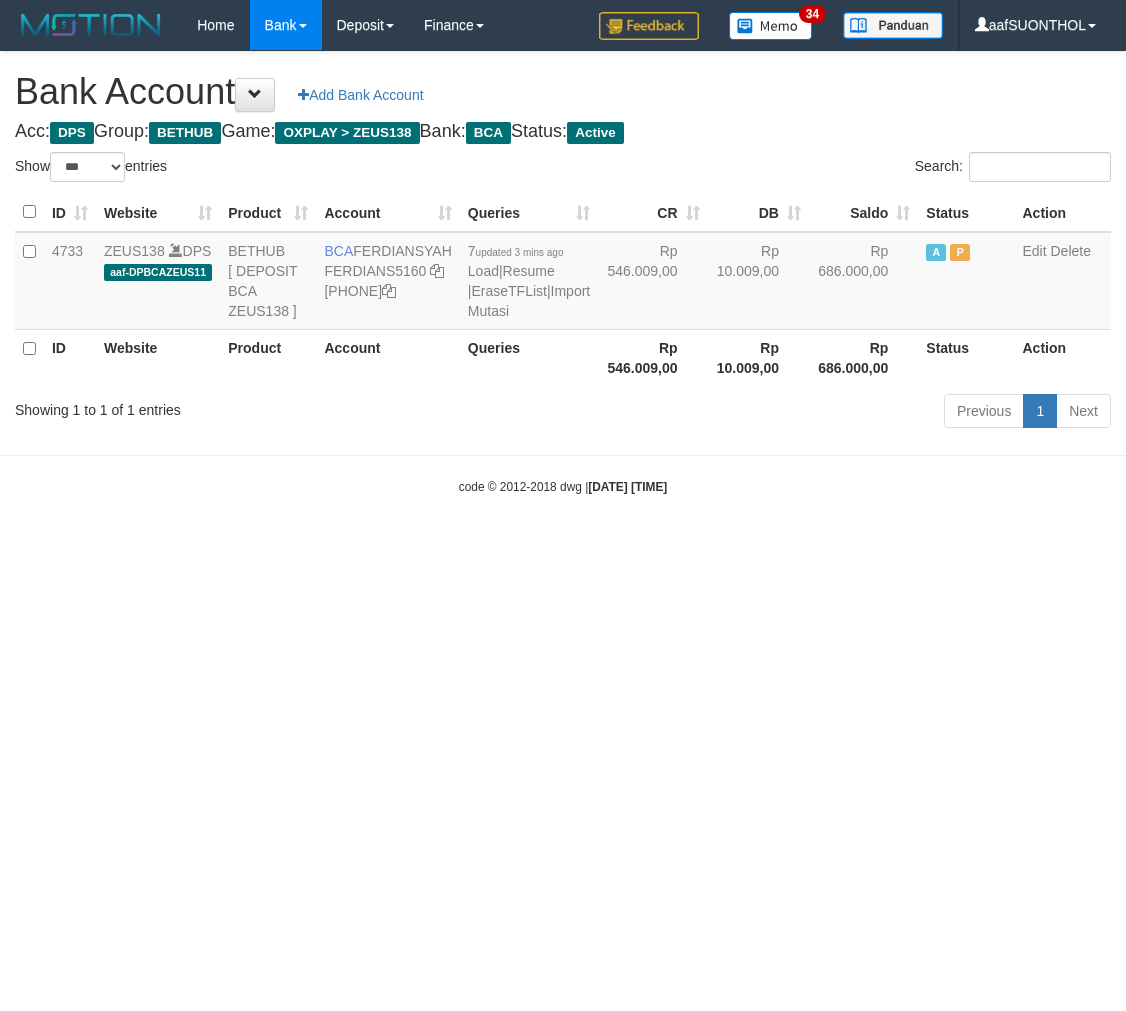 scroll, scrollTop: 0, scrollLeft: 0, axis: both 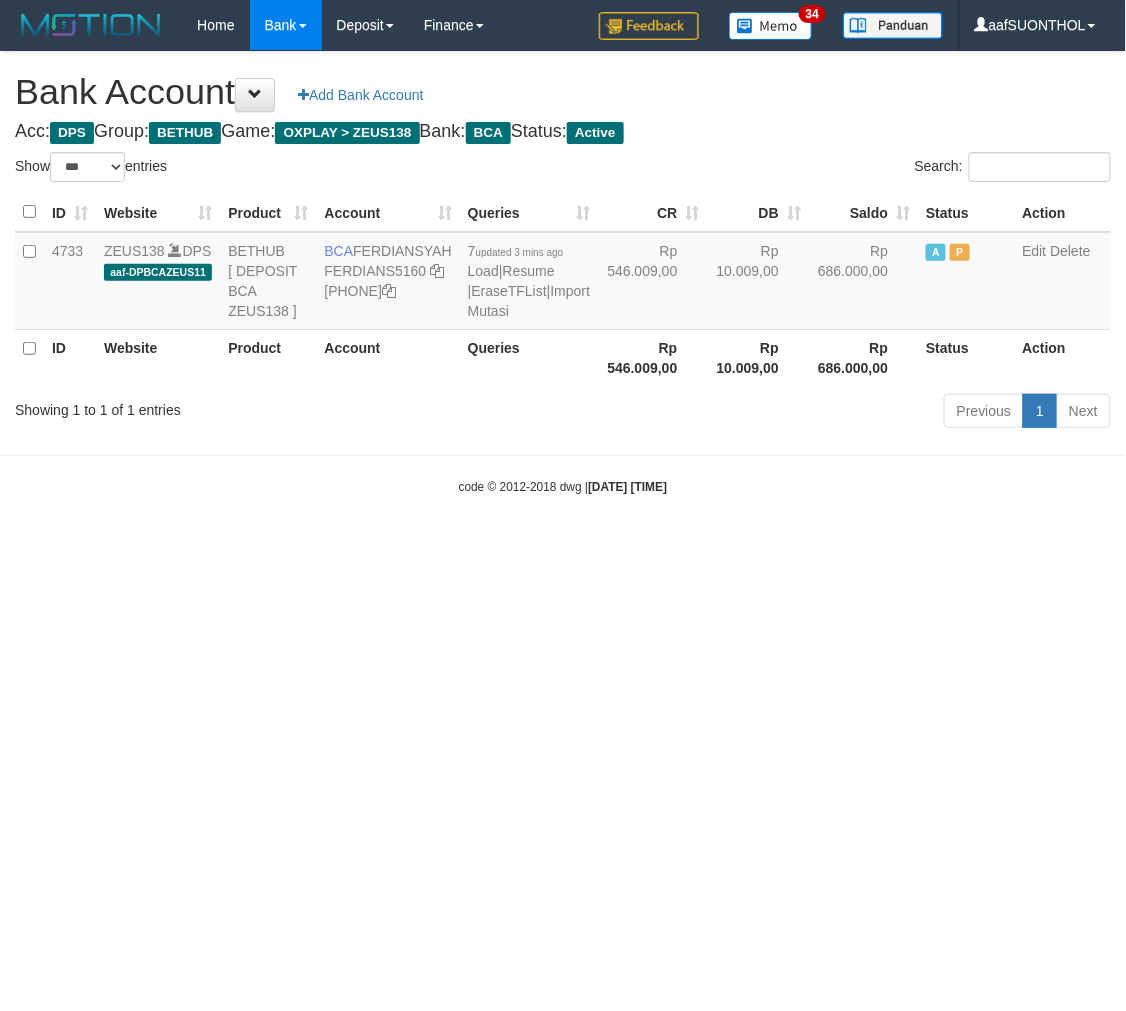 click on "Toggle navigation
Home
Bank
Account List
Load
By Website
Group
[OXPLAY]													ZEUS138
By Load Group (DPS)
Sync" at bounding box center [563, 273] 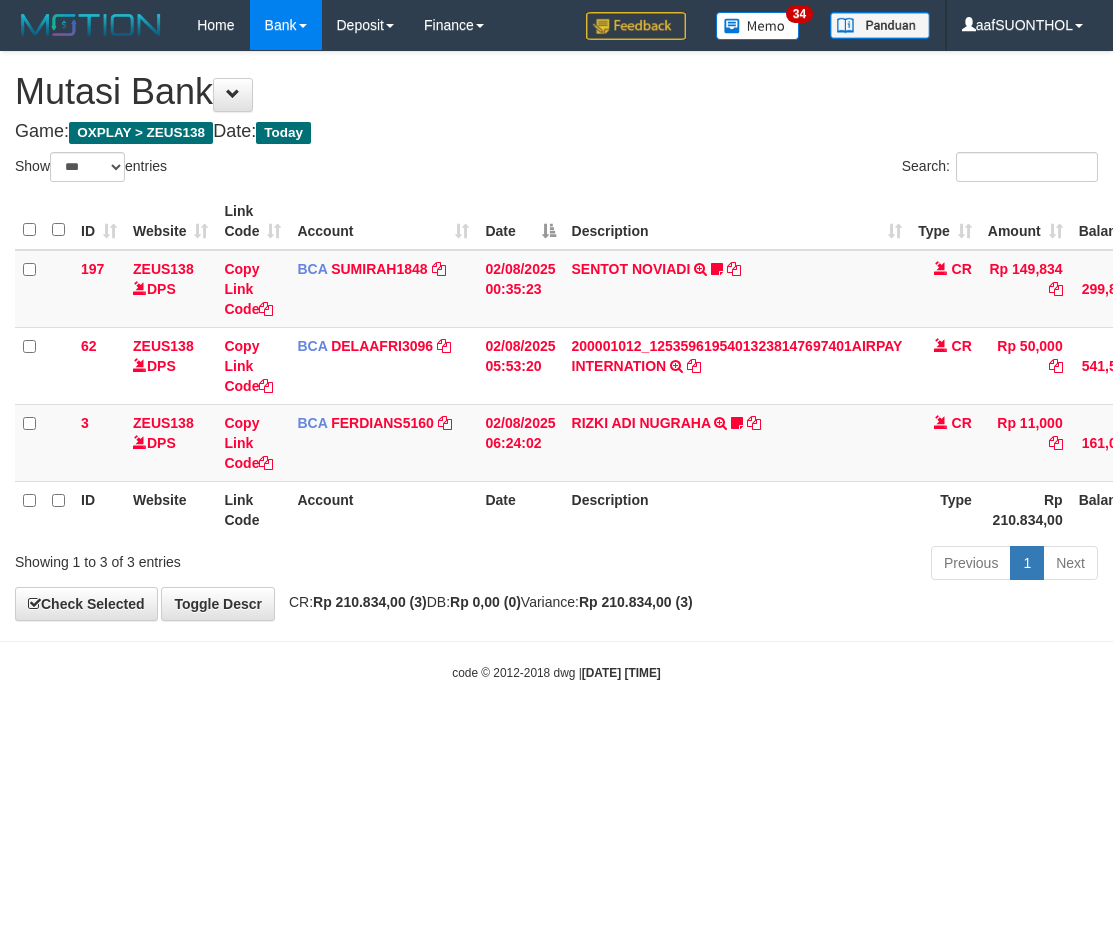 select on "***" 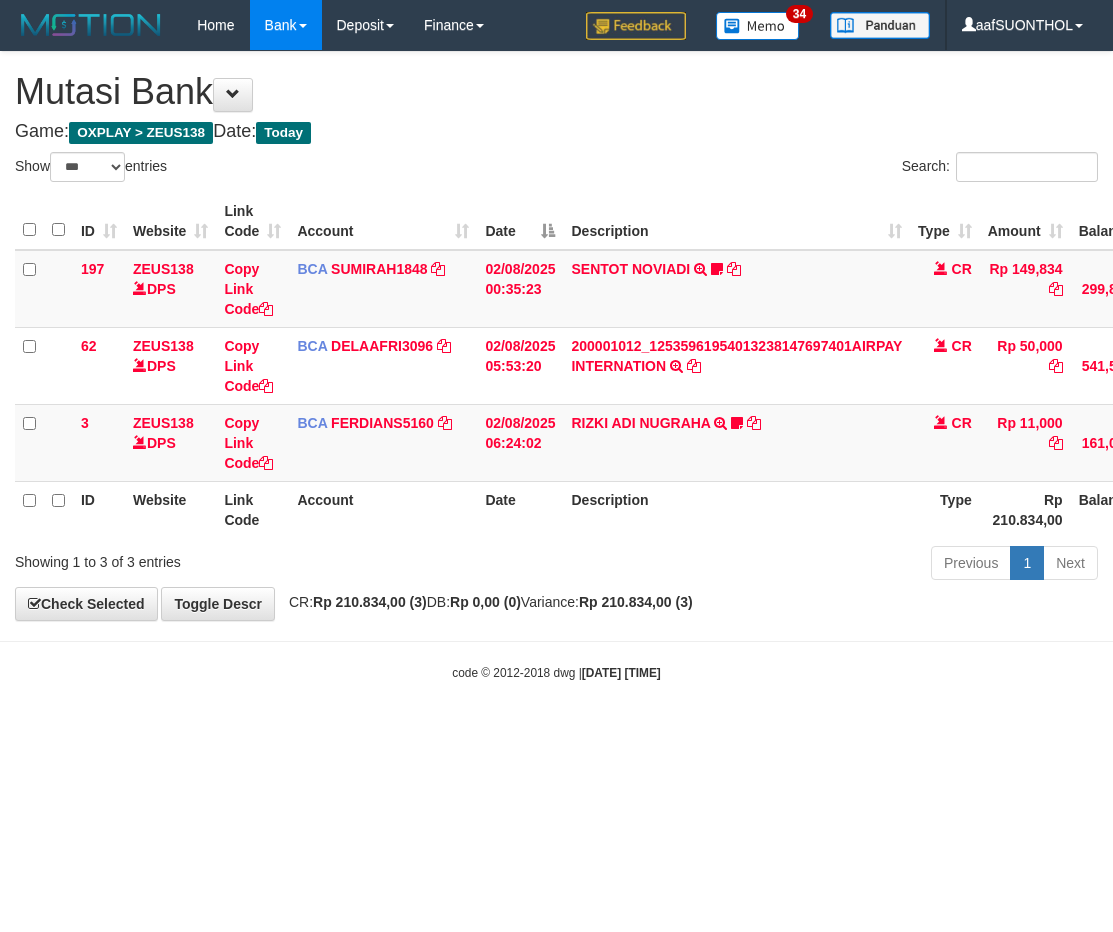 scroll, scrollTop: 0, scrollLeft: 2, axis: horizontal 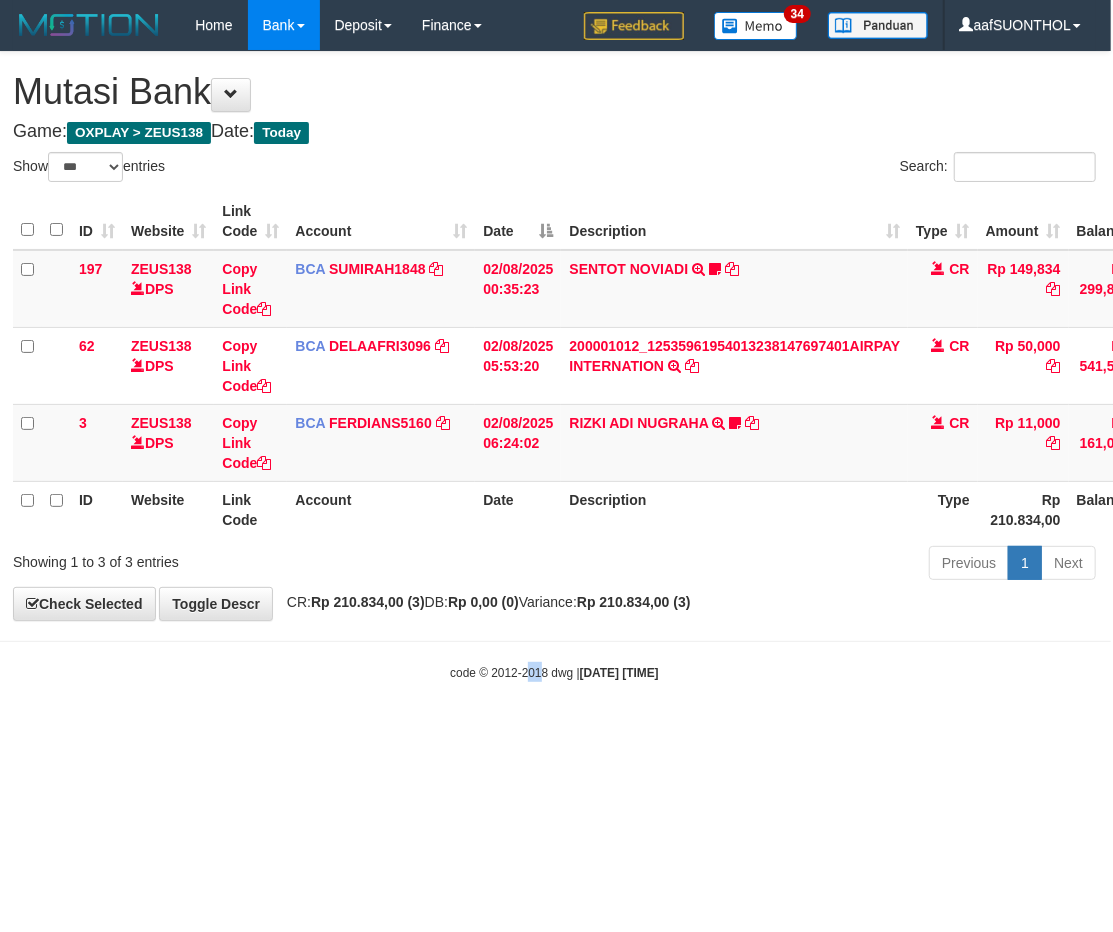 click on "Toggle navigation
Home
Bank
Account List
Load
By Website
Group
[OXPLAY]													ZEUS138
By Load Group (DPS)
Sync" at bounding box center (554, 366) 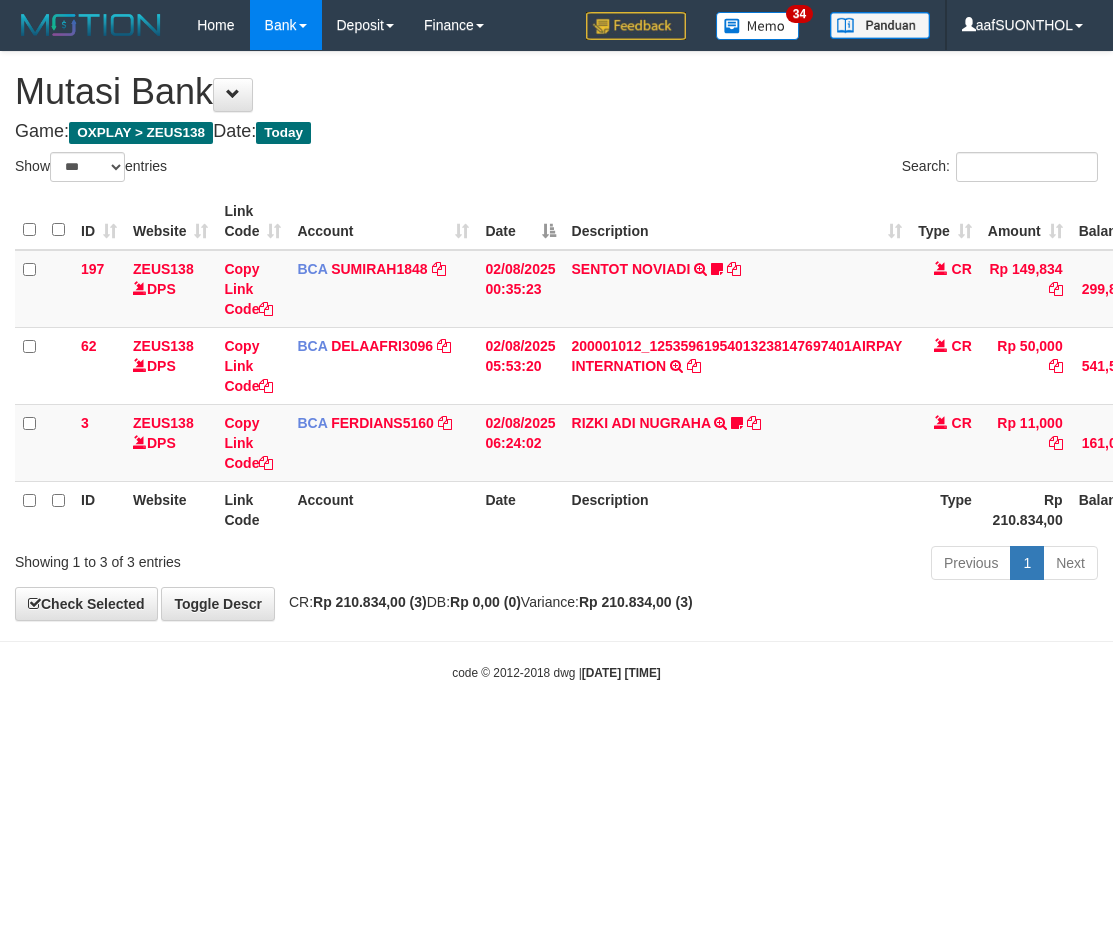 select on "***" 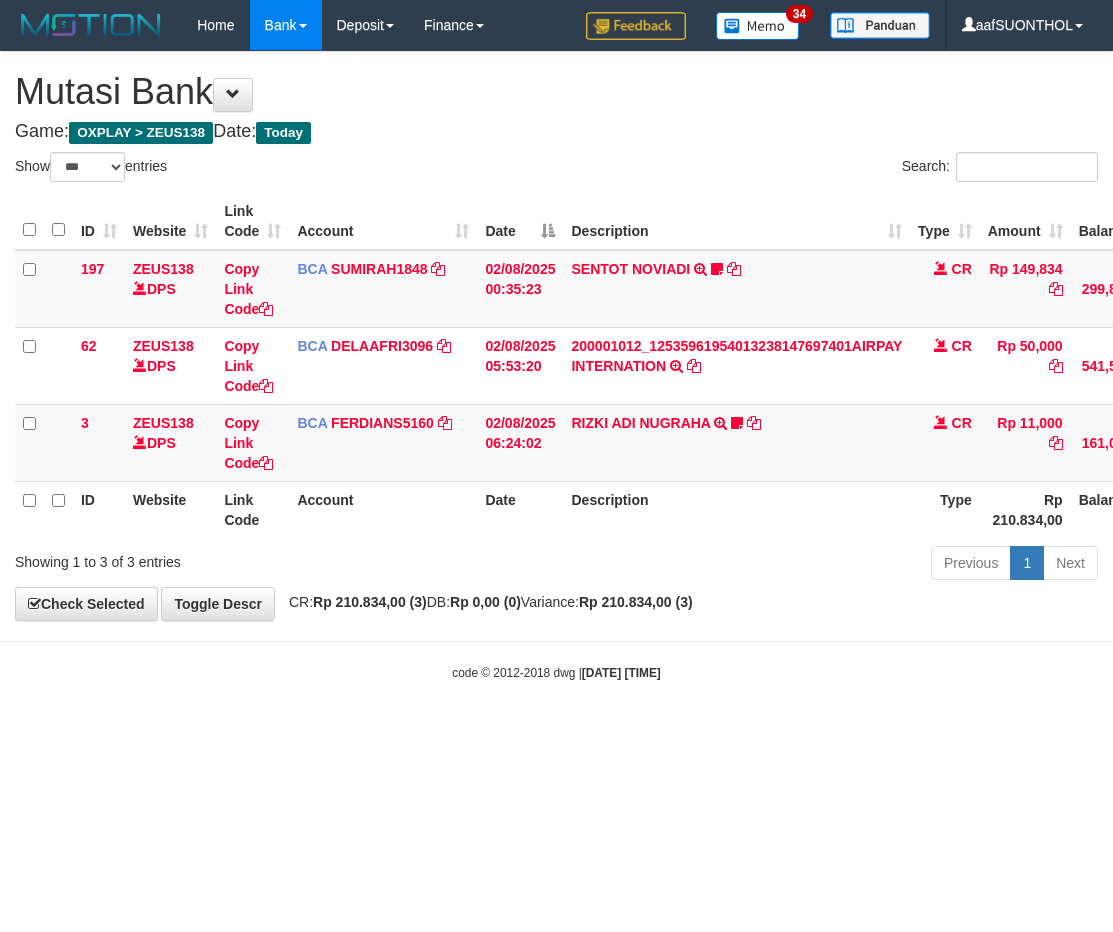 scroll, scrollTop: 0, scrollLeft: 2, axis: horizontal 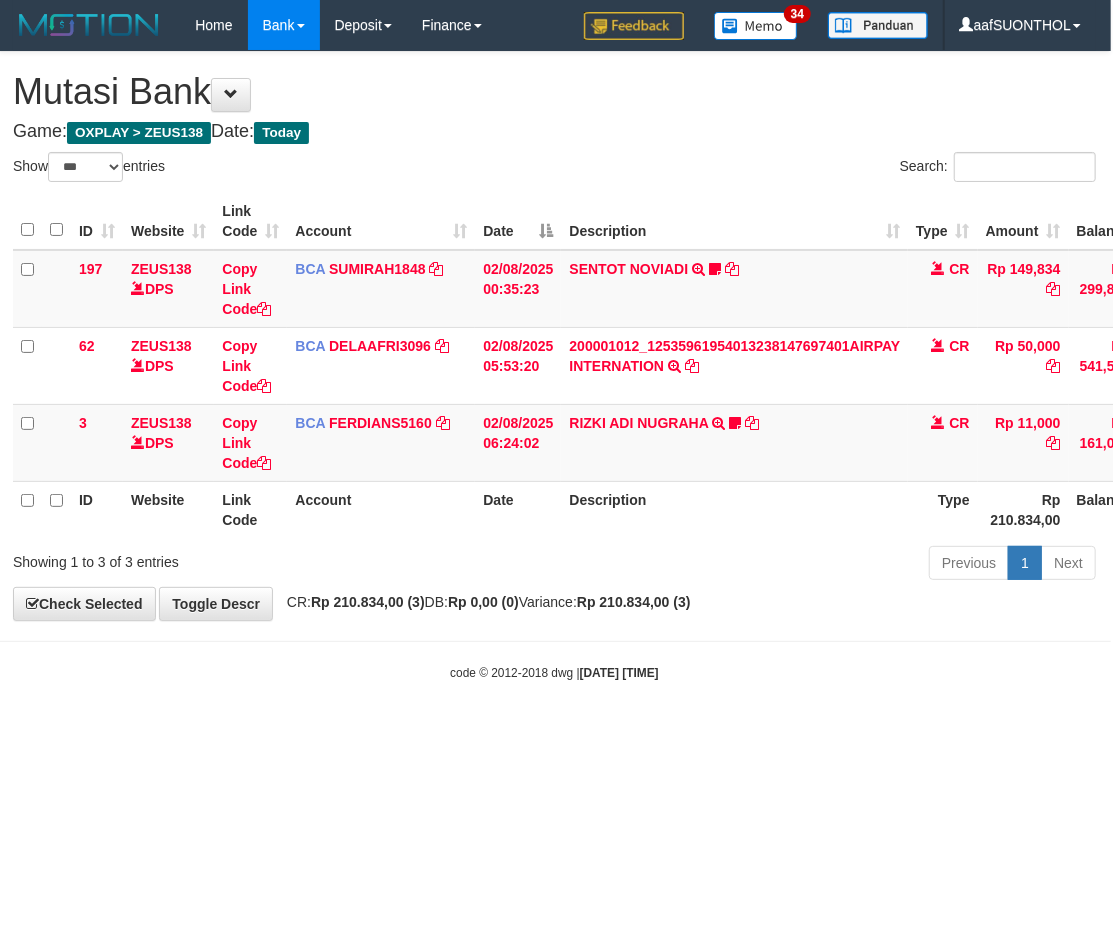 drag, startPoint x: 628, startPoint y: 807, endPoint x: 577, endPoint y: 804, distance: 51.088158 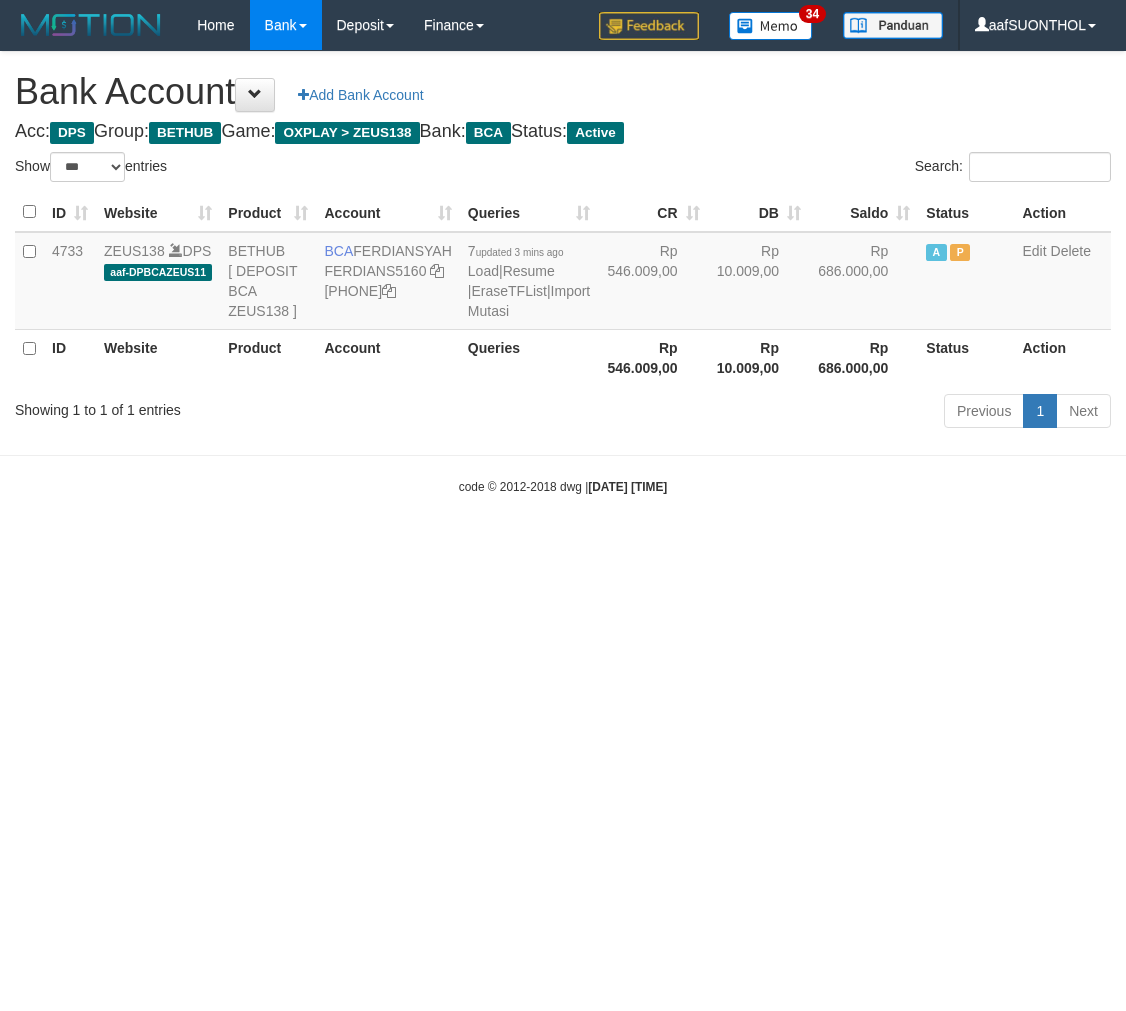 select on "***" 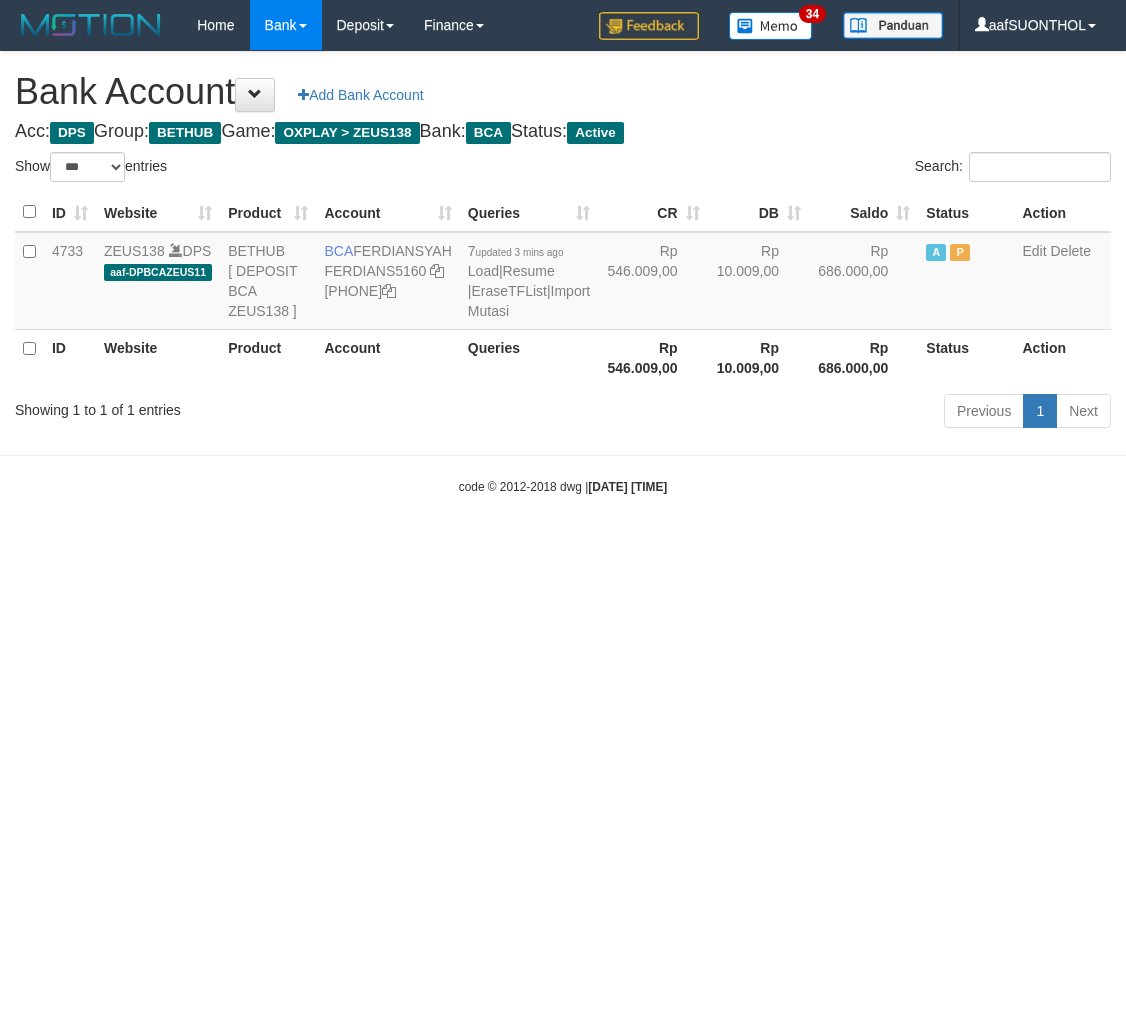scroll, scrollTop: 0, scrollLeft: 0, axis: both 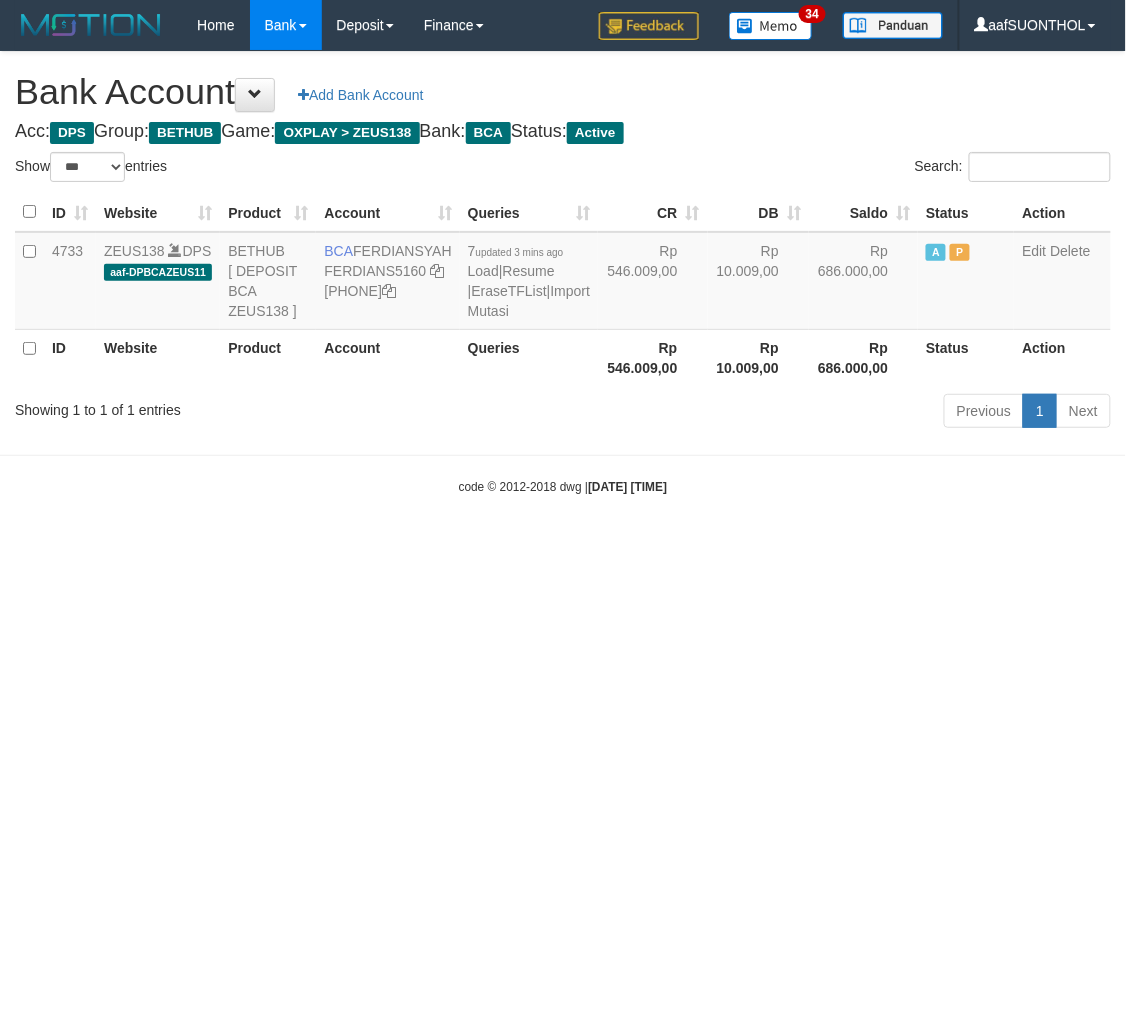 click on "Toggle navigation
Home
Bank
Account List
Load
By Website
Group
[OXPLAY]													ZEUS138
By Load Group (DPS)
Sync" at bounding box center (563, 273) 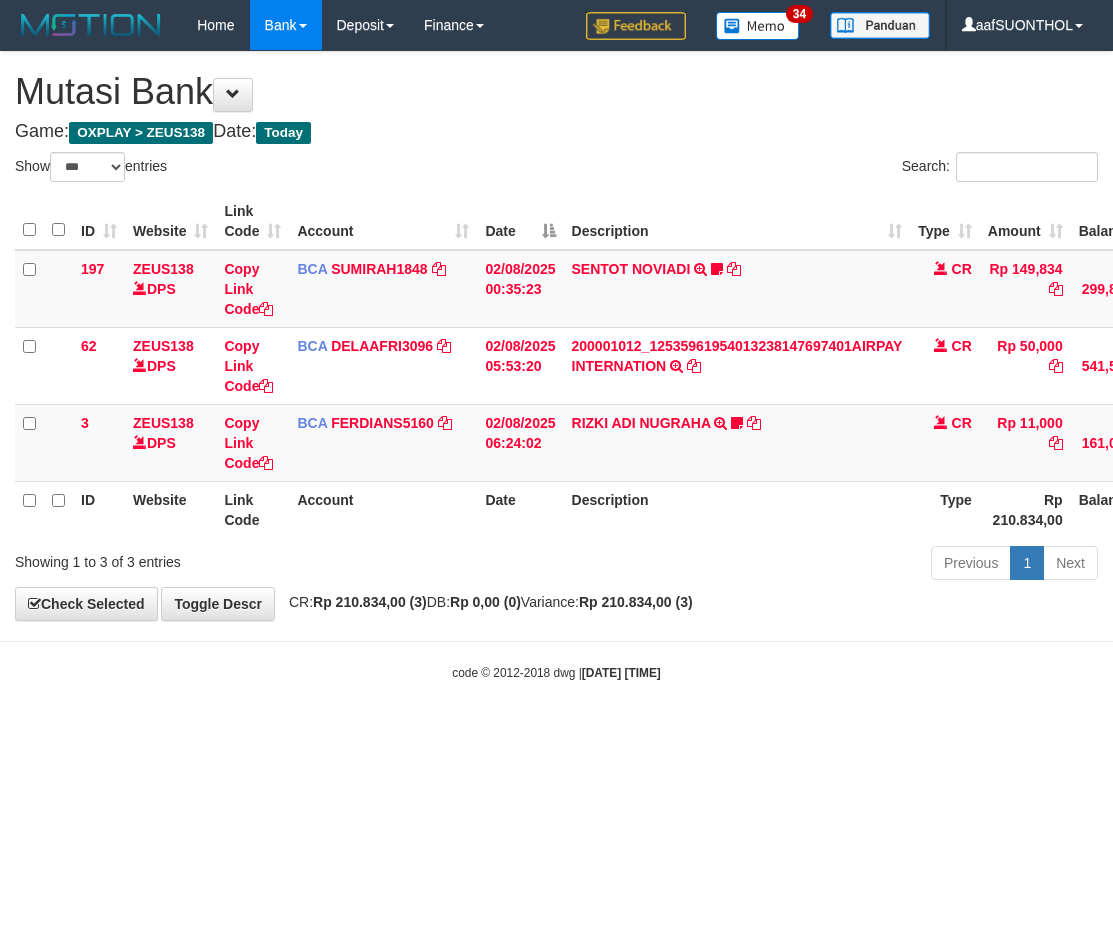select on "***" 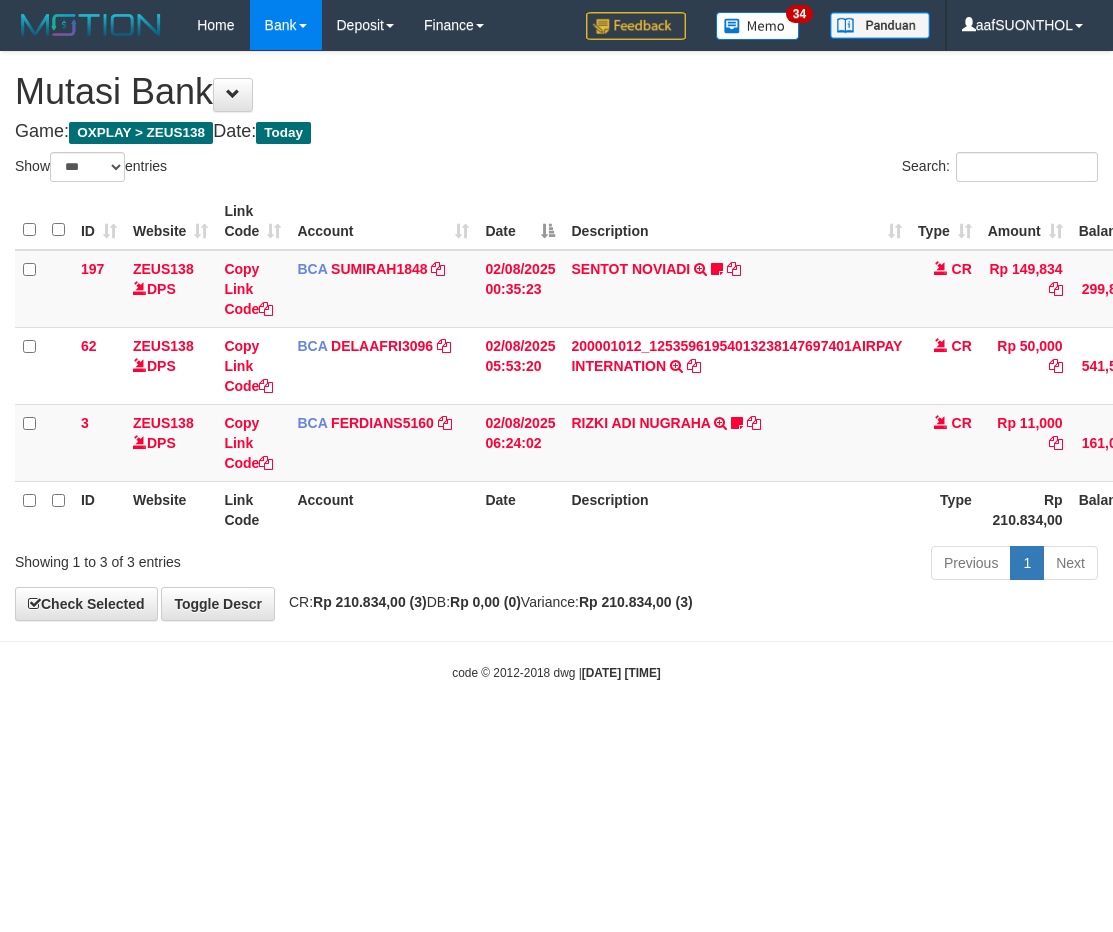 scroll, scrollTop: 0, scrollLeft: 2, axis: horizontal 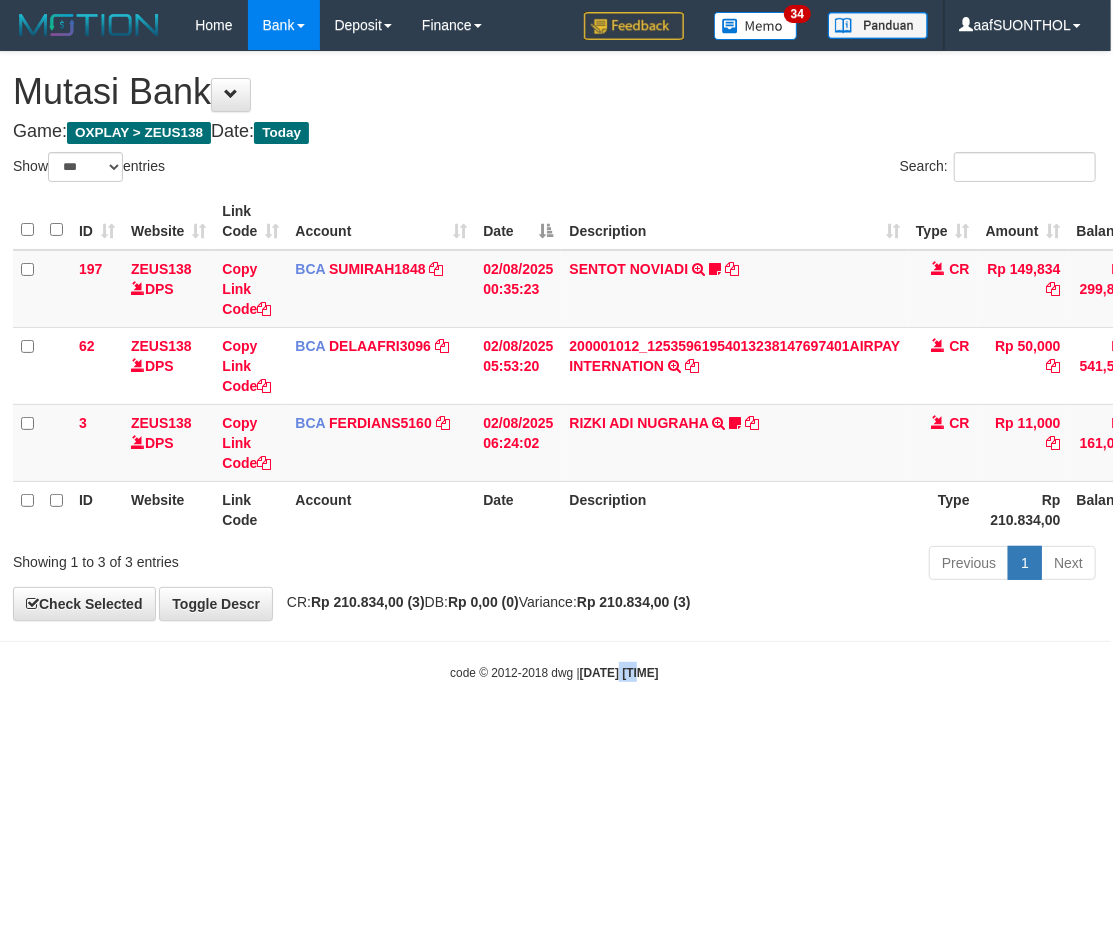 drag, startPoint x: 614, startPoint y: 750, endPoint x: 588, endPoint y: 740, distance: 27.856777 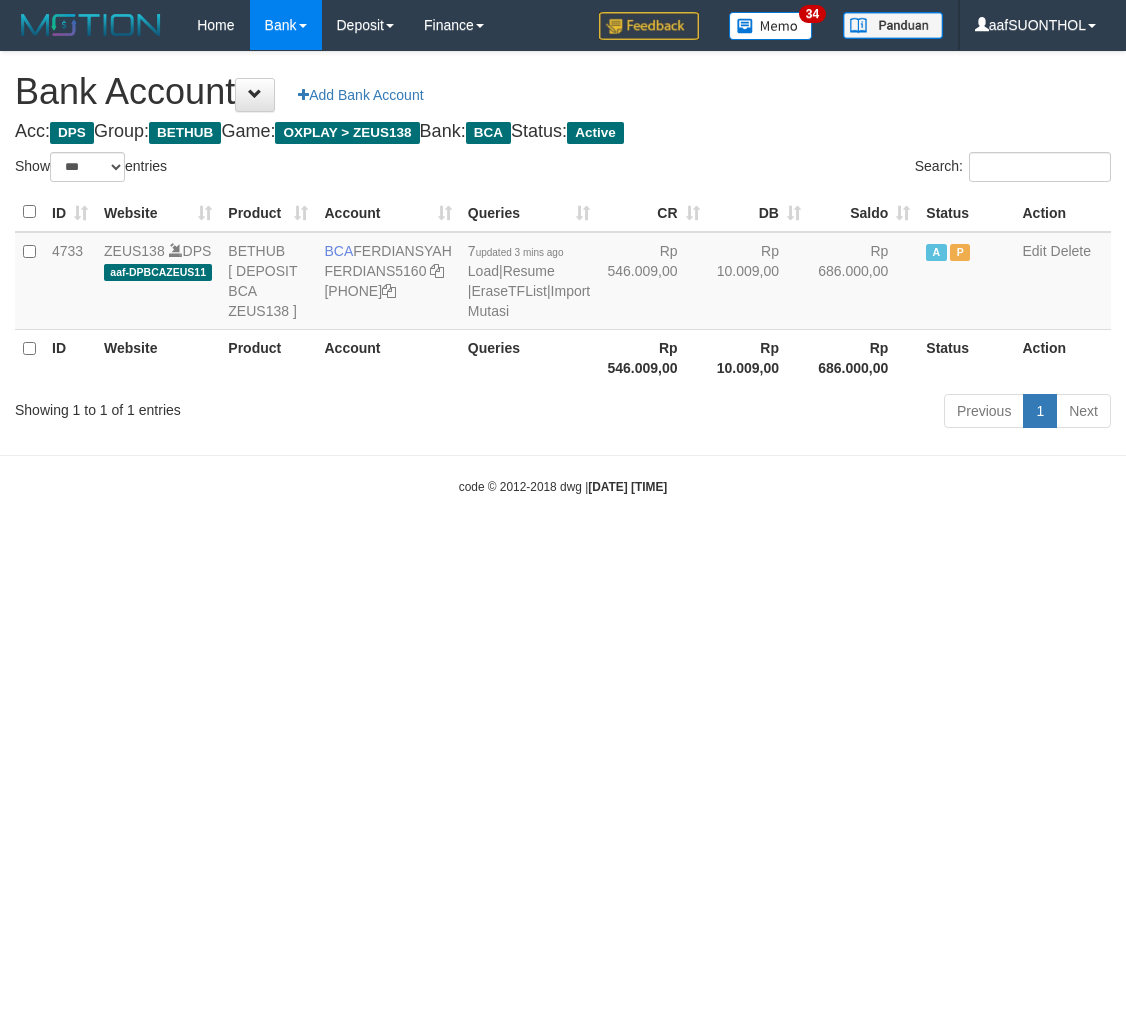 select on "***" 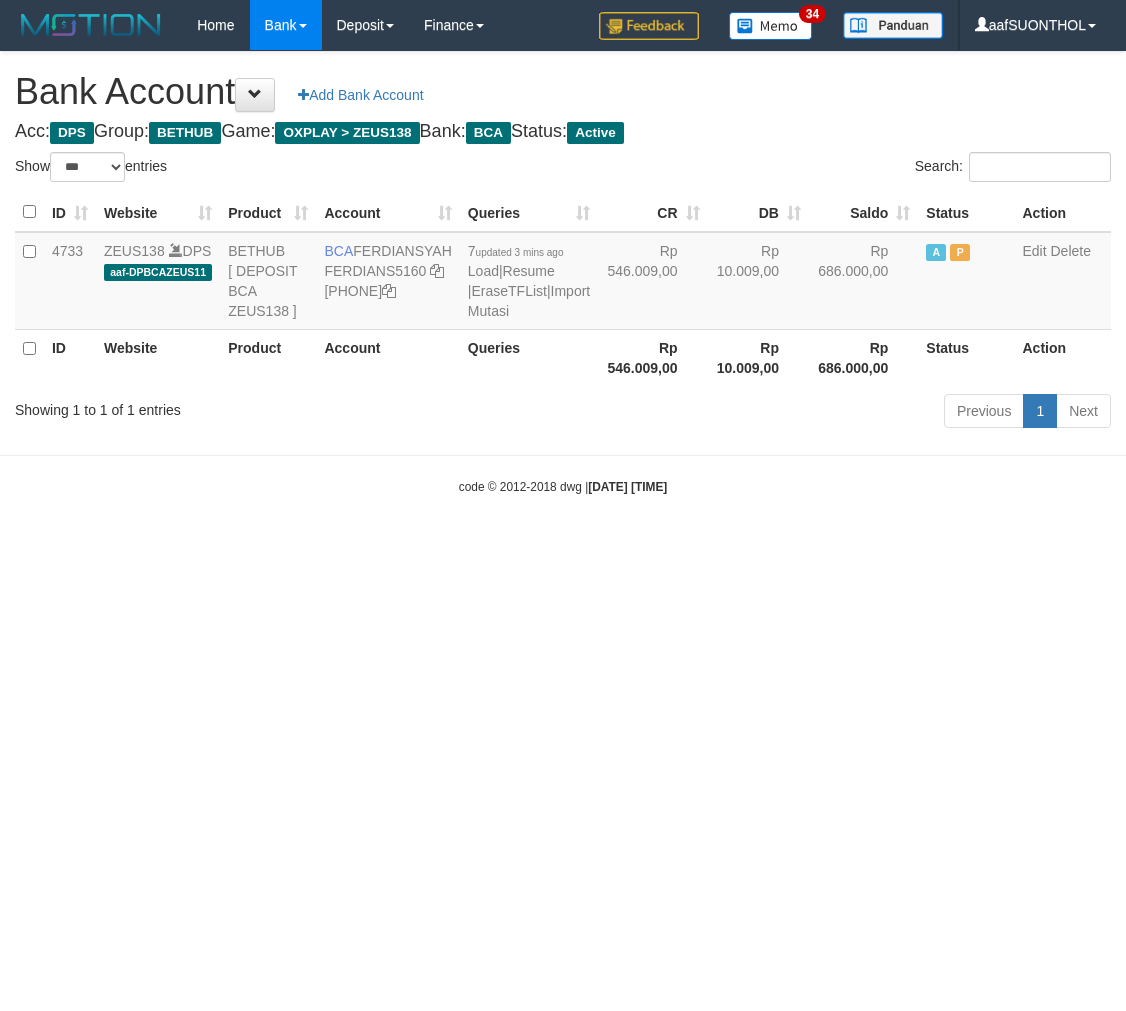 scroll, scrollTop: 0, scrollLeft: 0, axis: both 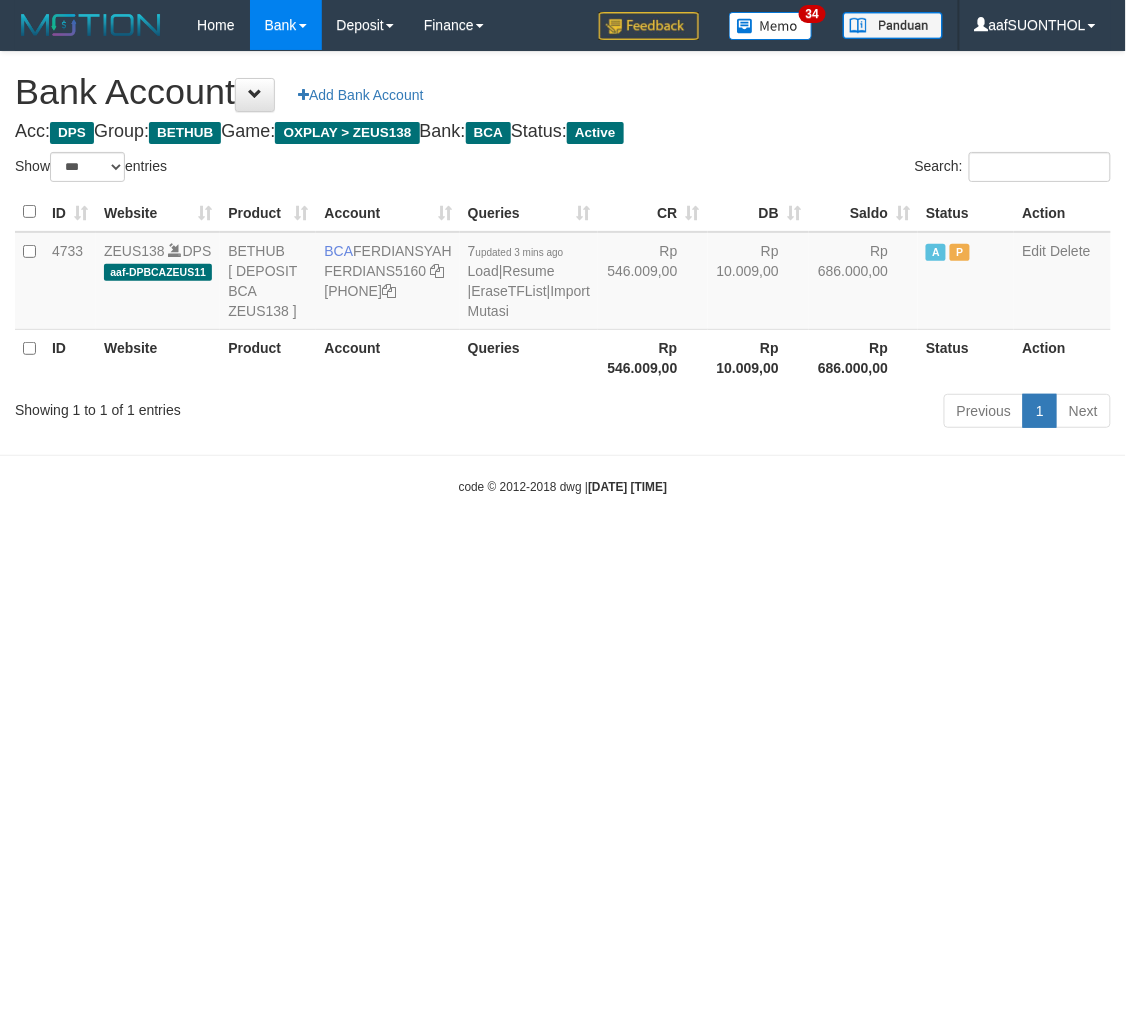 click on "Toggle navigation
Home
Bank
Account List
Load
By Website
Group
[OXPLAY]													ZEUS138
By Load Group (DPS)
Sync" at bounding box center (563, 273) 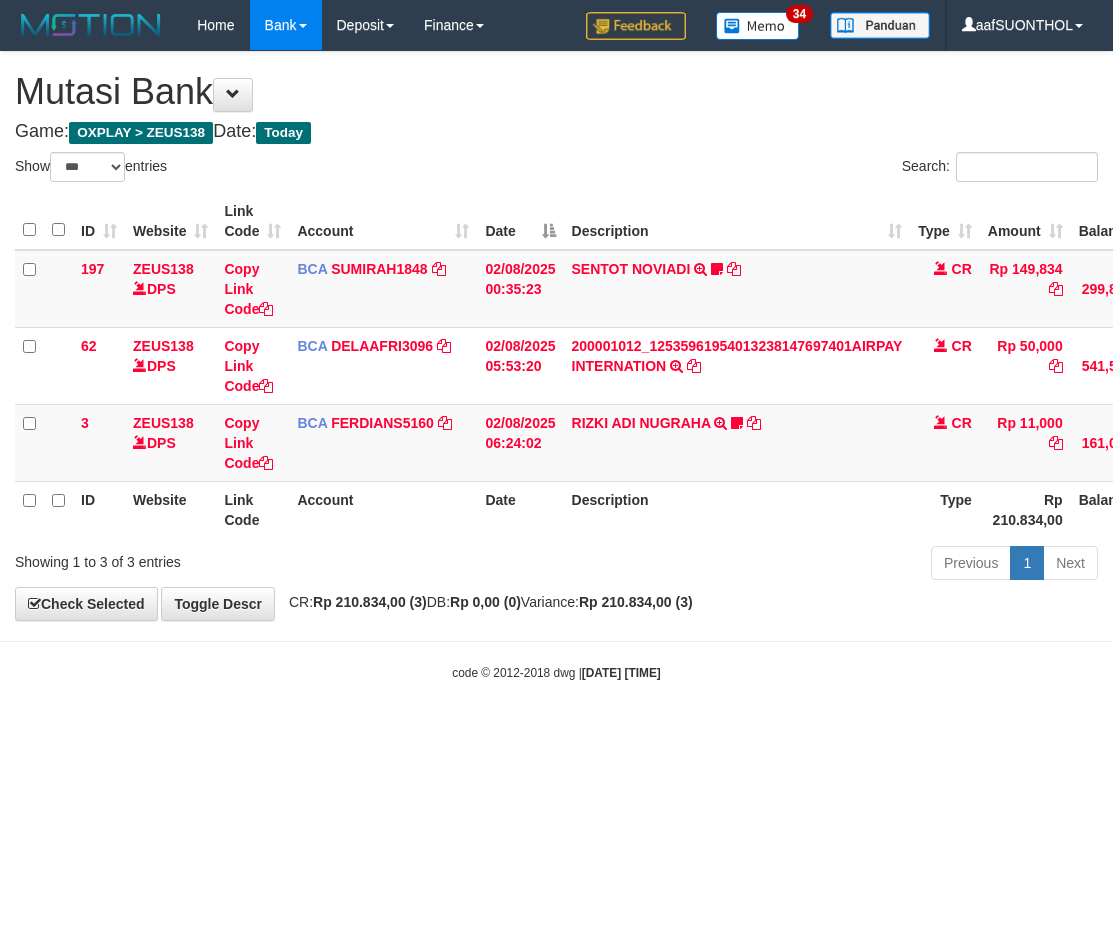 select on "***" 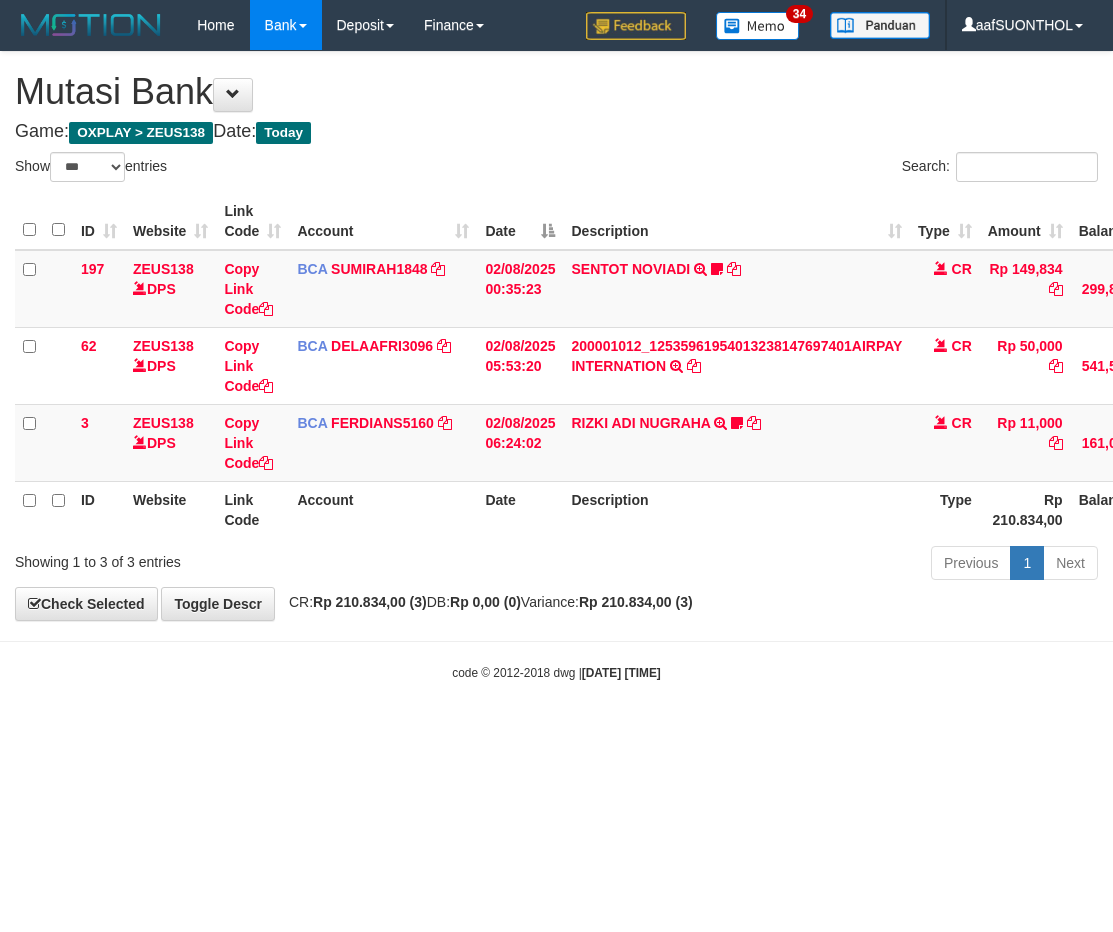 scroll, scrollTop: 0, scrollLeft: 2, axis: horizontal 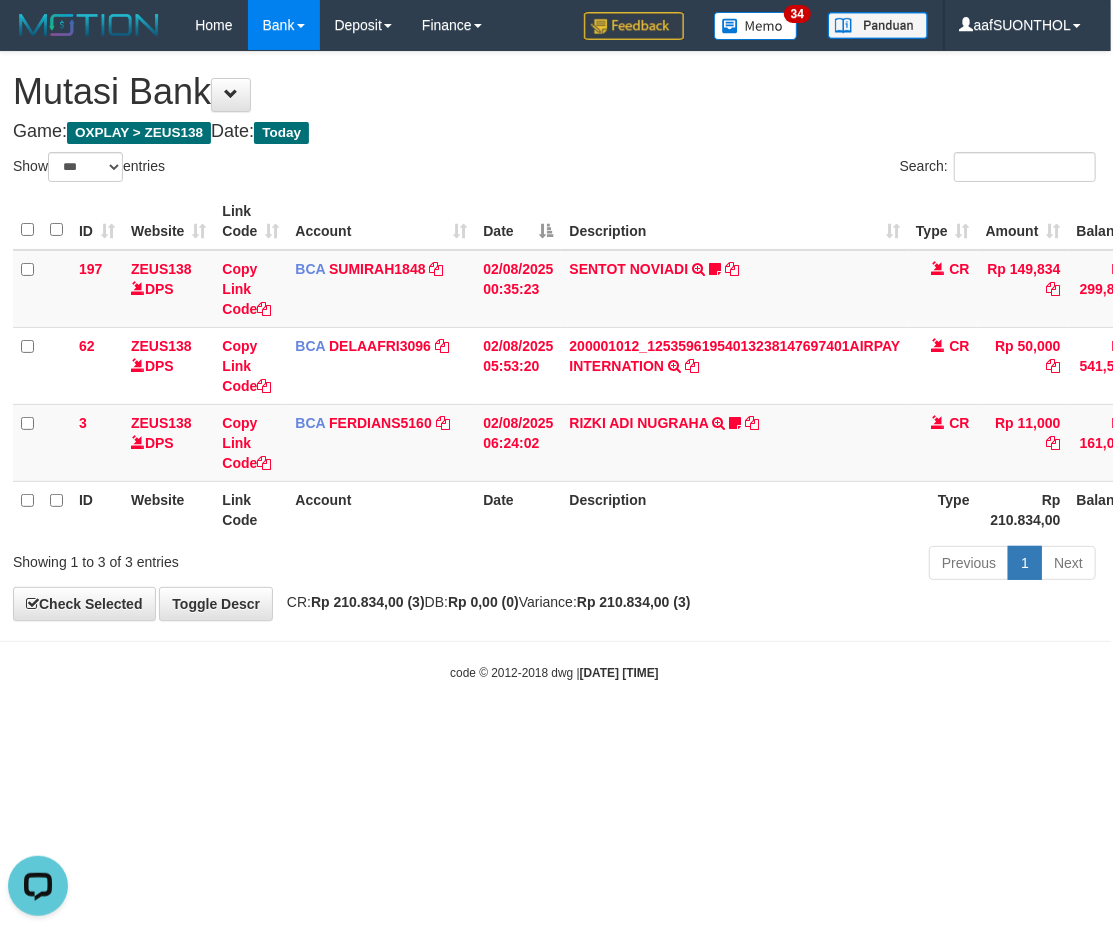 drag, startPoint x: 682, startPoint y: 760, endPoint x: 657, endPoint y: 757, distance: 25.179358 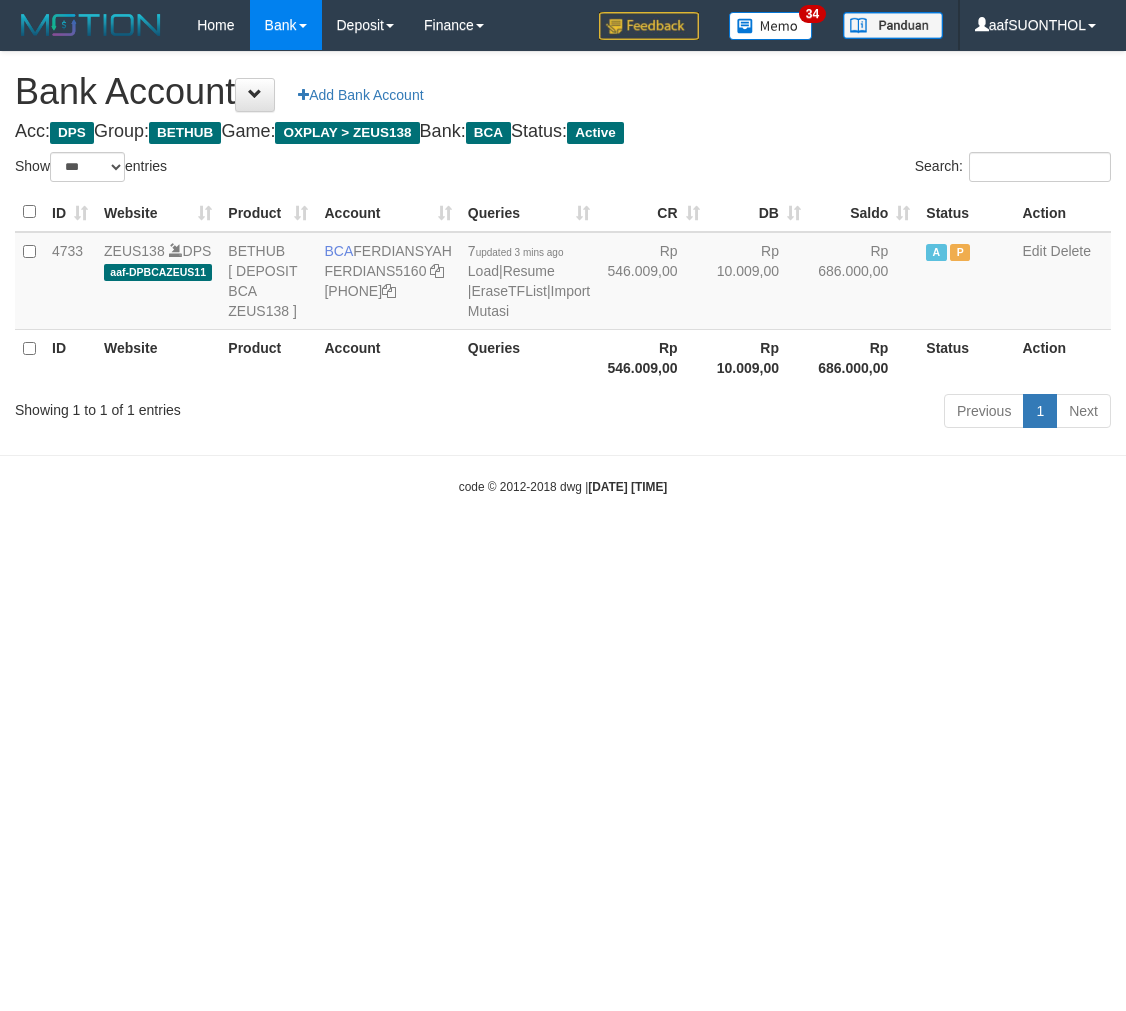 select on "***" 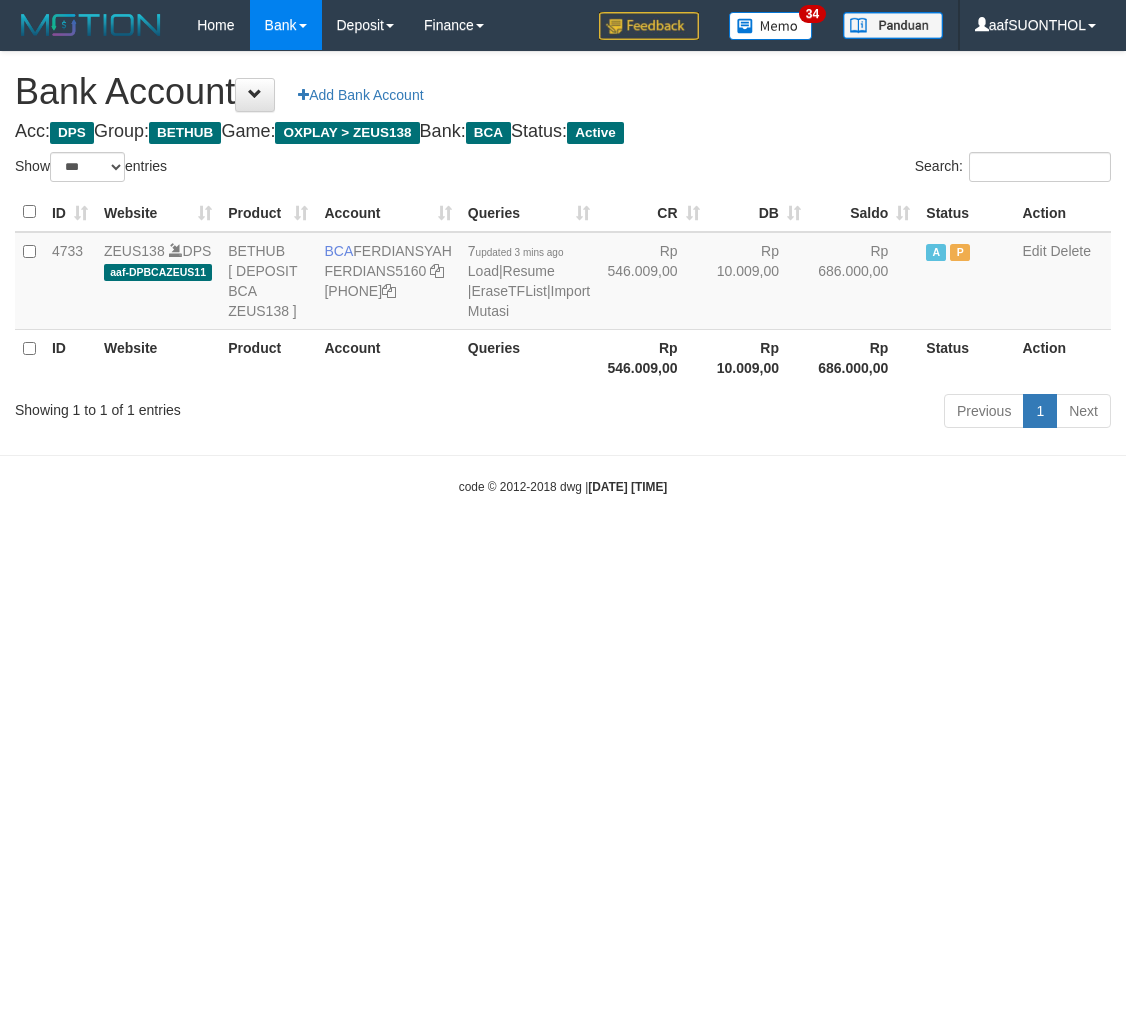 scroll, scrollTop: 0, scrollLeft: 0, axis: both 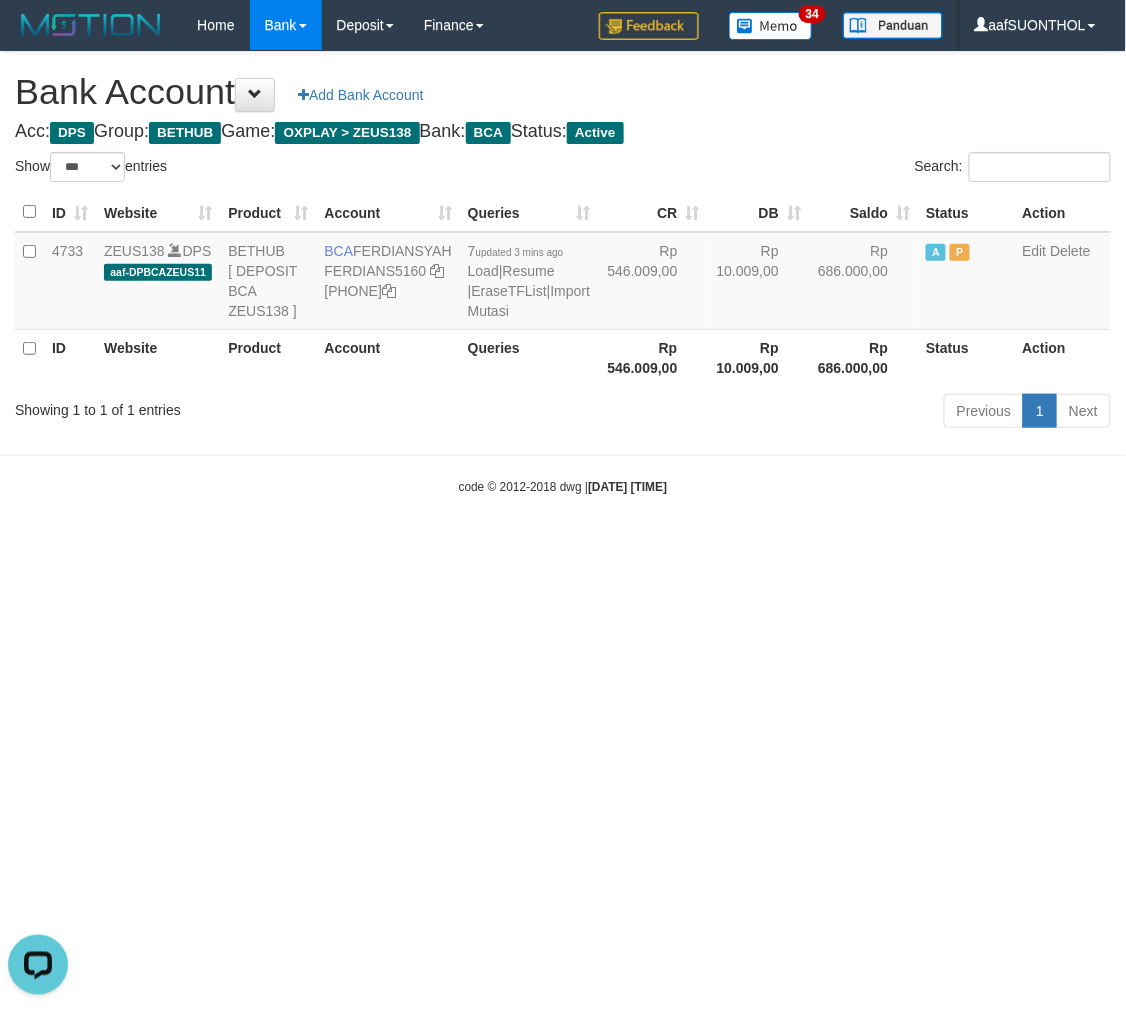 drag, startPoint x: 660, startPoint y: 631, endPoint x: 623, endPoint y: 623, distance: 37.85499 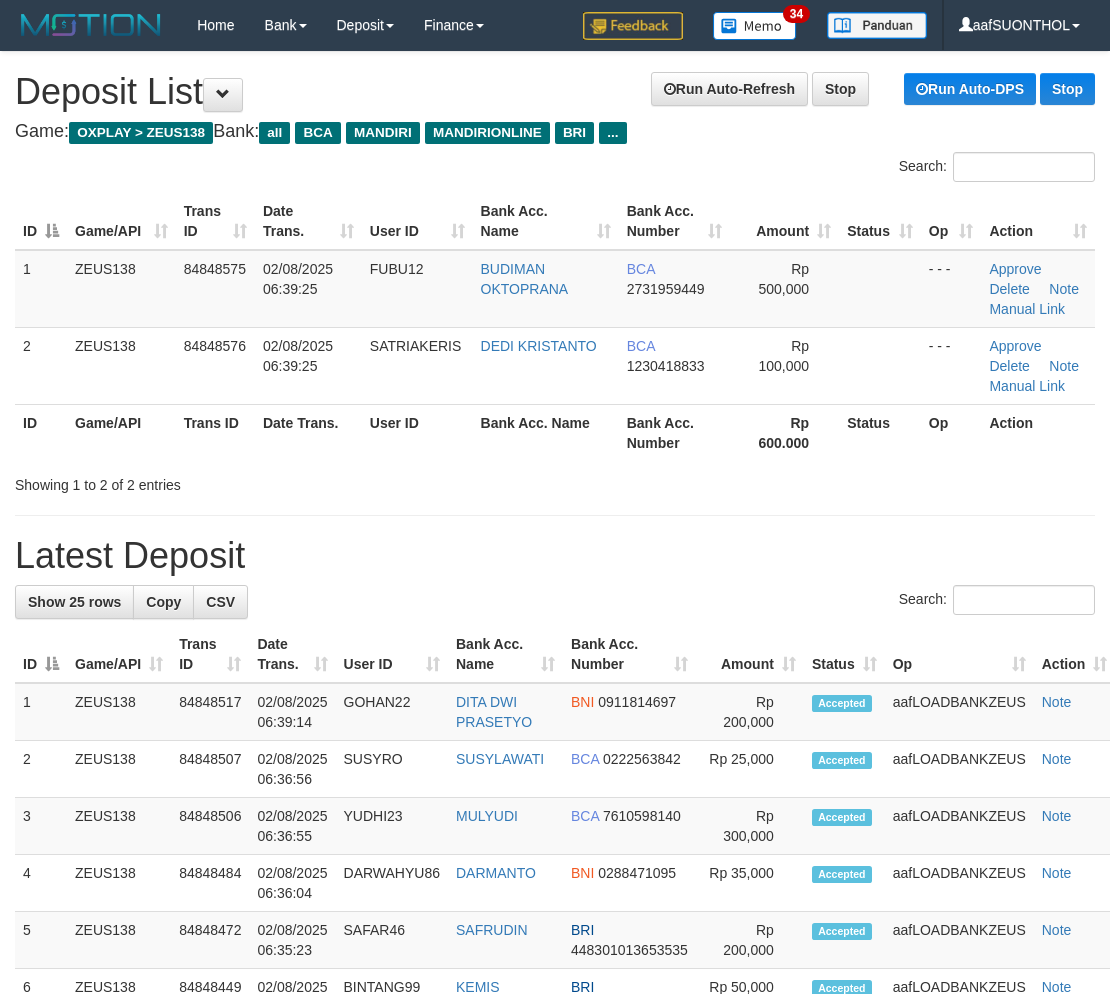 scroll, scrollTop: 0, scrollLeft: 0, axis: both 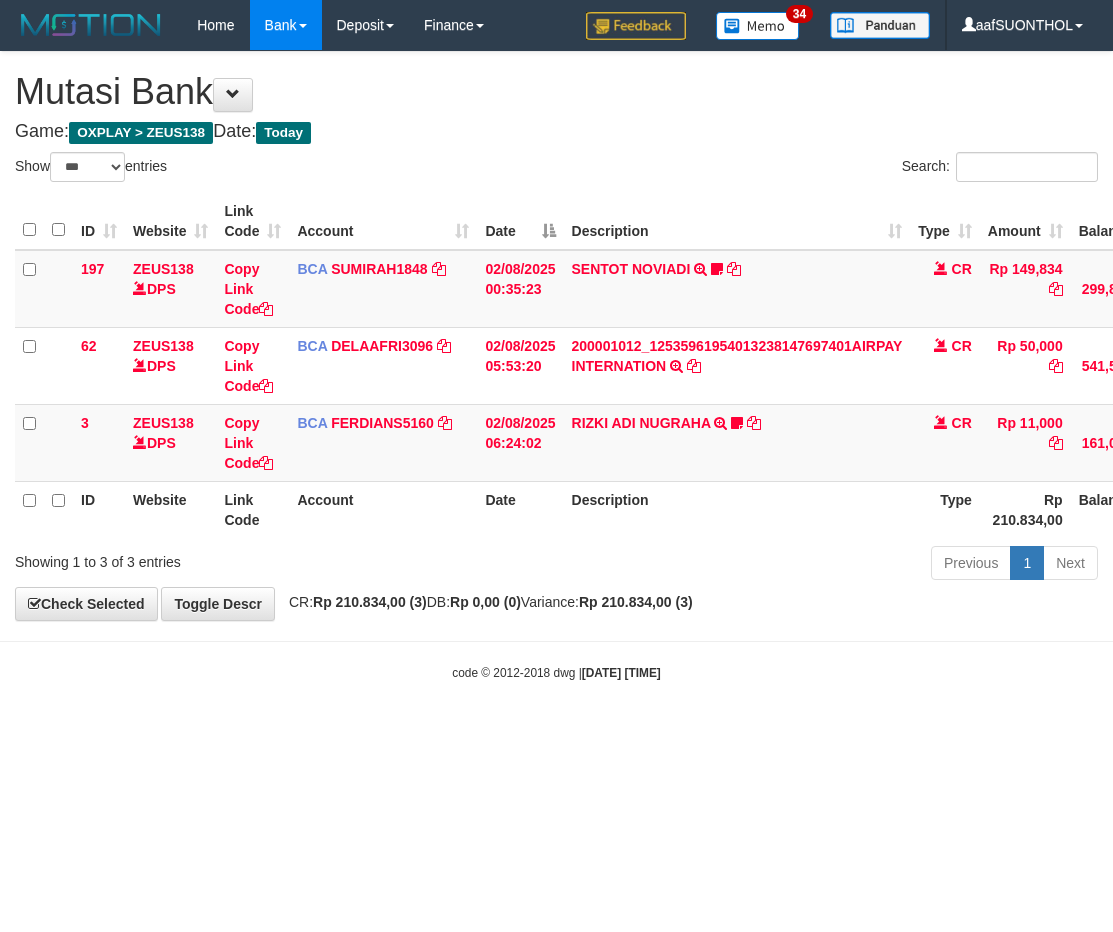 select on "***" 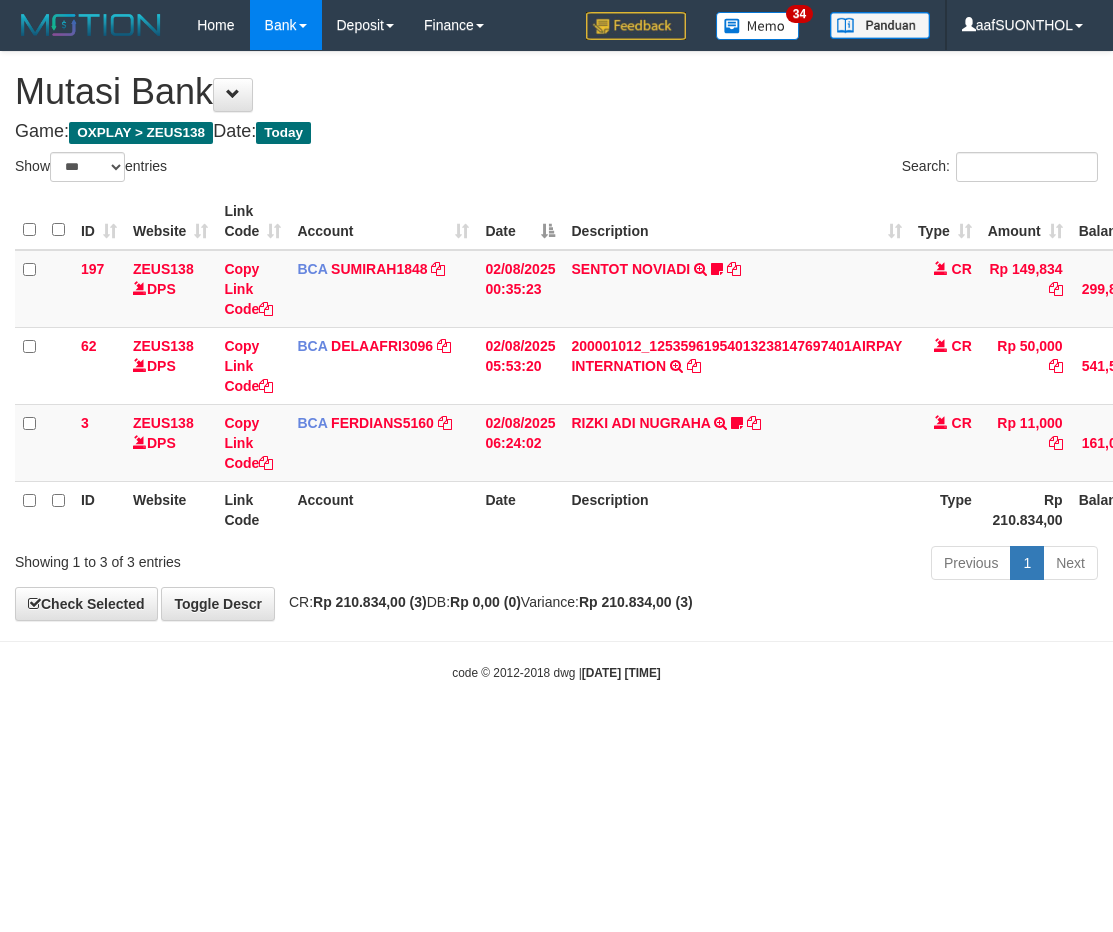 scroll, scrollTop: 0, scrollLeft: 2, axis: horizontal 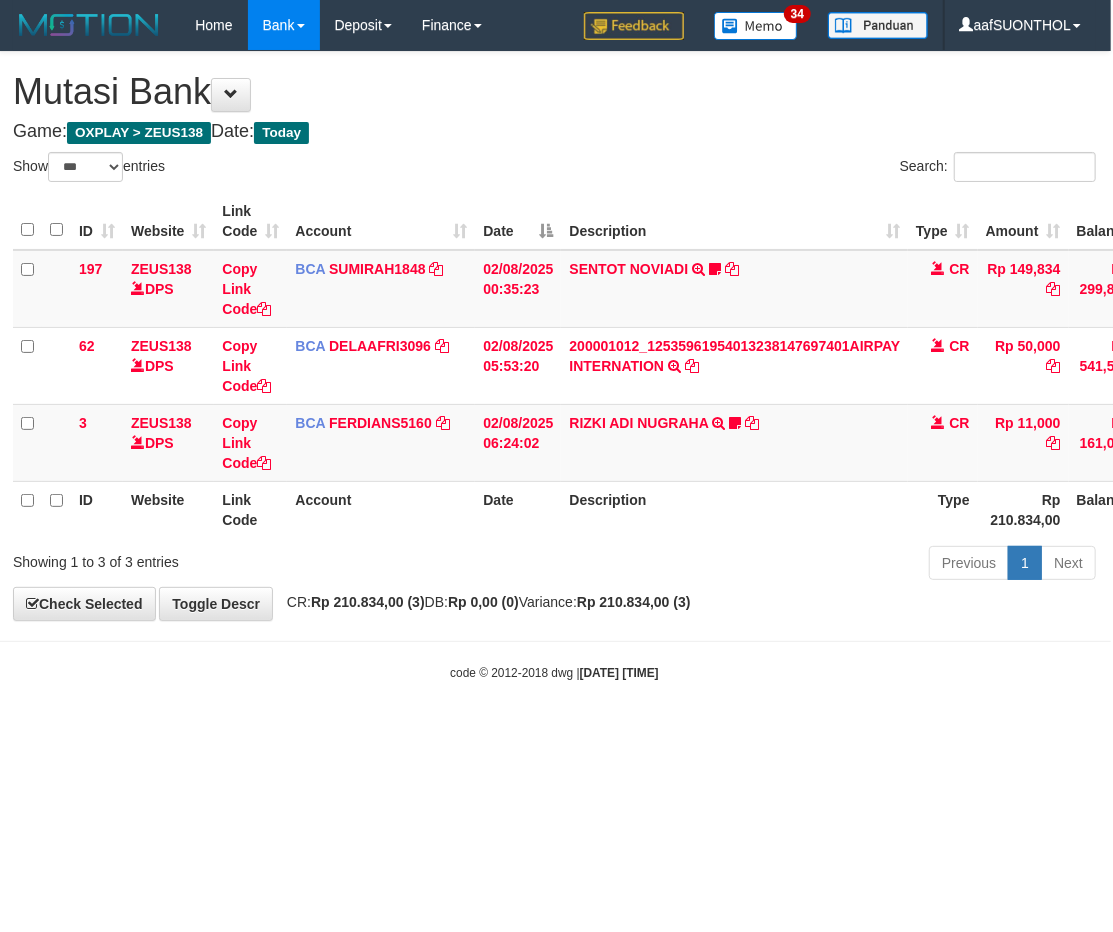 drag, startPoint x: 561, startPoint y: 706, endPoint x: 553, endPoint y: 726, distance: 21.540659 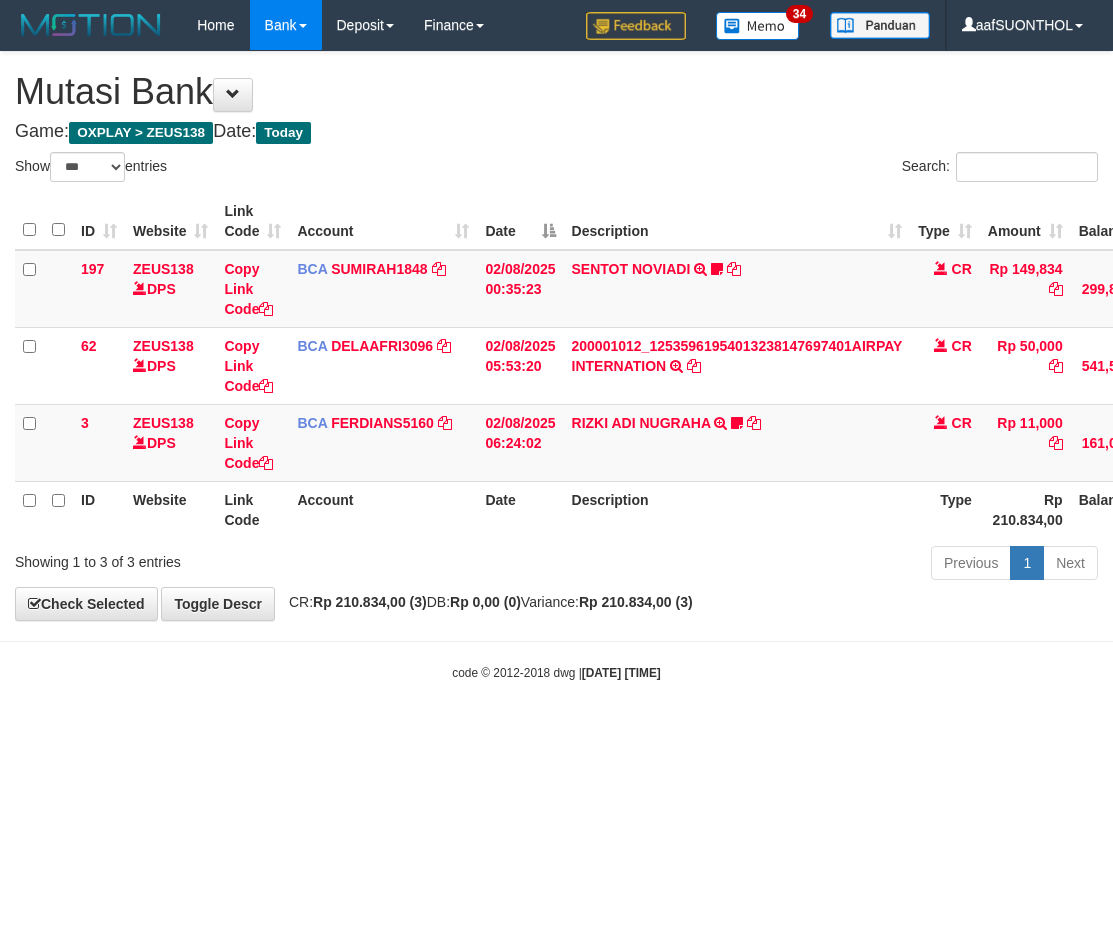 select on "***" 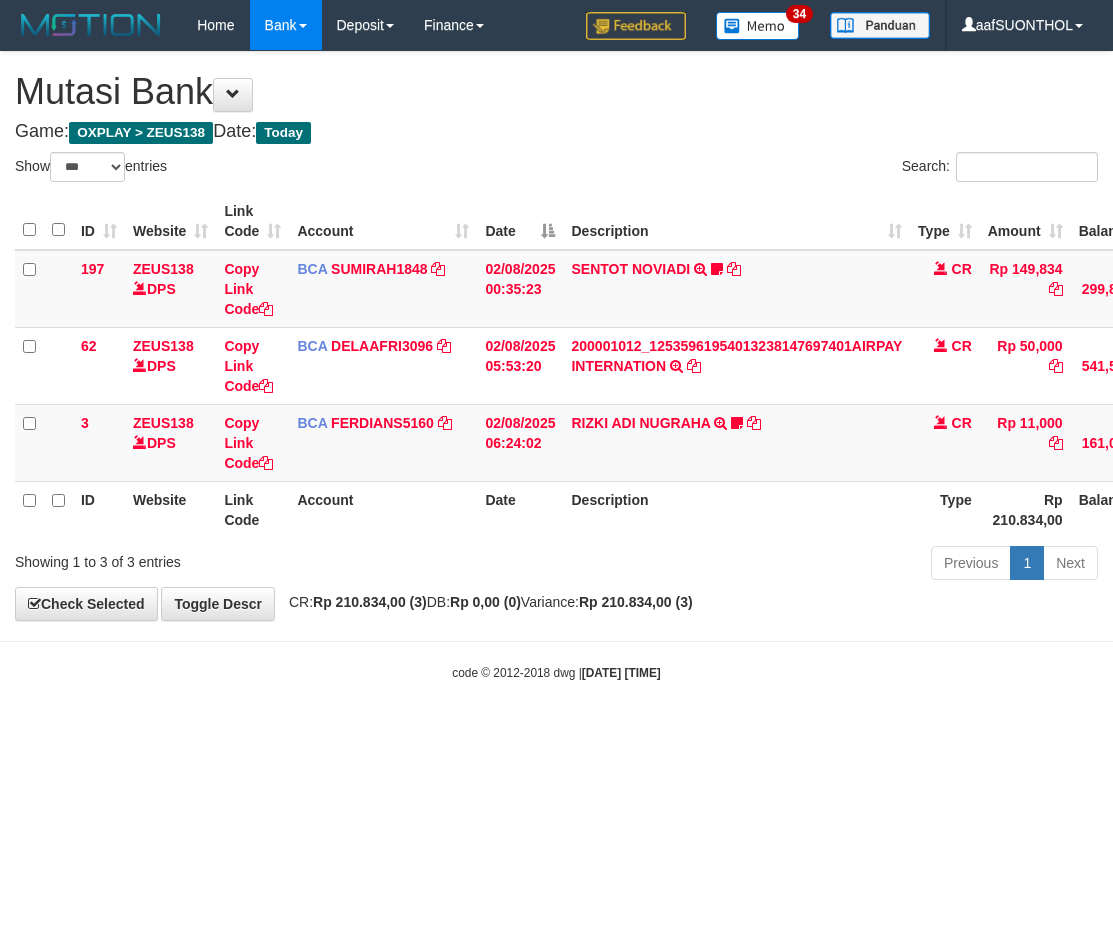 scroll, scrollTop: 0, scrollLeft: 2, axis: horizontal 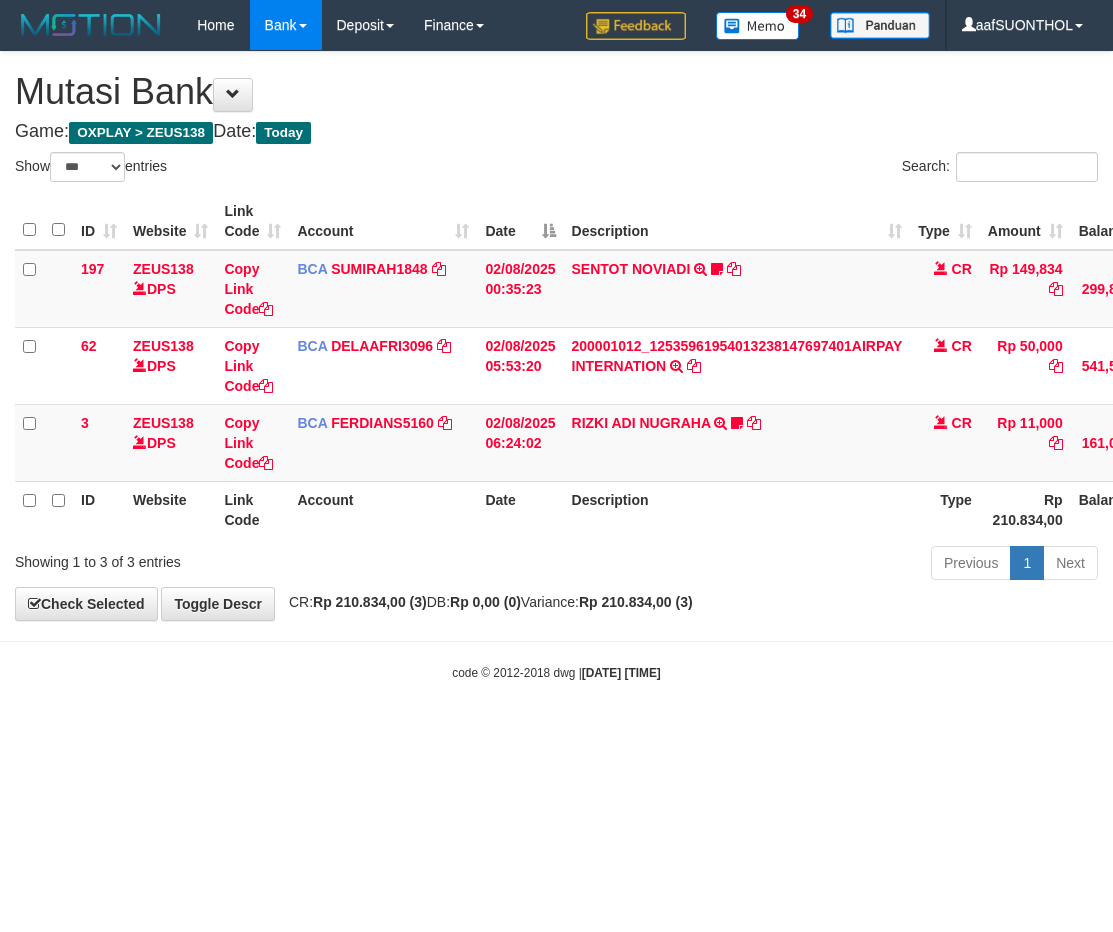 select on "***" 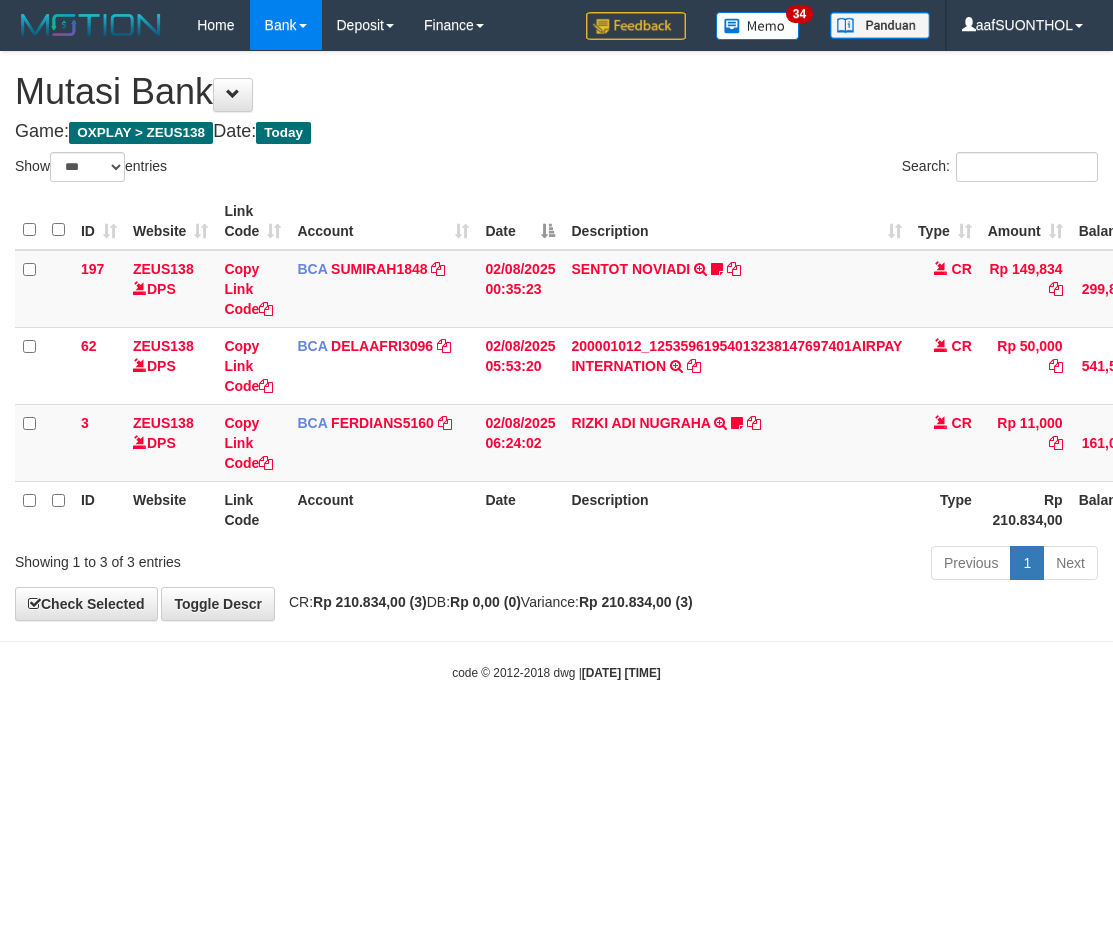 scroll, scrollTop: 0, scrollLeft: 2, axis: horizontal 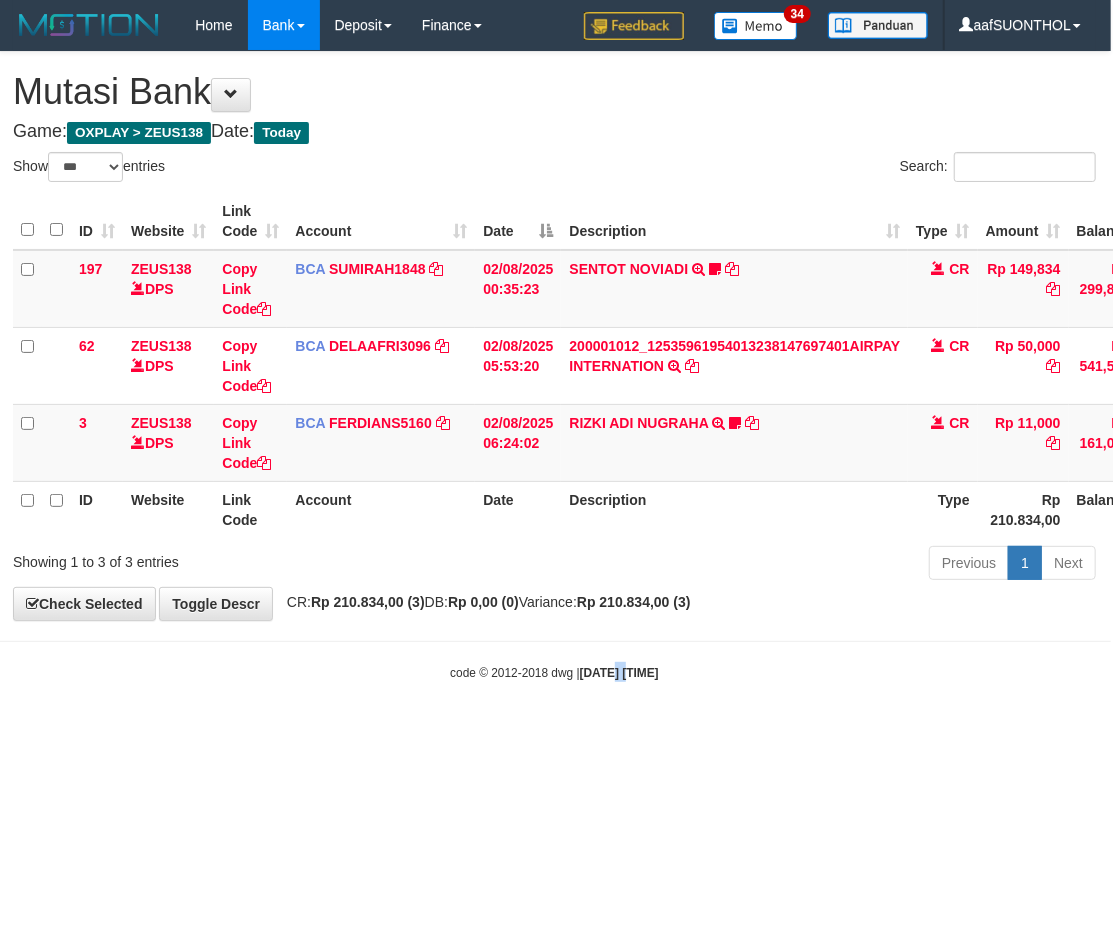 drag, startPoint x: 611, startPoint y: 755, endPoint x: 568, endPoint y: 752, distance: 43.104523 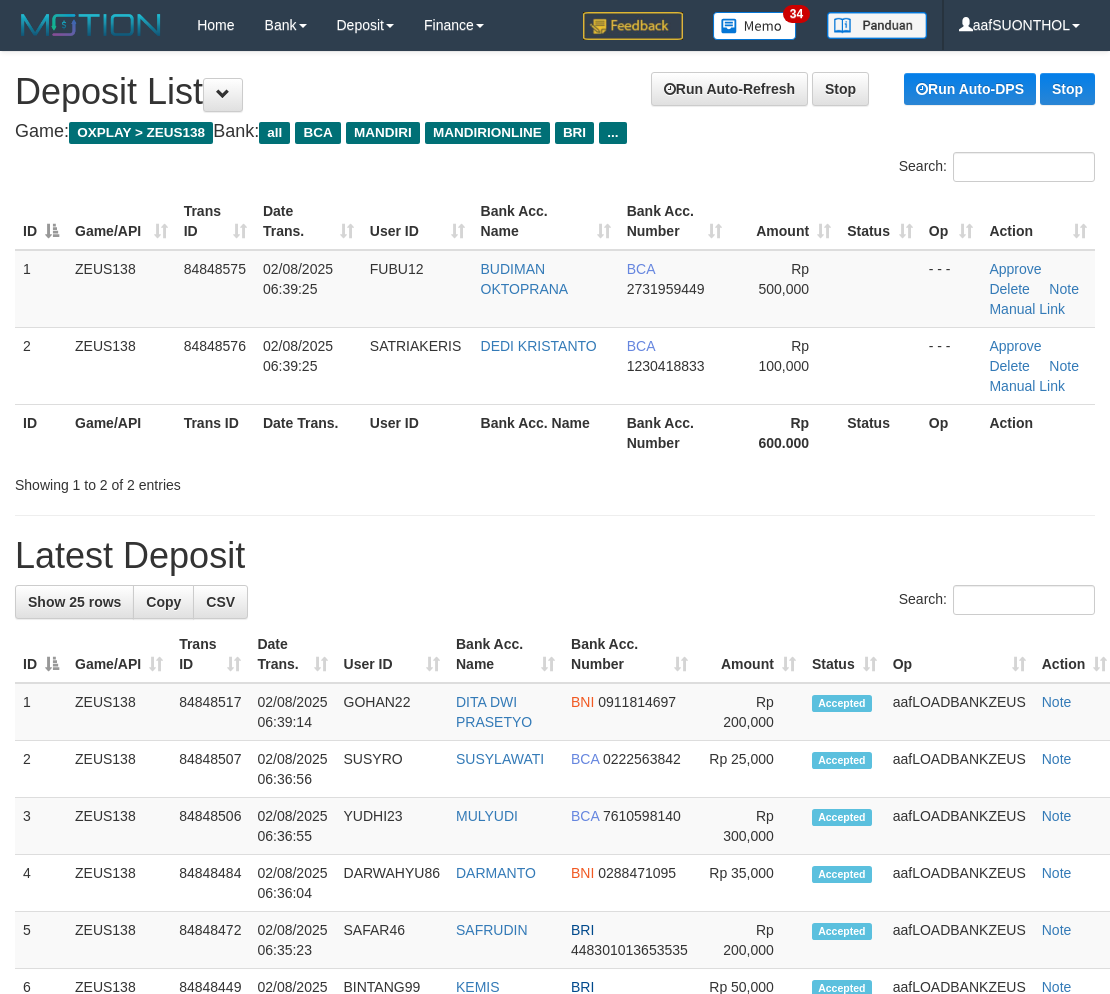 scroll, scrollTop: 0, scrollLeft: 0, axis: both 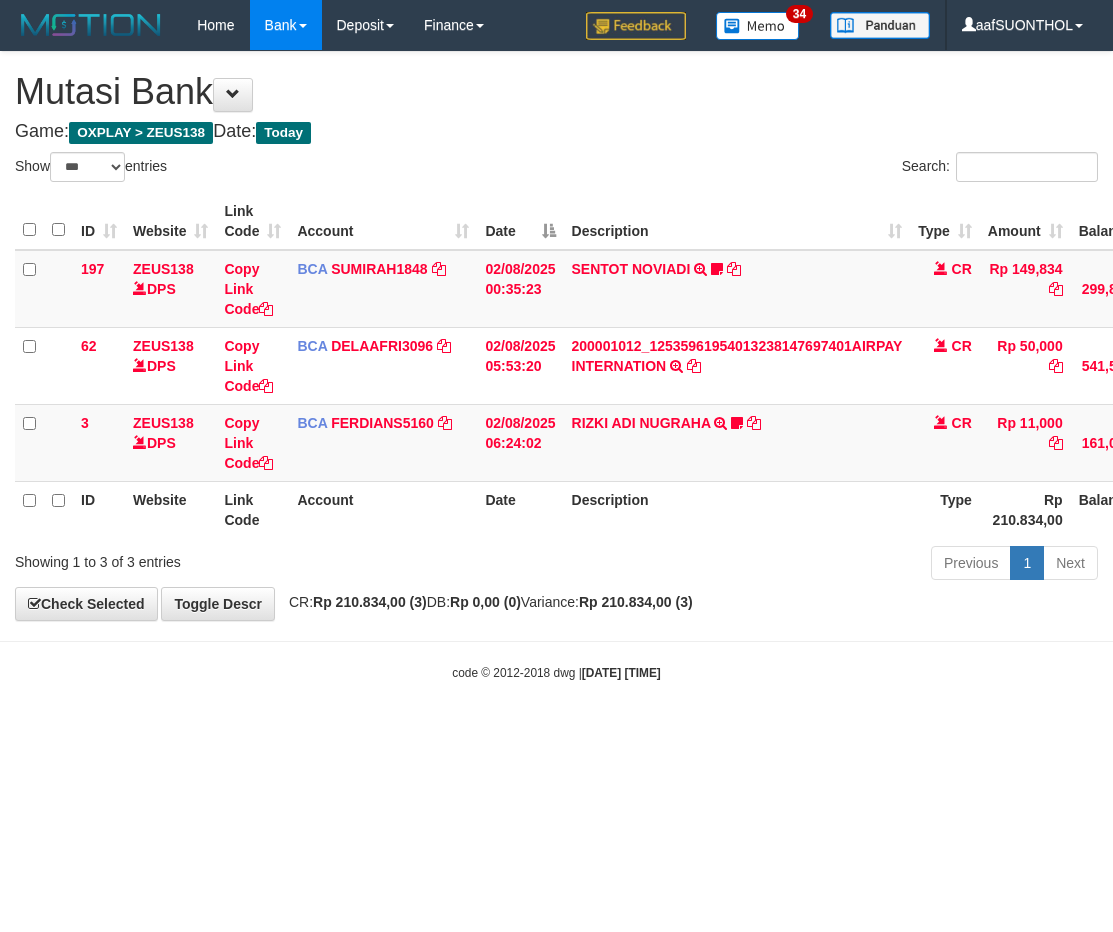 select on "***" 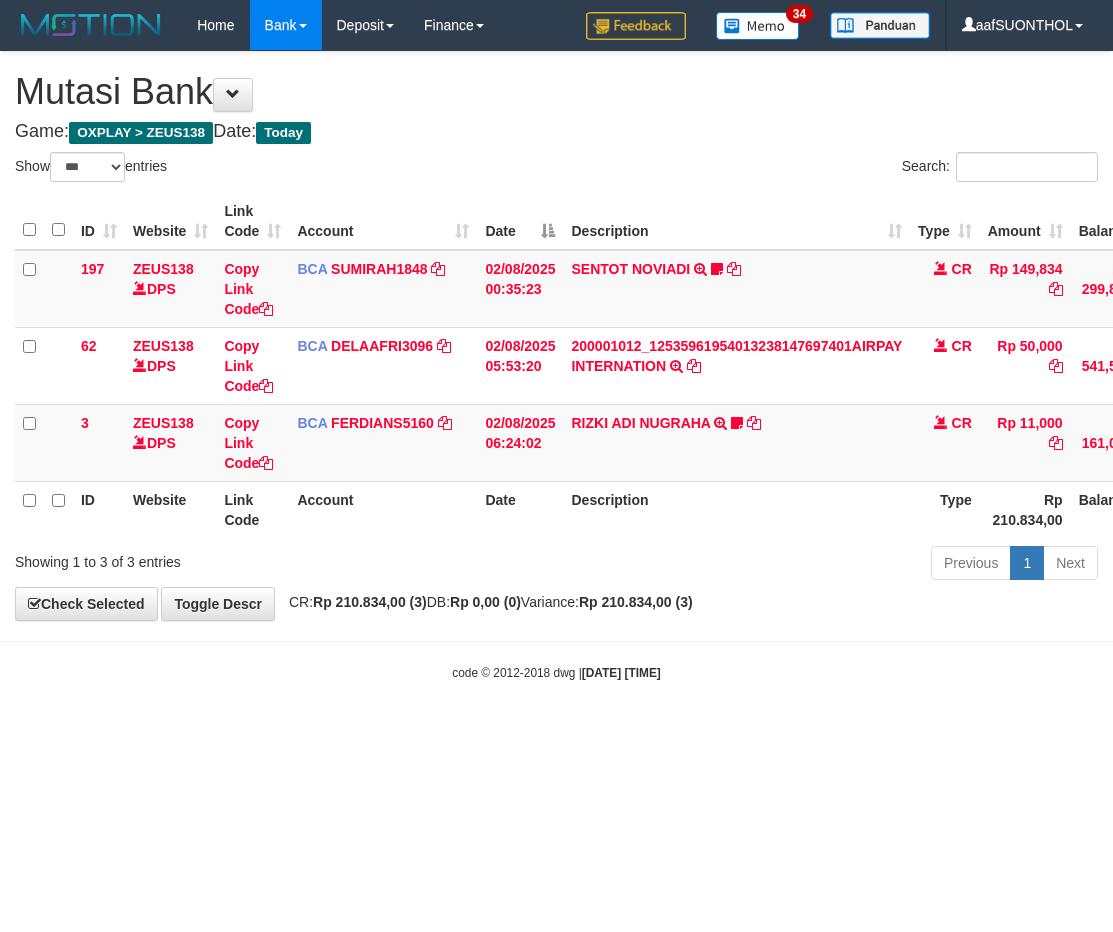 scroll, scrollTop: 0, scrollLeft: 2, axis: horizontal 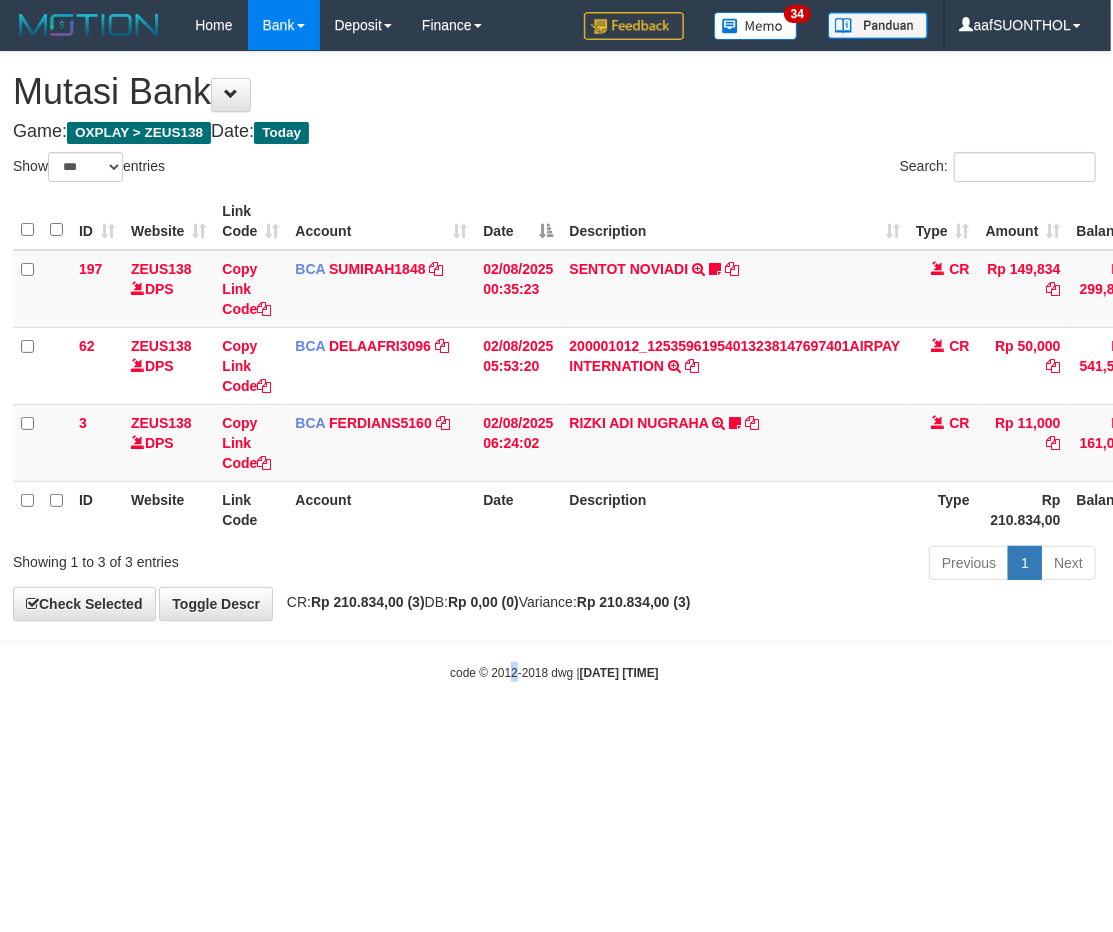 click on "Toggle navigation
Home
Bank
Account List
Load
By Website
Group
[OXPLAY]													ZEUS138
By Load Group (DPS)" at bounding box center (554, 366) 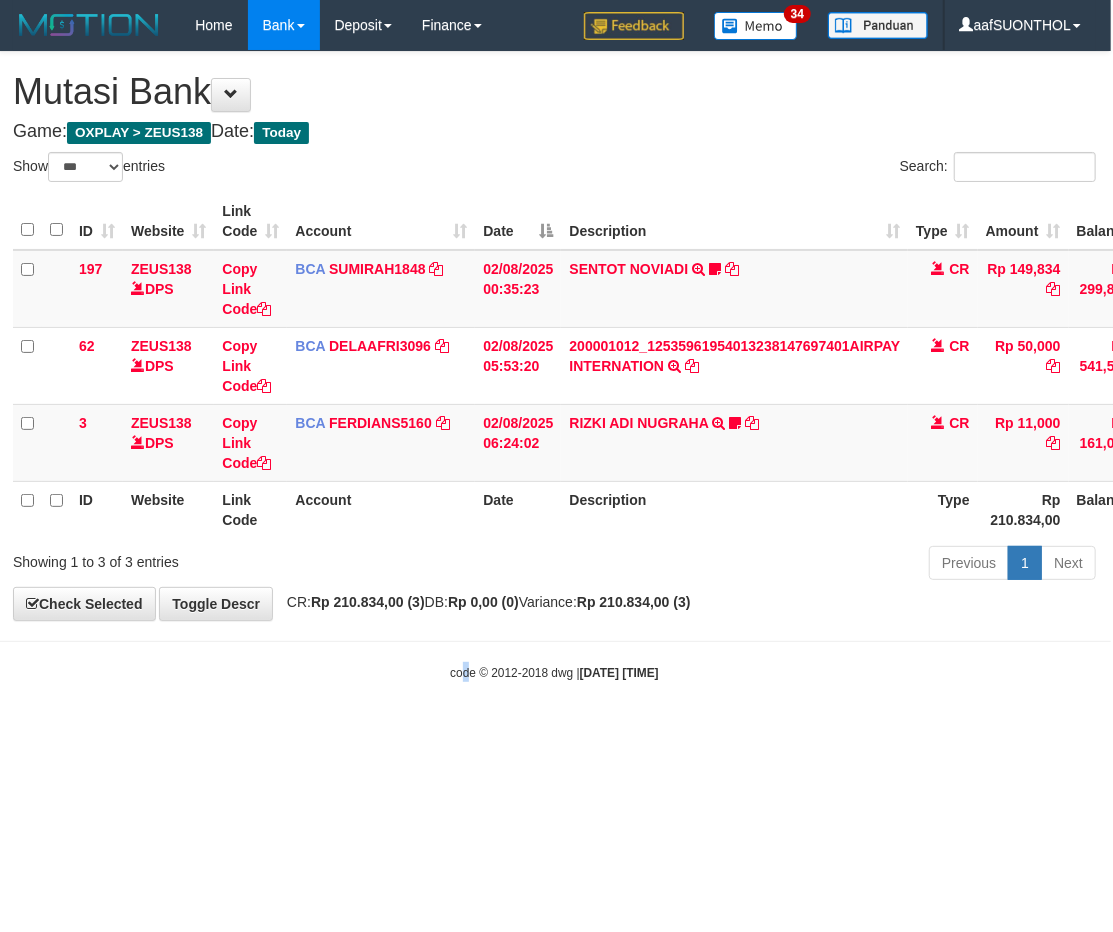 drag, startPoint x: 446, startPoint y: 726, endPoint x: 484, endPoint y: 738, distance: 39.849716 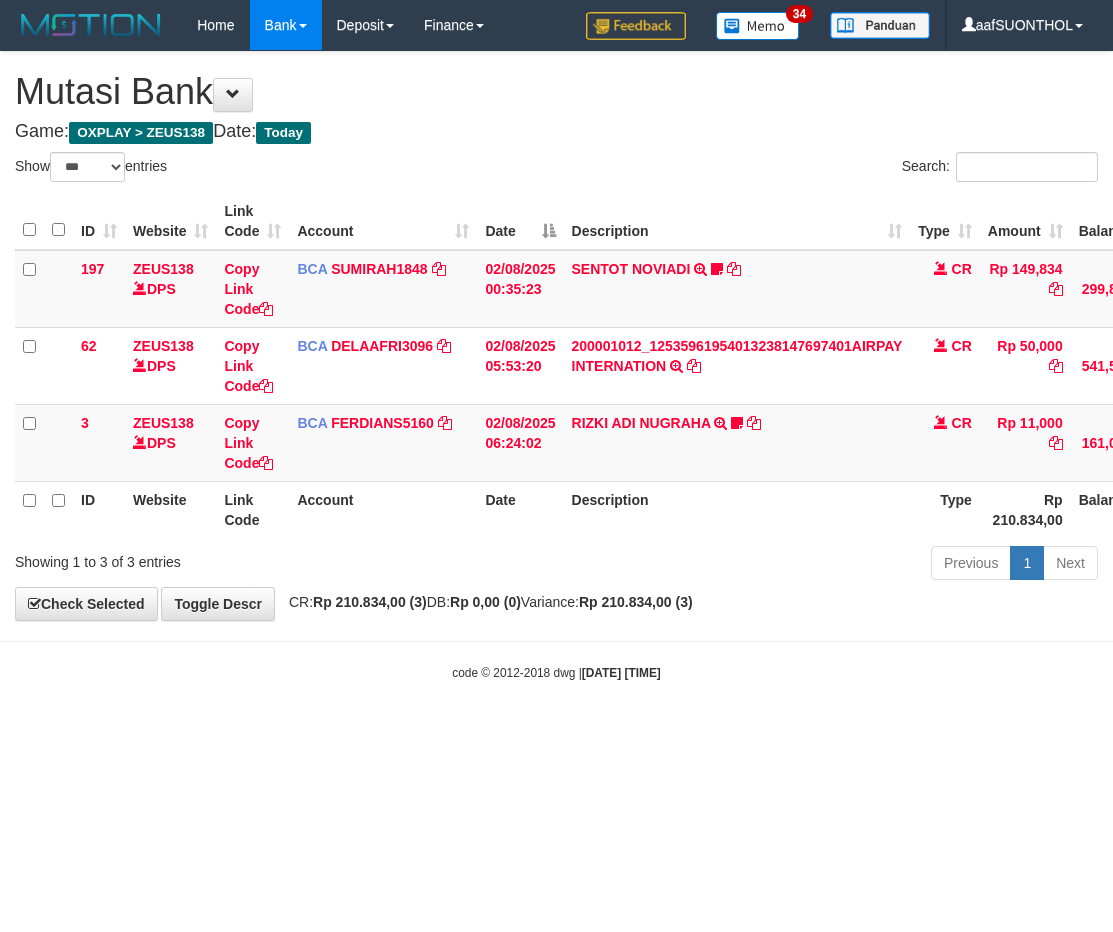 select on "***" 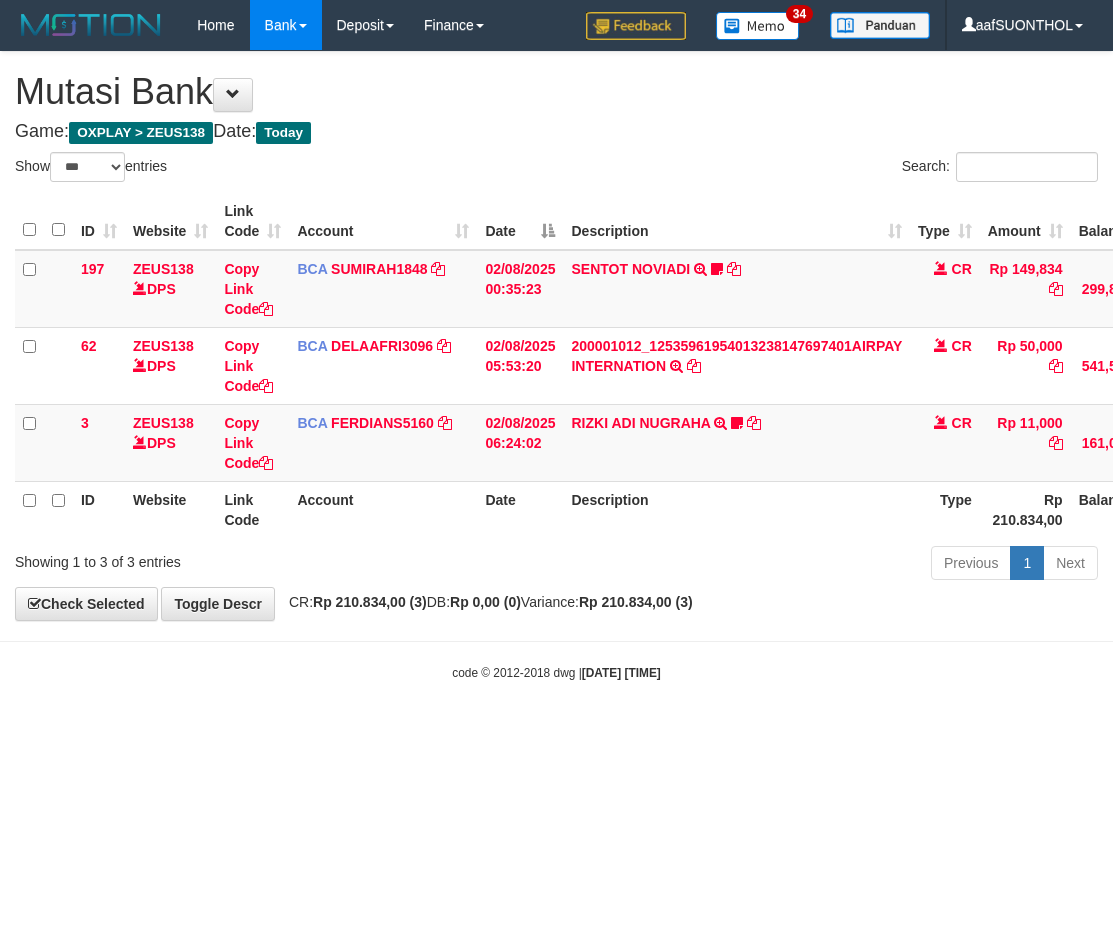 scroll, scrollTop: 0, scrollLeft: 2, axis: horizontal 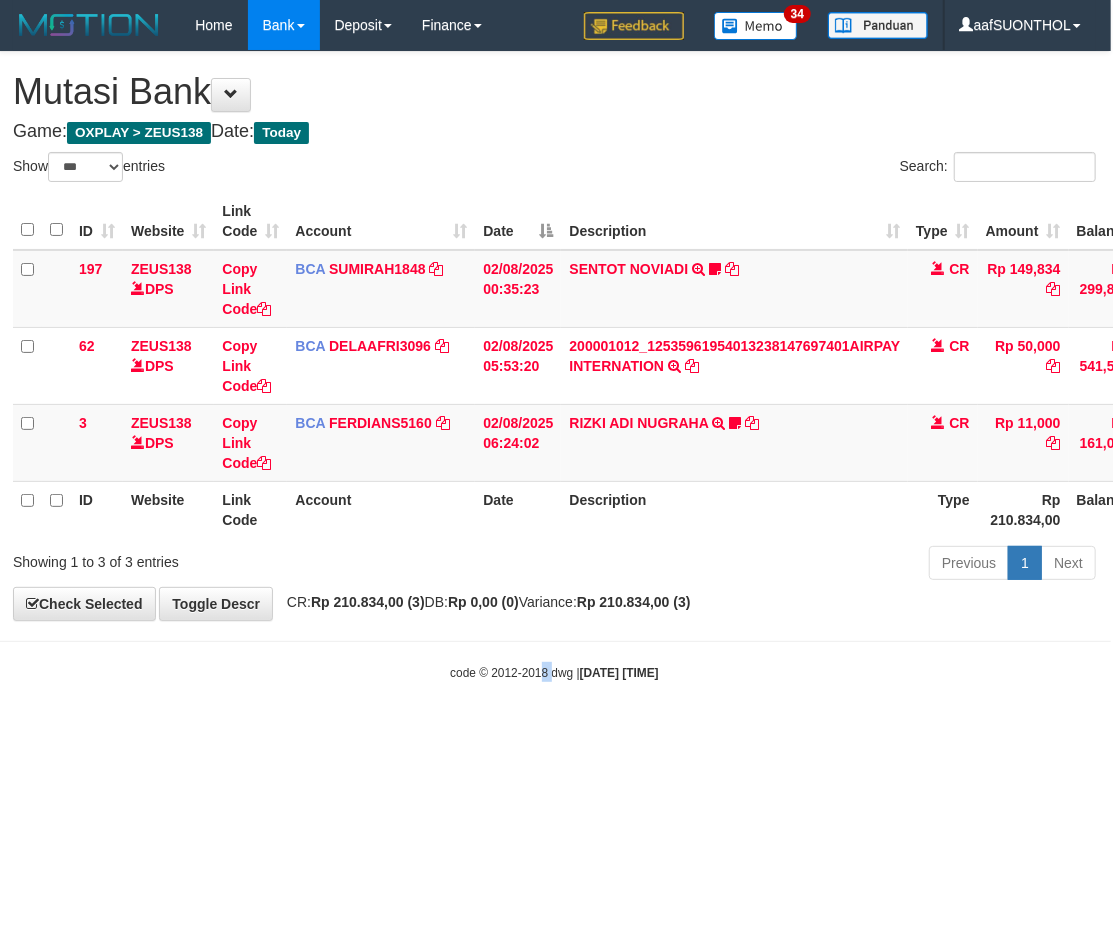 drag, startPoint x: 536, startPoint y: 844, endPoint x: 492, endPoint y: 835, distance: 44.911022 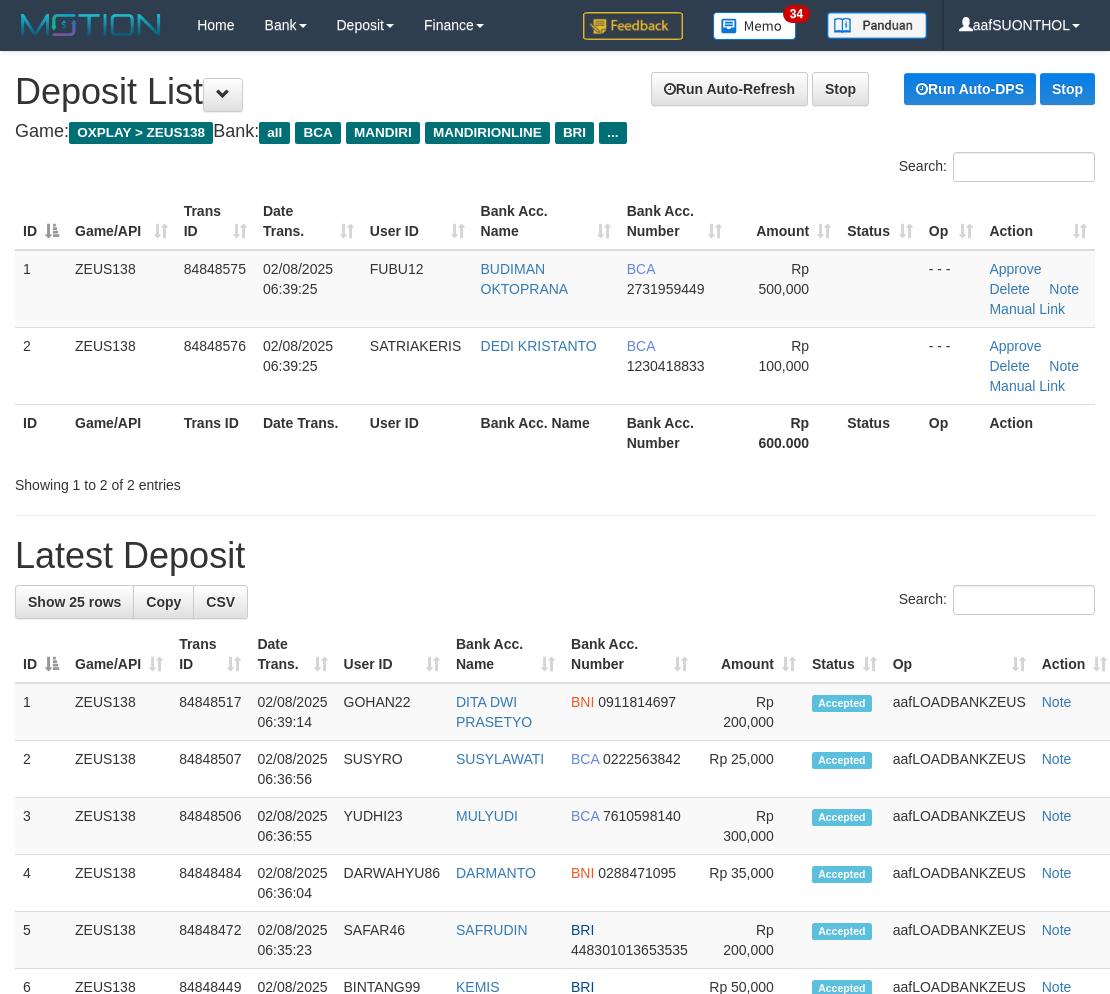 scroll, scrollTop: 0, scrollLeft: 0, axis: both 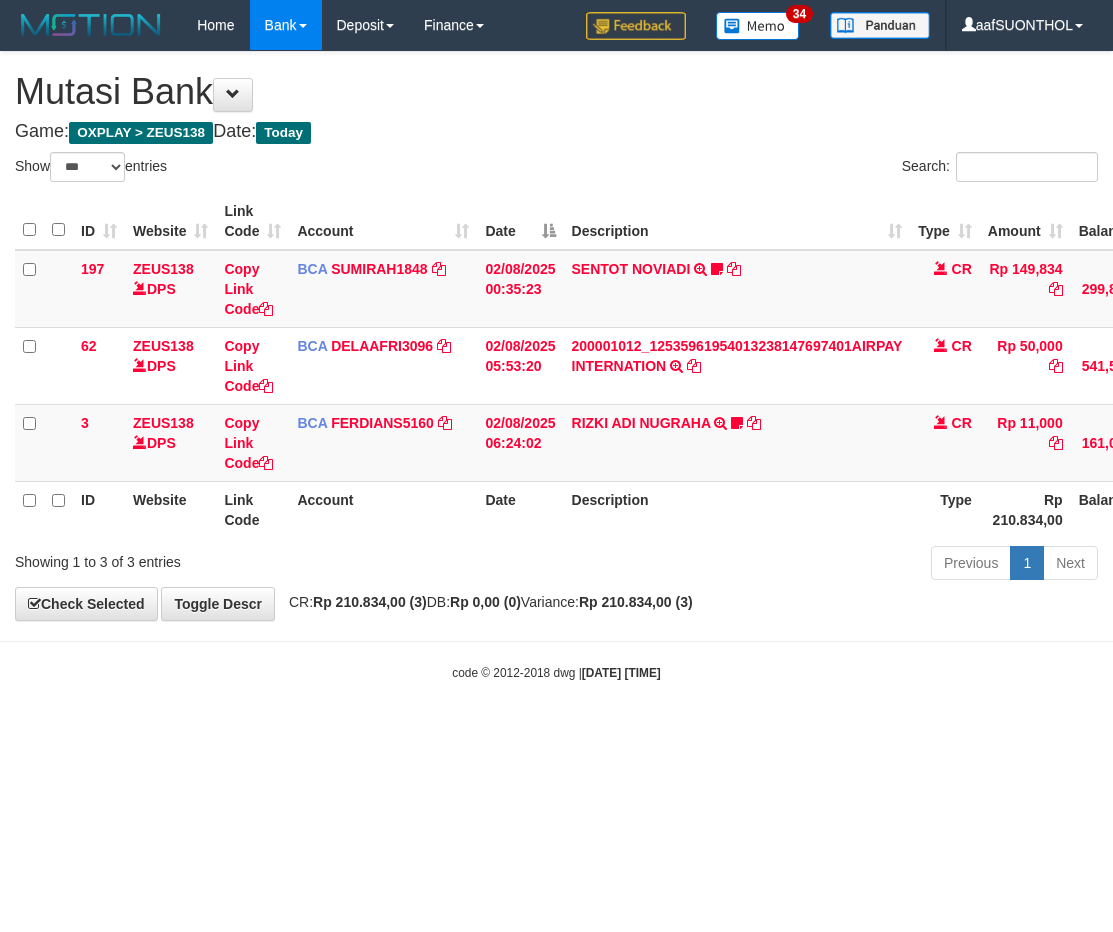 select on "***" 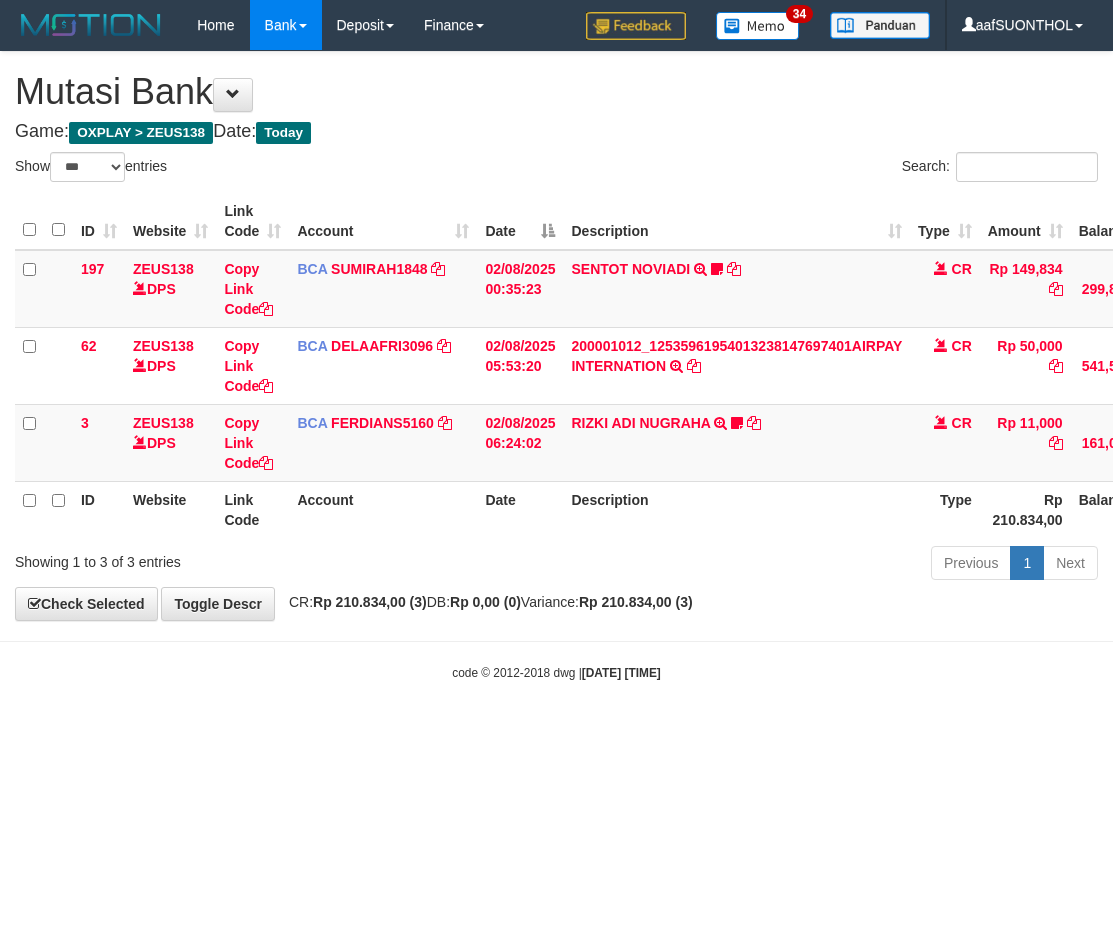 scroll, scrollTop: 0, scrollLeft: 2, axis: horizontal 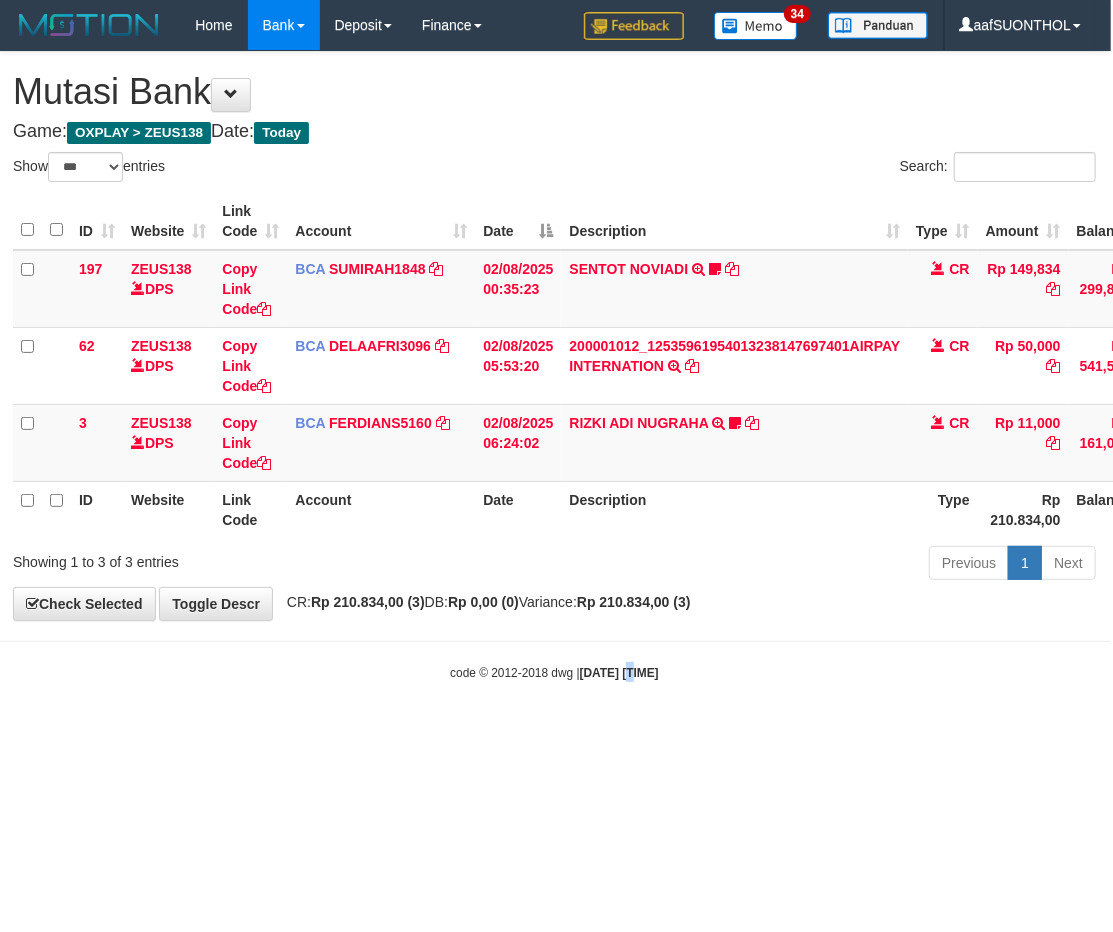 drag, startPoint x: 623, startPoint y: 816, endPoint x: 616, endPoint y: 834, distance: 19.313208 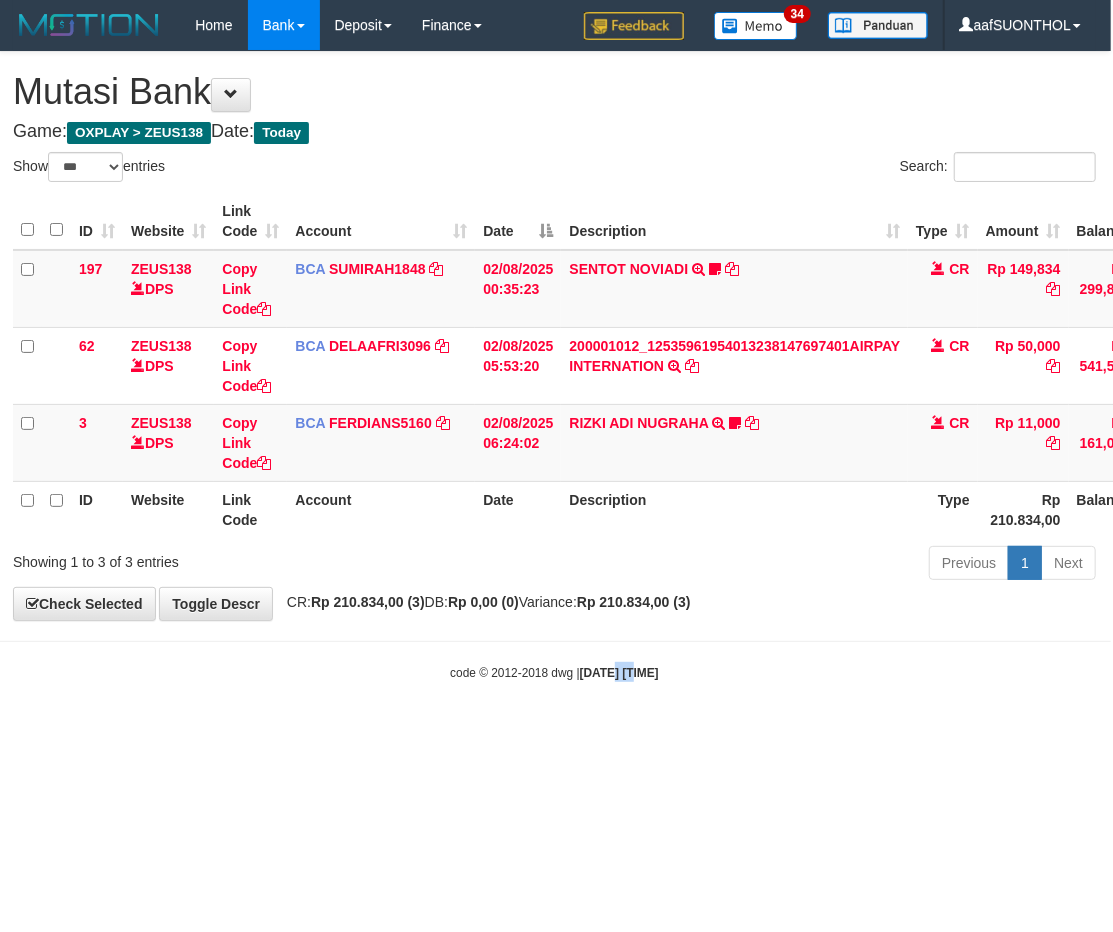 click on "Toggle navigation
Home
Bank
Account List
Load
By Website
Group
[OXPLAY]													ZEUS138
By Load Group (DPS)
Sync" at bounding box center [554, 366] 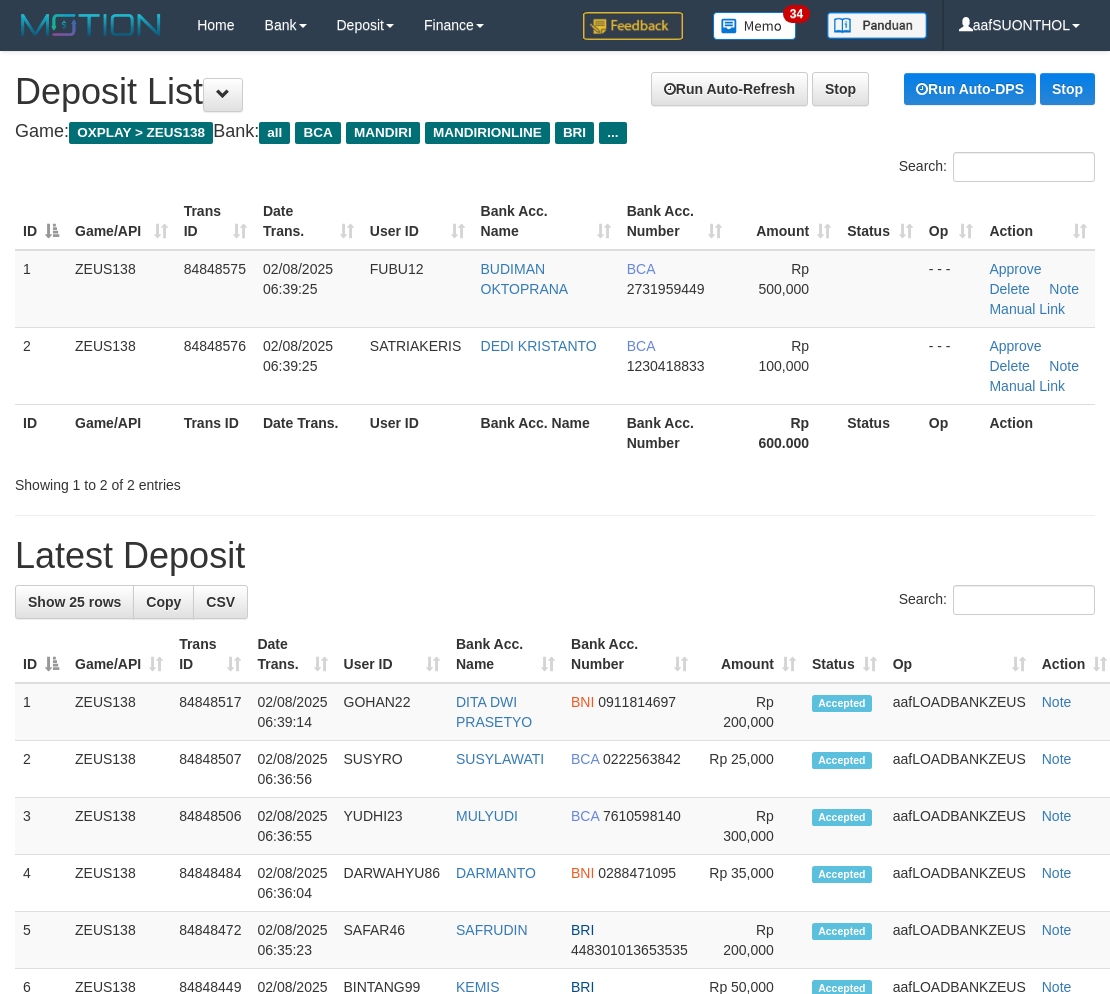 scroll, scrollTop: 0, scrollLeft: 0, axis: both 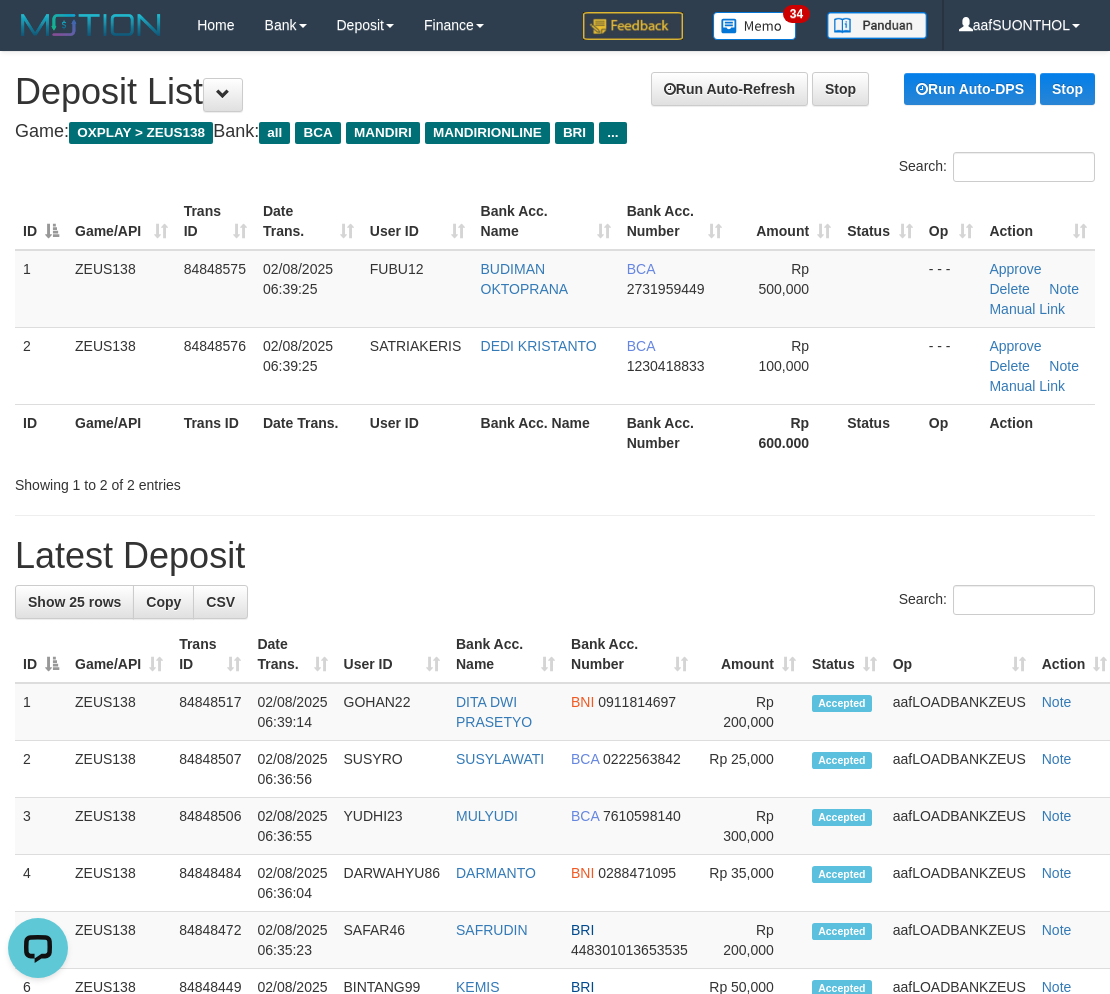 drag, startPoint x: 694, startPoint y: 574, endPoint x: 703, endPoint y: 583, distance: 12.727922 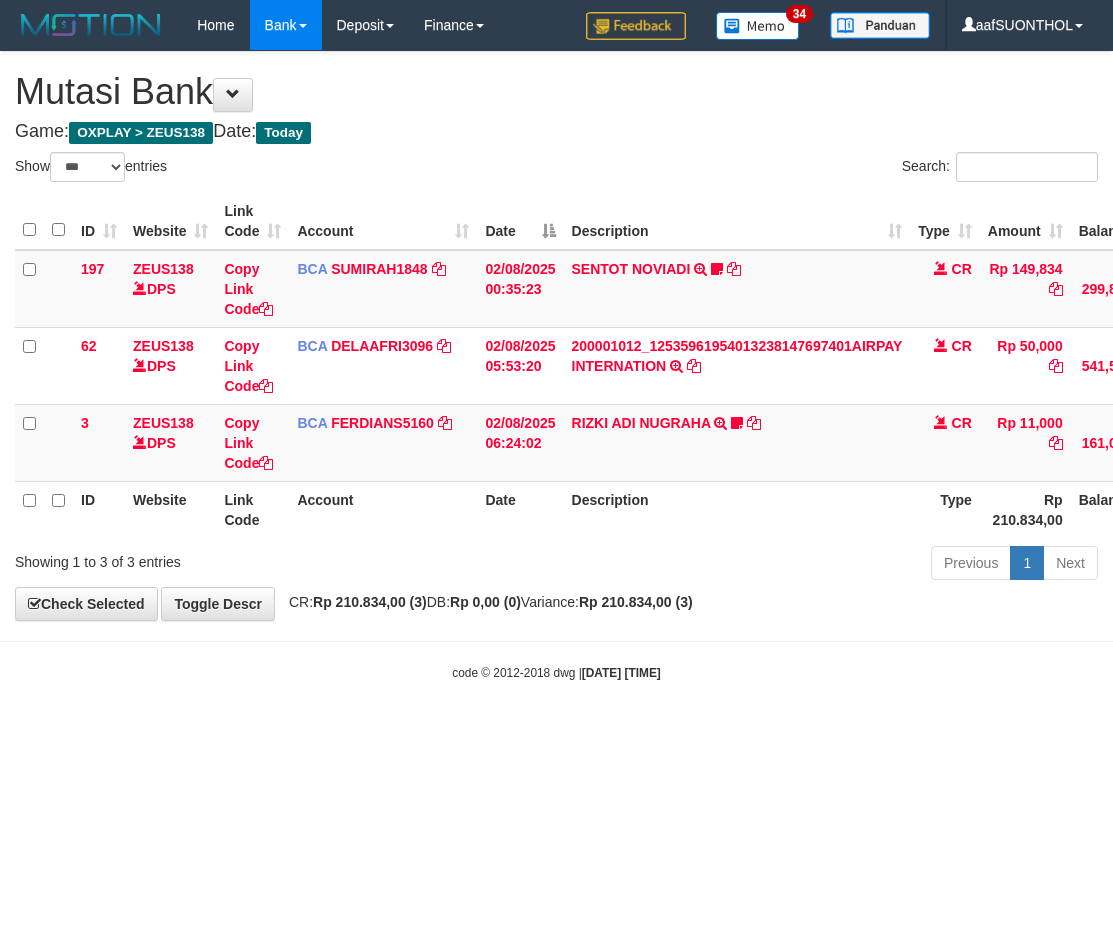 select on "***" 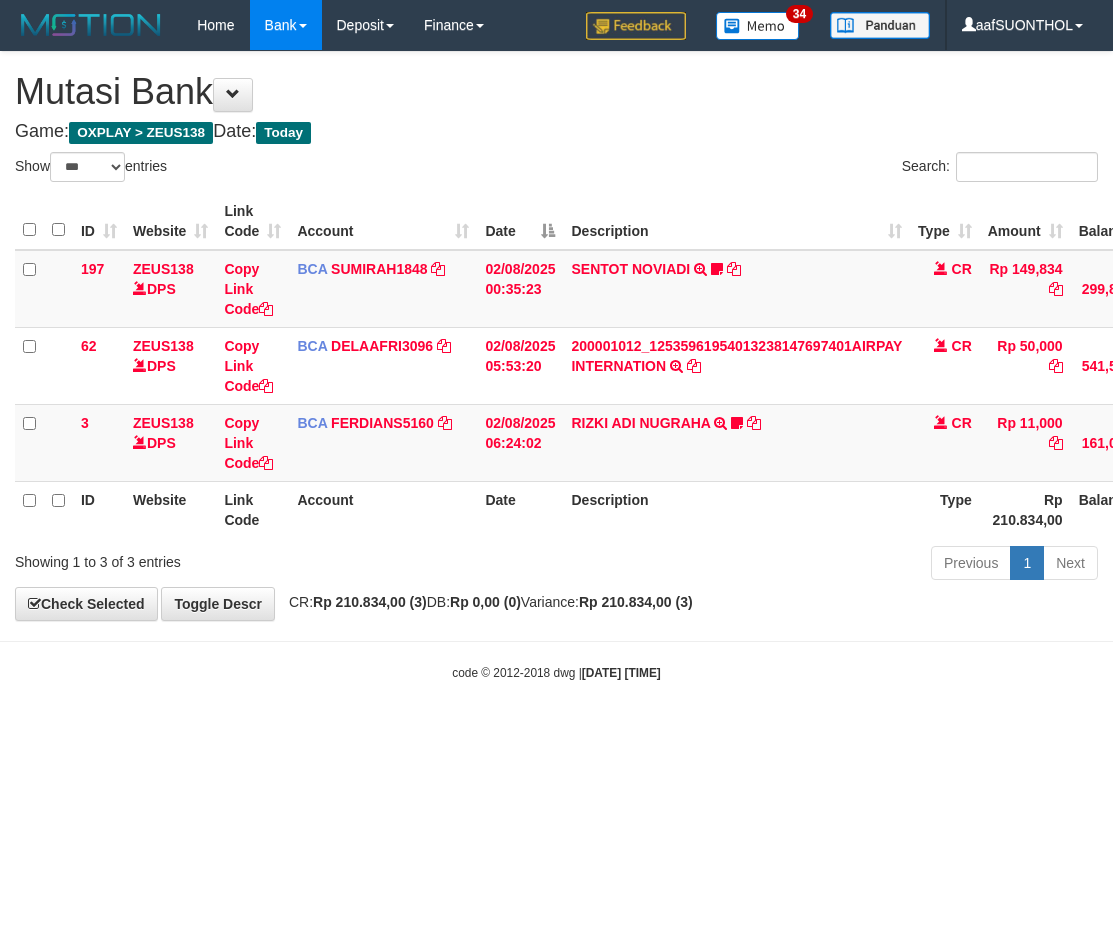scroll, scrollTop: 0, scrollLeft: 2, axis: horizontal 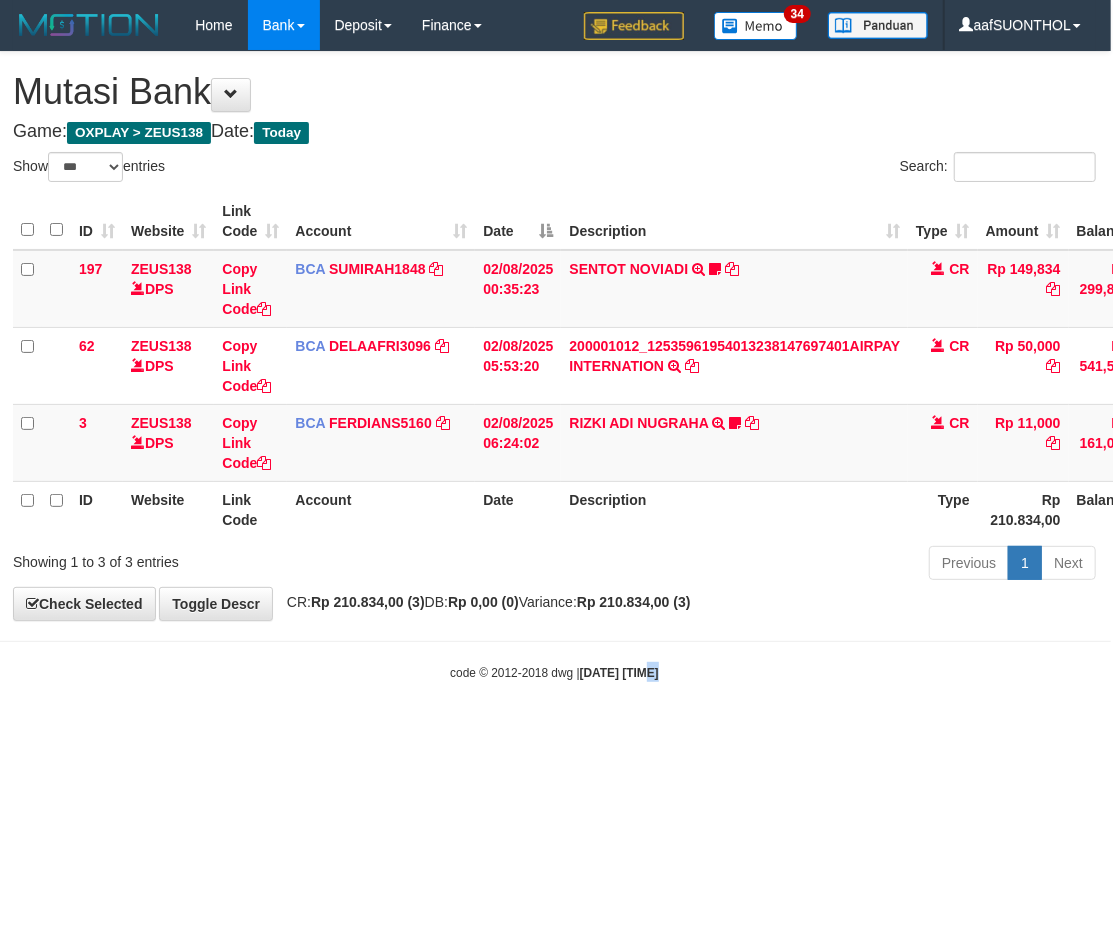 click on "Toggle navigation
Home
Bank
Account List
Load
By Website
Group
[OXPLAY]													ZEUS138
By Load Group (DPS)
Sync" at bounding box center [554, 366] 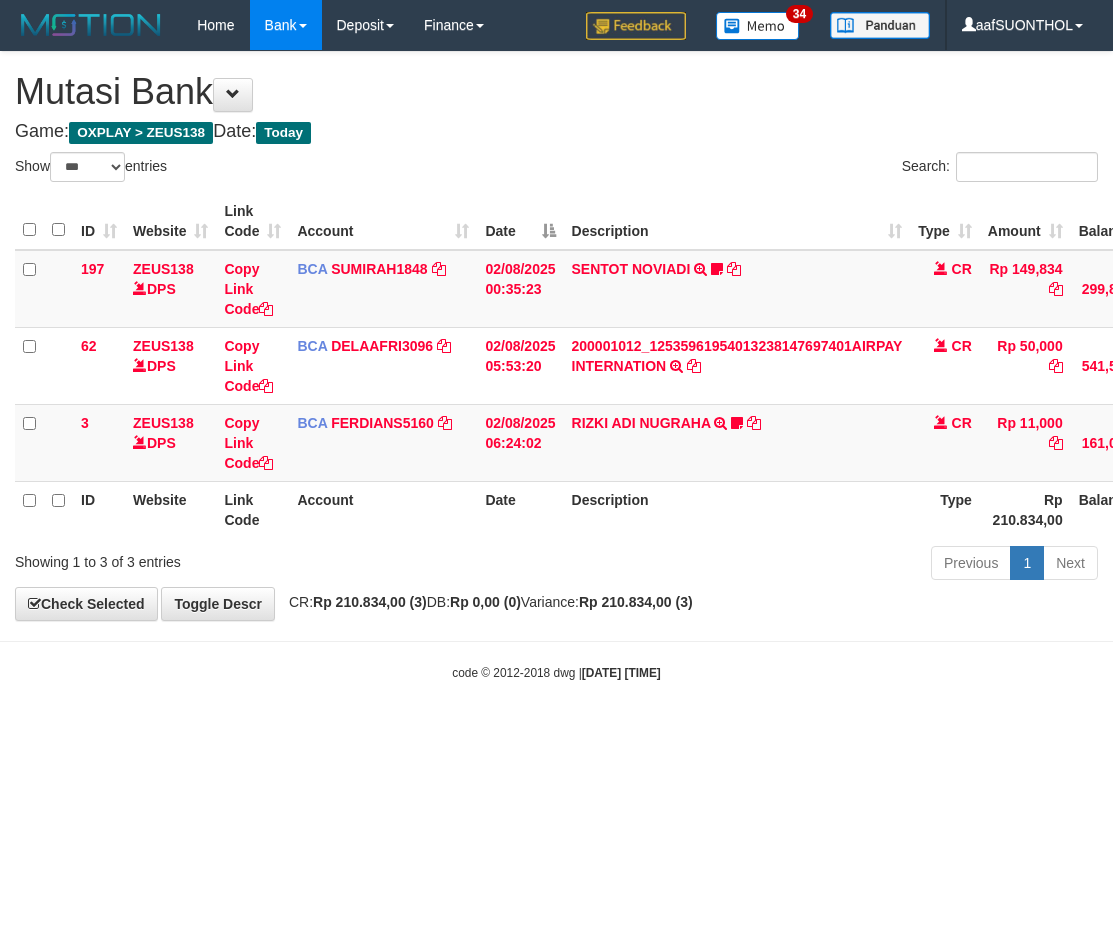 select on "***" 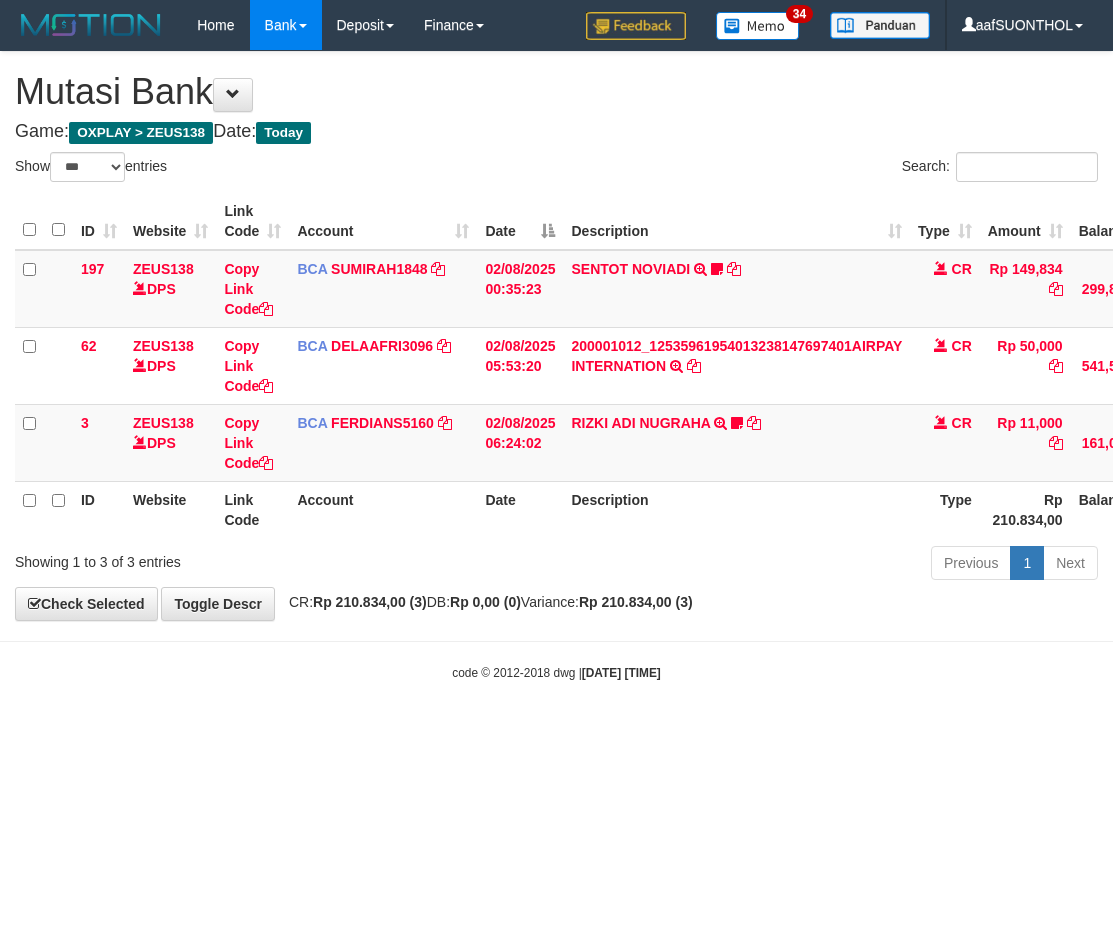 scroll, scrollTop: 0, scrollLeft: 2, axis: horizontal 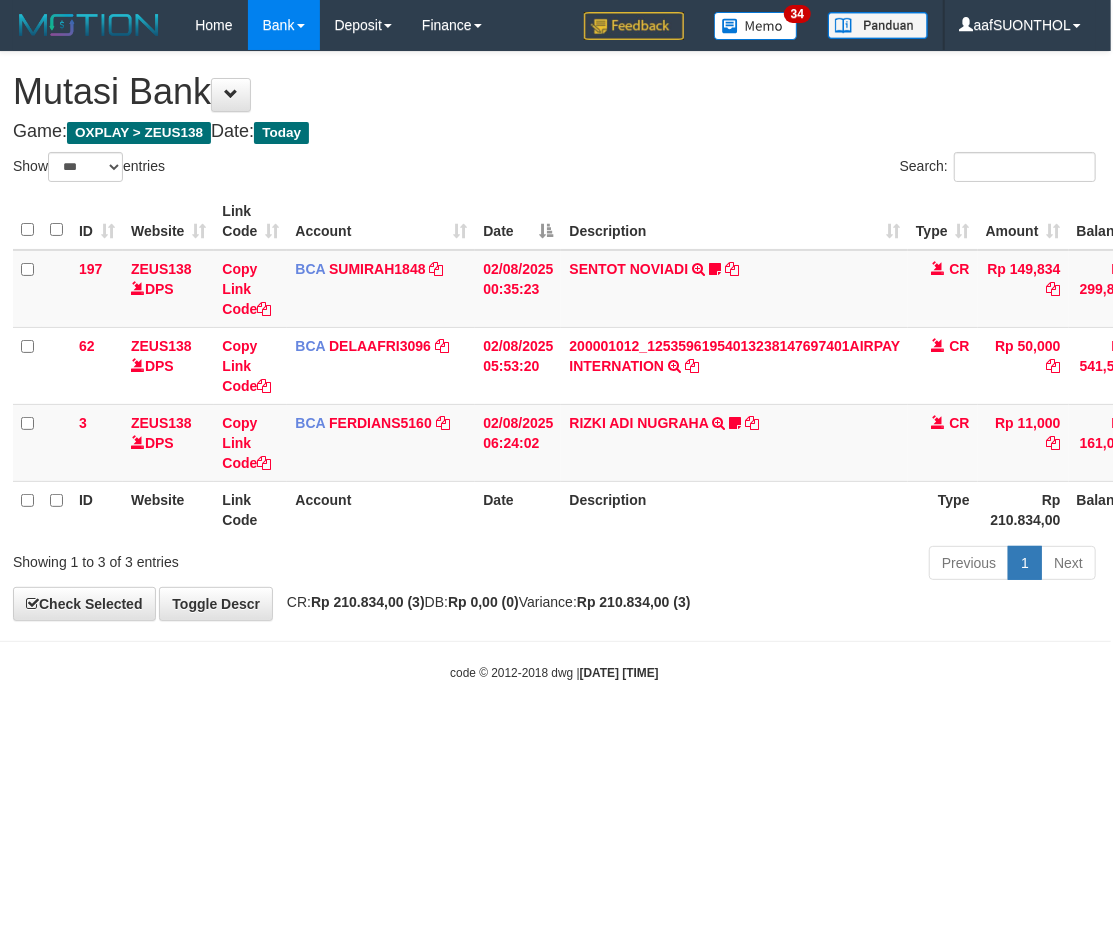 click on "Toggle navigation
Home
Bank
Account List
Load
By Website
Group
[OXPLAY]													ZEUS138
By Load Group (DPS)
Sync" at bounding box center (554, 366) 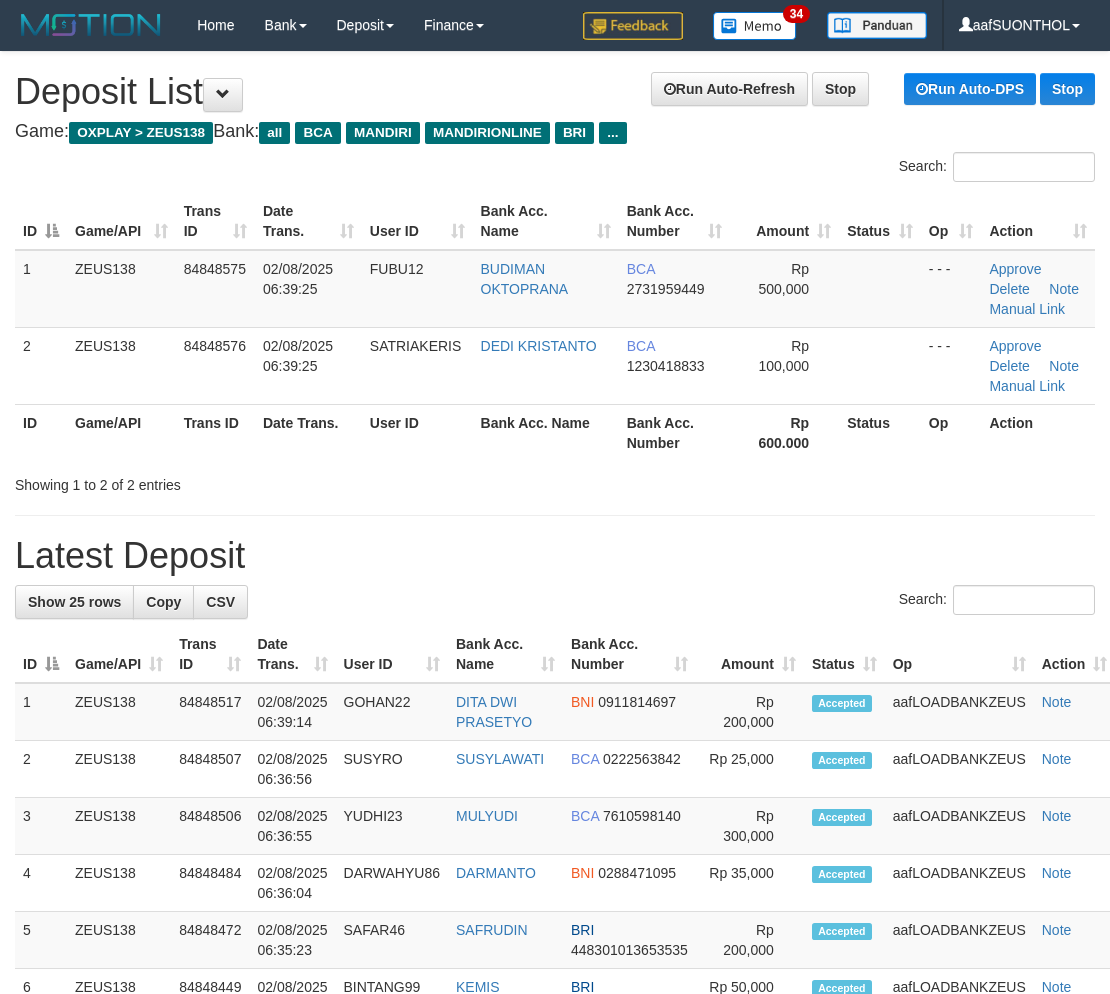 scroll, scrollTop: 0, scrollLeft: 0, axis: both 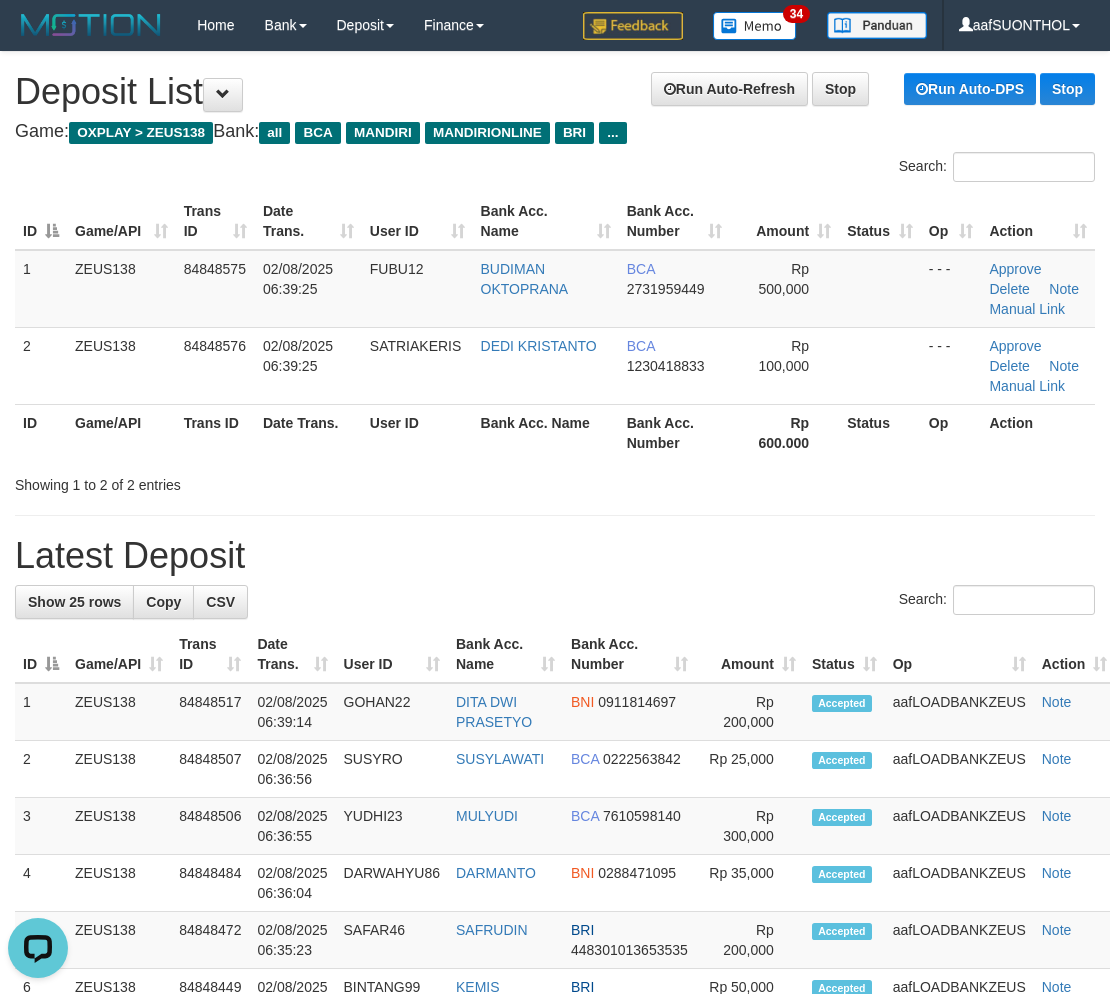 click on "Latest Deposit" at bounding box center [555, 556] 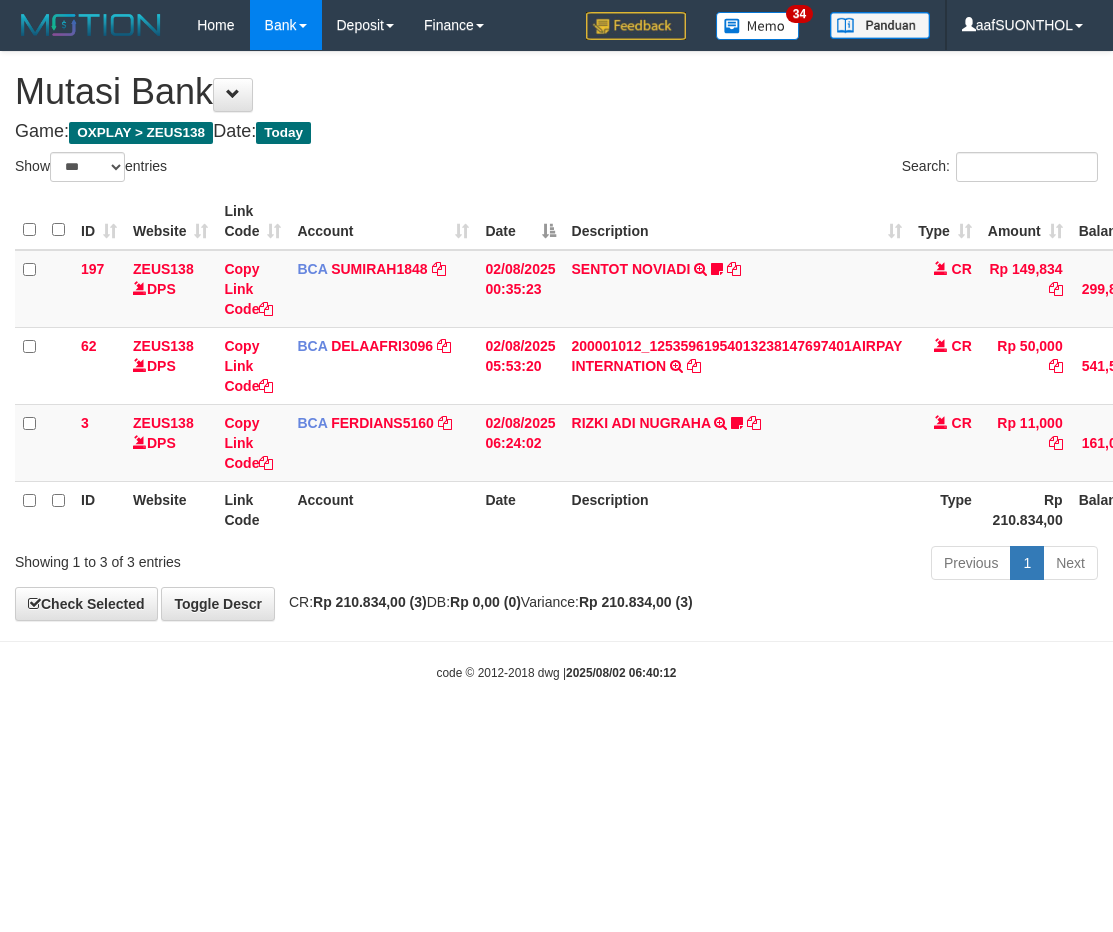 select on "***" 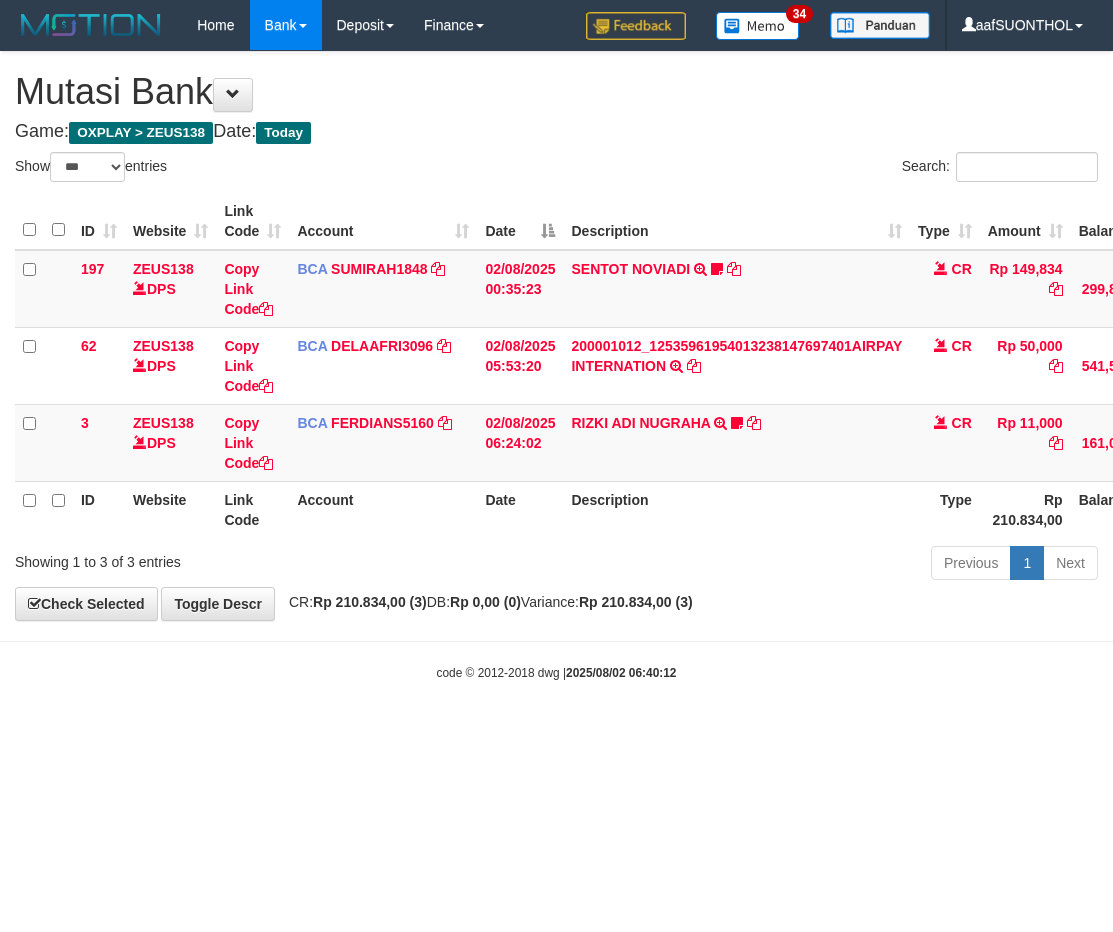 scroll, scrollTop: 0, scrollLeft: 2, axis: horizontal 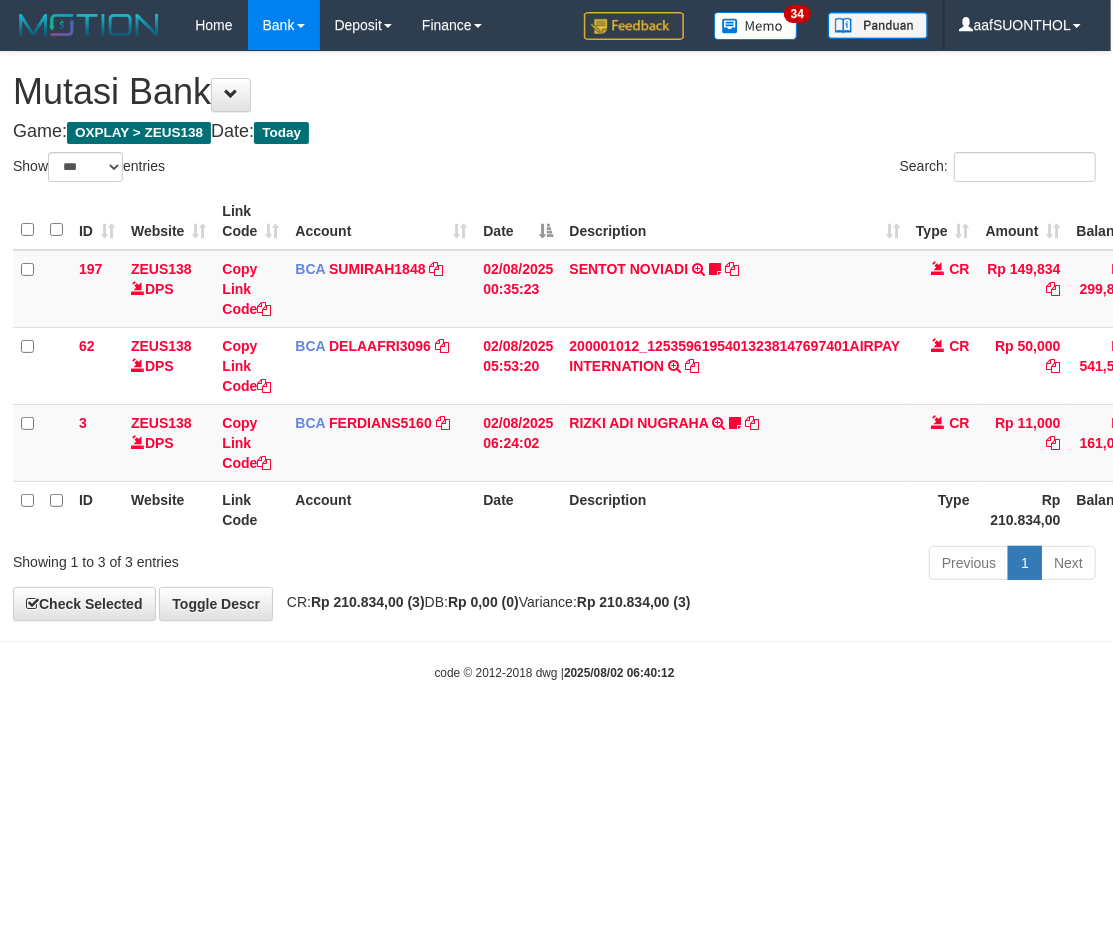 click on "Toggle navigation
Home
Bank
Account List
Load
By Website
Group
[OXPLAY]													ZEUS138
By Load Group (DPS)
Sync" at bounding box center (554, 366) 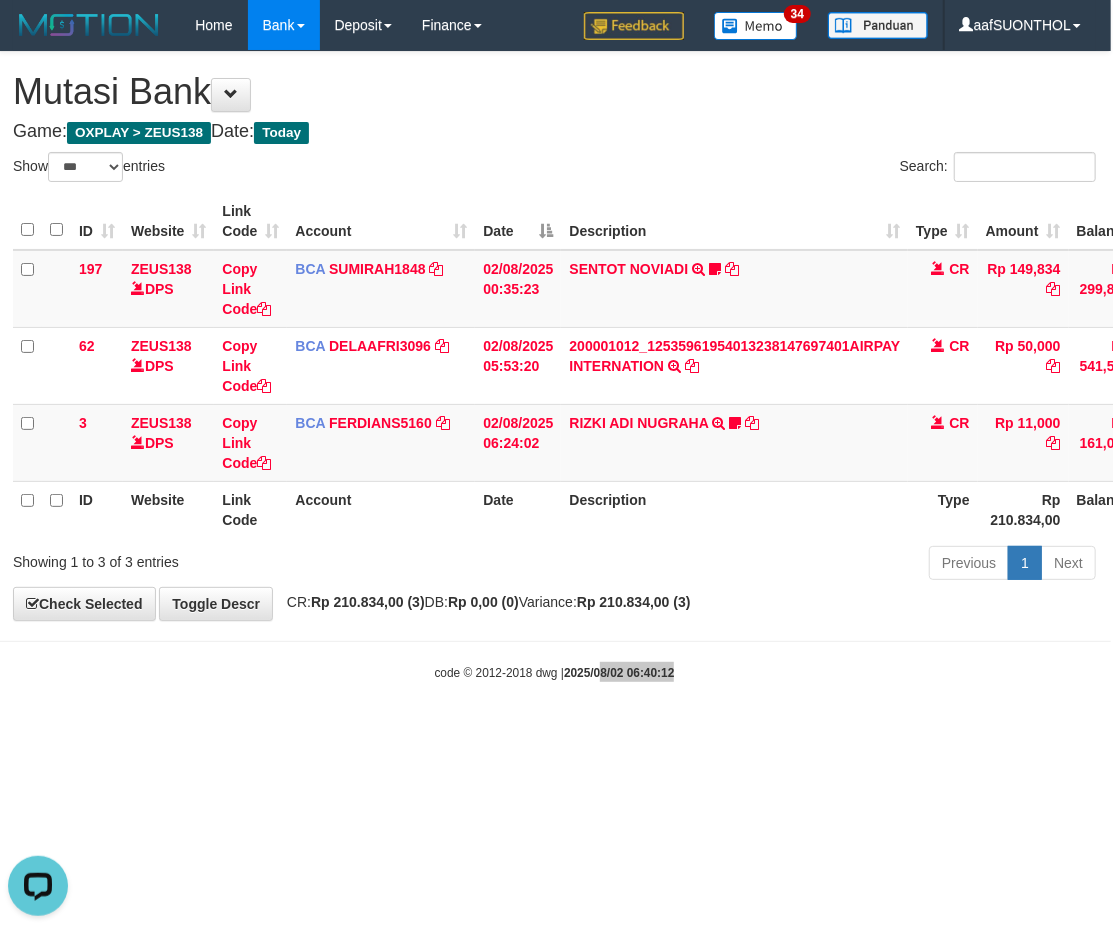 scroll, scrollTop: 0, scrollLeft: 0, axis: both 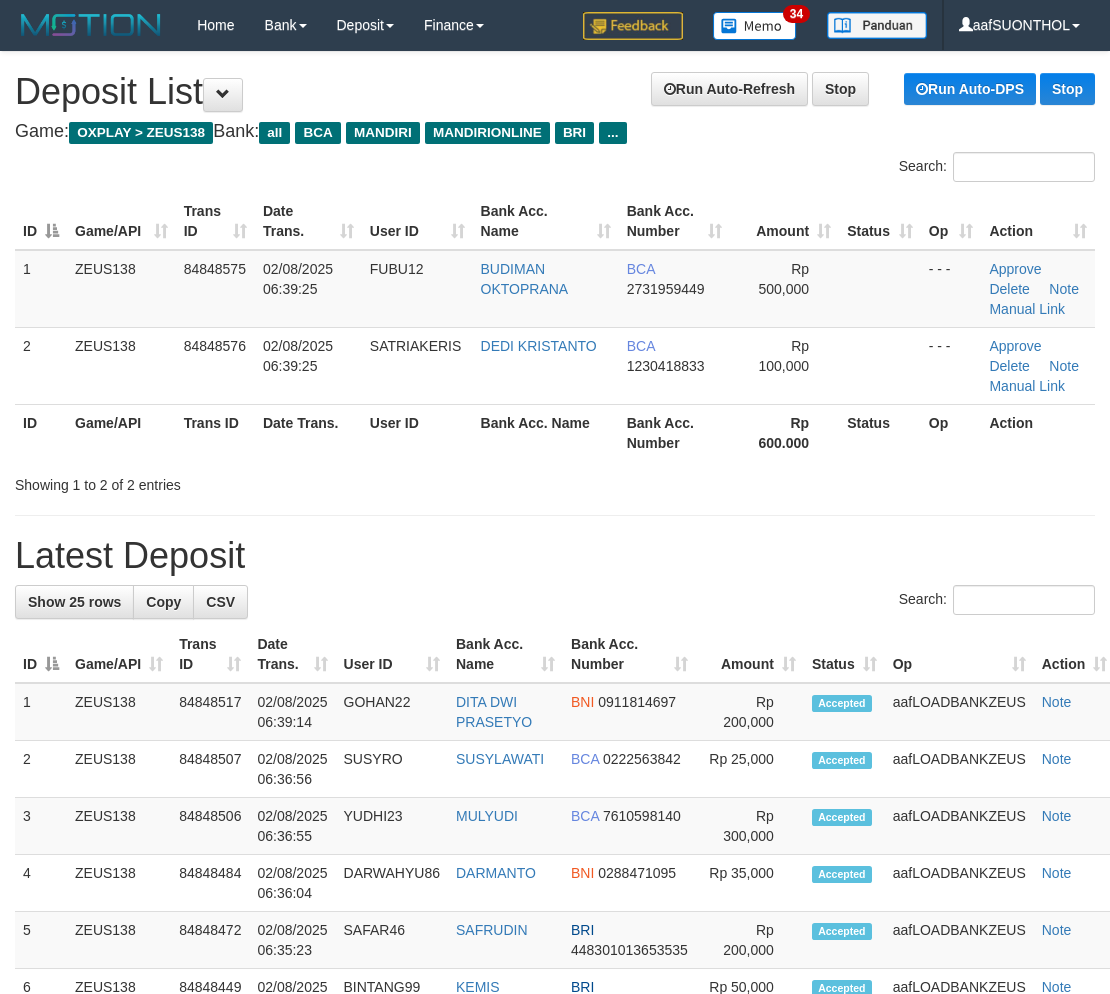 click on "Latest Deposit" at bounding box center (555, 556) 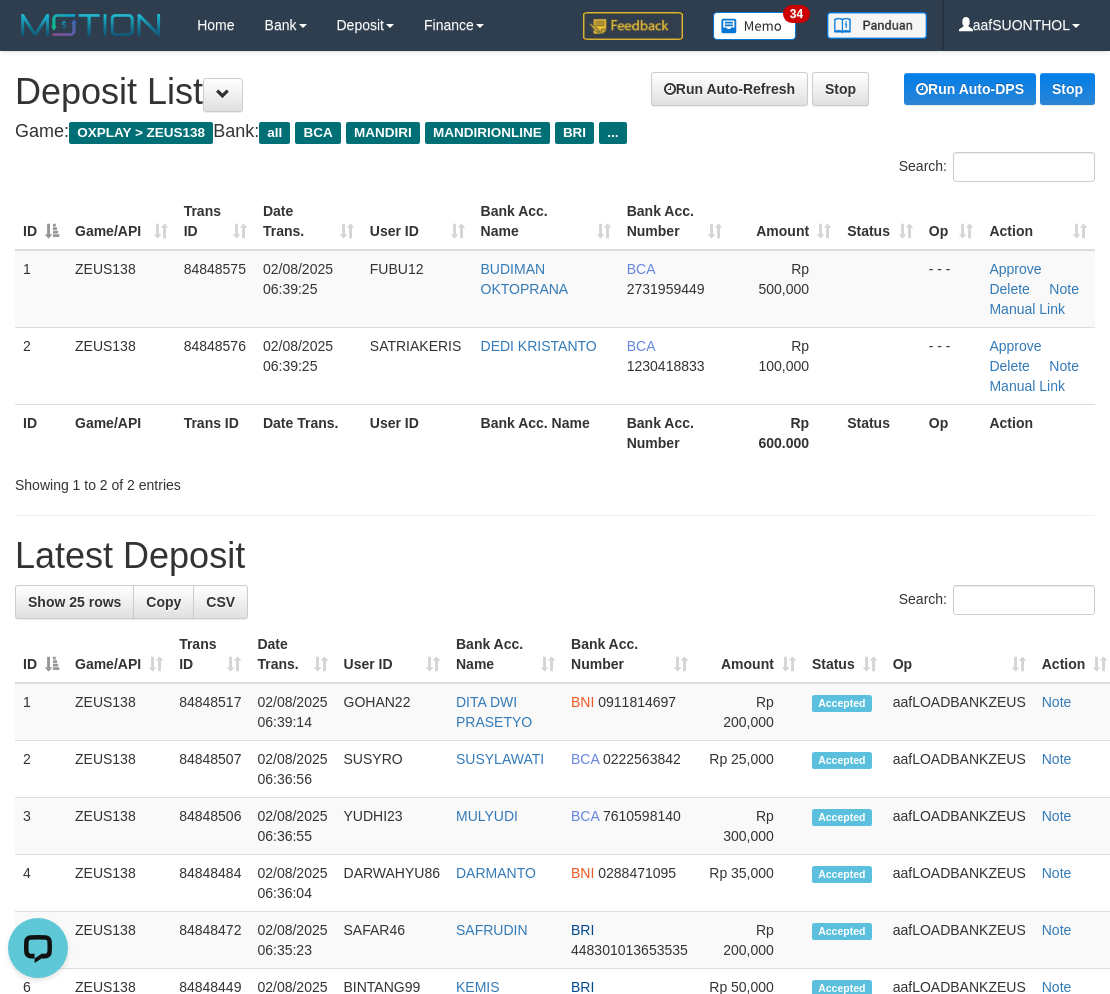 scroll, scrollTop: 0, scrollLeft: 0, axis: both 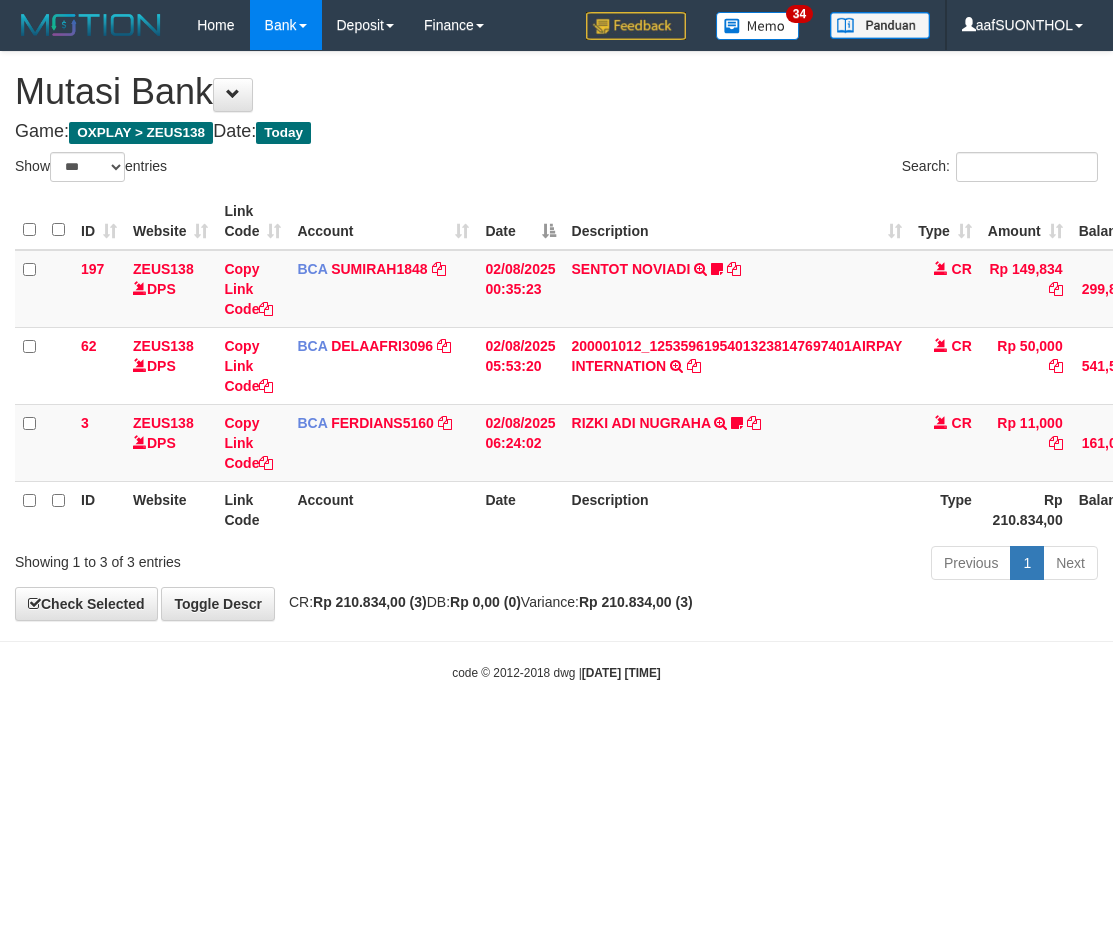 select on "***" 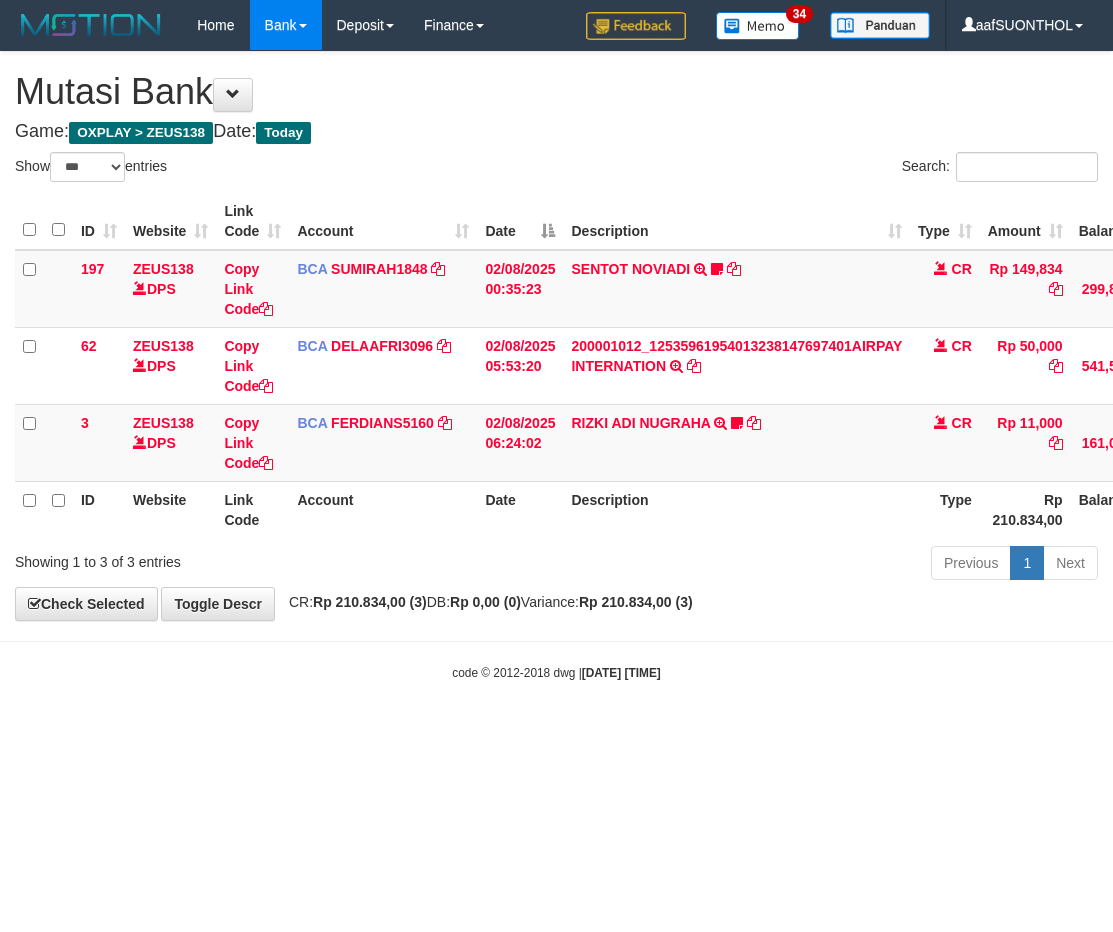 scroll, scrollTop: 0, scrollLeft: 2, axis: horizontal 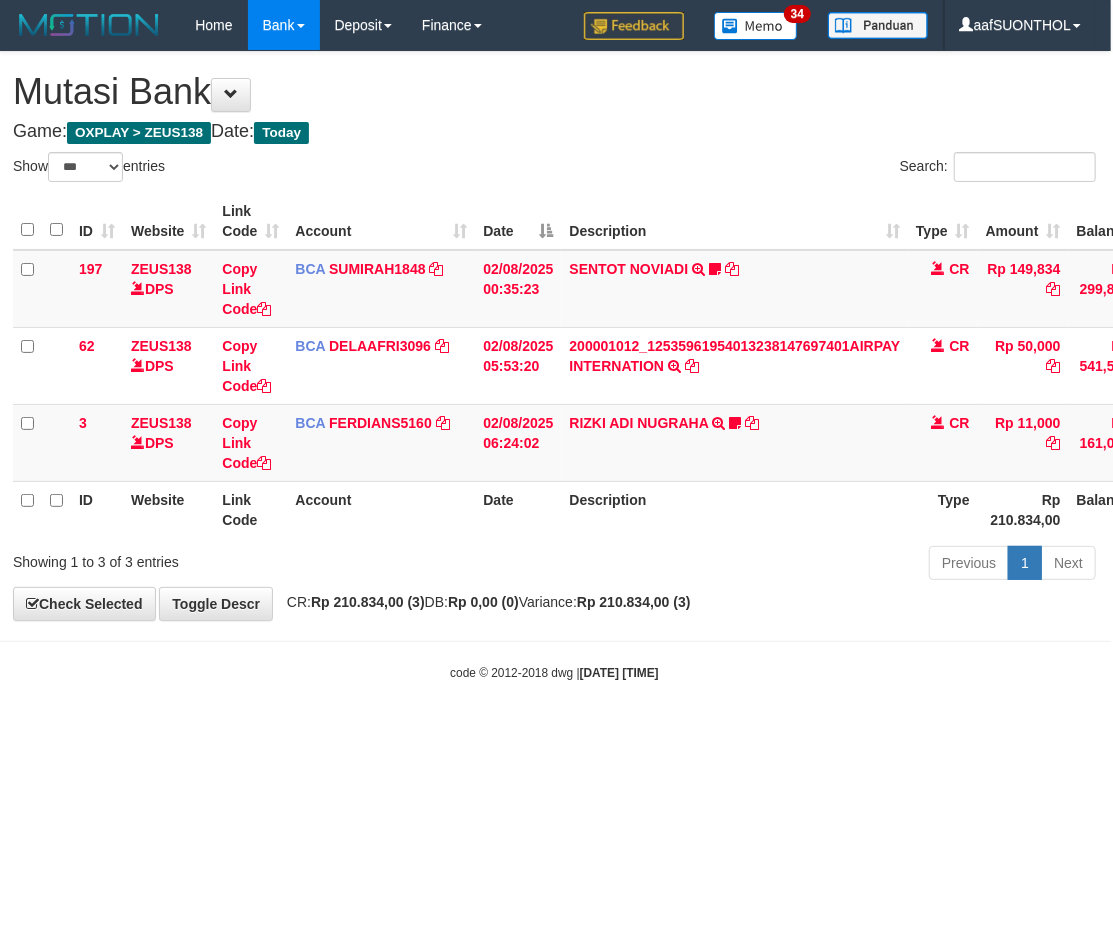 click on "Toggle navigation
Home
Bank
Account List
Load
By Website
Group
[OXPLAY]													ZEUS138
By Load Group (DPS)" at bounding box center (554, 366) 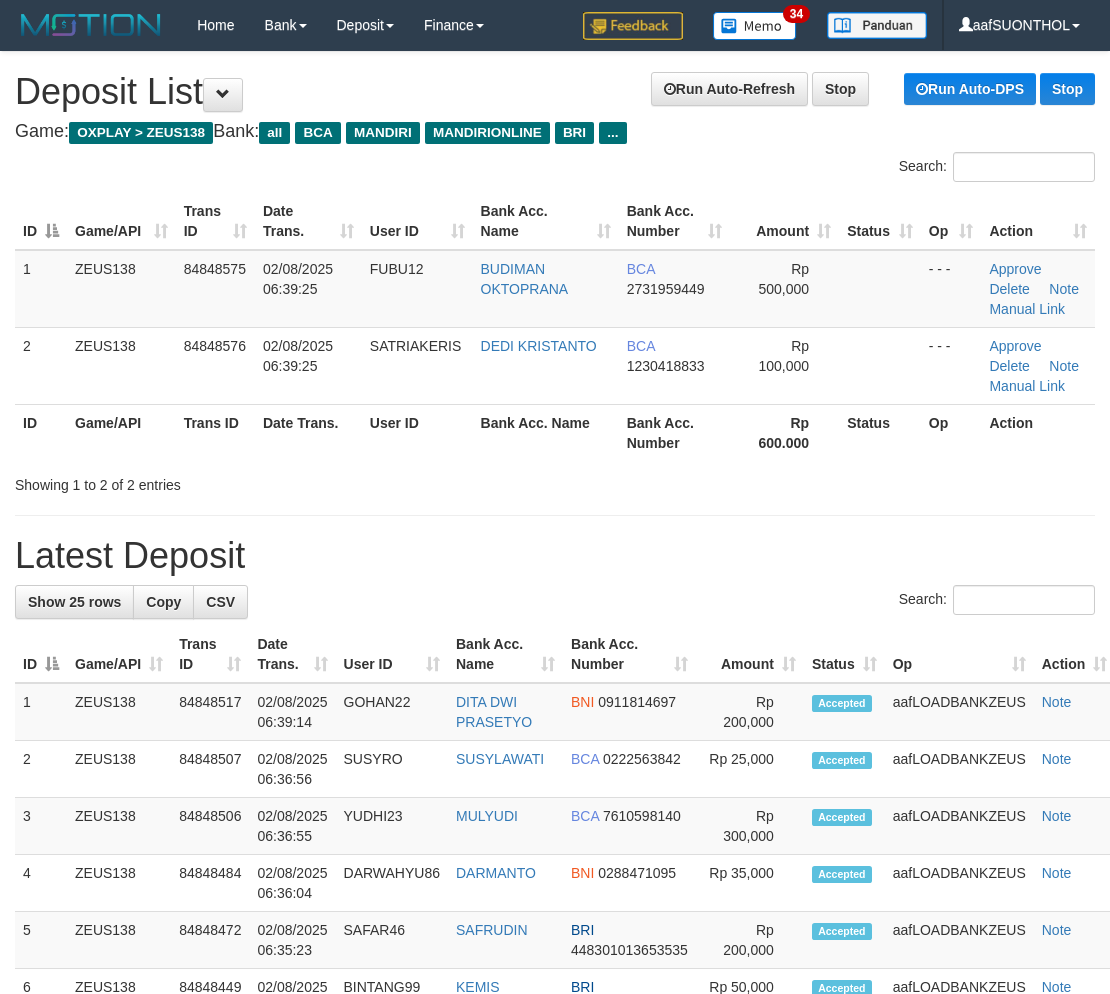 scroll, scrollTop: 0, scrollLeft: 0, axis: both 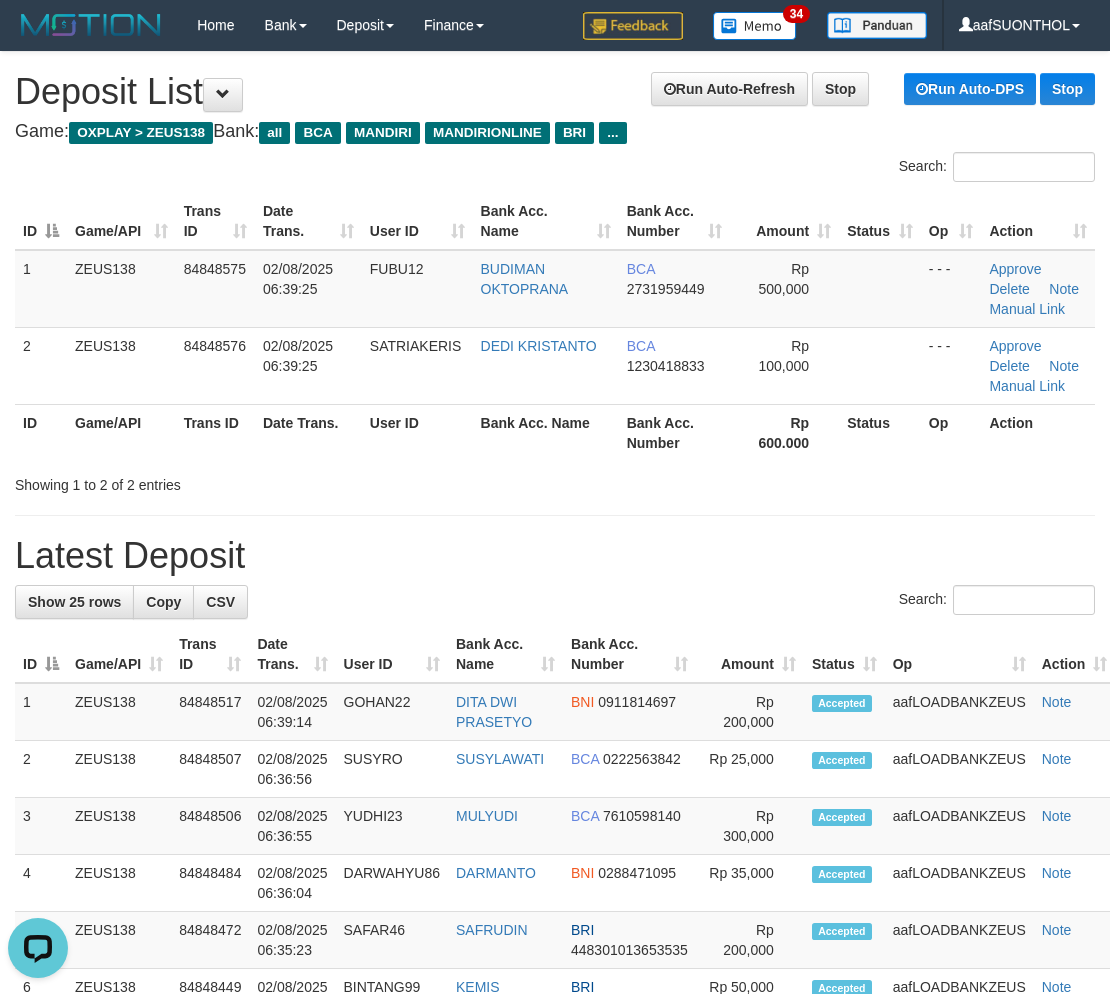 click on "Search:" at bounding box center (555, 602) 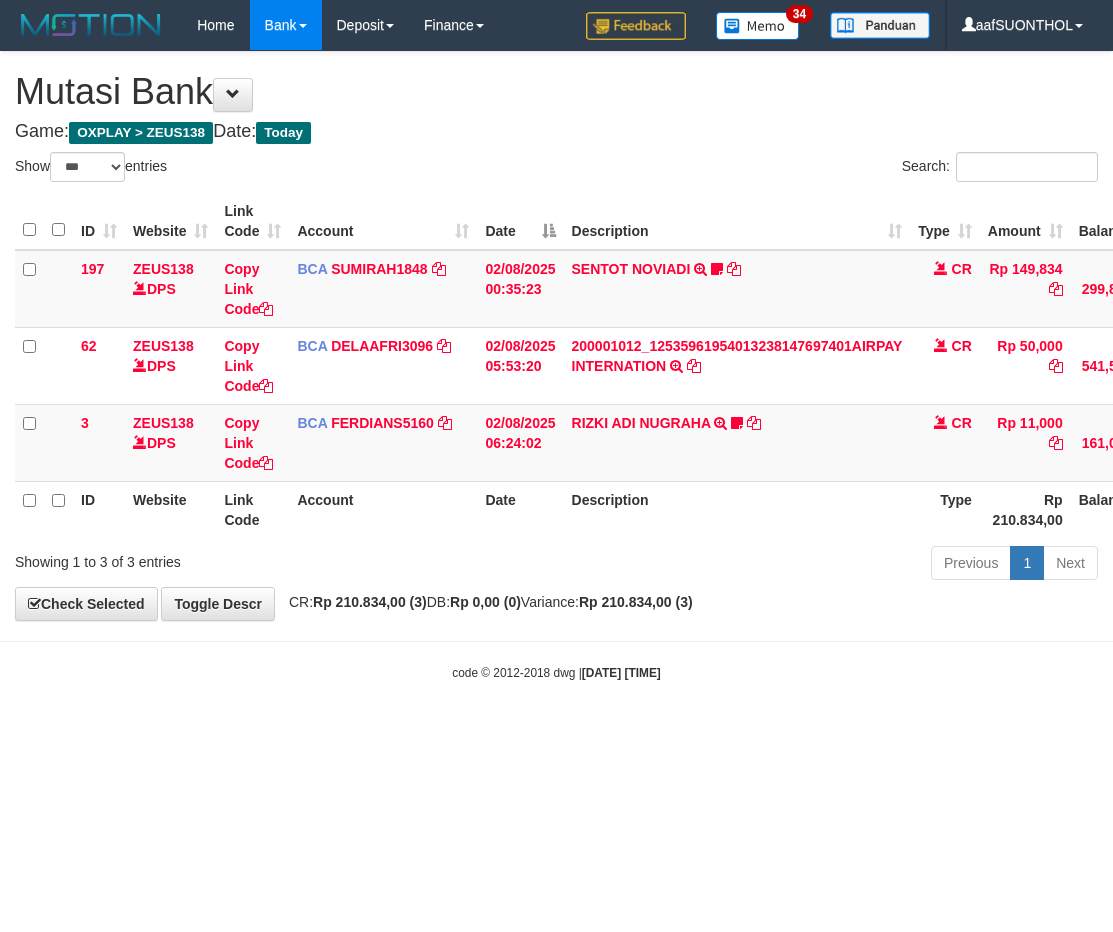 select on "***" 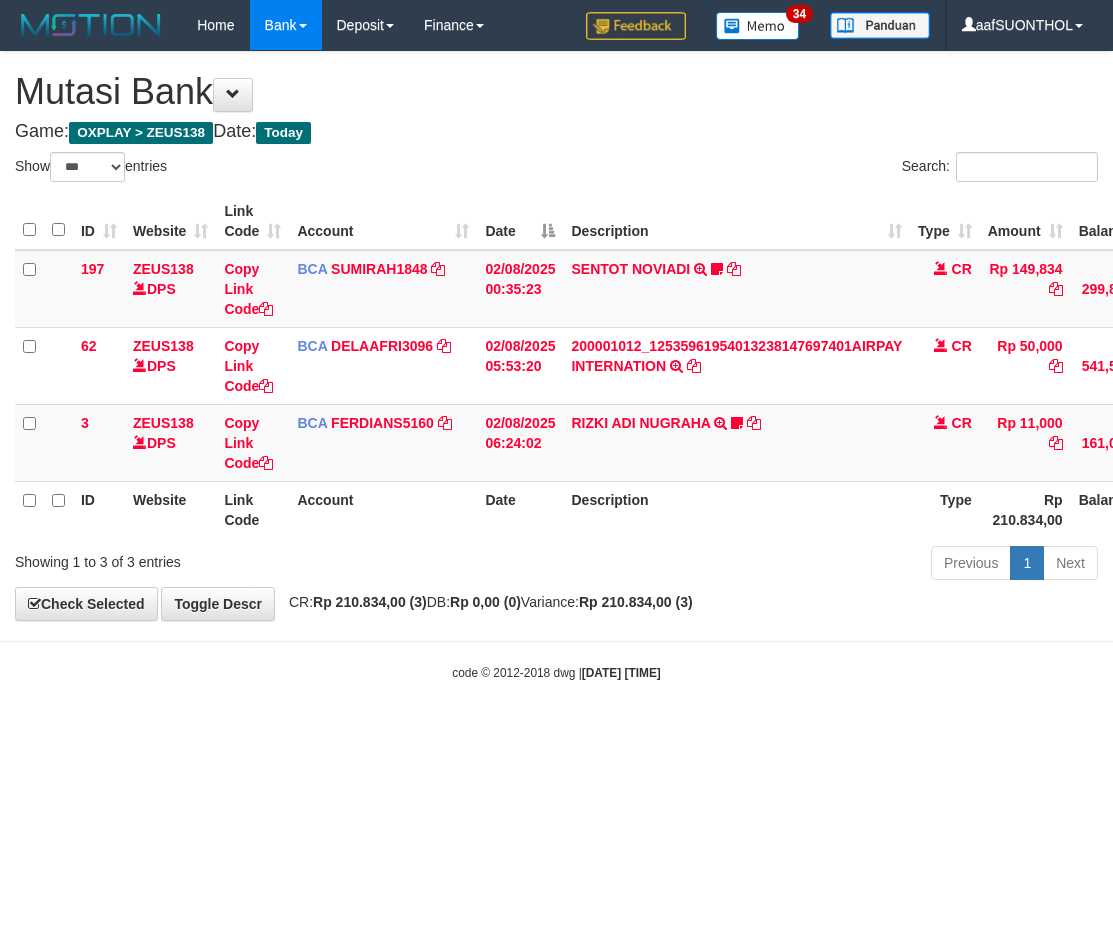 scroll, scrollTop: 0, scrollLeft: 2, axis: horizontal 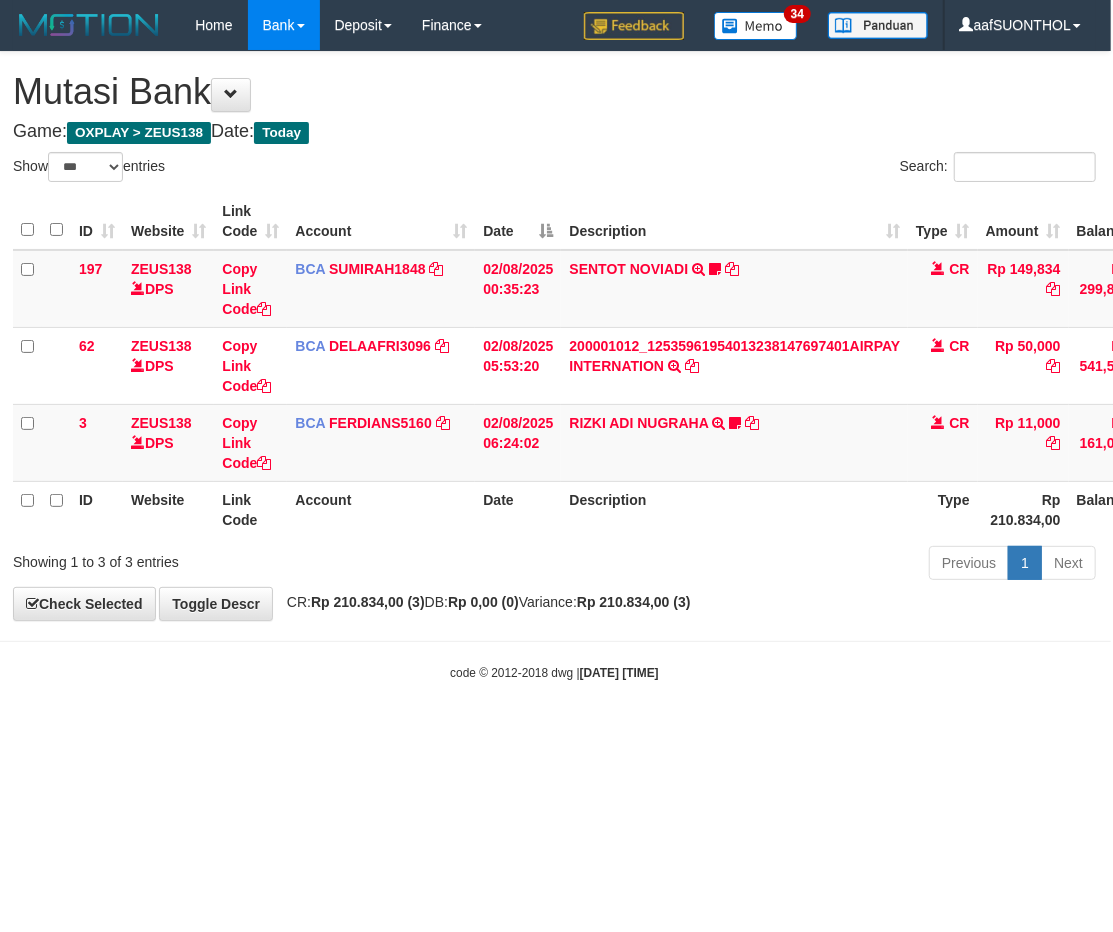 drag, startPoint x: 328, startPoint y: 756, endPoint x: 263, endPoint y: 757, distance: 65.00769 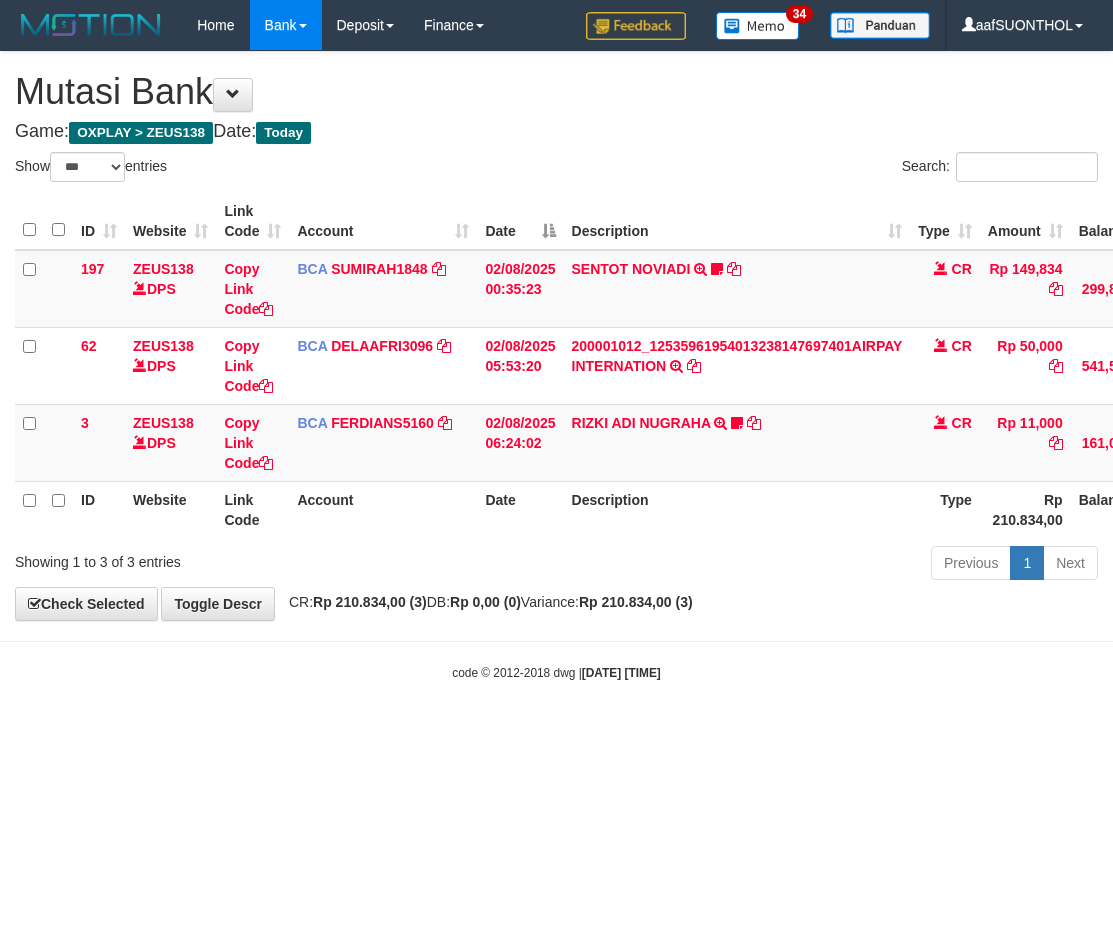 select on "***" 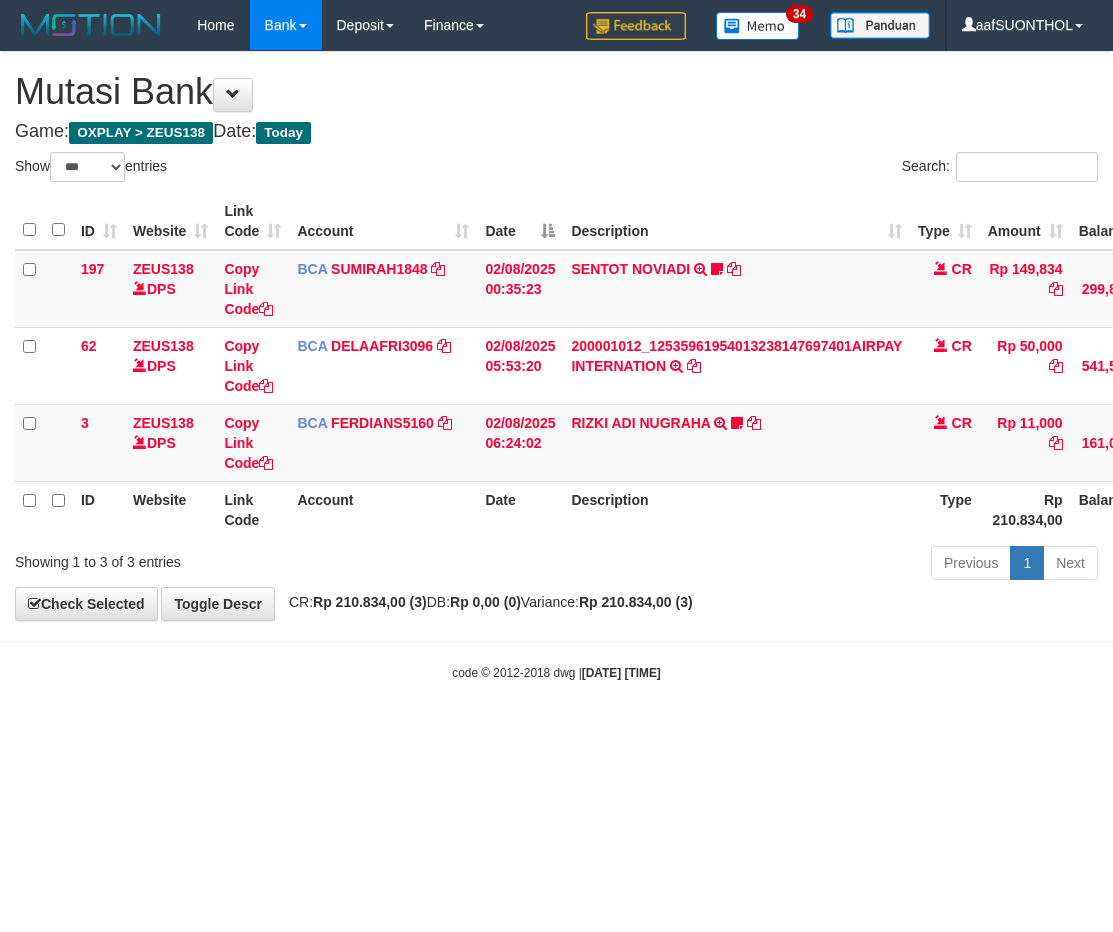 scroll, scrollTop: 0, scrollLeft: 2, axis: horizontal 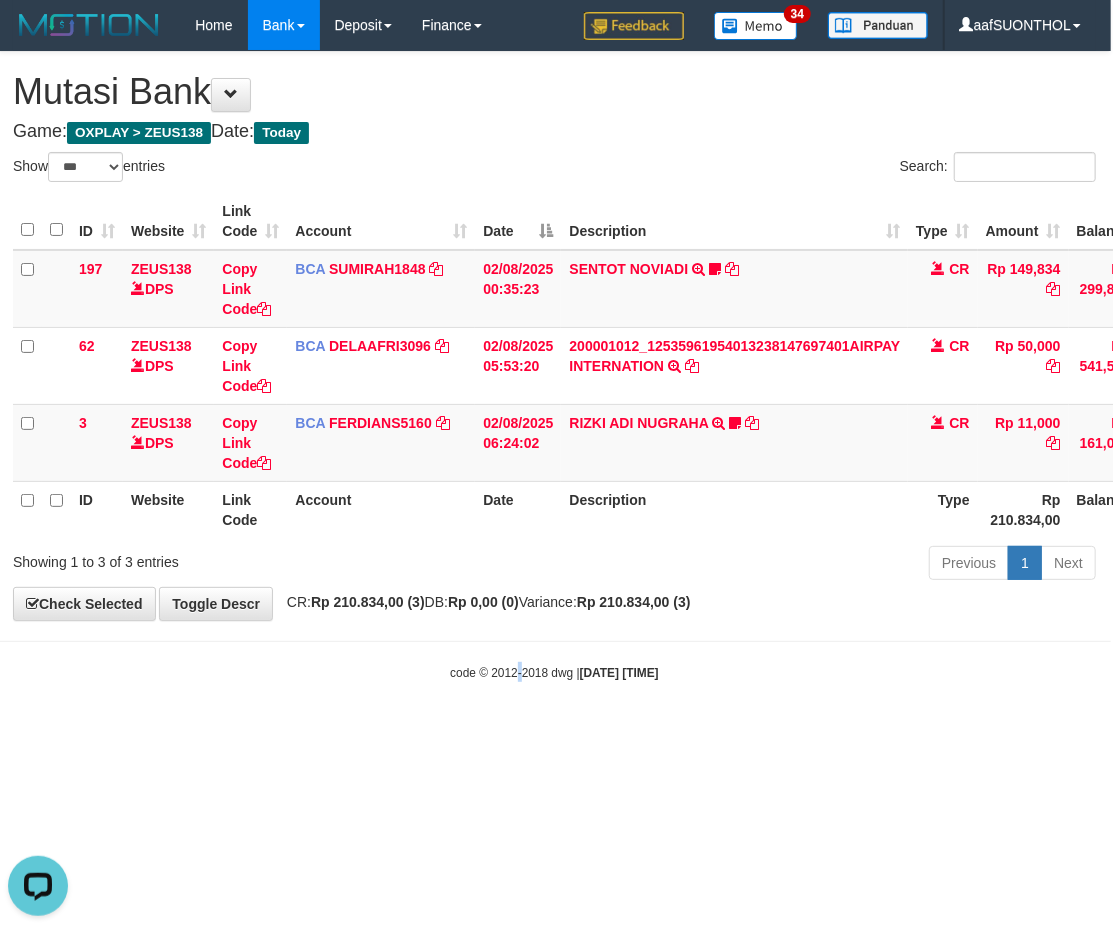 drag, startPoint x: 504, startPoint y: 880, endPoint x: 490, endPoint y: 873, distance: 15.652476 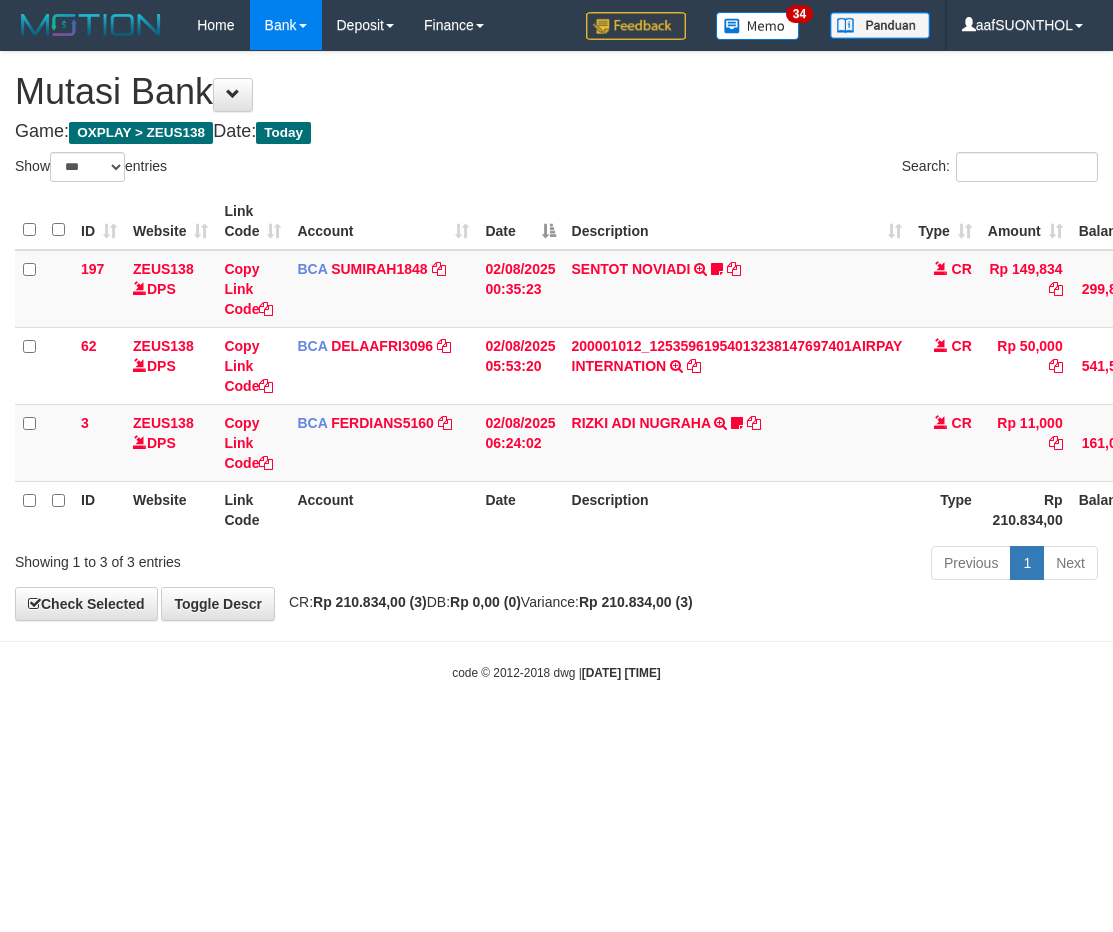 select on "***" 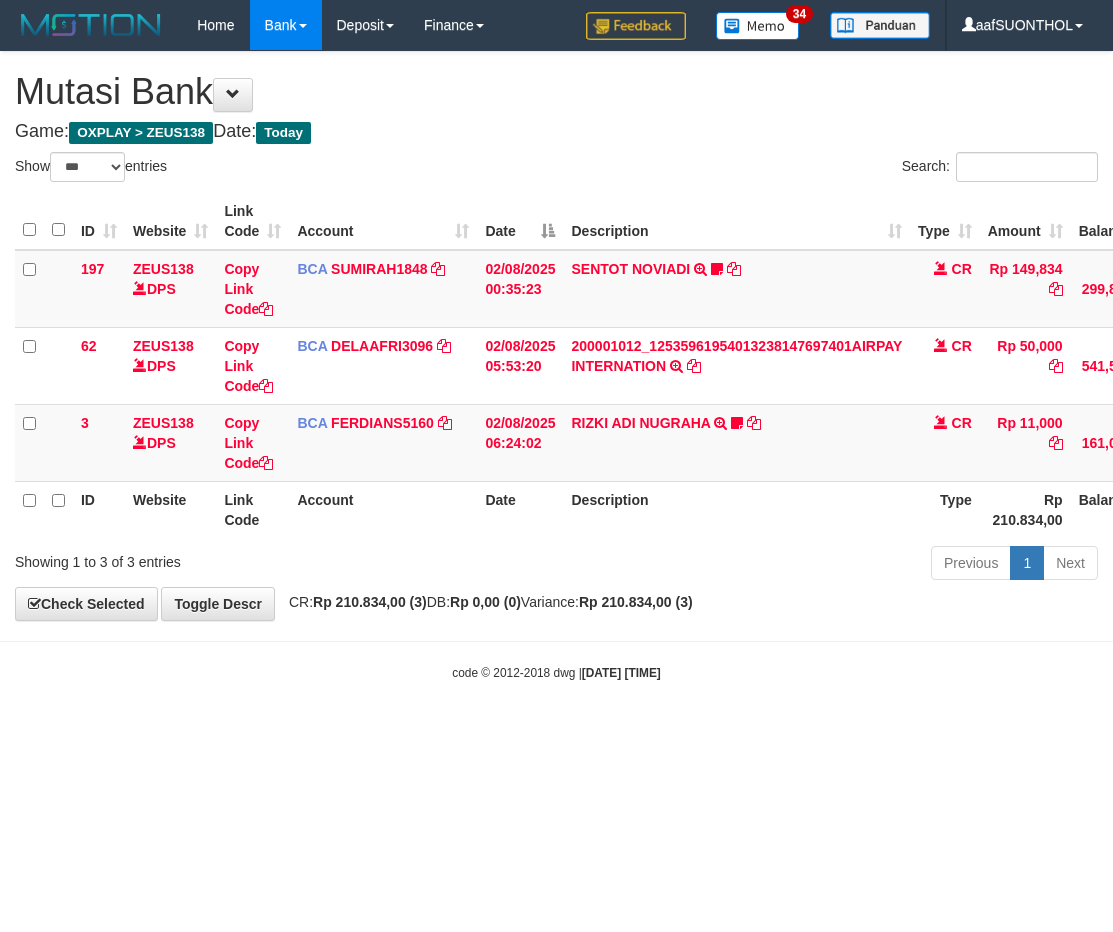 scroll, scrollTop: 0, scrollLeft: 2, axis: horizontal 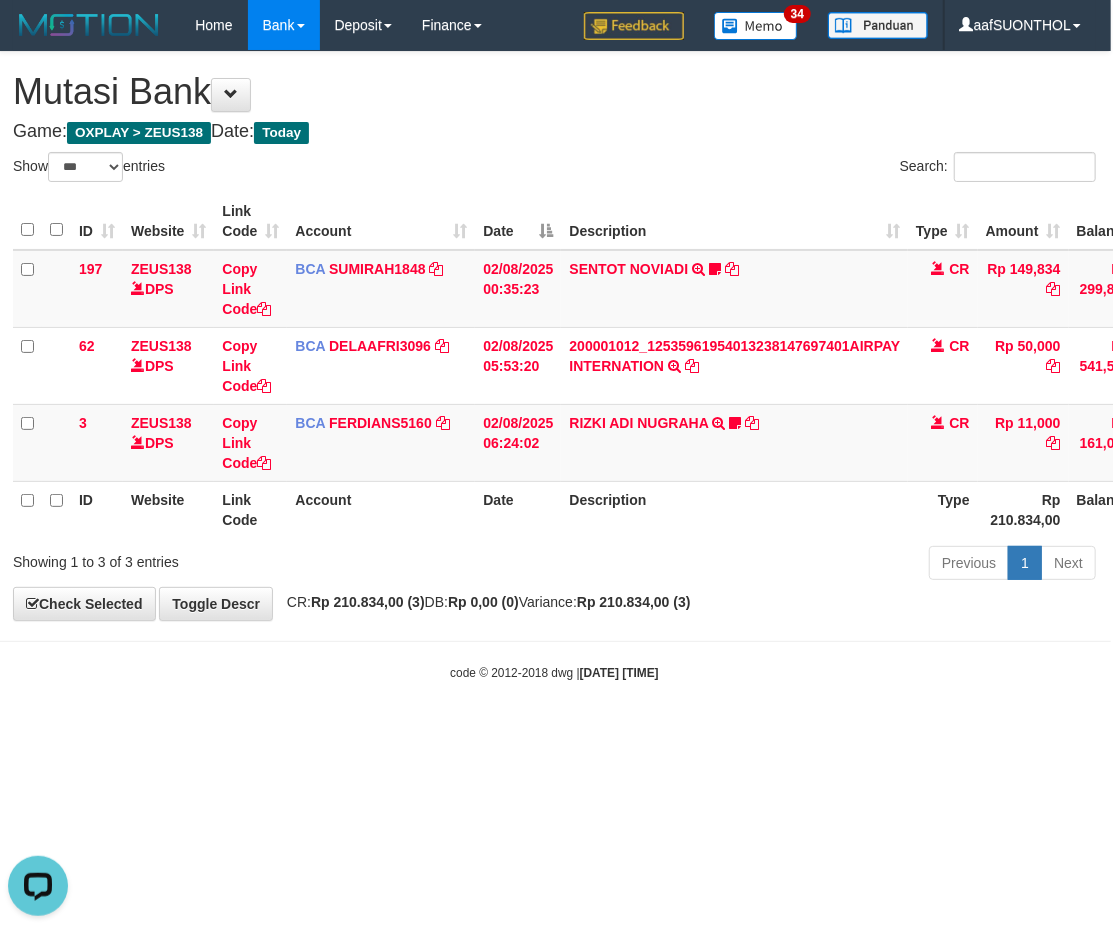 drag, startPoint x: 590, startPoint y: 853, endPoint x: 550, endPoint y: 827, distance: 47.707443 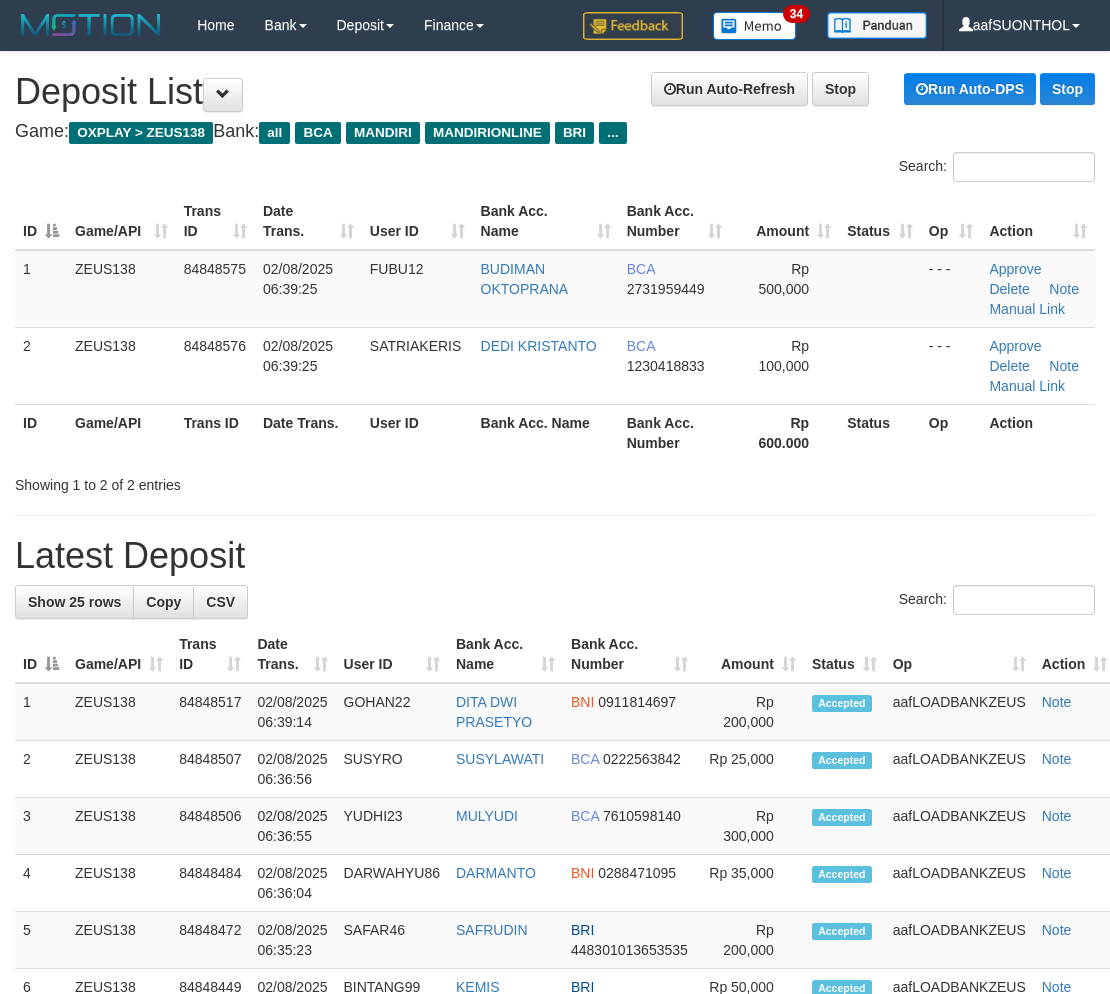 scroll, scrollTop: 0, scrollLeft: 0, axis: both 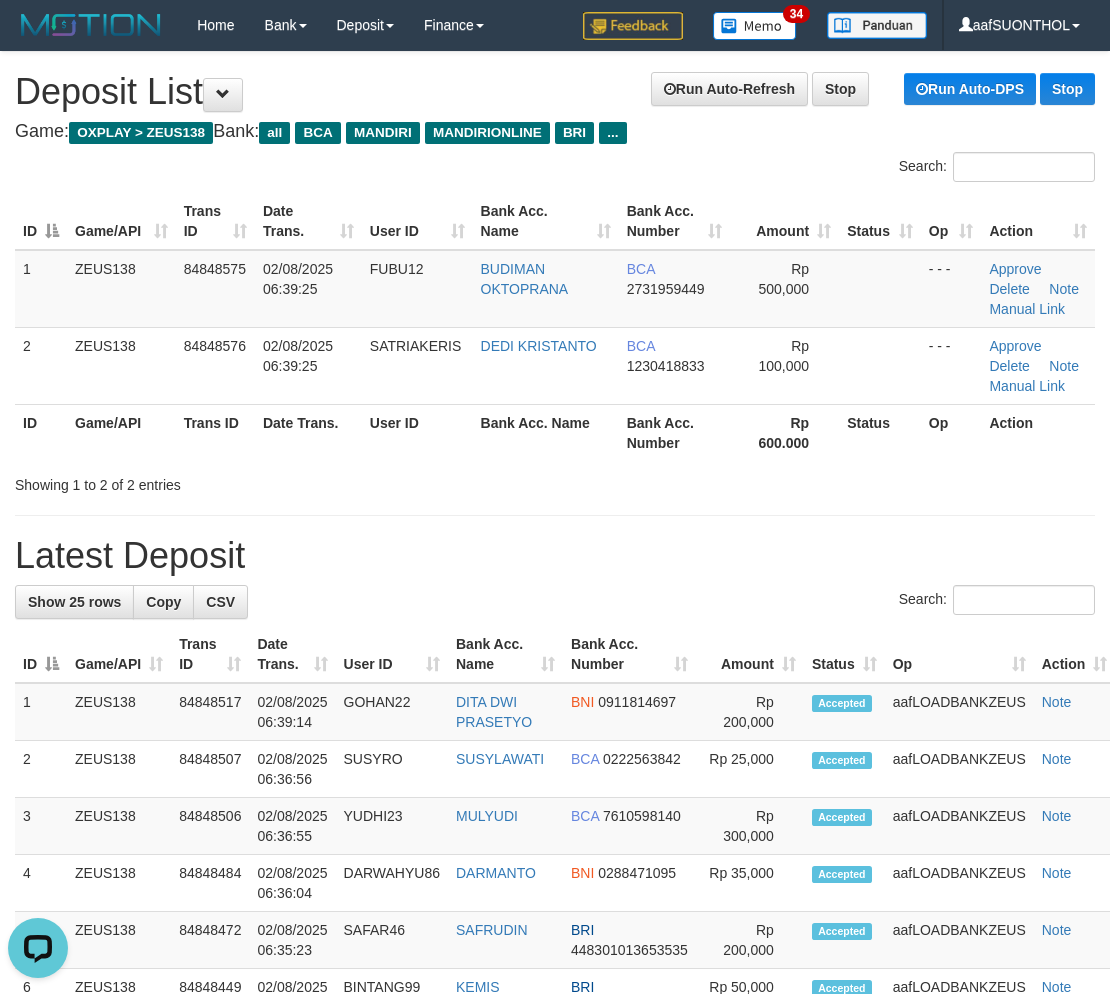 drag, startPoint x: 831, startPoint y: 613, endPoint x: 861, endPoint y: 638, distance: 39.051247 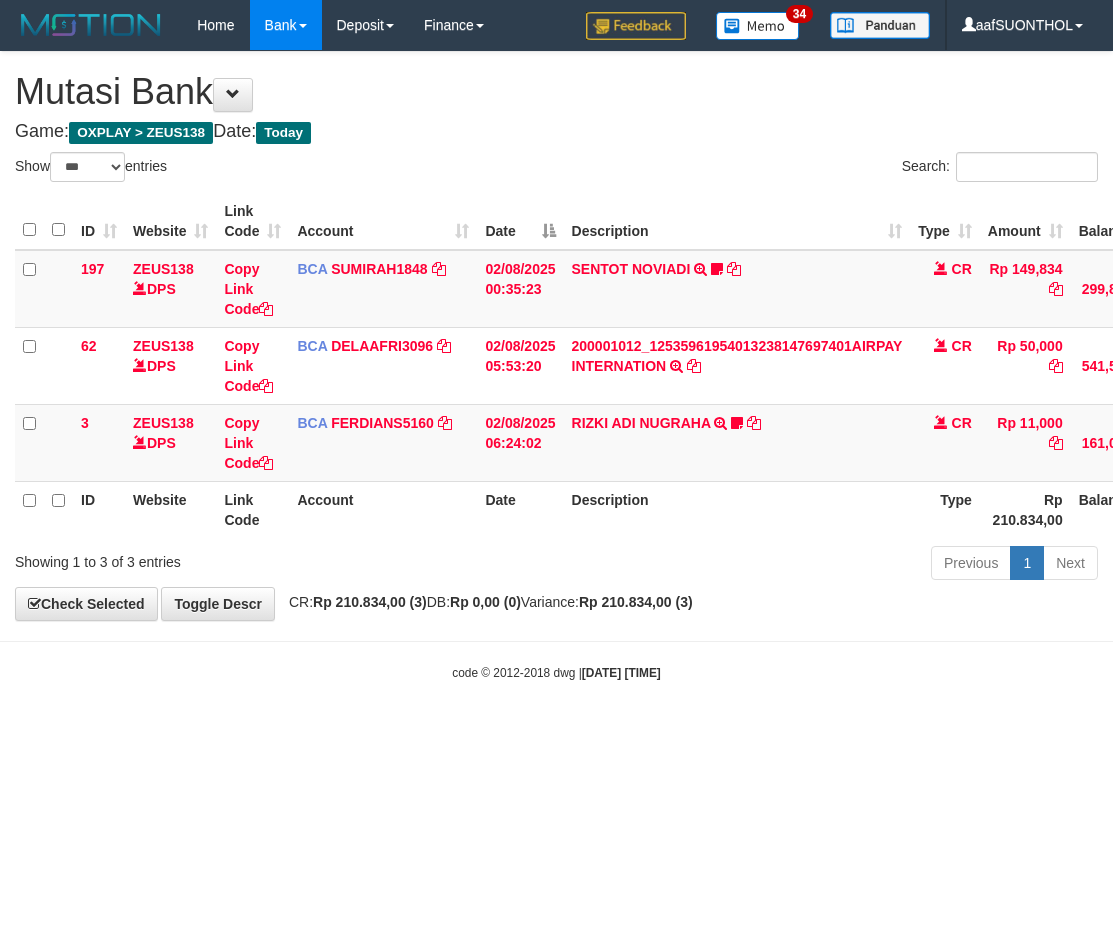 select on "***" 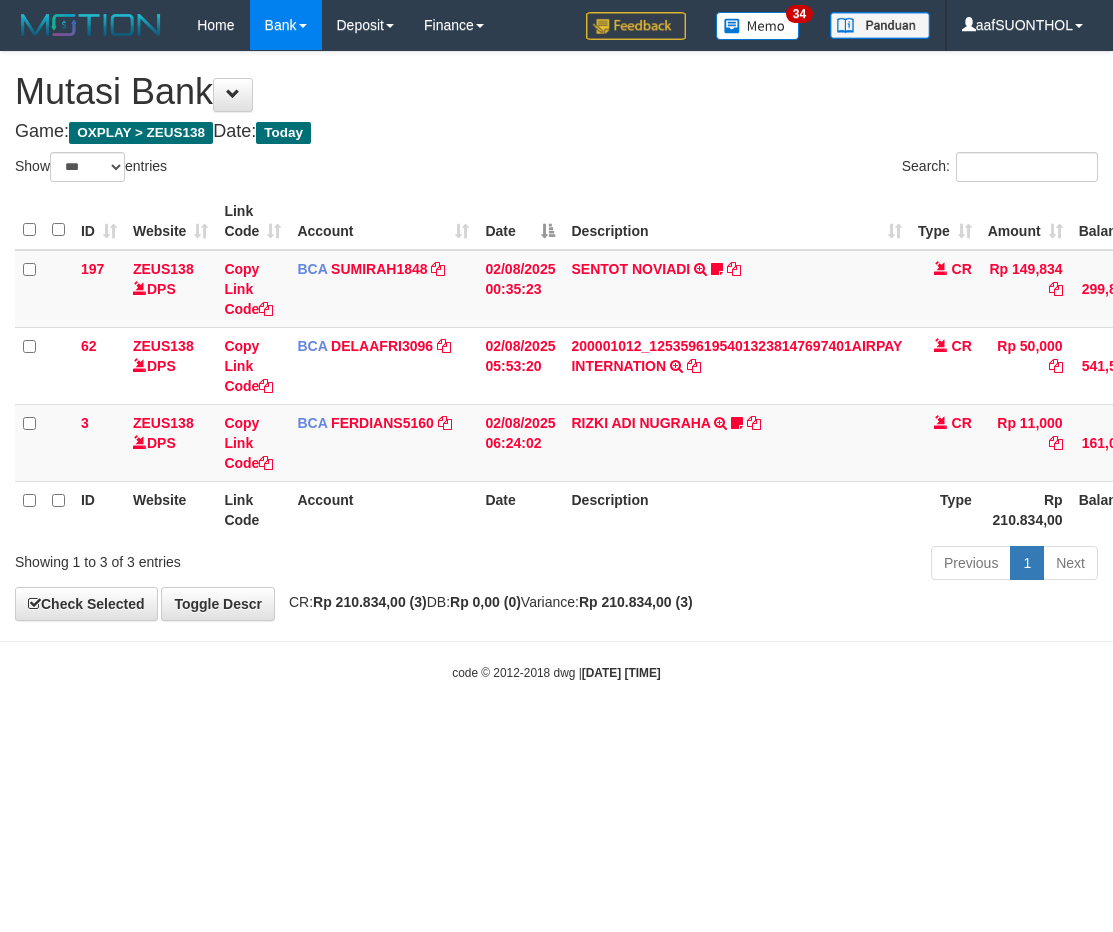 scroll, scrollTop: 0, scrollLeft: 2, axis: horizontal 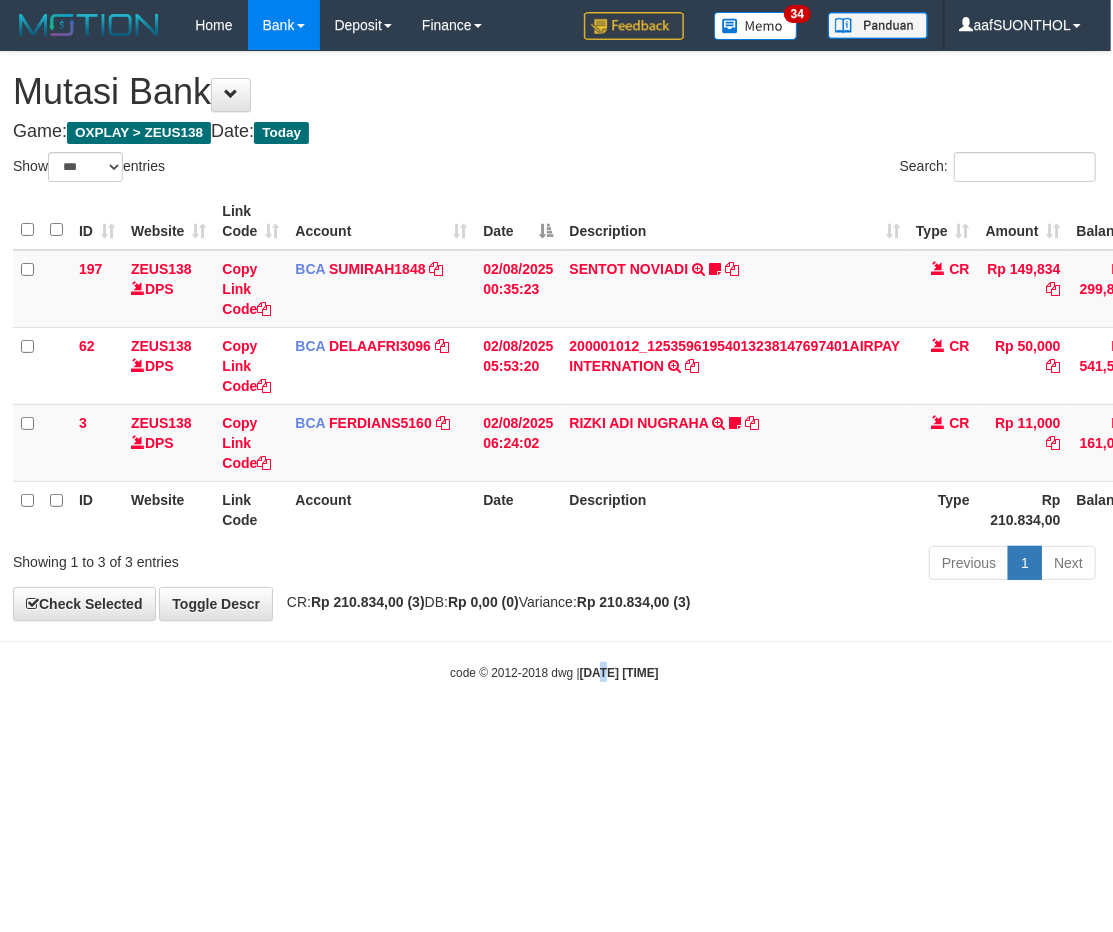 drag, startPoint x: 593, startPoint y: 861, endPoint x: 568, endPoint y: 851, distance: 26.925823 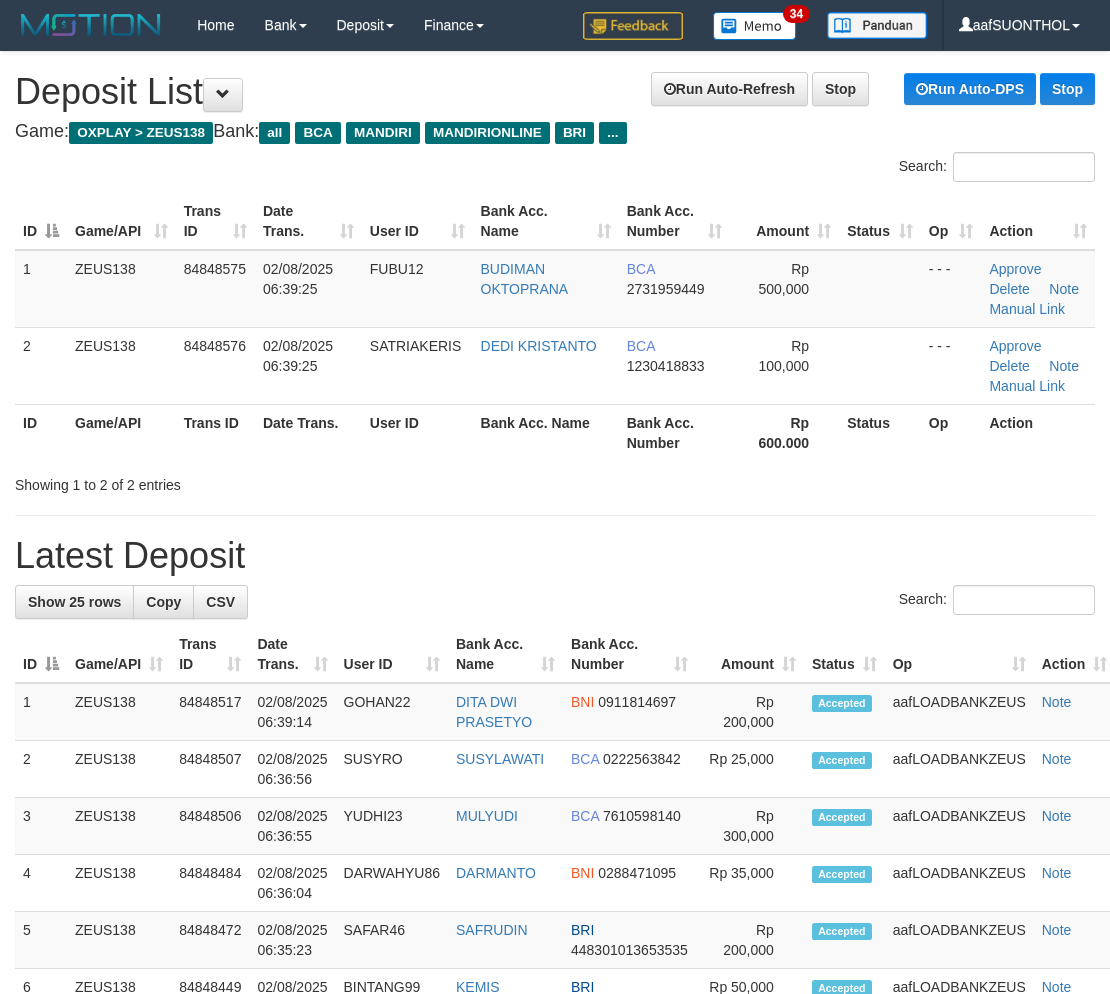 scroll, scrollTop: 0, scrollLeft: 0, axis: both 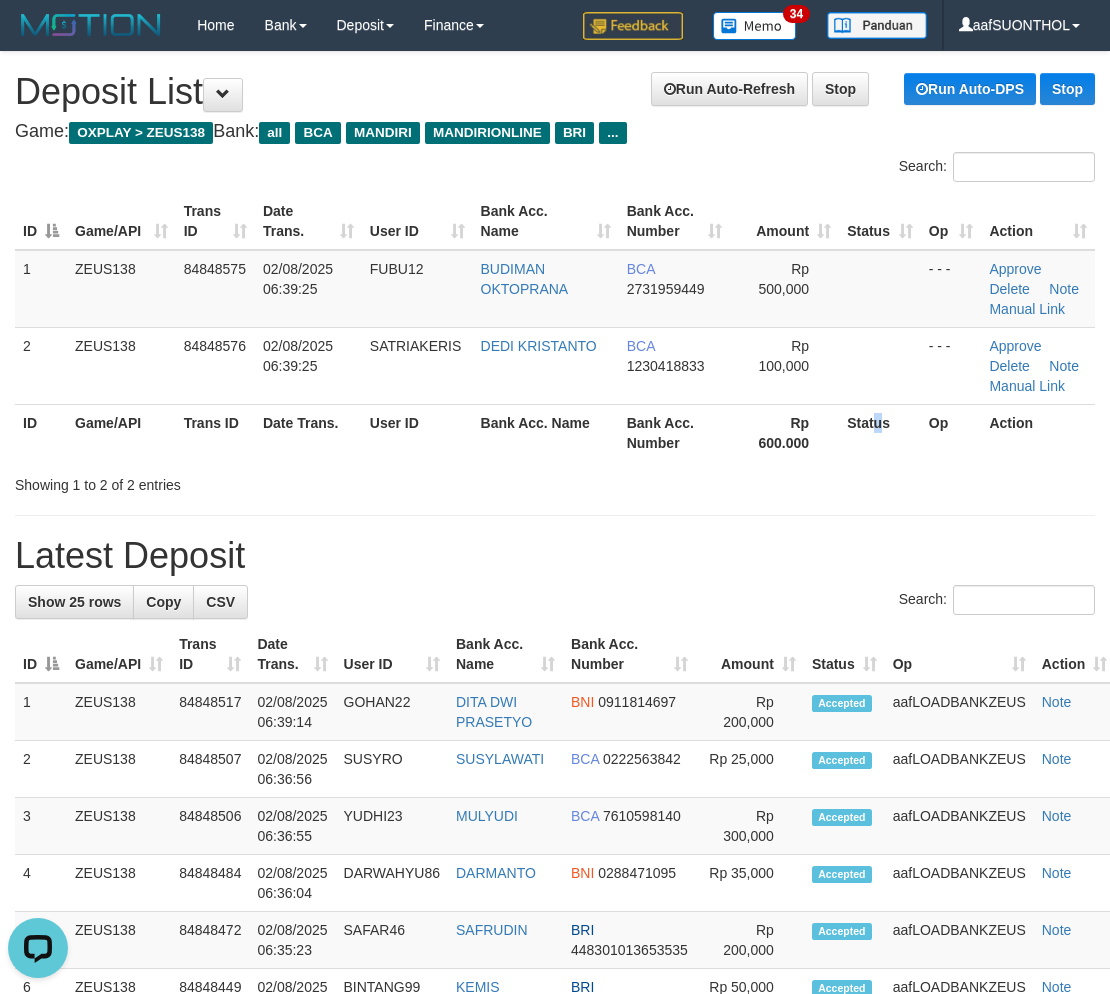 drag, startPoint x: 878, startPoint y: 425, endPoint x: 868, endPoint y: 422, distance: 10.440307 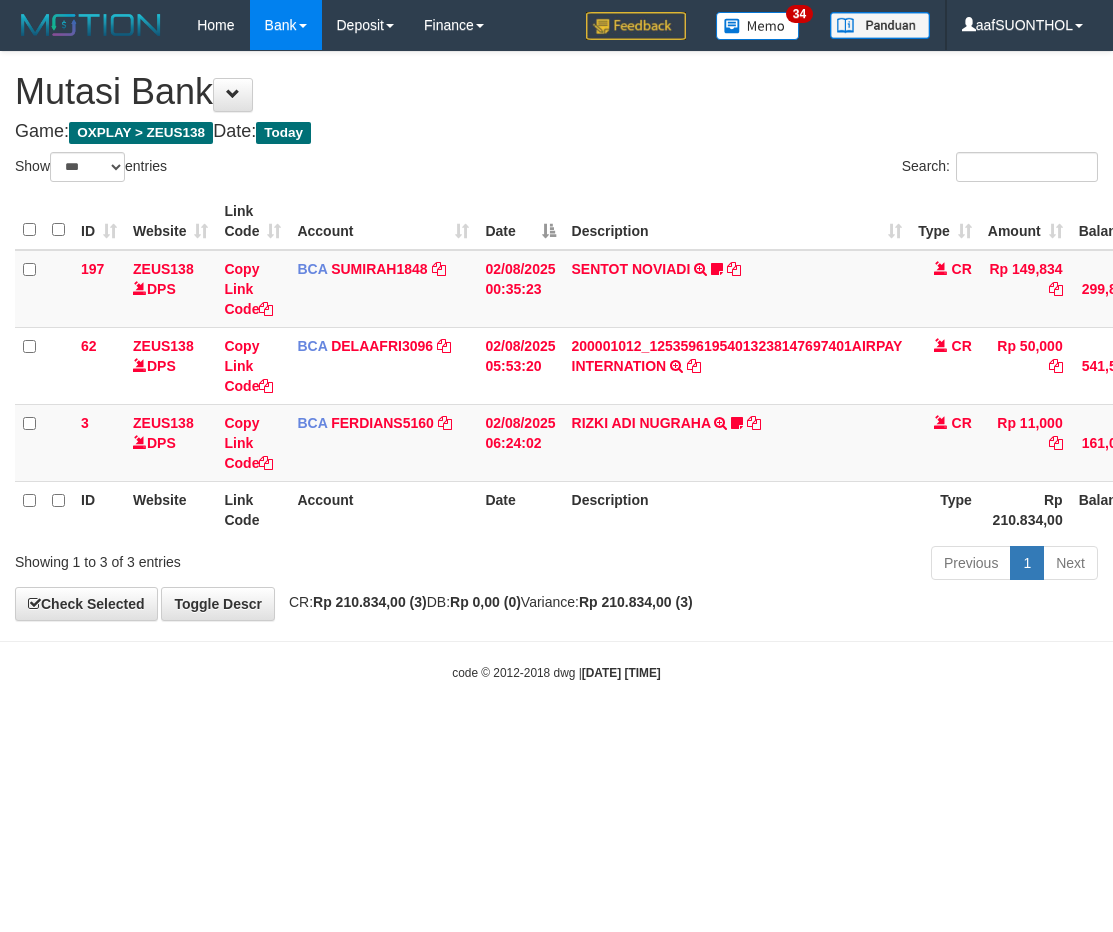 select on "***" 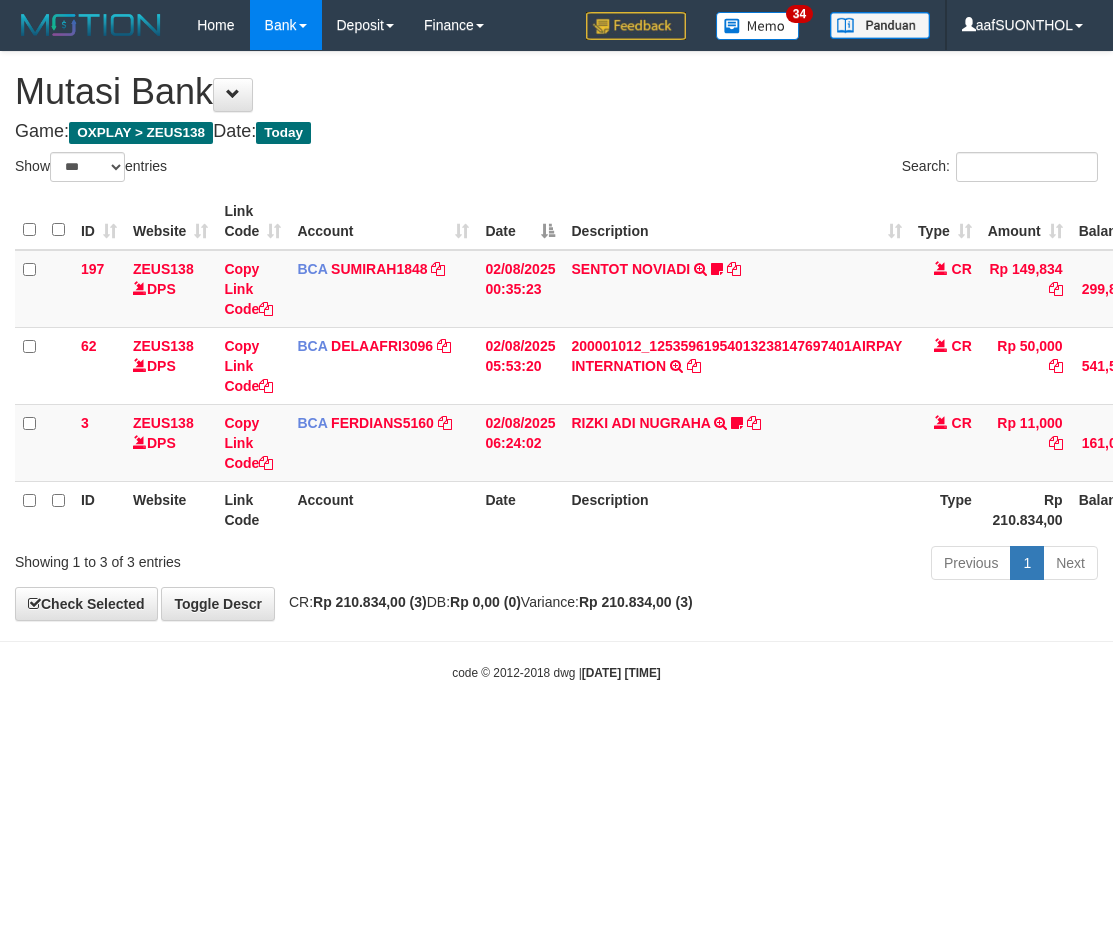 scroll, scrollTop: 0, scrollLeft: 2, axis: horizontal 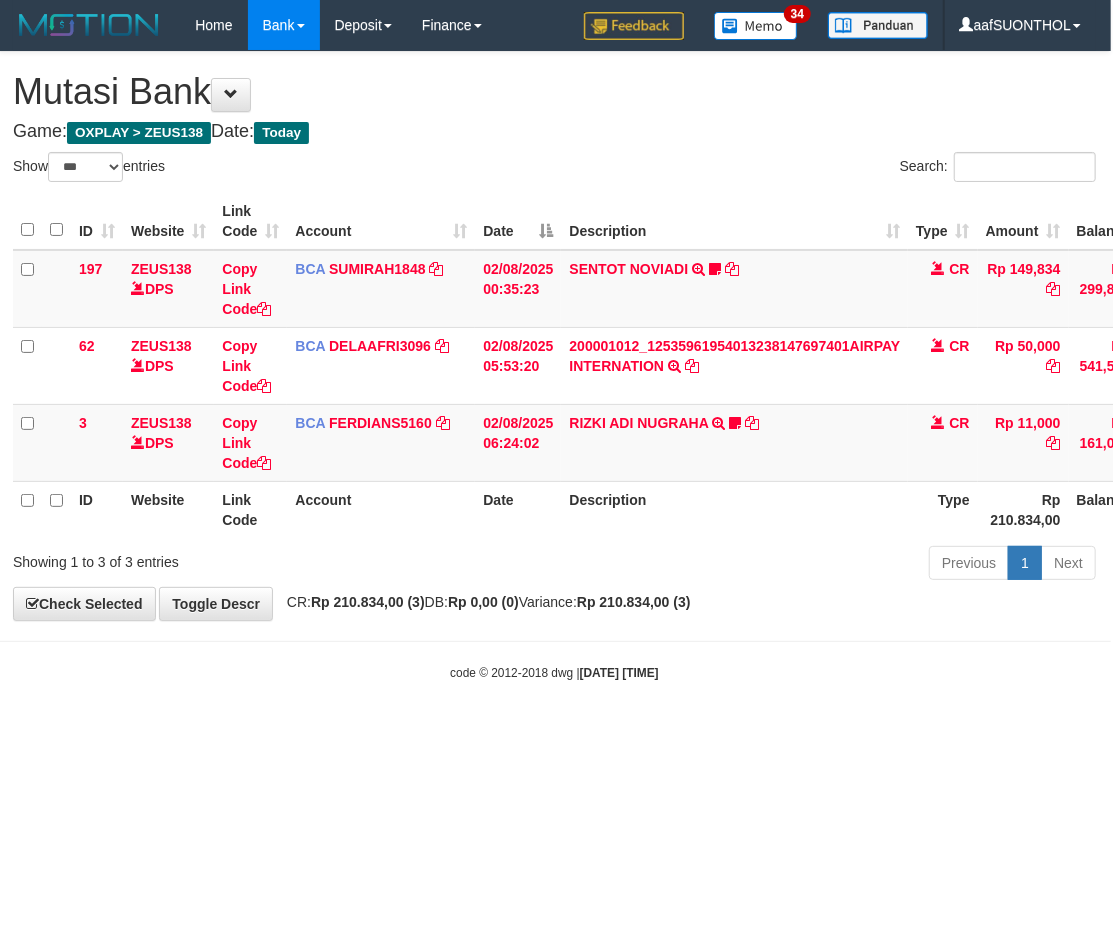 drag, startPoint x: 548, startPoint y: 824, endPoint x: 1098, endPoint y: 625, distance: 584.894 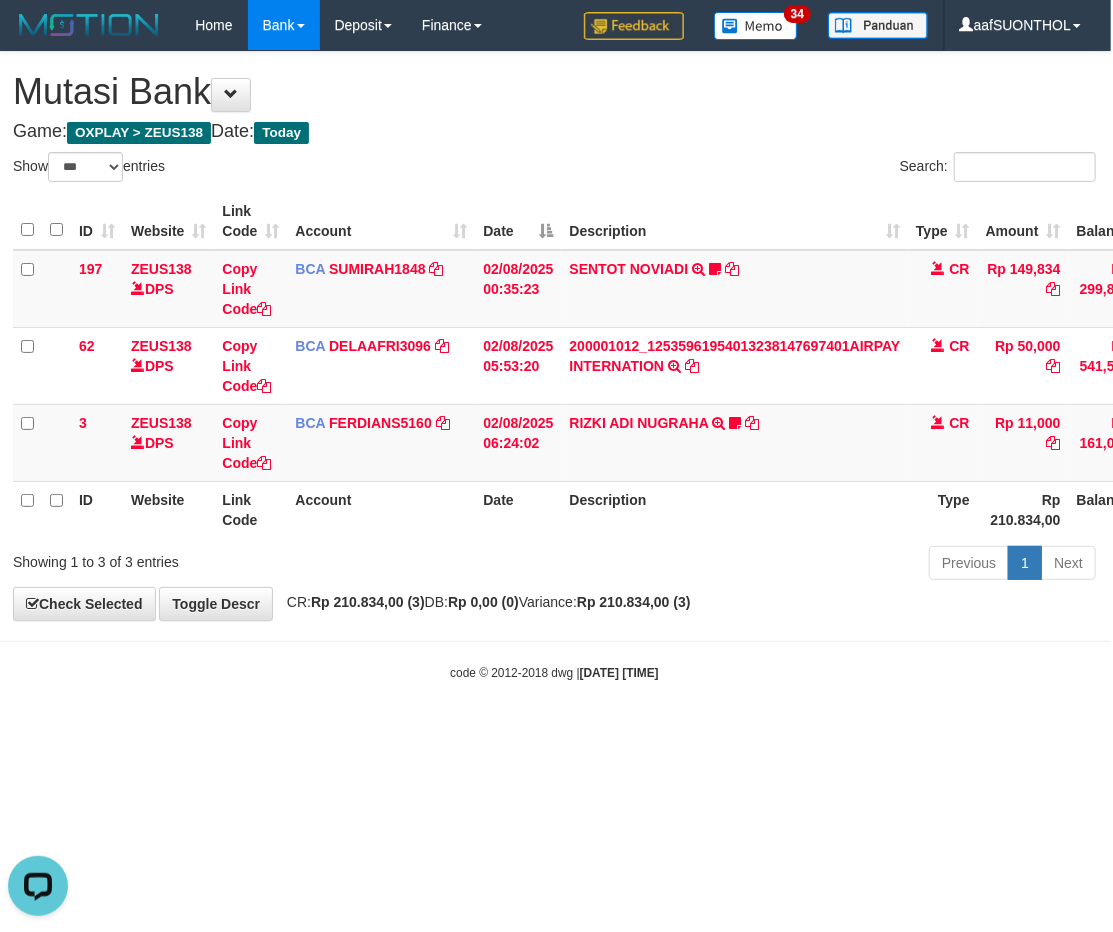 scroll, scrollTop: 0, scrollLeft: 0, axis: both 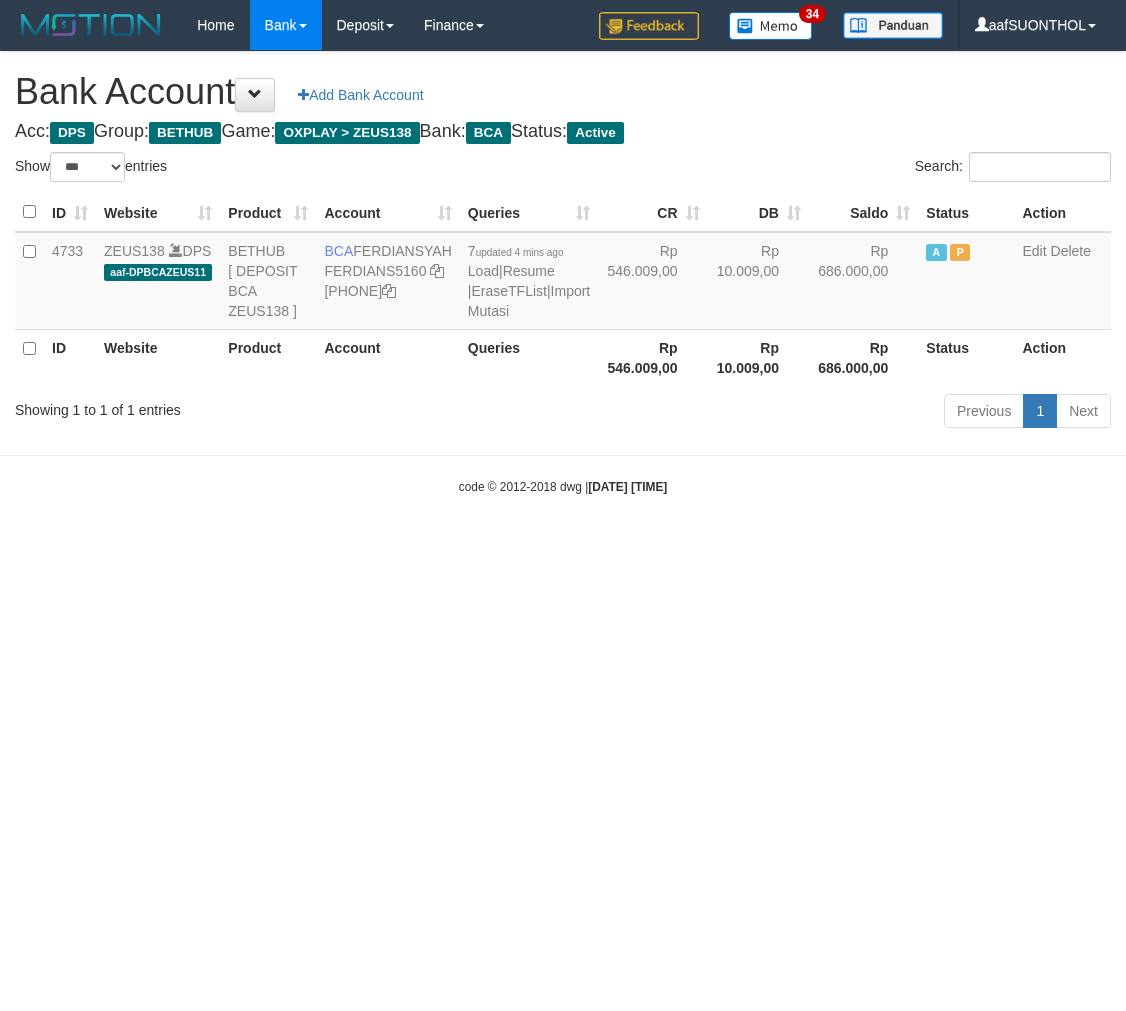 select on "***" 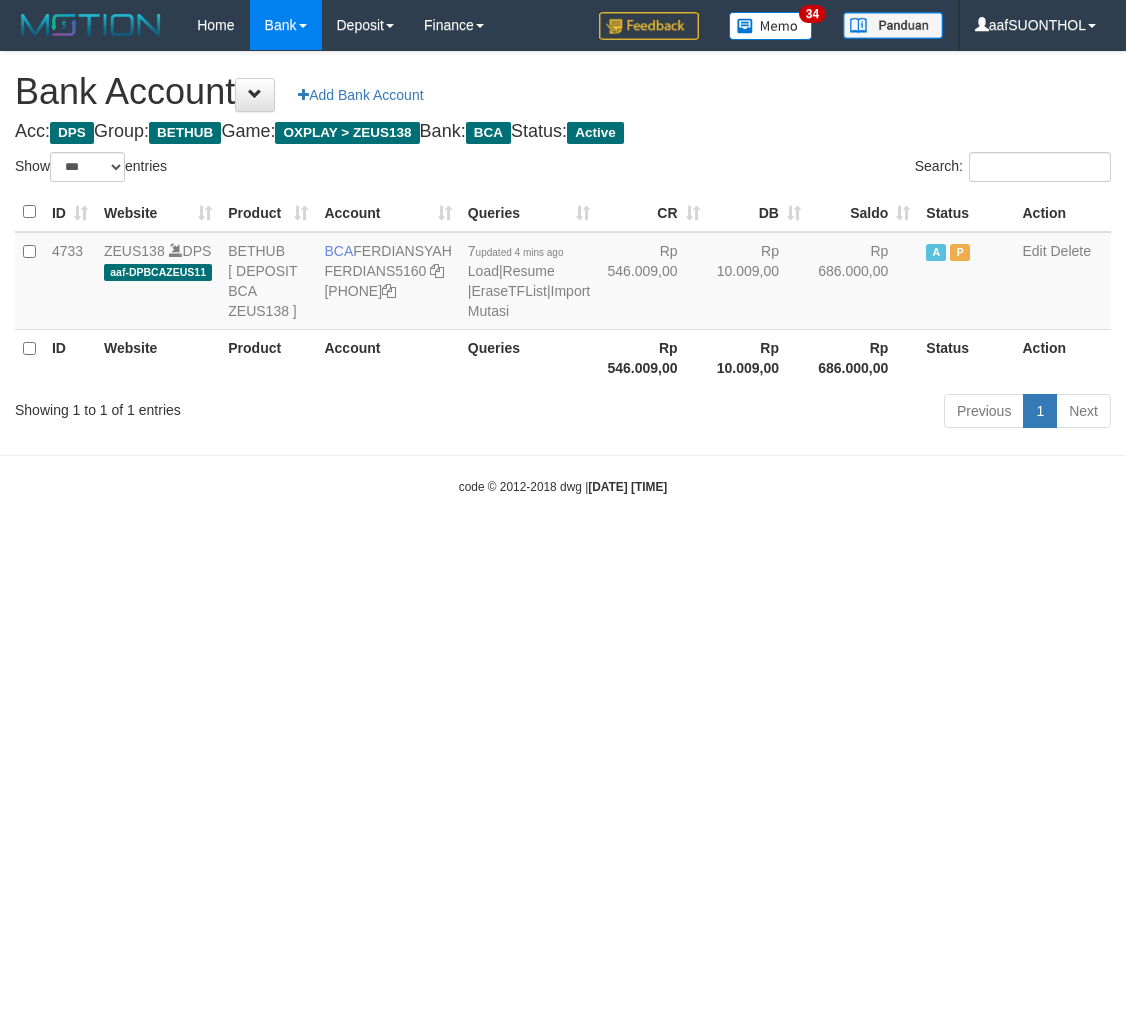 scroll, scrollTop: 0, scrollLeft: 0, axis: both 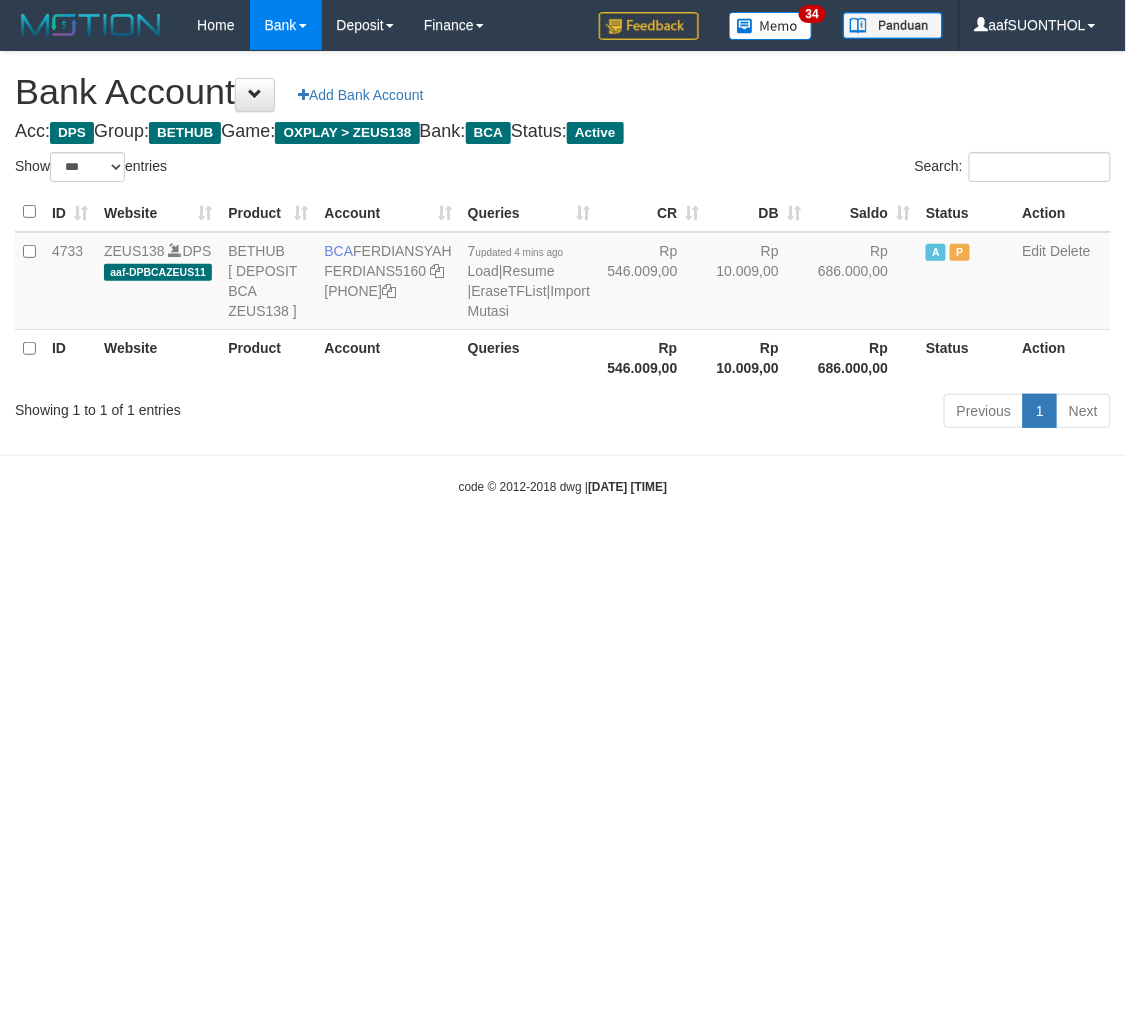 click on "Toggle navigation
Home
Bank
Account List
Load
By Website
Group
[OXPLAY]													ZEUS138
By Load Group (DPS)
Sync" at bounding box center (563, 273) 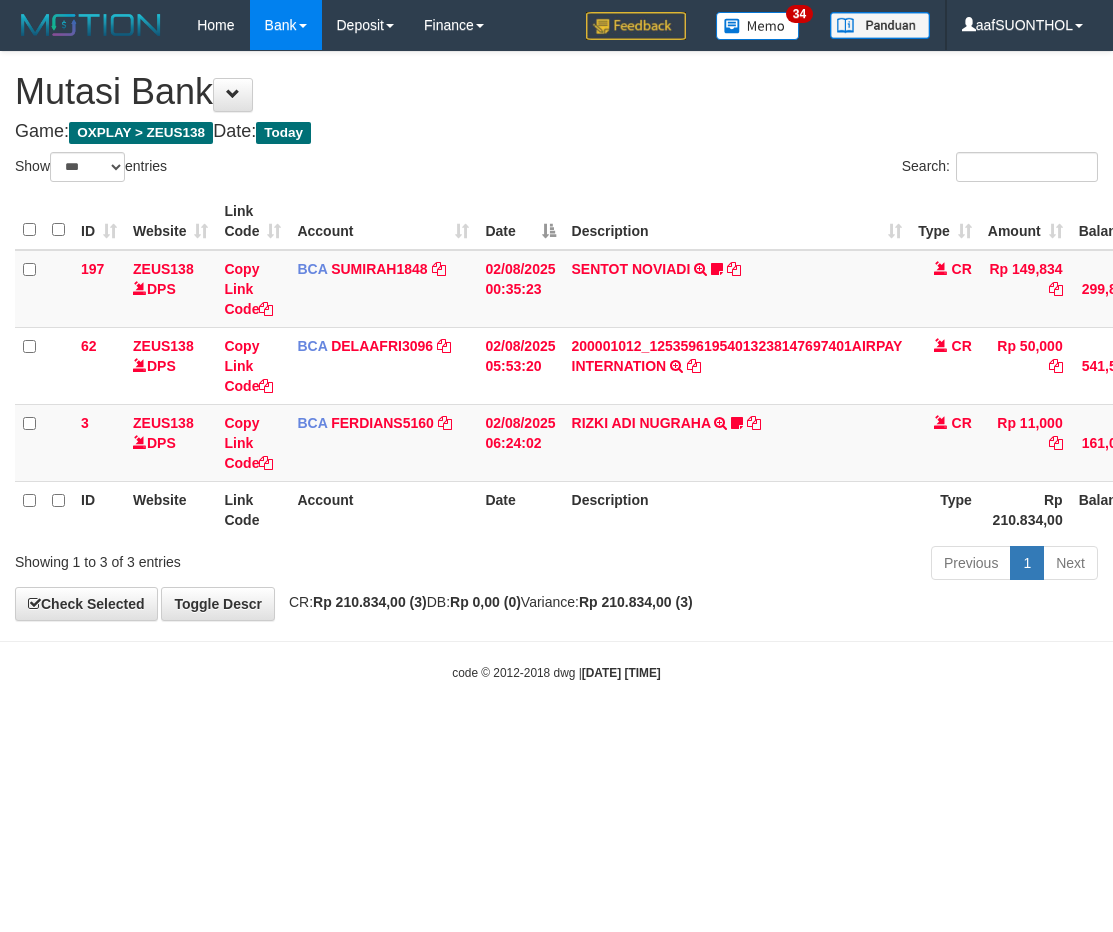 select on "***" 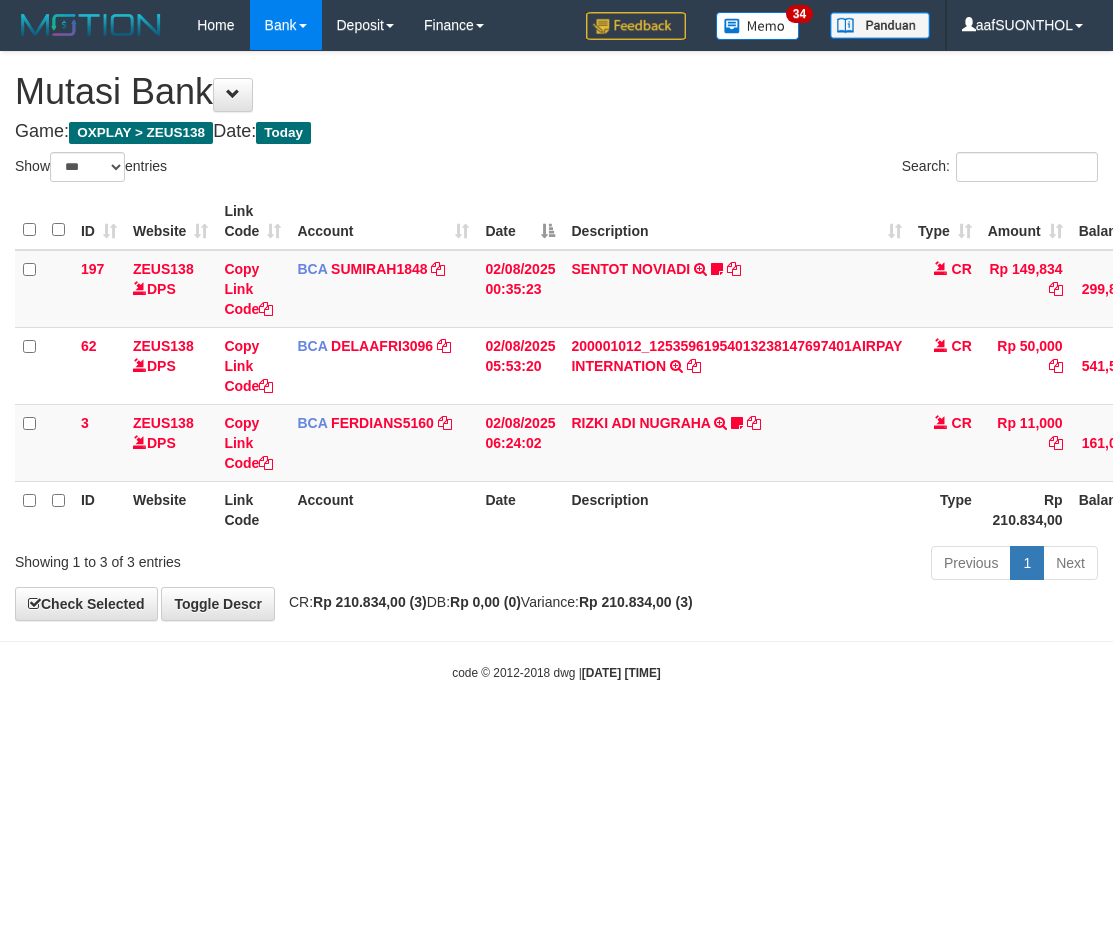 scroll, scrollTop: 0, scrollLeft: 2, axis: horizontal 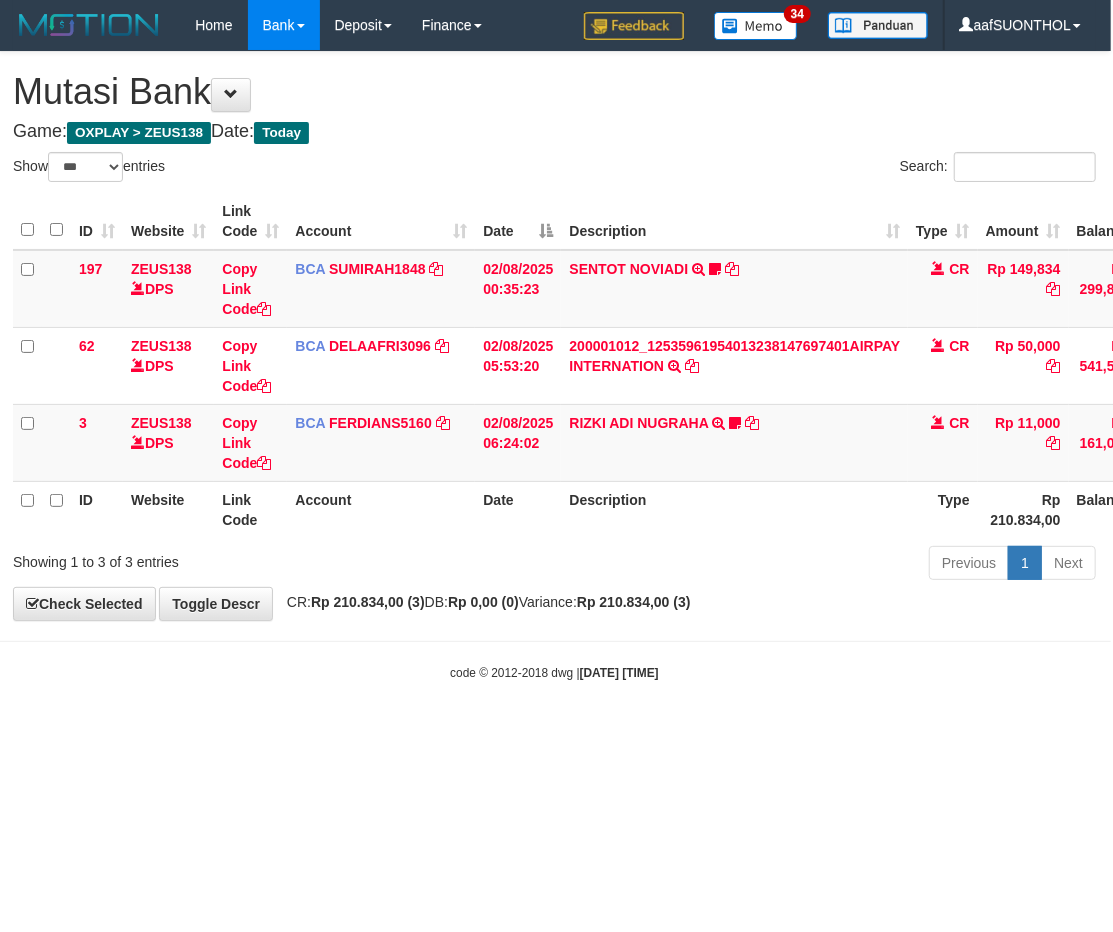 drag, startPoint x: 426, startPoint y: 693, endPoint x: 376, endPoint y: 685, distance: 50.635956 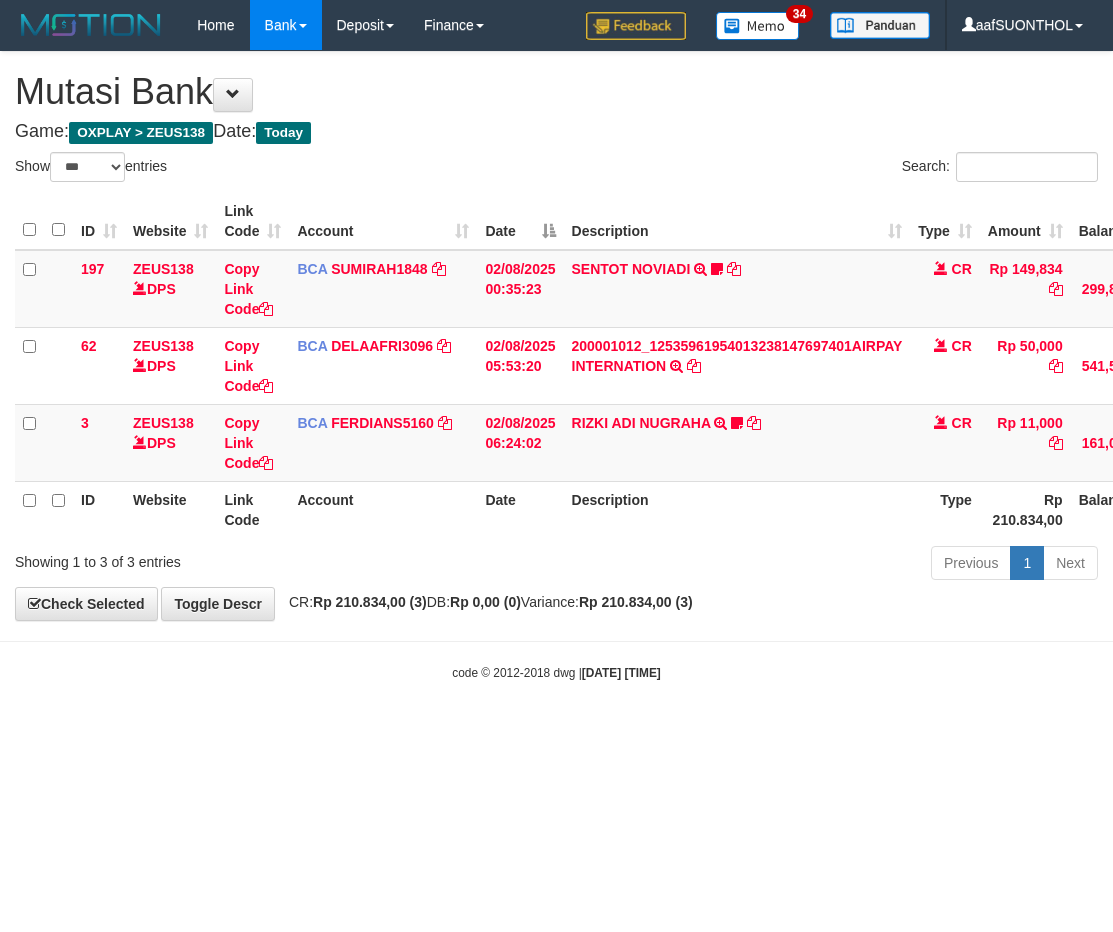 select on "***" 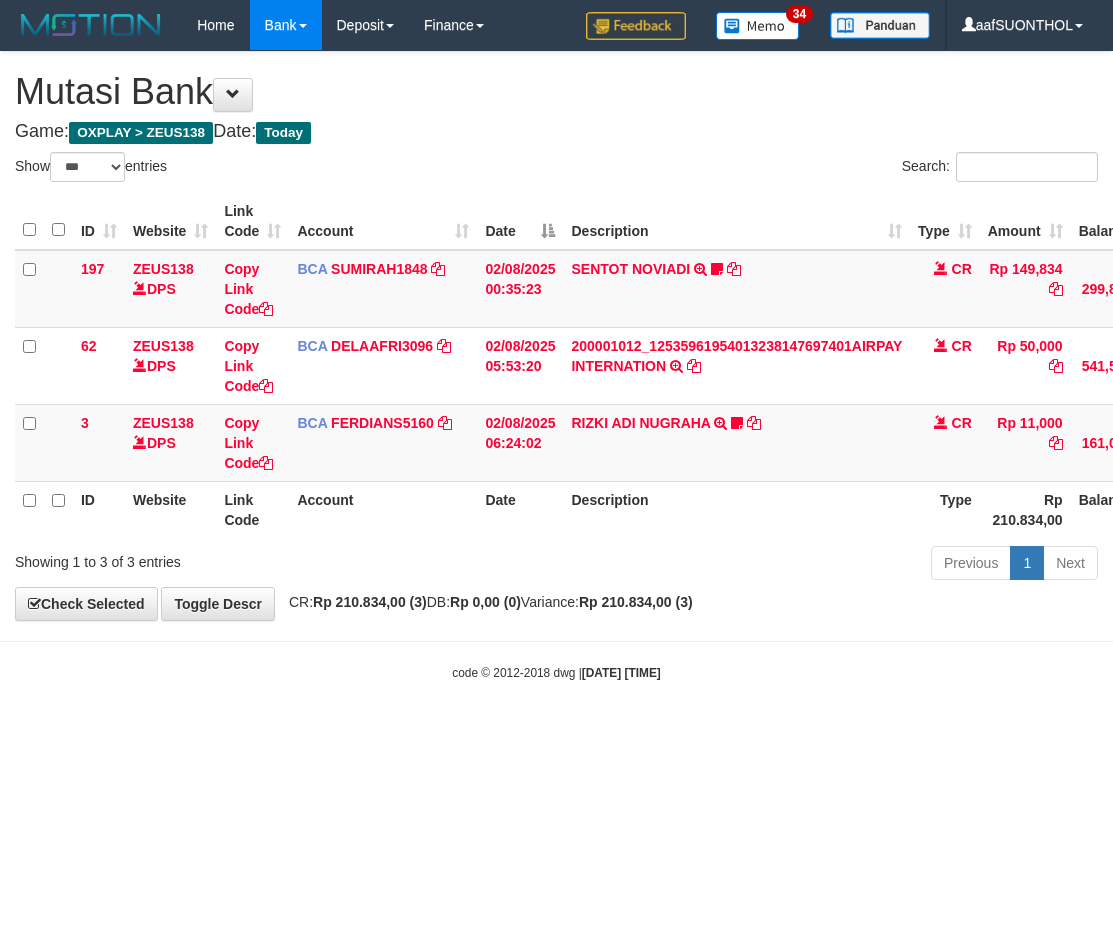 scroll, scrollTop: 0, scrollLeft: 0, axis: both 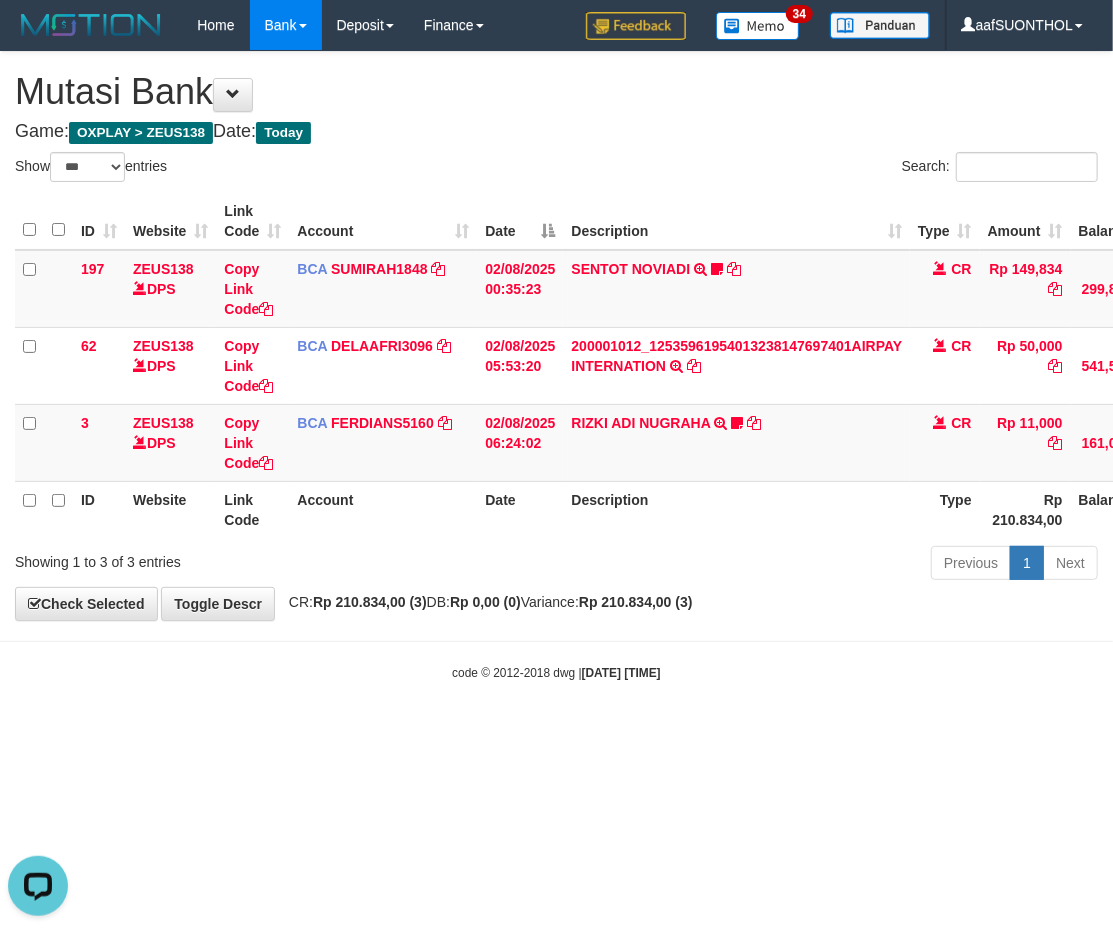 drag, startPoint x: 611, startPoint y: 605, endPoint x: 582, endPoint y: 586, distance: 34.669872 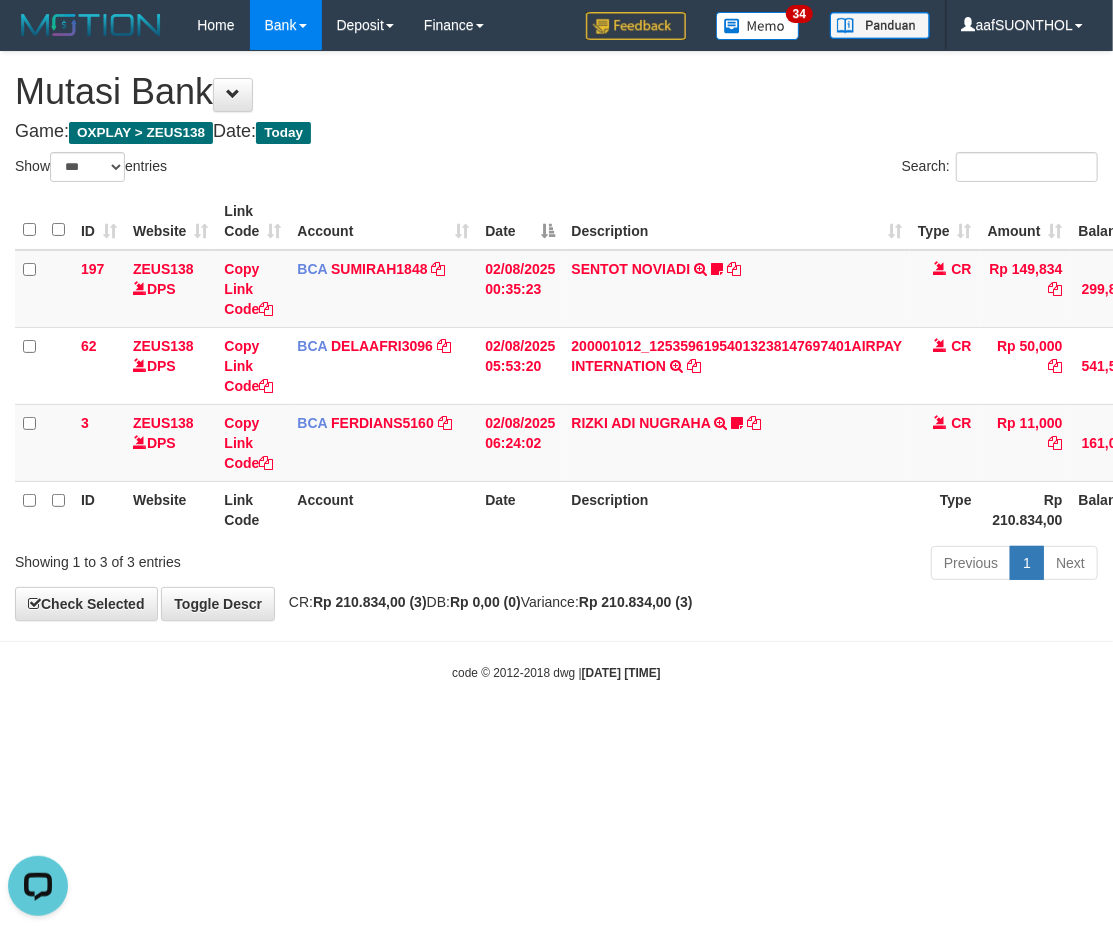 click on "Previous 1 Next" at bounding box center [788, 565] 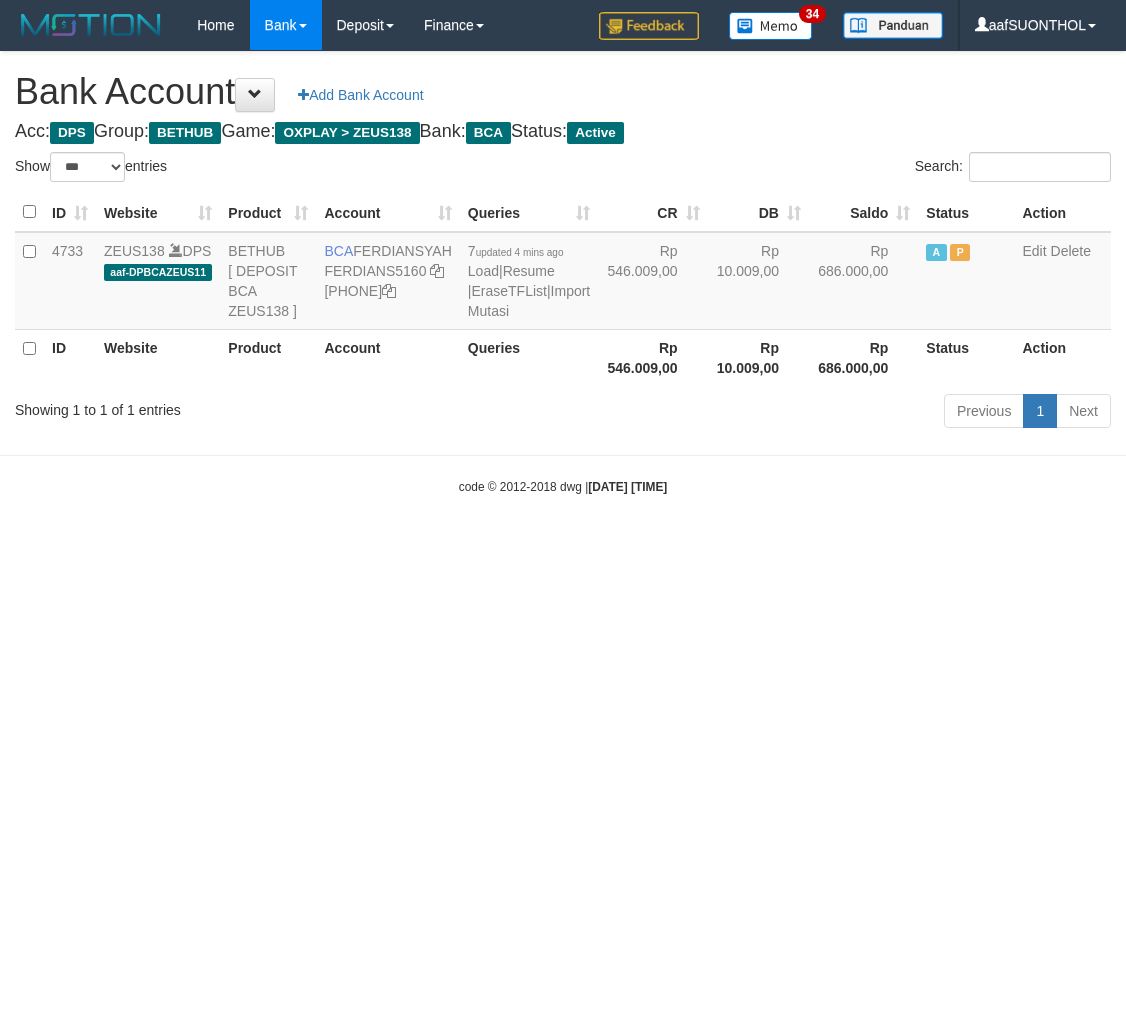 select on "***" 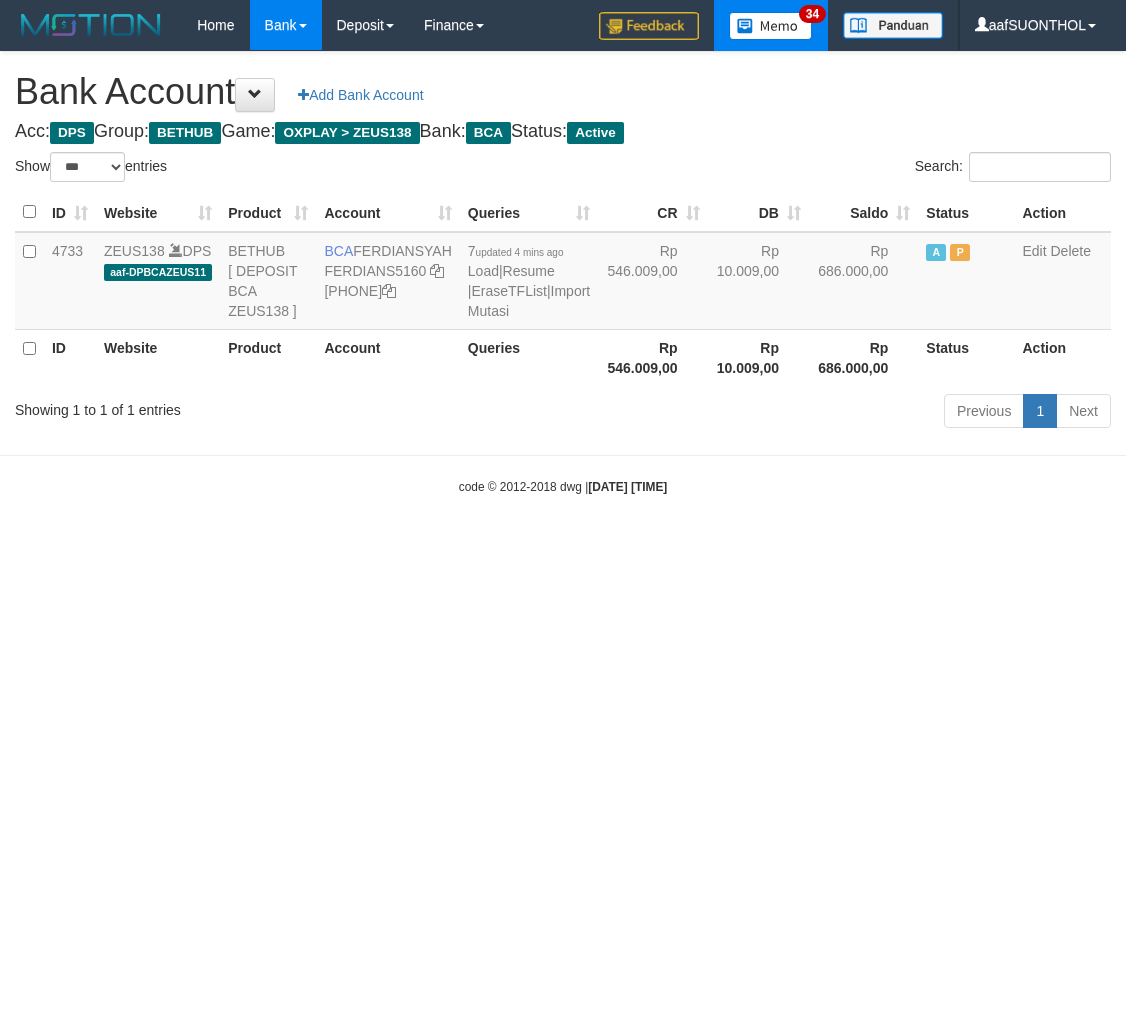 scroll, scrollTop: 0, scrollLeft: 0, axis: both 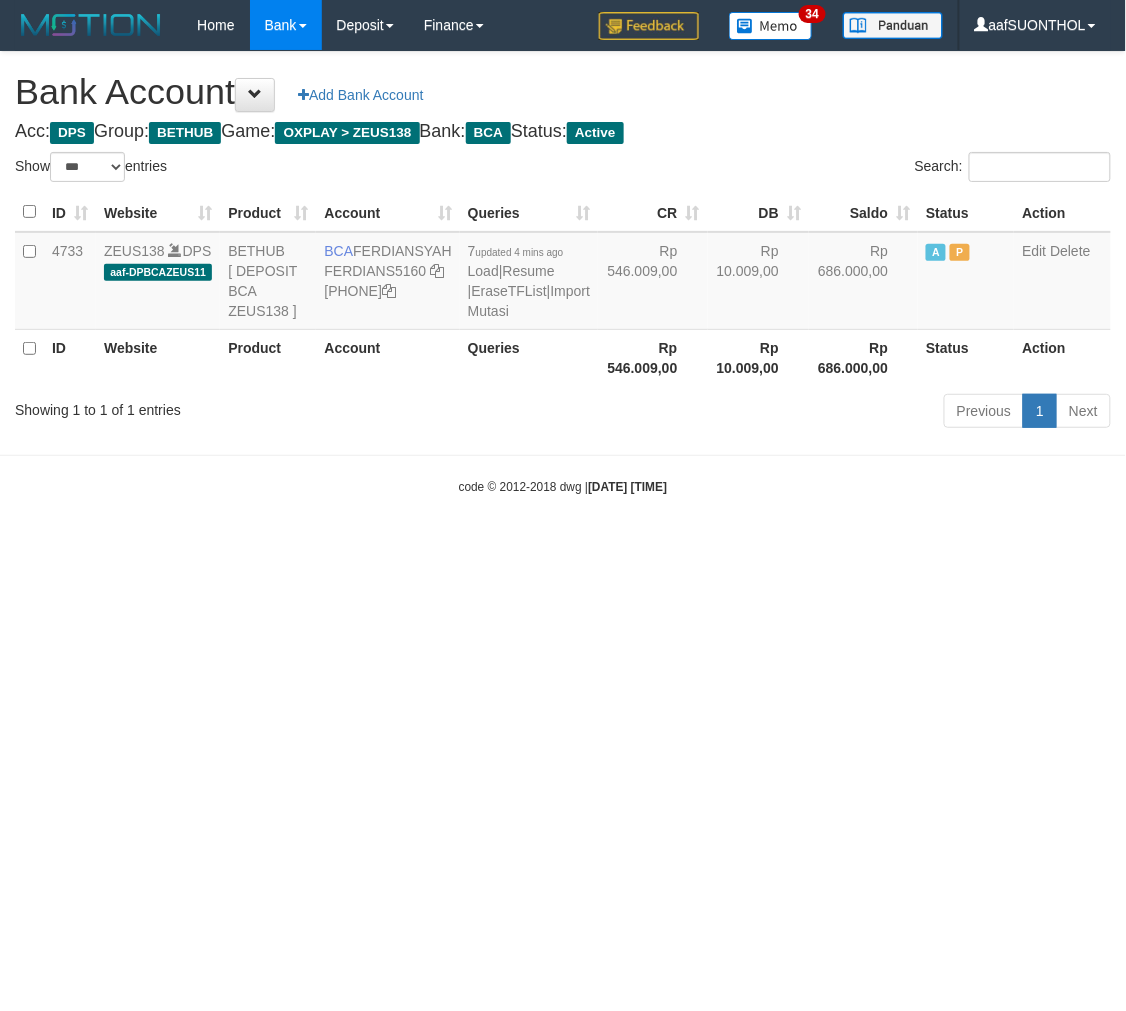 click on "Toggle navigation
Home
Bank
Account List
Load
By Website
Group
[OXPLAY]													ZEUS138
By Load Group (DPS)" at bounding box center (563, 273) 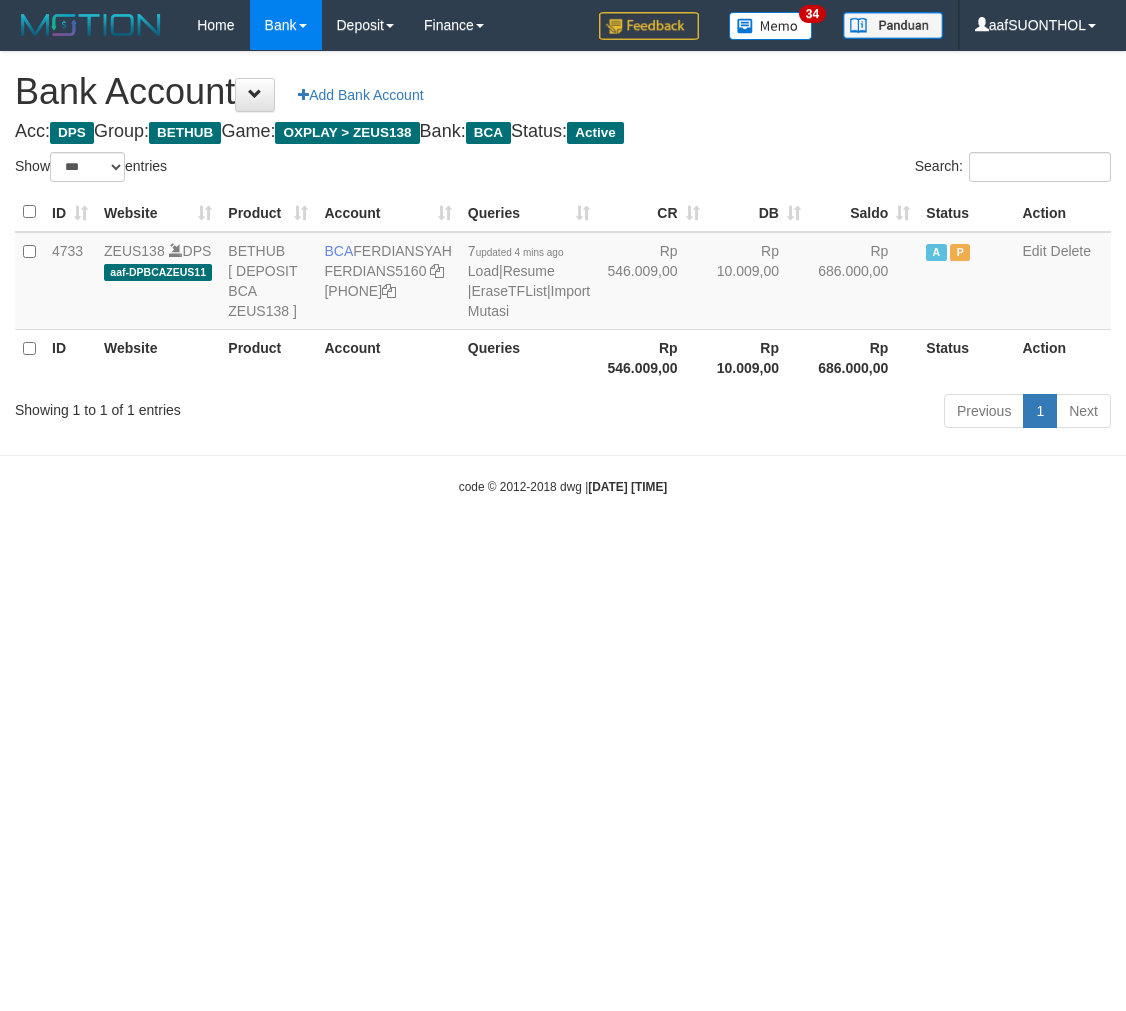 select on "***" 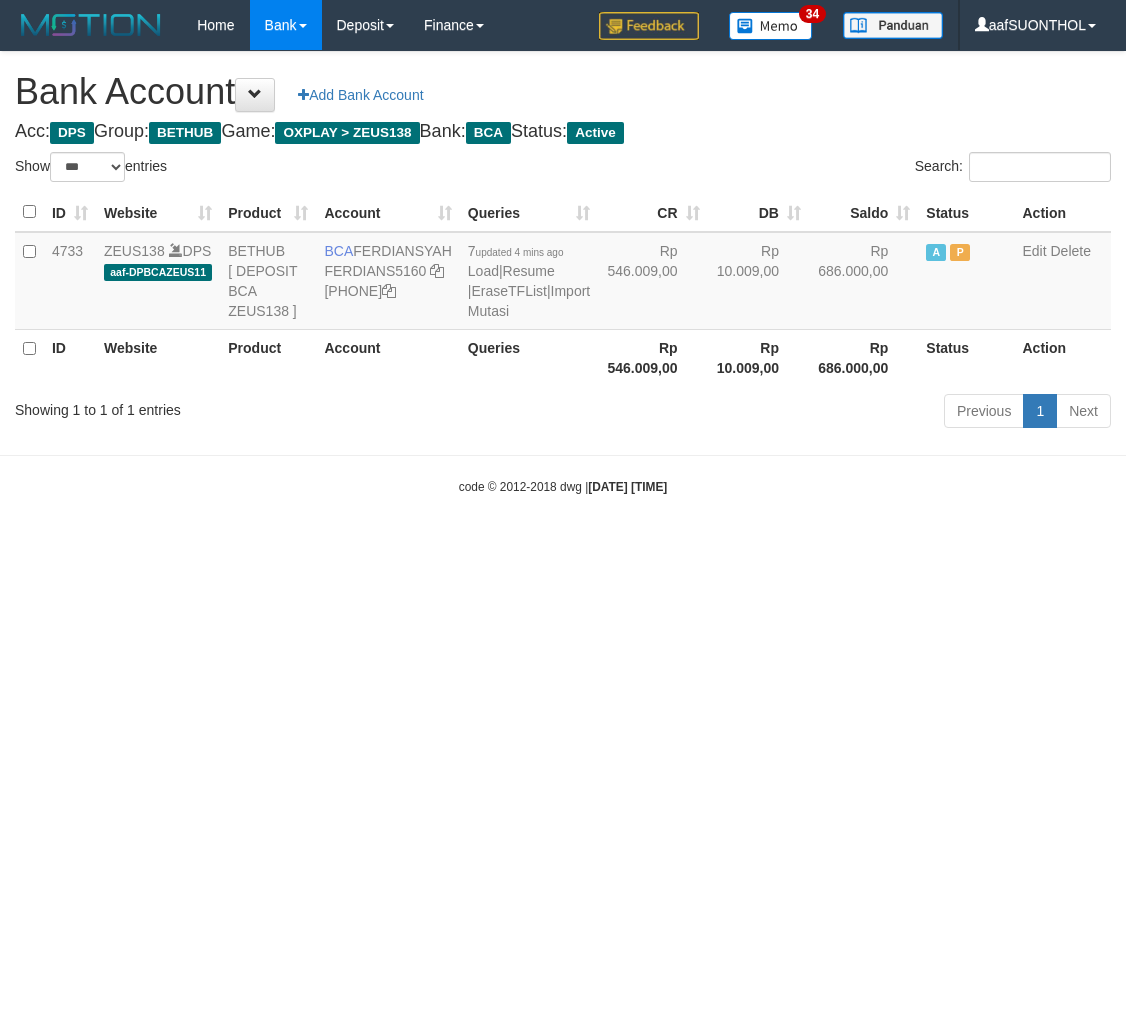 scroll, scrollTop: 0, scrollLeft: 0, axis: both 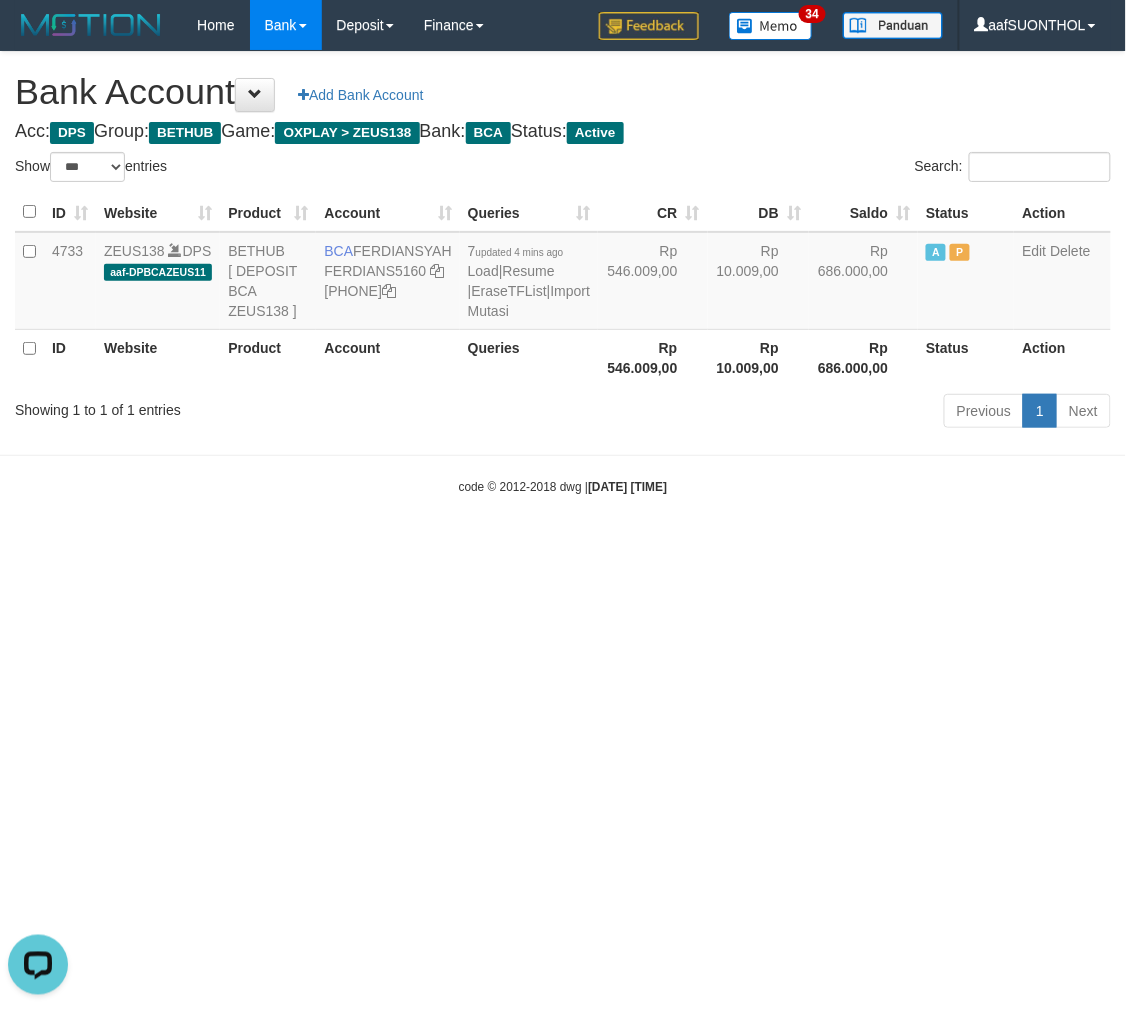 drag, startPoint x: 370, startPoint y: 726, endPoint x: 363, endPoint y: 718, distance: 10.630146 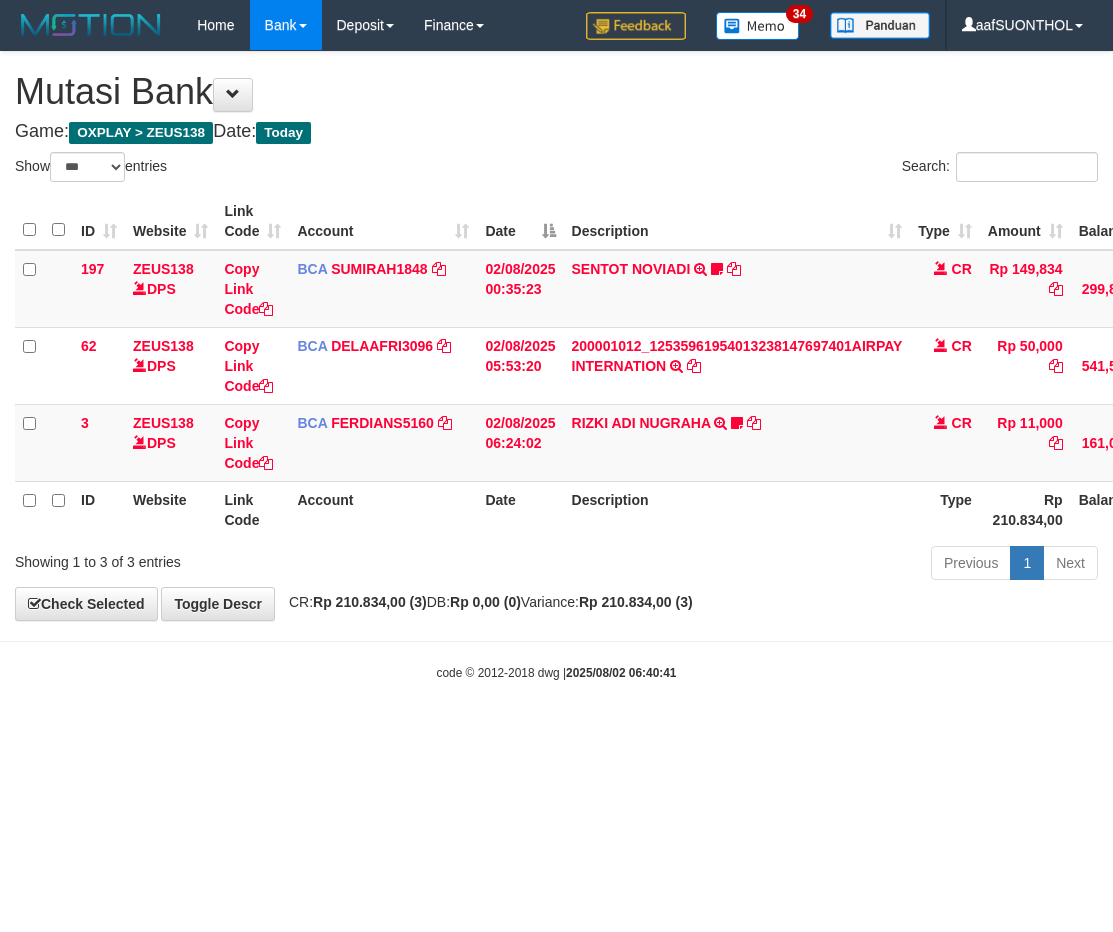 select on "***" 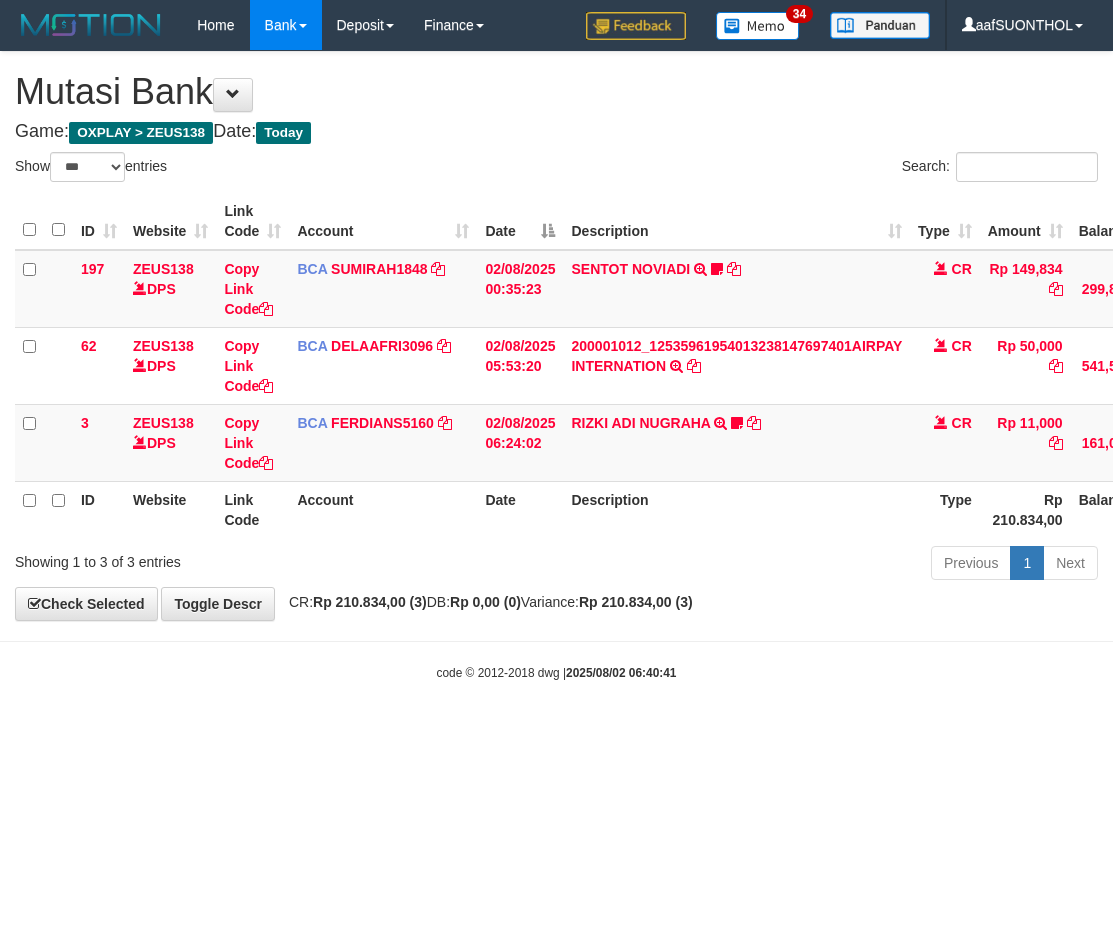 scroll, scrollTop: 0, scrollLeft: 0, axis: both 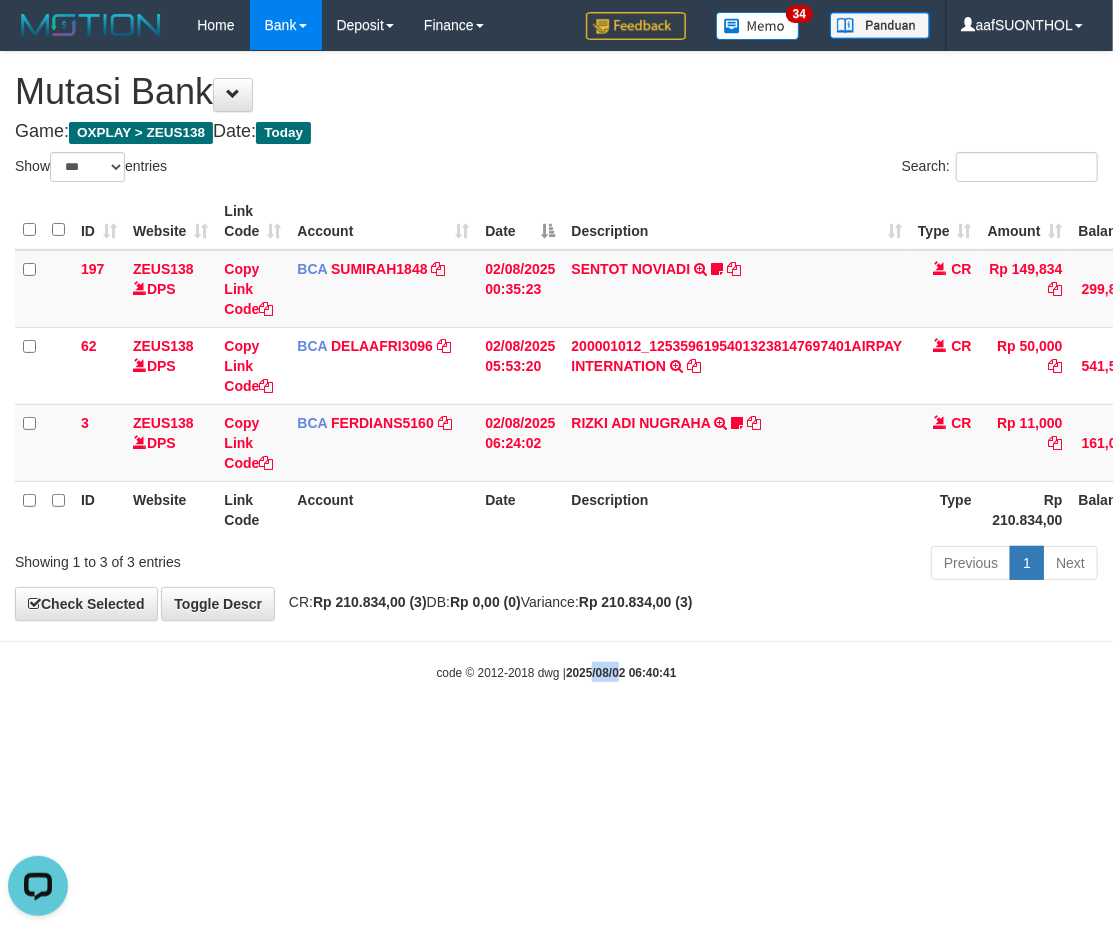 click on "Toggle navigation
Home
Bank
Account List
Load
By Website
Group
[OXPLAY]													ZEUS138
By Load Group (DPS)
Sync" at bounding box center [556, 366] 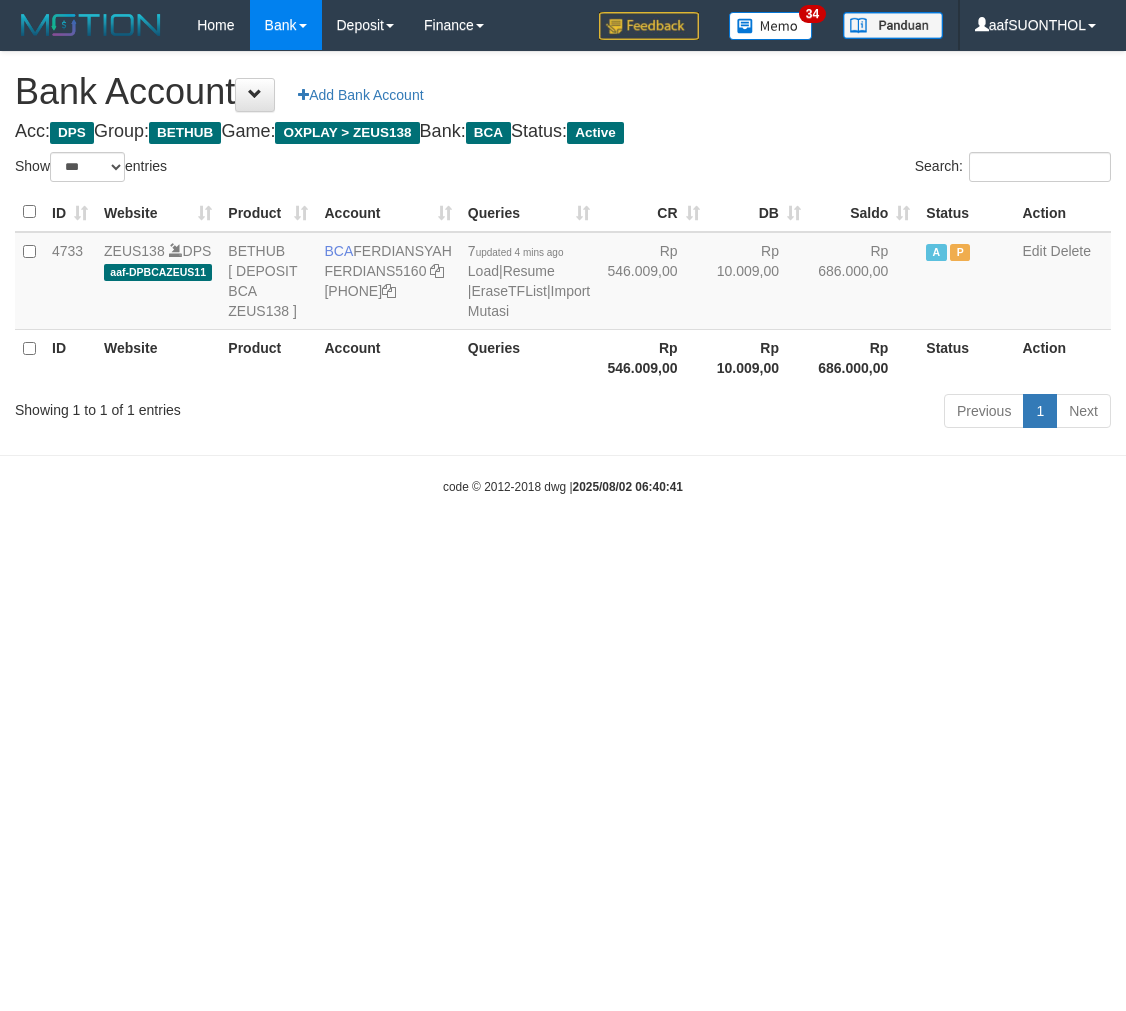 select on "***" 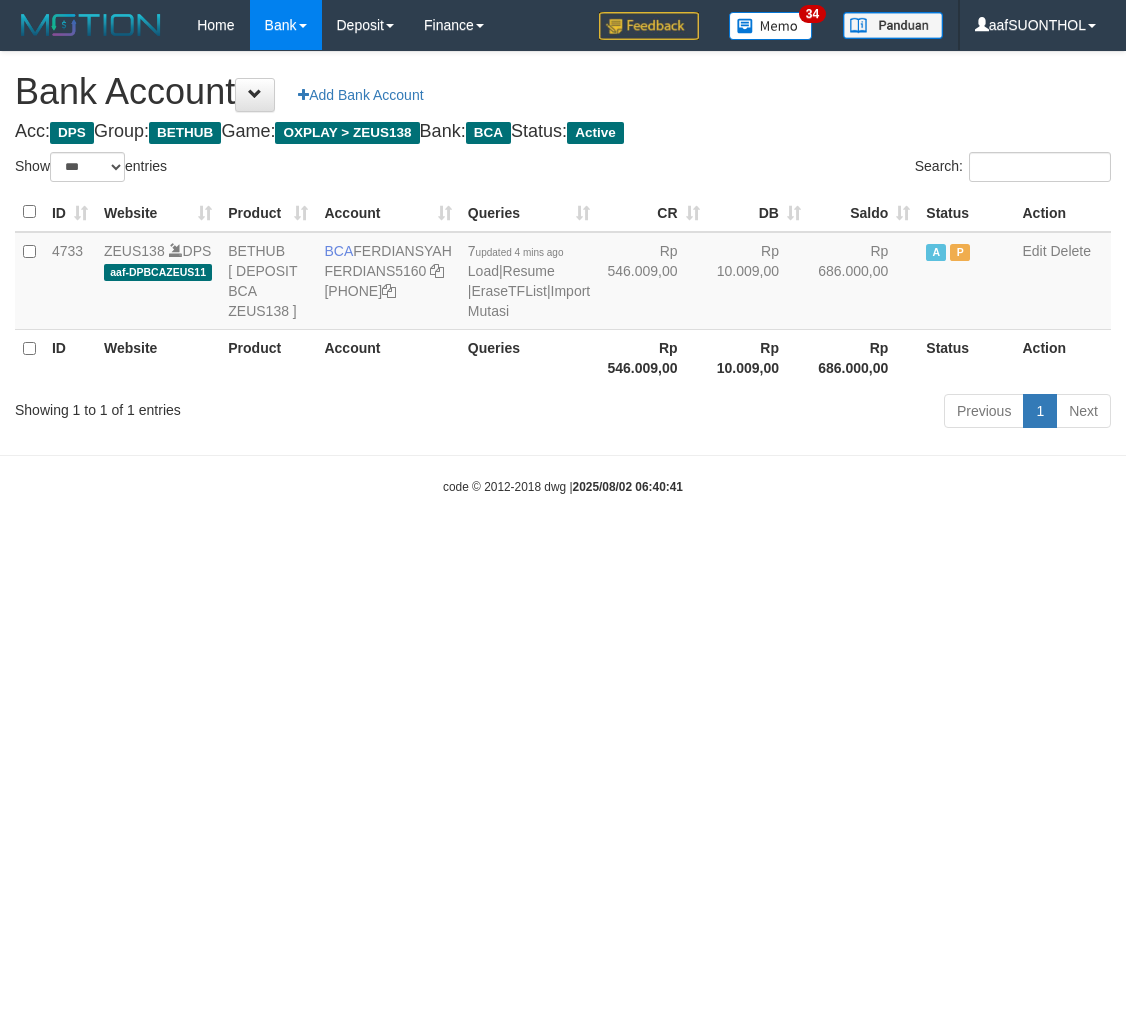 scroll, scrollTop: 0, scrollLeft: 0, axis: both 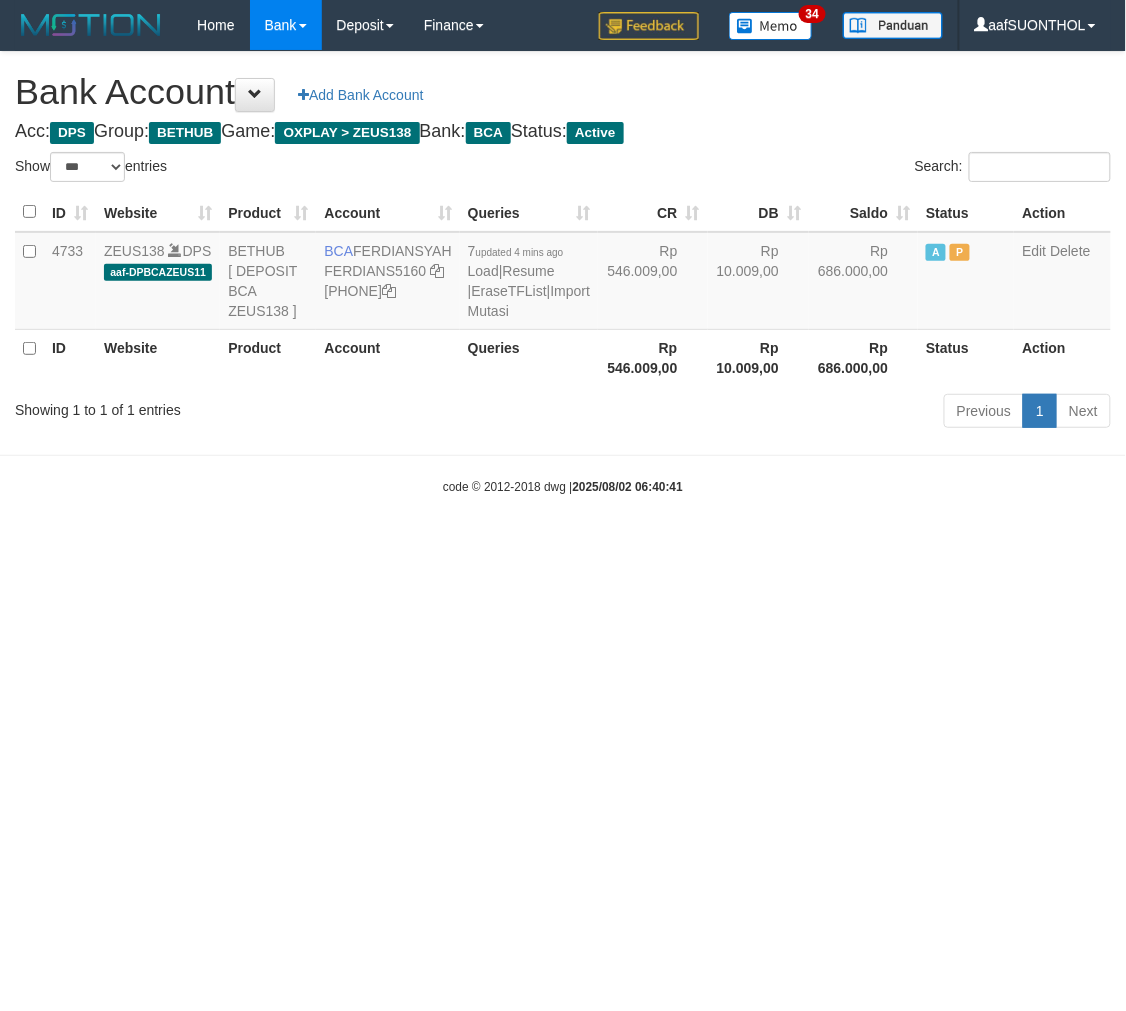 click on "Toggle navigation
Home
Bank
Account List
Load
By Website
Group
[OXPLAY]													ZEUS138
By Load Group (DPS)
Sync" at bounding box center [563, 273] 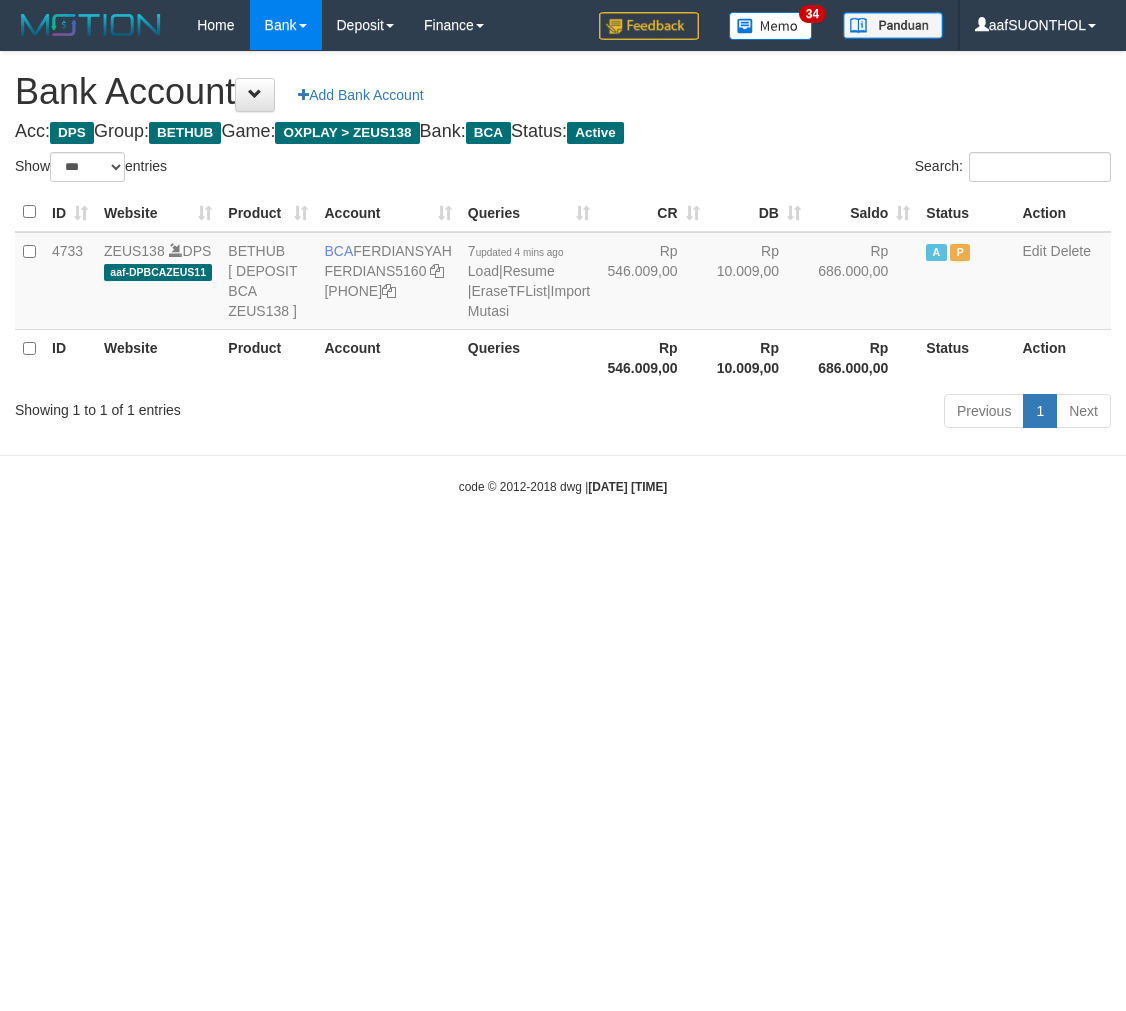 select on "***" 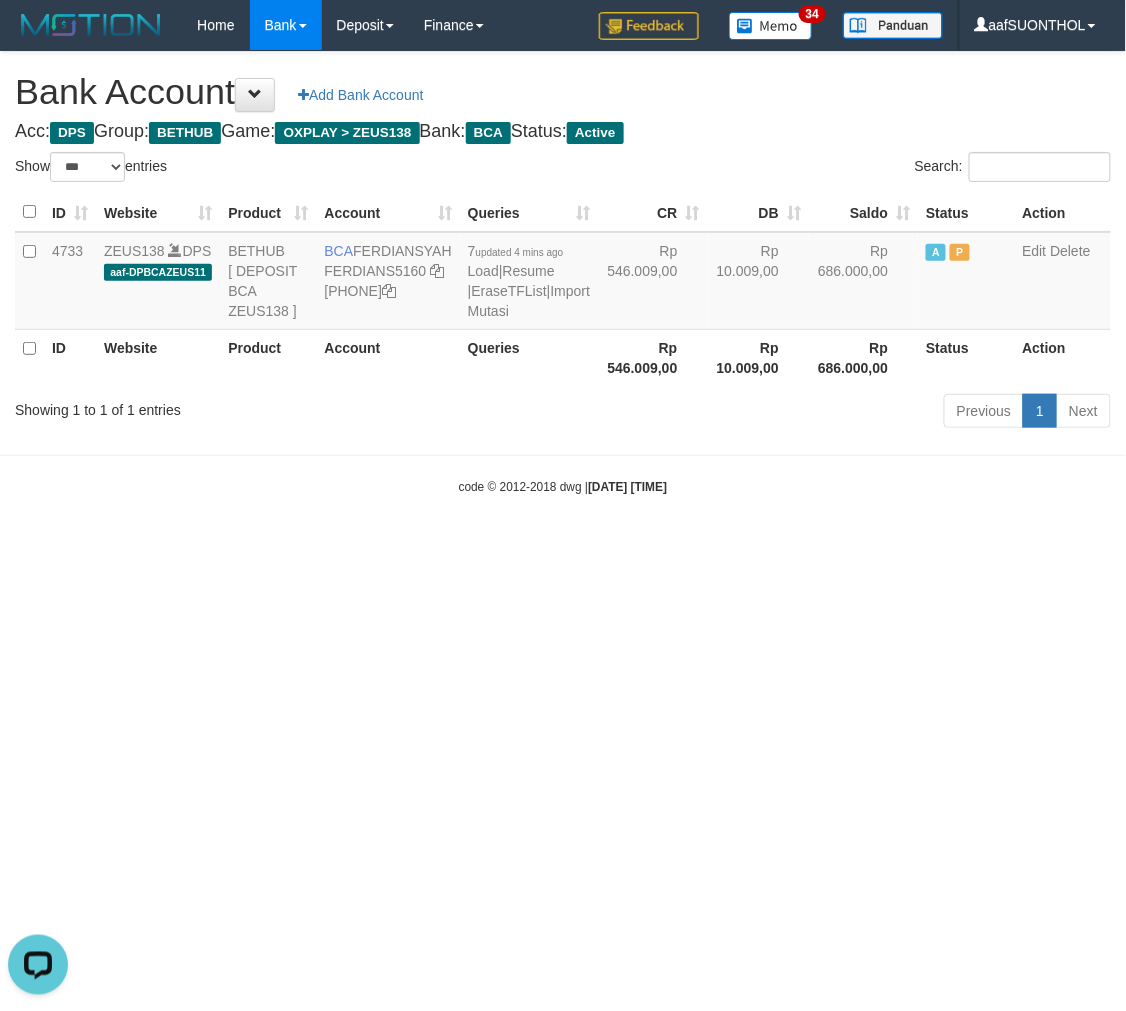 scroll, scrollTop: 0, scrollLeft: 0, axis: both 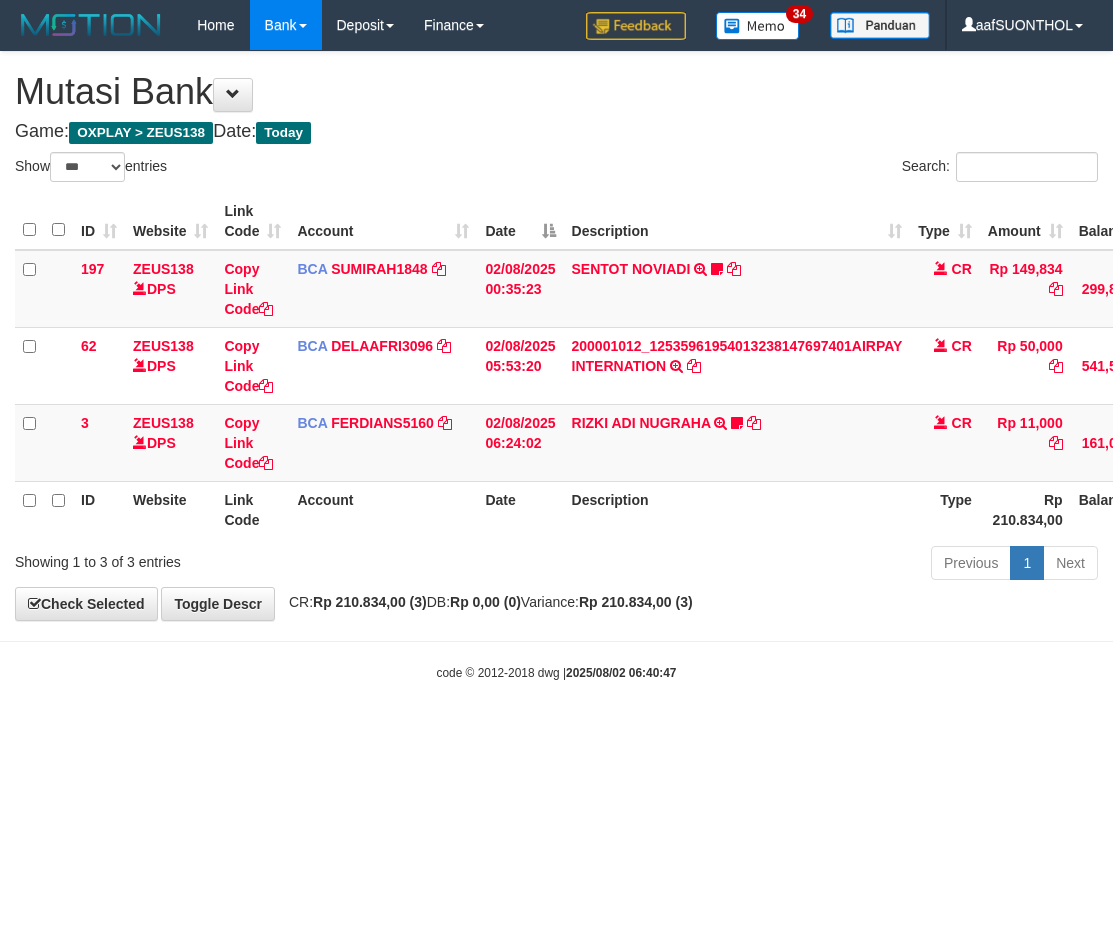 select on "***" 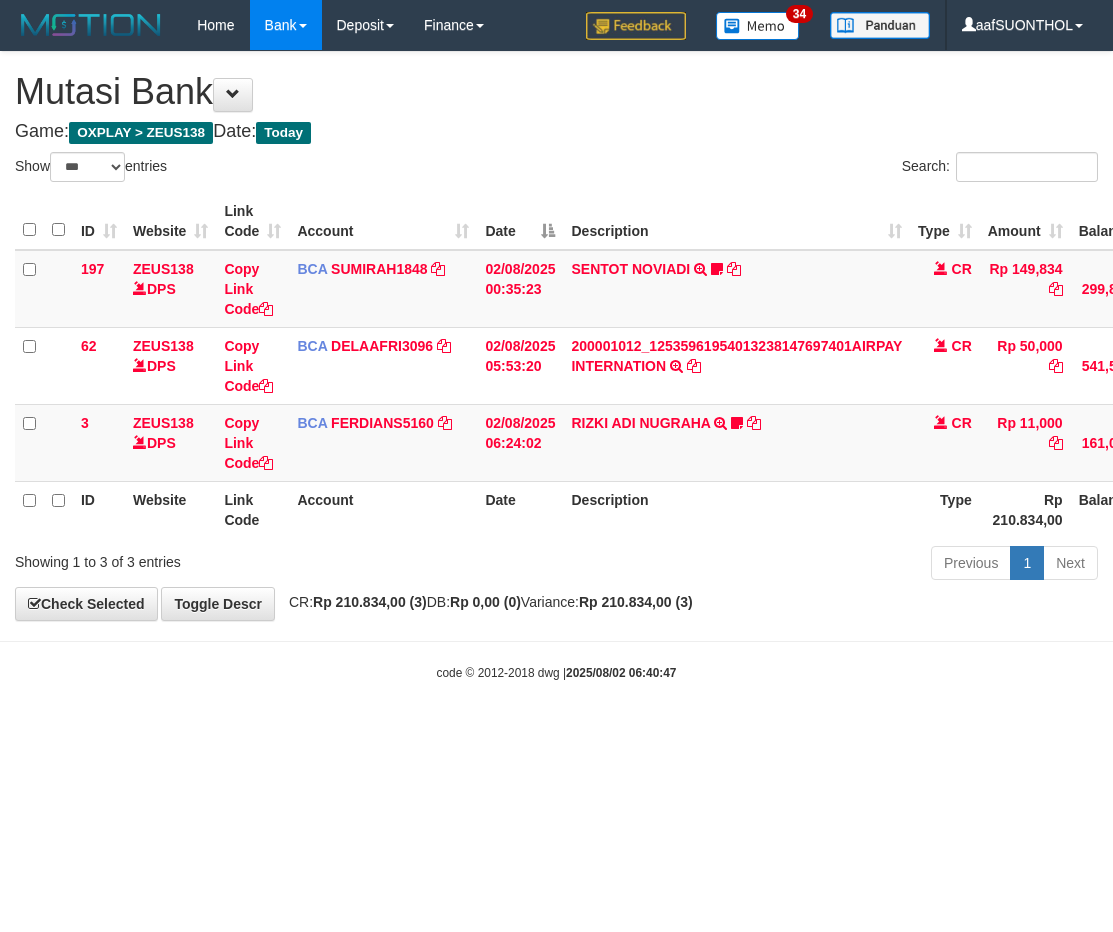 scroll, scrollTop: 0, scrollLeft: 0, axis: both 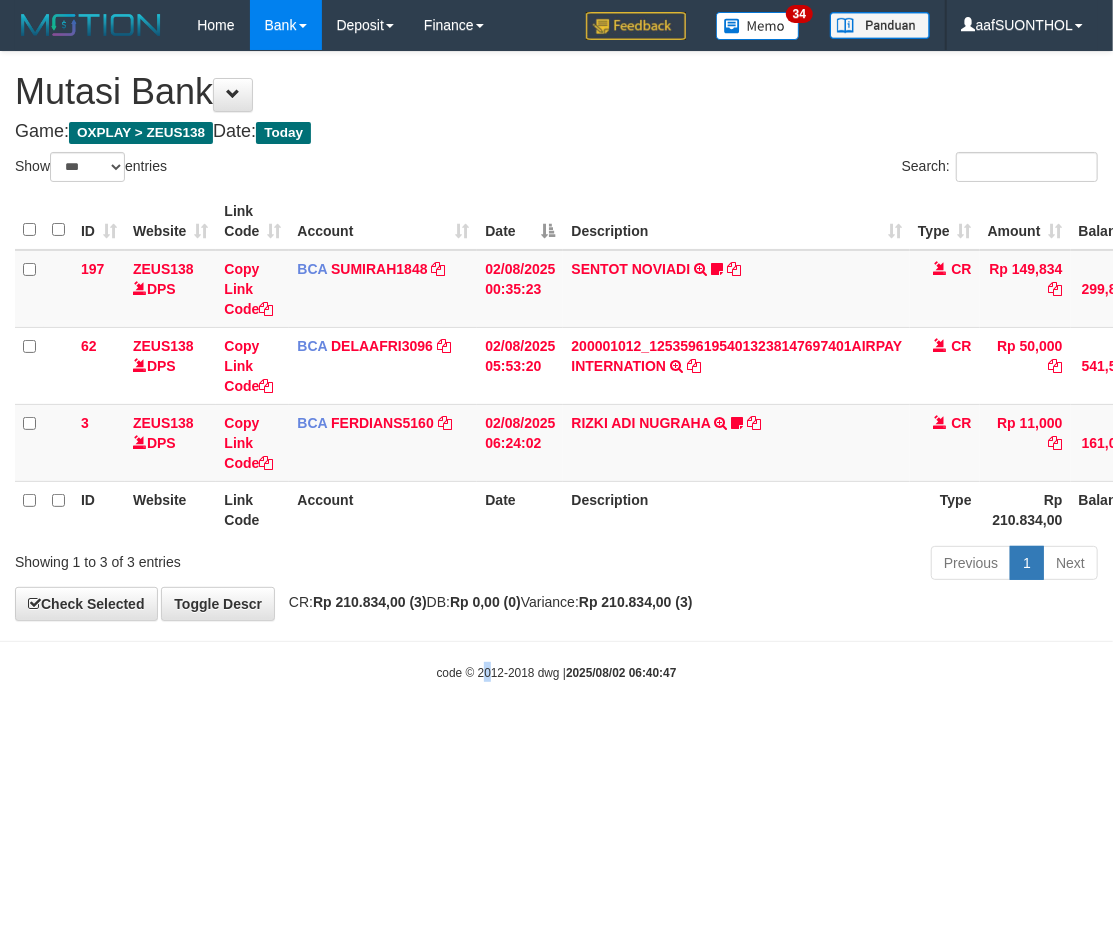 click on "Toggle navigation
Home
Bank
Account List
Load
By Website
Group
[OXPLAY]													ZEUS138
By Load Group (DPS)
Sync" at bounding box center (556, 366) 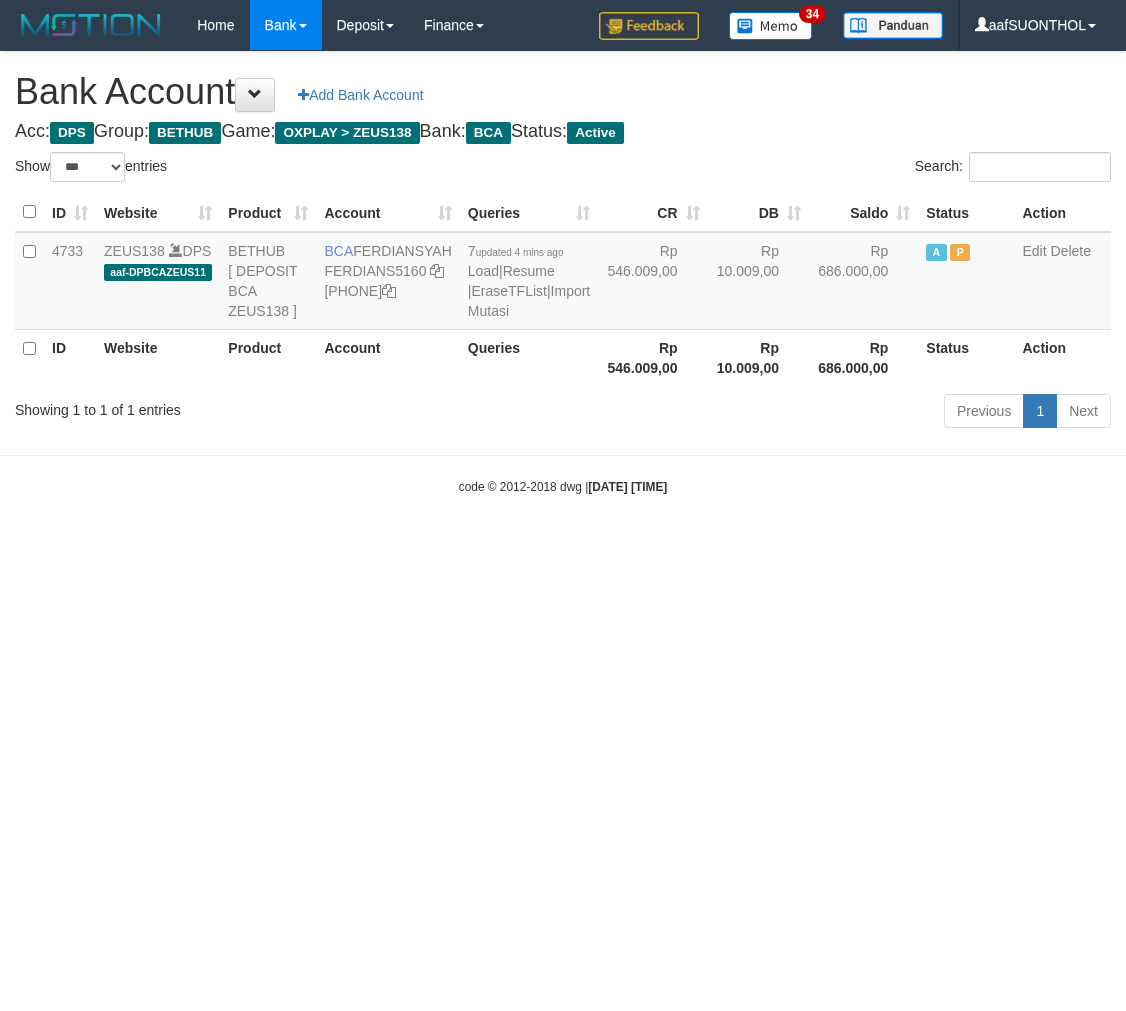 select on "***" 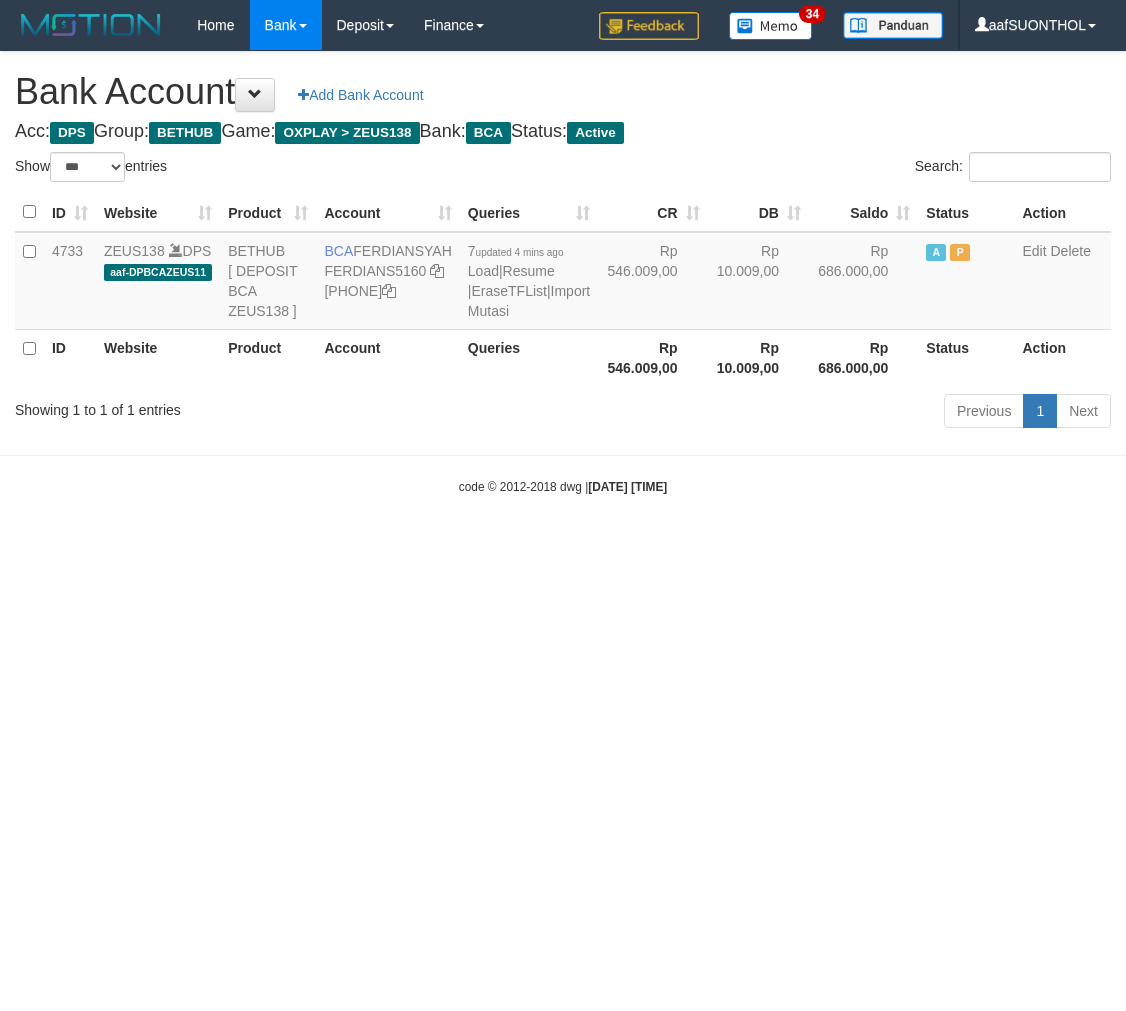 scroll, scrollTop: 0, scrollLeft: 0, axis: both 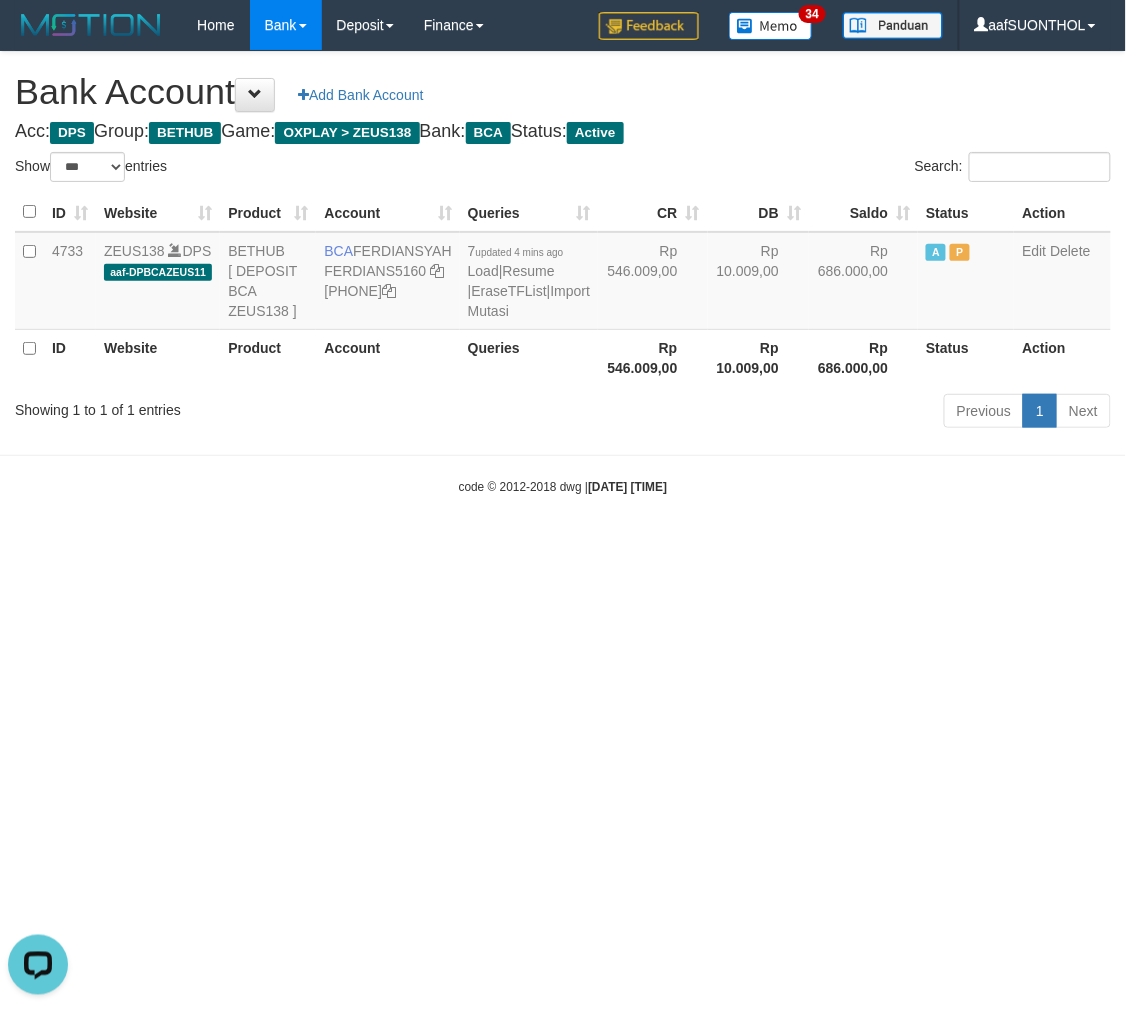 click on "Toggle navigation
Home
Bank
Account List
Load
By Website
Group
[OXPLAY]													ZEUS138
By Load Group (DPS)
Sync" at bounding box center (563, 273) 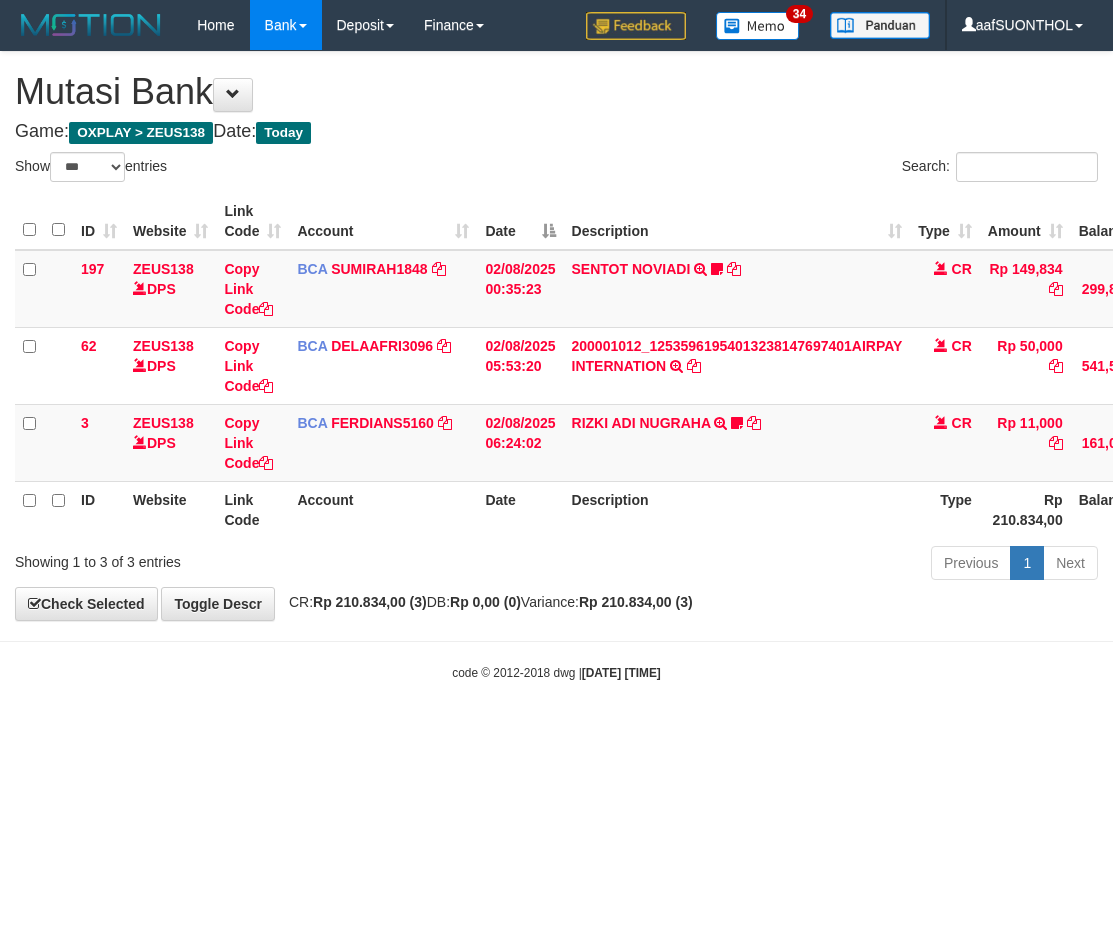 select on "***" 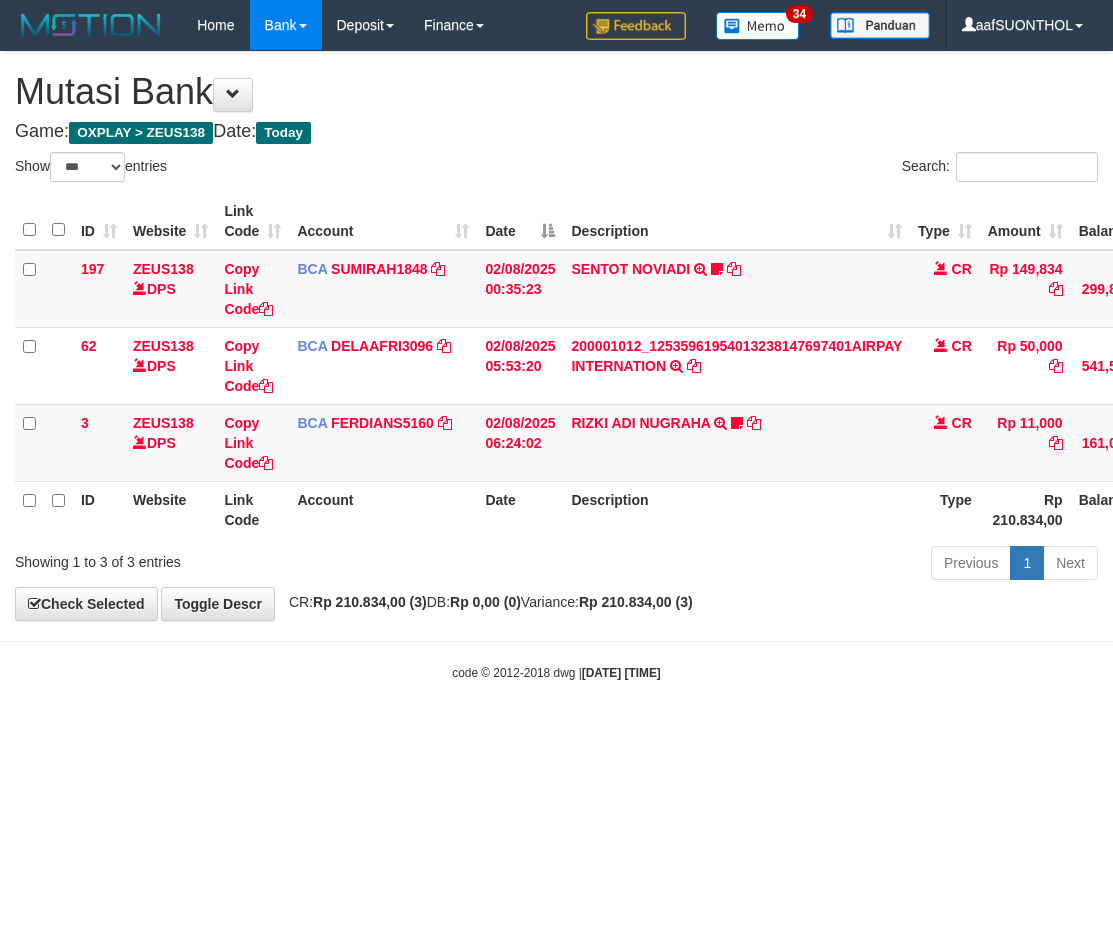 scroll, scrollTop: 0, scrollLeft: 0, axis: both 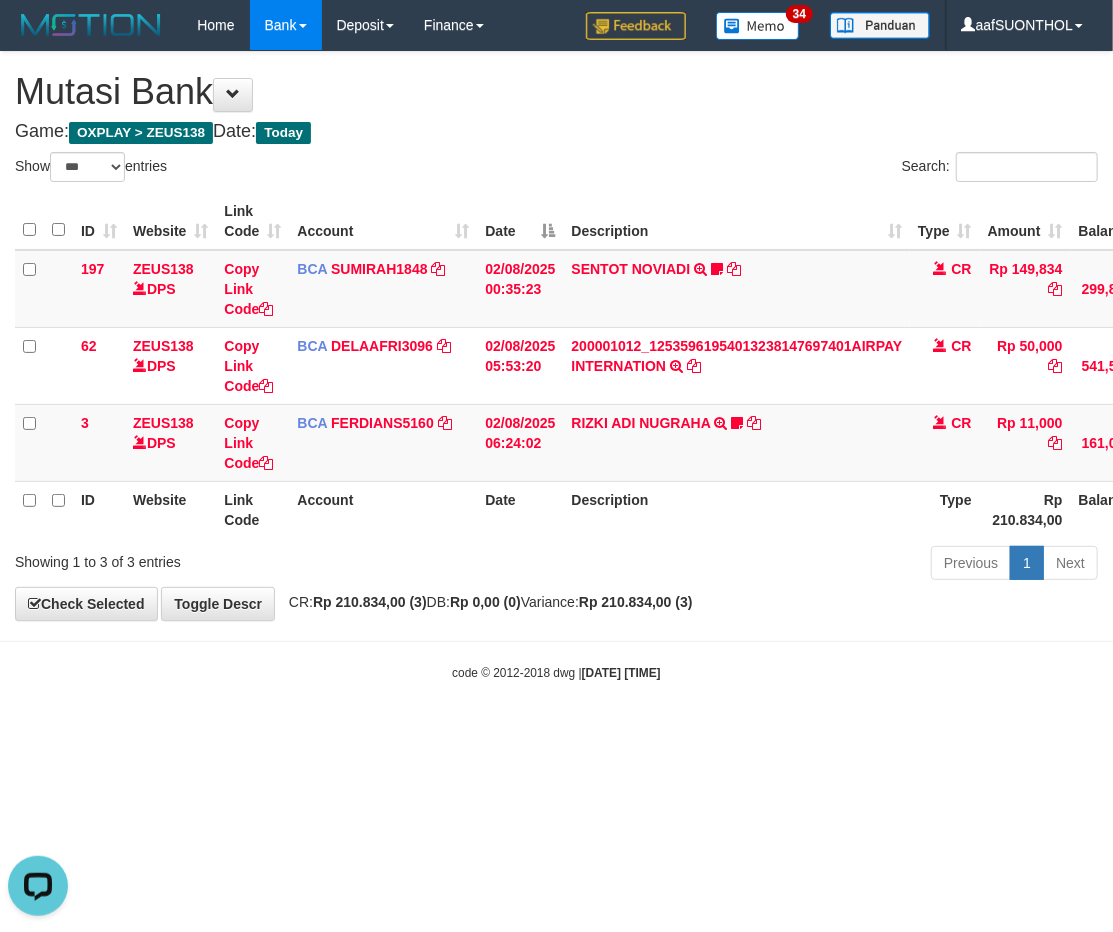 drag, startPoint x: 832, startPoint y: 745, endPoint x: 801, endPoint y: 733, distance: 33.24154 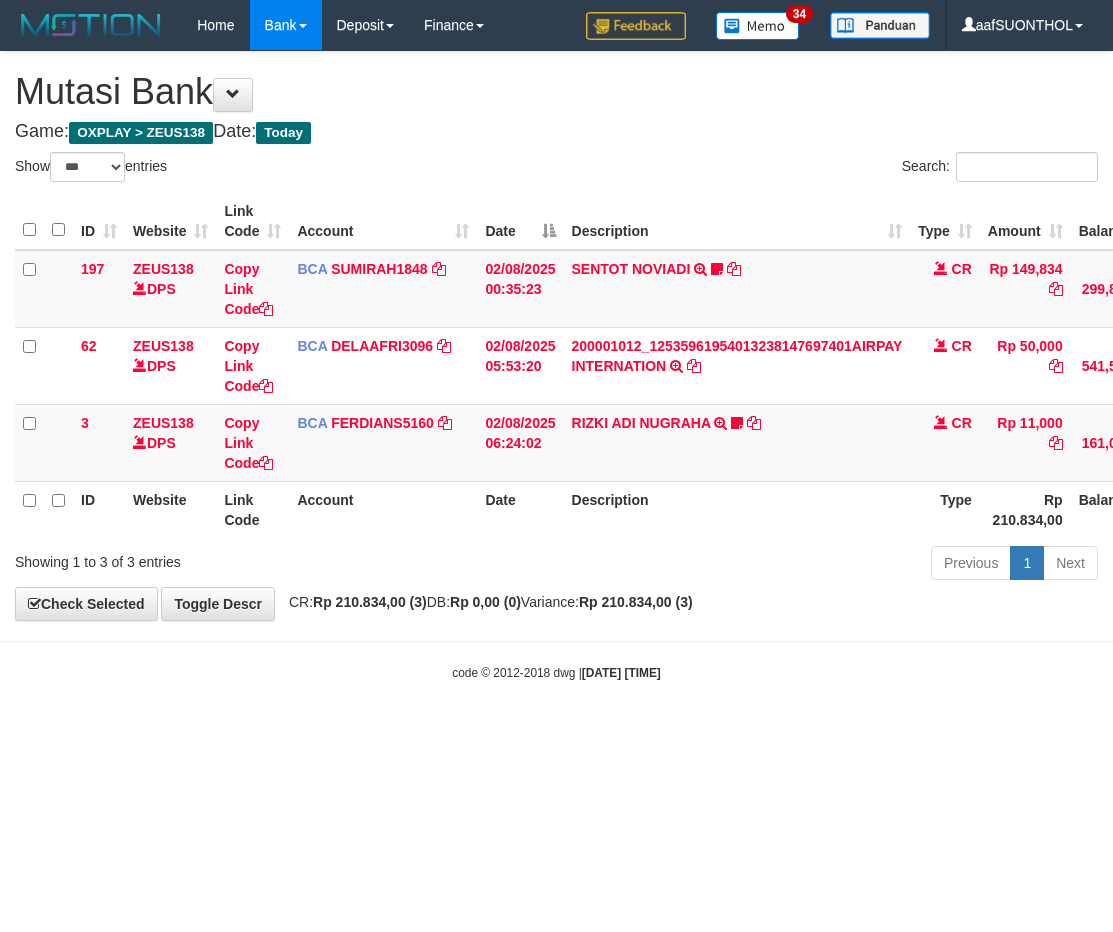 select on "***" 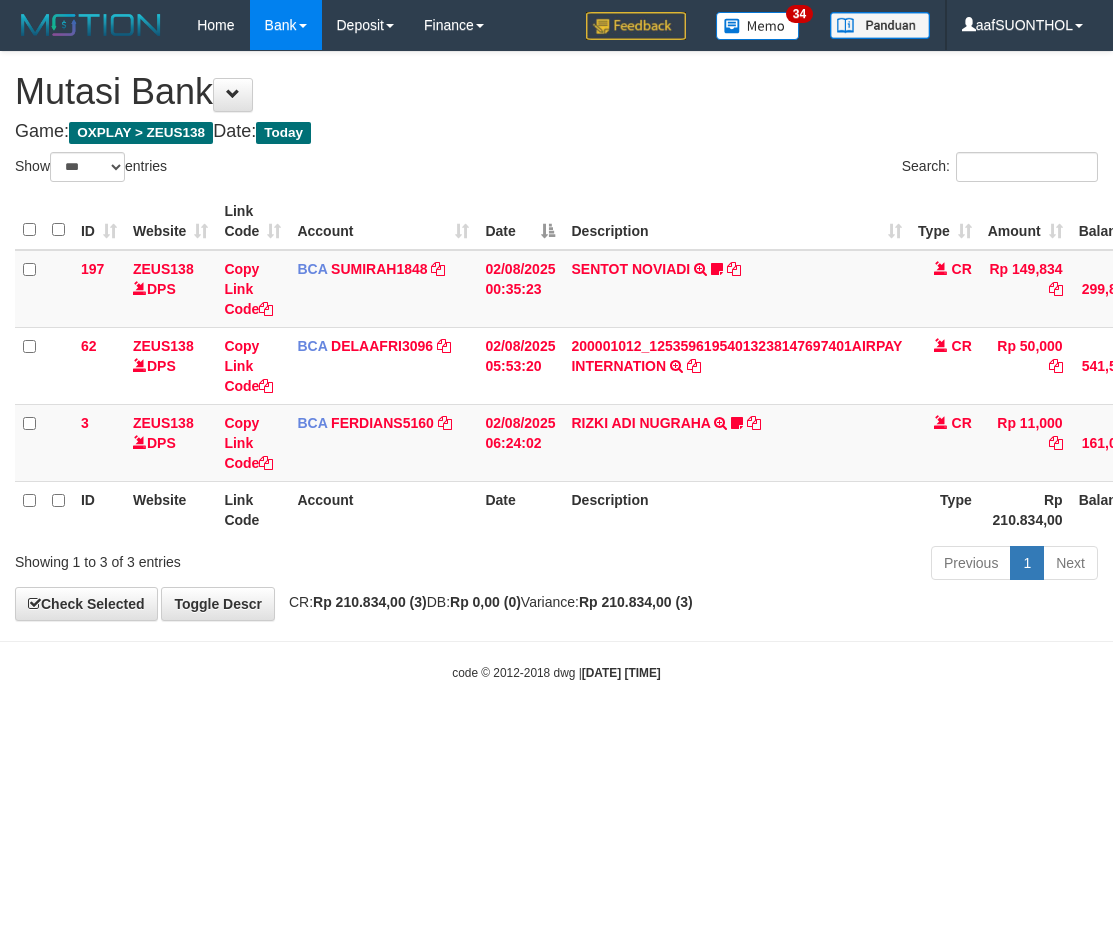 scroll, scrollTop: 0, scrollLeft: 0, axis: both 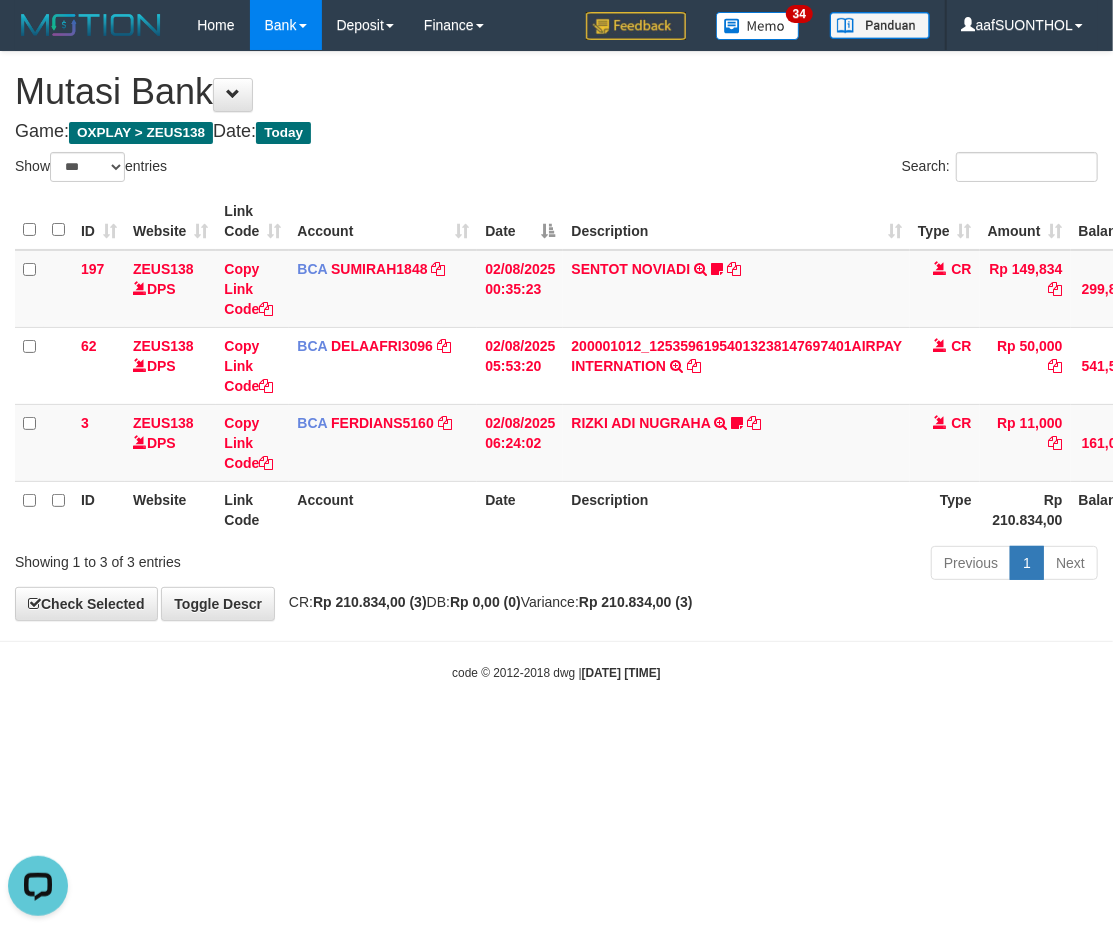 click on "Toggle navigation
Home
Bank
Account List
Load
By Website
Group
[OXPLAY]													ZEUS138
By Load Group (DPS)
Sync" at bounding box center (556, 366) 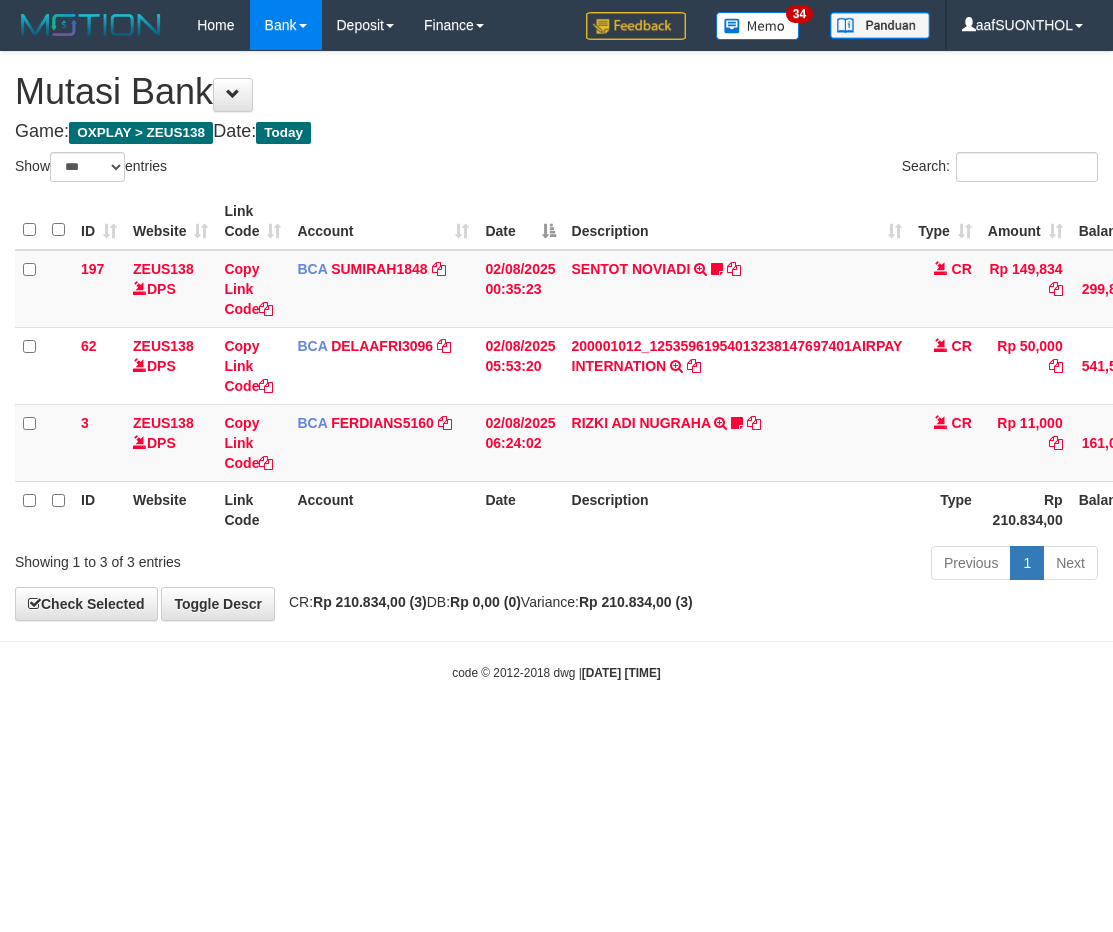 select on "***" 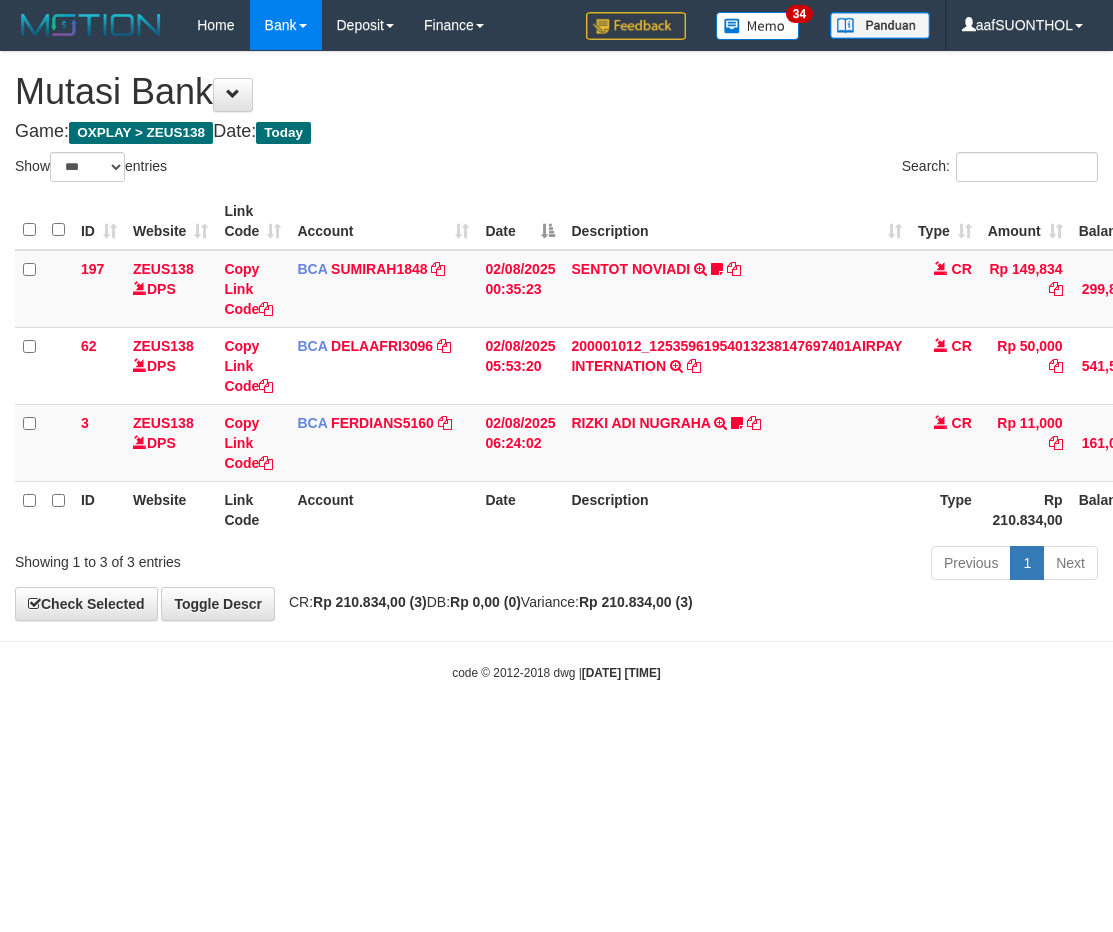 scroll, scrollTop: 0, scrollLeft: 0, axis: both 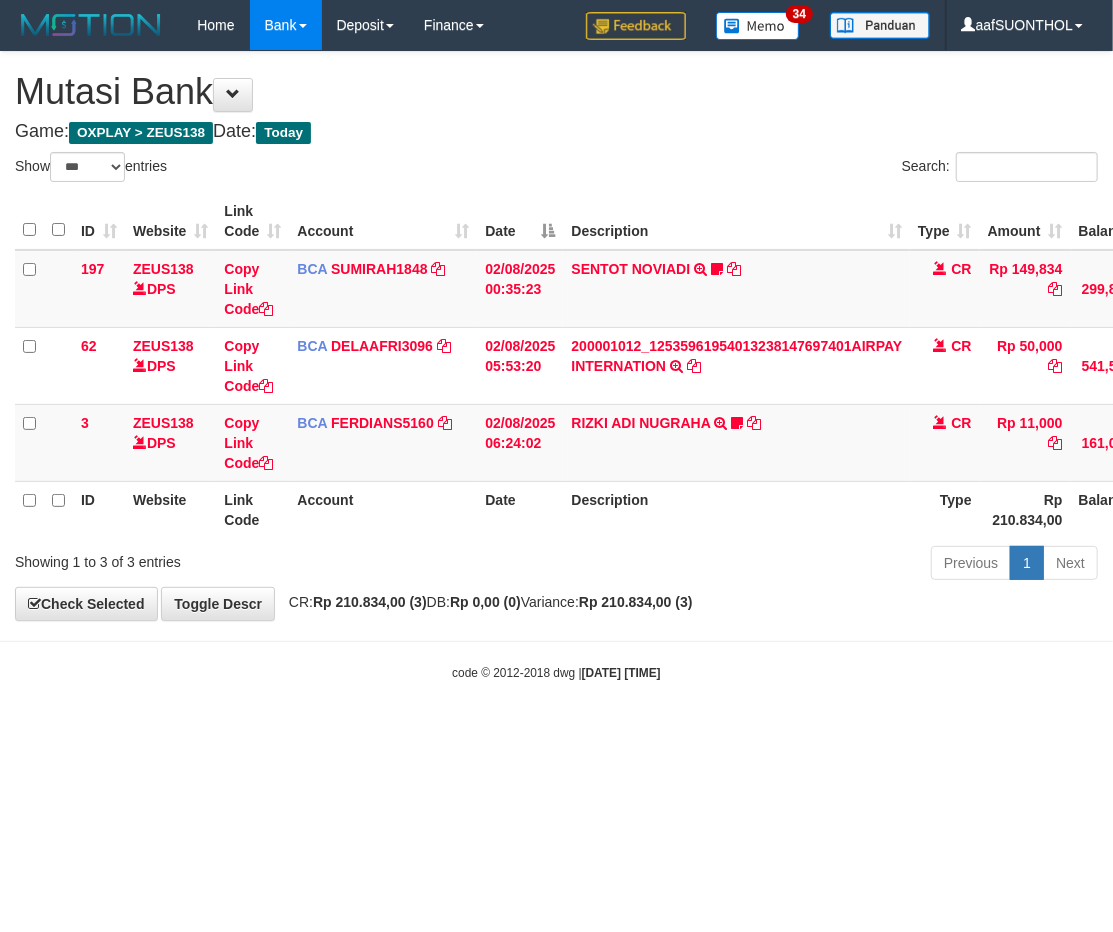click on "Toggle navigation
Home
Bank
Account List
Load
By Website
Group
[OXPLAY]													ZEUS138
By Load Group (DPS)
Sync" at bounding box center (556, 366) 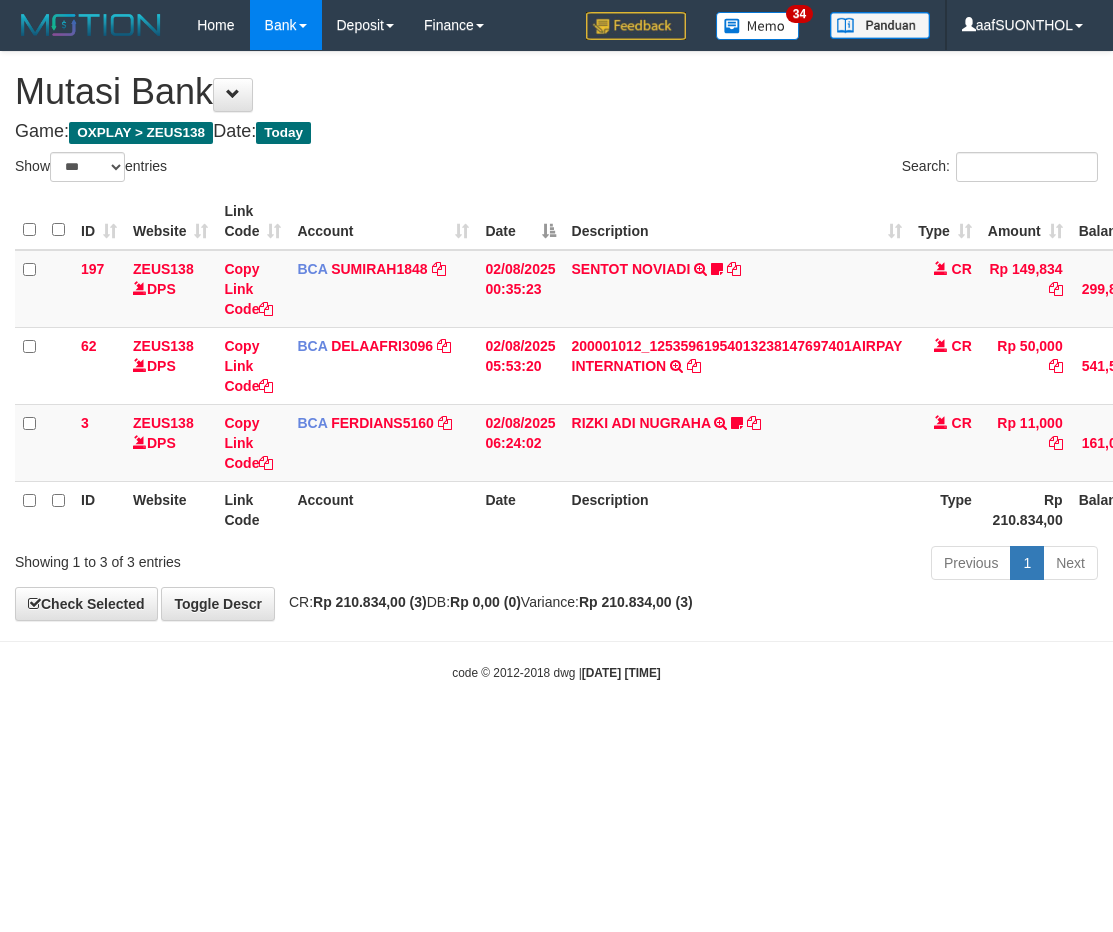 select on "***" 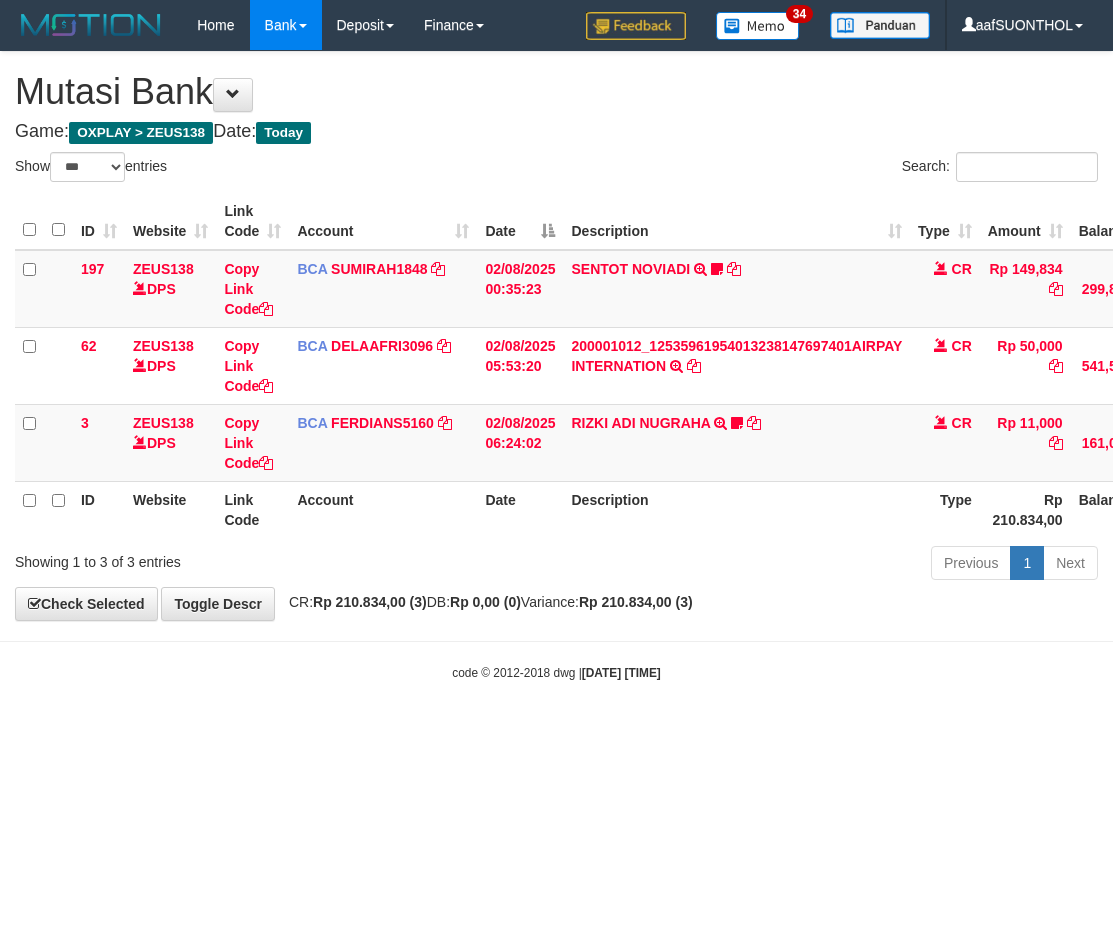 scroll, scrollTop: 0, scrollLeft: 0, axis: both 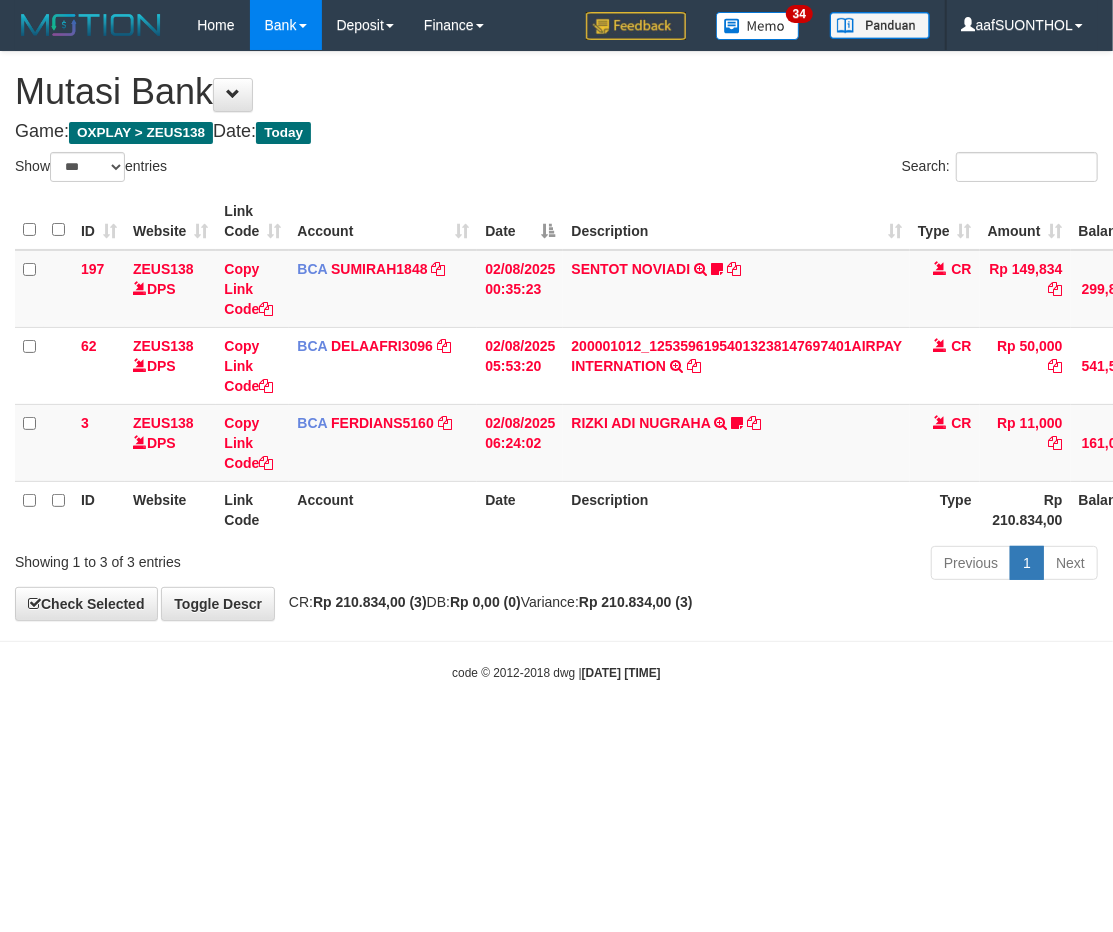click on "Toggle navigation
Home
Bank
Account List
Load
By Website
Group
[OXPLAY]													ZEUS138
By Load Group (DPS)
Sync" at bounding box center [556, 366] 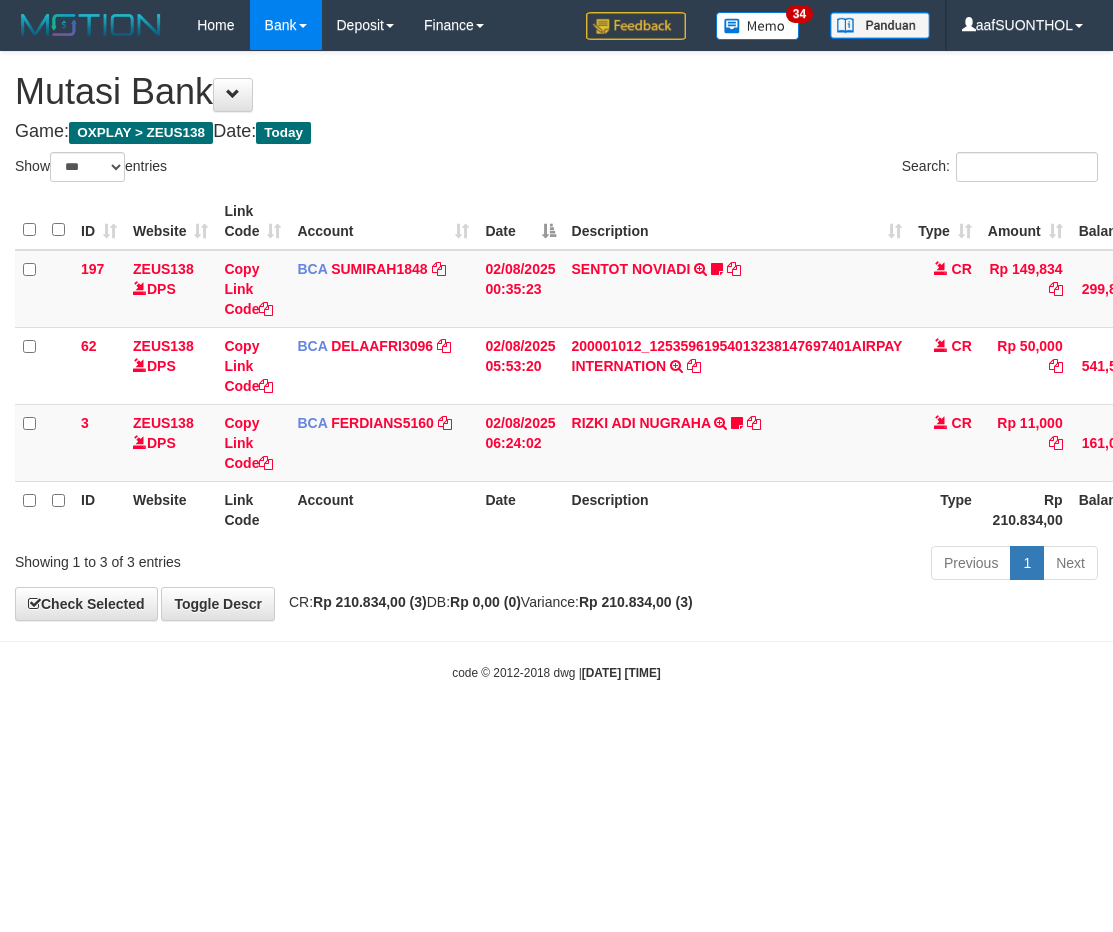 select on "***" 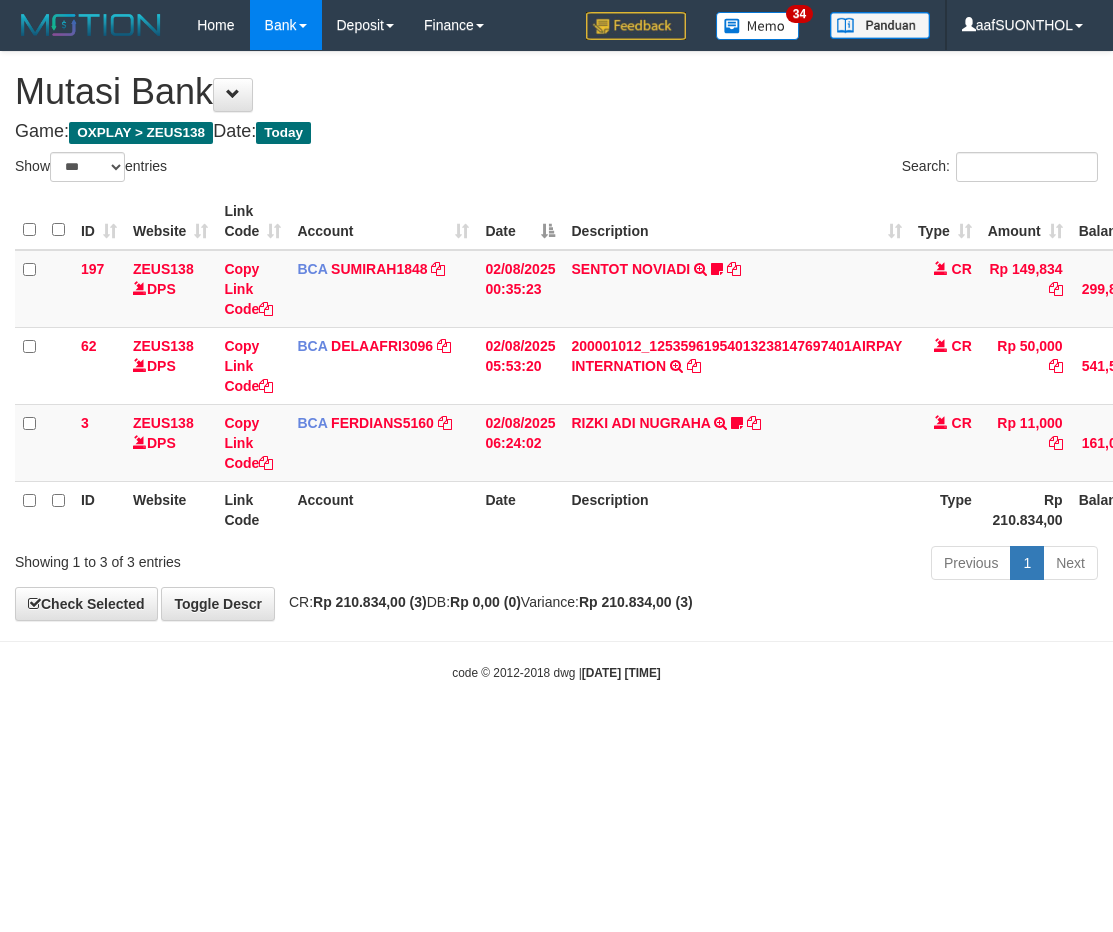 scroll, scrollTop: 0, scrollLeft: 0, axis: both 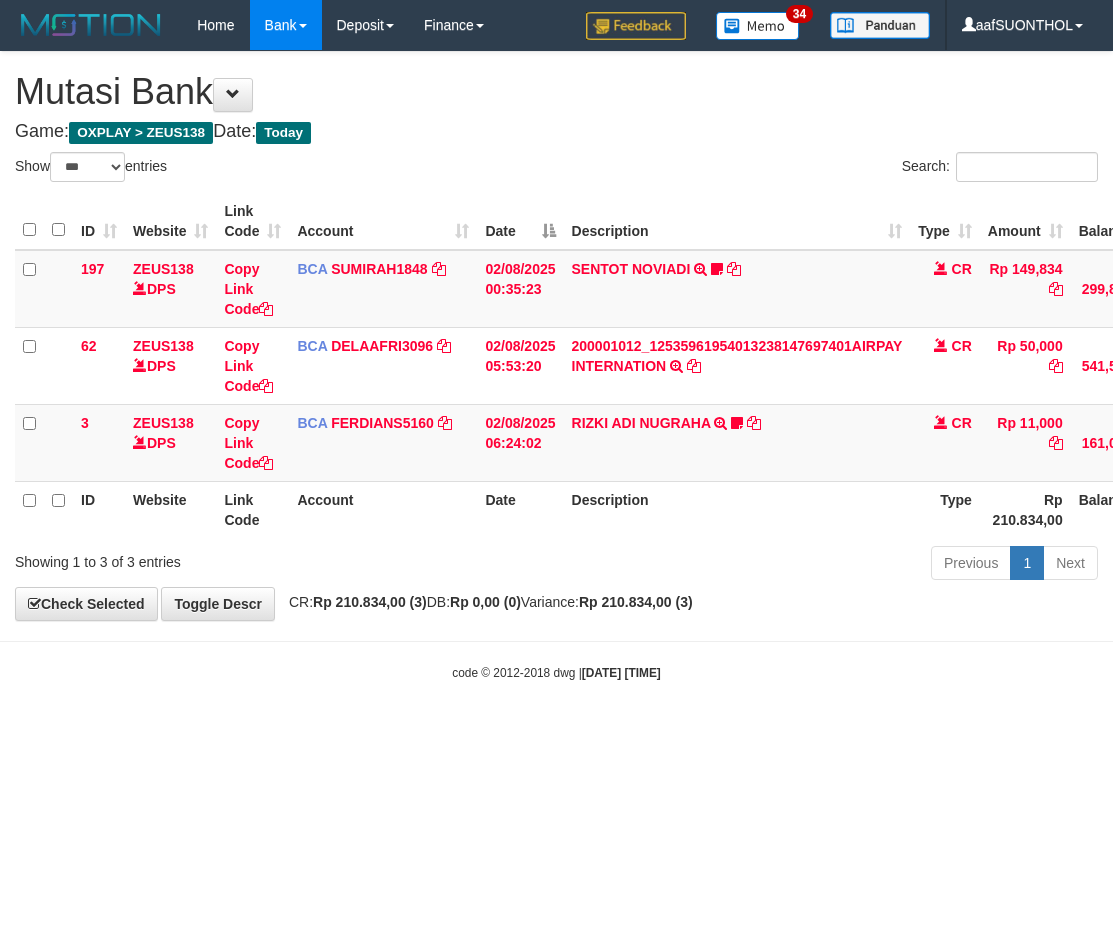 select on "***" 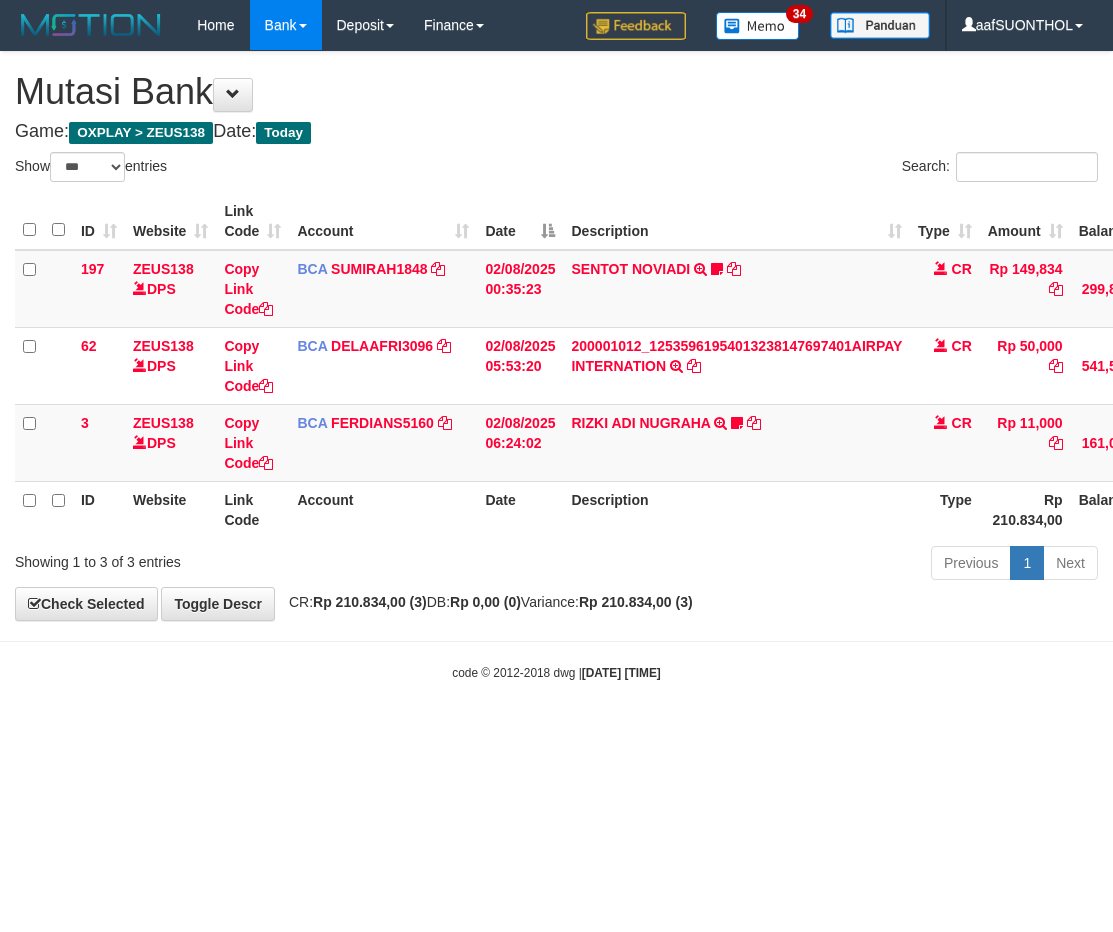 scroll, scrollTop: 0, scrollLeft: 0, axis: both 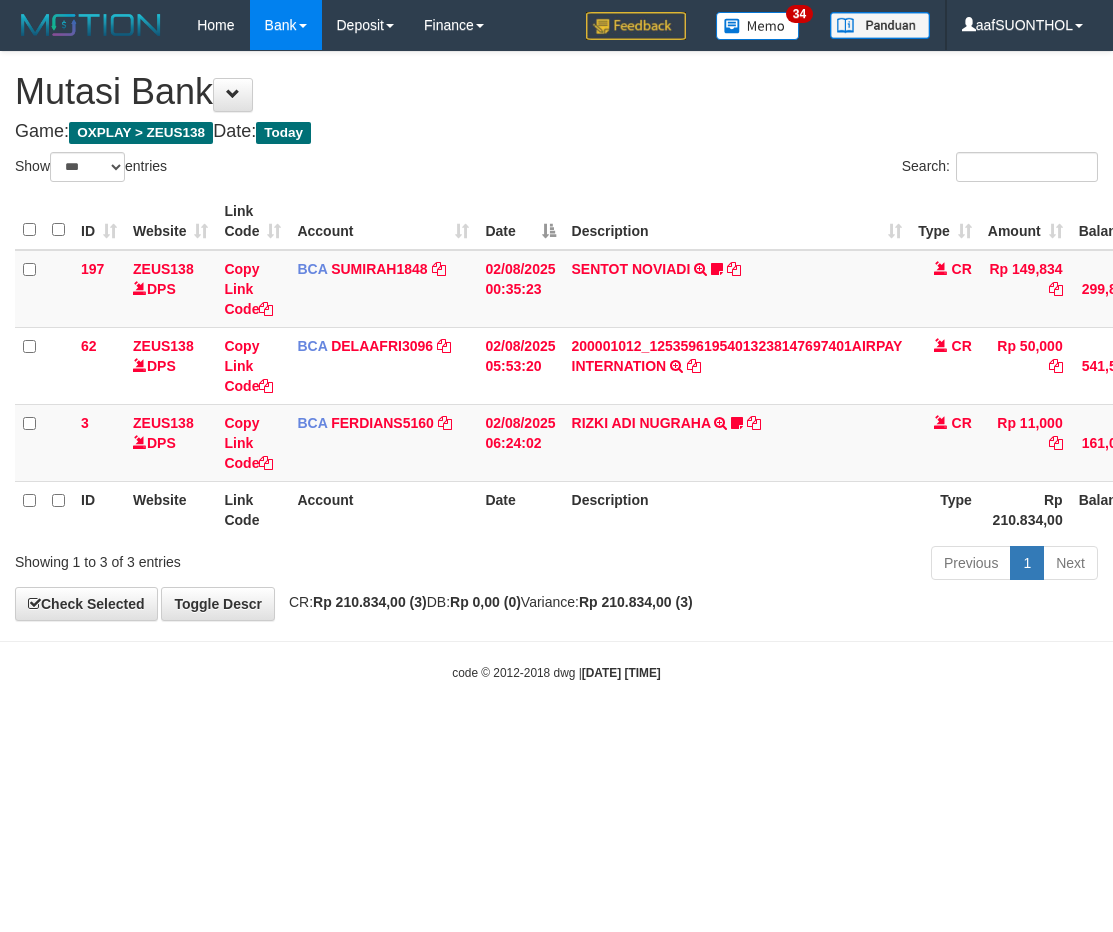 select on "***" 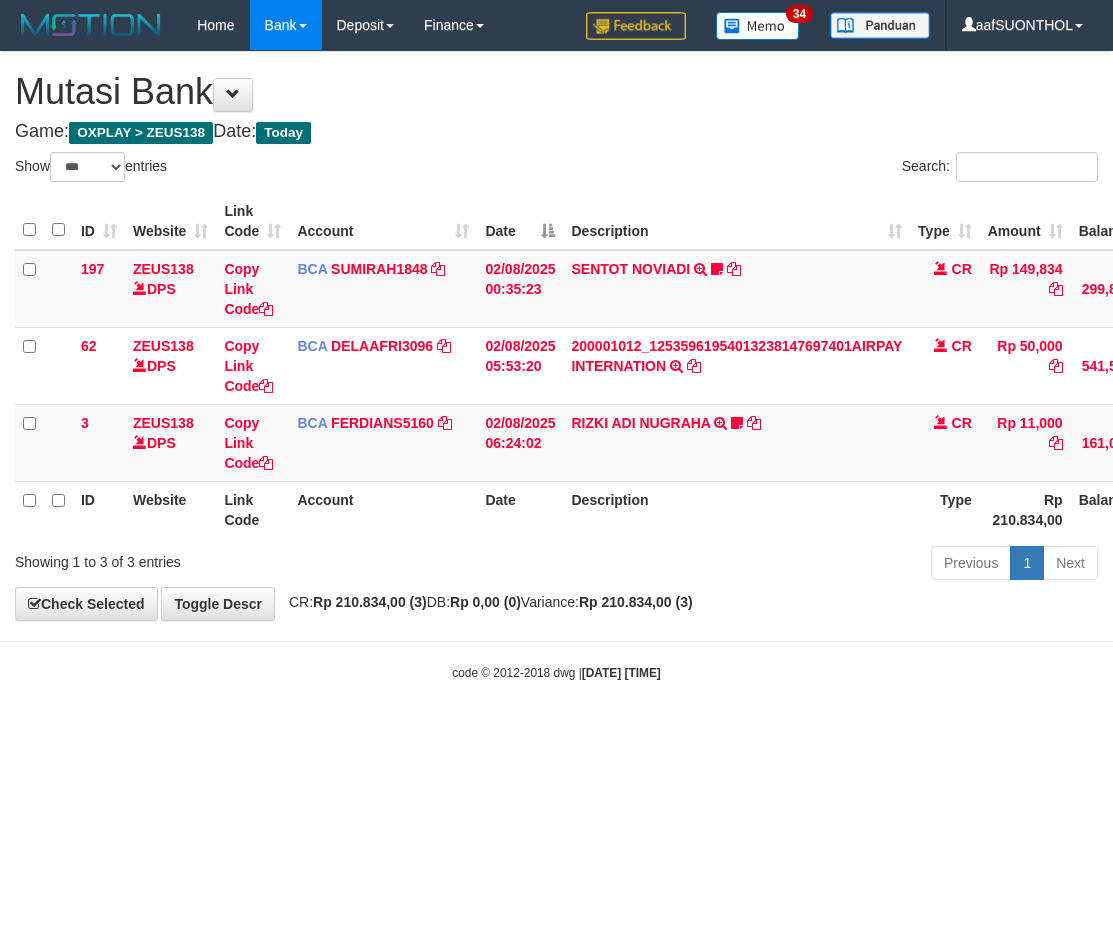 scroll, scrollTop: 0, scrollLeft: 0, axis: both 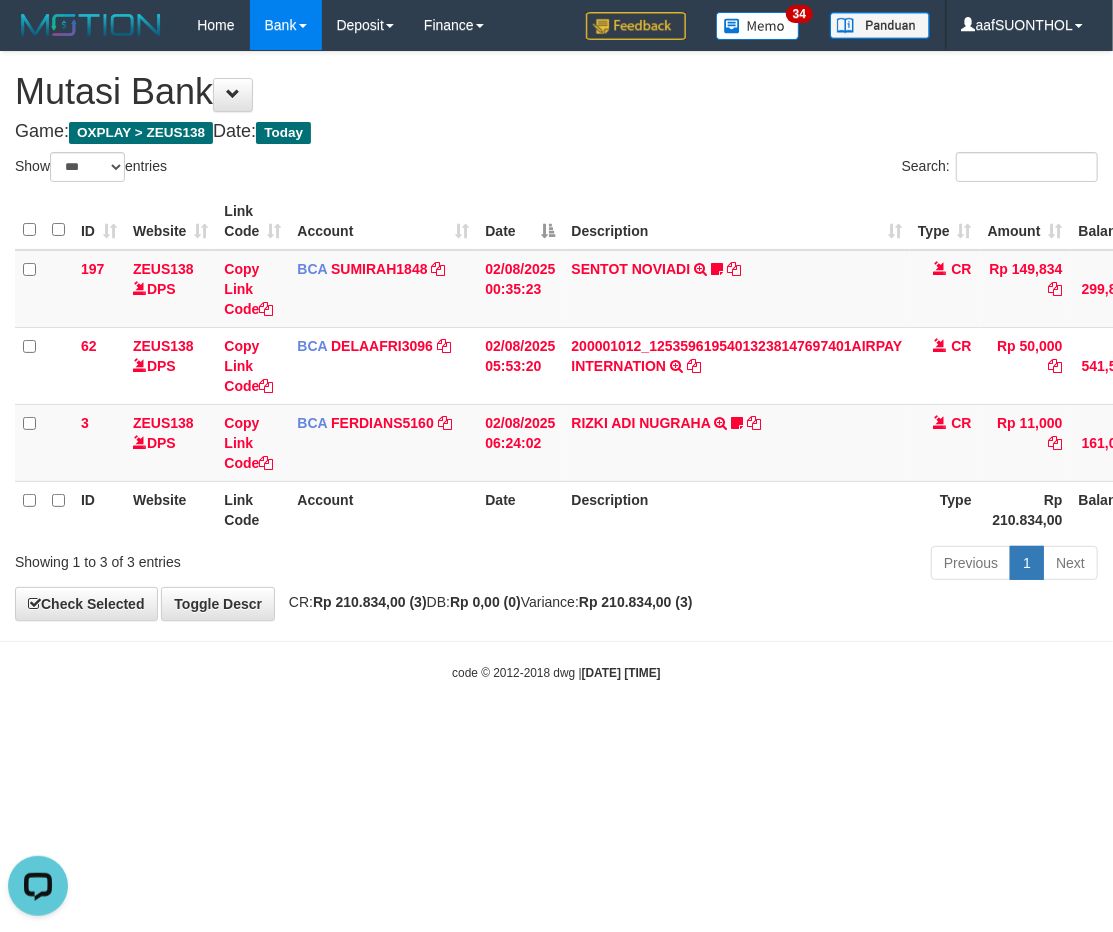 click on "Toggle navigation
Home
Bank
Account List
Load
By Website
Group
[OXPLAY]													ZEUS138
By Load Group (DPS)
Sync" at bounding box center [556, 366] 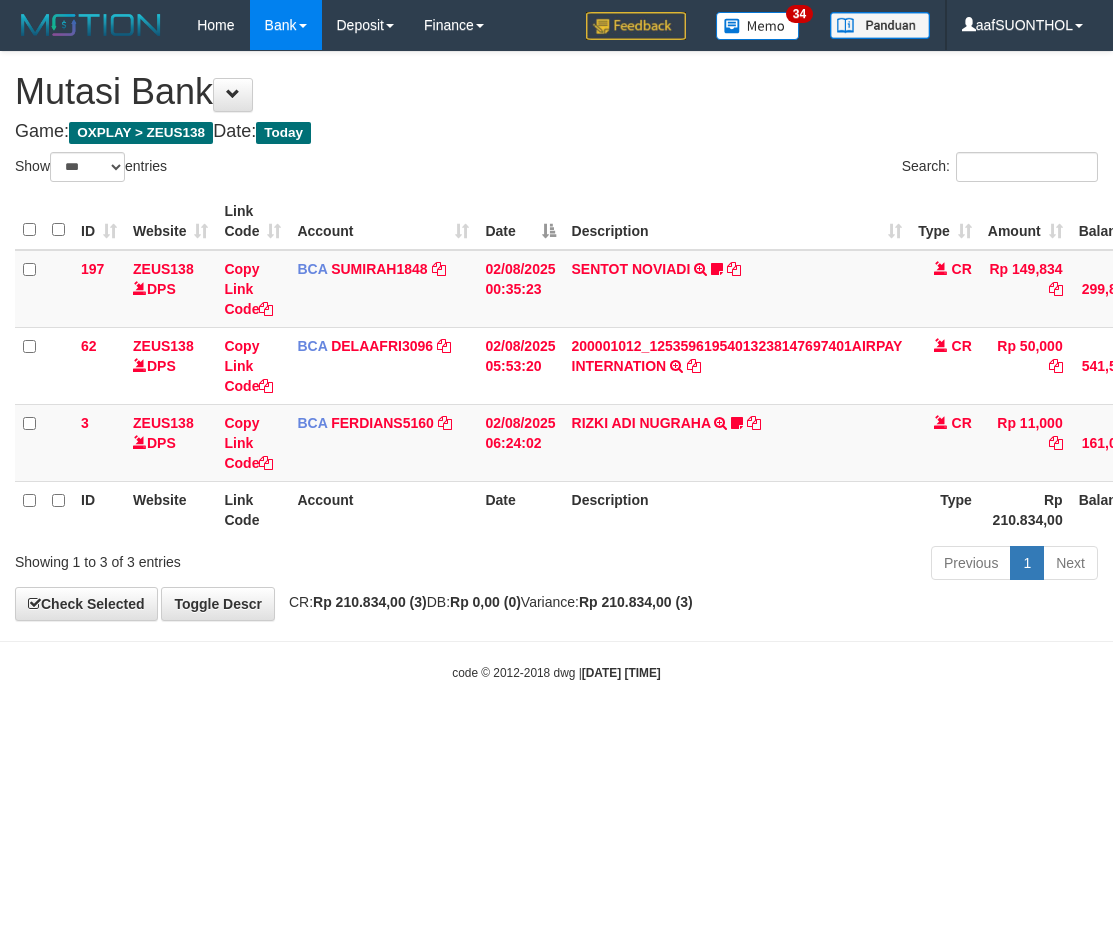 select on "***" 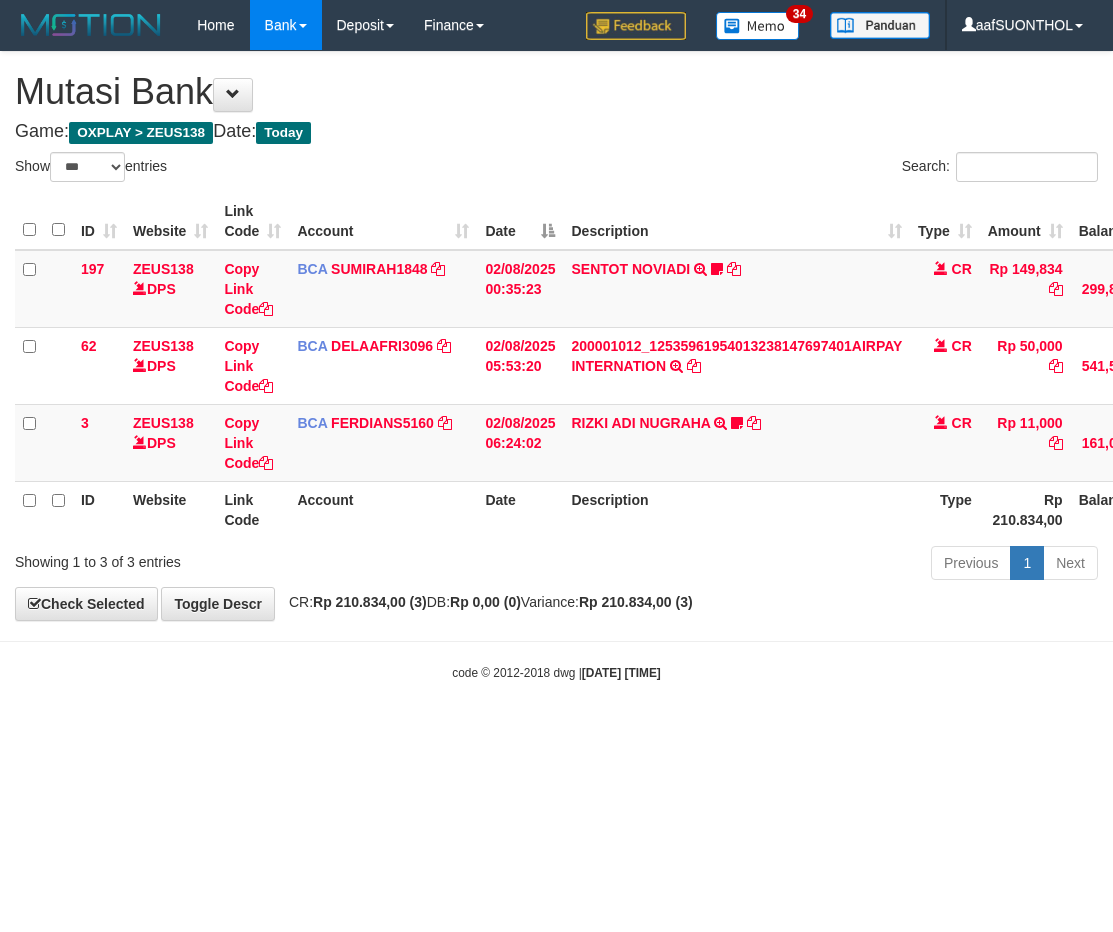 scroll, scrollTop: 0, scrollLeft: 0, axis: both 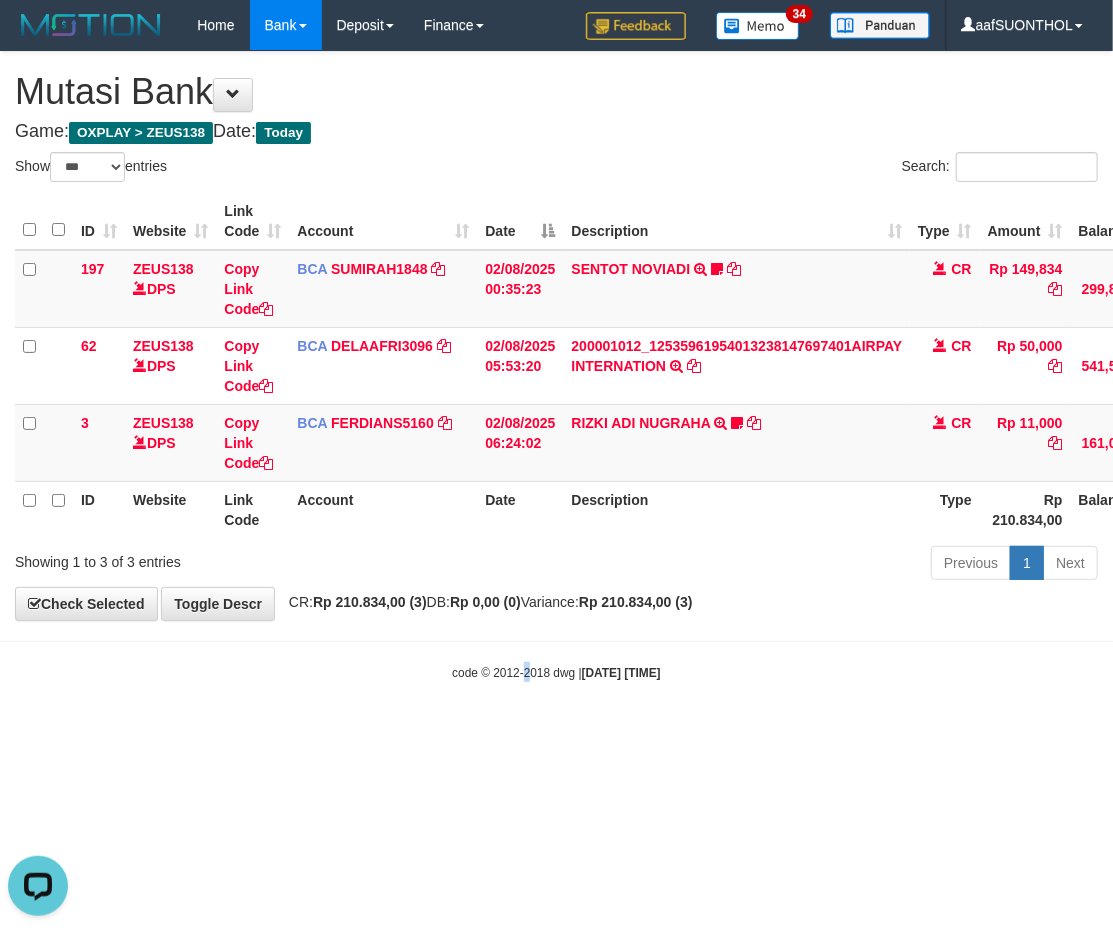 drag, startPoint x: 510, startPoint y: 665, endPoint x: 450, endPoint y: 640, distance: 65 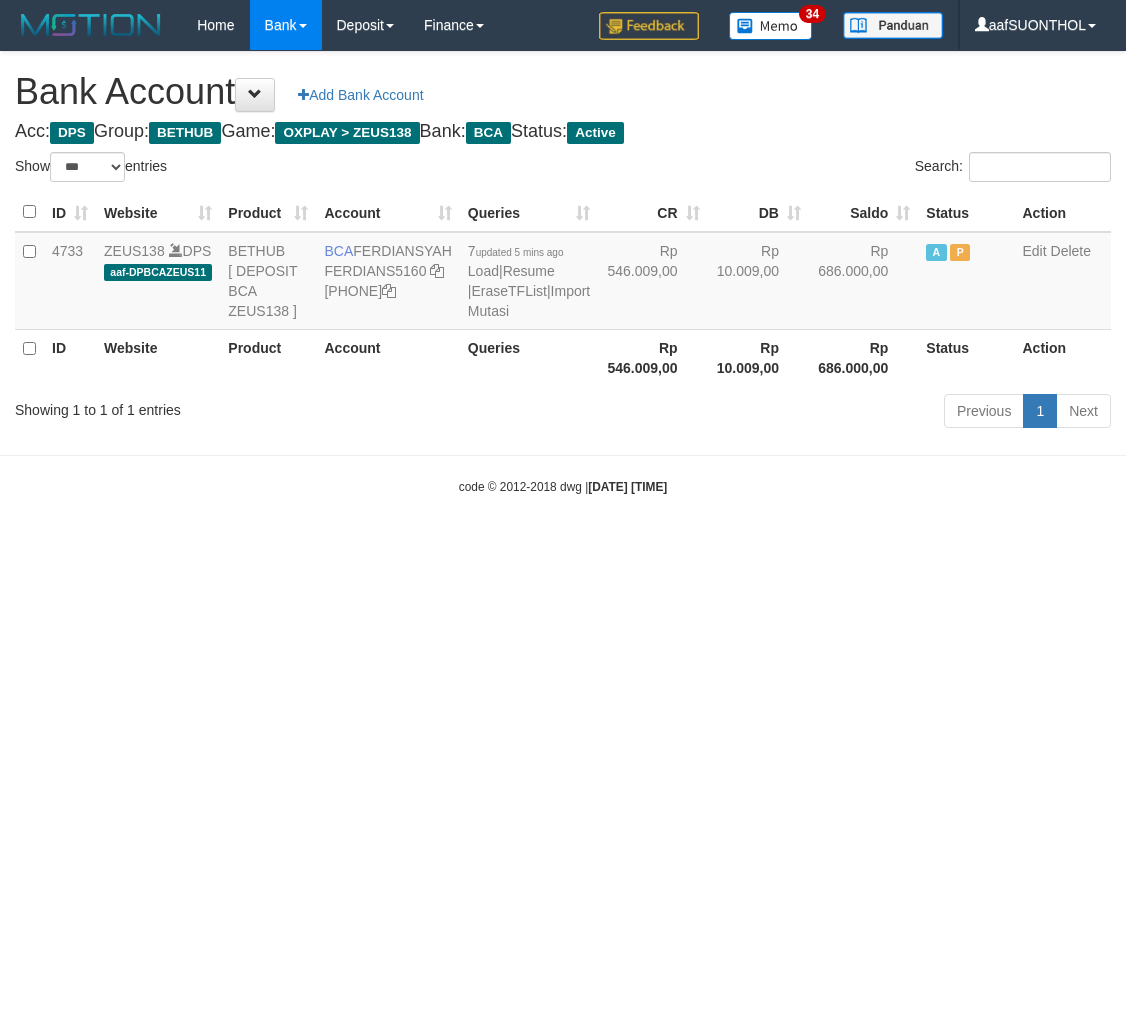 select on "***" 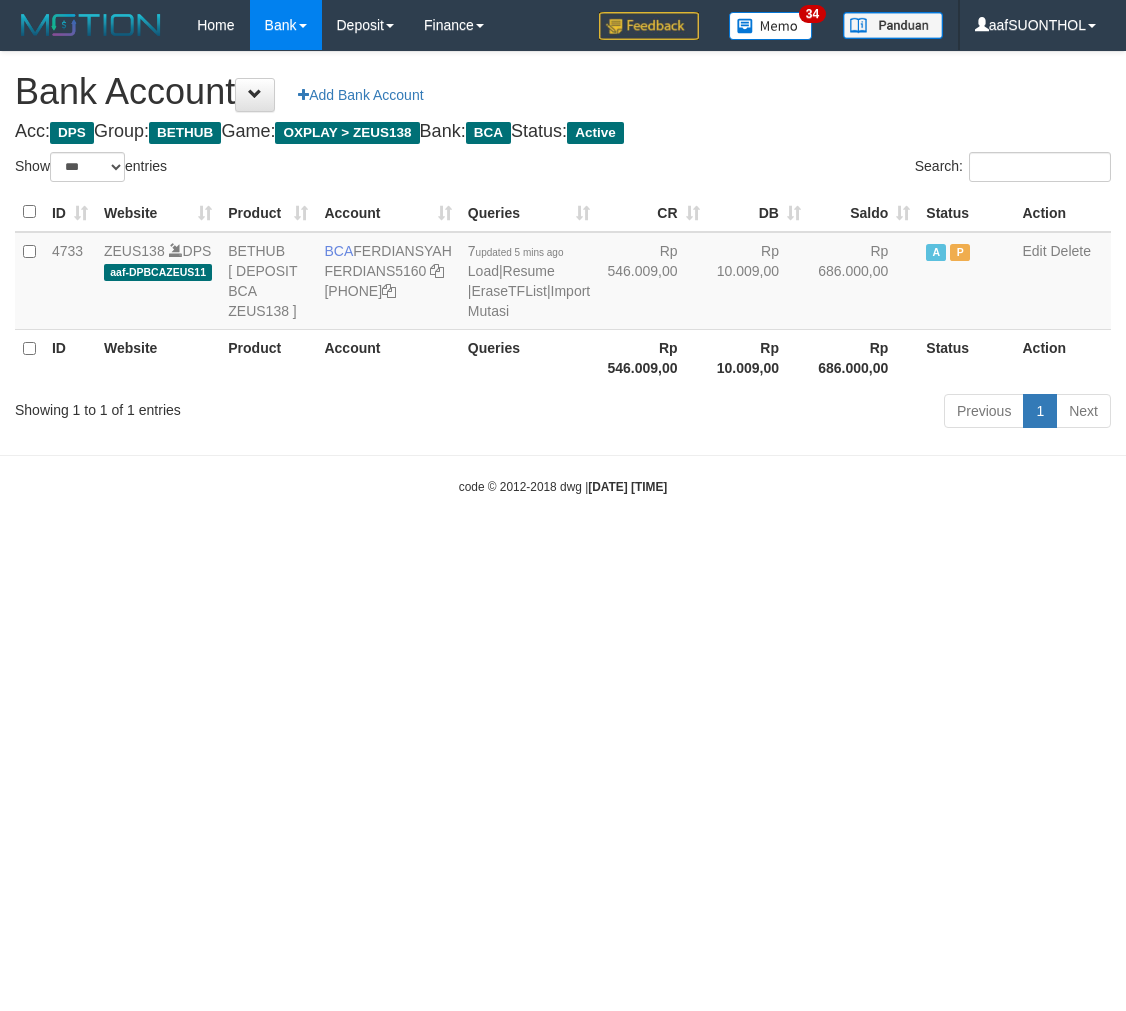 scroll, scrollTop: 0, scrollLeft: 0, axis: both 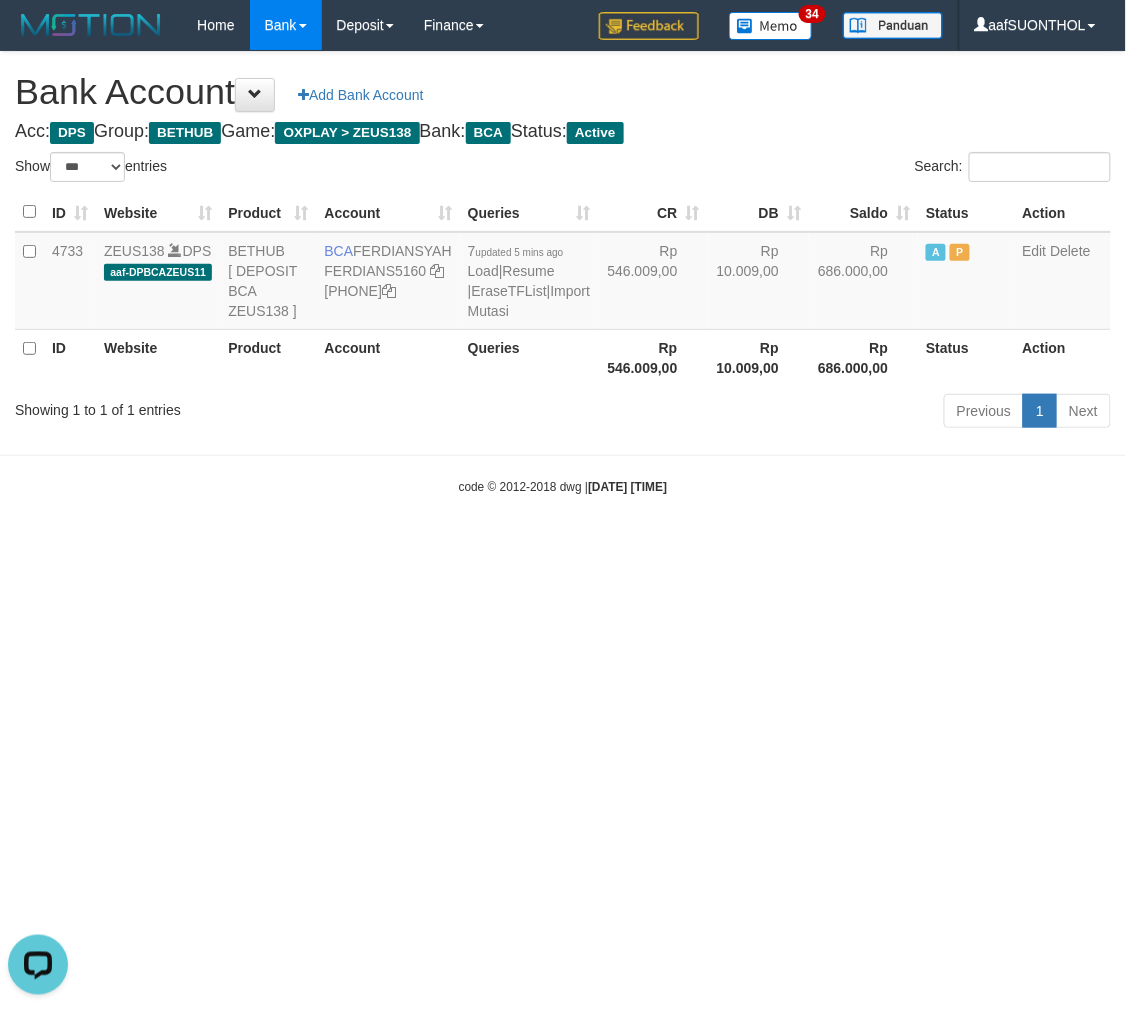 click on "Toggle navigation
Home
Bank
Account List
Load
By Website
Group
[OXPLAY]													ZEUS138
By Load Group (DPS)
Sync" at bounding box center (563, 273) 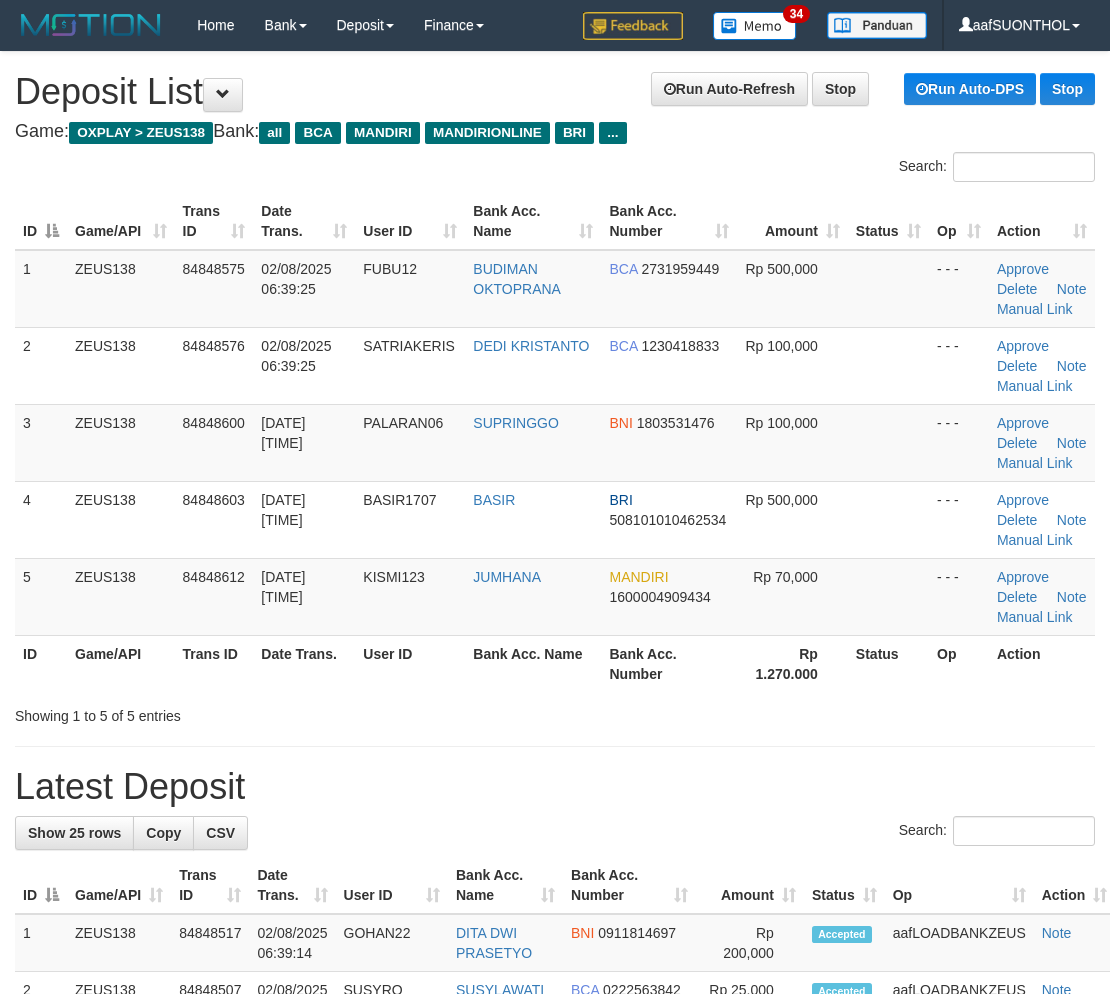scroll, scrollTop: 0, scrollLeft: 0, axis: both 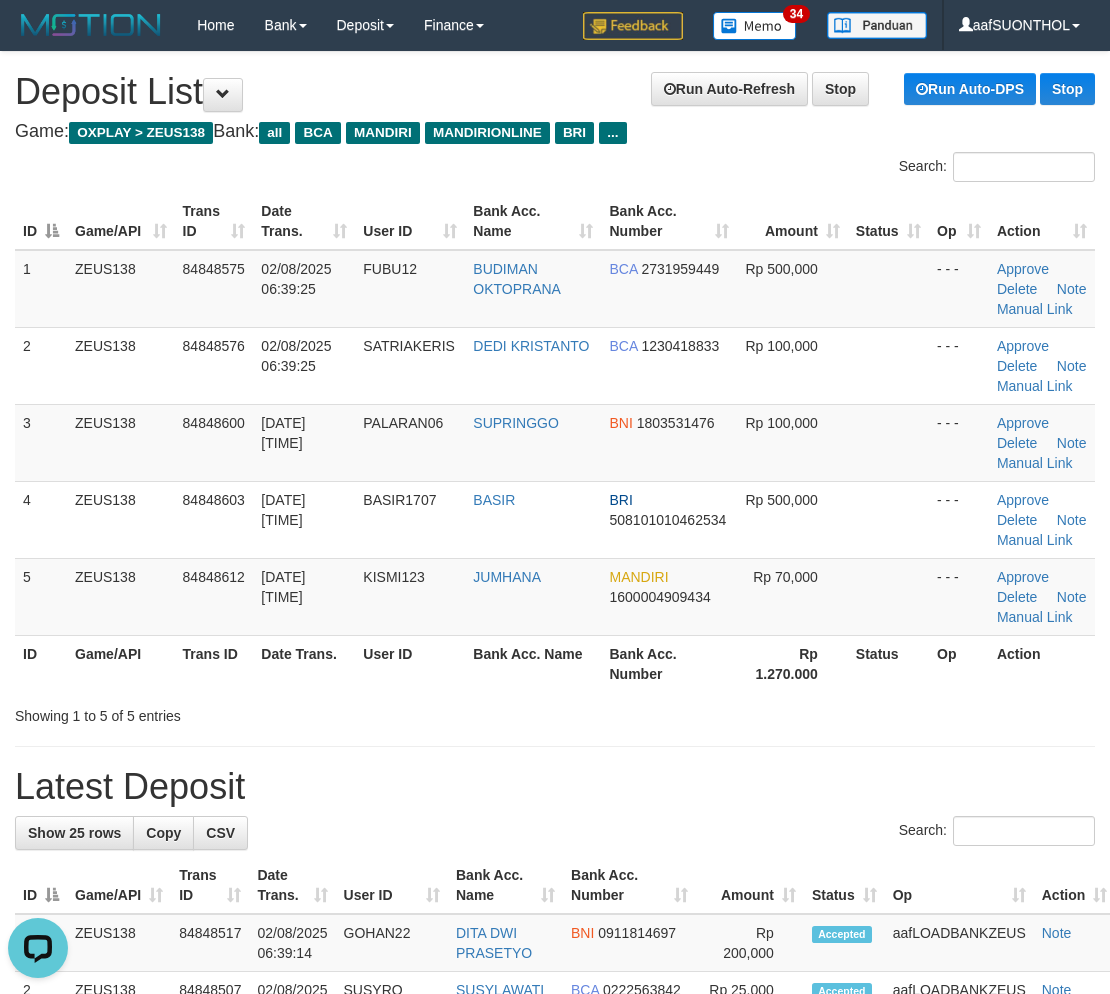 click on "Status" at bounding box center [888, 663] 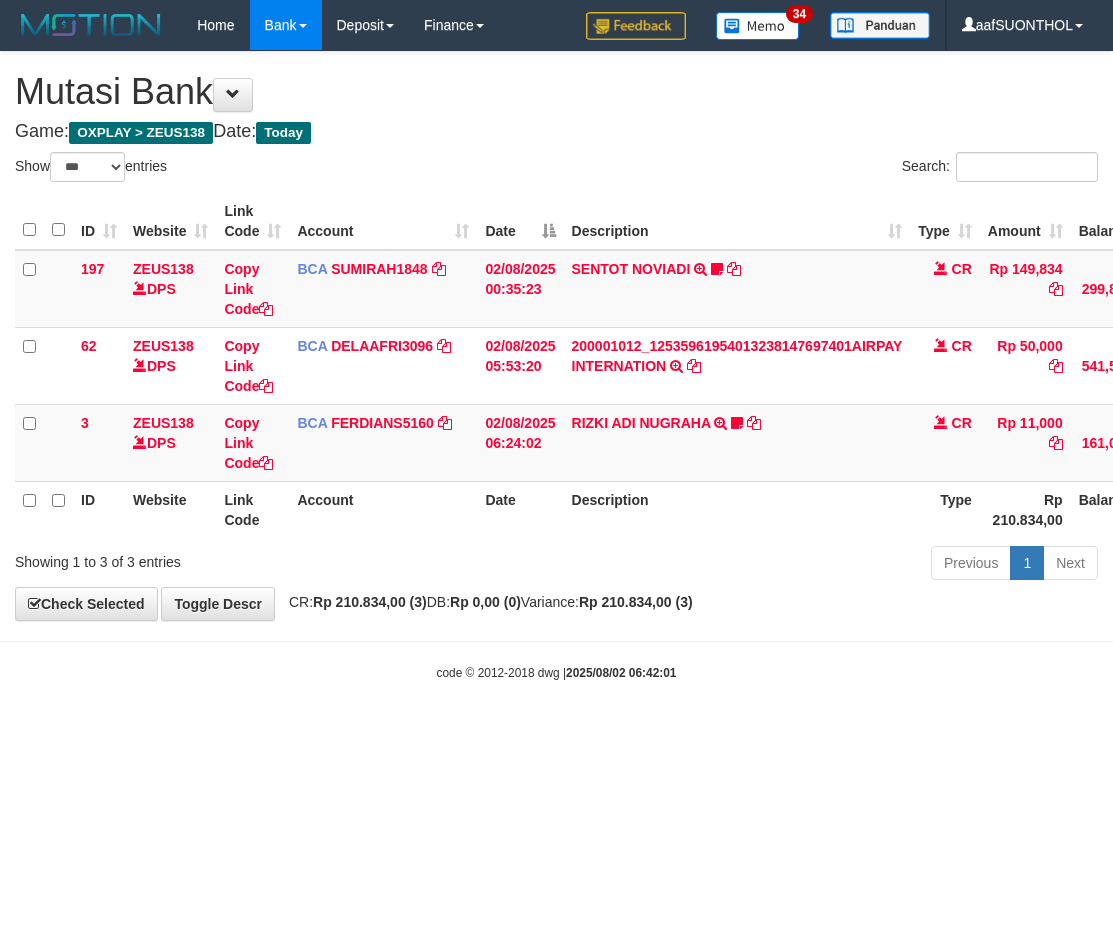 select on "***" 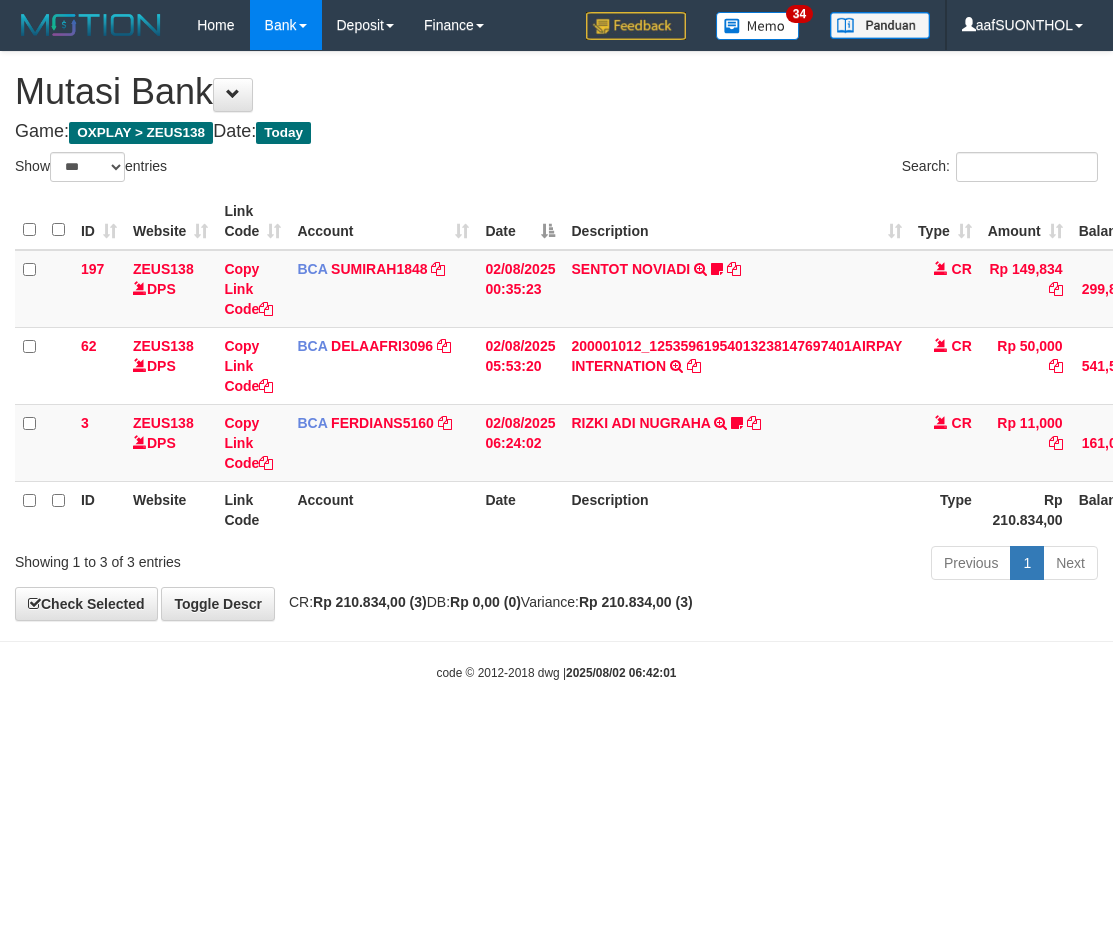 scroll, scrollTop: 0, scrollLeft: 0, axis: both 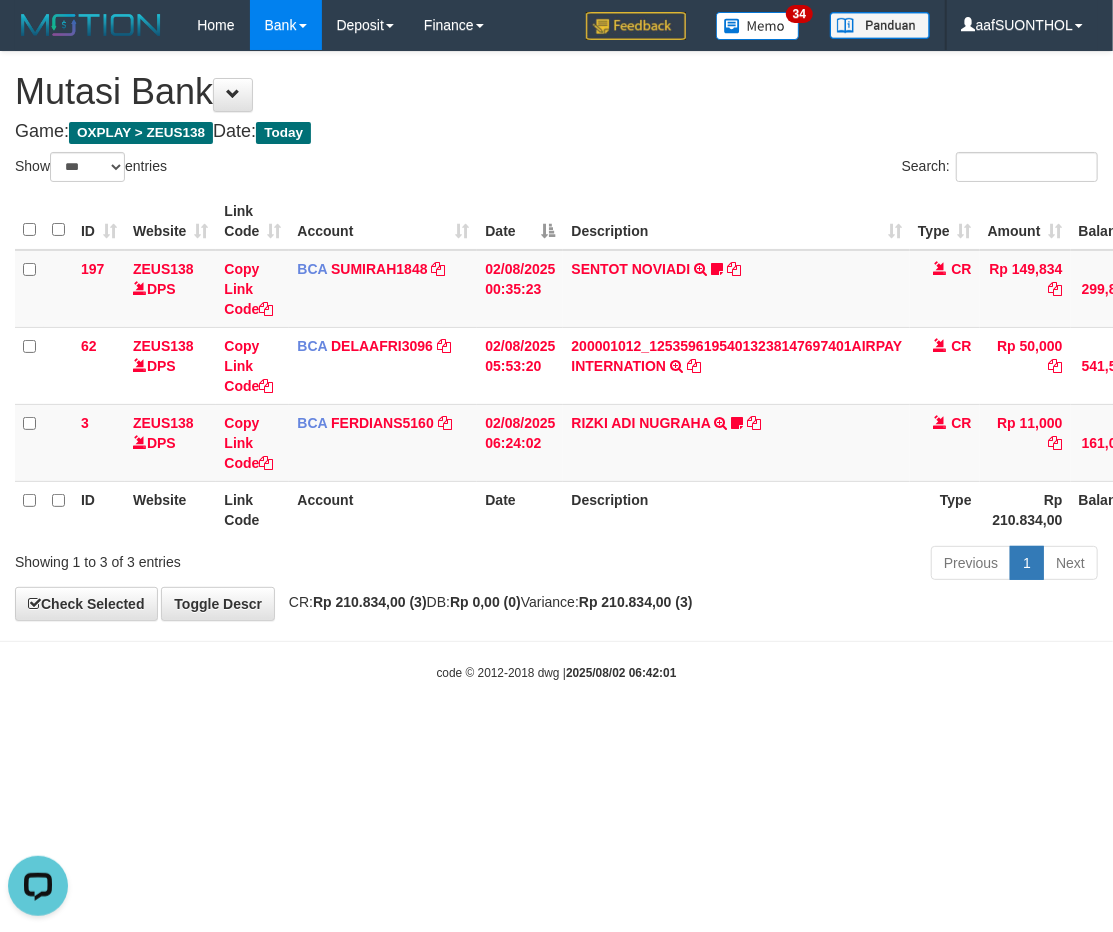 click on "Toggle navigation
Home
Bank
Account List
Load
By Website
Group
[OXPLAY]													ZEUS138
By Load Group (DPS)
Sync" at bounding box center [556, 366] 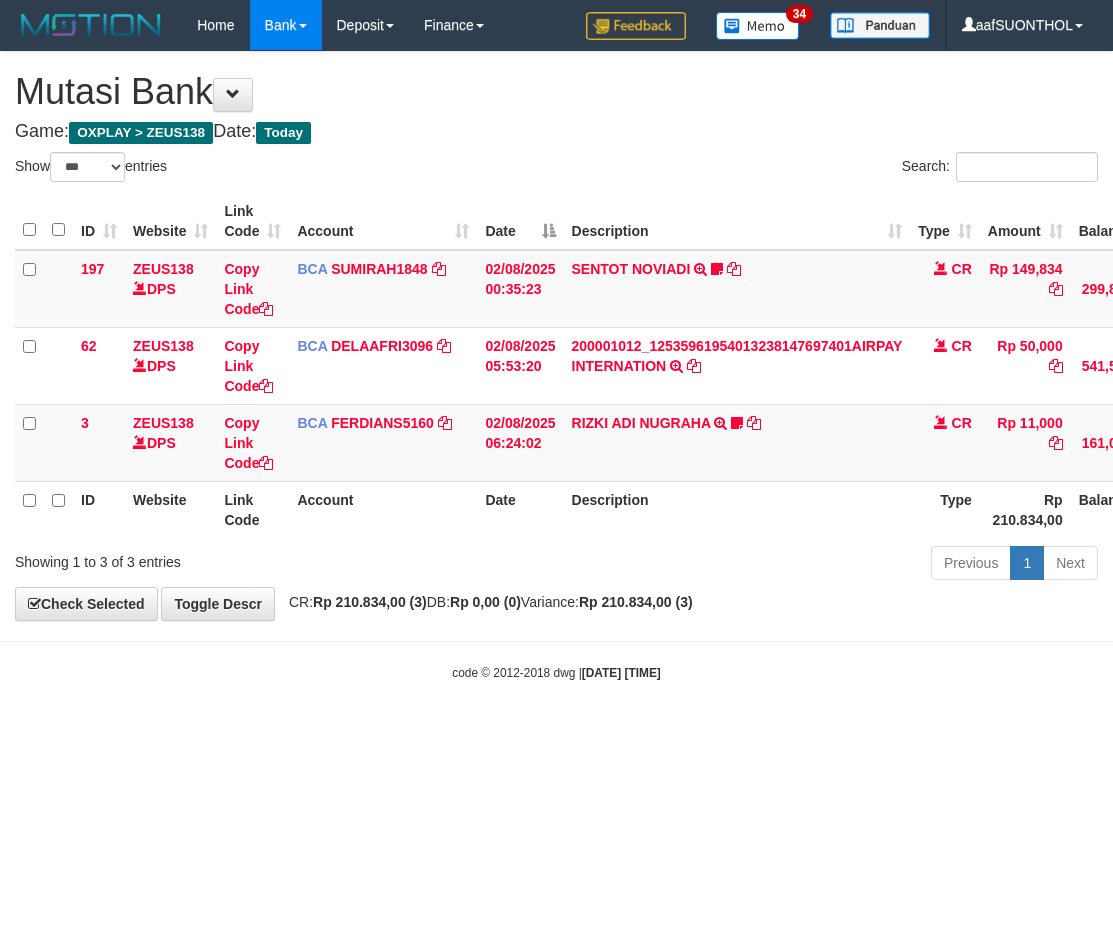 select on "***" 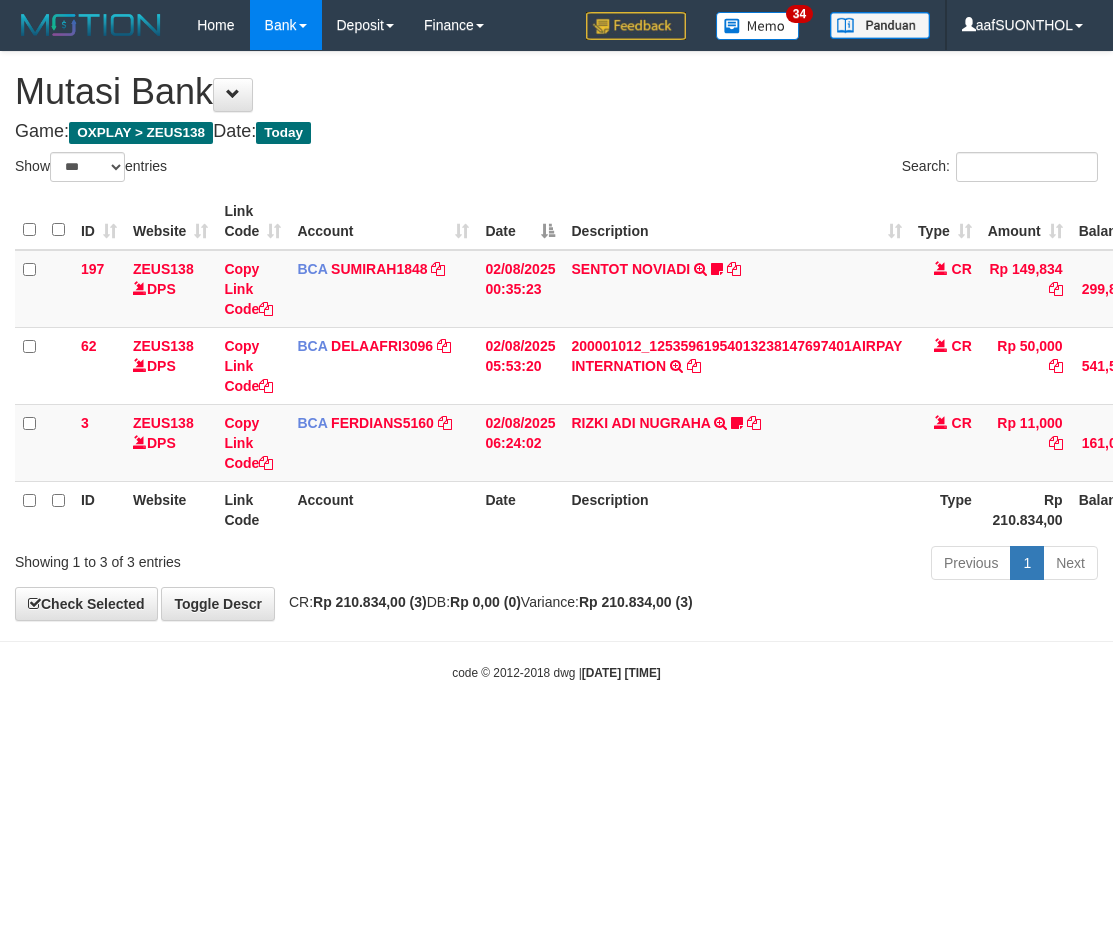 scroll, scrollTop: 0, scrollLeft: 0, axis: both 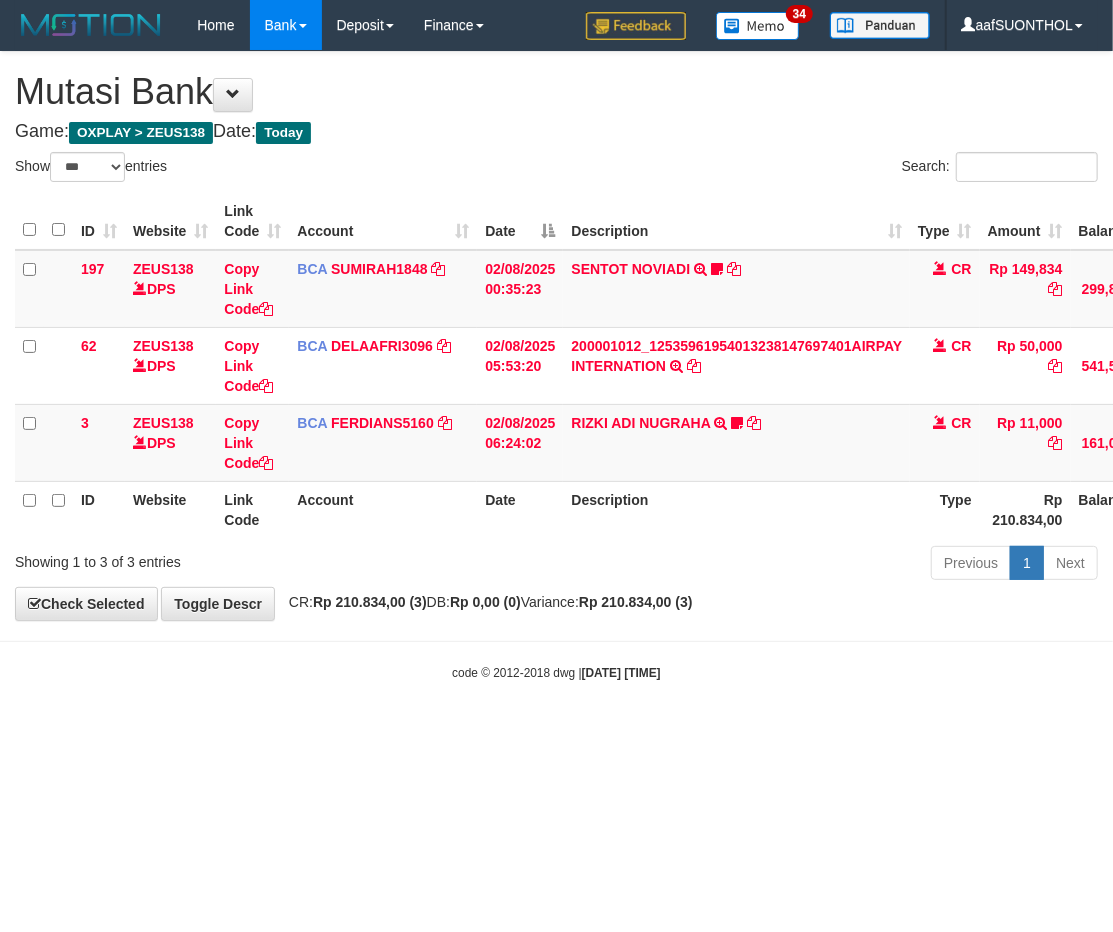 click on "Toggle navigation
Home
Bank
Account List
Load
By Website
Group
[OXPLAY]													ZEUS138
By Load Group (DPS)" at bounding box center [556, 366] 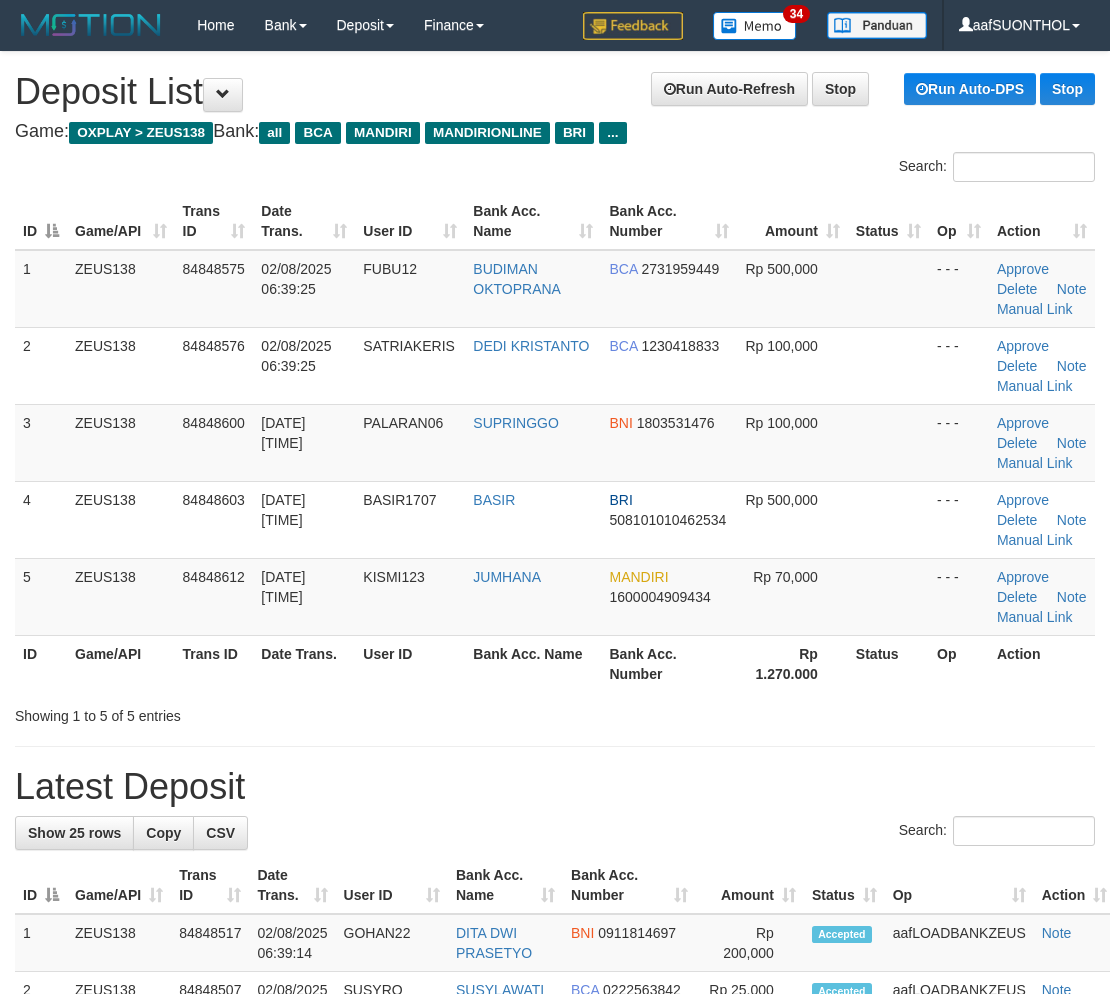 scroll, scrollTop: 0, scrollLeft: 0, axis: both 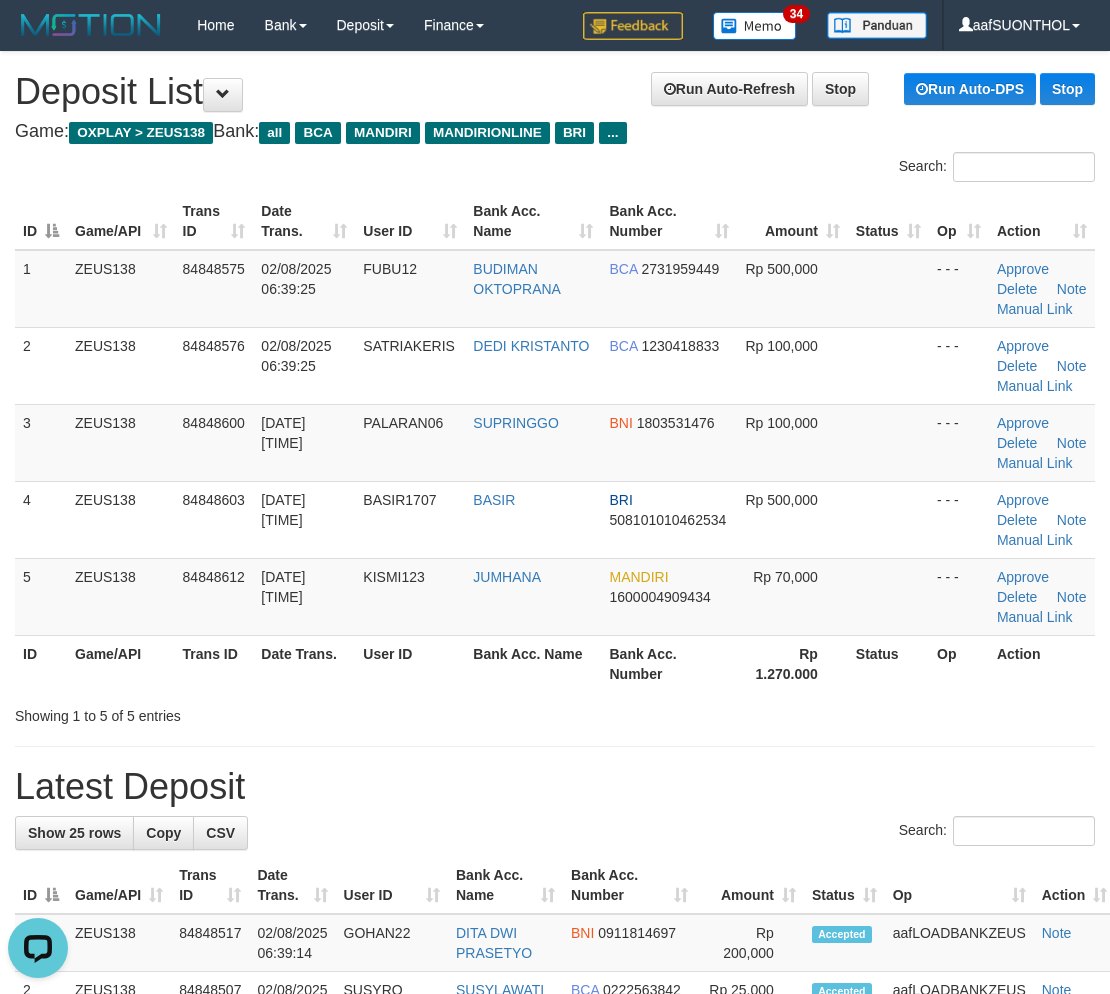 click on "**********" at bounding box center [555, 1292] 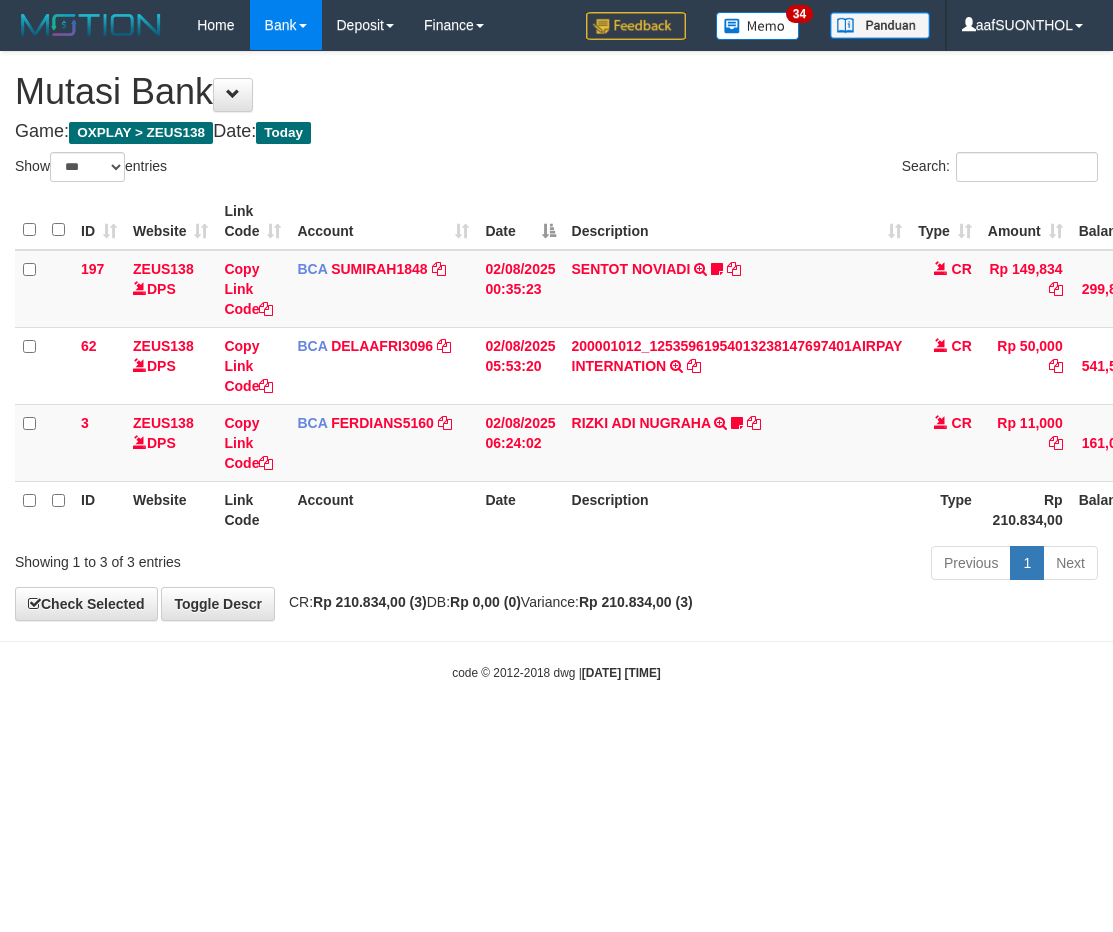 select on "***" 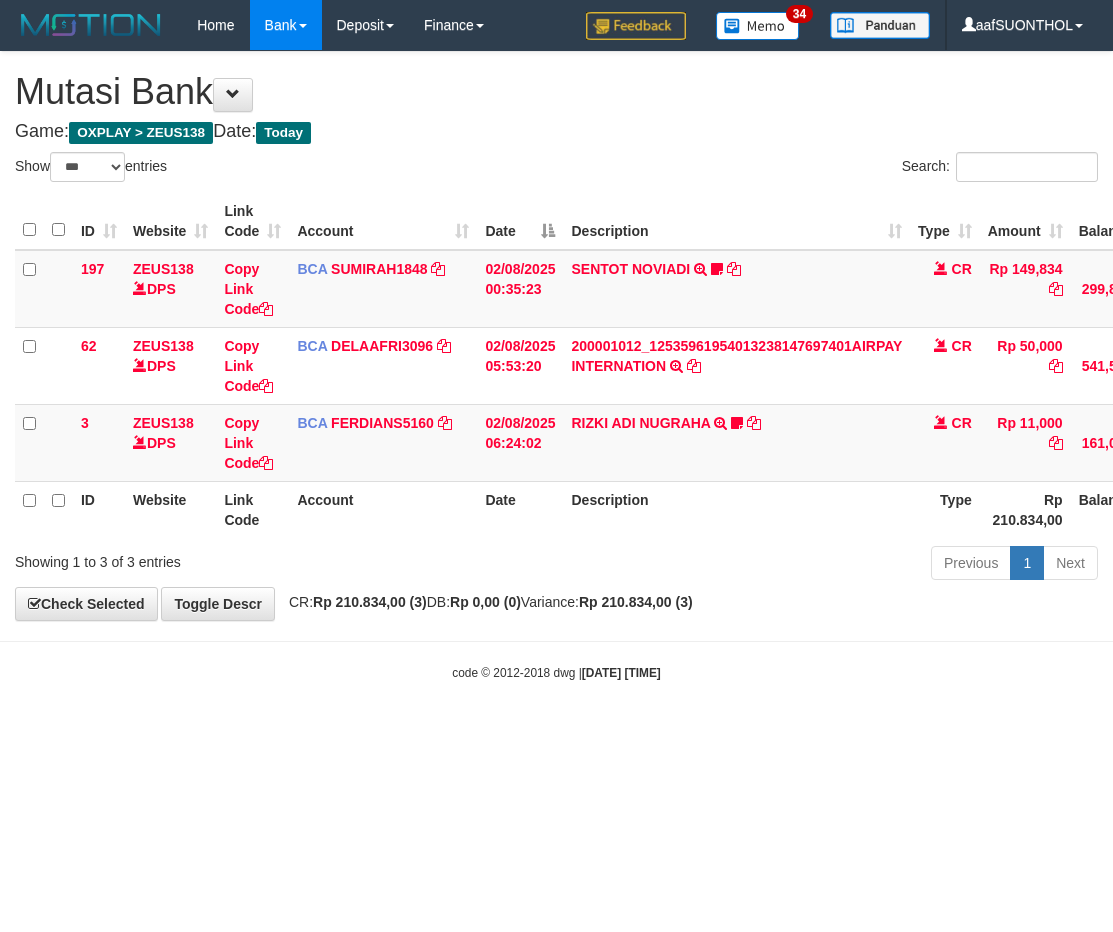 scroll, scrollTop: 0, scrollLeft: 0, axis: both 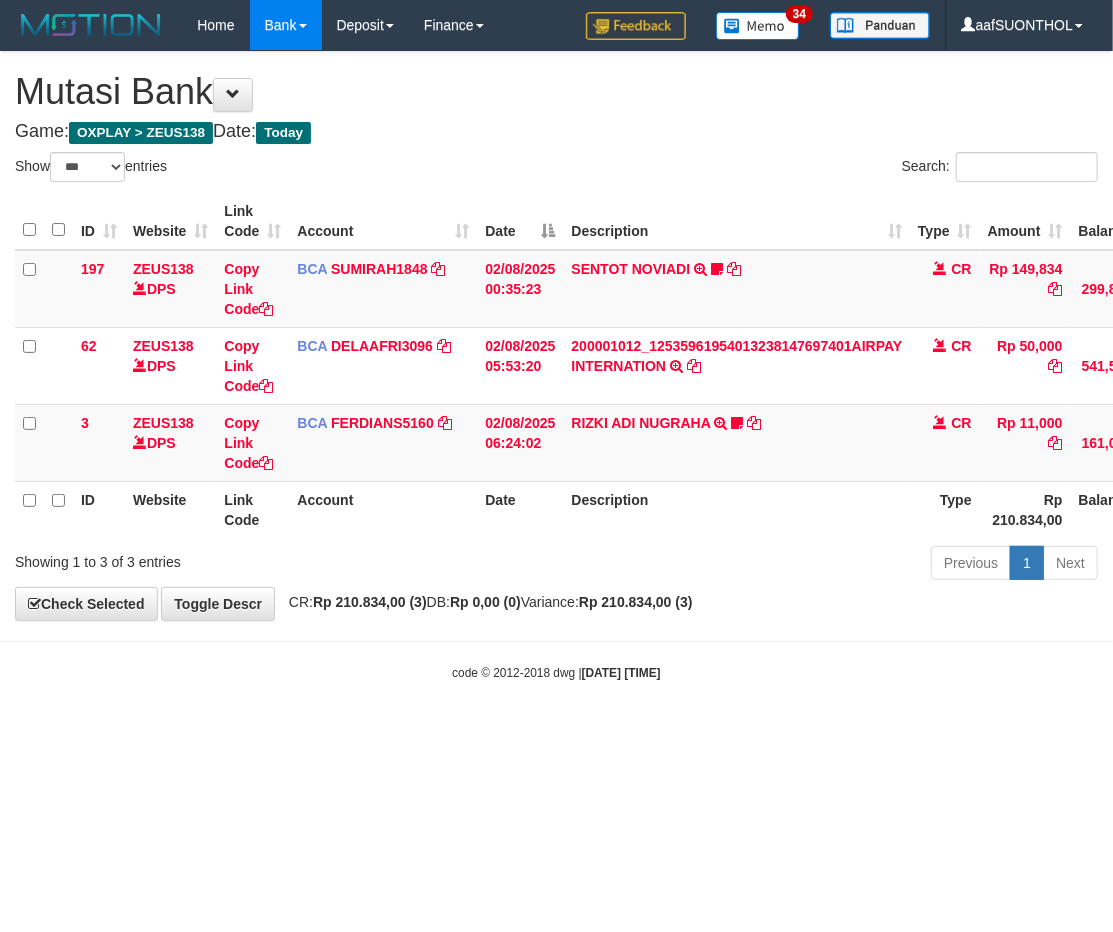click on "[DATE] [TIME]" at bounding box center (621, 673) 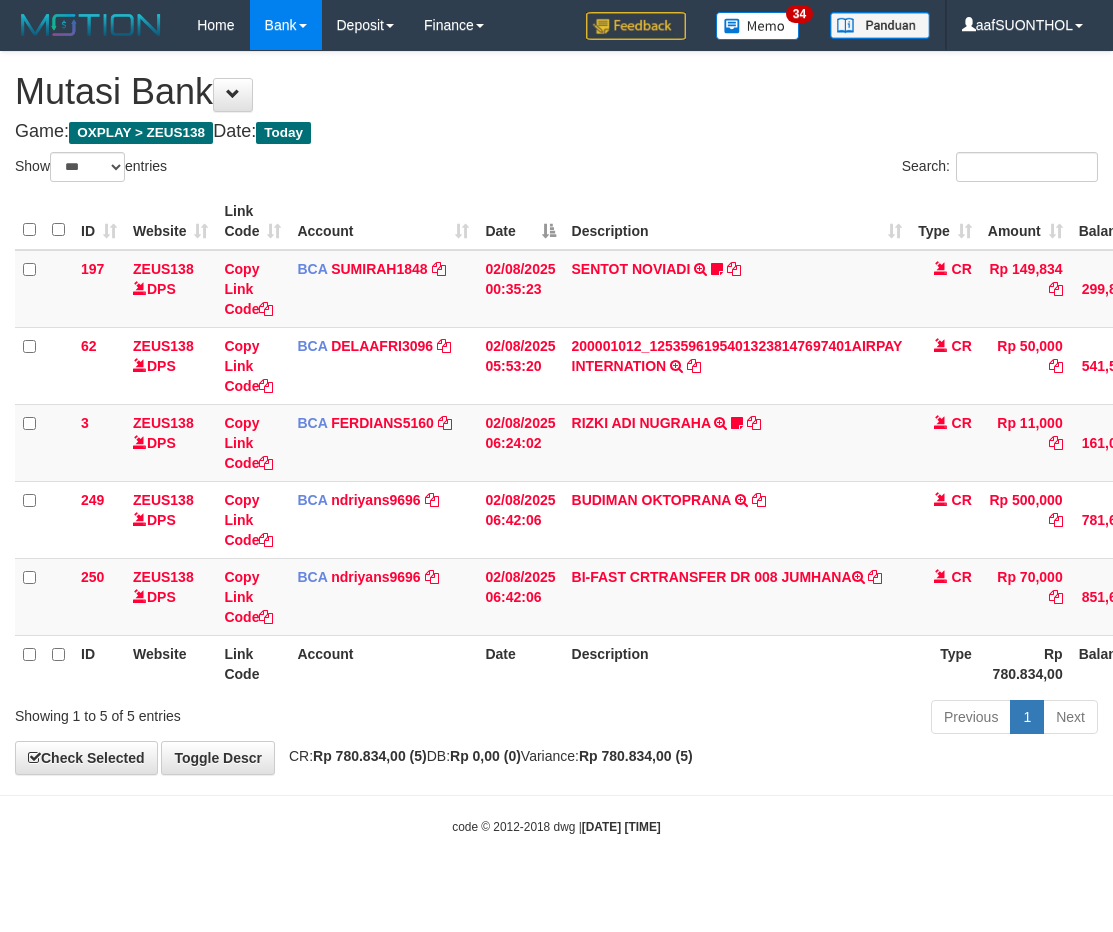 select on "***" 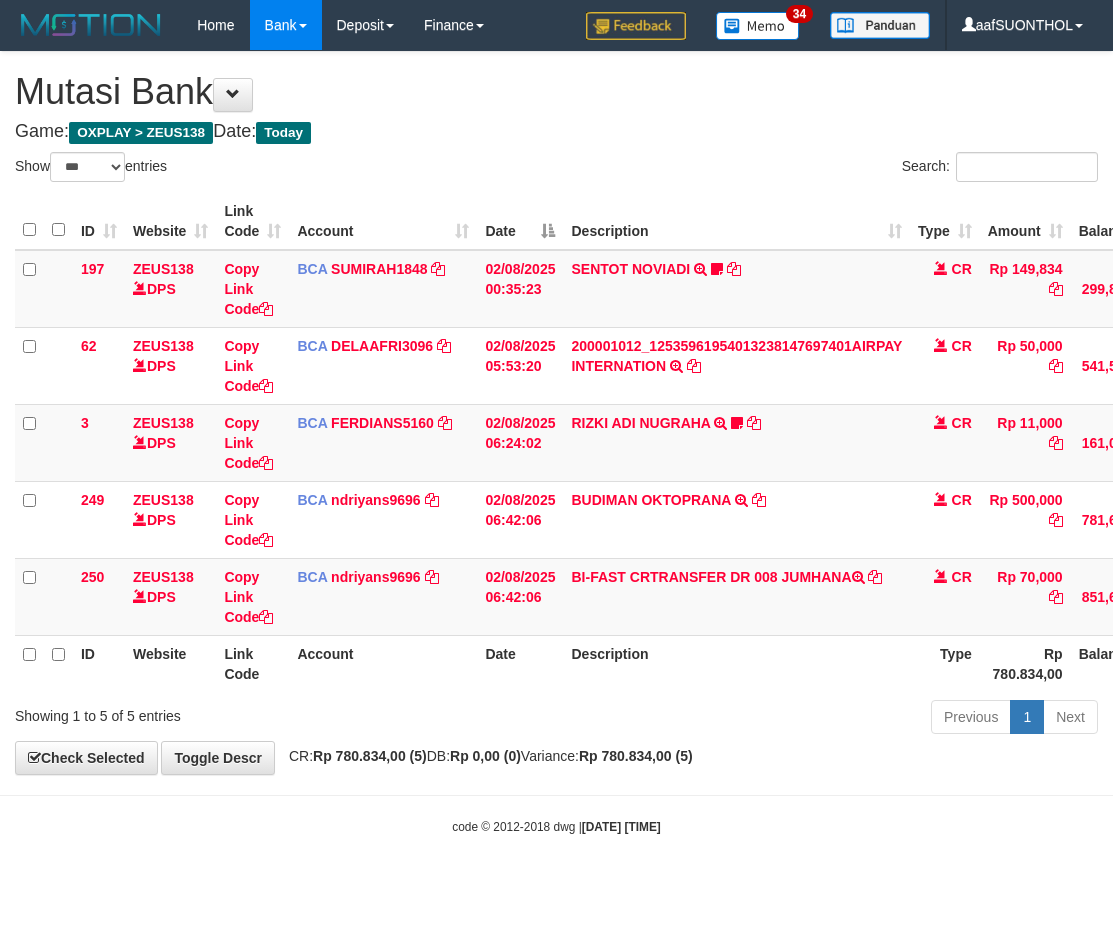 scroll, scrollTop: 0, scrollLeft: 0, axis: both 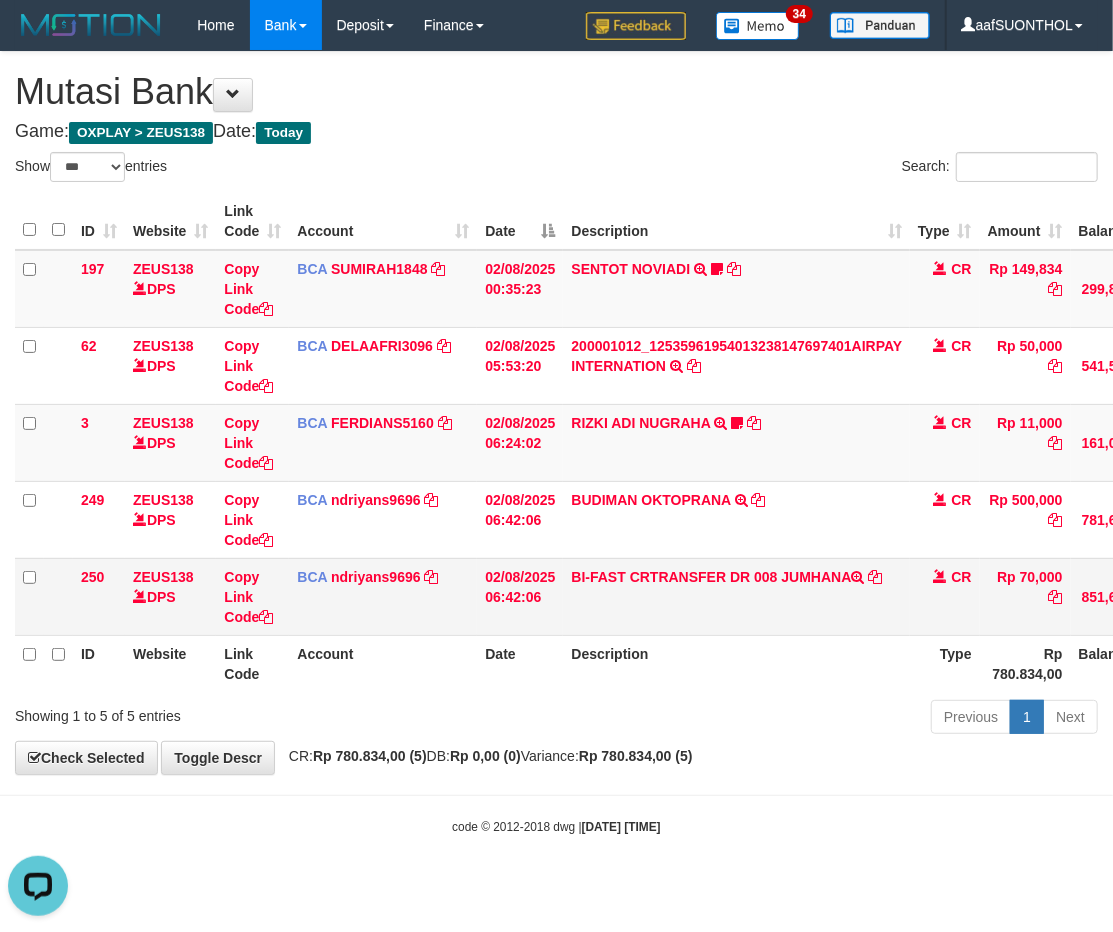 drag, startPoint x: 780, startPoint y: 556, endPoint x: 843, endPoint y: 574, distance: 65.52099 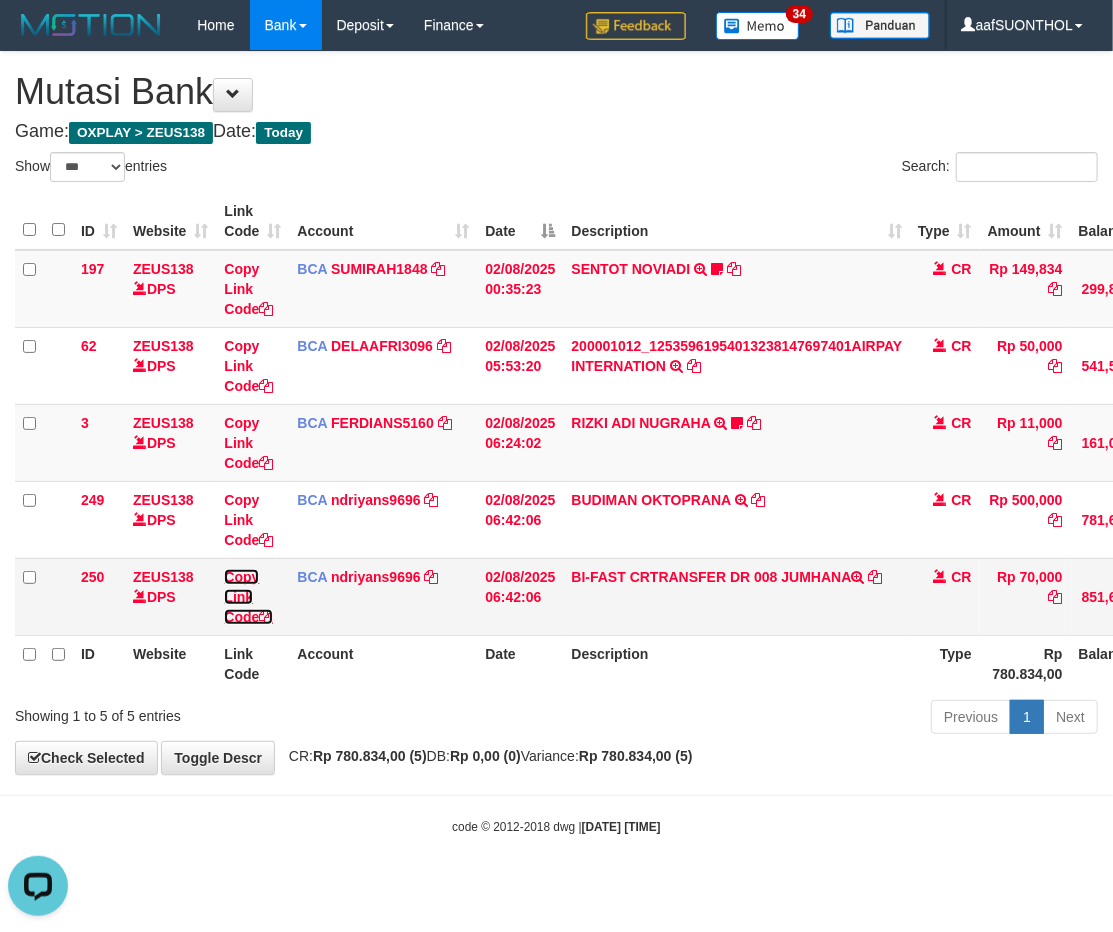 click on "Copy Link Code" at bounding box center [248, 597] 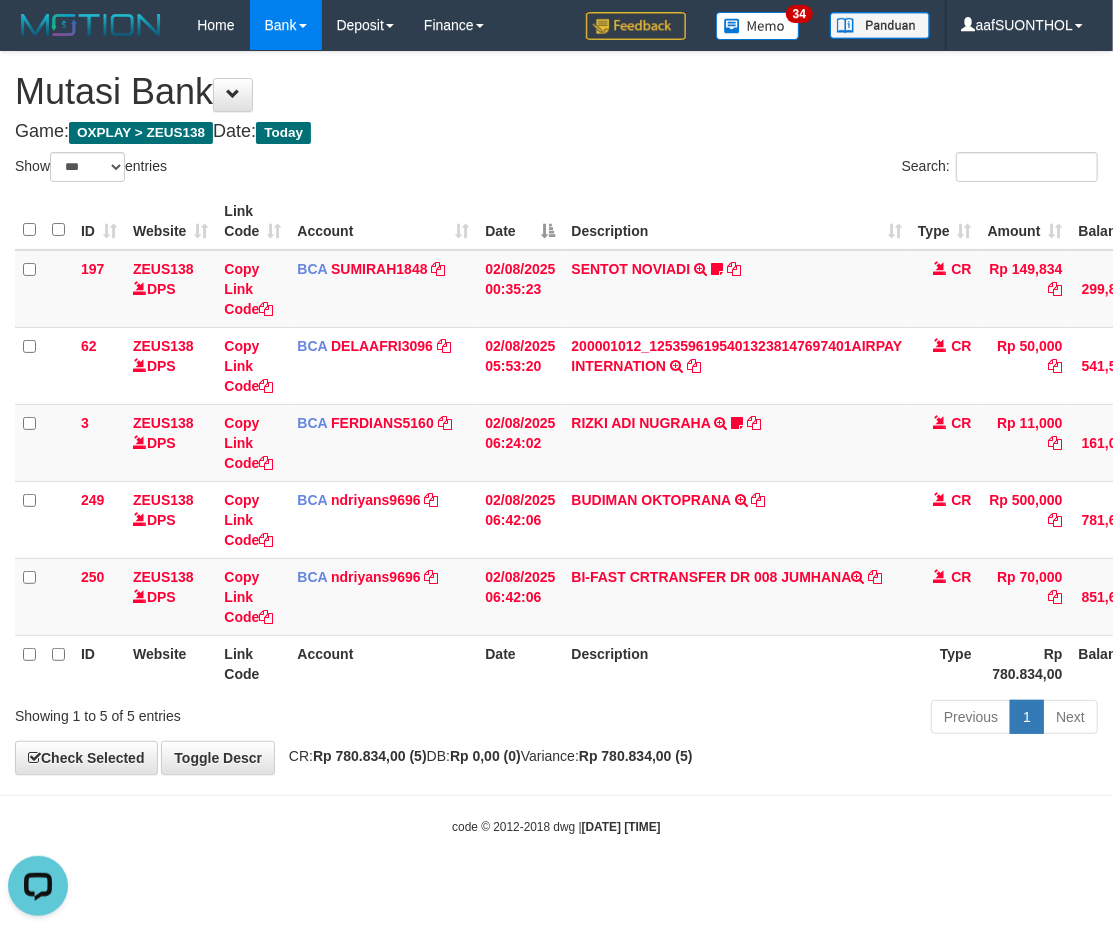 scroll, scrollTop: 297, scrollLeft: 0, axis: vertical 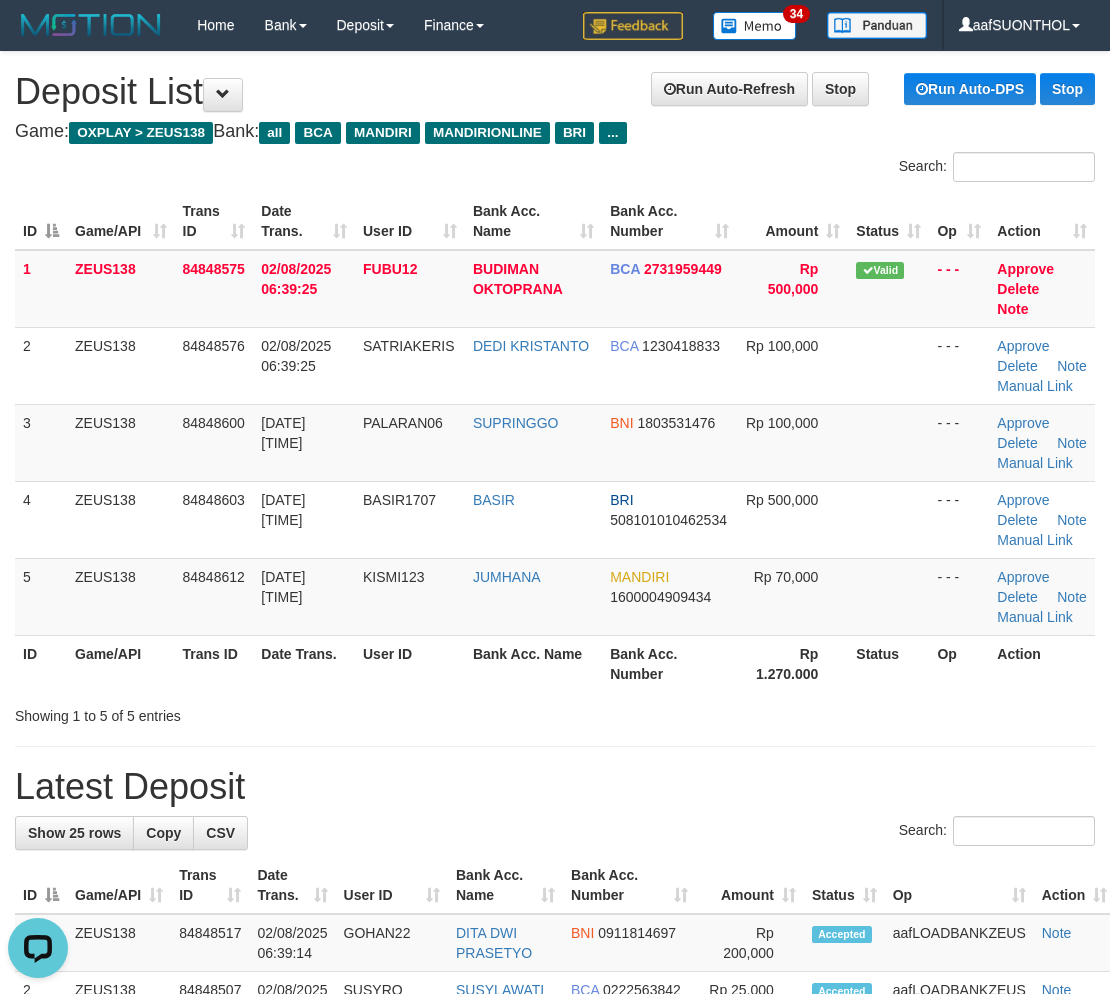 click on "**********" at bounding box center (555, 1292) 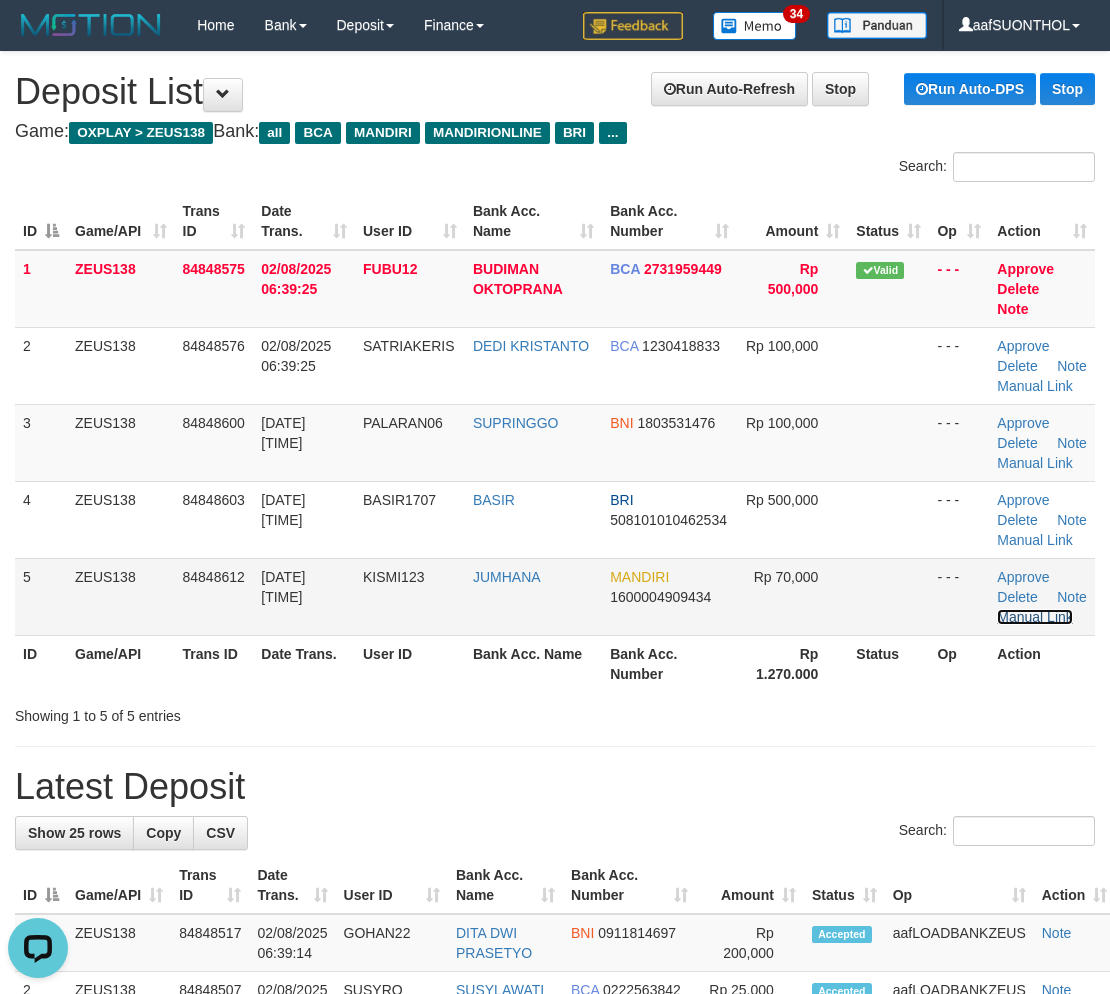 click on "Manual Link" at bounding box center [1035, 617] 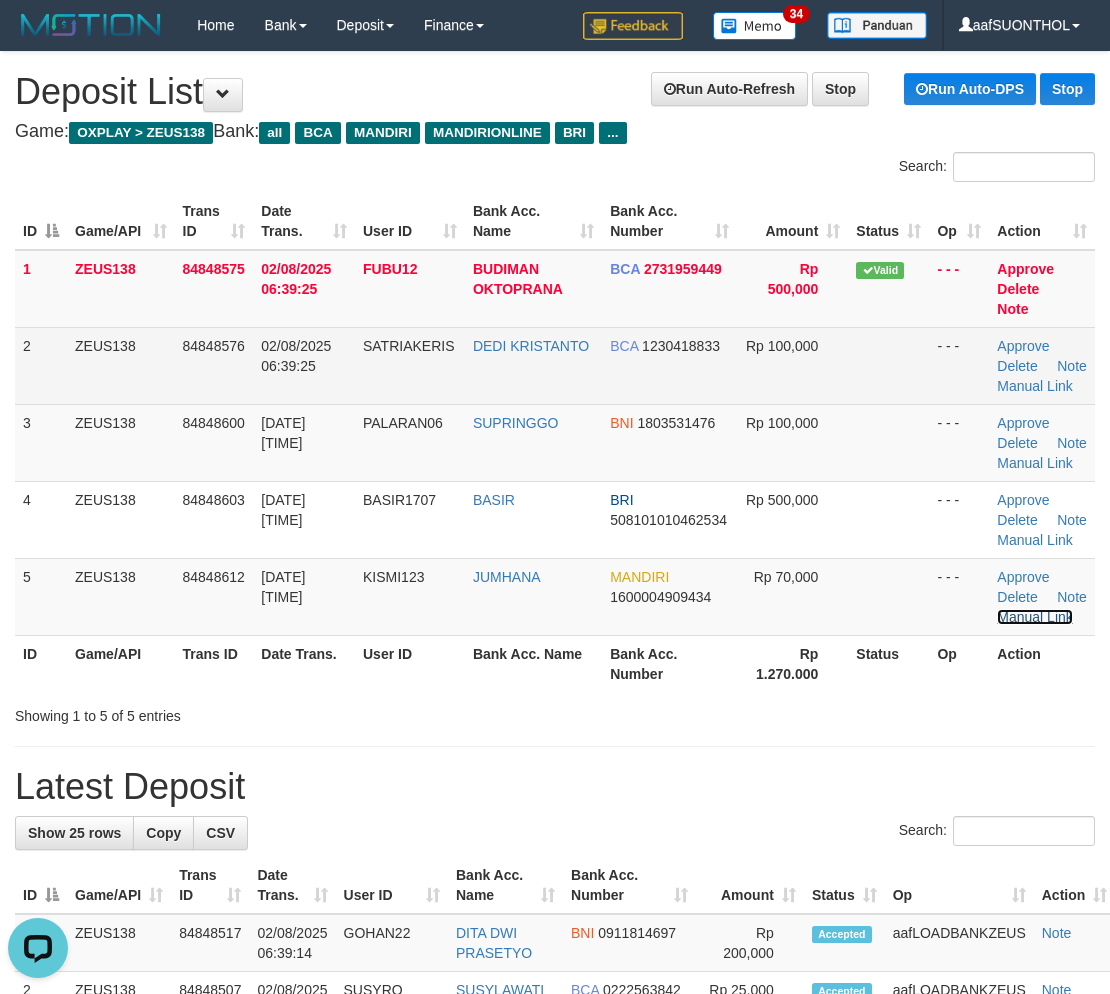 click on "Manual Link" at bounding box center [1035, 617] 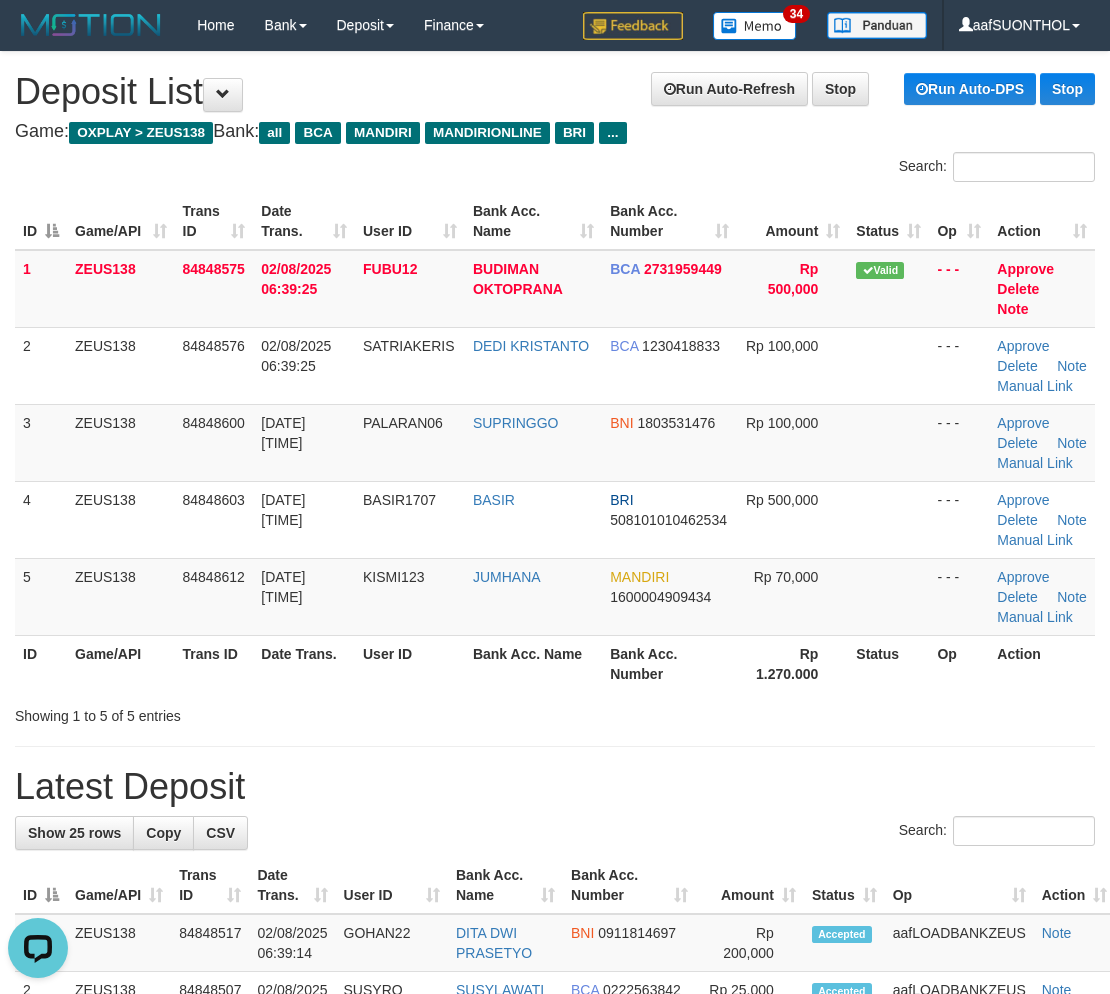 click on "Showing 1 to 5 of 5 entries" at bounding box center (555, 712) 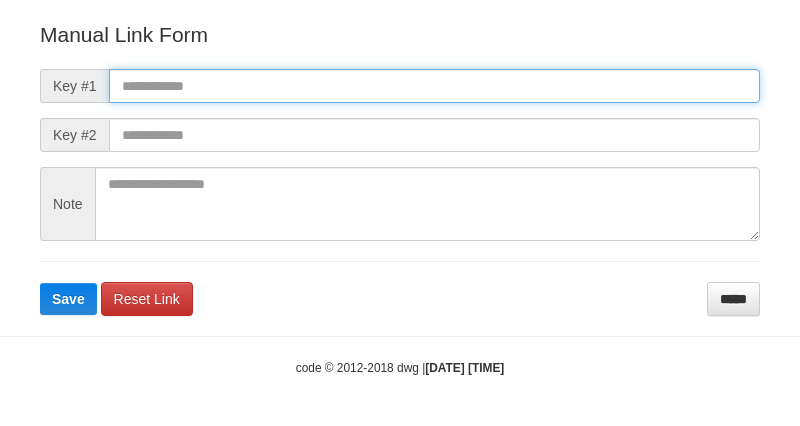 drag, startPoint x: 0, startPoint y: 0, endPoint x: 257, endPoint y: 80, distance: 269.1635 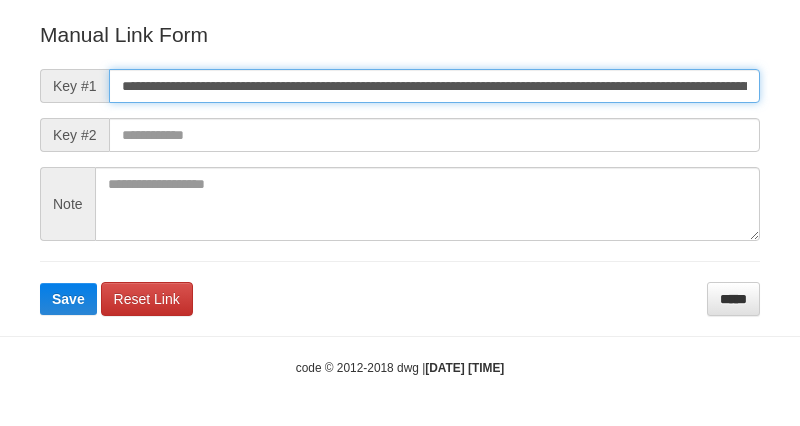scroll, scrollTop: 222, scrollLeft: 0, axis: vertical 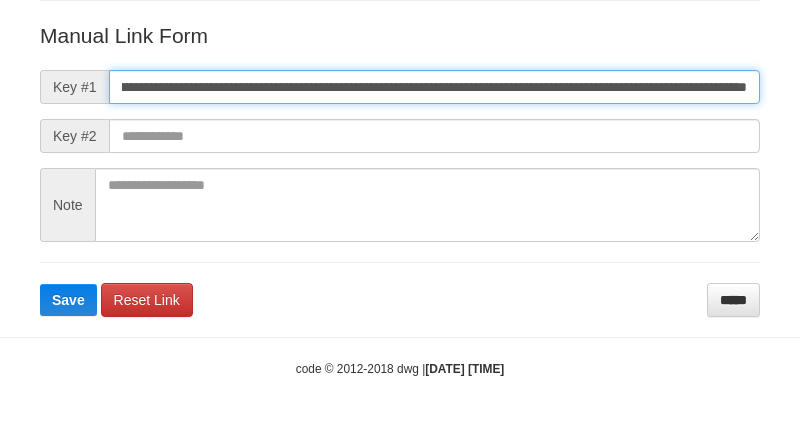 type on "**********" 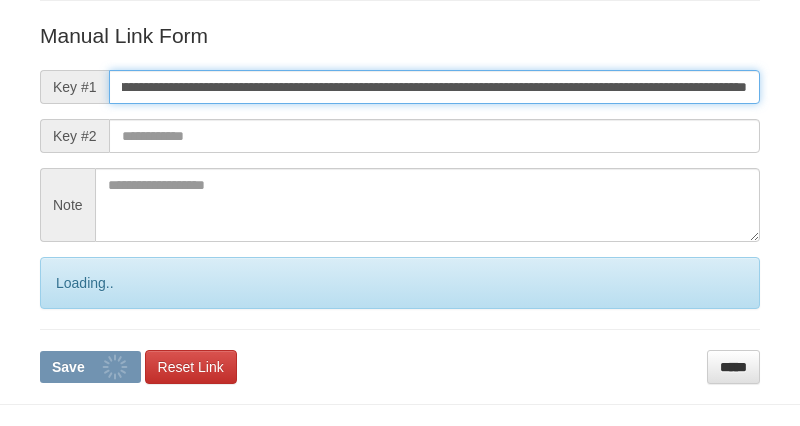 click on "Save" at bounding box center [90, 367] 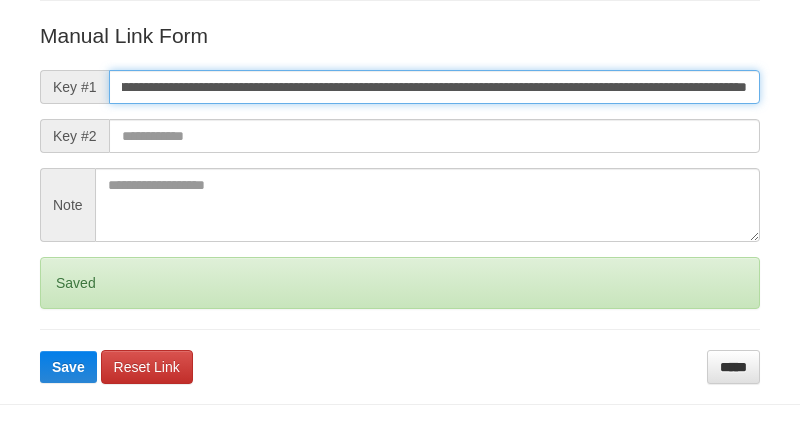 click on "Save" at bounding box center (68, 367) 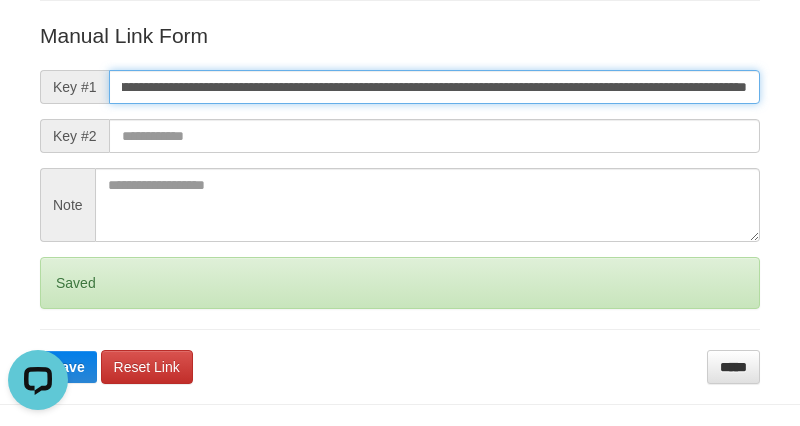 scroll, scrollTop: 0, scrollLeft: 0, axis: both 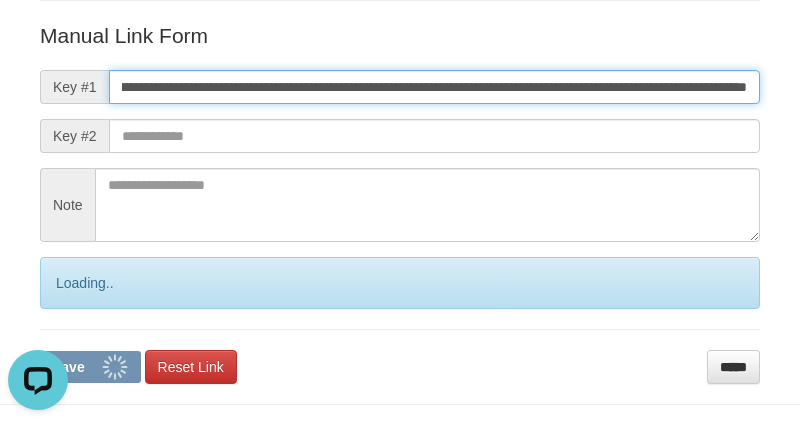 click on "Save" at bounding box center (90, 367) 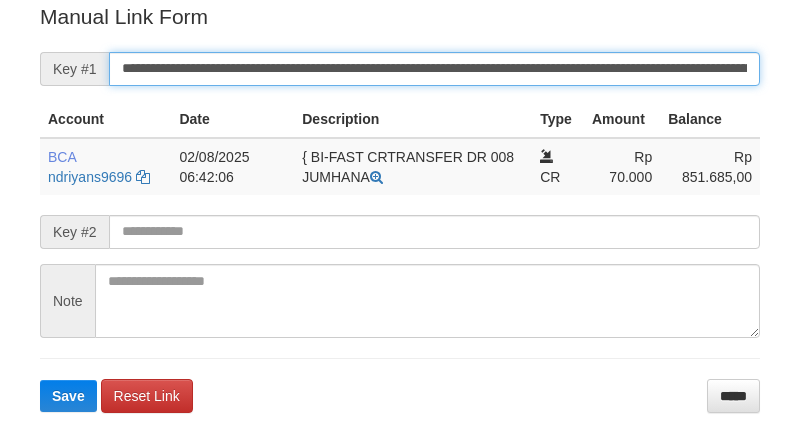 click on "Save" at bounding box center (68, 396) 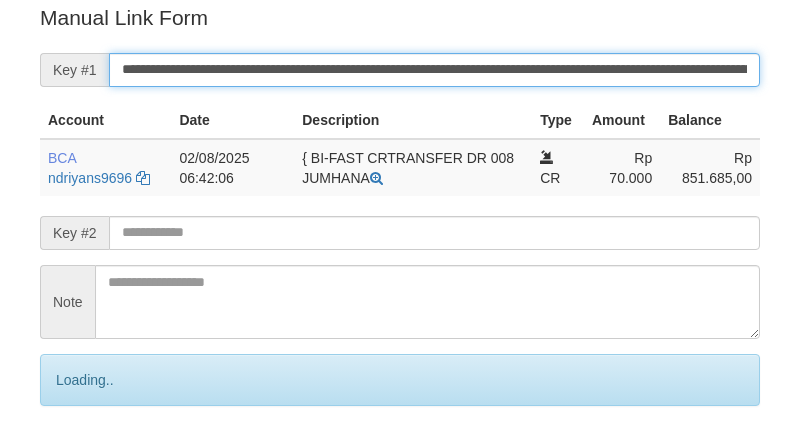 click on "Save" at bounding box center (90, 464) 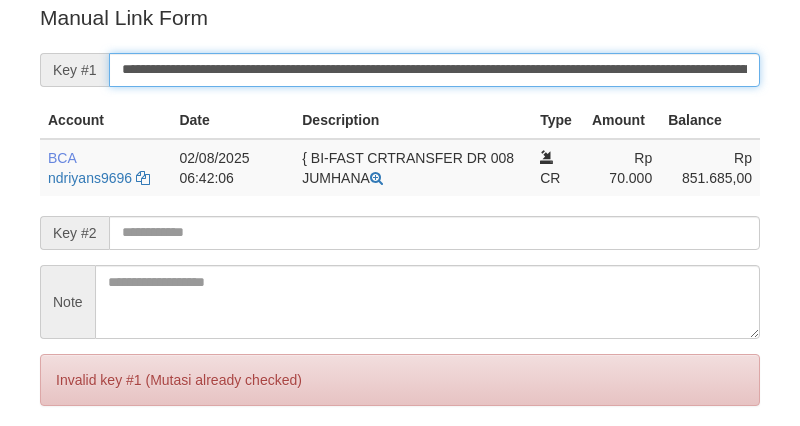 drag, startPoint x: 0, startPoint y: 0, endPoint x: 265, endPoint y: 74, distance: 275.13815 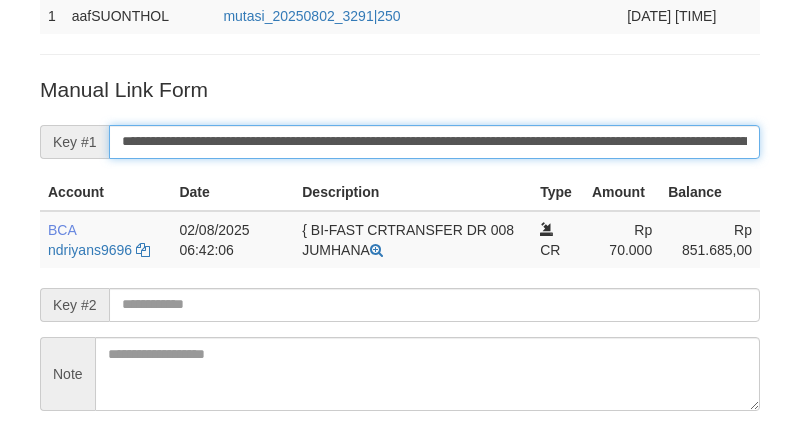 scroll, scrollTop: 293, scrollLeft: 0, axis: vertical 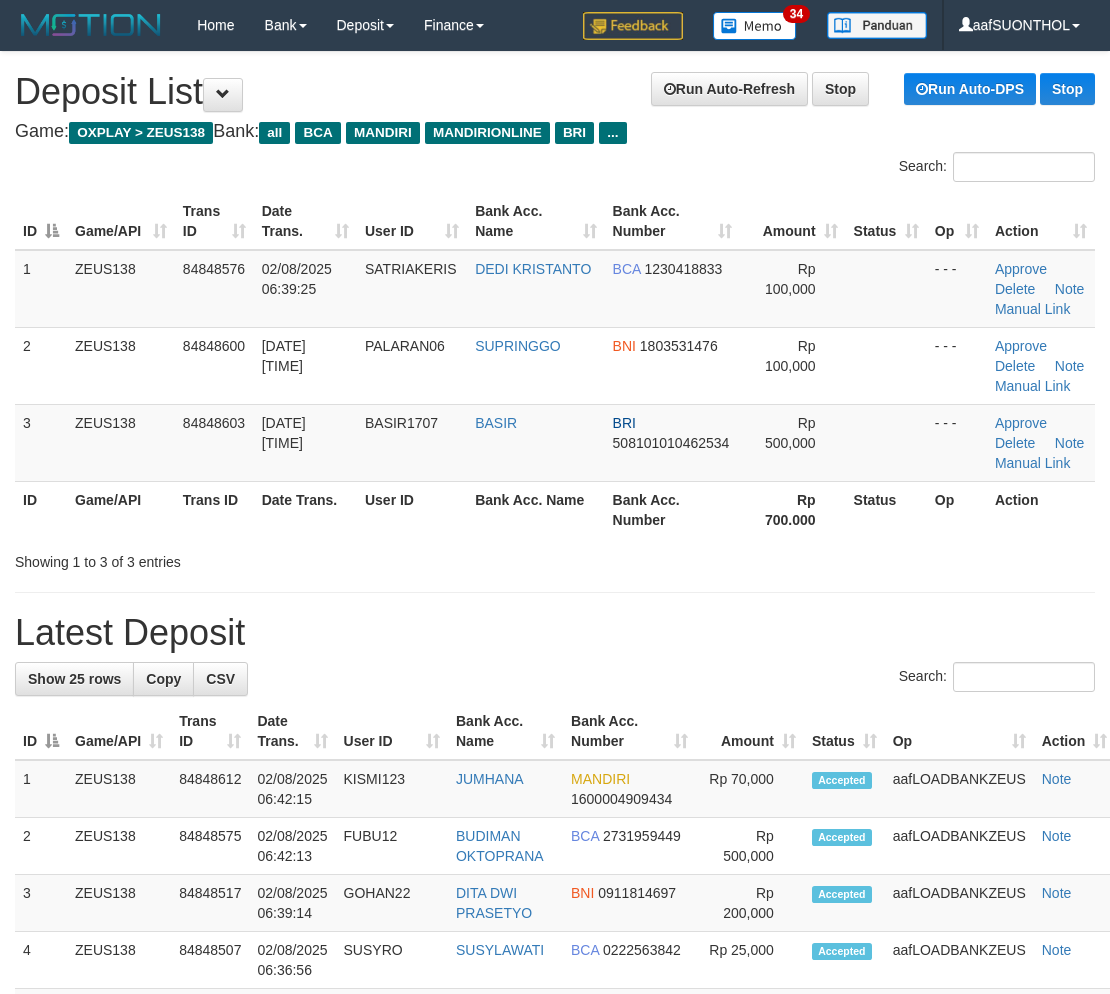 click on "Search:" at bounding box center (997, 677) 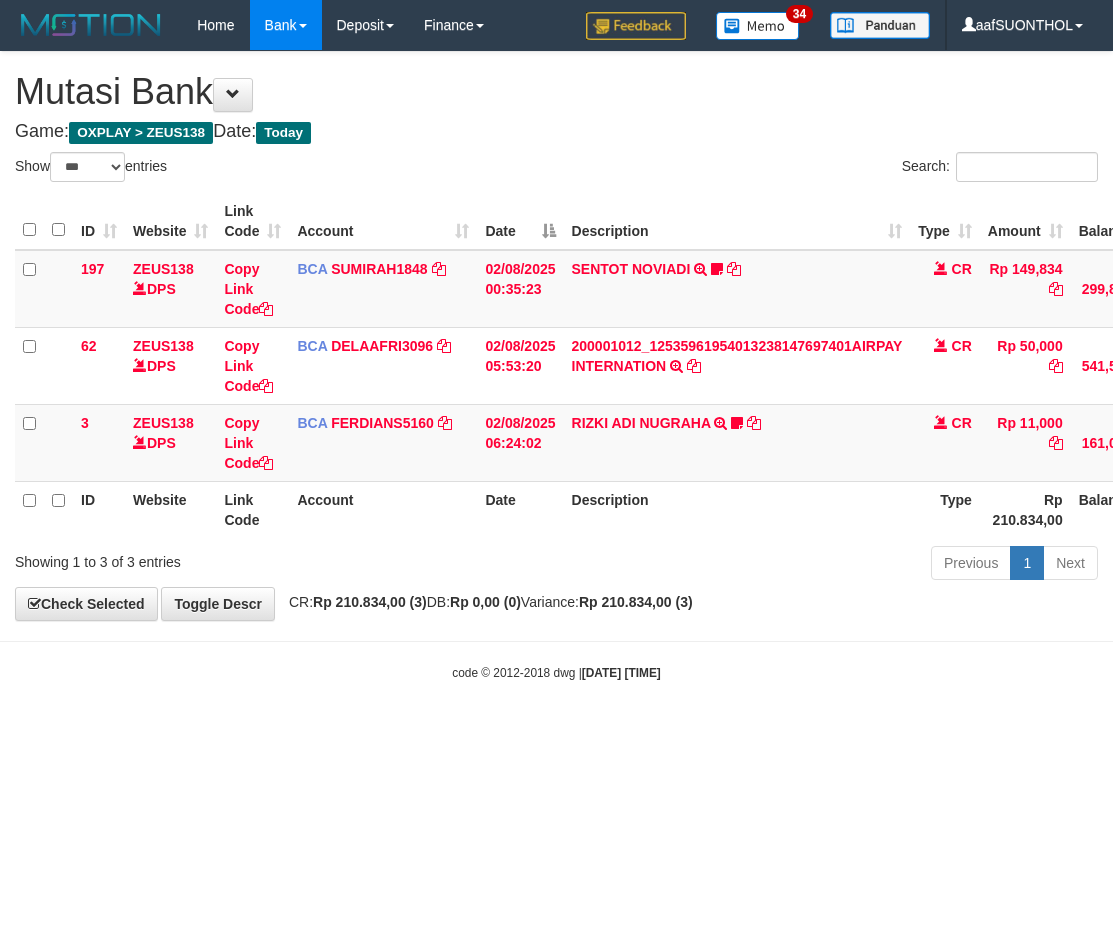 select on "***" 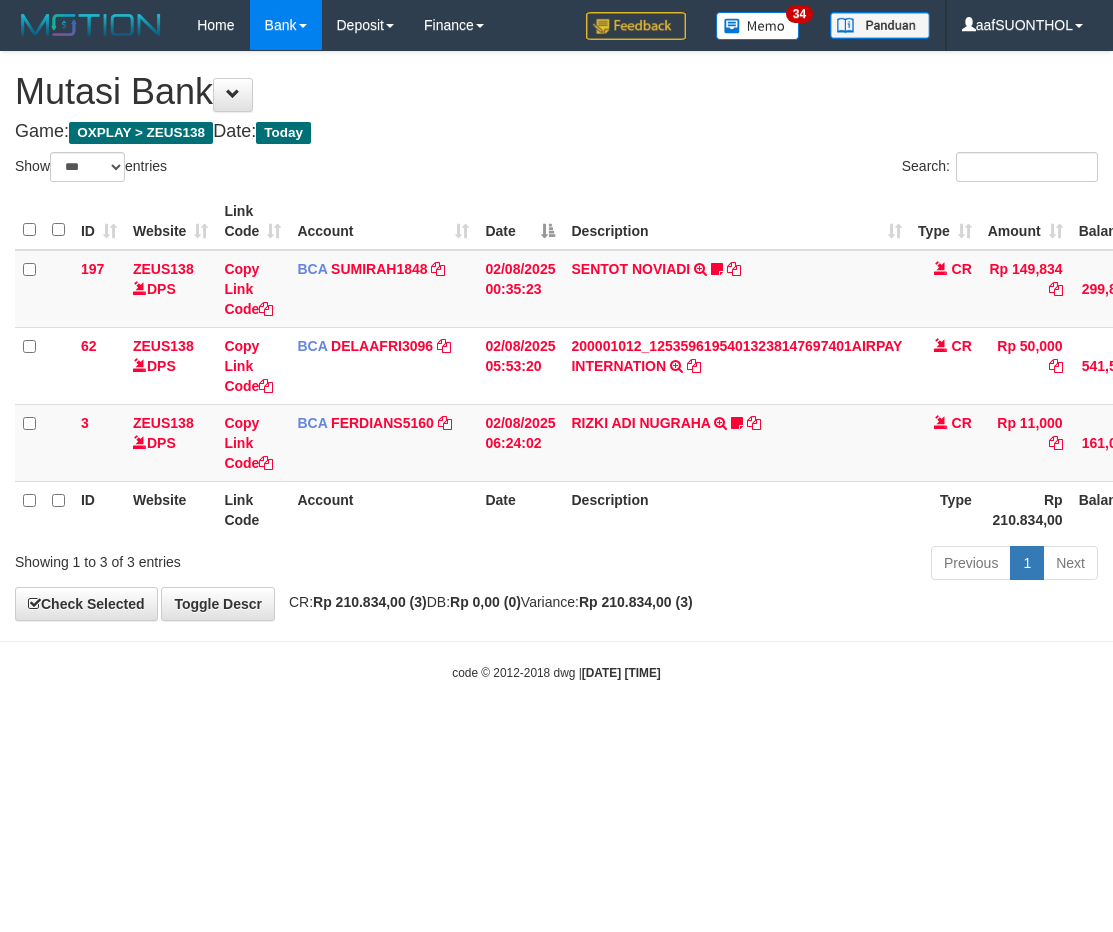 scroll, scrollTop: 0, scrollLeft: 0, axis: both 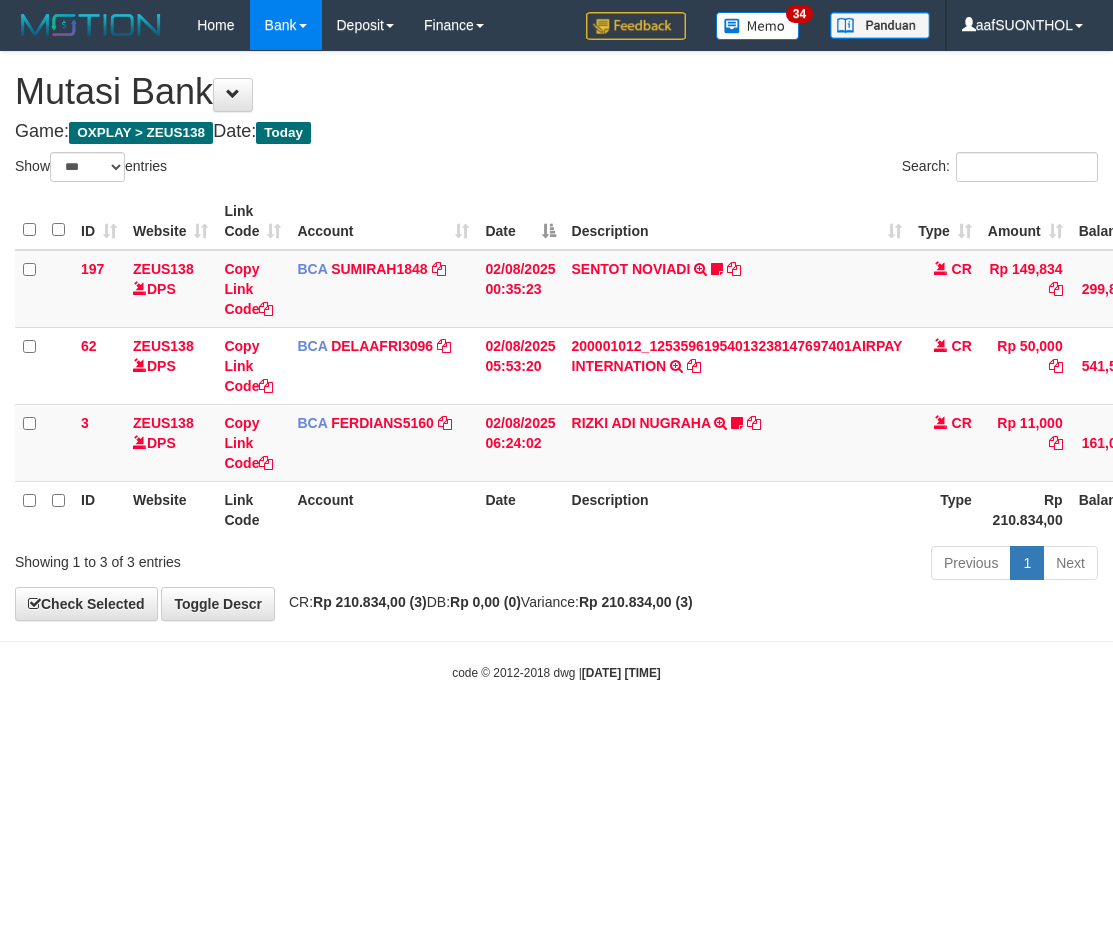 select on "***" 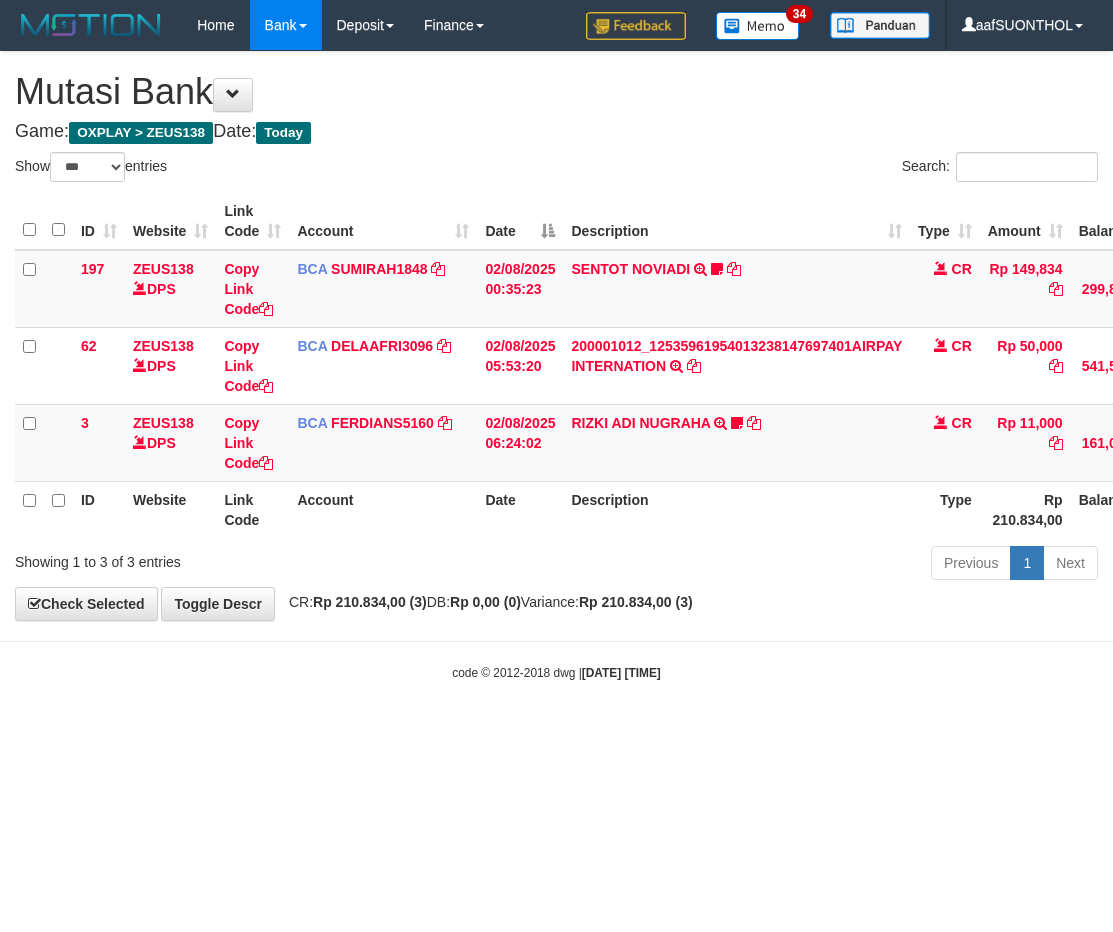 scroll, scrollTop: 0, scrollLeft: 0, axis: both 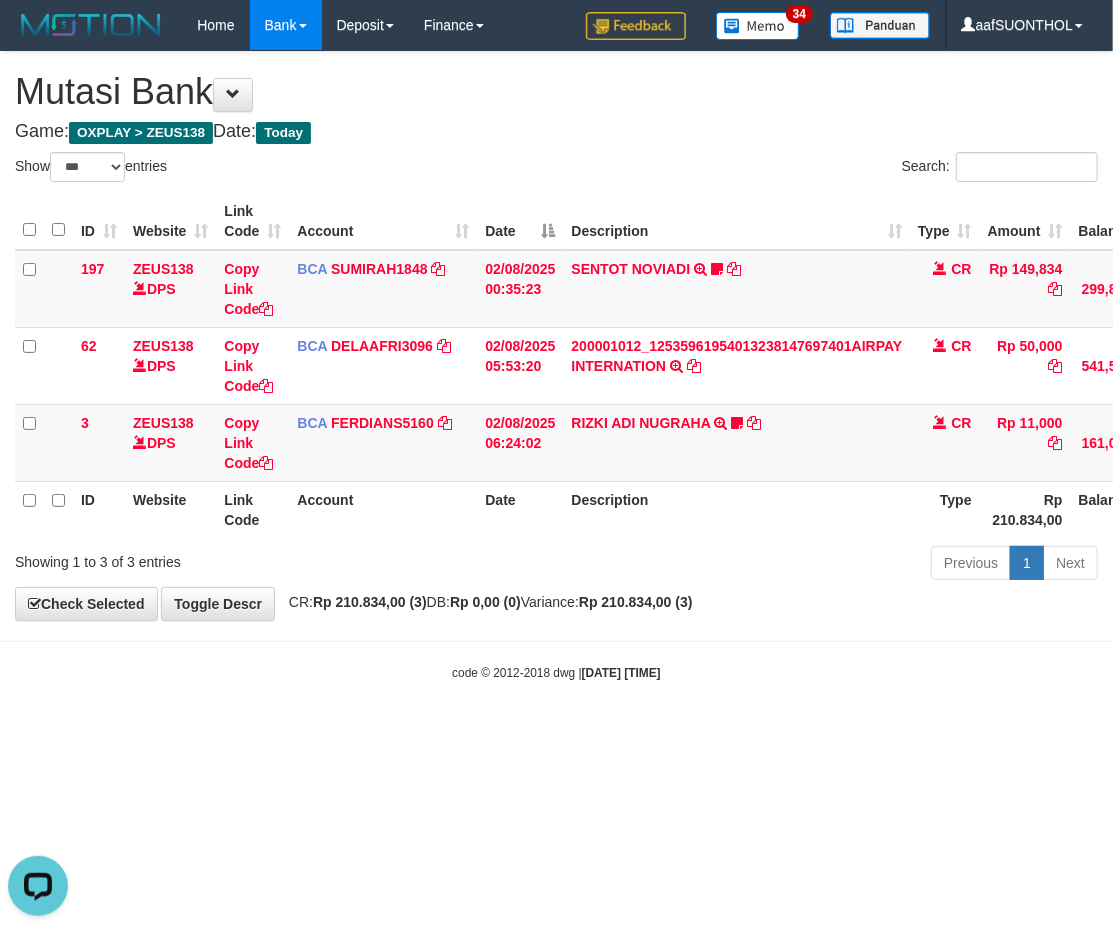 click on "Toggle navigation
Home
Bank
Account List
Load
By Website
Group
[OXPLAY]													ZEUS138
By Load Group (DPS)
Sync" at bounding box center [556, 366] 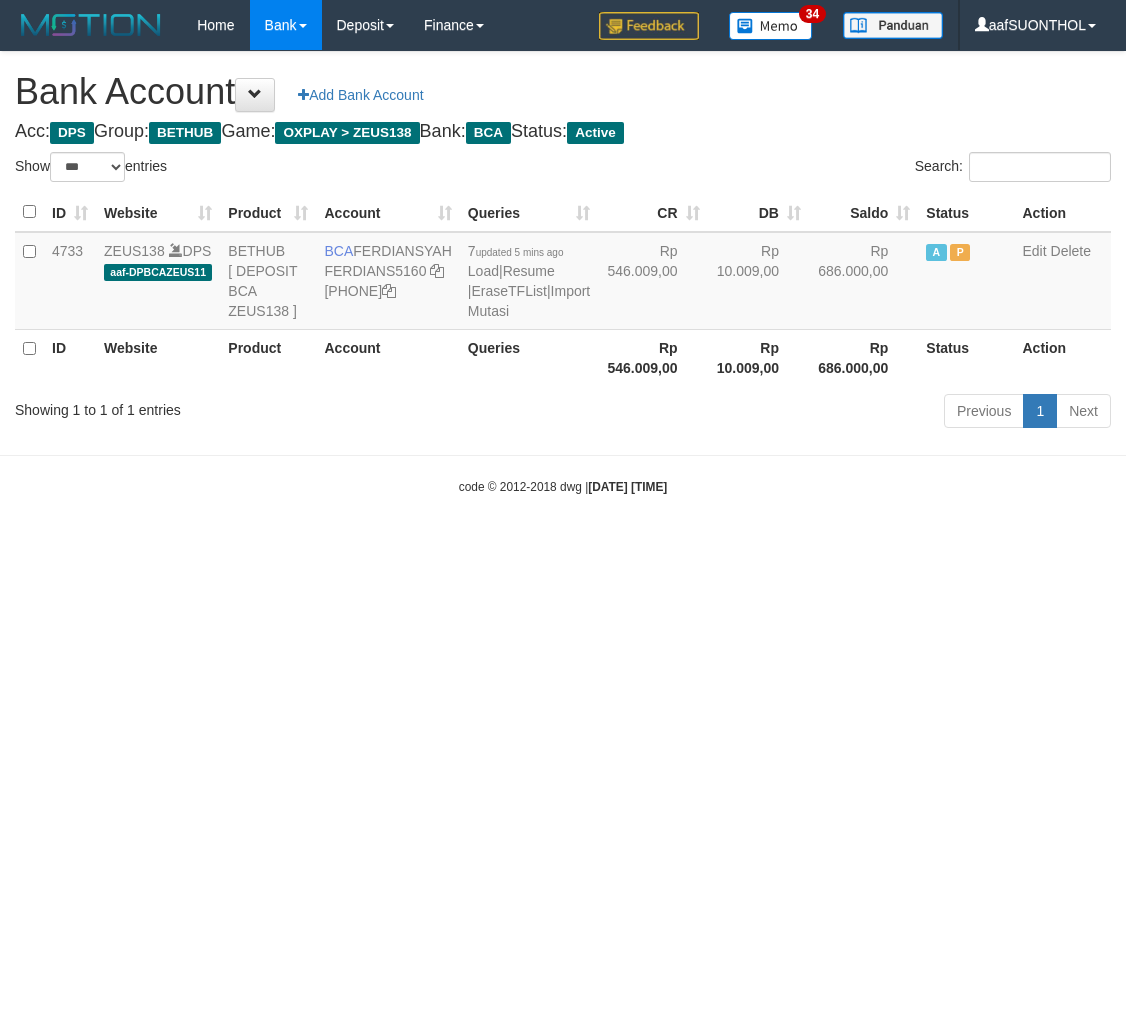 select on "***" 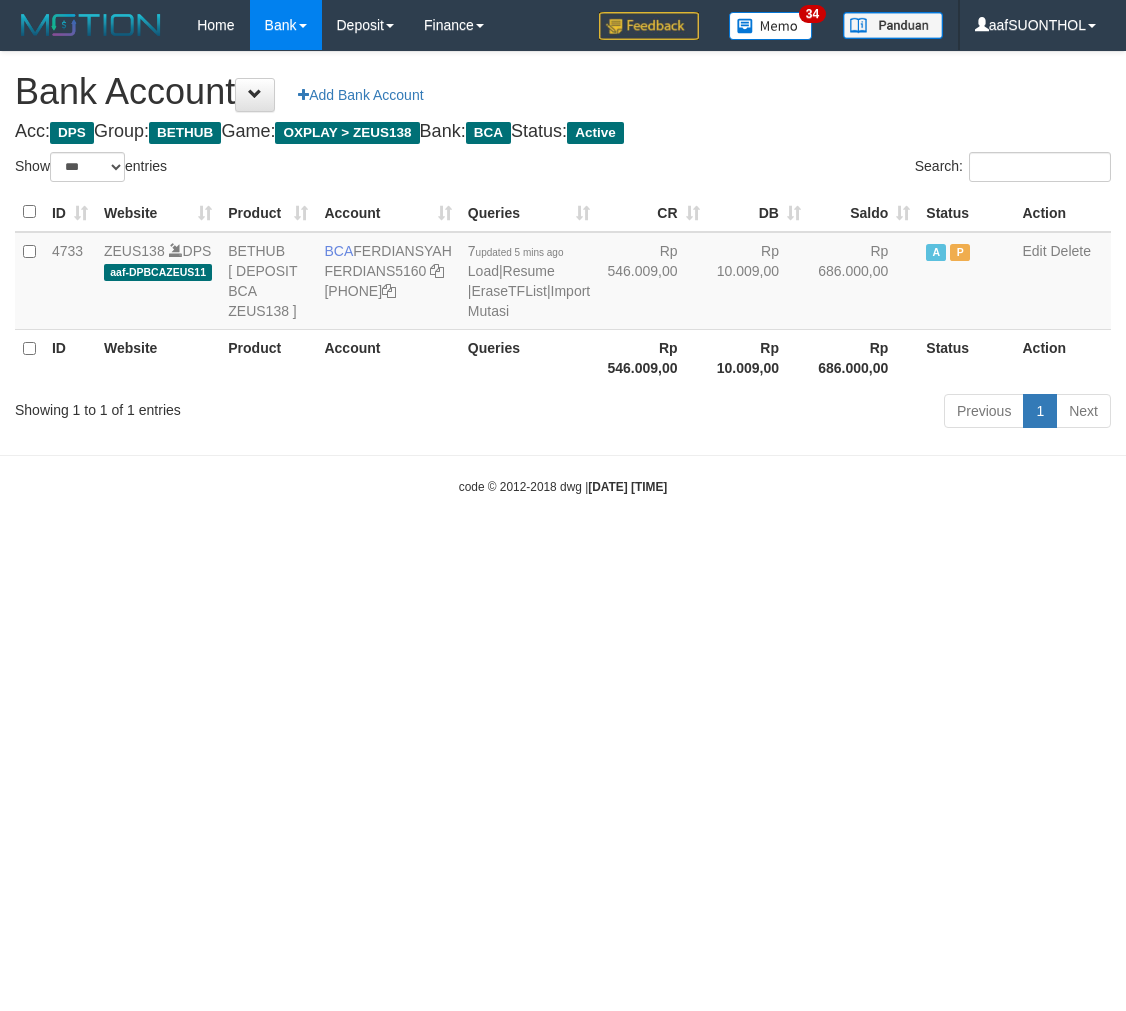 scroll, scrollTop: 0, scrollLeft: 0, axis: both 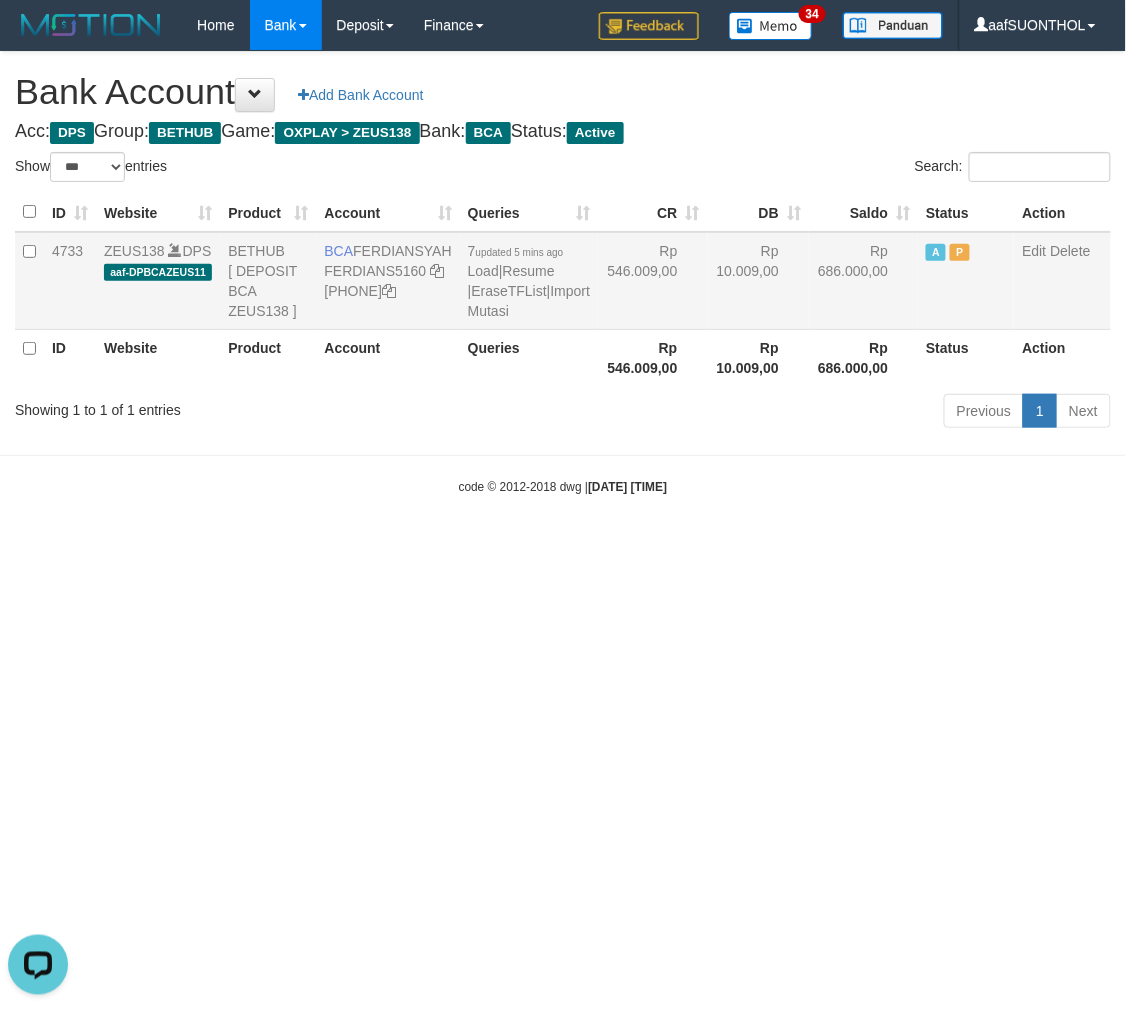drag, startPoint x: 324, startPoint y: 243, endPoint x: 427, endPoint y: 267, distance: 105.75916 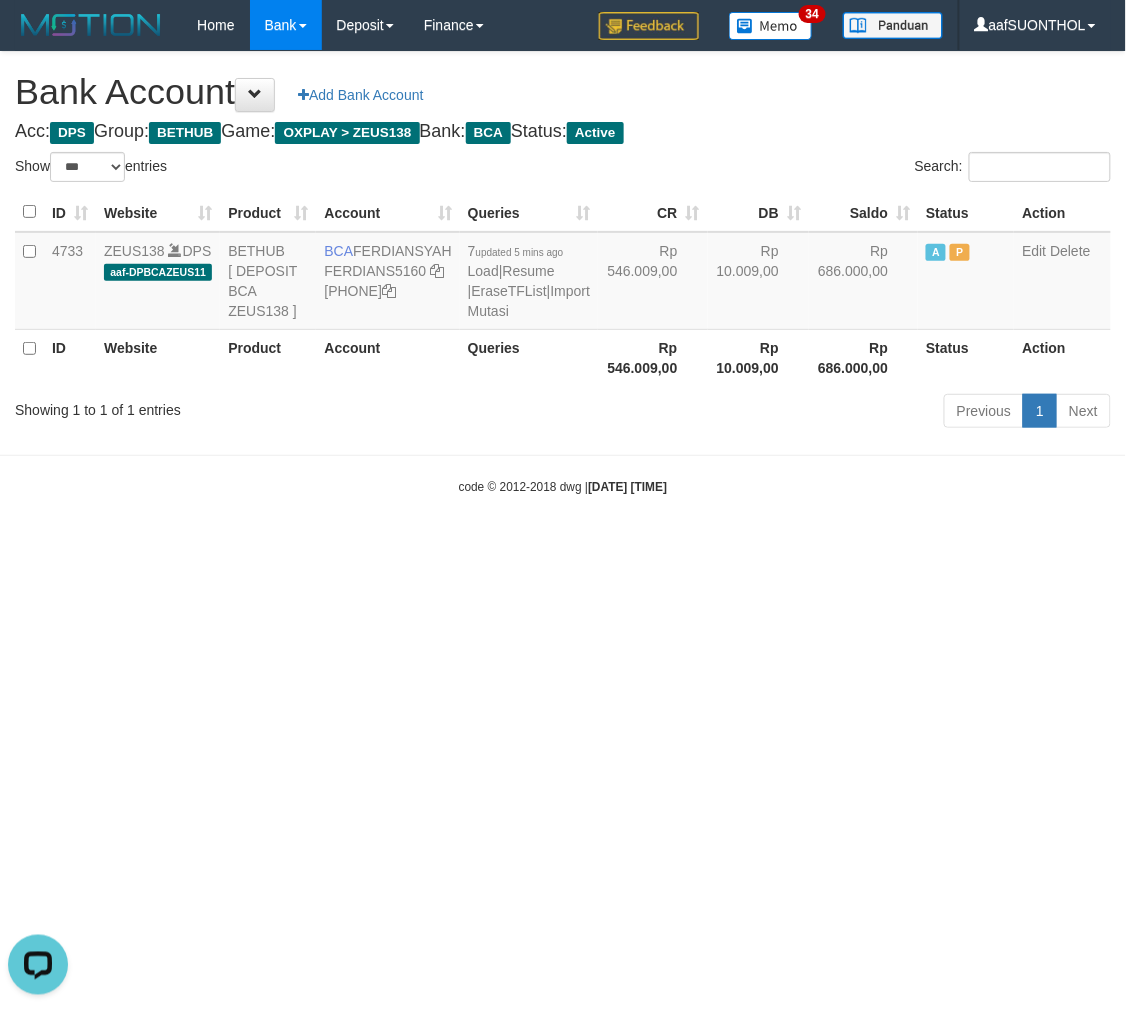 copy on "BCA
FERDIANSYAH" 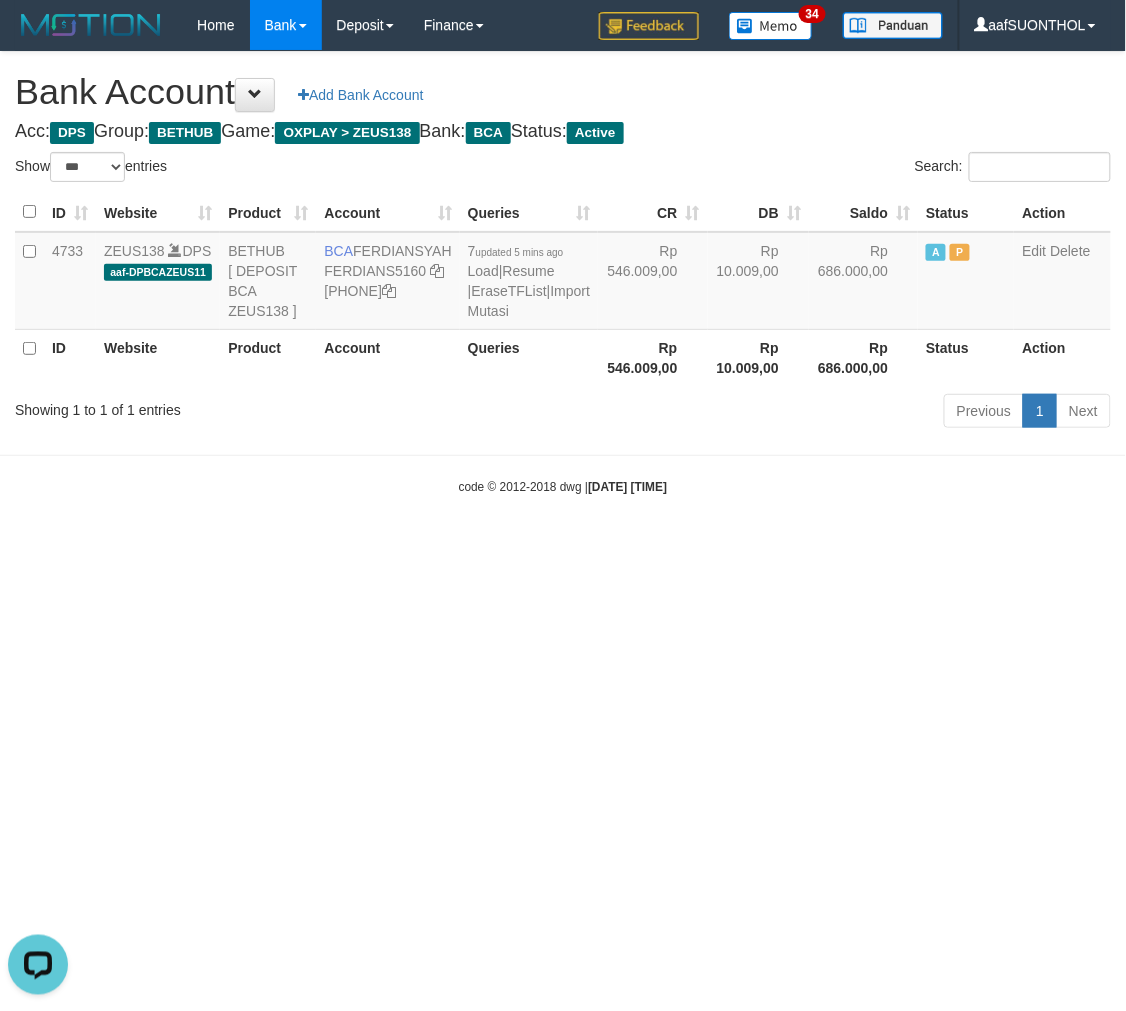 click on "Toggle navigation
Home
Bank
Account List
Load
By Website
Group
[OXPLAY]													ZEUS138
By Load Group (DPS)
Sync" at bounding box center (563, 273) 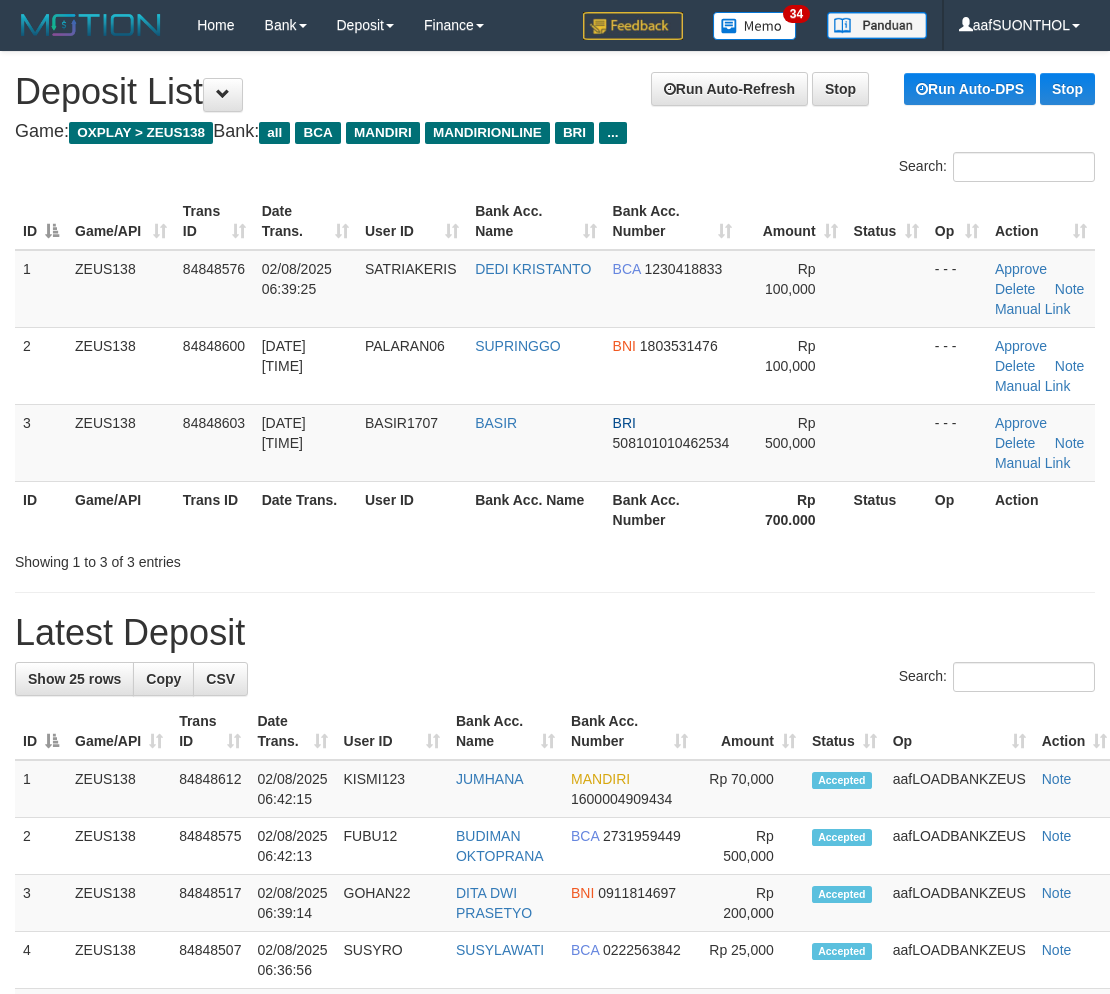 scroll, scrollTop: 0, scrollLeft: 0, axis: both 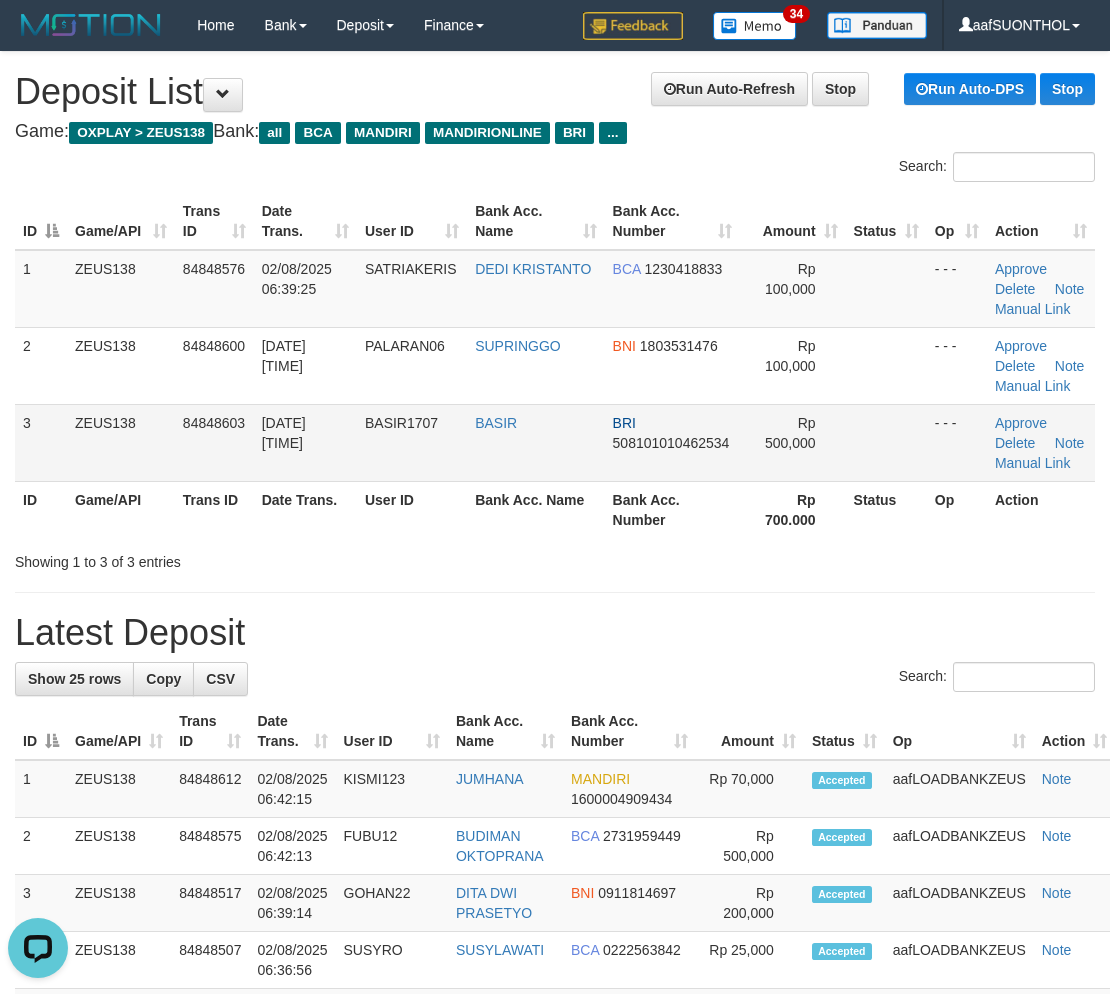 click at bounding box center [886, 442] 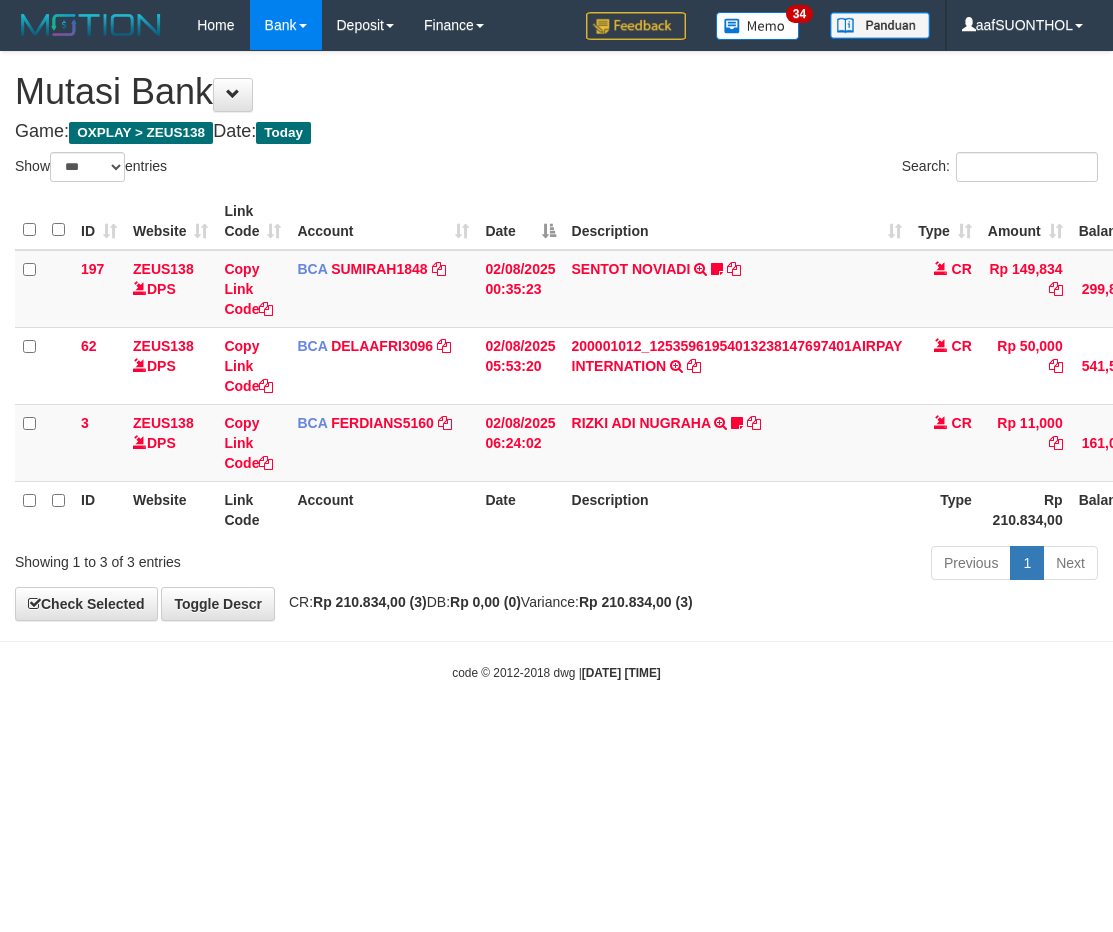 select on "***" 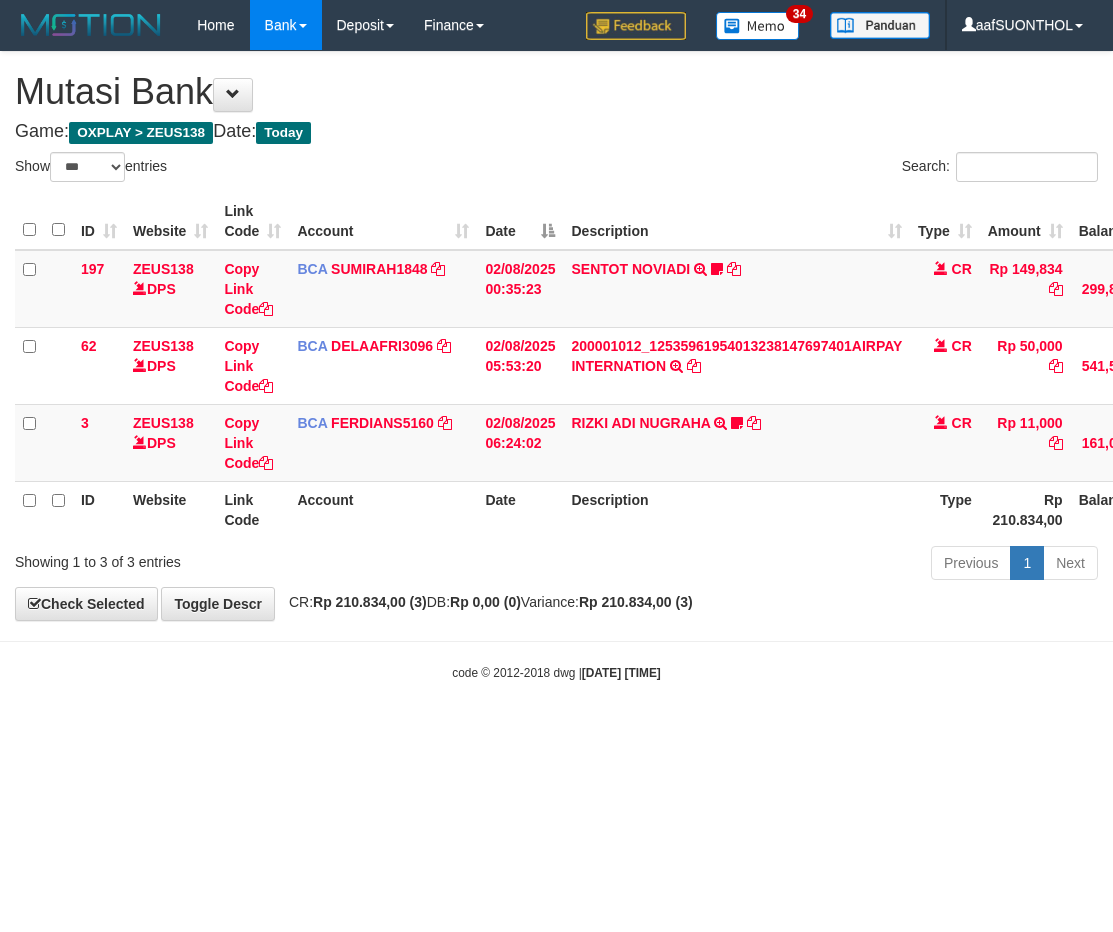 scroll, scrollTop: 0, scrollLeft: 0, axis: both 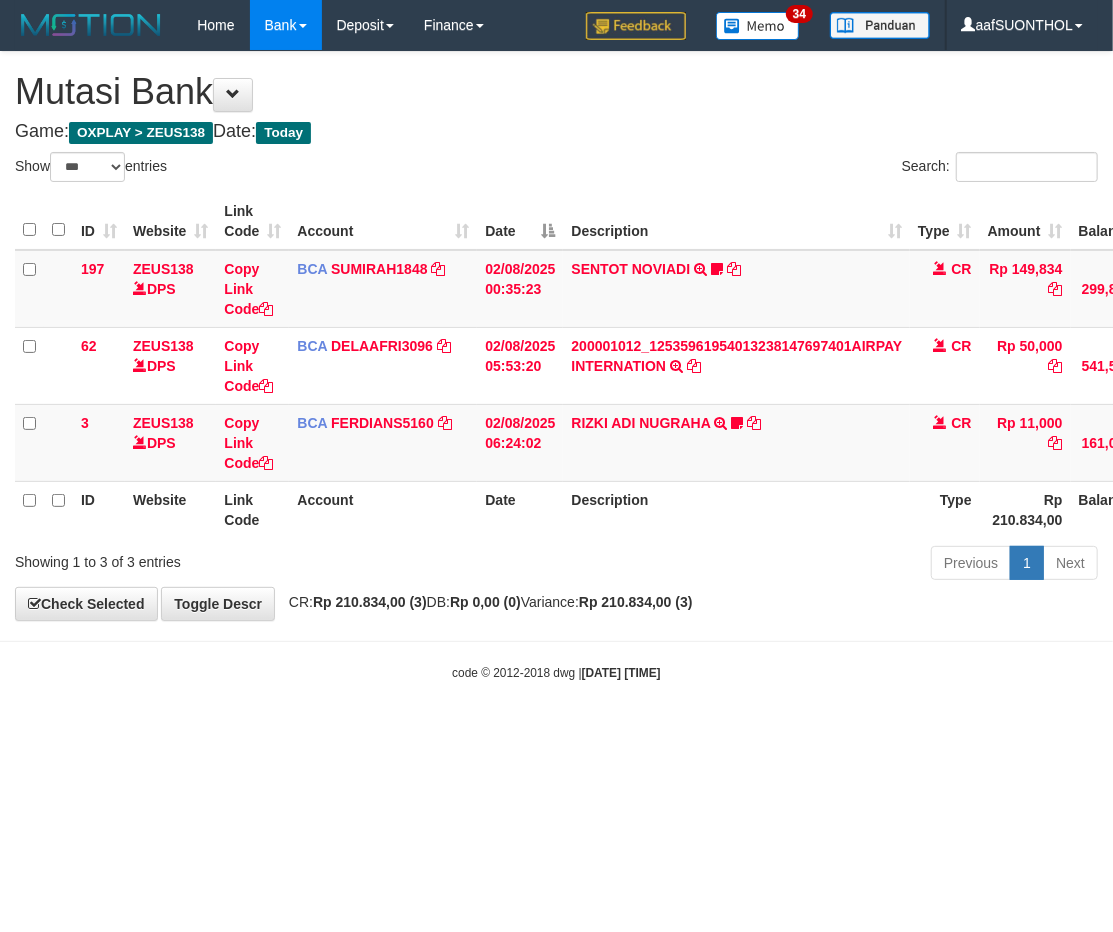 click on "Toggle navigation
Home
Bank
Account List
Load
By Website
Group
[OXPLAY]													ZEUS138
By Load Group (DPS)
Sync" at bounding box center [556, 366] 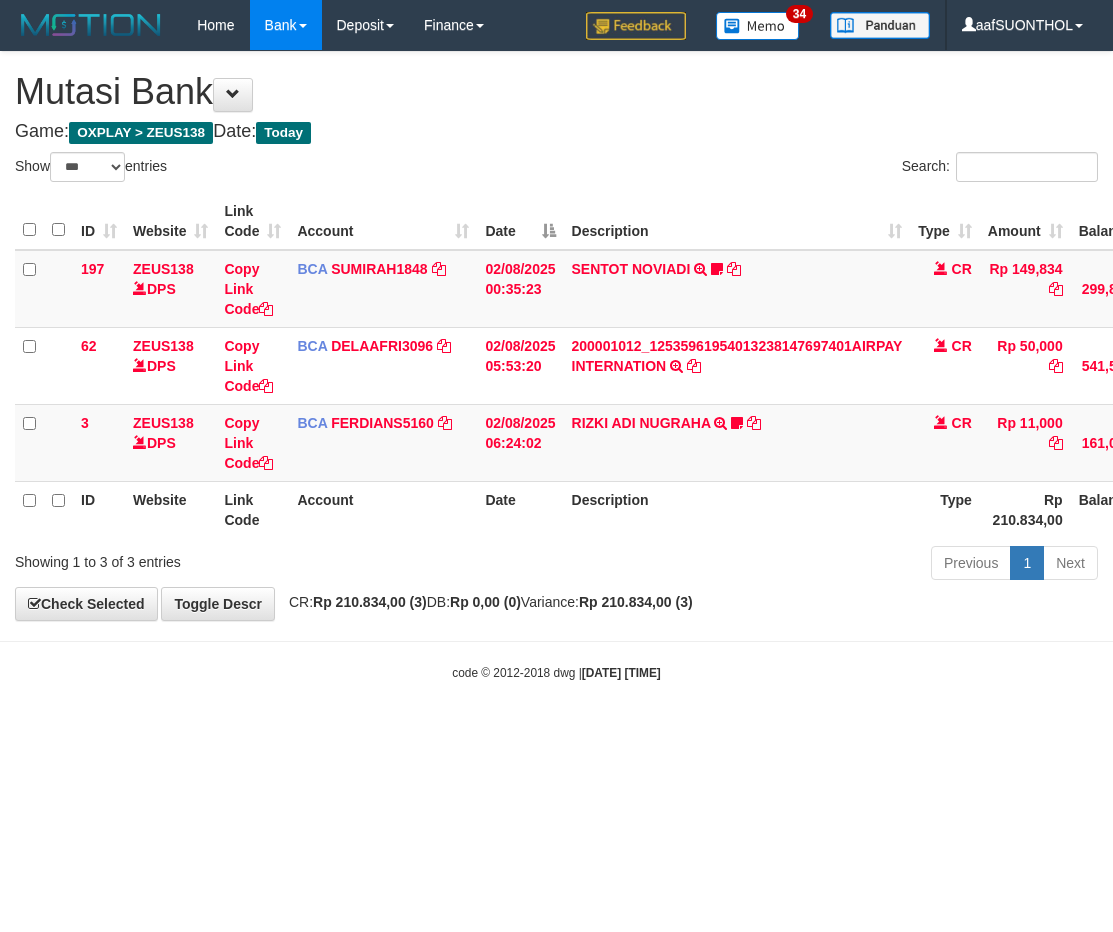 select on "***" 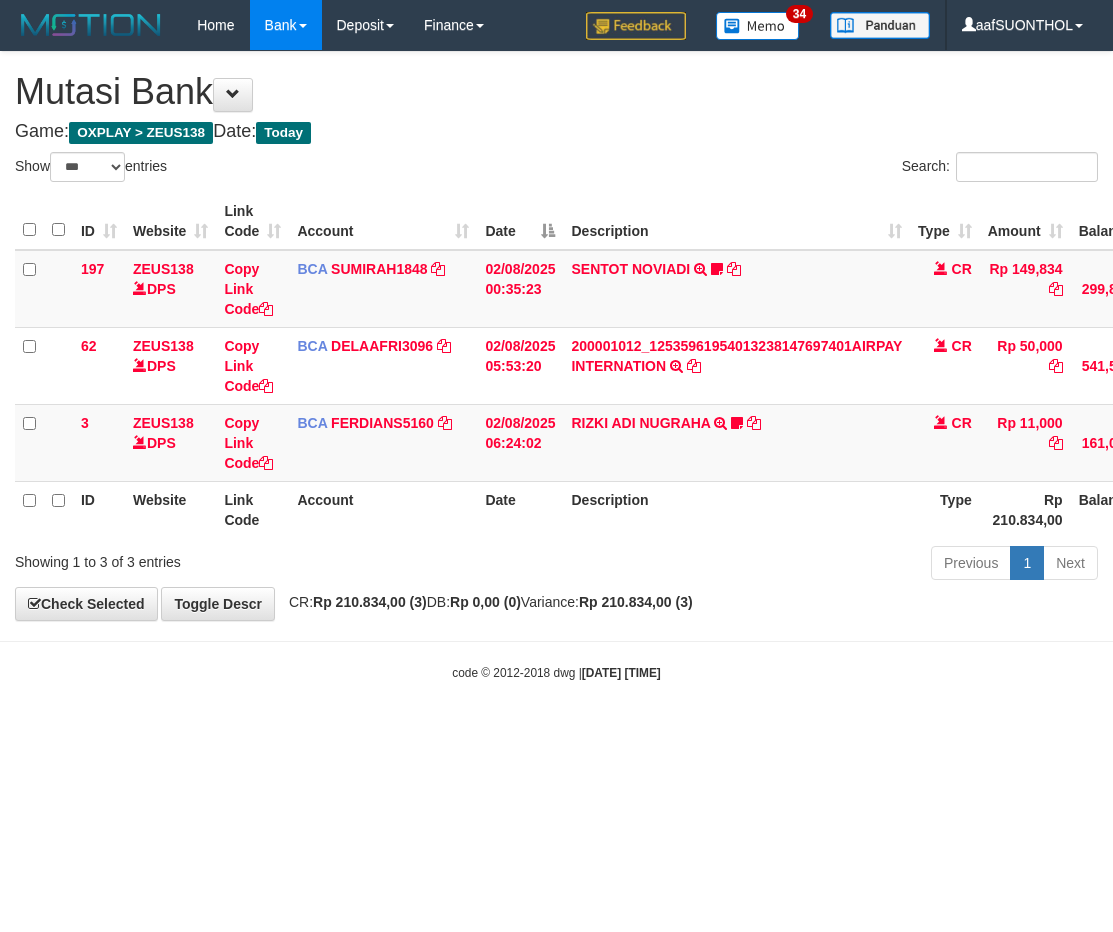 scroll, scrollTop: 0, scrollLeft: 0, axis: both 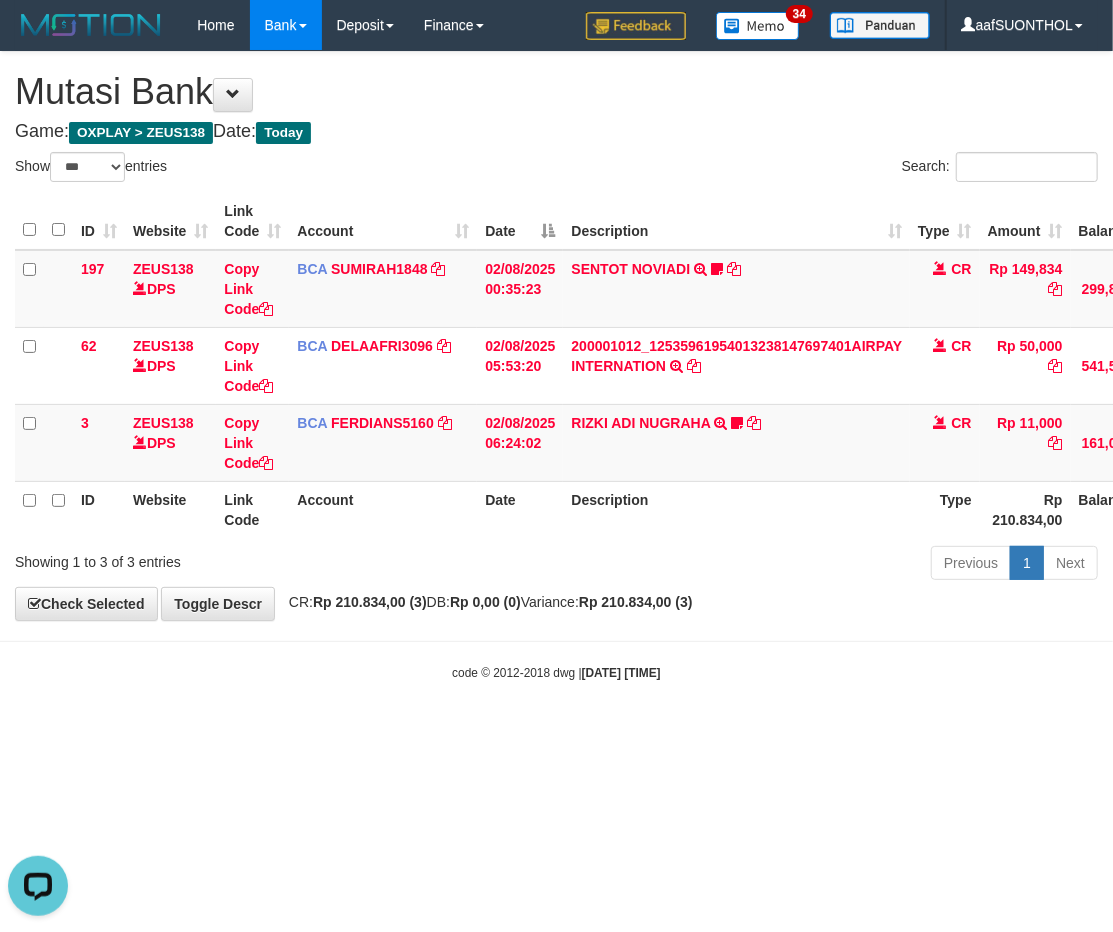 click on "**********" at bounding box center (556, 336) 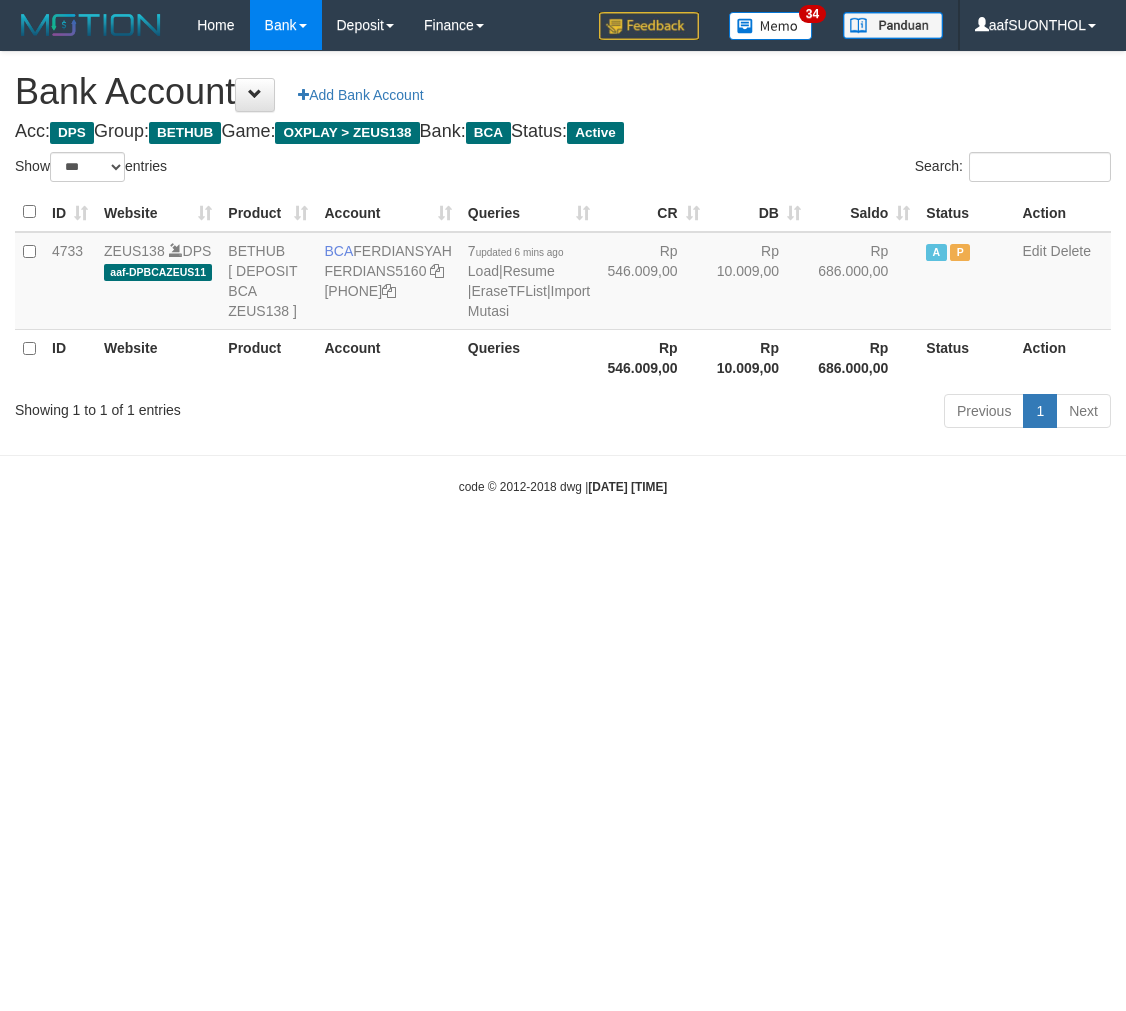 select on "***" 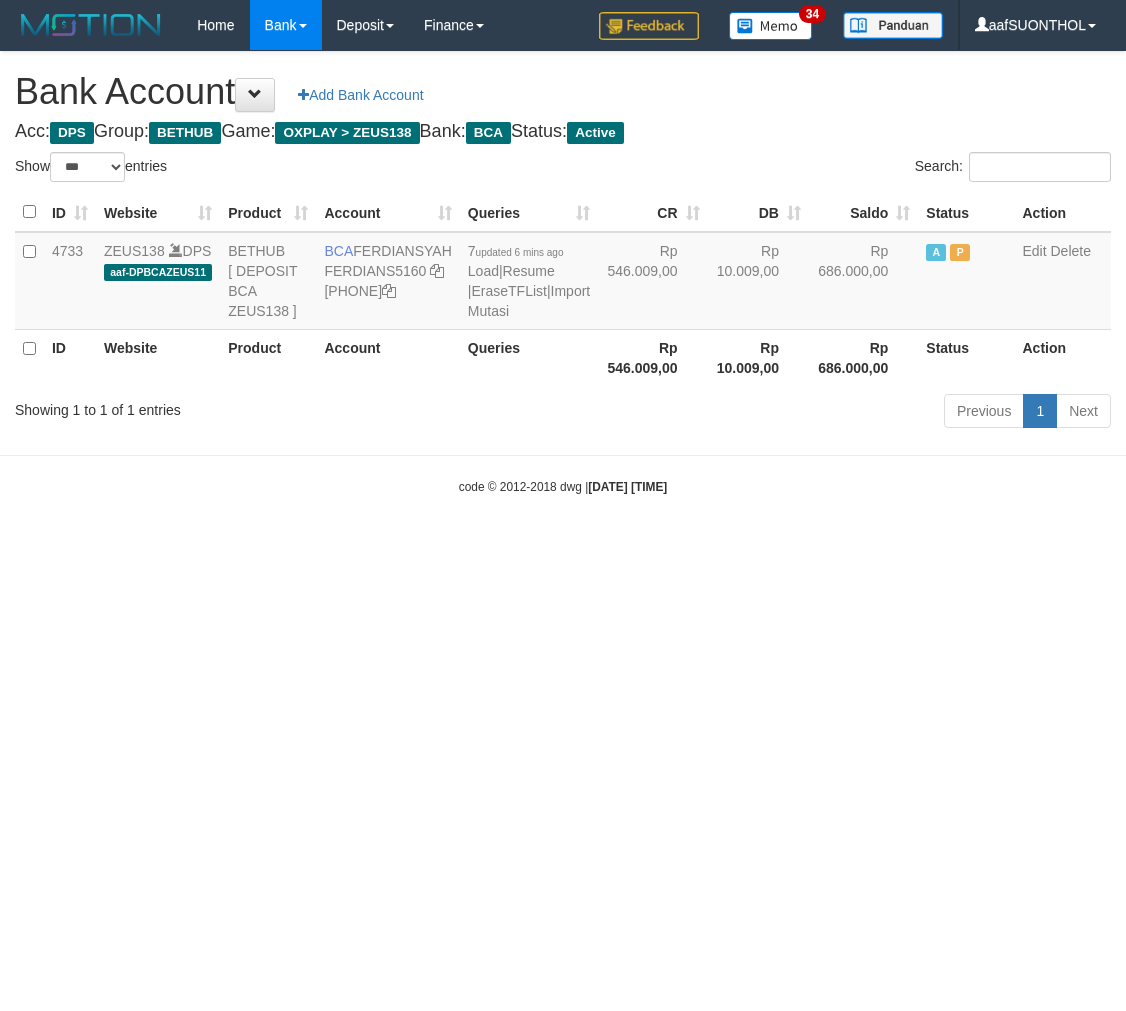 scroll, scrollTop: 0, scrollLeft: 0, axis: both 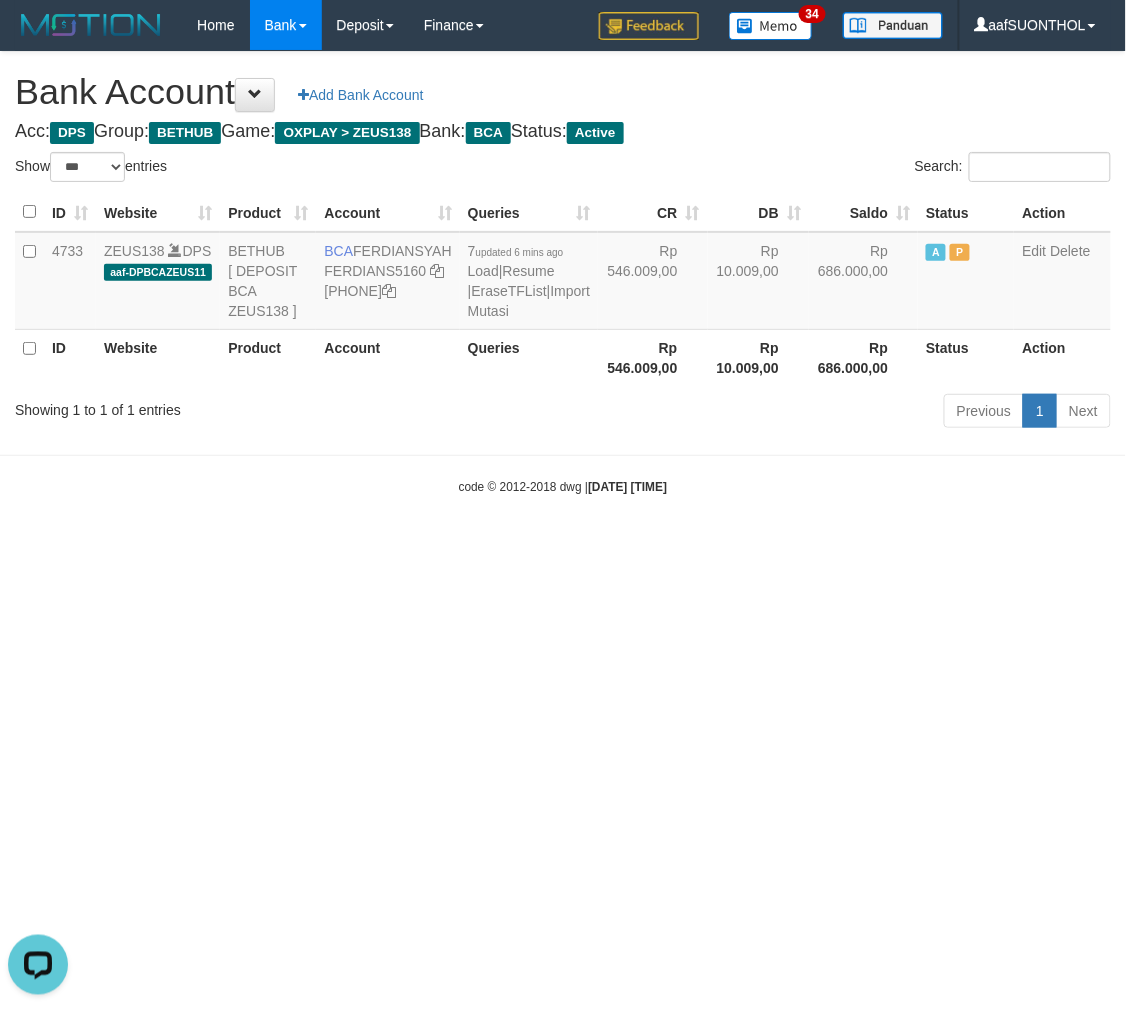 drag, startPoint x: 772, startPoint y: 660, endPoint x: 760, endPoint y: 655, distance: 13 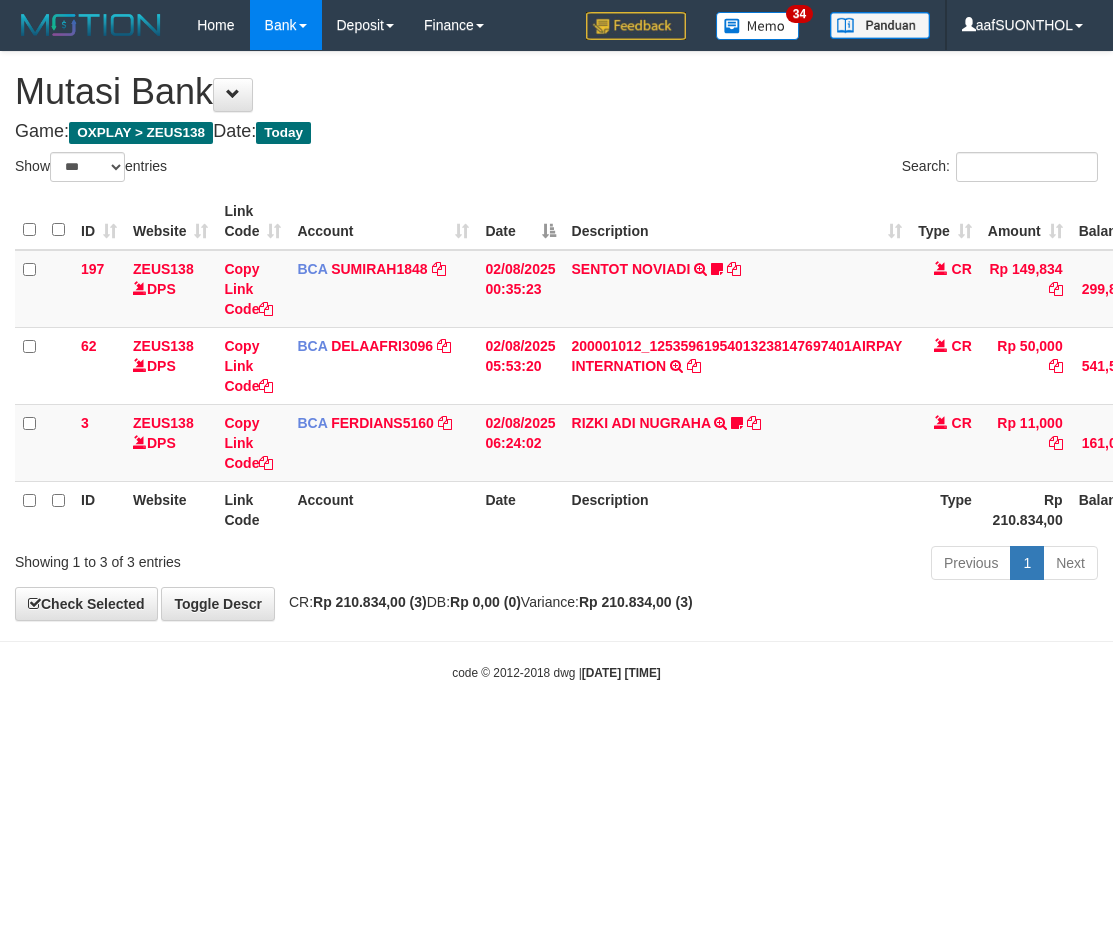 select on "***" 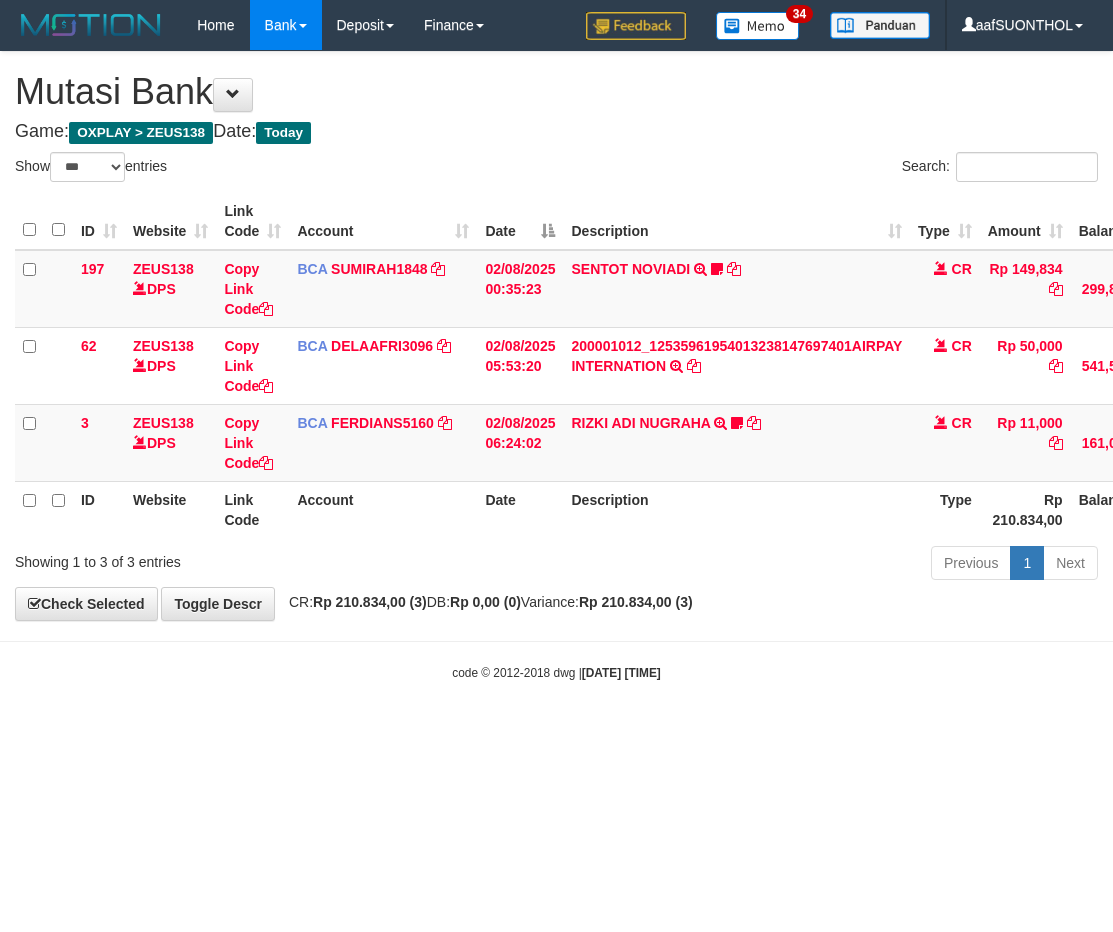 scroll, scrollTop: 0, scrollLeft: 0, axis: both 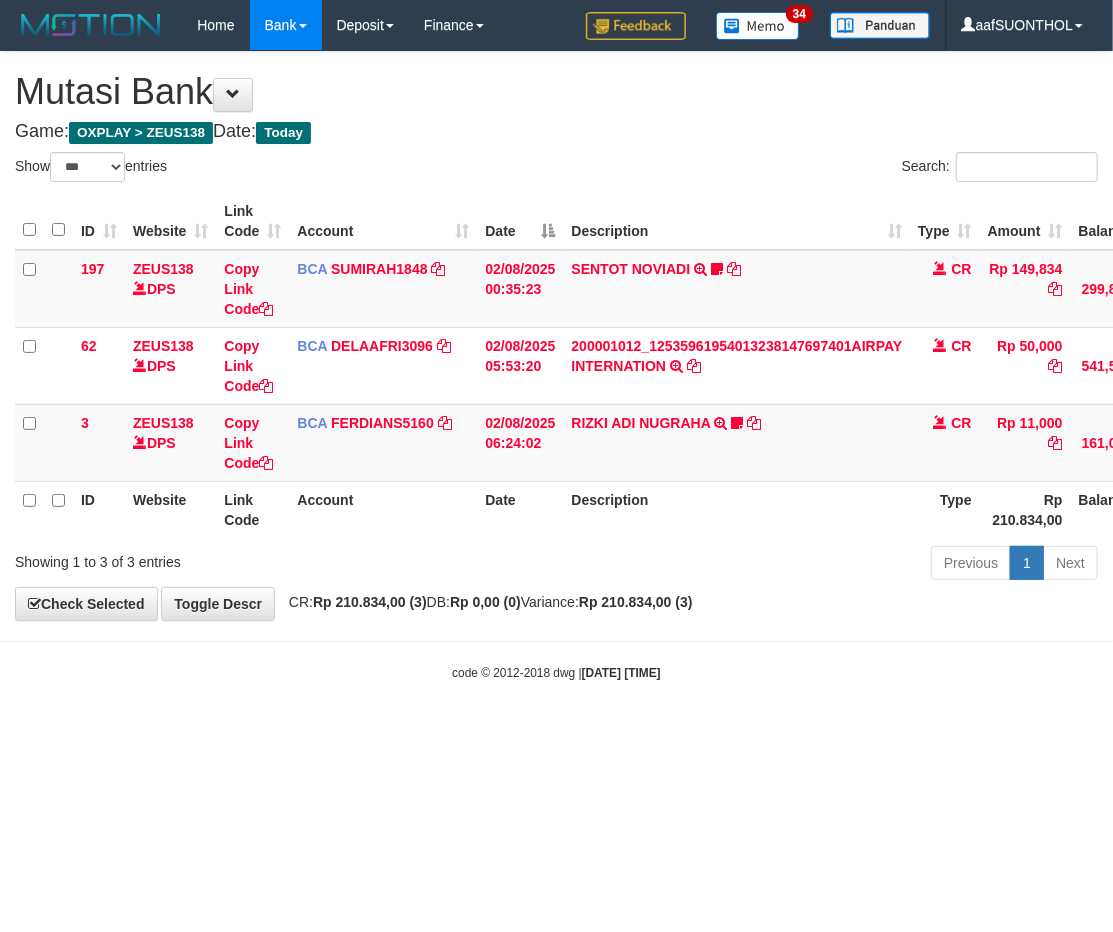 click on "Toggle navigation
Home
Bank
Account List
Load
By Website
Group
[OXPLAY]													ZEUS138
By Load Group (DPS)" at bounding box center [556, 366] 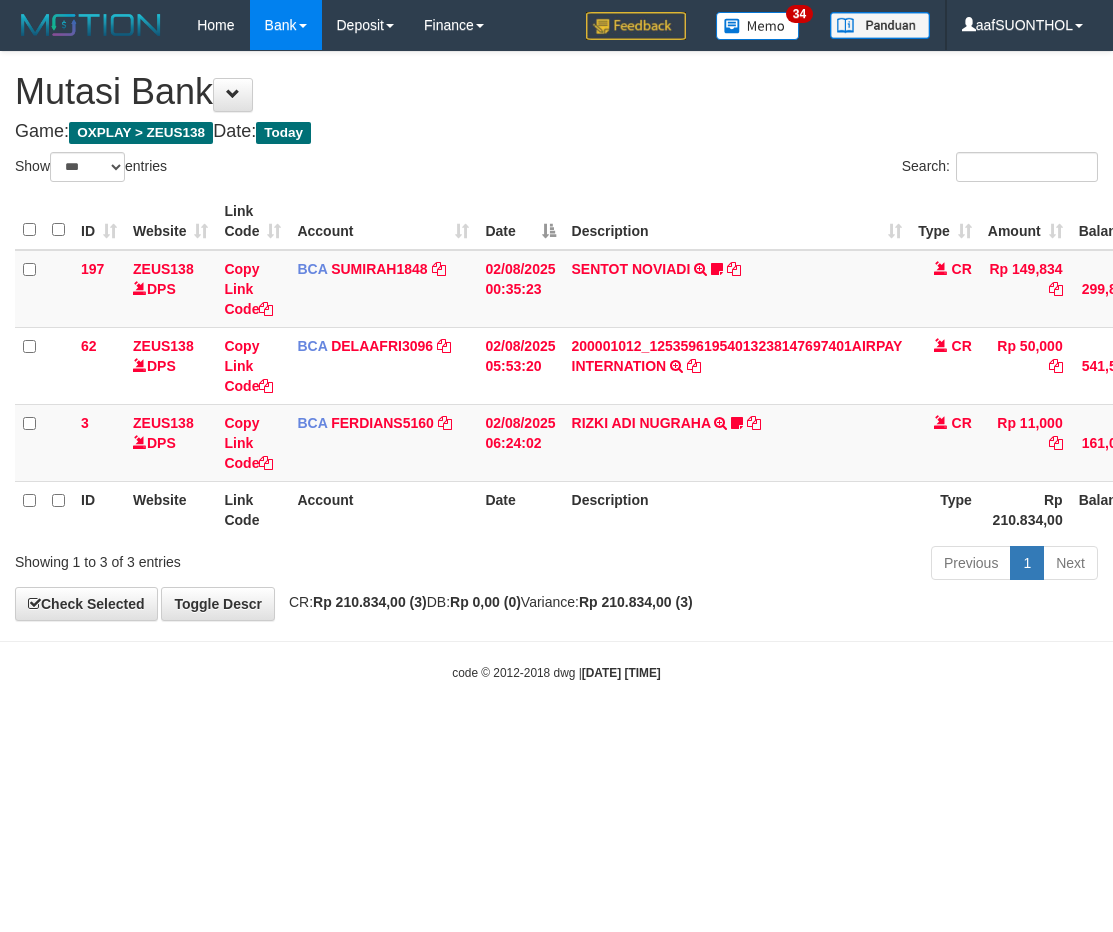 select on "***" 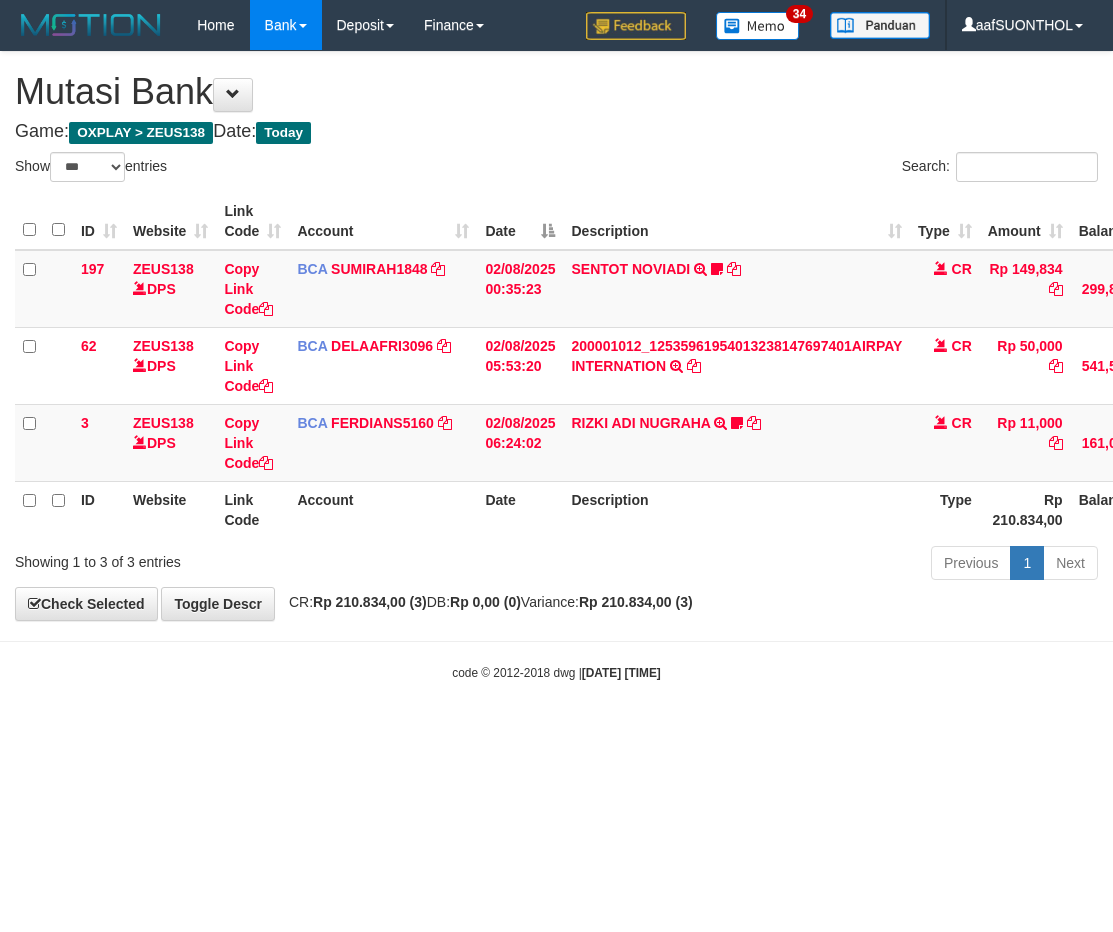 scroll, scrollTop: 0, scrollLeft: 0, axis: both 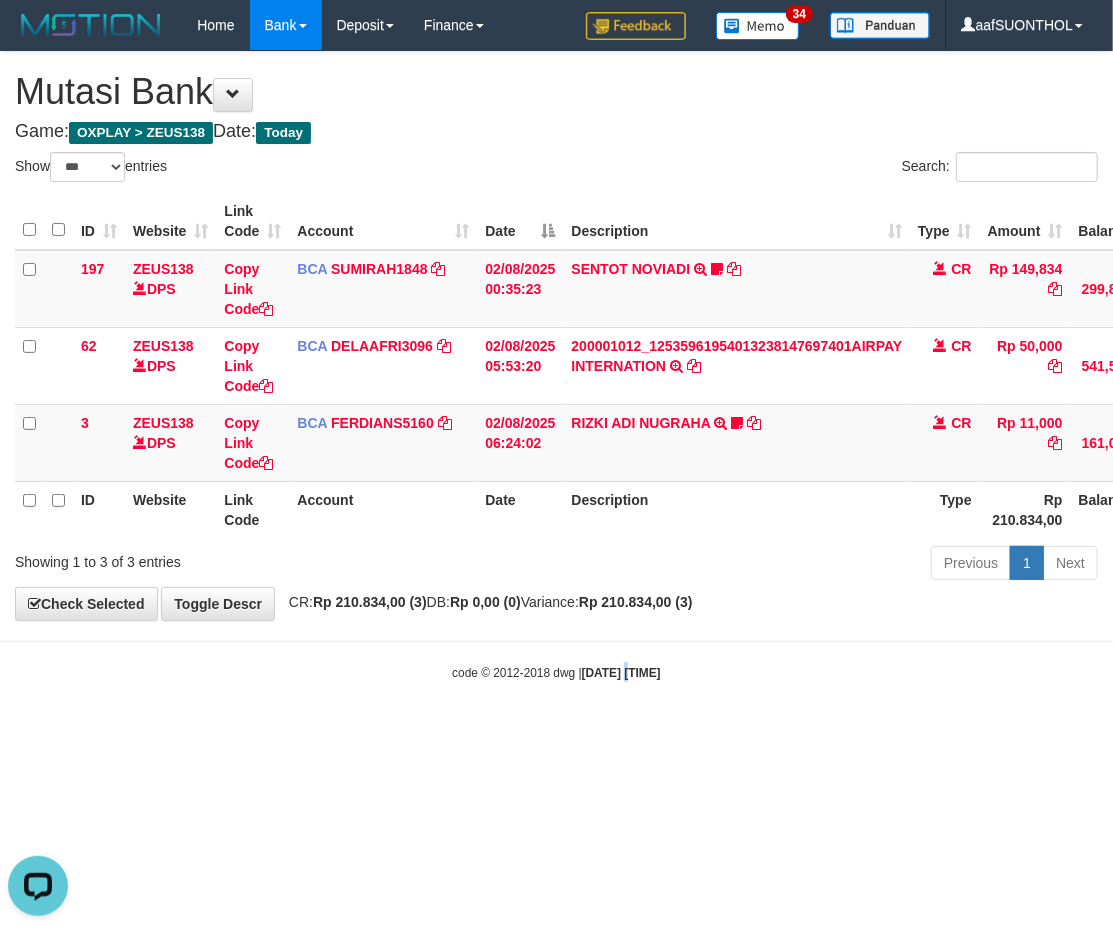 drag, startPoint x: 615, startPoint y: 647, endPoint x: 597, endPoint y: 648, distance: 18.027756 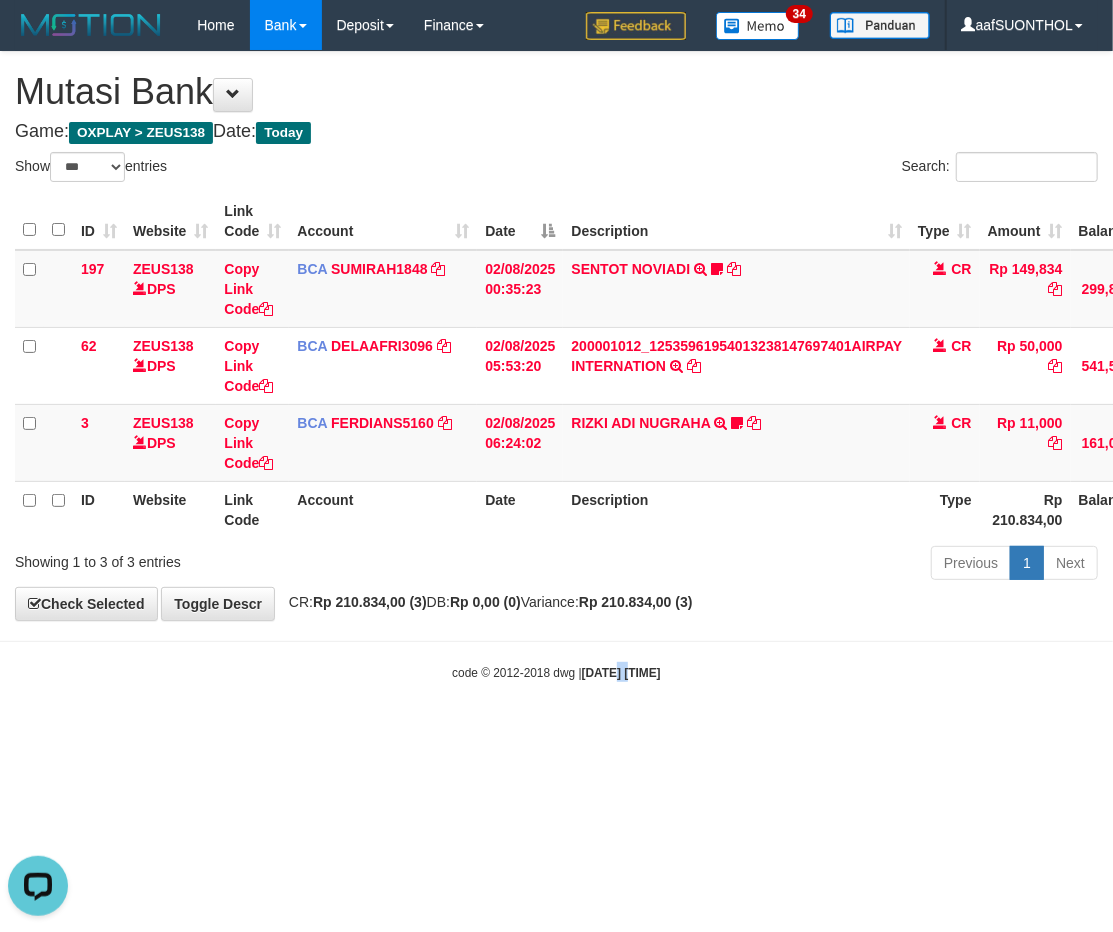 click on "Toggle navigation
Home
Bank
Account List
Load
By Website
Group
[OXPLAY]													ZEUS138
By Load Group (DPS)" at bounding box center (556, 366) 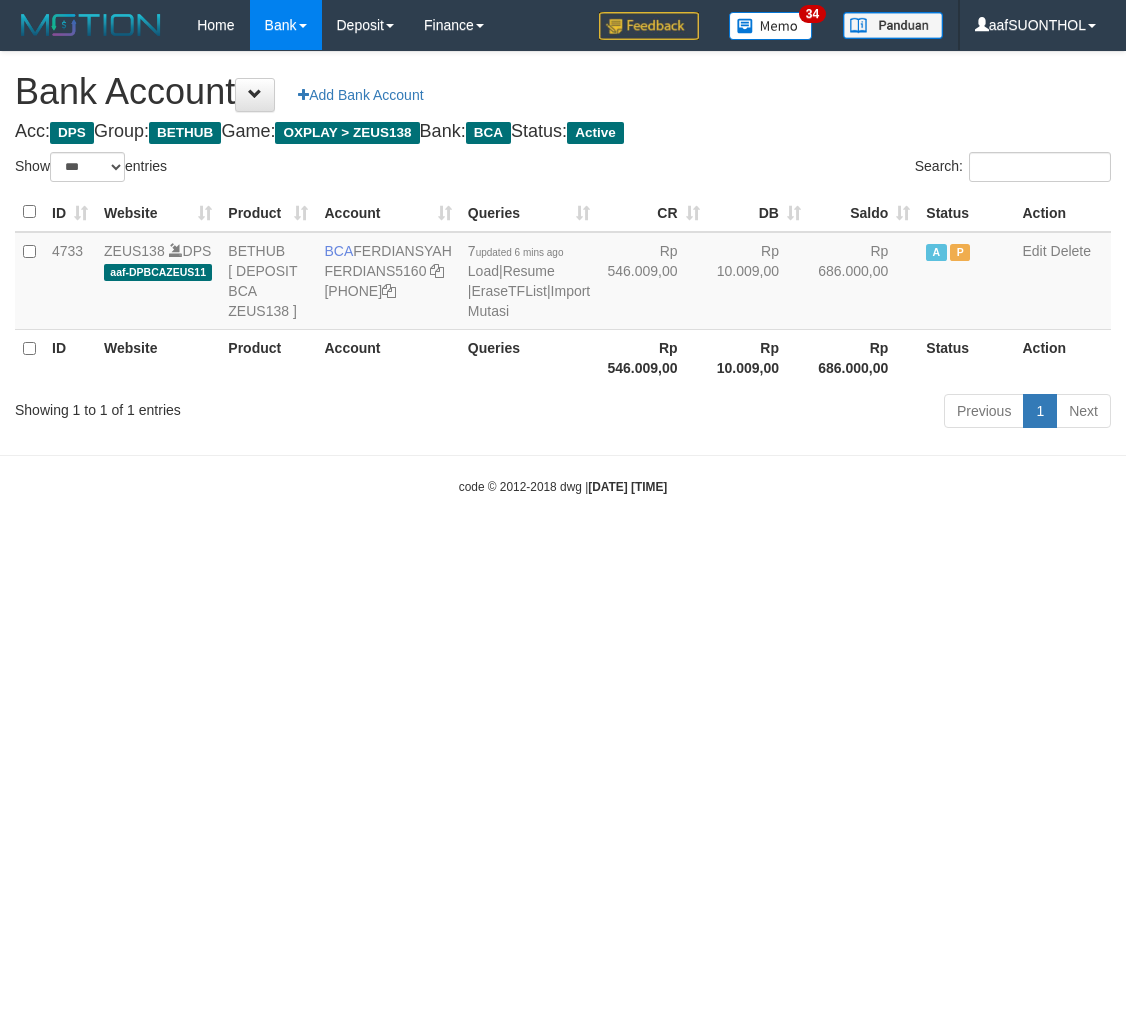 select on "***" 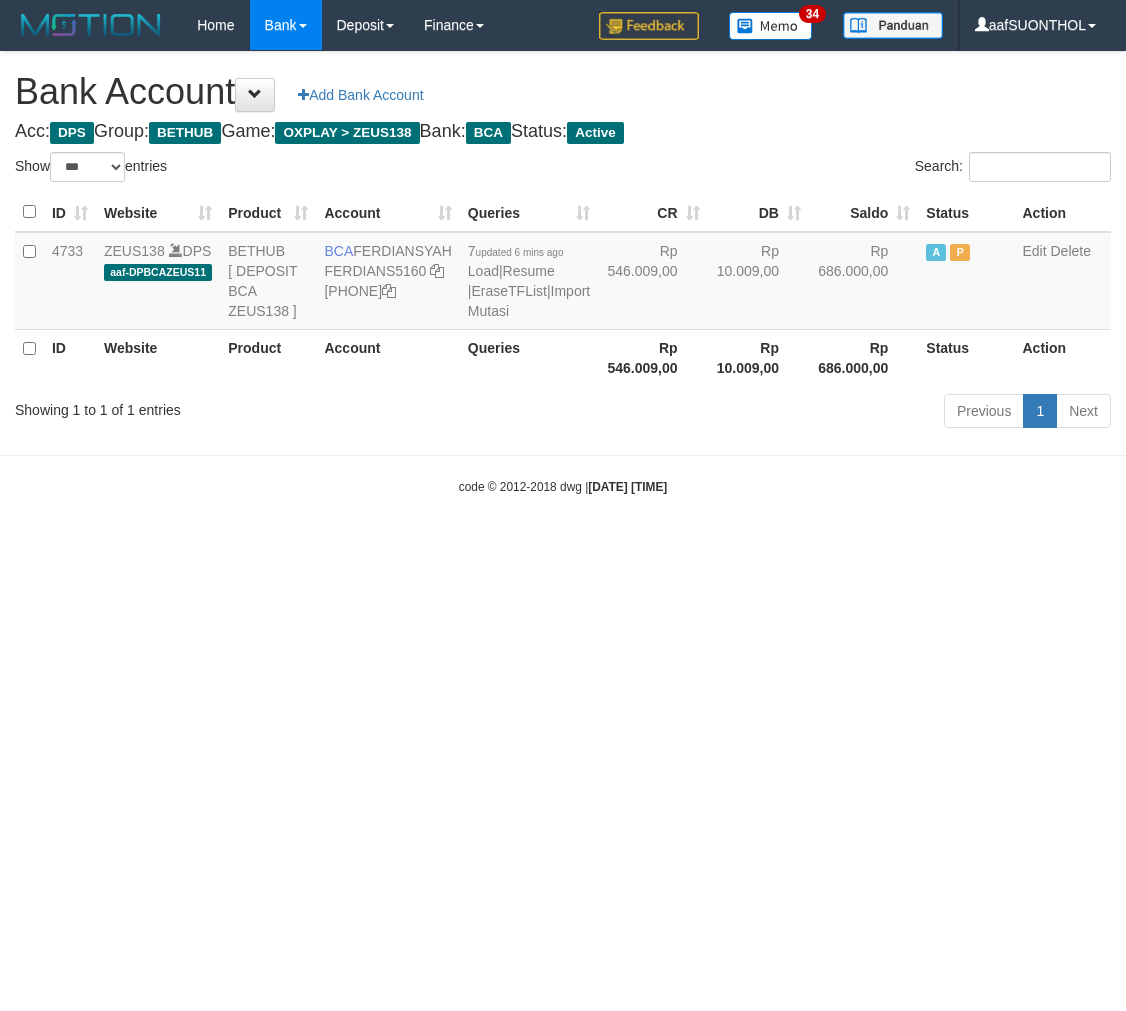 scroll, scrollTop: 0, scrollLeft: 0, axis: both 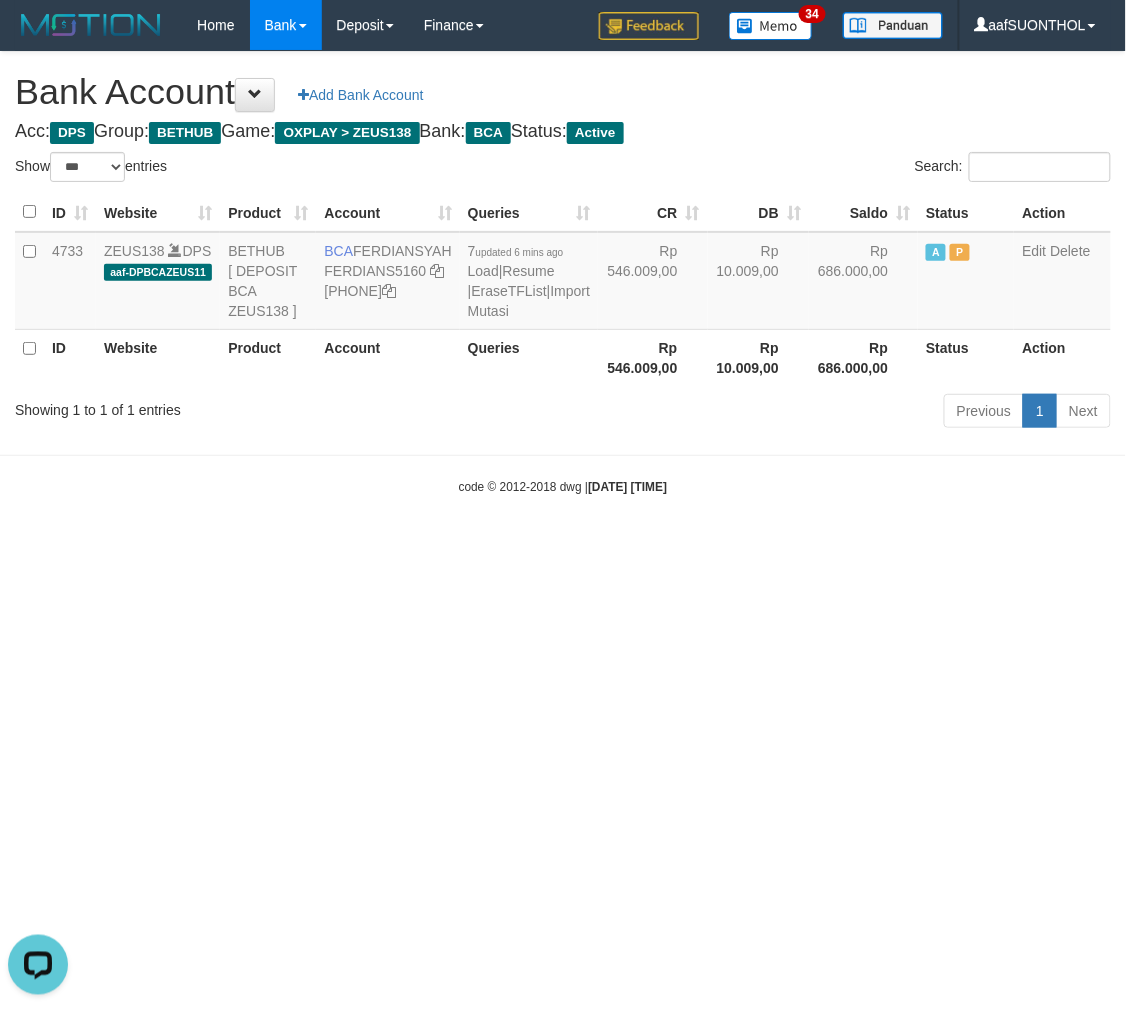 click on "Toggle navigation
Home
Bank
Account List
Load
By Website
Group
[OXPLAY]													ZEUS138
By Load Group (DPS)
Sync" at bounding box center [563, 273] 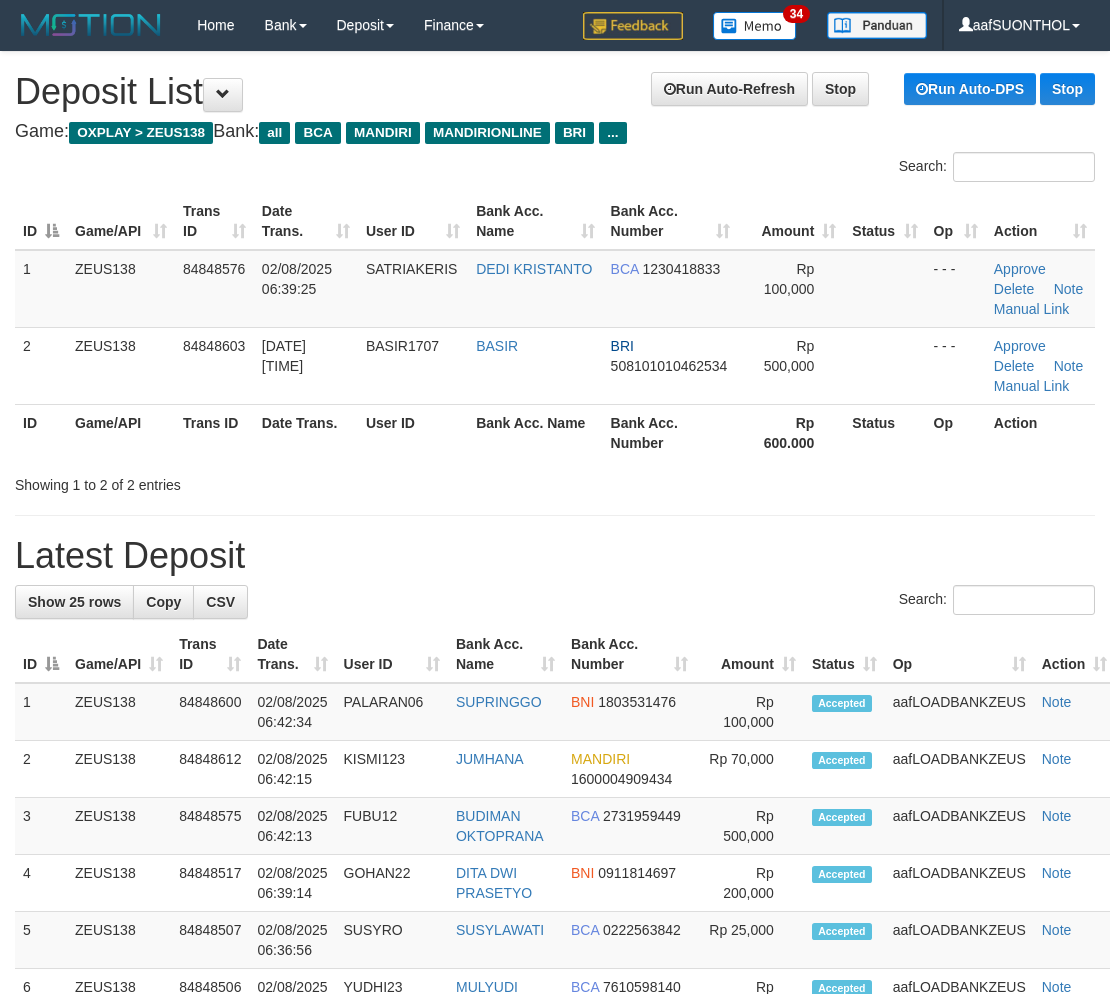scroll, scrollTop: 0, scrollLeft: 0, axis: both 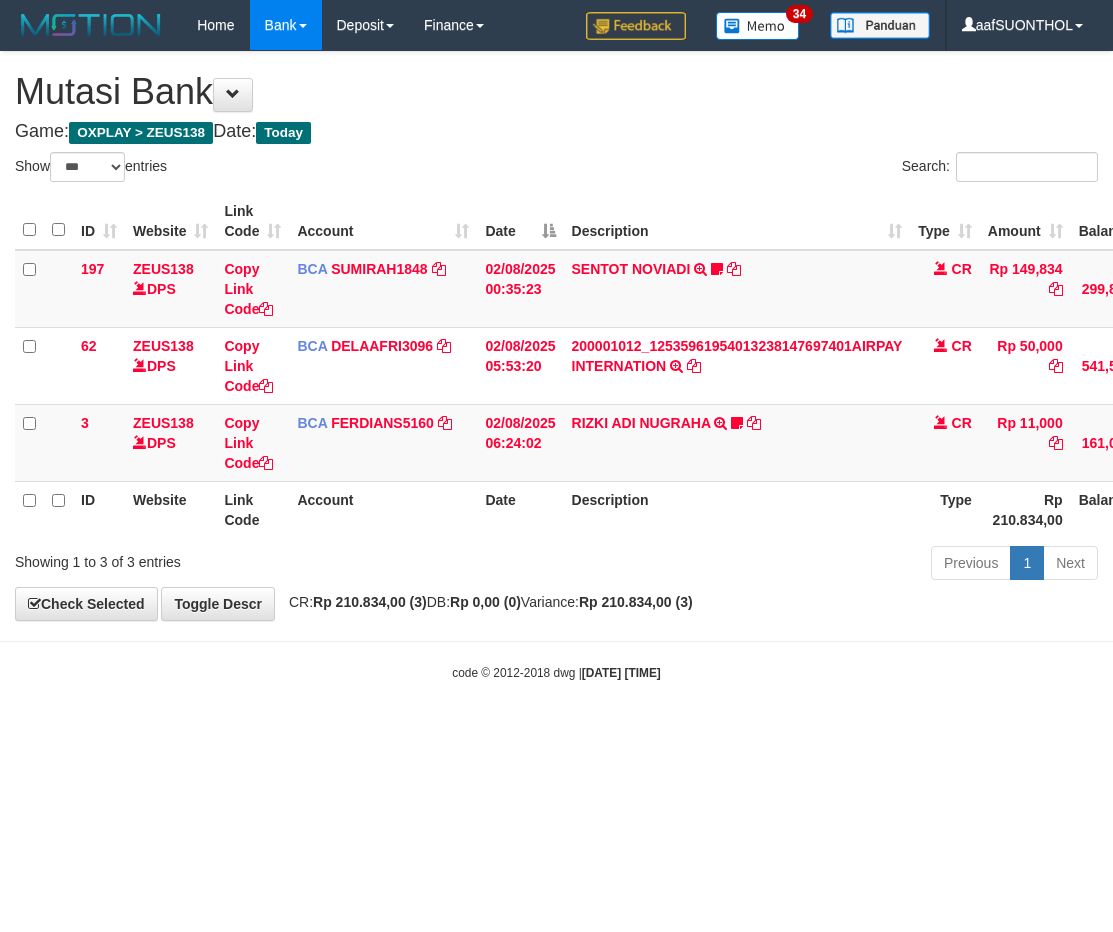 select on "***" 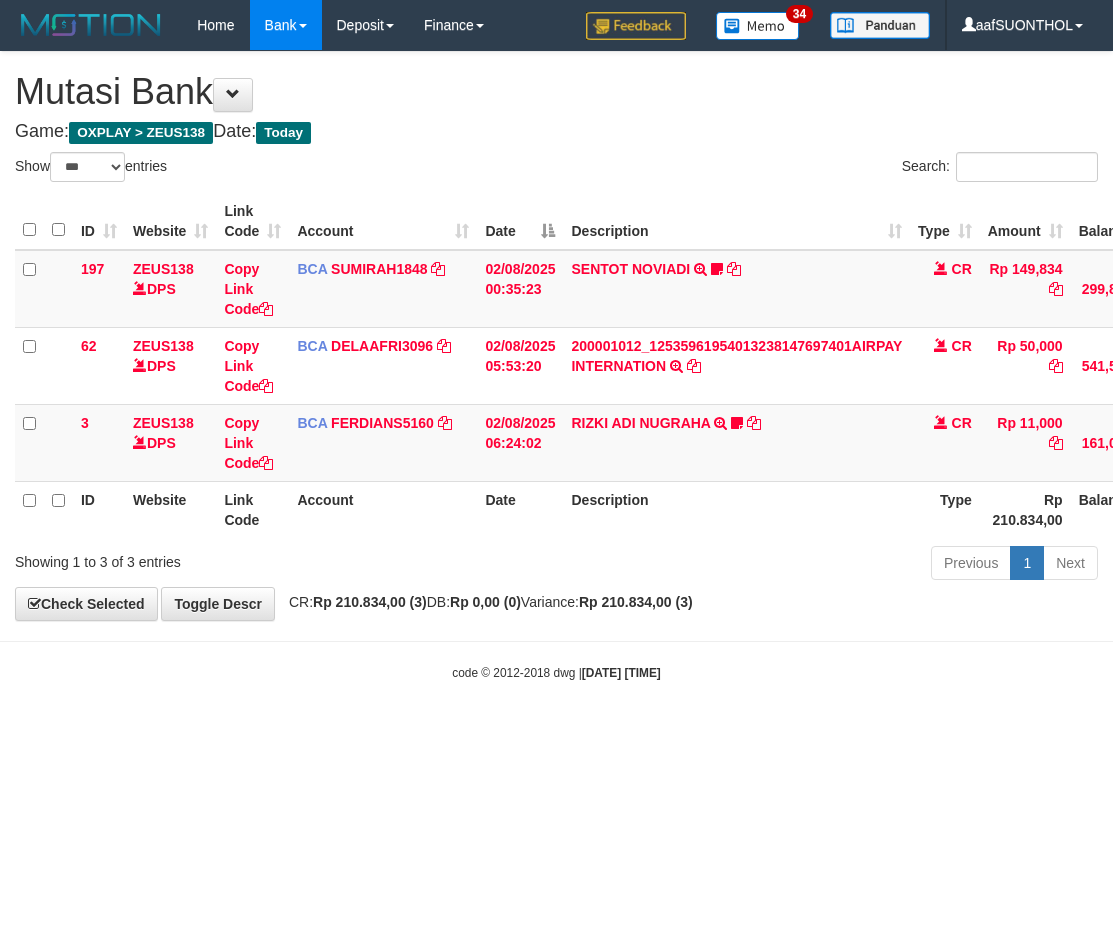 scroll, scrollTop: 0, scrollLeft: 0, axis: both 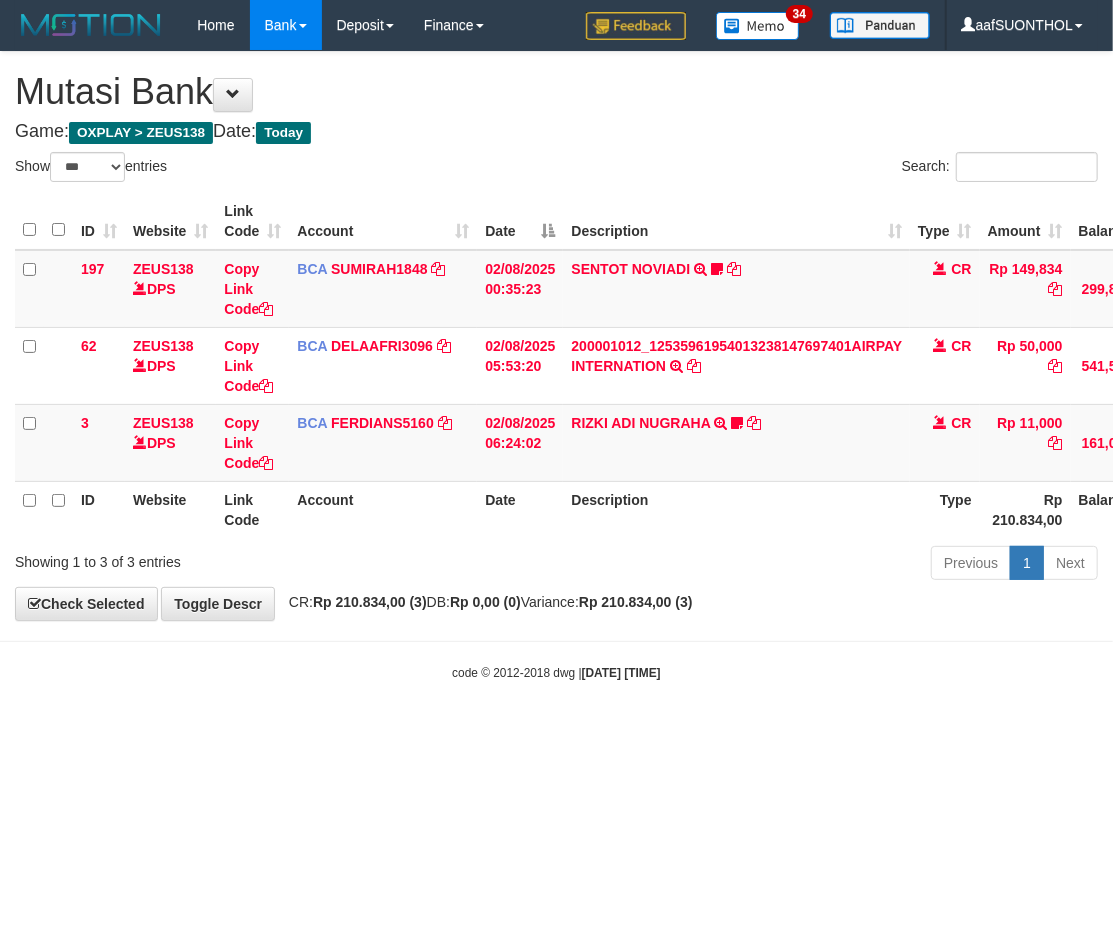 drag, startPoint x: 678, startPoint y: 721, endPoint x: 661, endPoint y: 720, distance: 17.029387 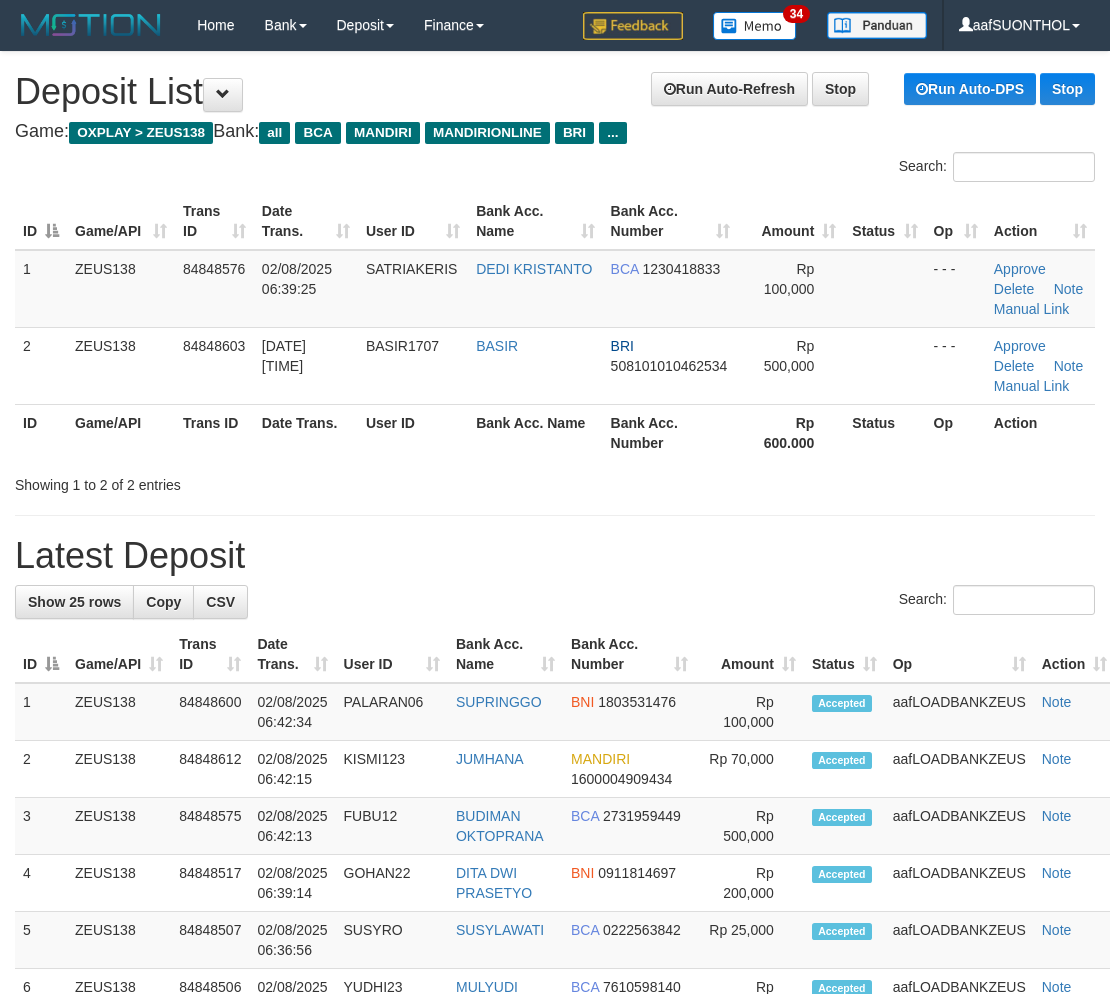 scroll, scrollTop: 0, scrollLeft: 0, axis: both 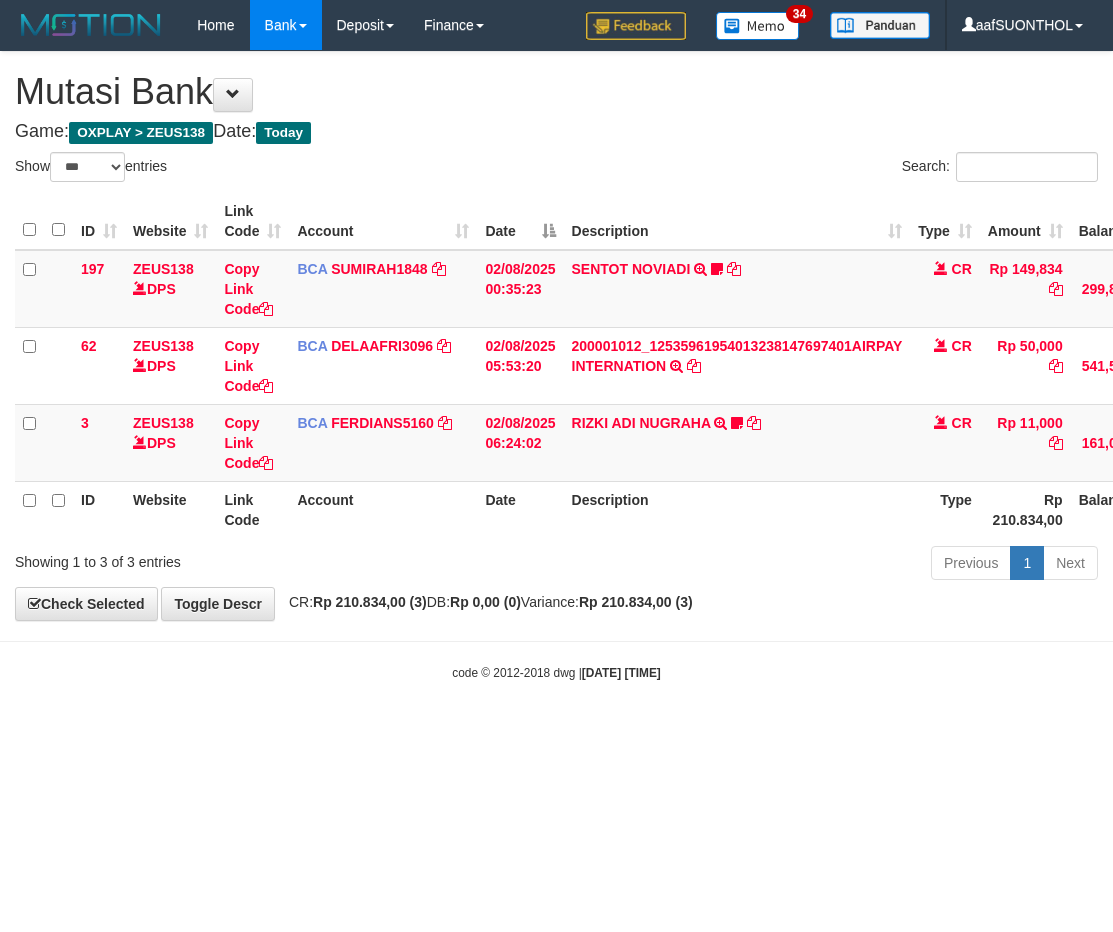 select on "***" 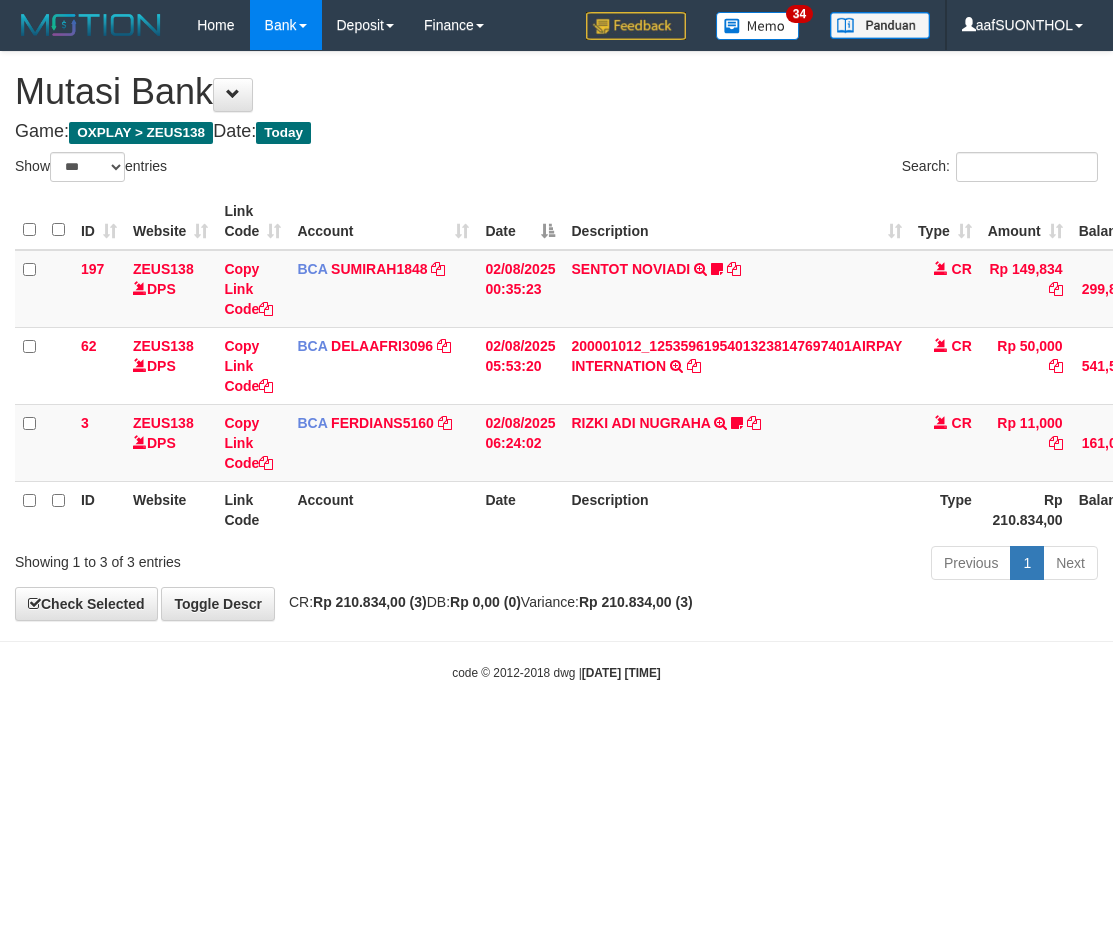 scroll, scrollTop: 0, scrollLeft: 0, axis: both 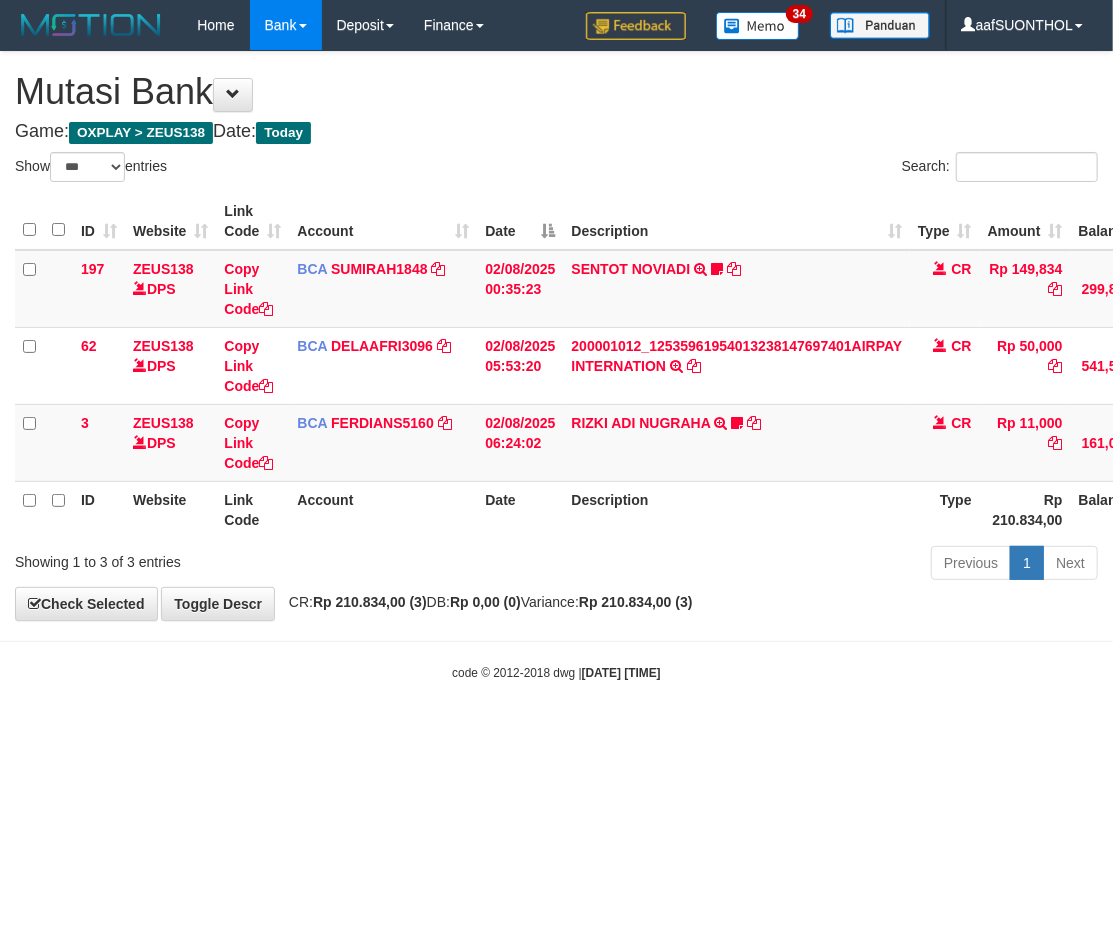drag, startPoint x: 1015, startPoint y: 684, endPoint x: 982, endPoint y: 670, distance: 35.846897 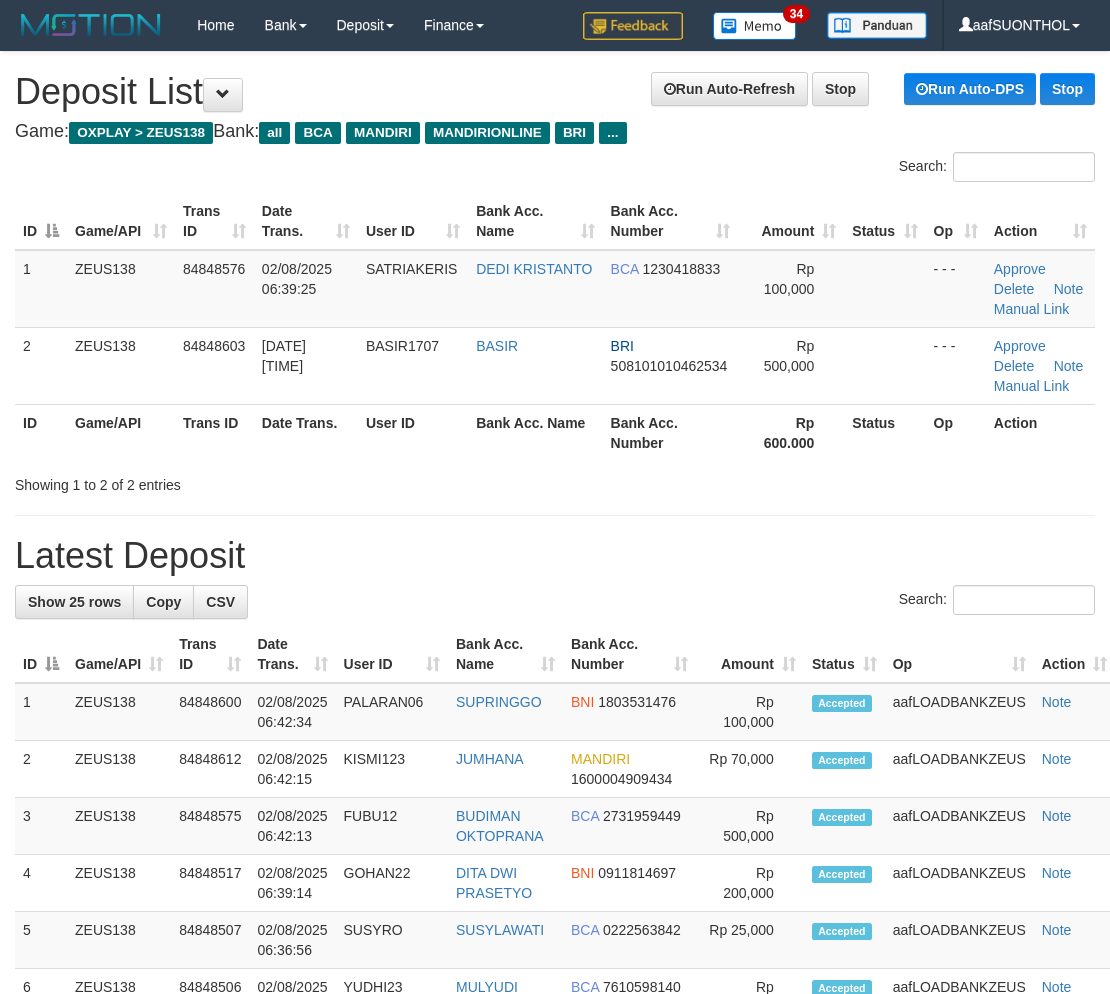 scroll, scrollTop: 0, scrollLeft: 0, axis: both 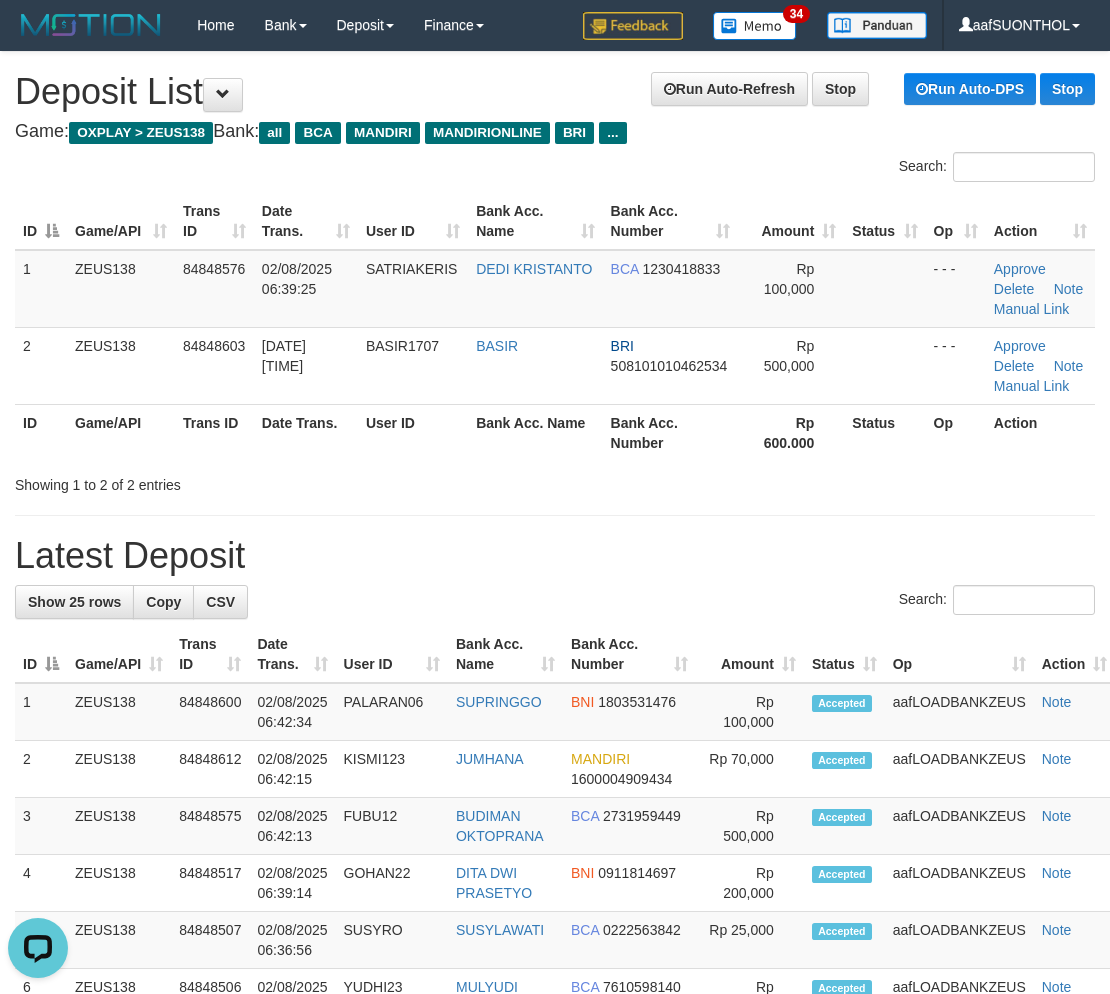 click on "**********" at bounding box center [555, 1167] 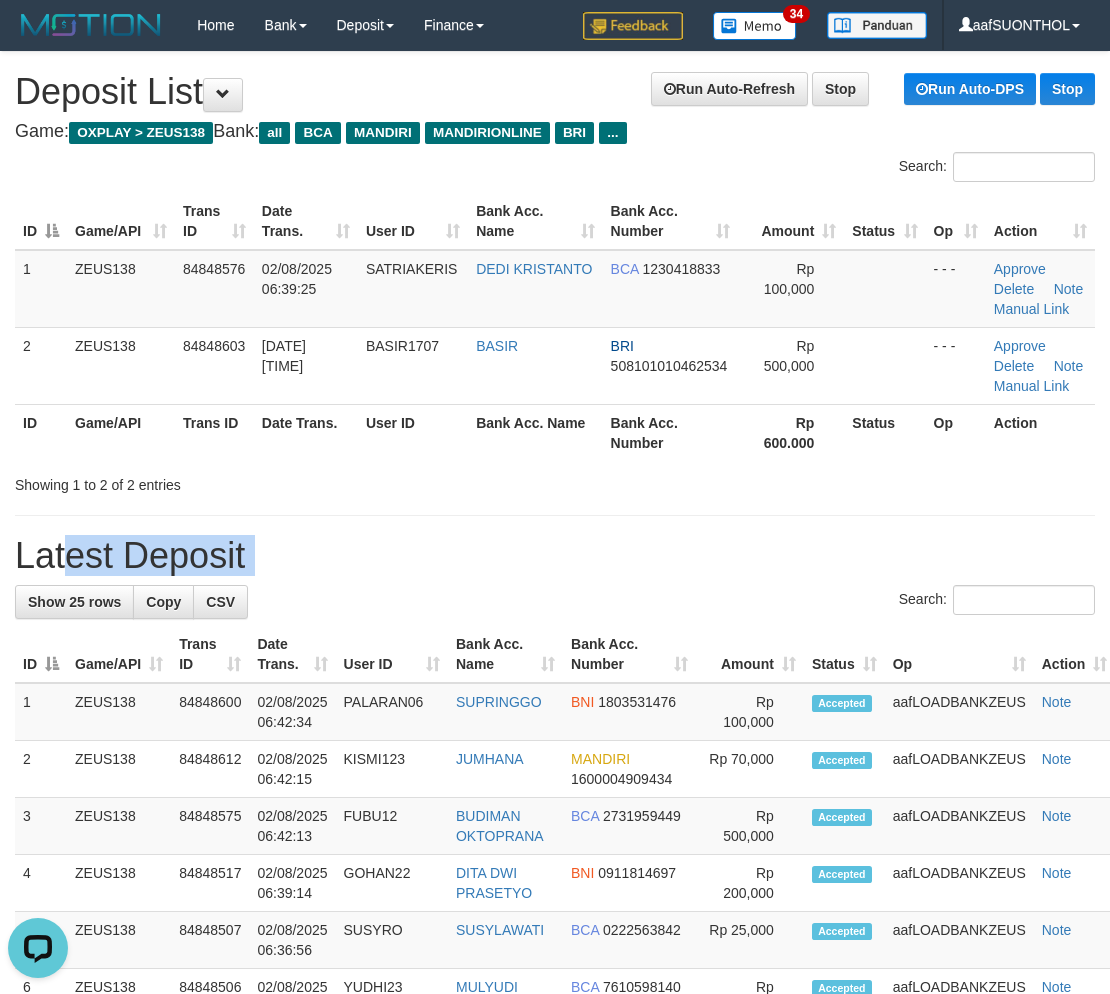 click on "**********" at bounding box center (555, 1167) 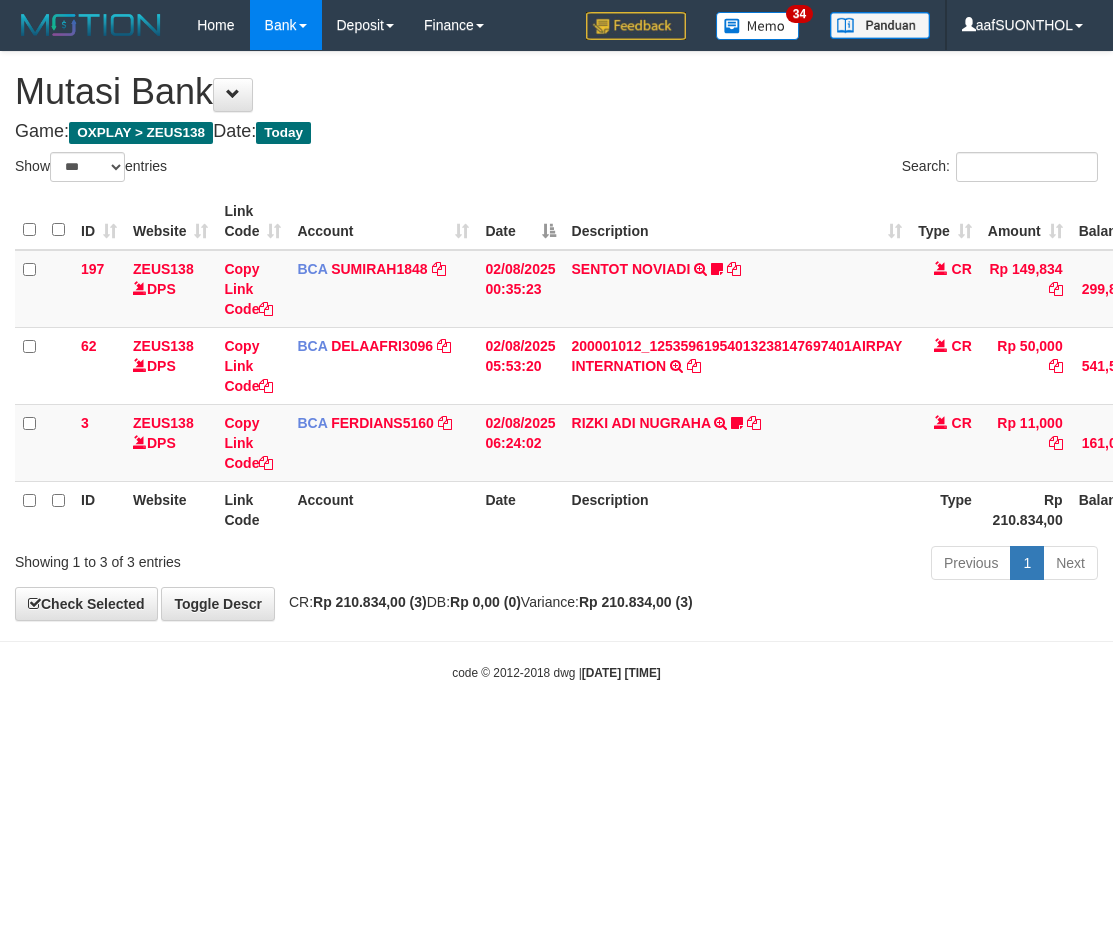 select on "***" 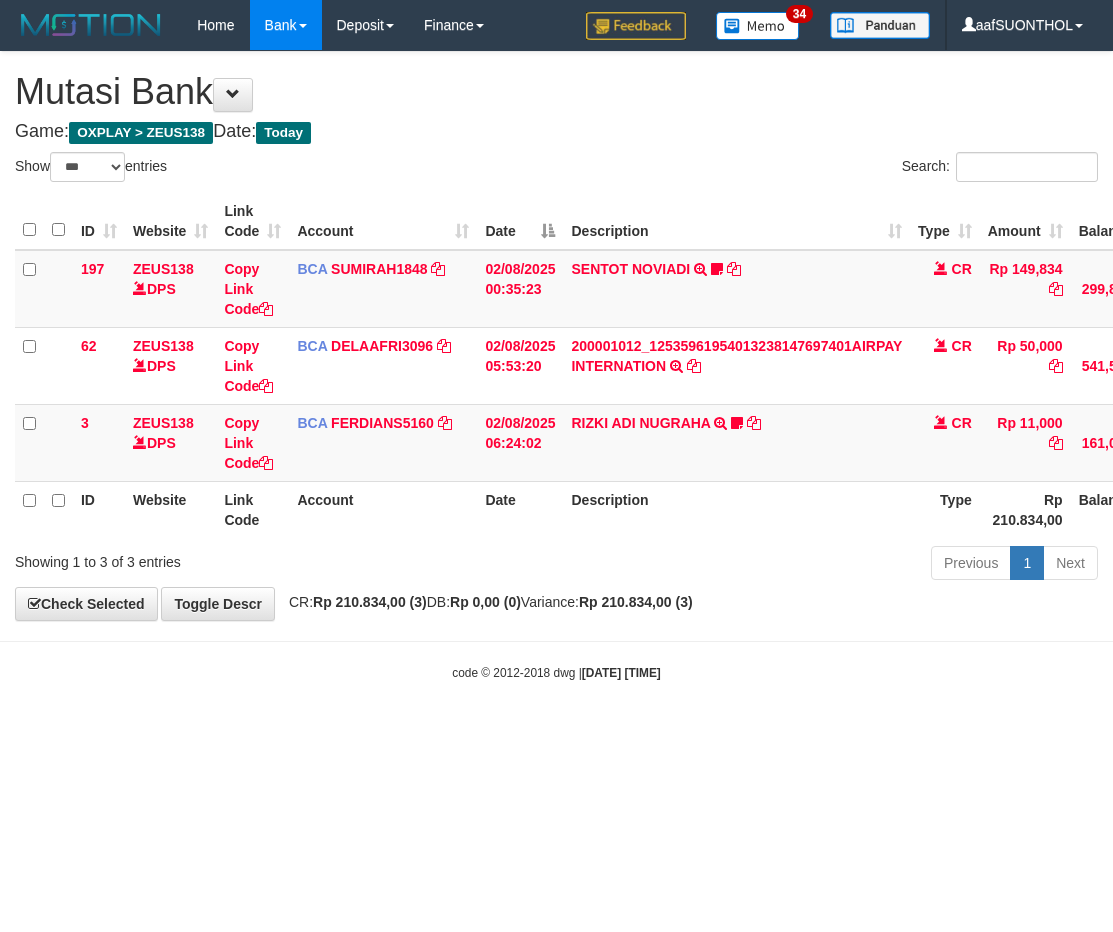 scroll, scrollTop: 0, scrollLeft: 0, axis: both 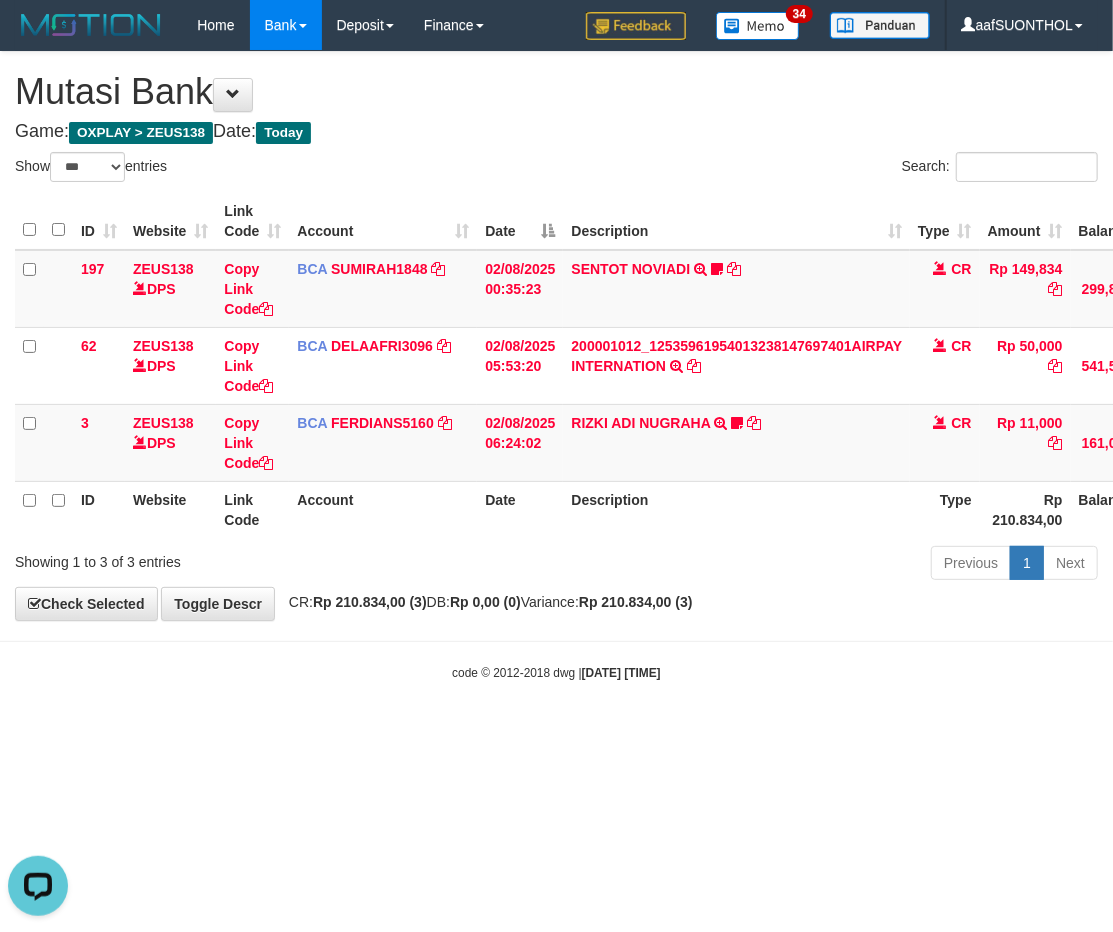 click on "Toggle navigation
Home
Bank
Account List
Load
By Website
Group
[OXPLAY]													ZEUS138
By Load Group (DPS)" at bounding box center (556, 366) 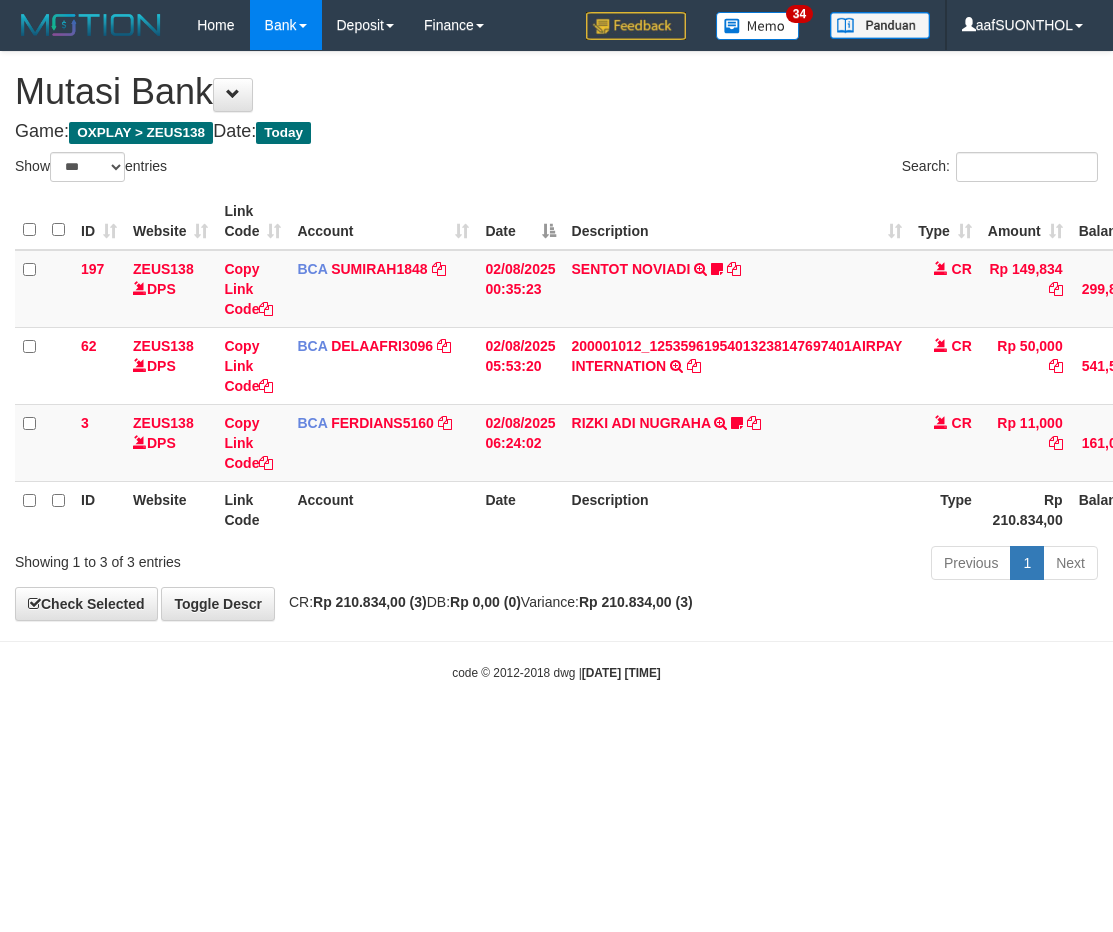 select on "***" 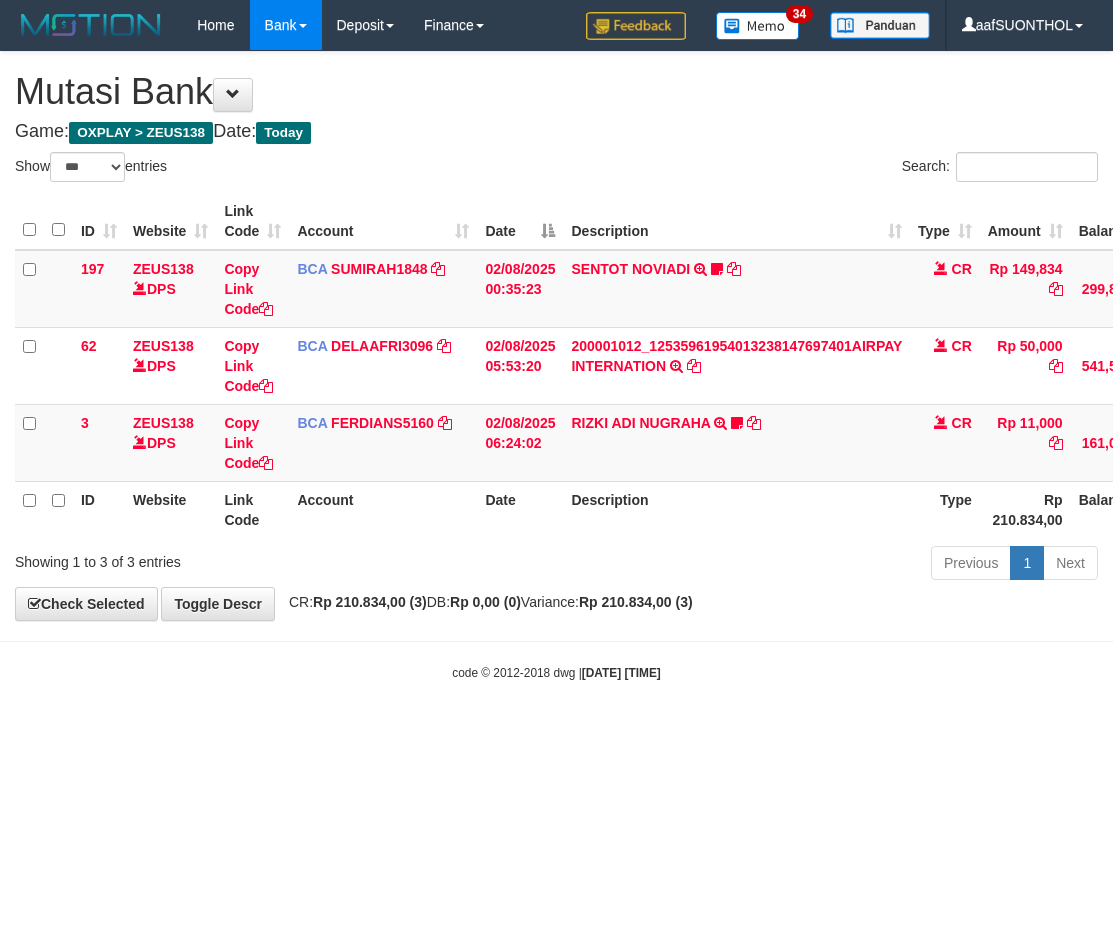 scroll, scrollTop: 0, scrollLeft: 0, axis: both 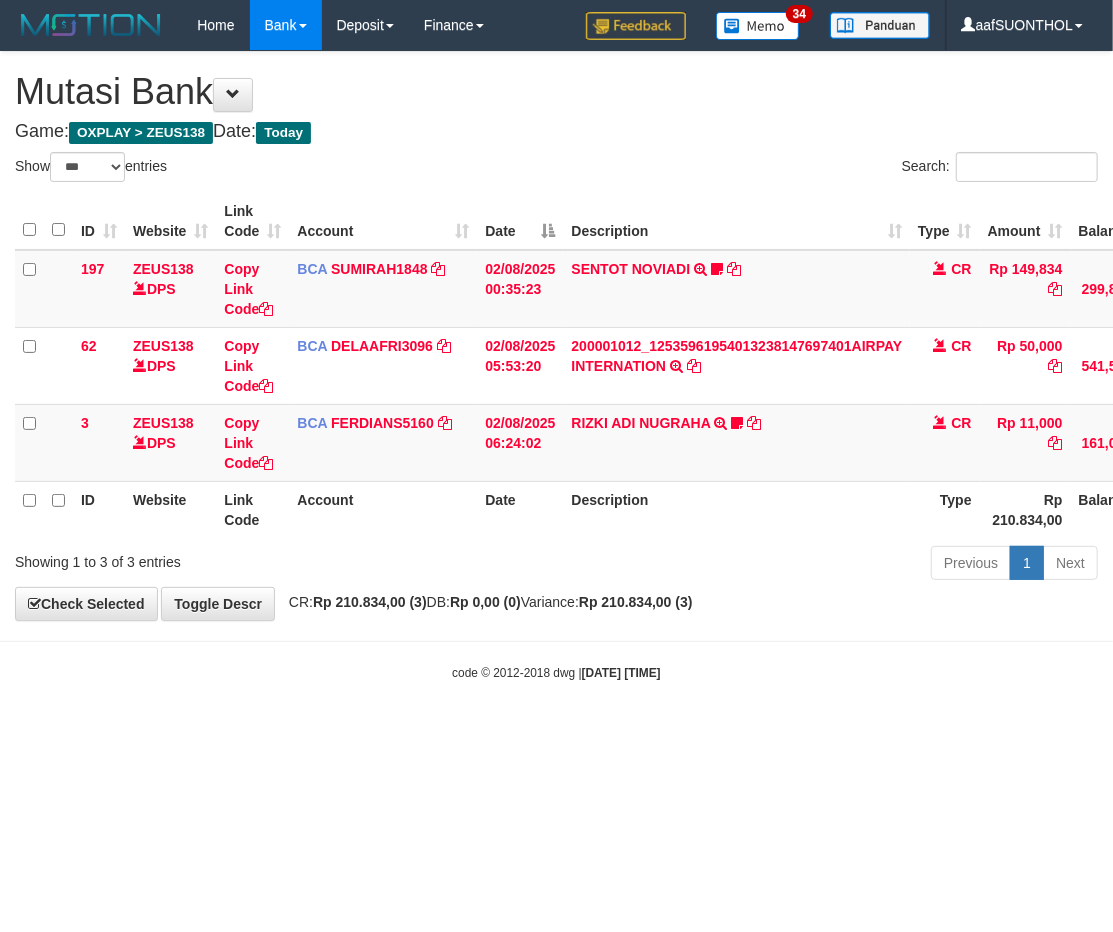 click on "Toggle navigation
Home
Bank
Account List
Load
By Website
Group
[OXPLAY]													ZEUS138
By Load Group (DPS)" at bounding box center [556, 366] 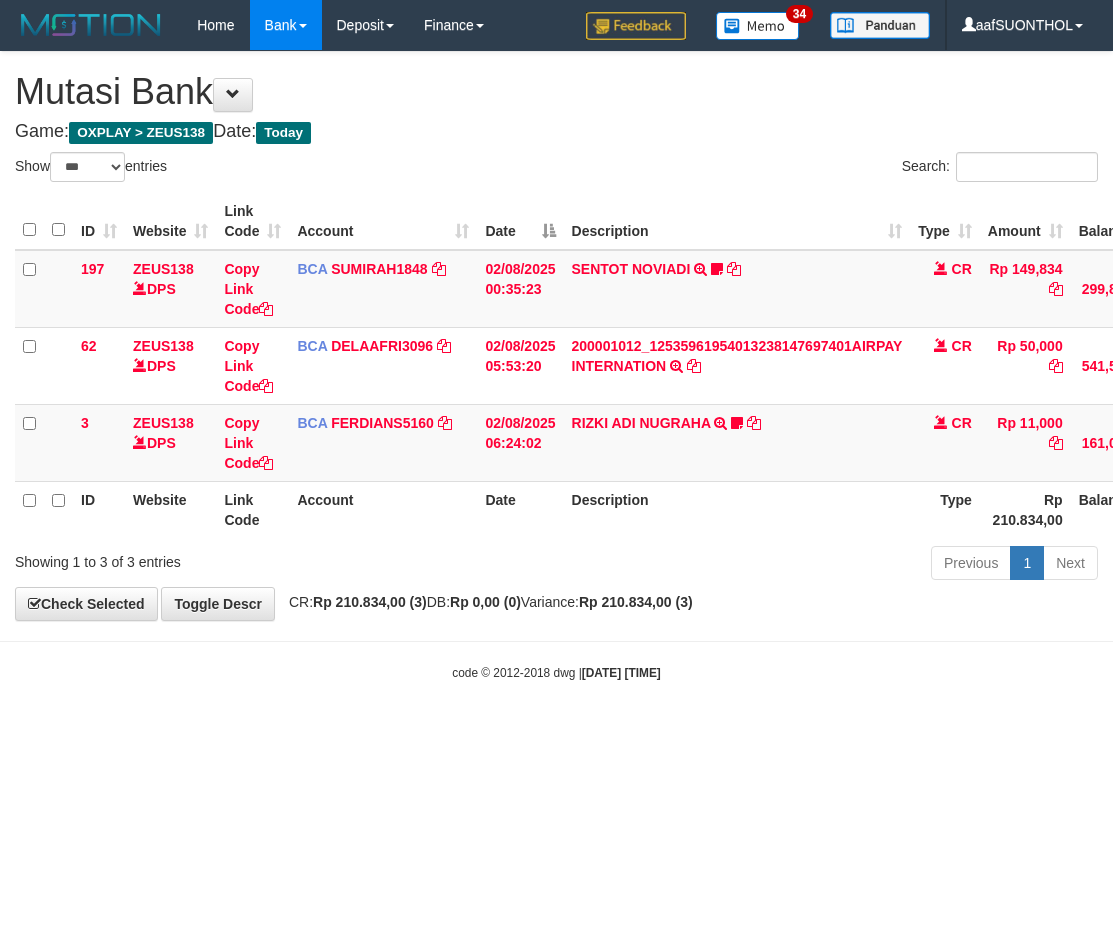 select on "***" 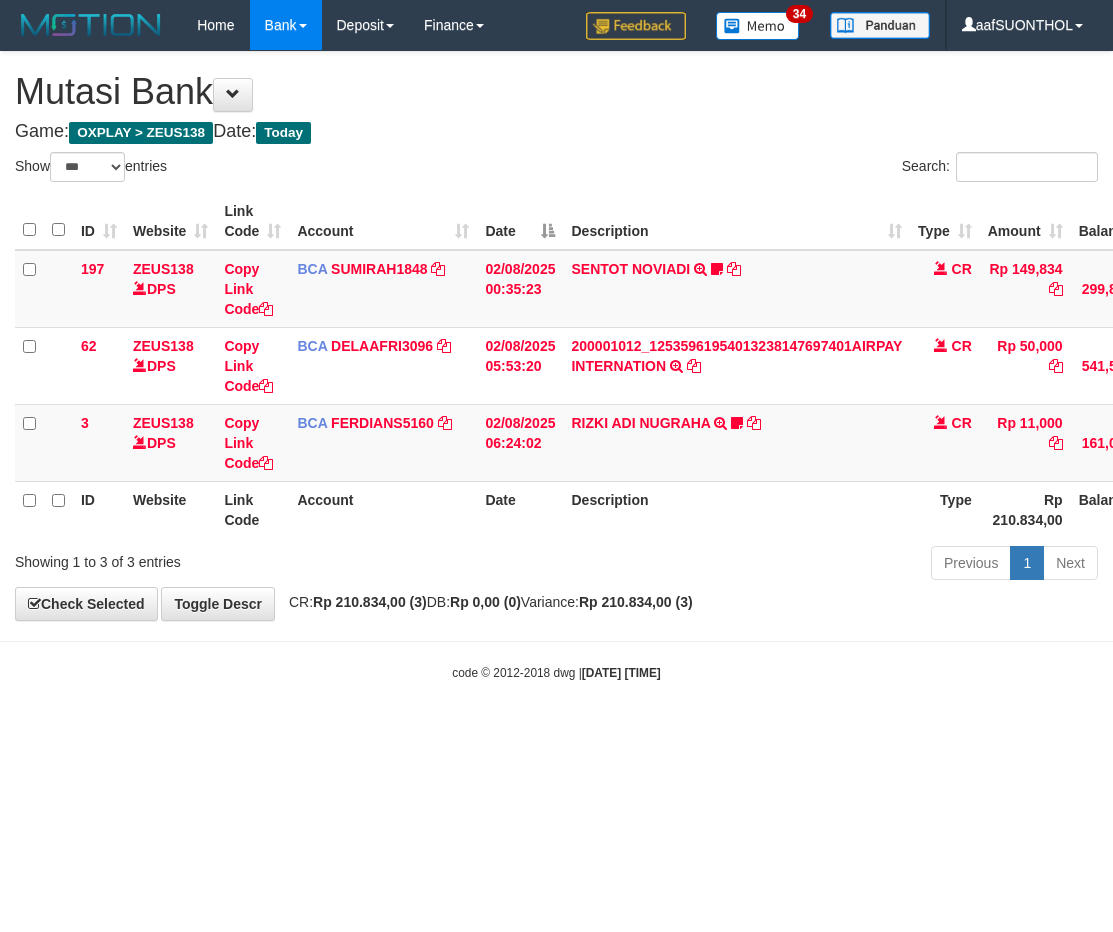 click on "Toggle navigation
Home
Bank
Account List
Load
By Website
Group
[OXPLAY]													ZEUS138
By Load Group (DPS)
Sync" at bounding box center [556, 366] 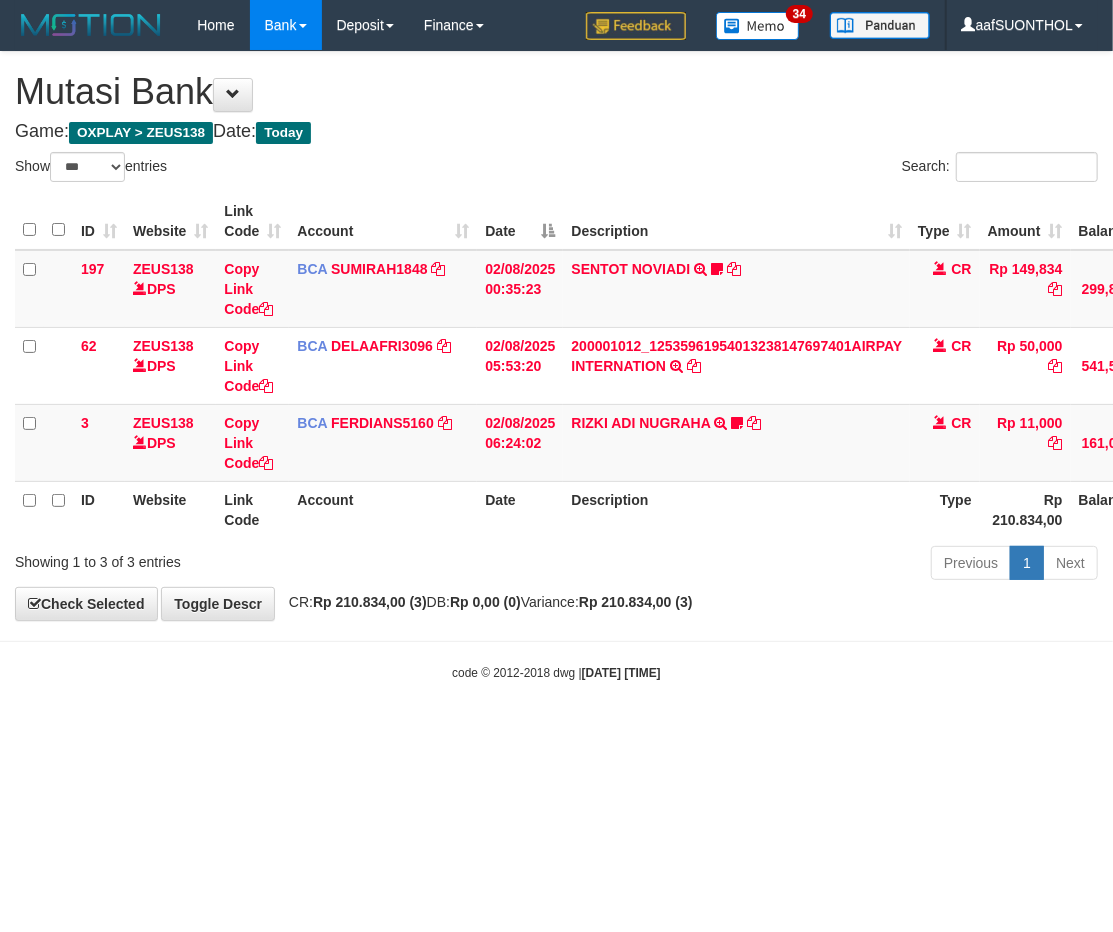 click on "Toggle navigation
Home
Bank
Account List
Load
By Website
Group
[OXPLAY]													ZEUS138
By Load Group (DPS)" at bounding box center (556, 366) 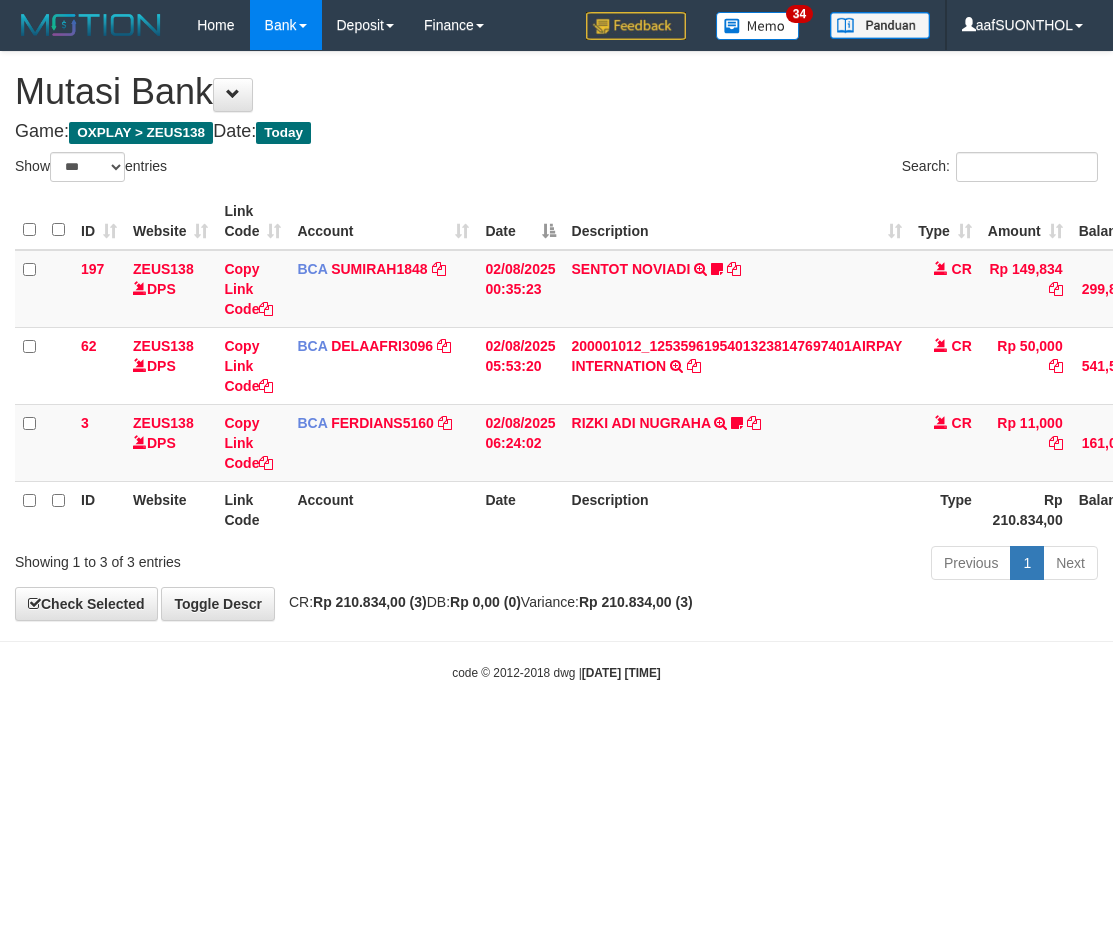 select on "***" 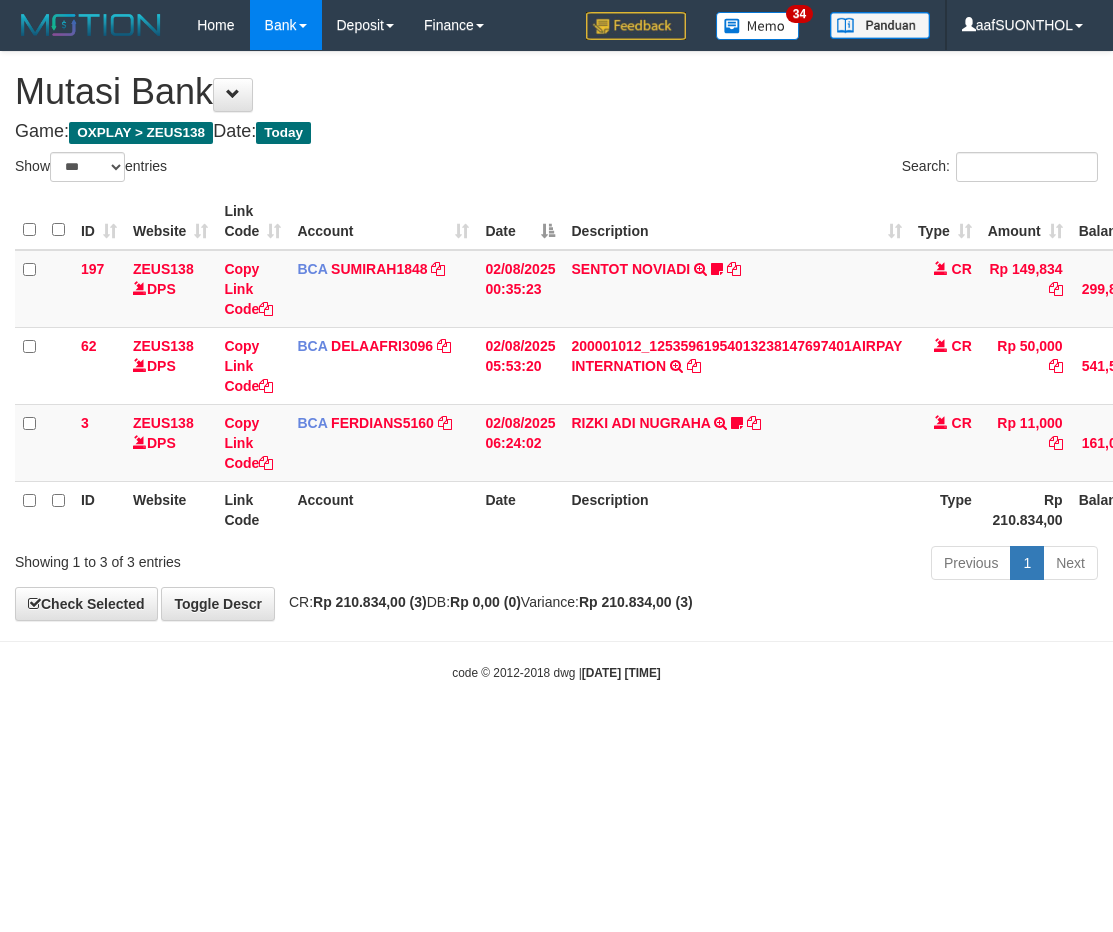 scroll, scrollTop: 0, scrollLeft: 0, axis: both 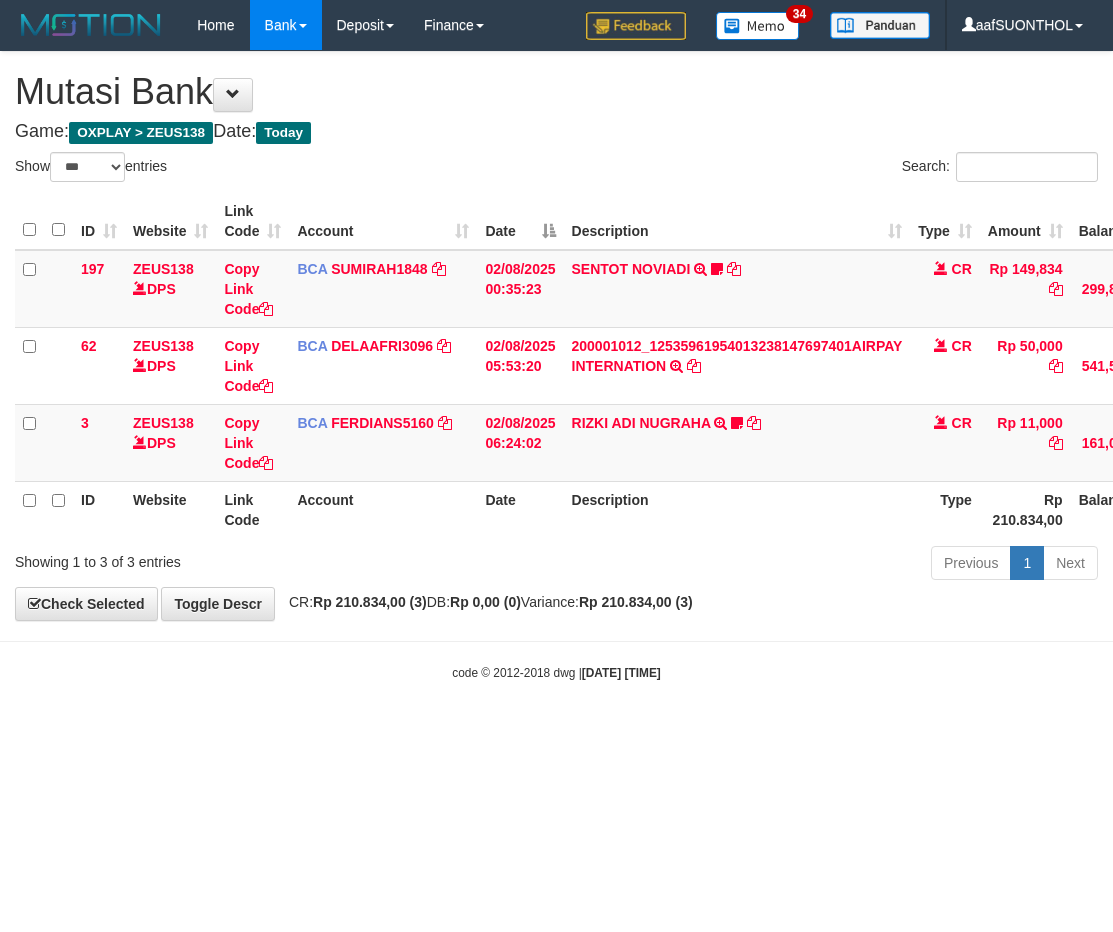 select on "***" 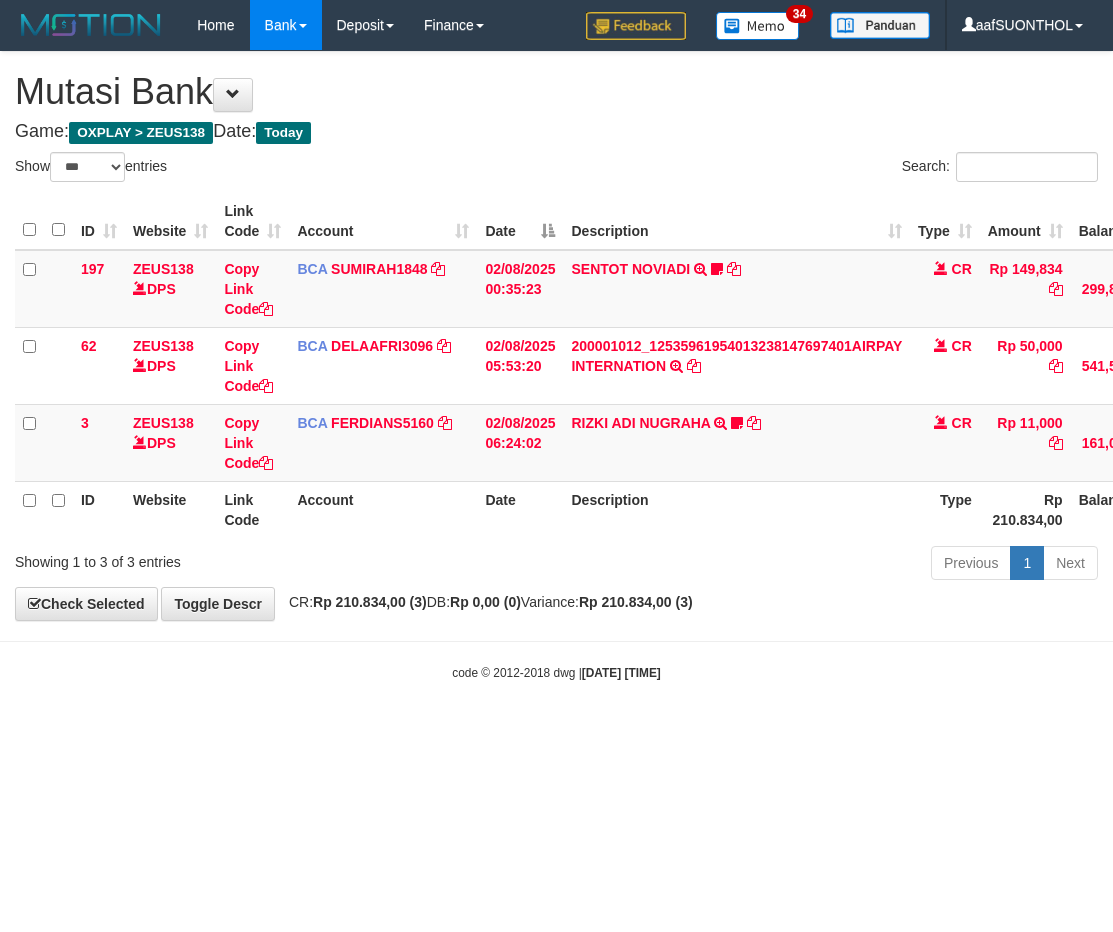 scroll, scrollTop: 0, scrollLeft: 0, axis: both 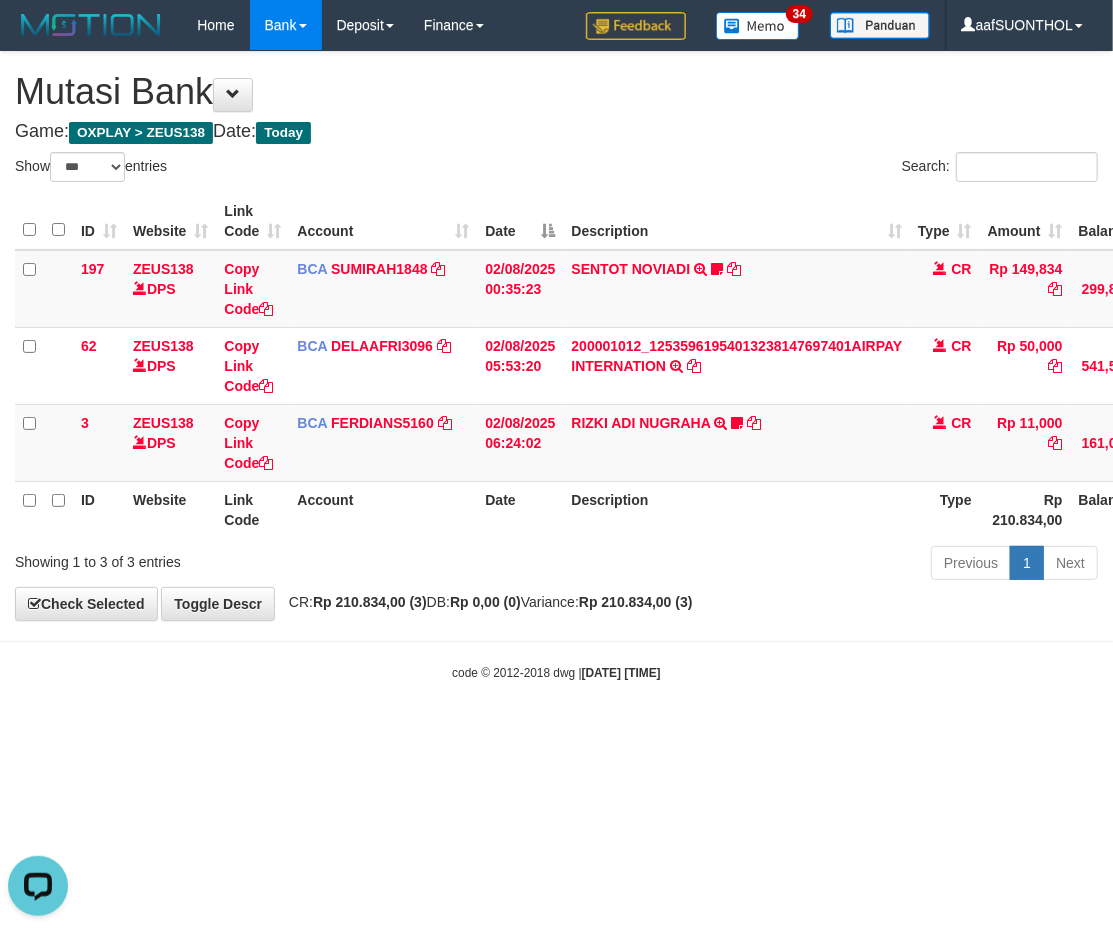 click on "Toggle navigation
Home
Bank
Account List
Load
By Website
Group
[OXPLAY]													ZEUS138
By Load Group (DPS)" at bounding box center (556, 366) 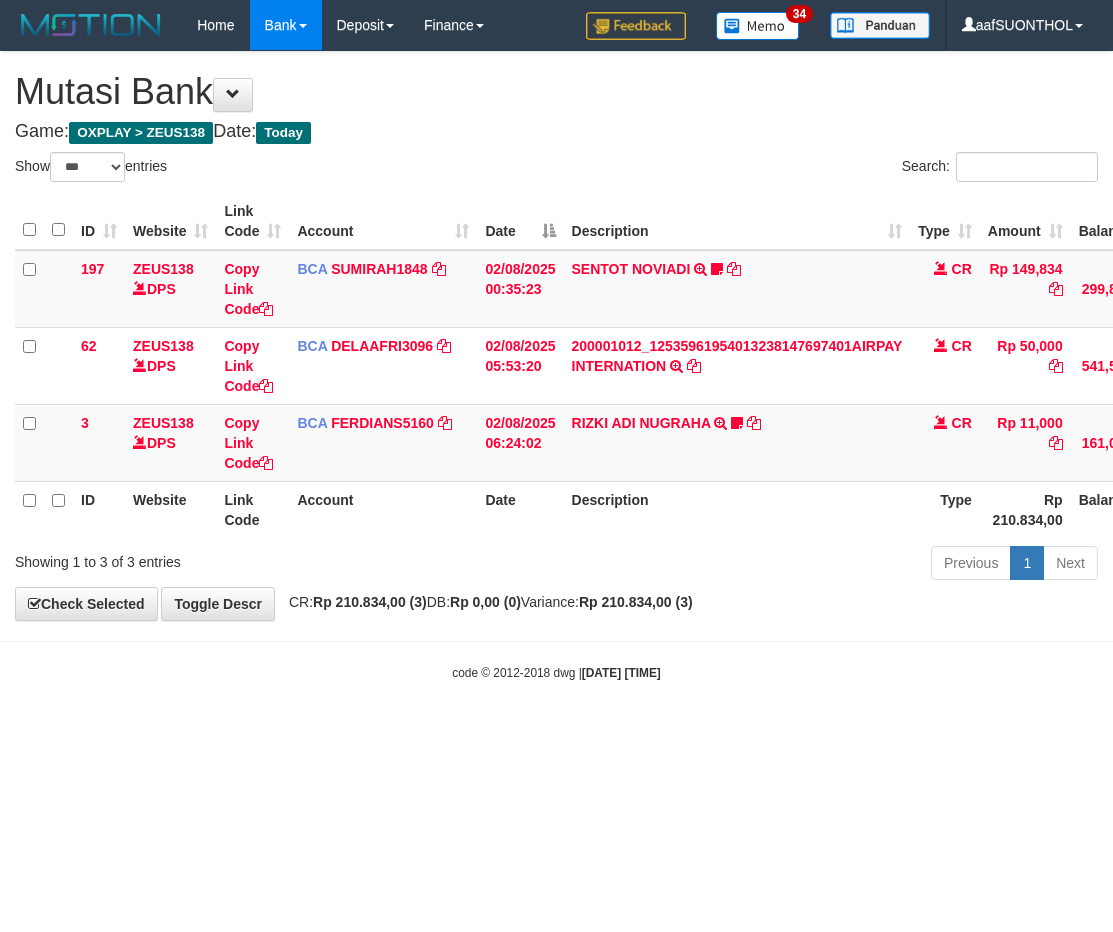 select on "***" 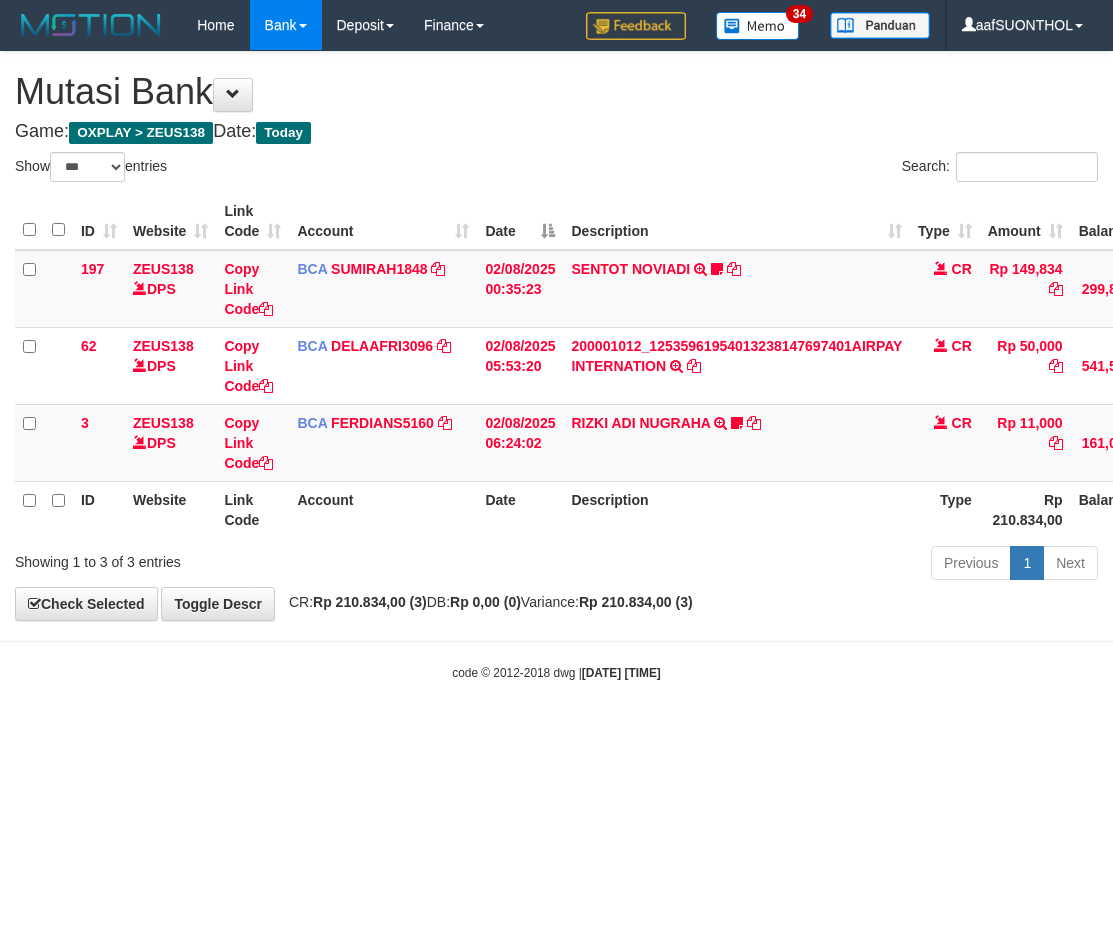 scroll, scrollTop: 0, scrollLeft: 0, axis: both 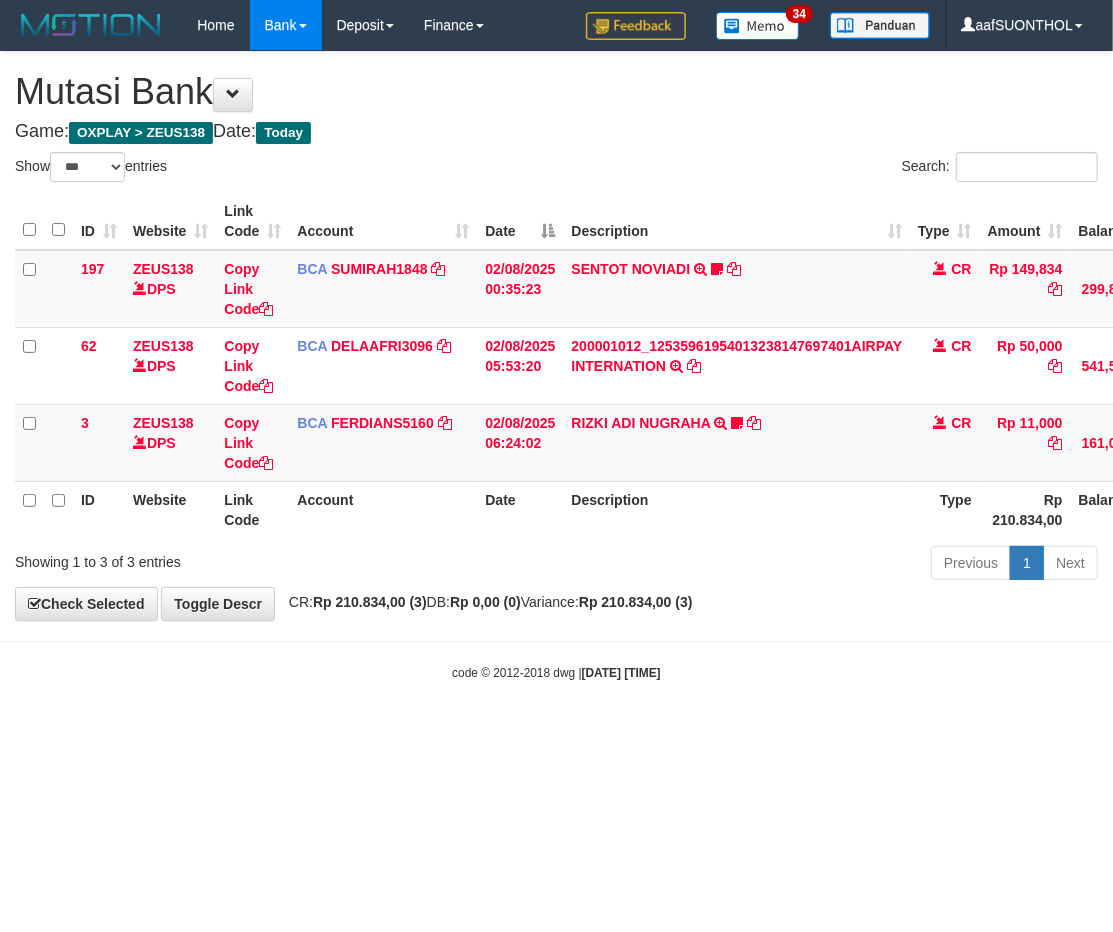 click on "Toggle navigation
Home
Bank
Account List
Load
By Website
Group
[OXPLAY]													ZEUS138
By Load Group (DPS)" at bounding box center [556, 366] 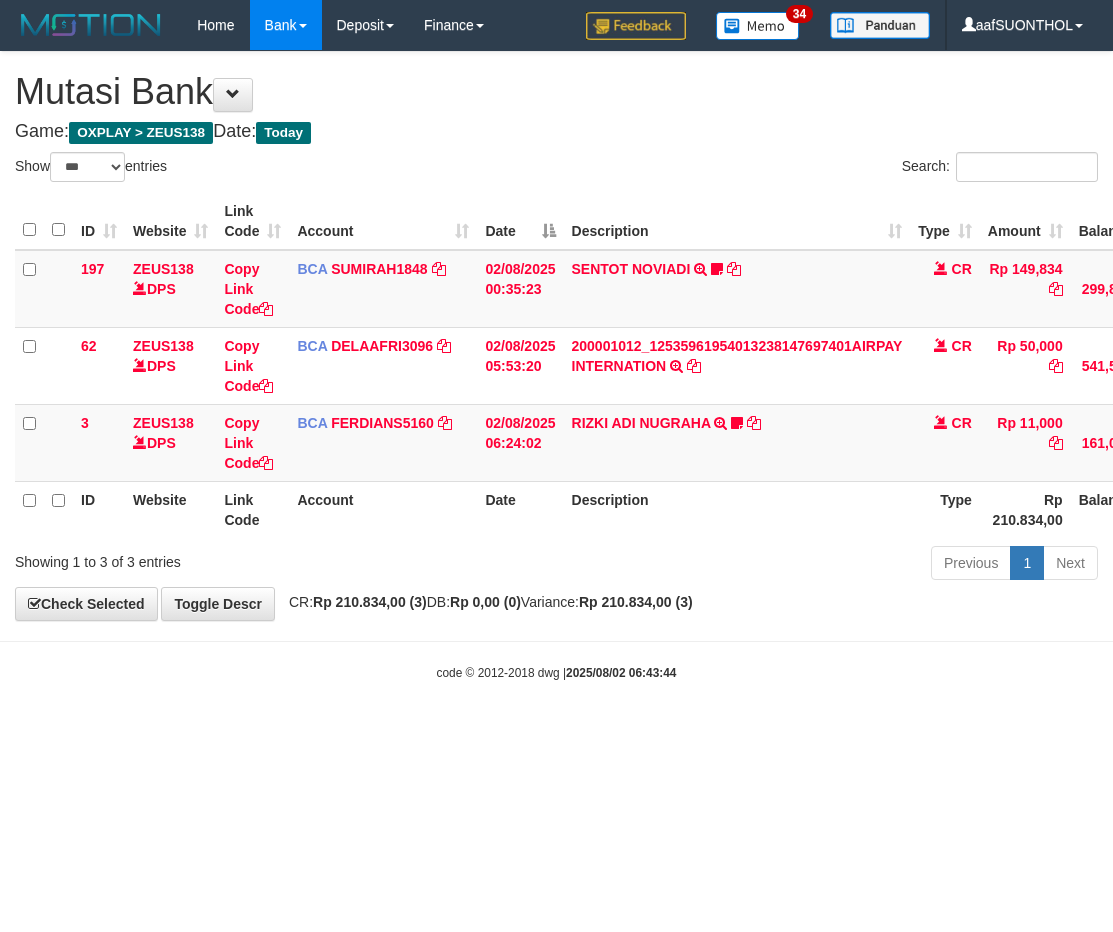 select on "***" 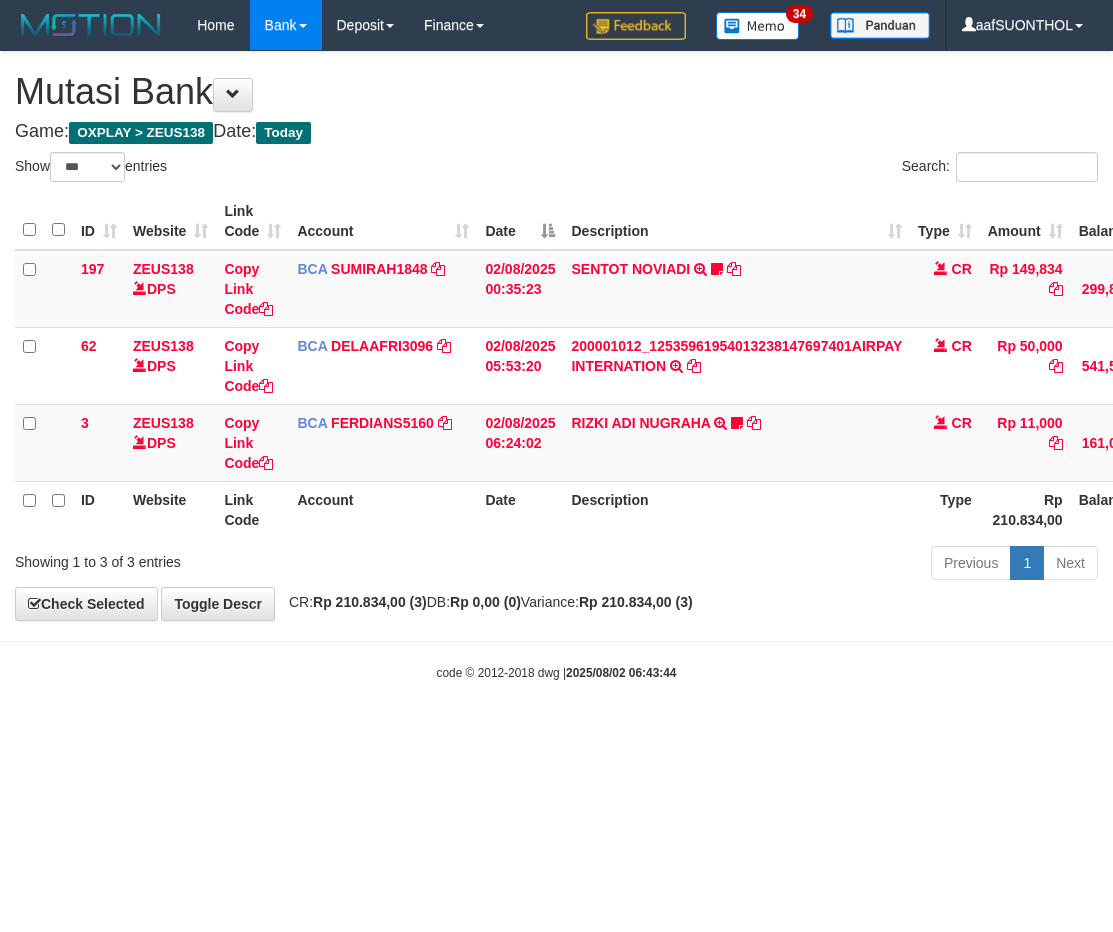 scroll, scrollTop: 0, scrollLeft: 0, axis: both 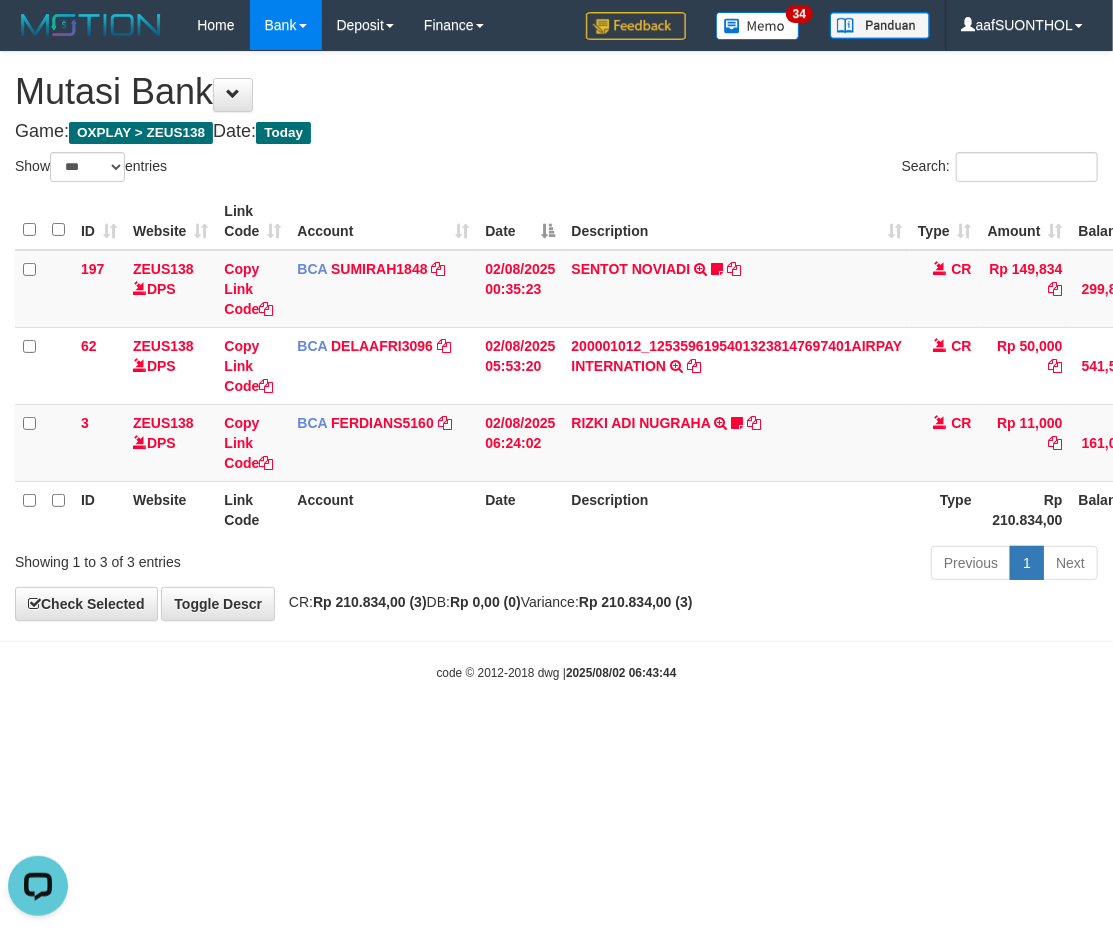 click on "Previous 1 Next" at bounding box center [788, 565] 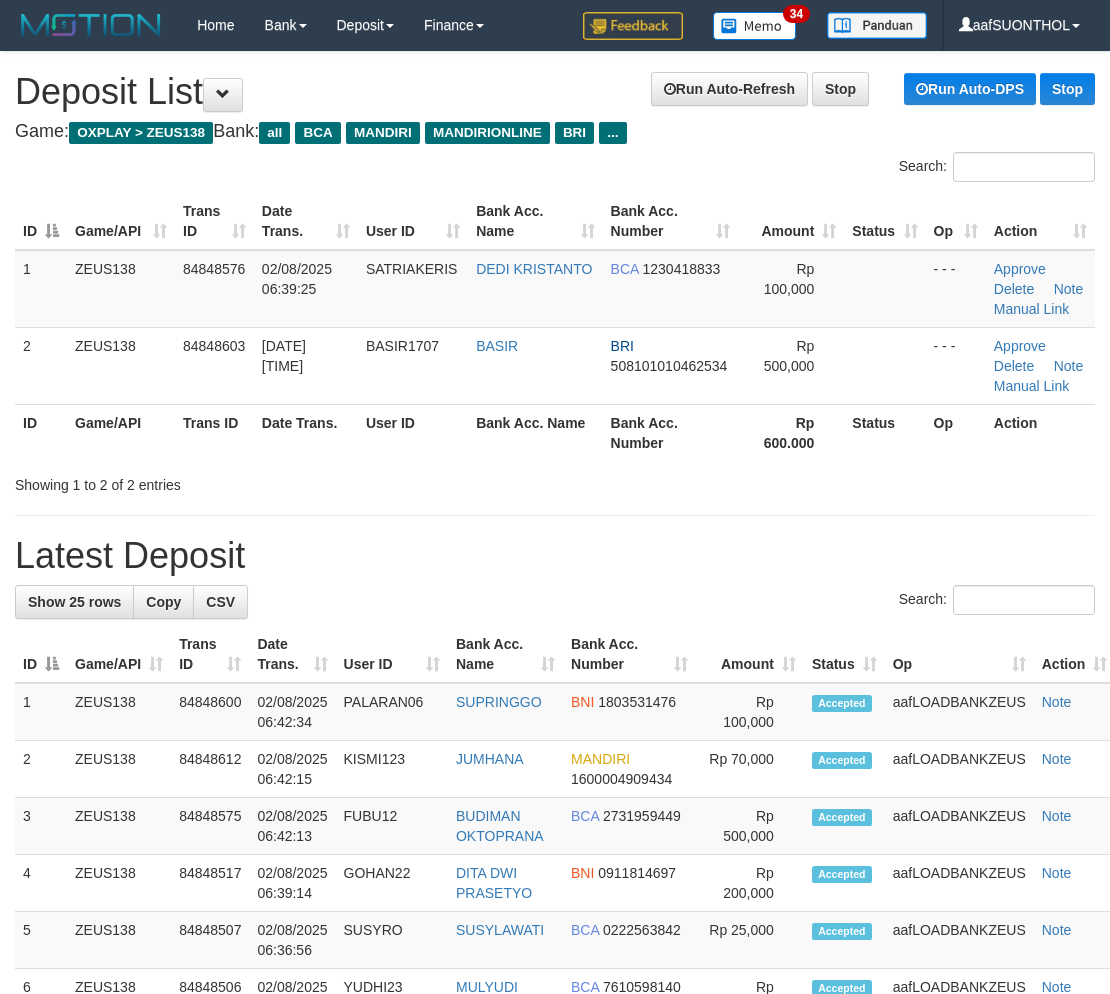 scroll, scrollTop: 0, scrollLeft: 0, axis: both 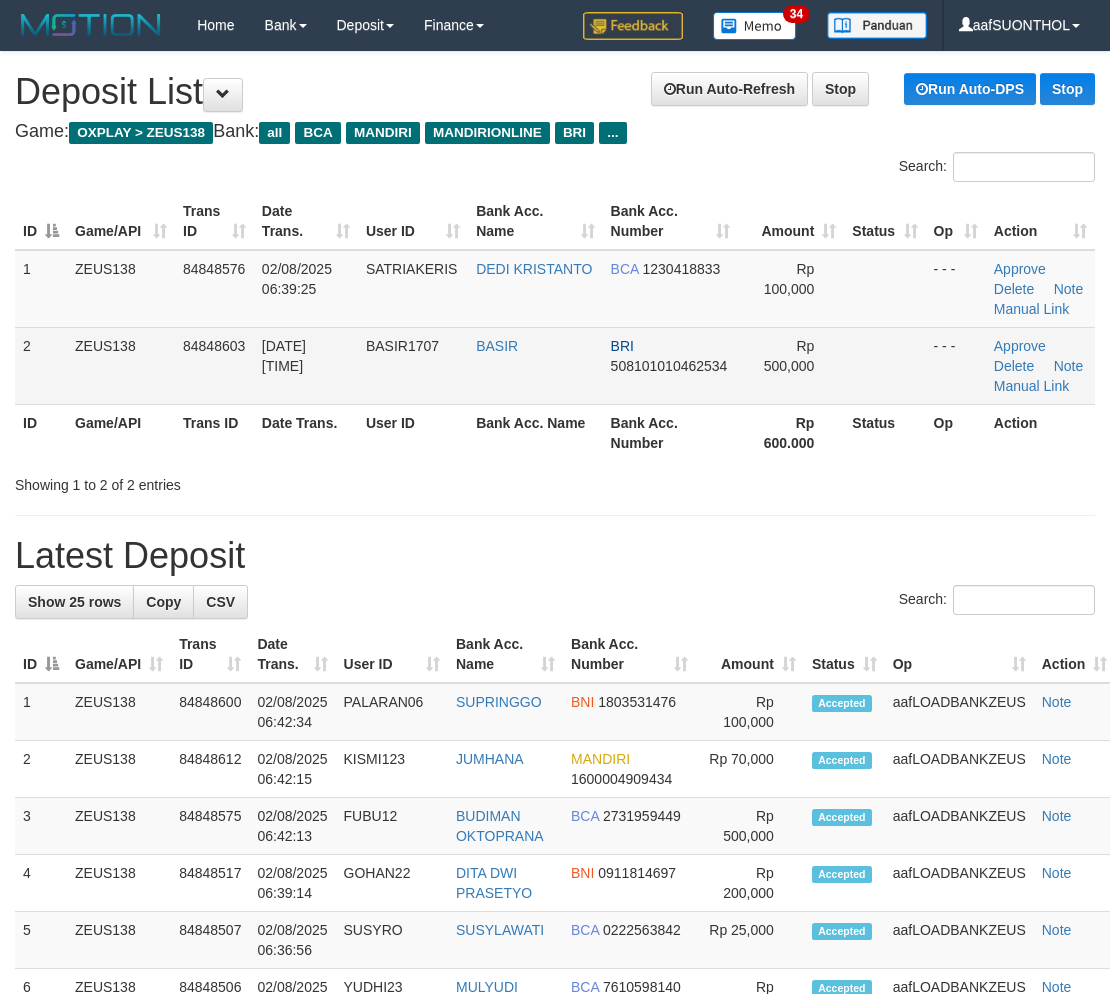 click on "BRI
[NUMBER]" at bounding box center (670, 365) 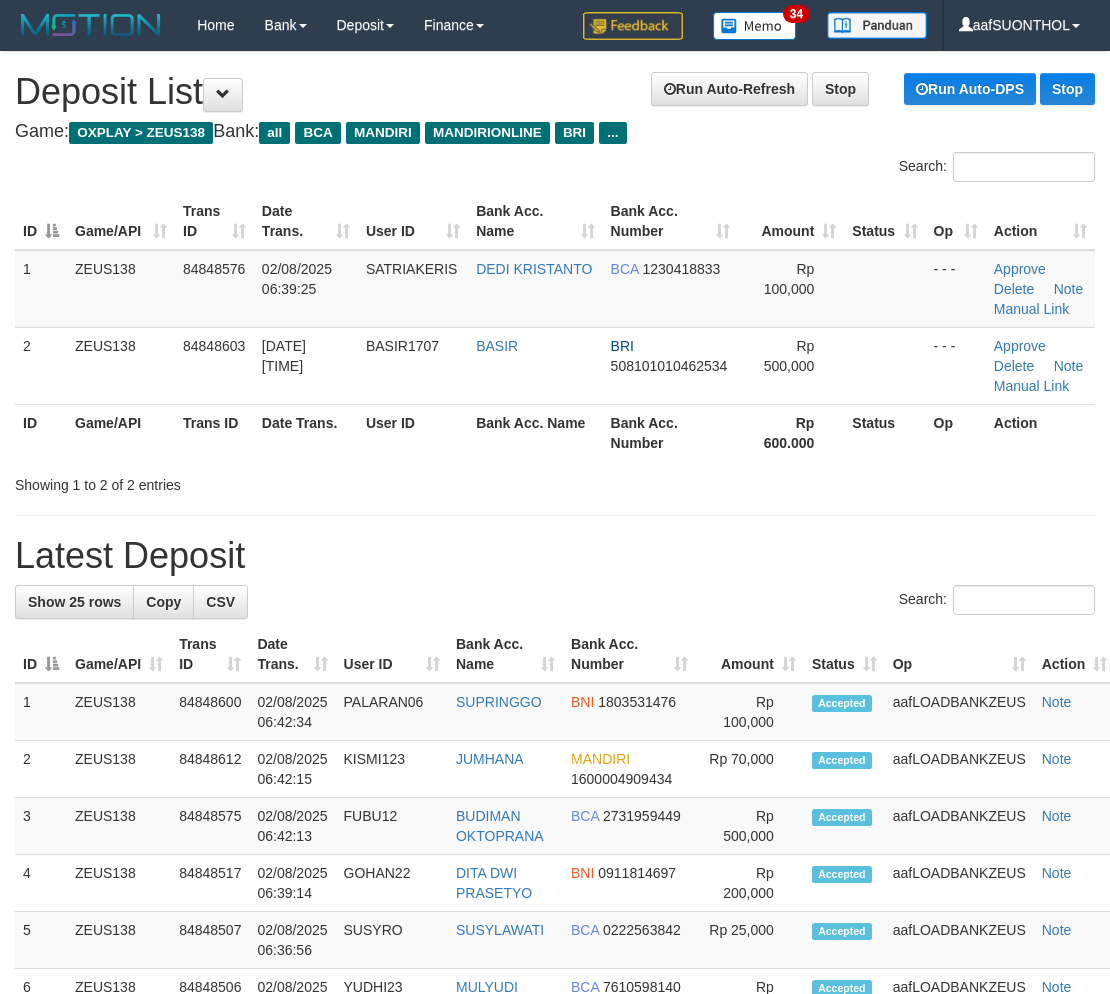 drag, startPoint x: 733, startPoint y: 431, endPoint x: 1125, endPoint y: 502, distance: 398.37796 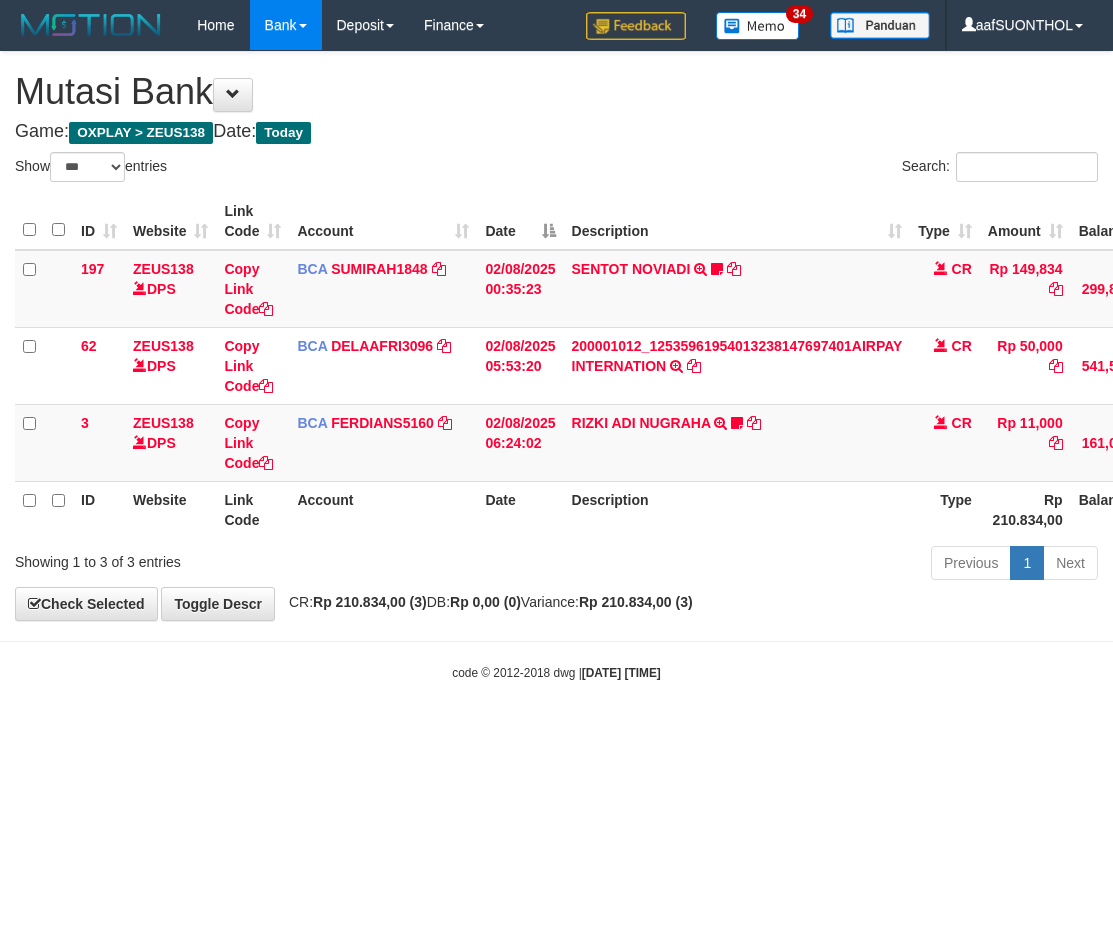 select on "***" 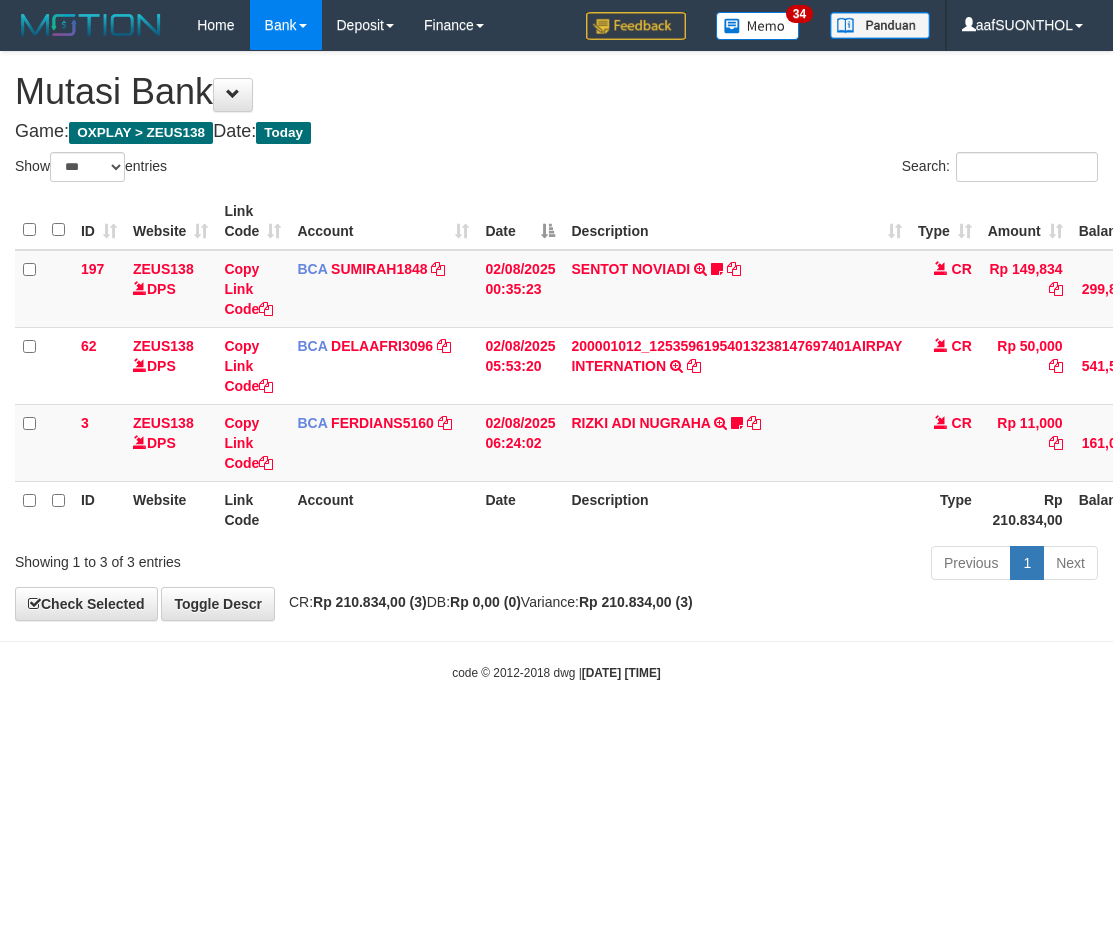 scroll, scrollTop: 0, scrollLeft: 0, axis: both 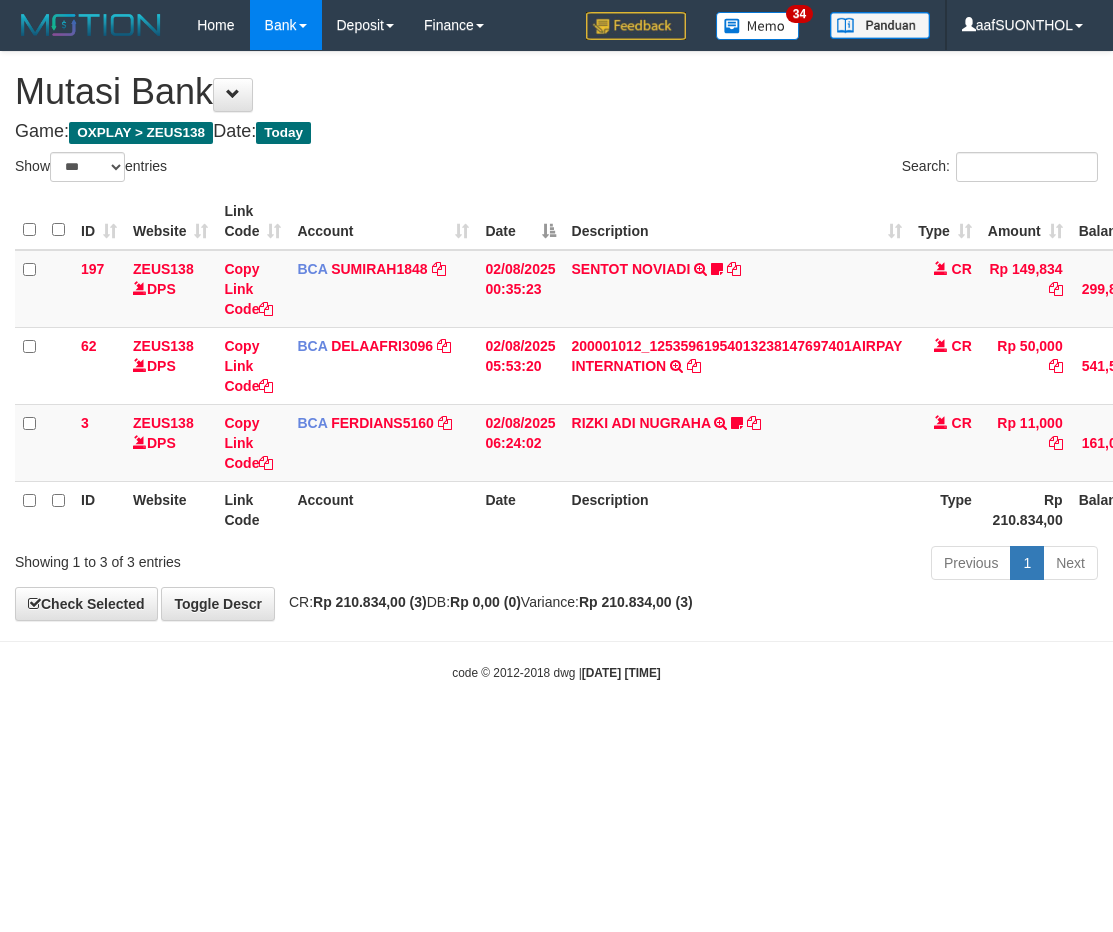 select on "***" 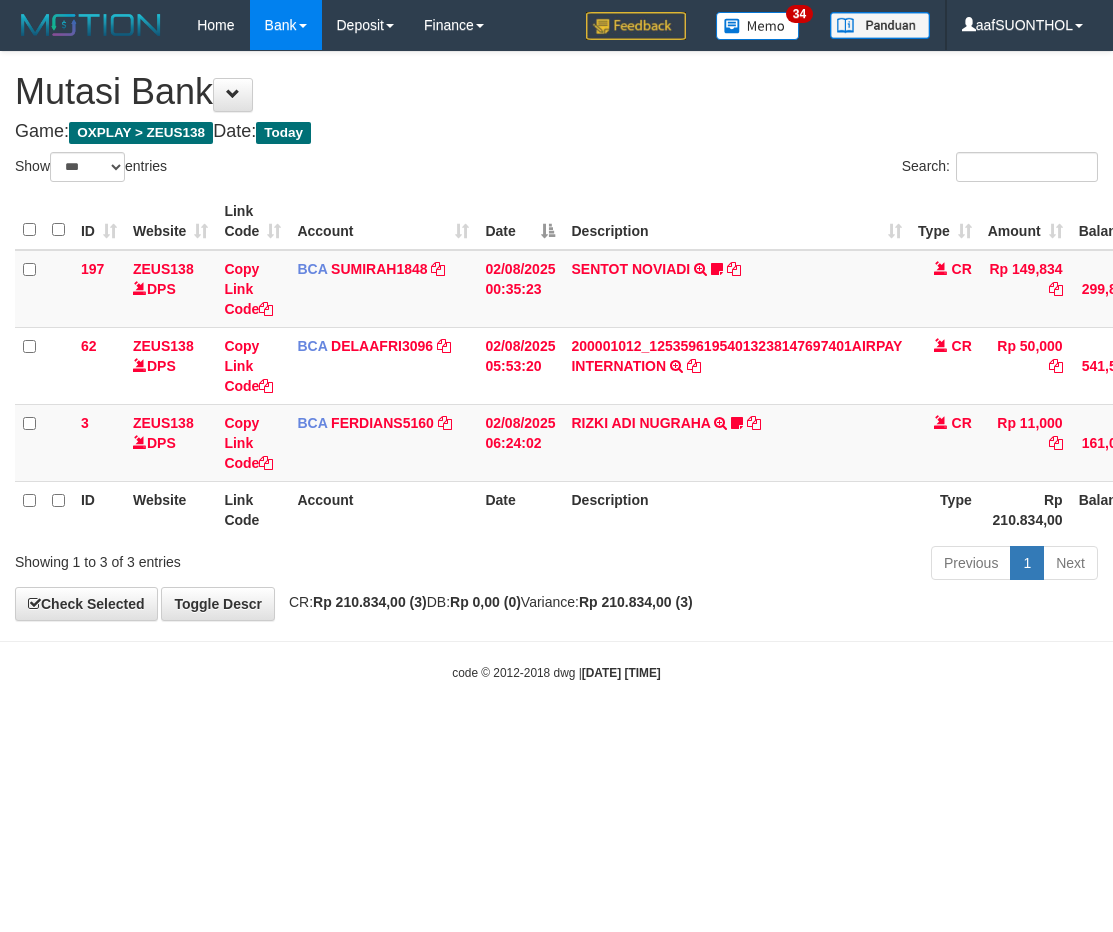 scroll, scrollTop: 0, scrollLeft: 0, axis: both 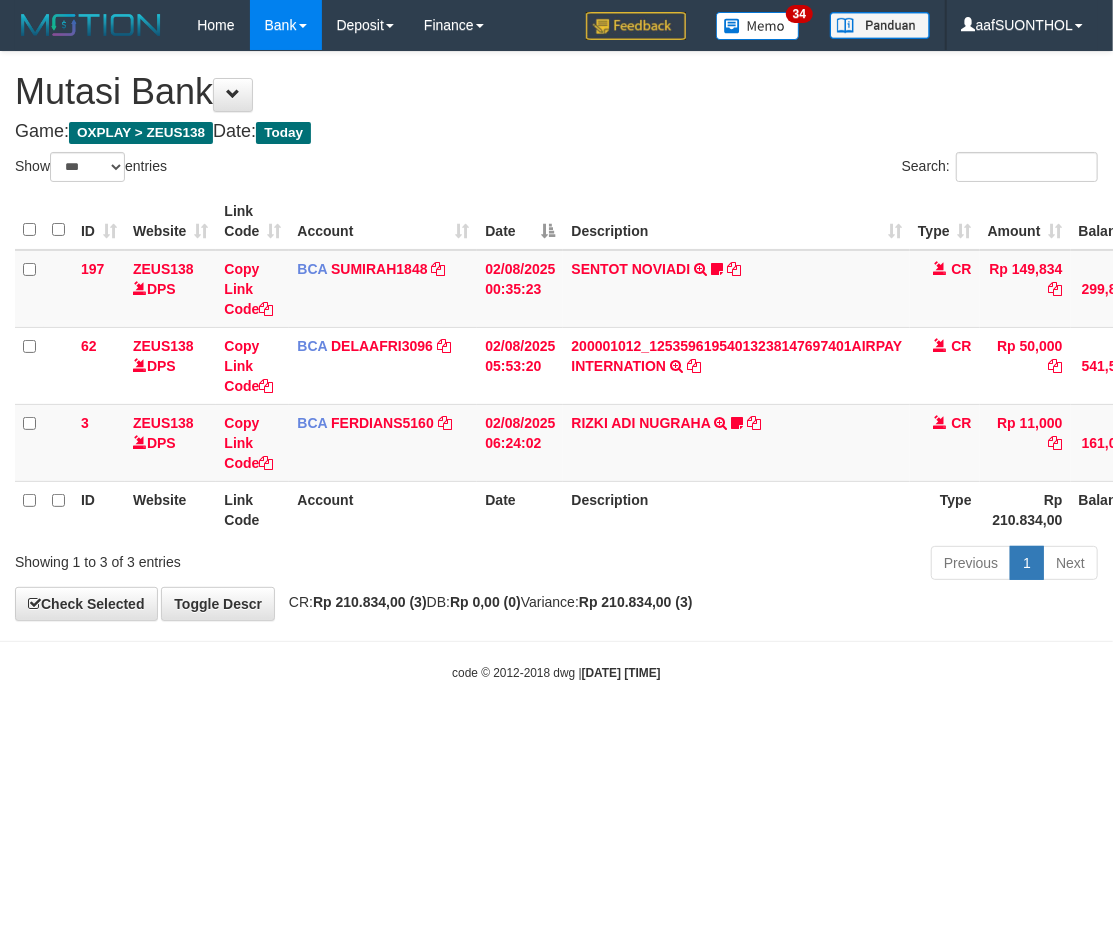 click on "Rp 0,00 (0)" at bounding box center (485, 602) 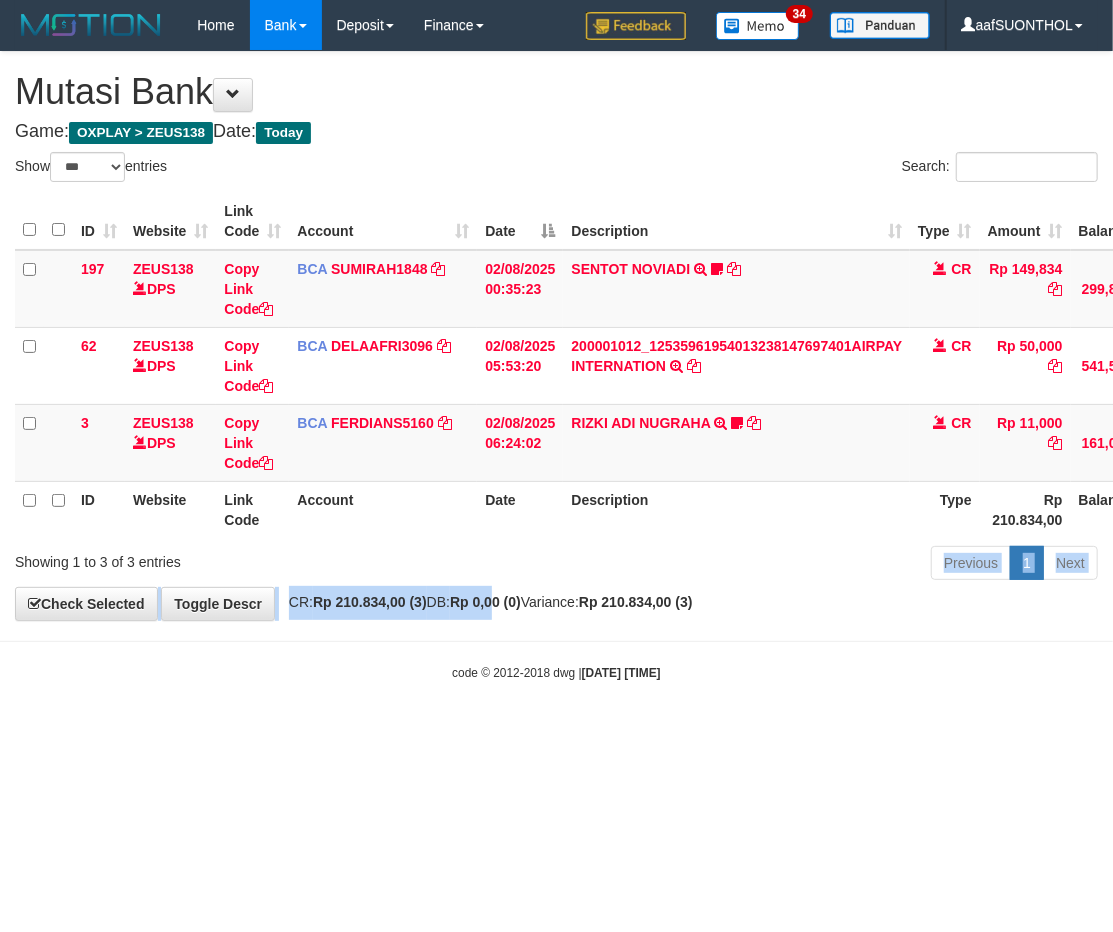 drag, startPoint x: 524, startPoint y: 610, endPoint x: 3, endPoint y: 440, distance: 548.03375 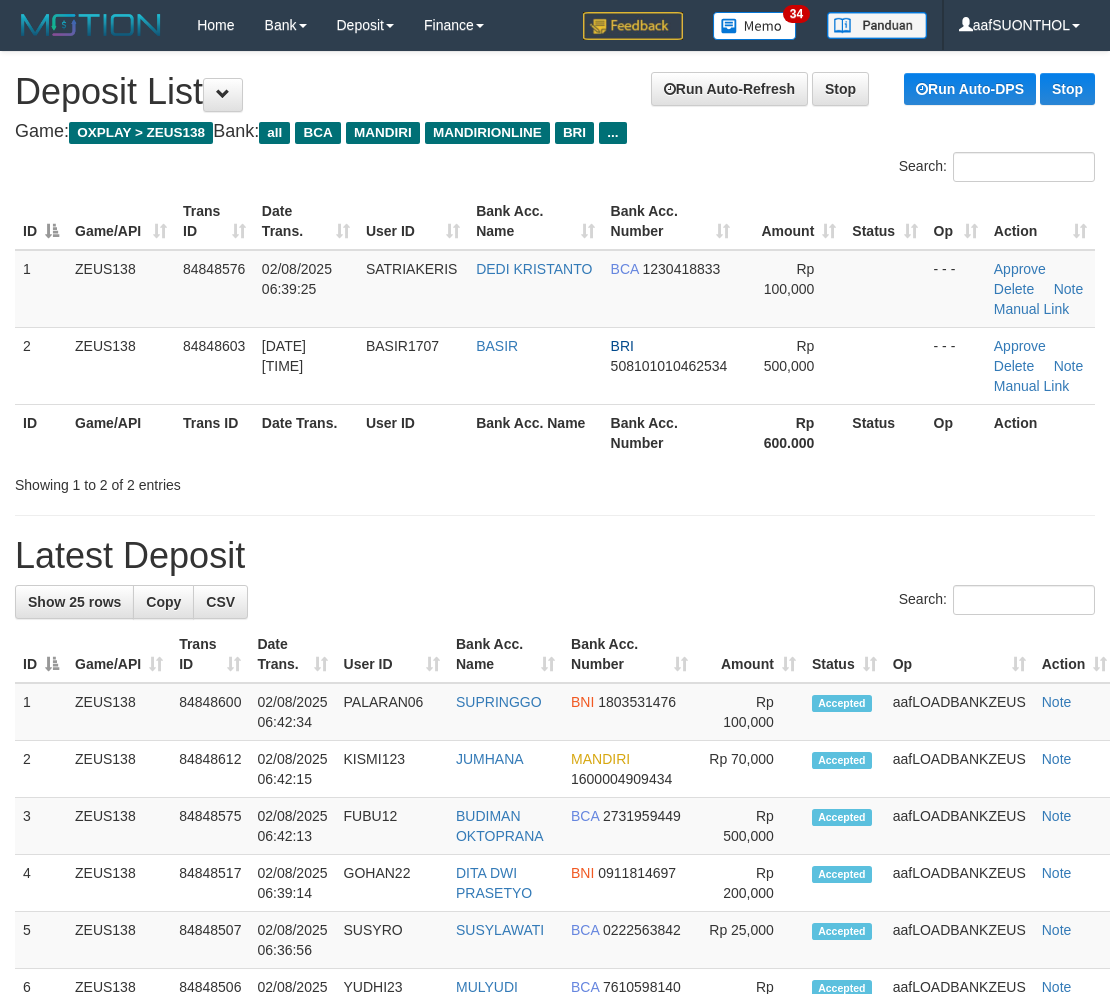 scroll, scrollTop: 0, scrollLeft: 0, axis: both 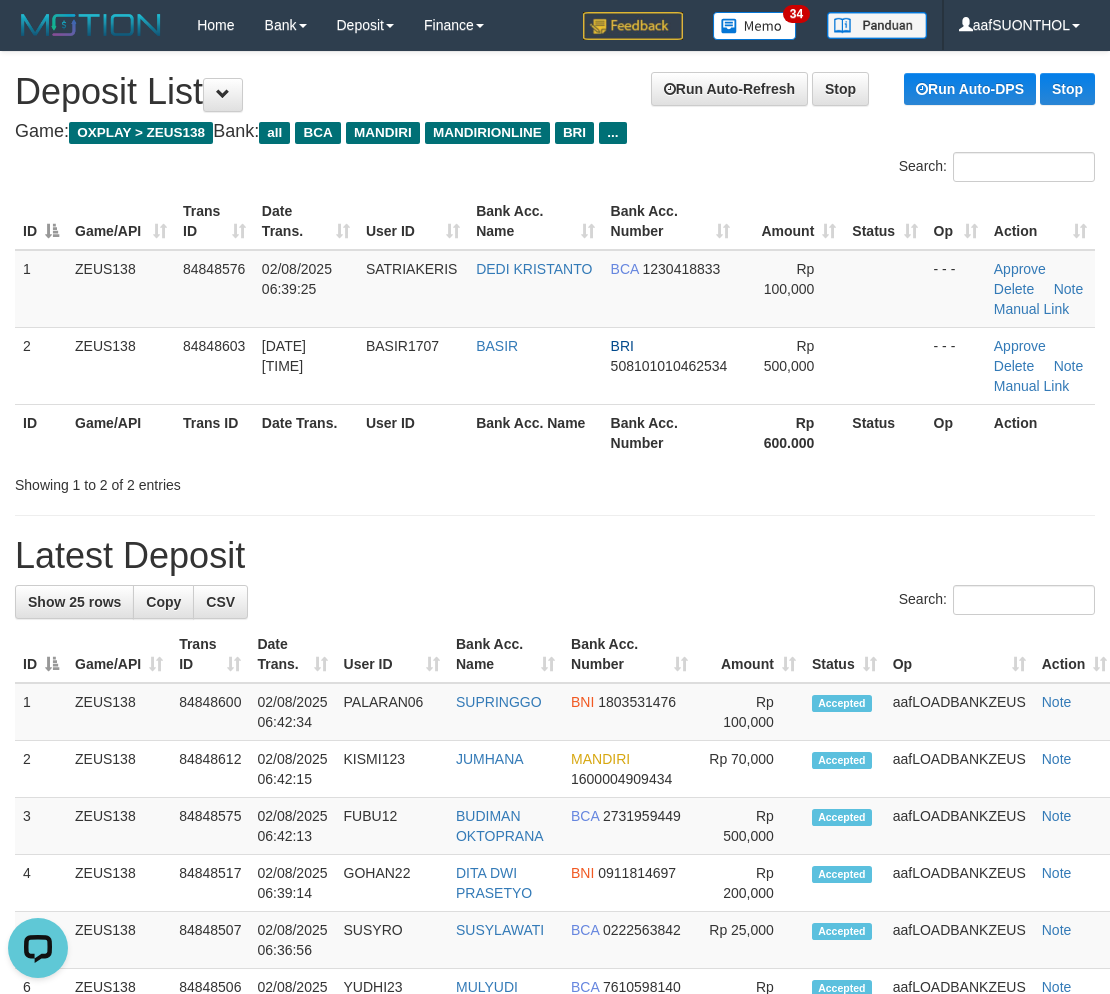 drag, startPoint x: 886, startPoint y: 500, endPoint x: 891, endPoint y: 520, distance: 20.615528 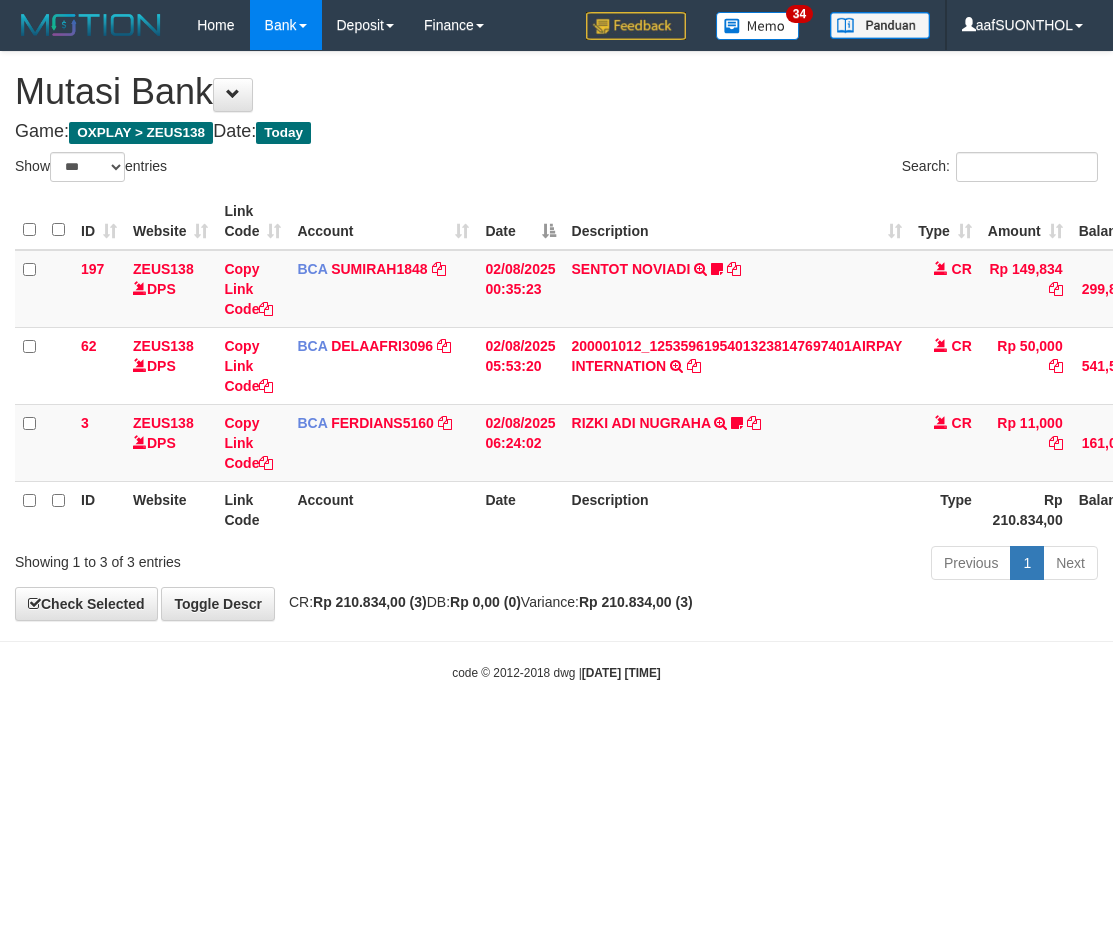 select on "***" 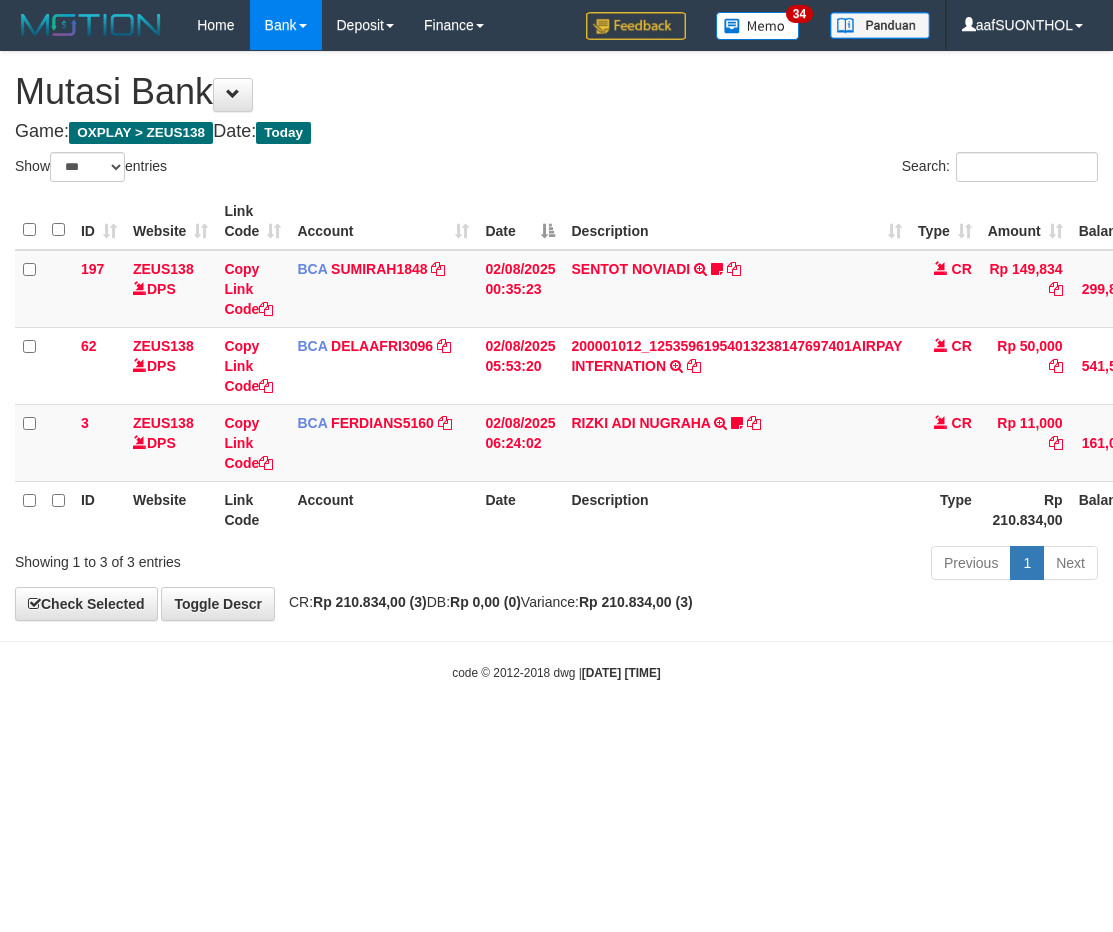 scroll, scrollTop: 0, scrollLeft: 0, axis: both 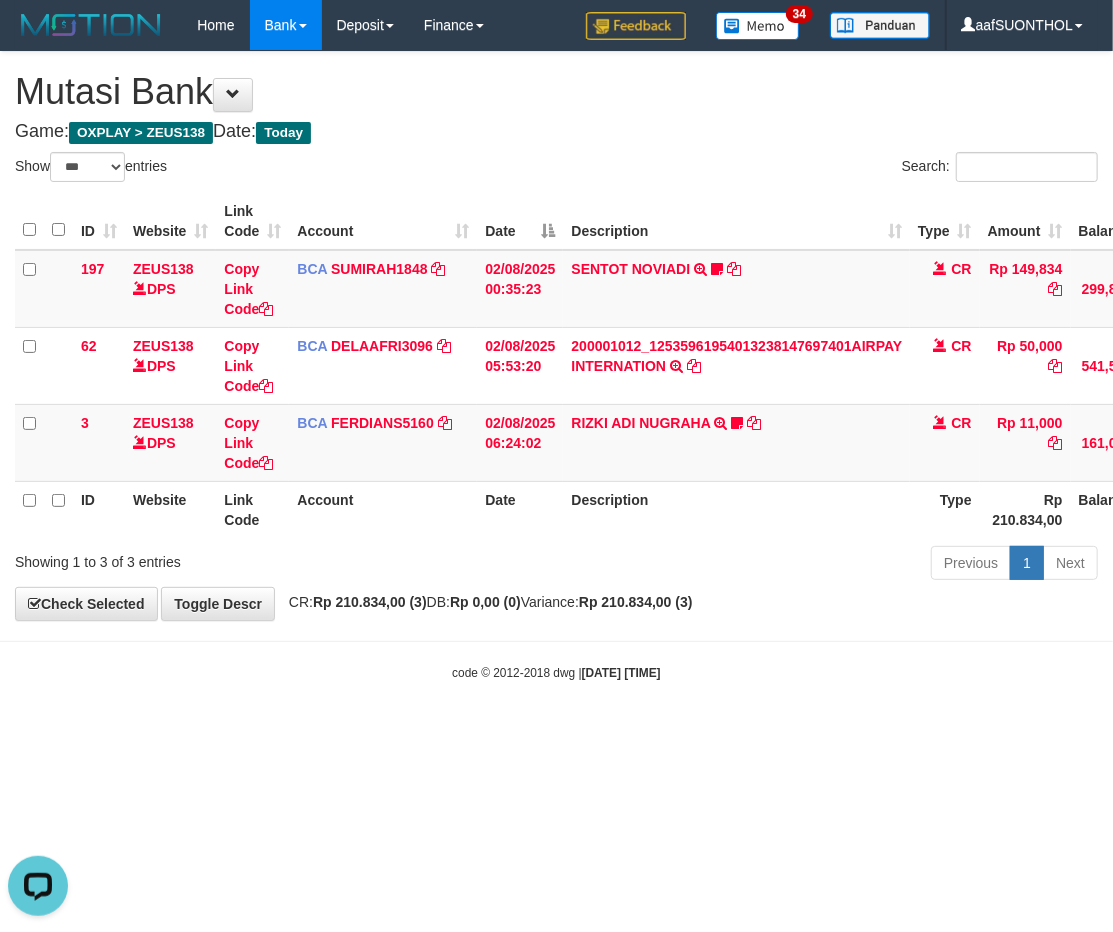drag, startPoint x: 426, startPoint y: 655, endPoint x: 404, endPoint y: 651, distance: 22.36068 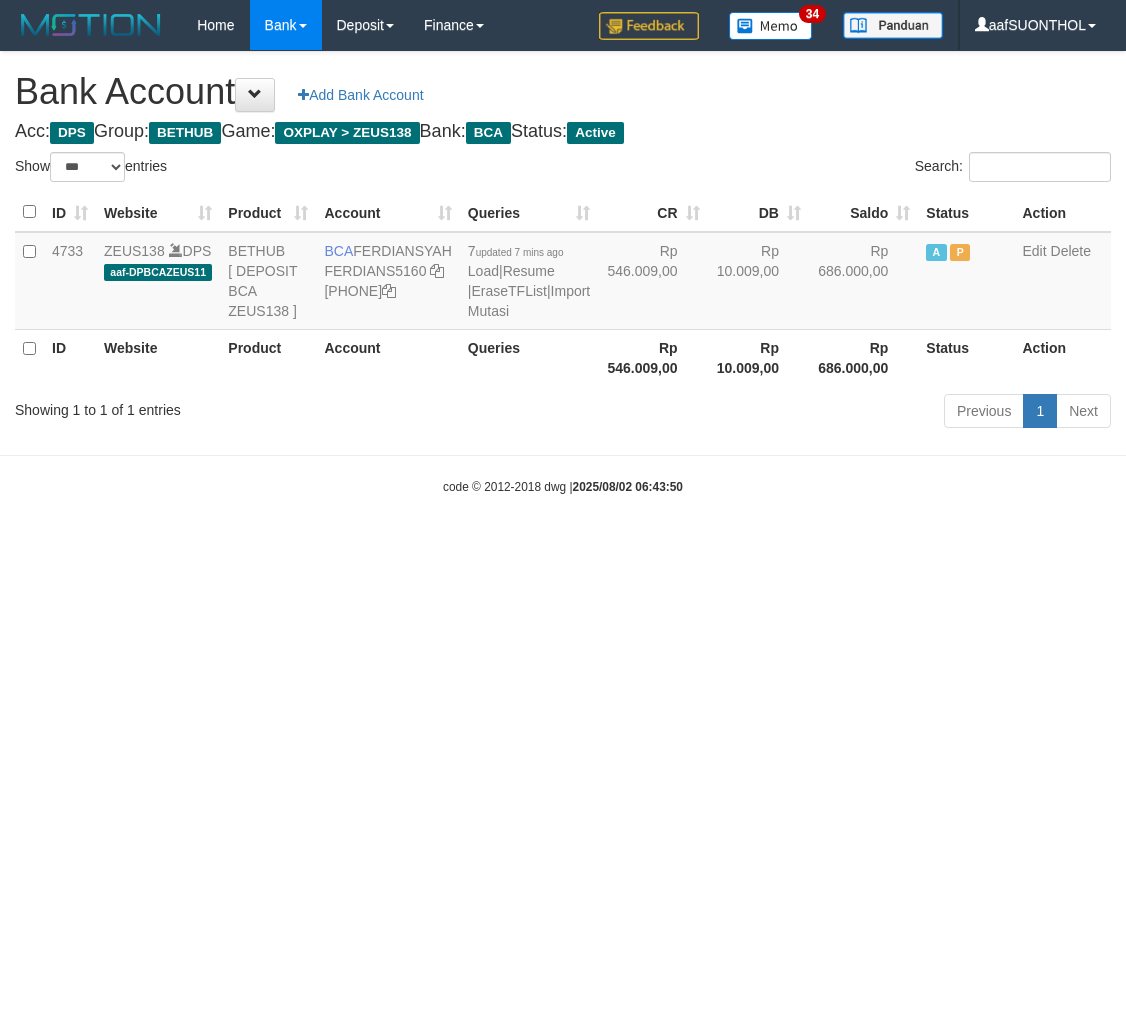 select on "***" 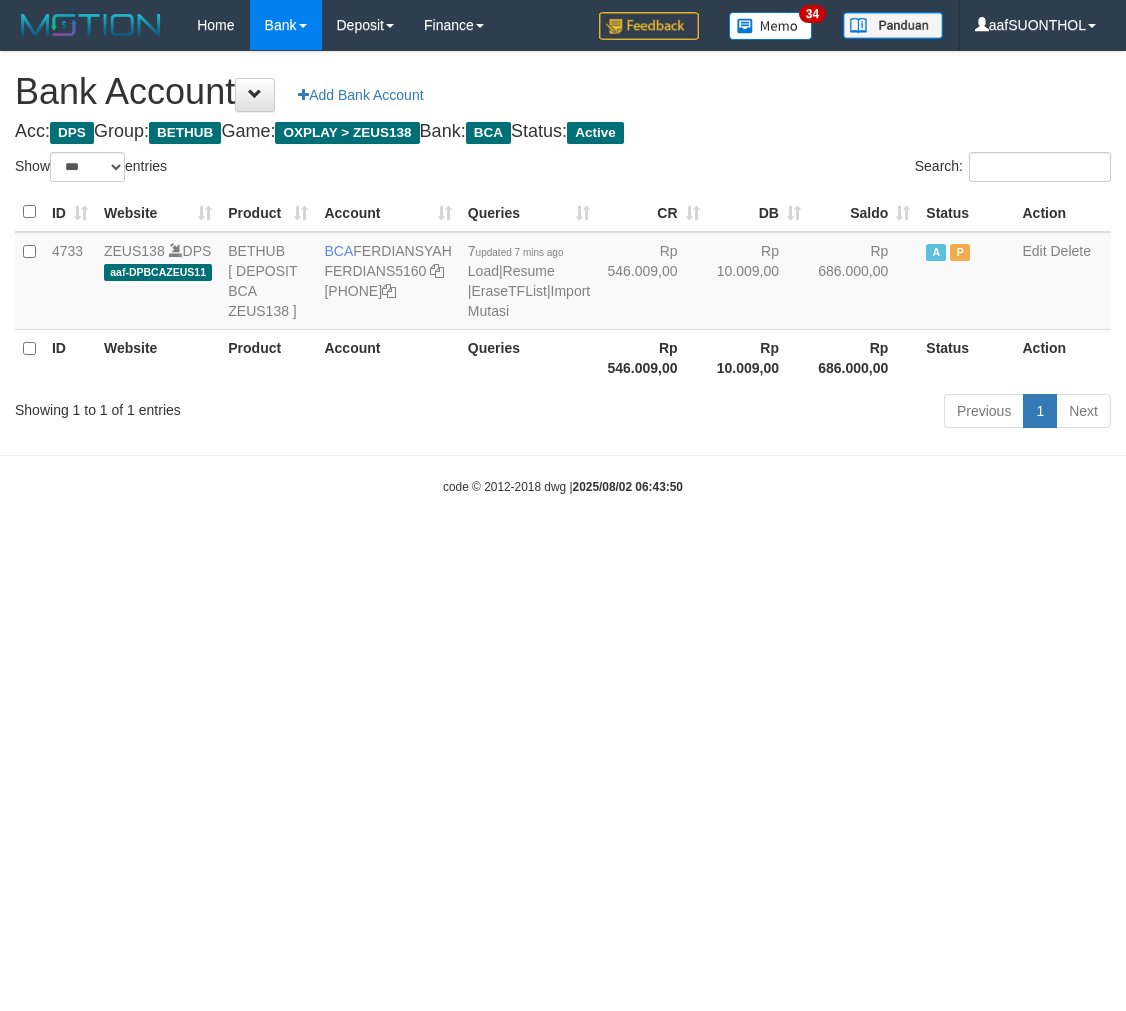 scroll, scrollTop: 0, scrollLeft: 0, axis: both 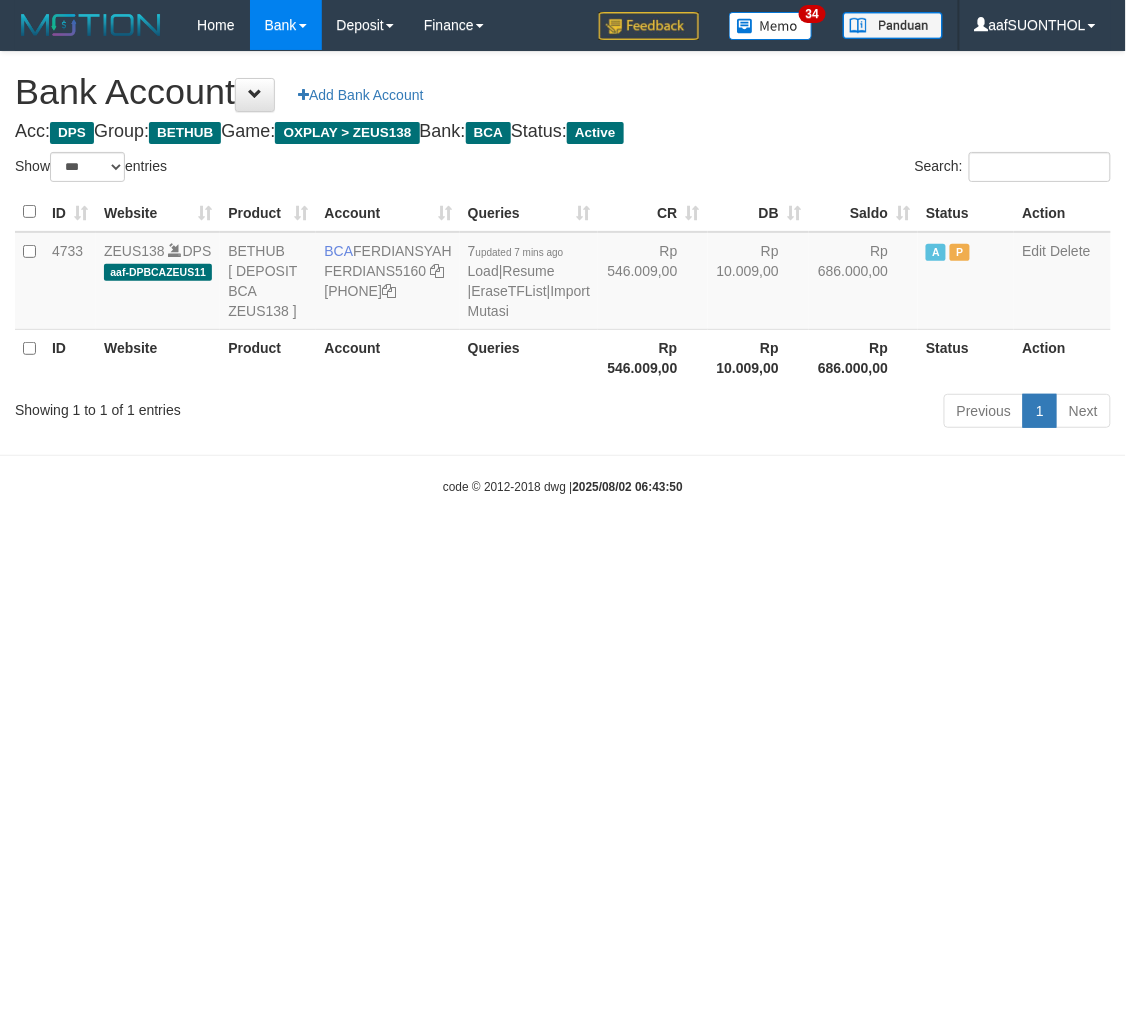 click on "Toggle navigation
Home
Bank
Account List
Load
By Website
Group
[OXPLAY]													ZEUS138
By Load Group (DPS)
Sync" at bounding box center (563, 273) 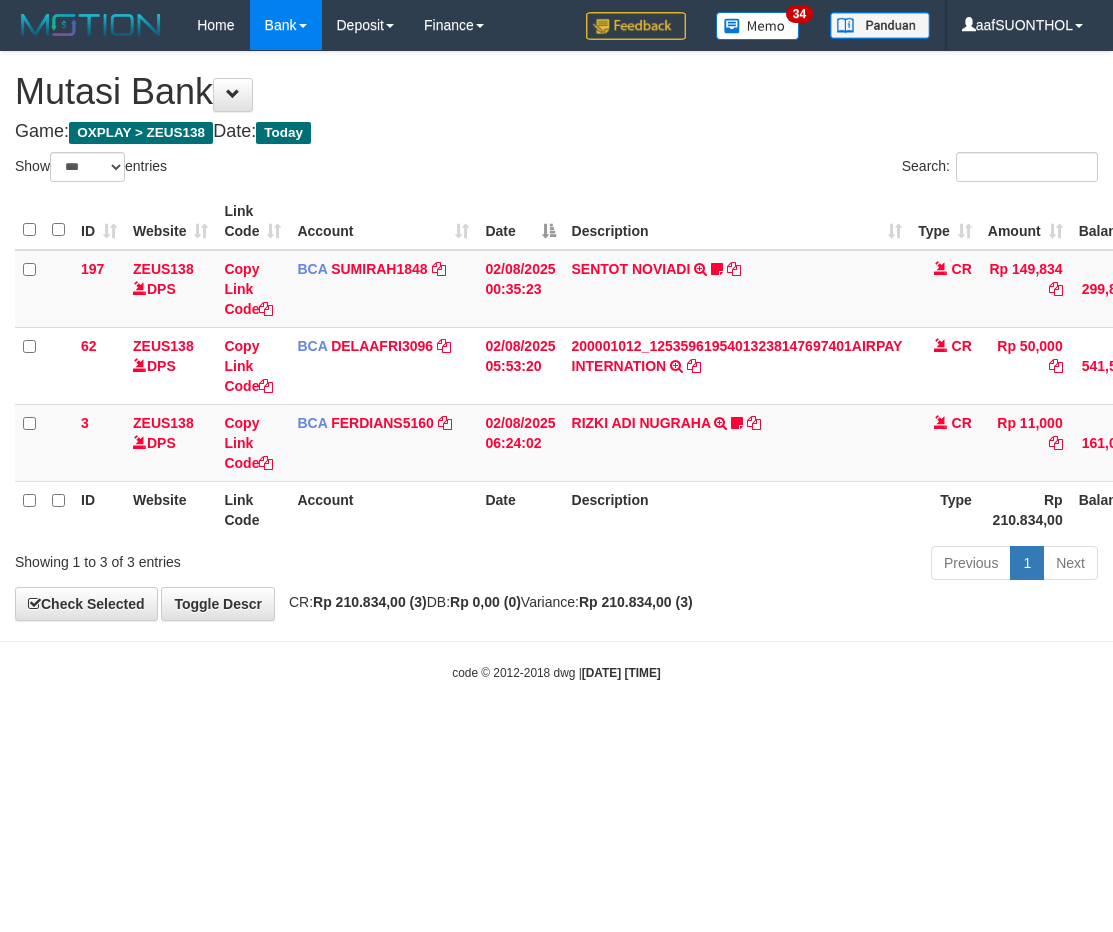select on "***" 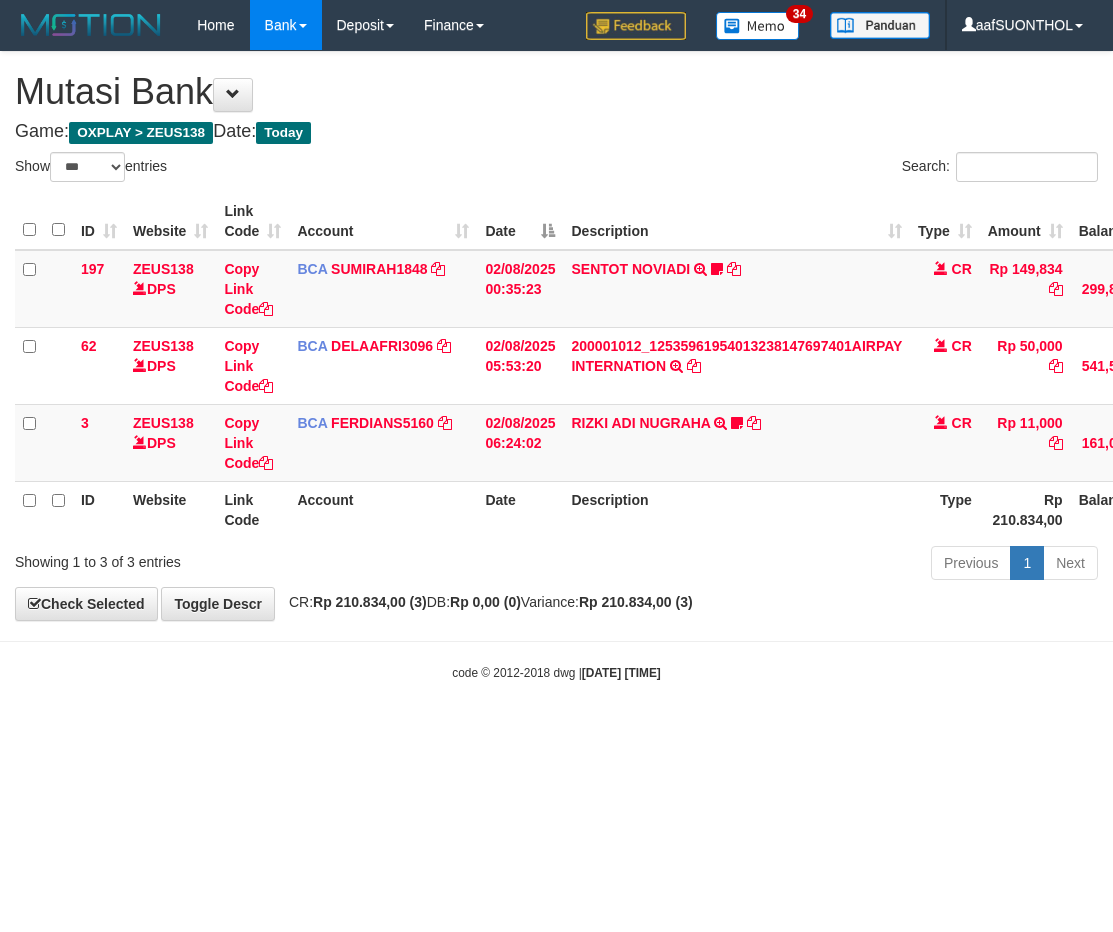scroll, scrollTop: 0, scrollLeft: 0, axis: both 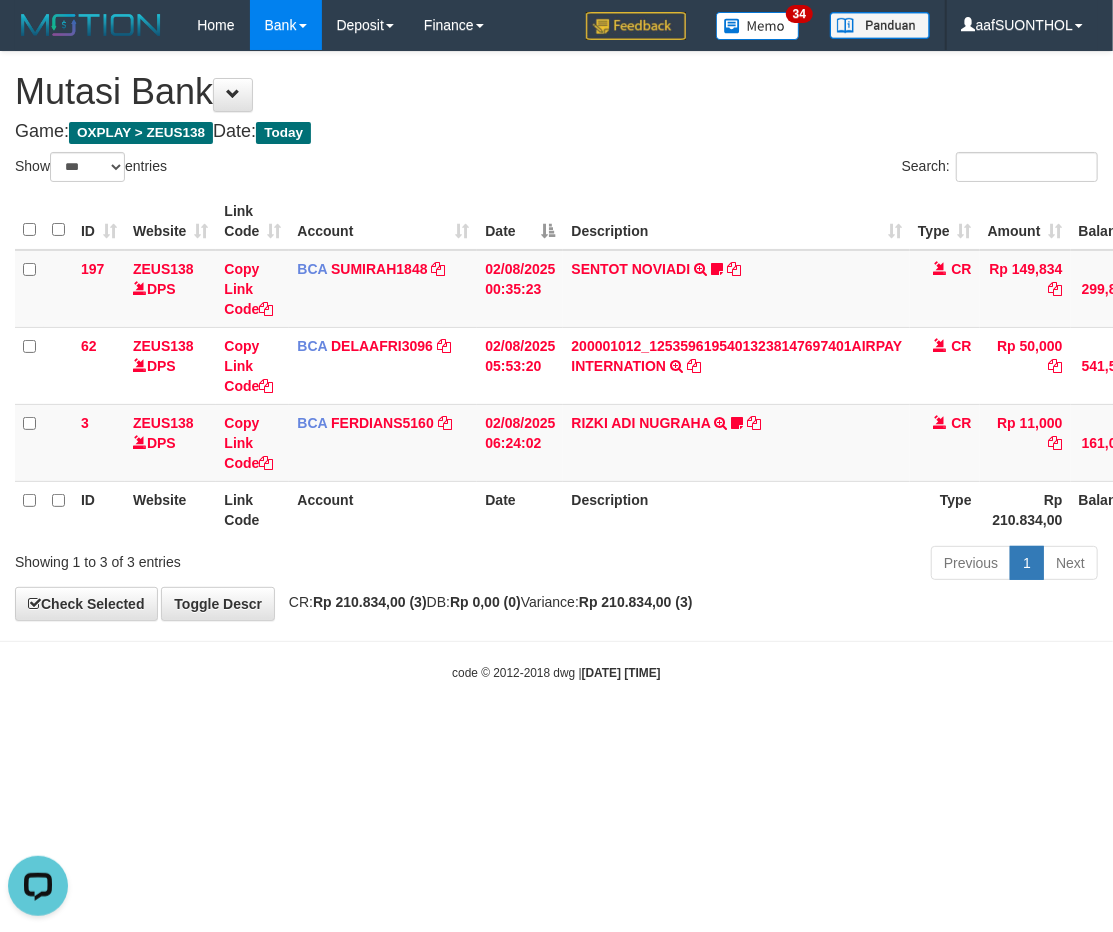 drag, startPoint x: 140, startPoint y: 862, endPoint x: 151, endPoint y: 876, distance: 17.804493 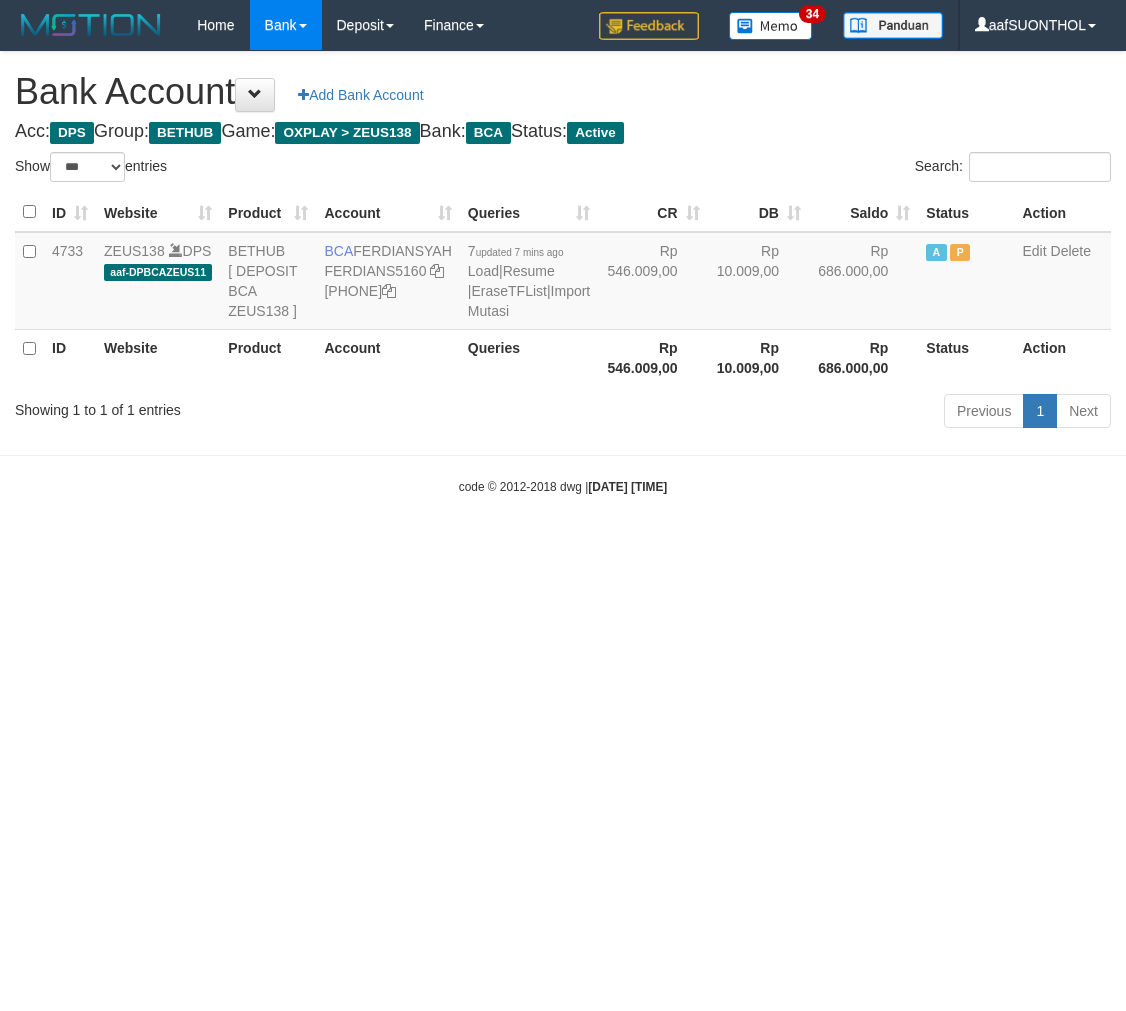 select on "***" 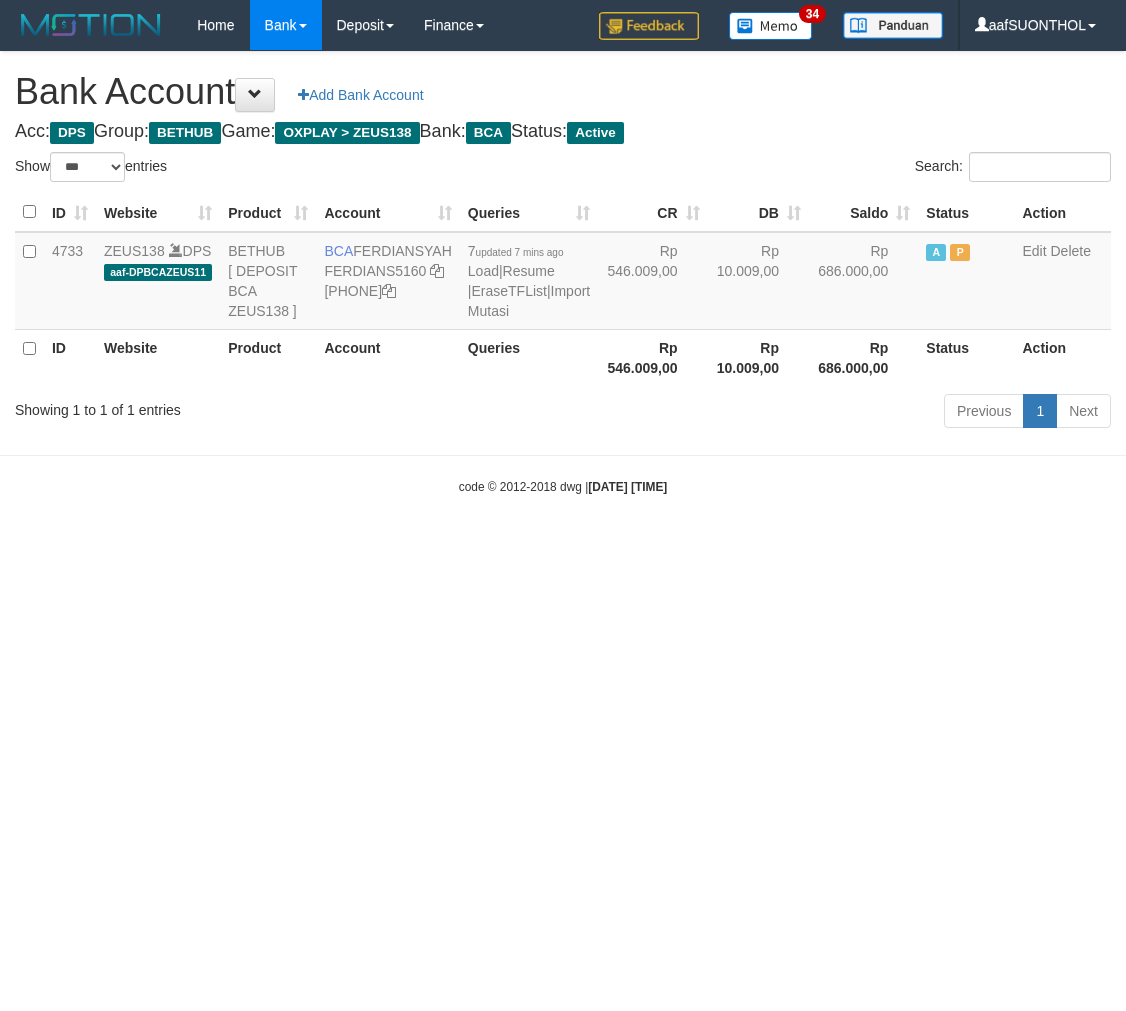 scroll, scrollTop: 0, scrollLeft: 0, axis: both 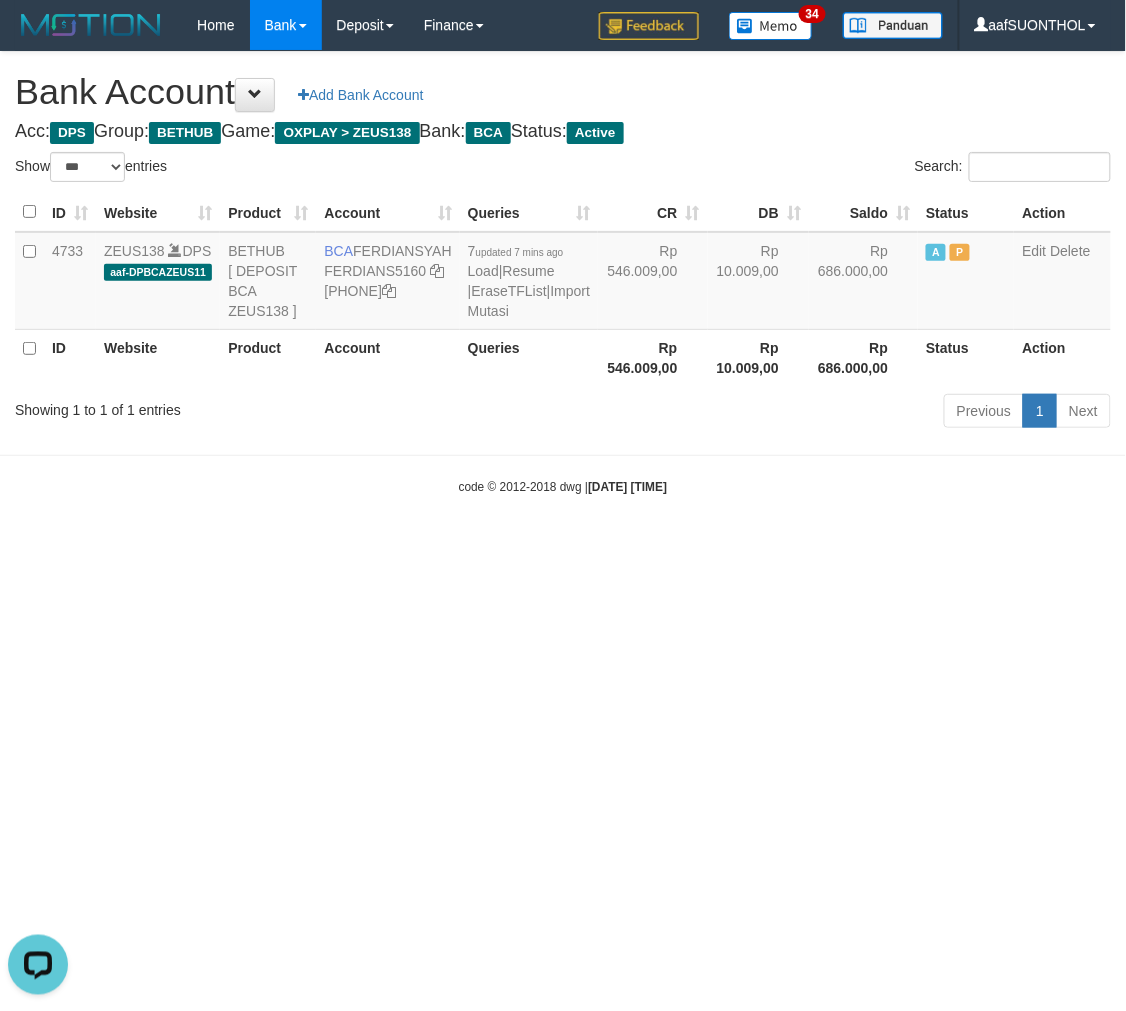 click on "Rp 686.000,00" at bounding box center [863, 357] 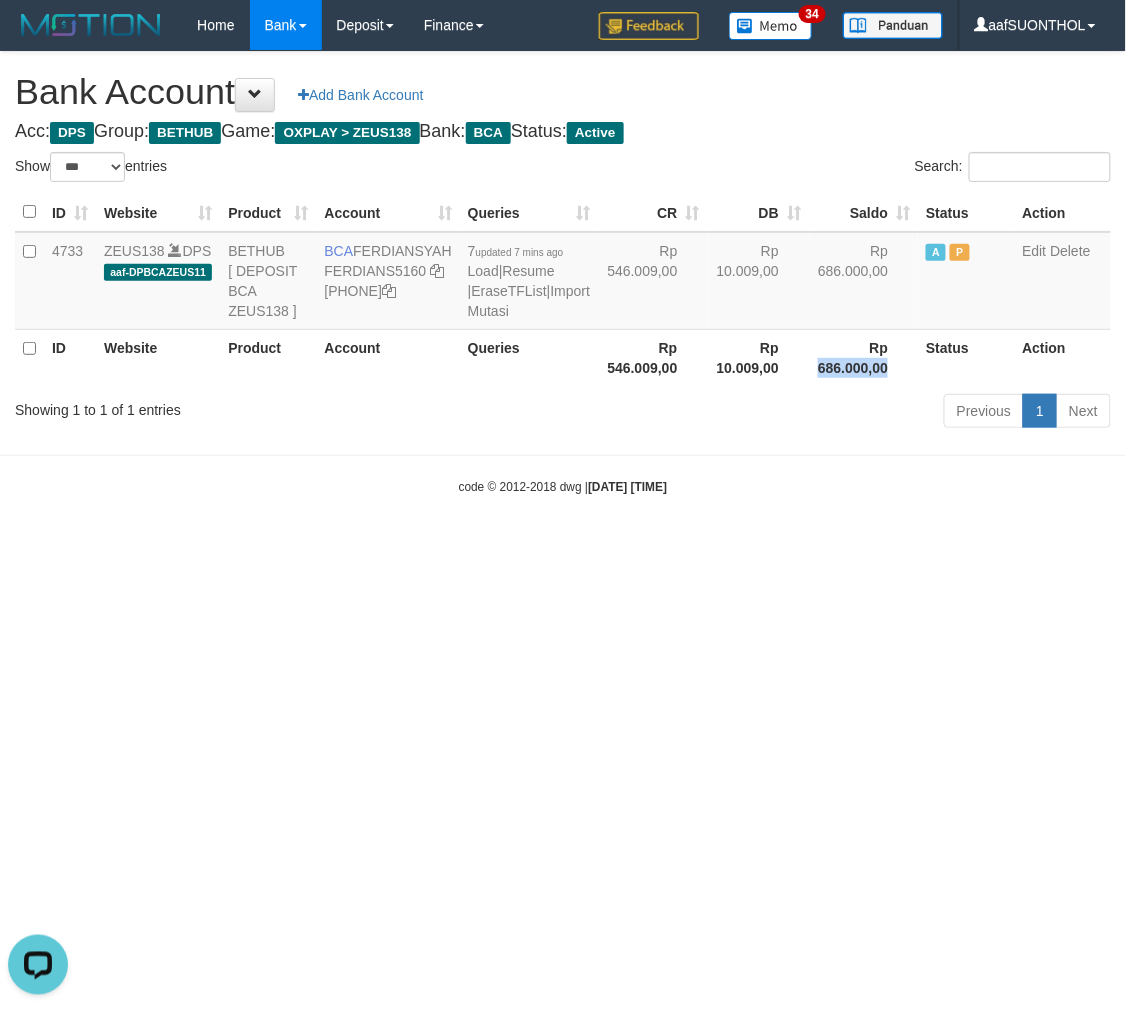 click on "Rp 686.000,00" at bounding box center (863, 357) 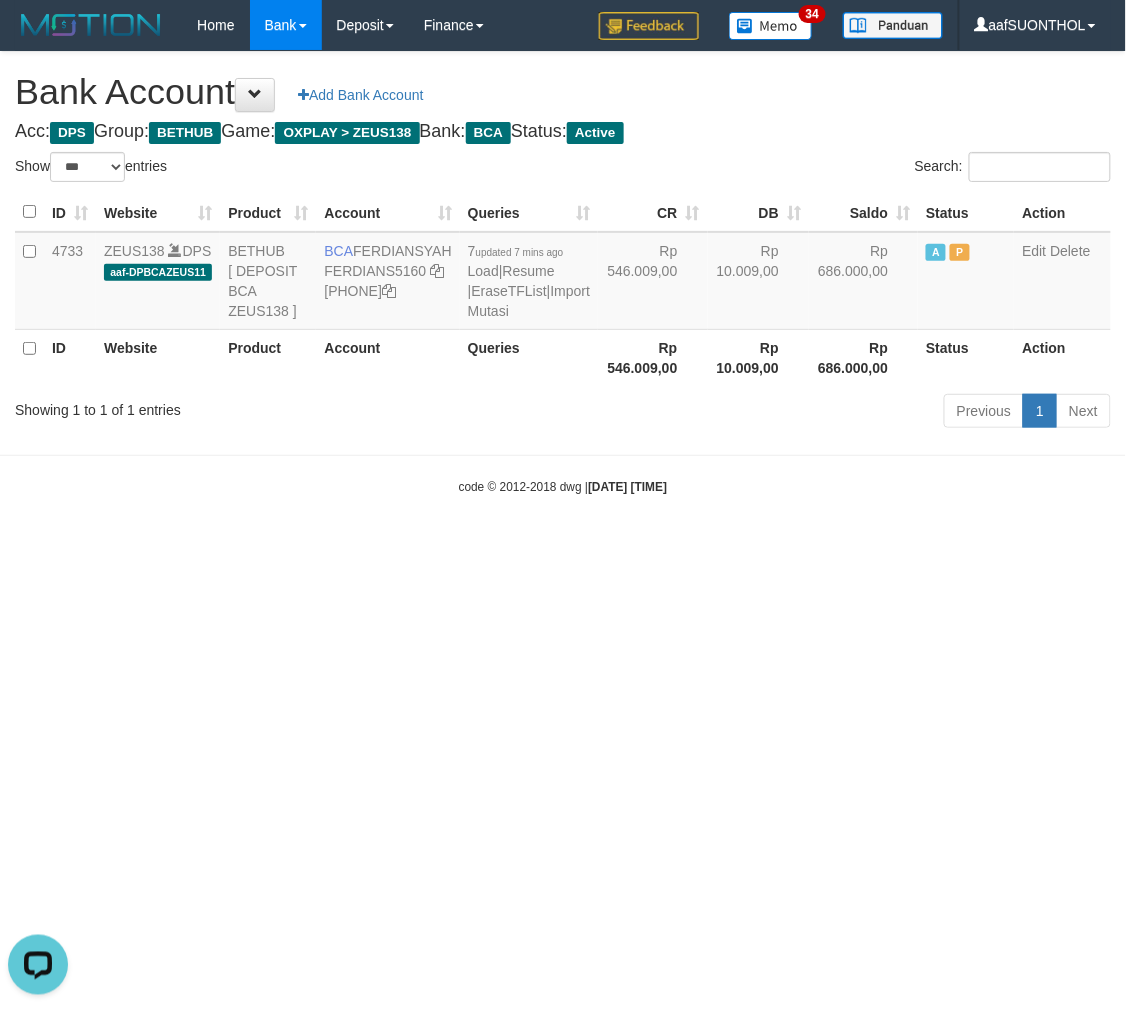 click on "Toggle navigation
Home
Bank
Account List
Load
By Website
Group
[OXPLAY]													ZEUS138
By Load Group (DPS)
Sync" at bounding box center [563, 273] 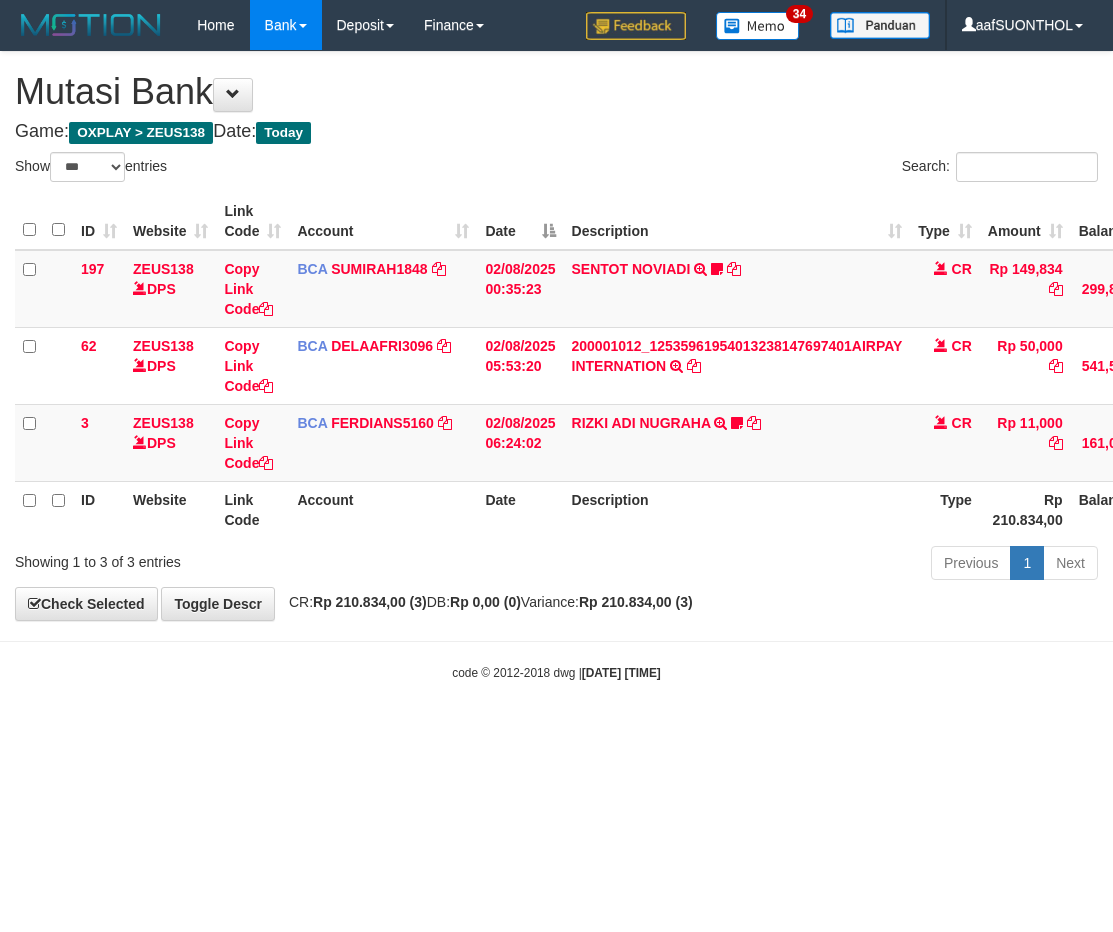 select on "***" 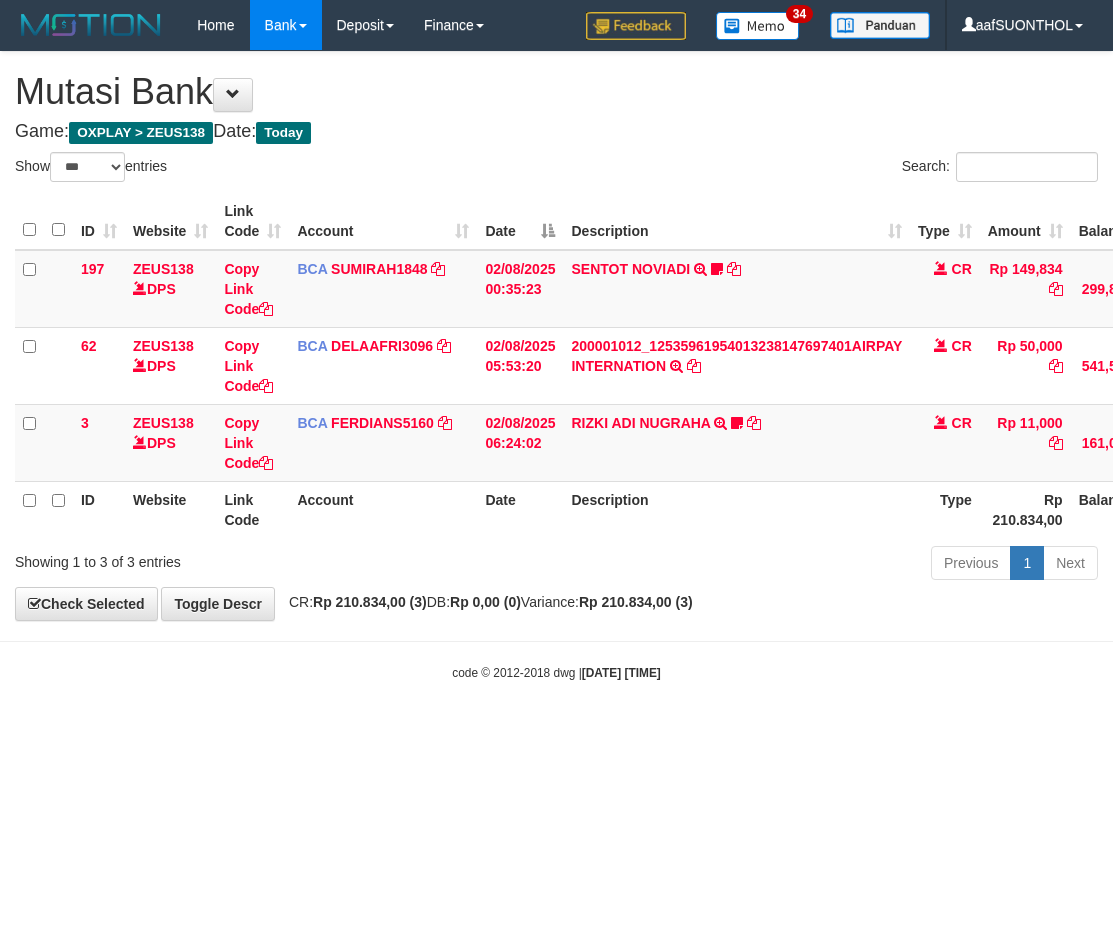 scroll, scrollTop: 0, scrollLeft: 0, axis: both 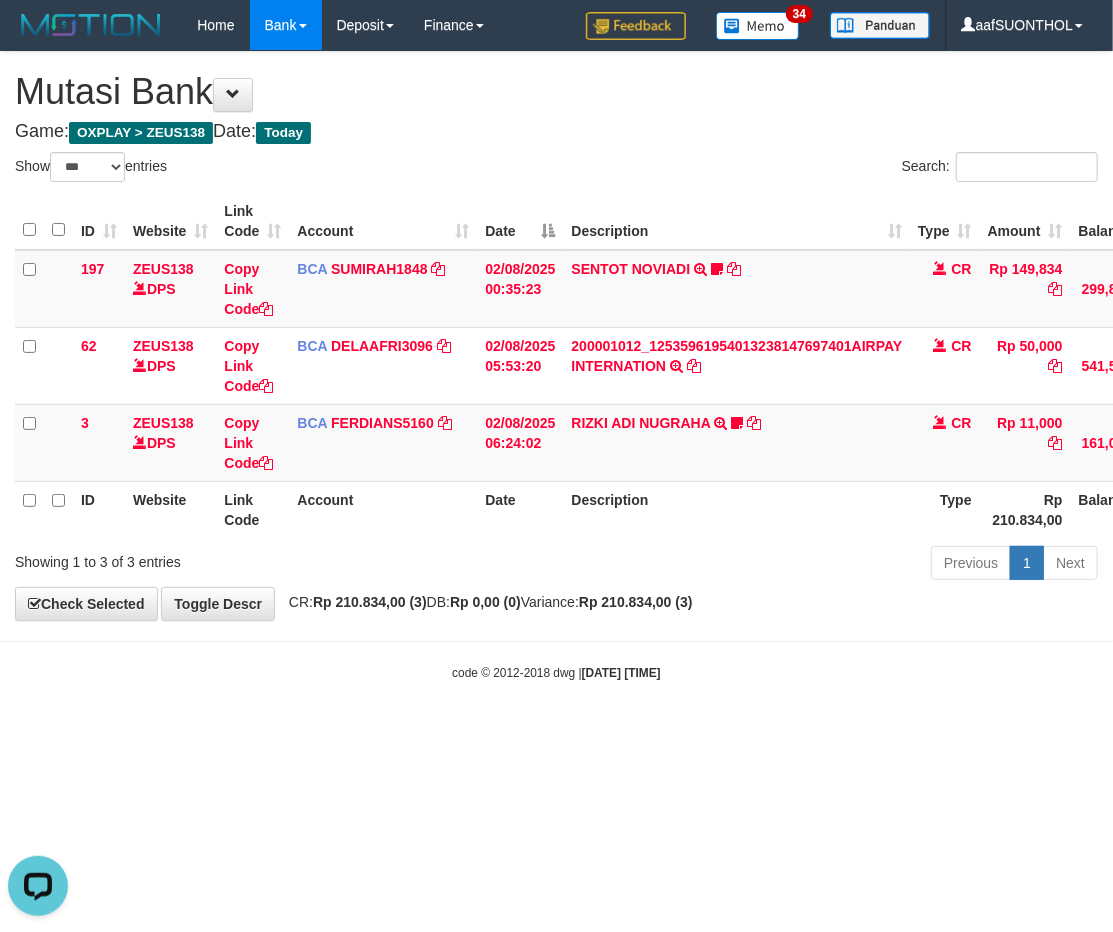 click on "Toggle navigation
Home
Bank
Account List
Load
By Website
Group
[OXPLAY]													ZEUS138
By Load Group (DPS)" at bounding box center (556, 366) 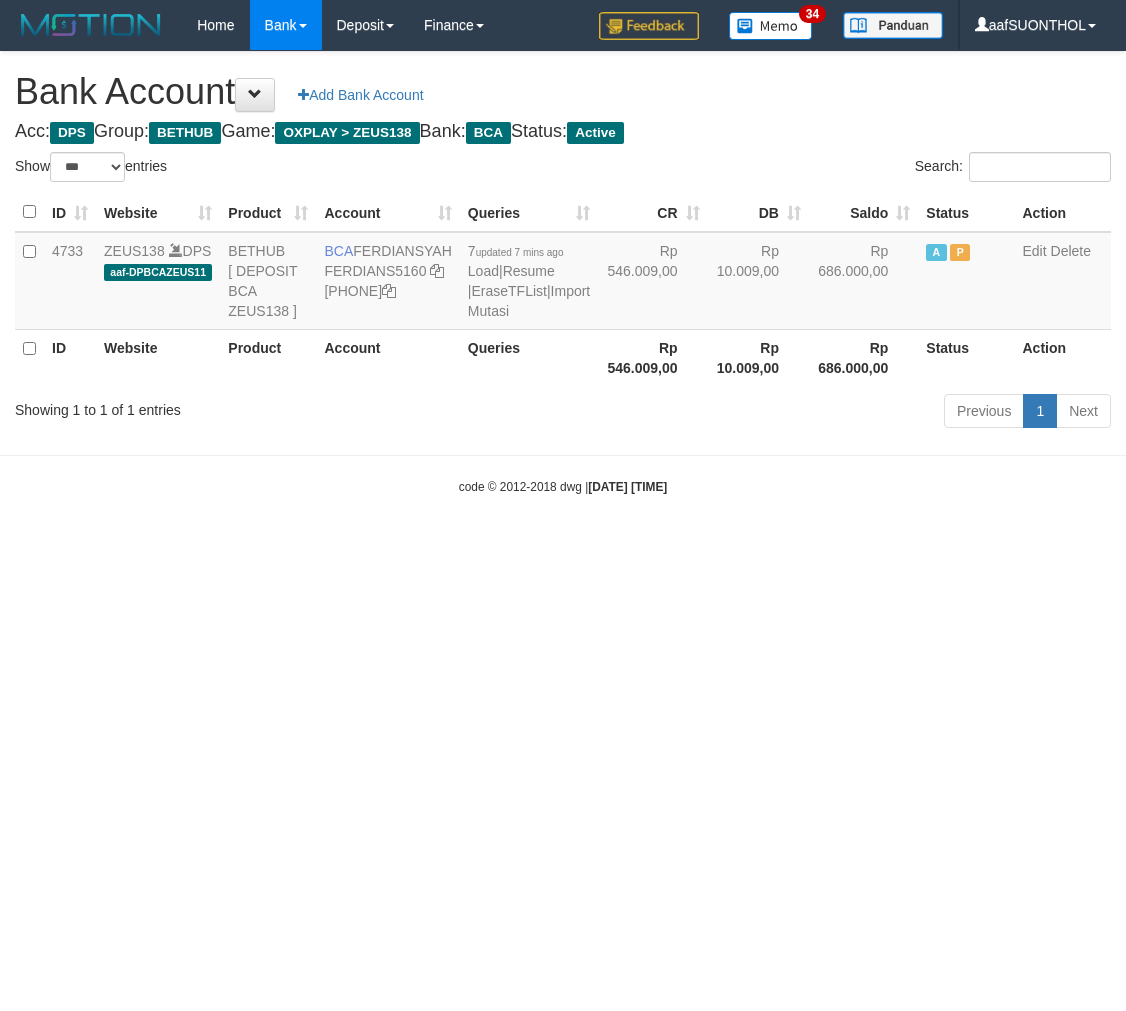 select on "***" 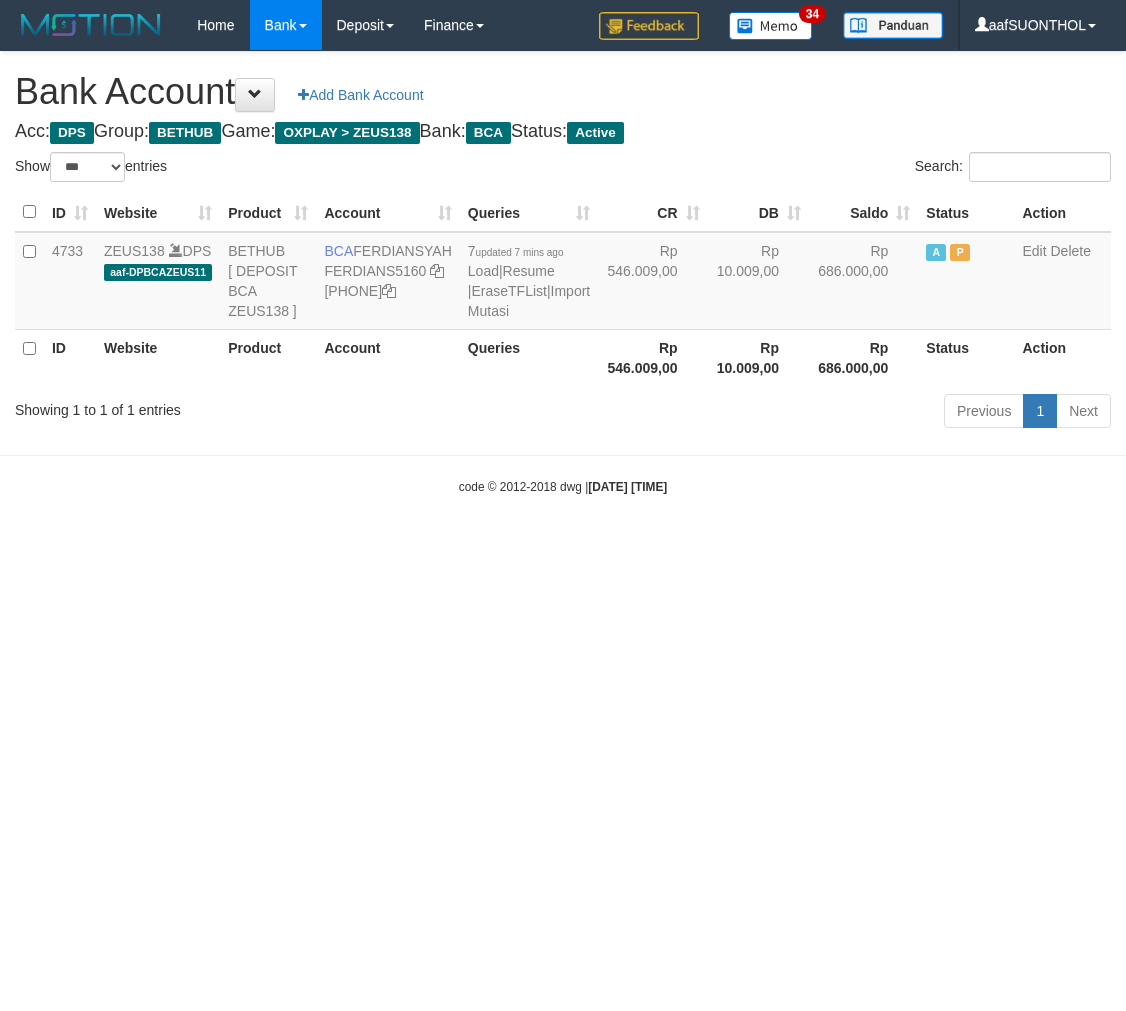 scroll, scrollTop: 0, scrollLeft: 0, axis: both 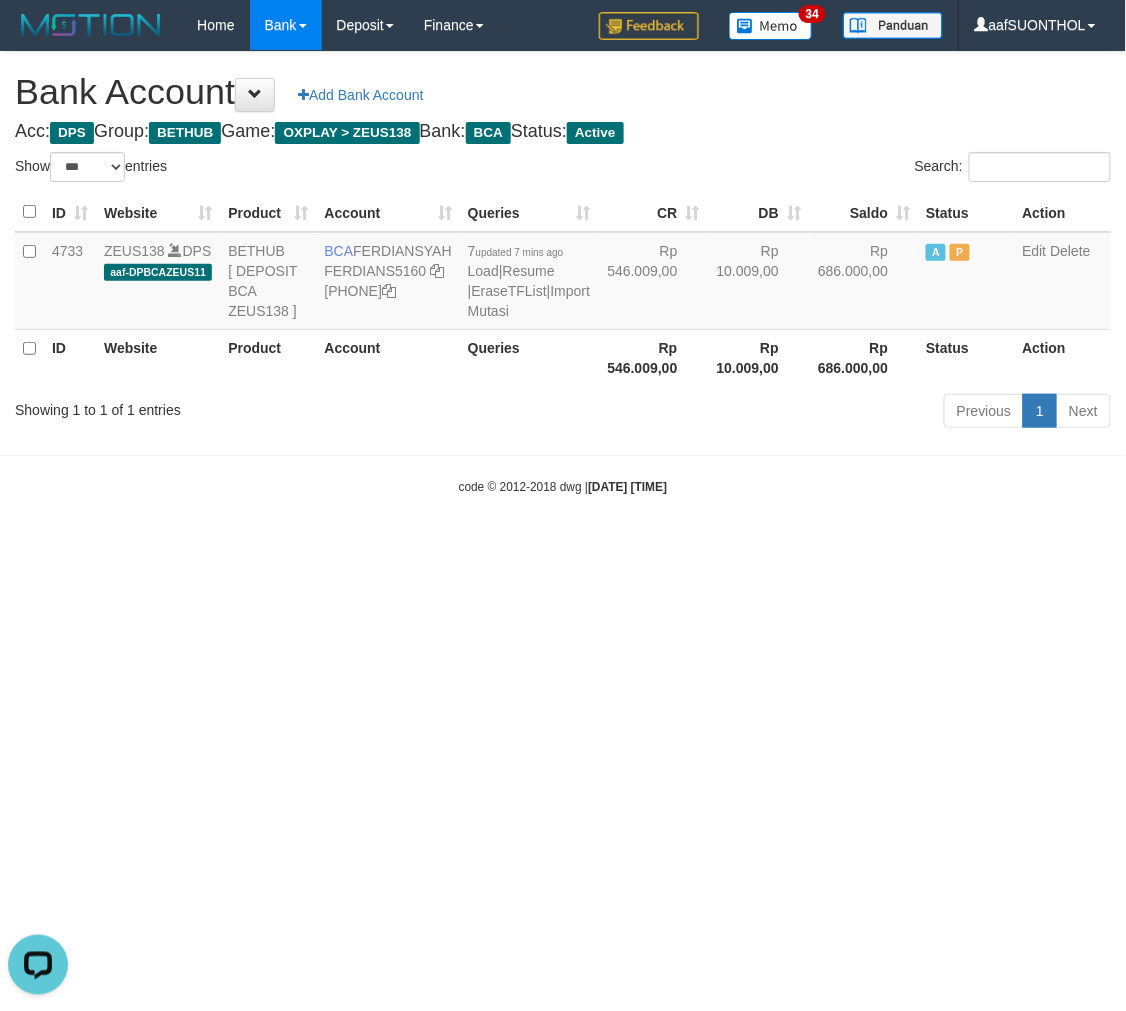drag, startPoint x: 873, startPoint y: 847, endPoint x: 764, endPoint y: 834, distance: 109.77249 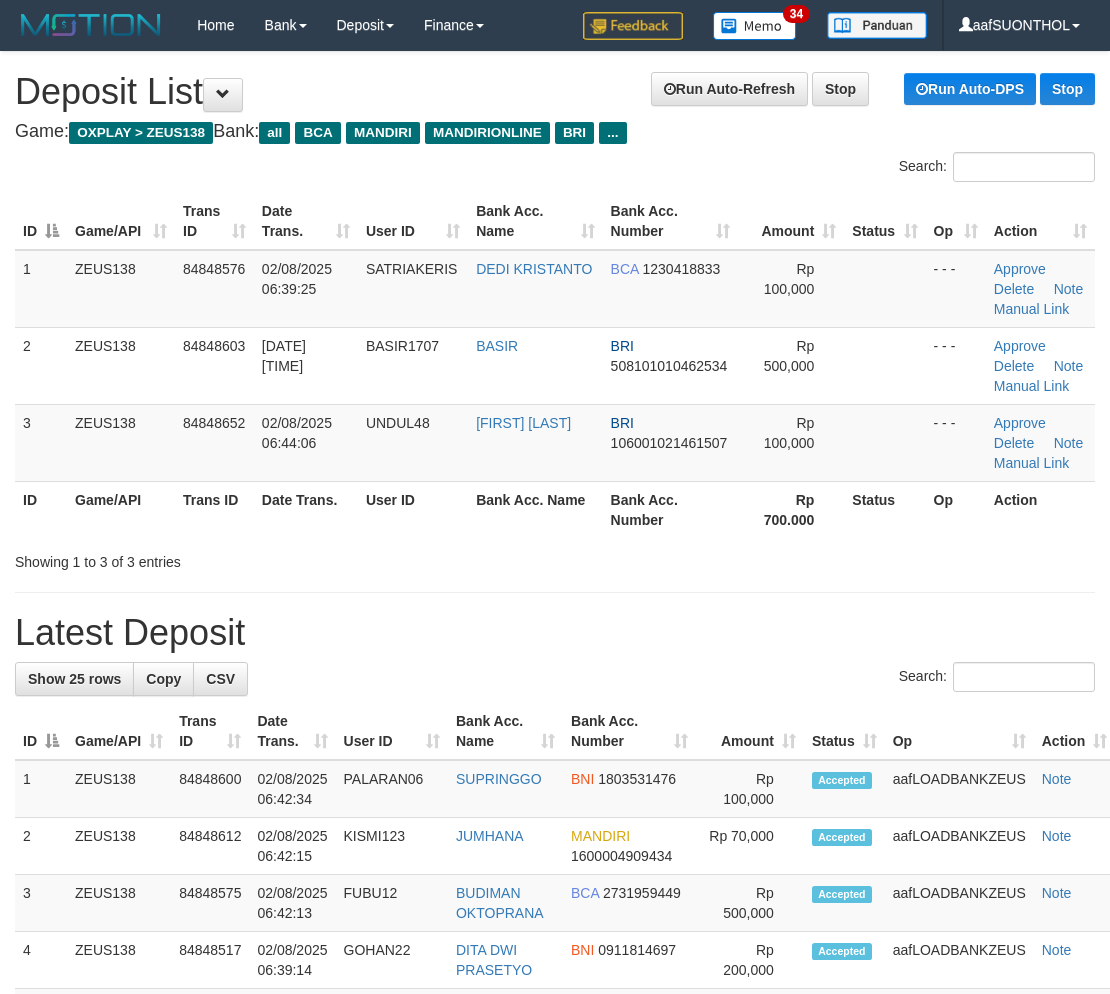 scroll, scrollTop: 0, scrollLeft: 0, axis: both 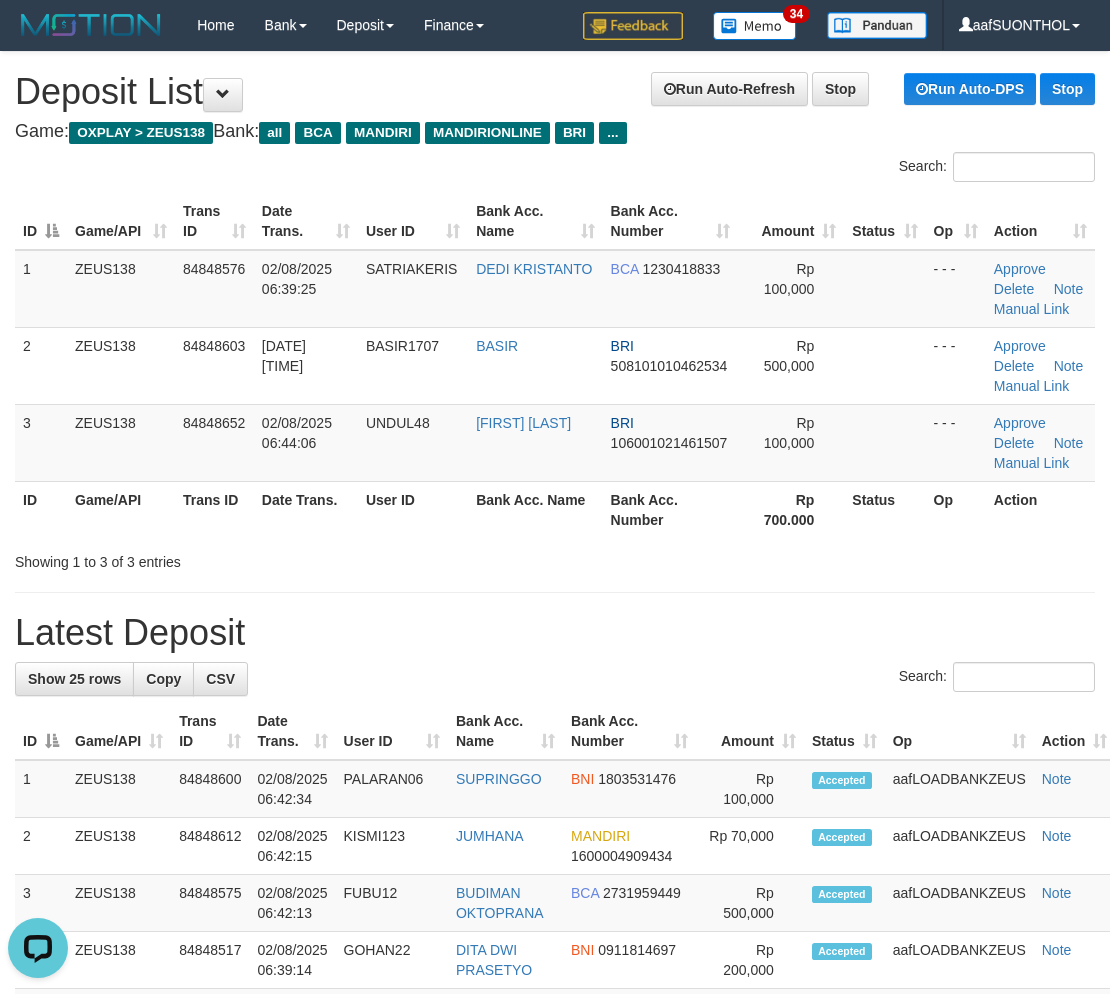 click on "**********" at bounding box center (555, 1205) 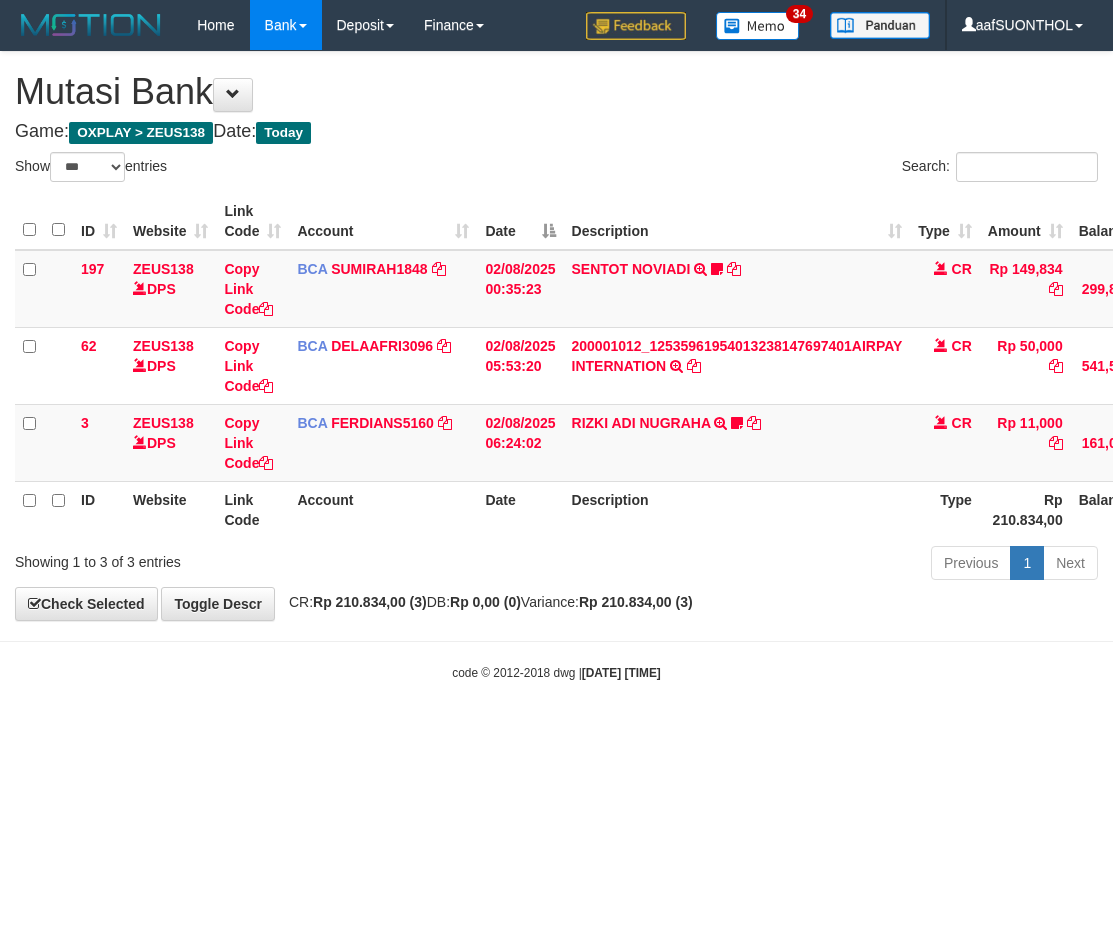 select on "***" 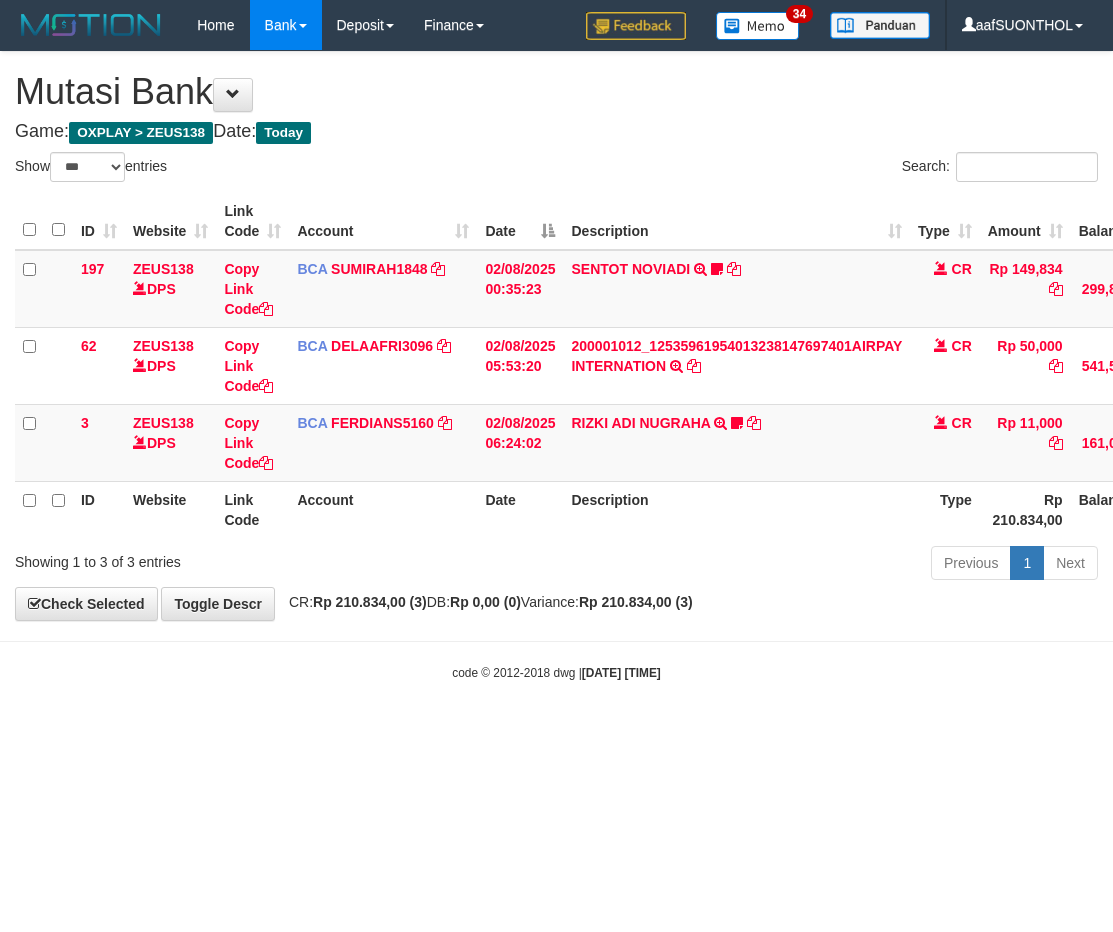 scroll, scrollTop: 0, scrollLeft: 0, axis: both 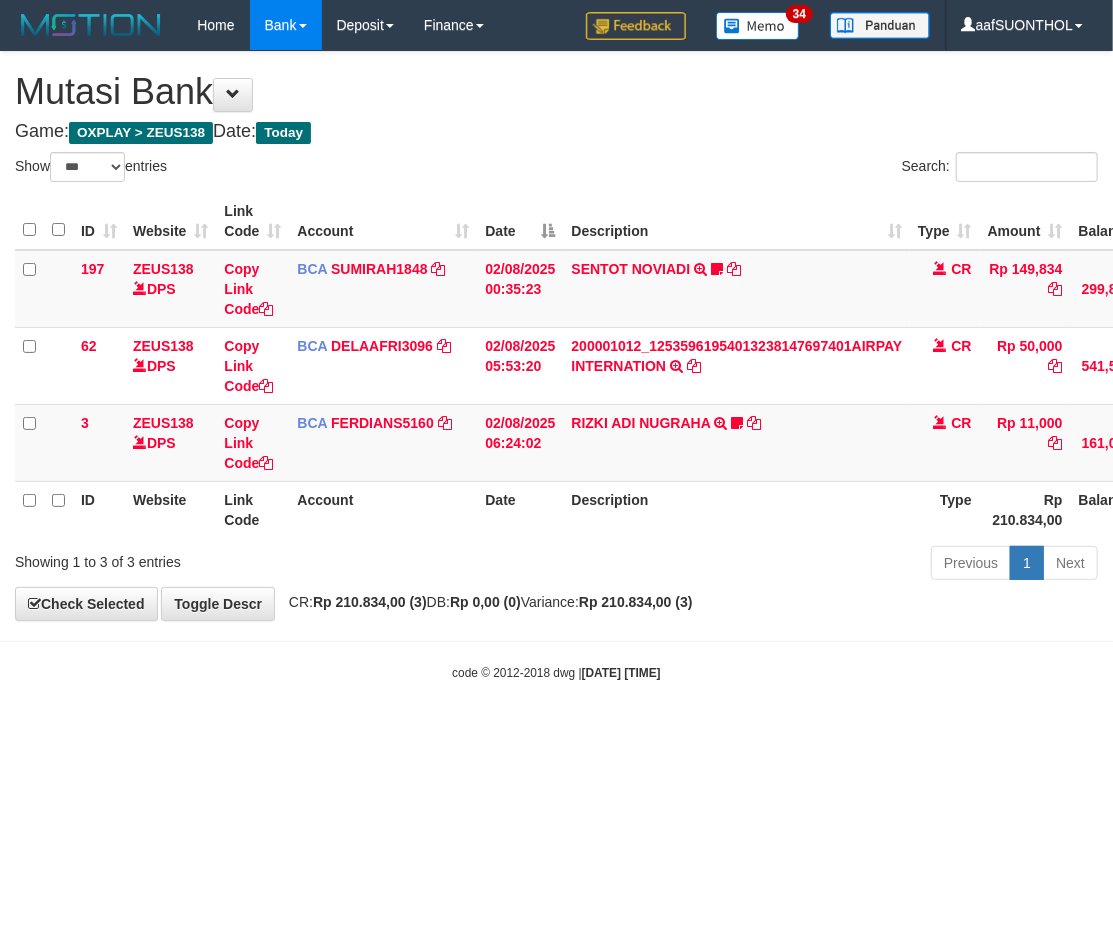 click on "Toggle navigation
Home
Bank
Account List
Load
By Website
Group
[OXPLAY]													ZEUS138
By Load Group (DPS)" at bounding box center (556, 366) 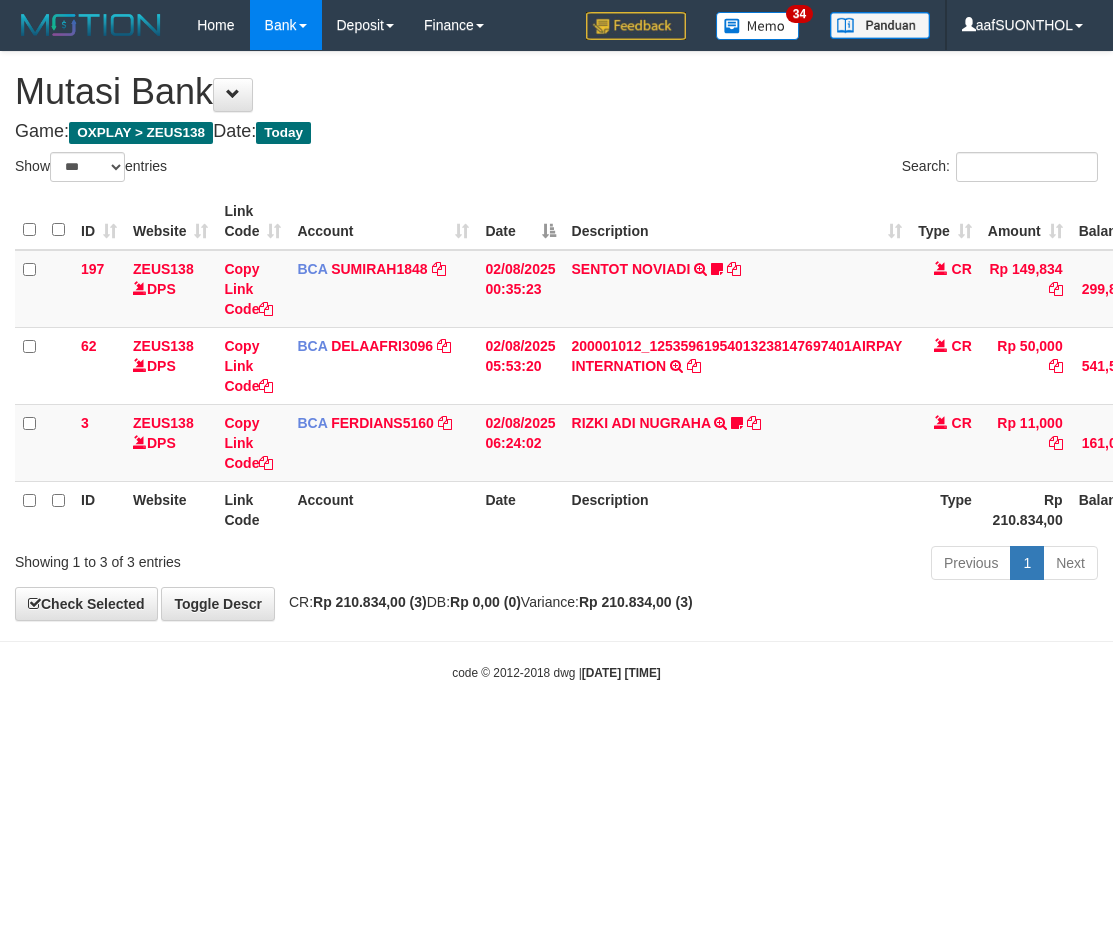 select on "***" 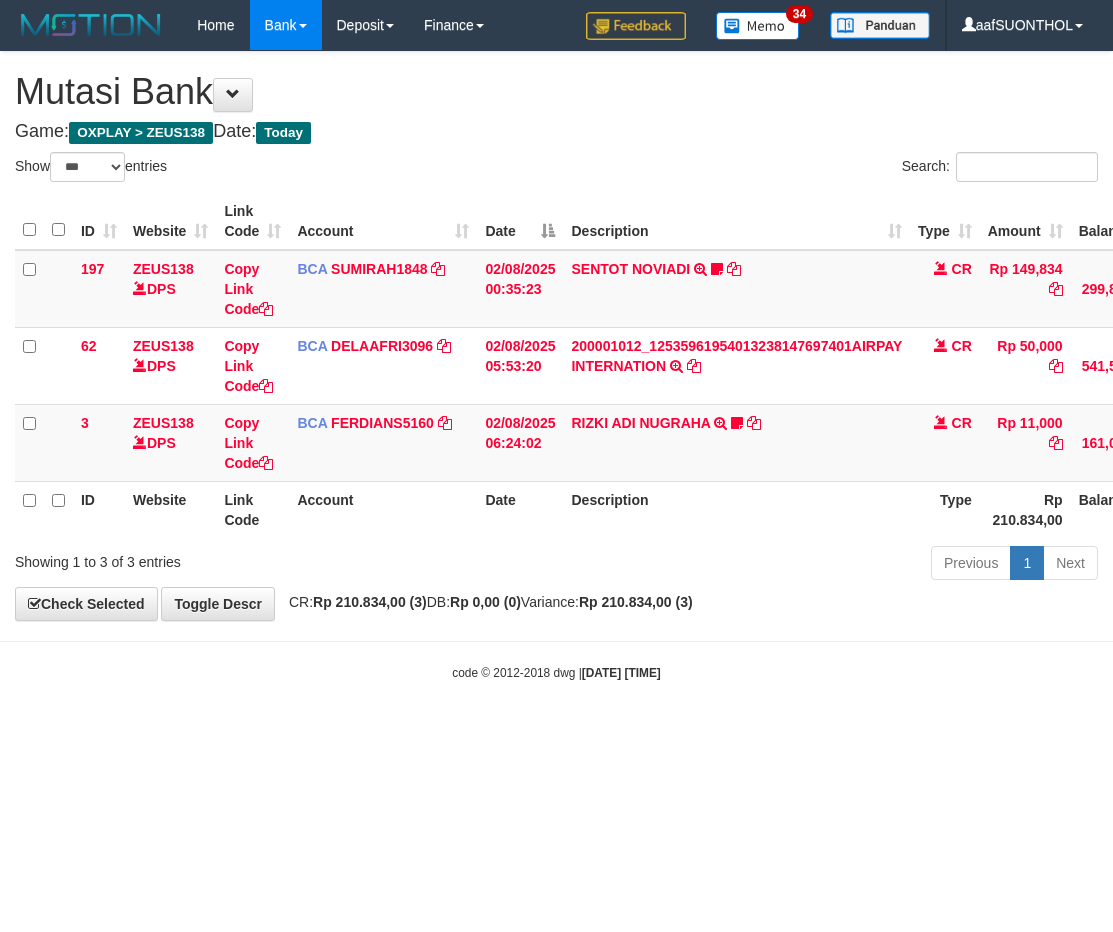 scroll, scrollTop: 0, scrollLeft: 0, axis: both 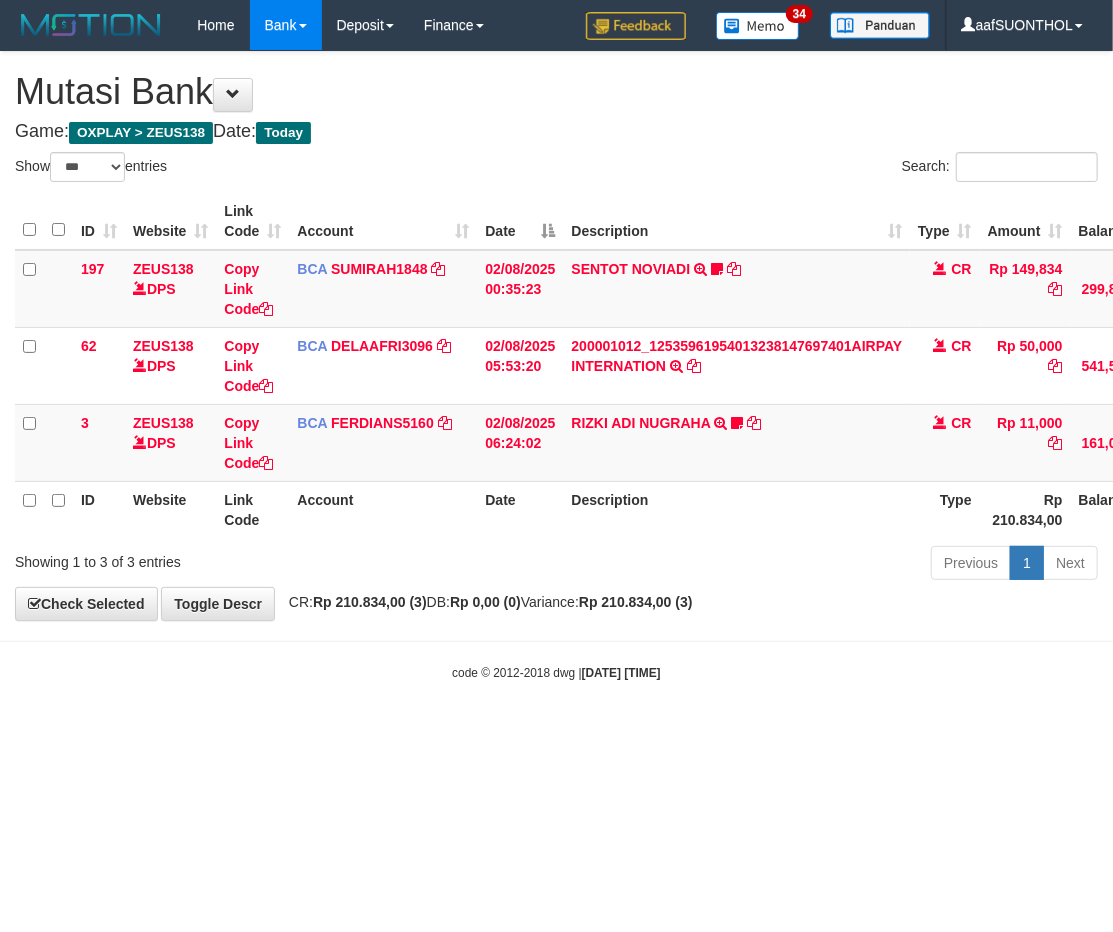 click on "Toggle navigation
Home
Bank
Account List
Load
By Website
Group
[OXPLAY]													ZEUS138
By Load Group (DPS)" at bounding box center [556, 366] 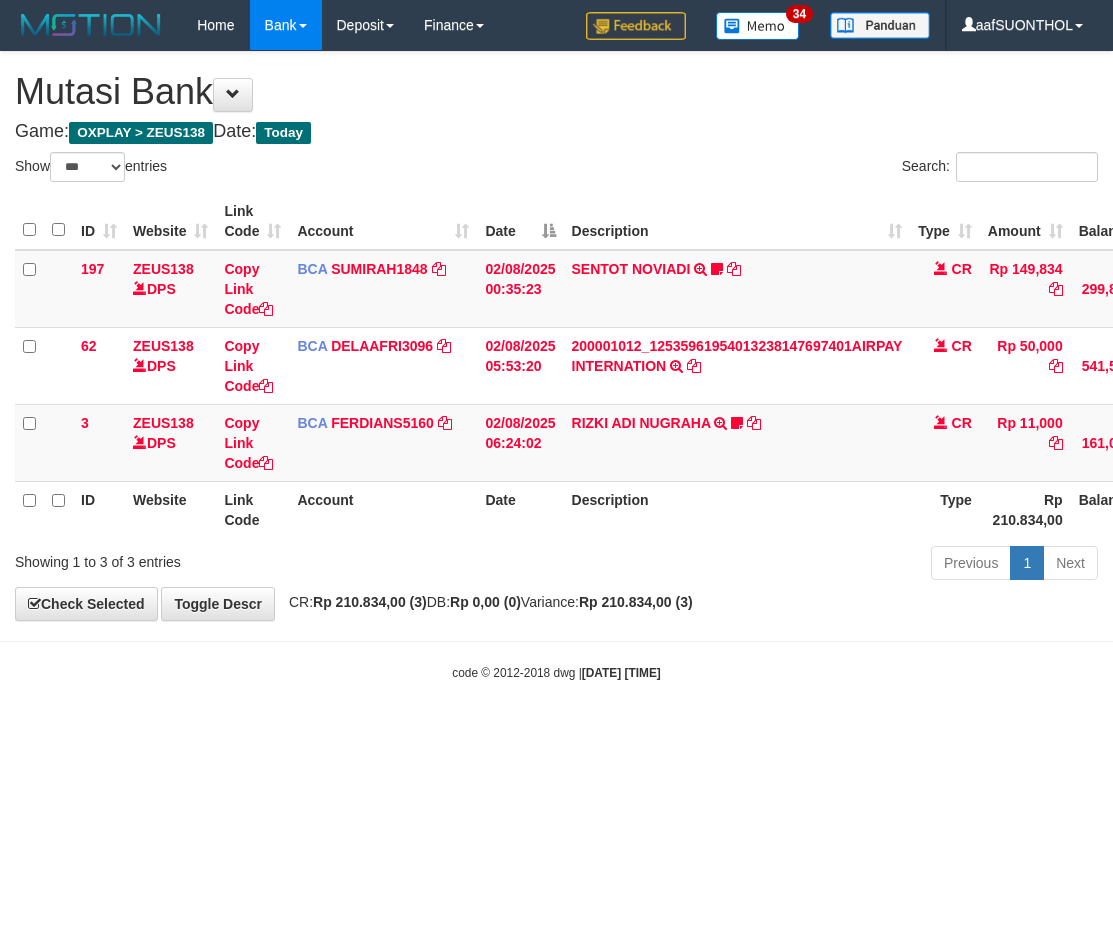 select on "***" 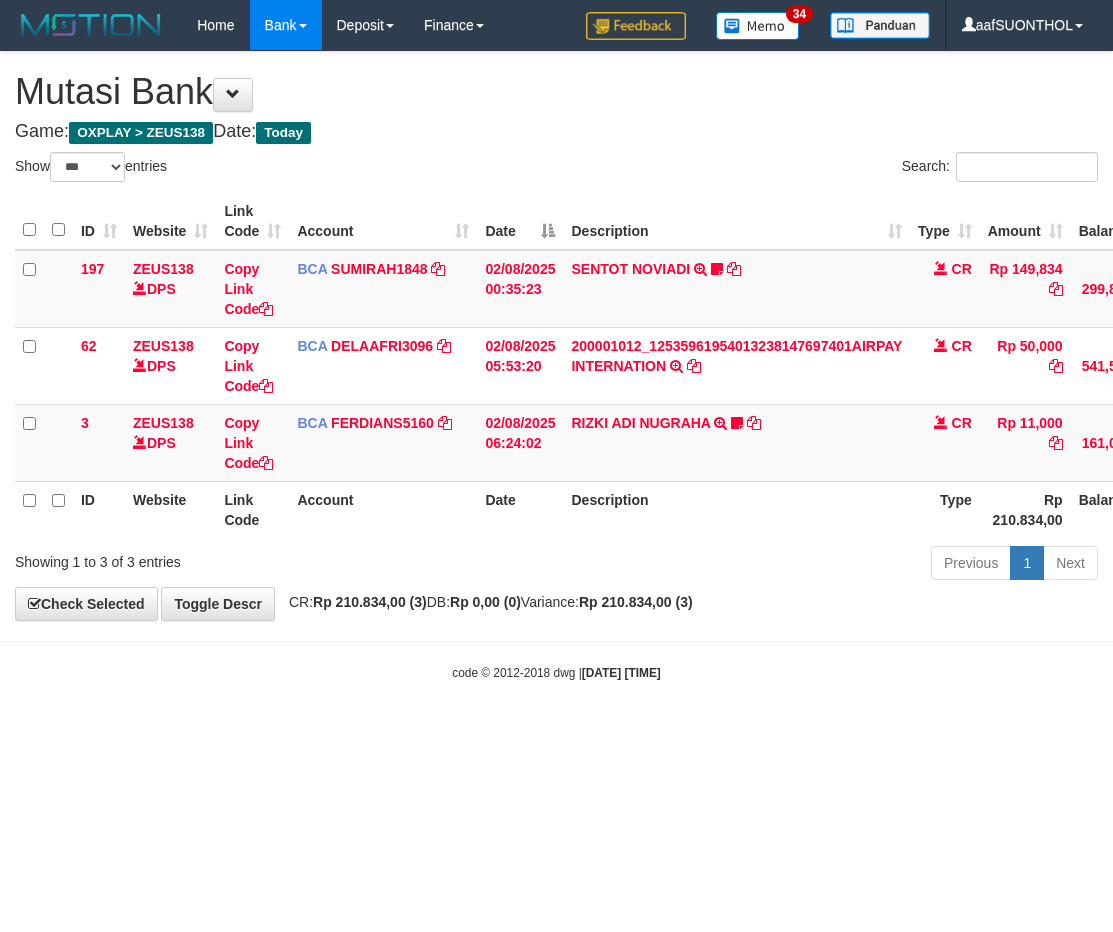 scroll, scrollTop: 0, scrollLeft: 0, axis: both 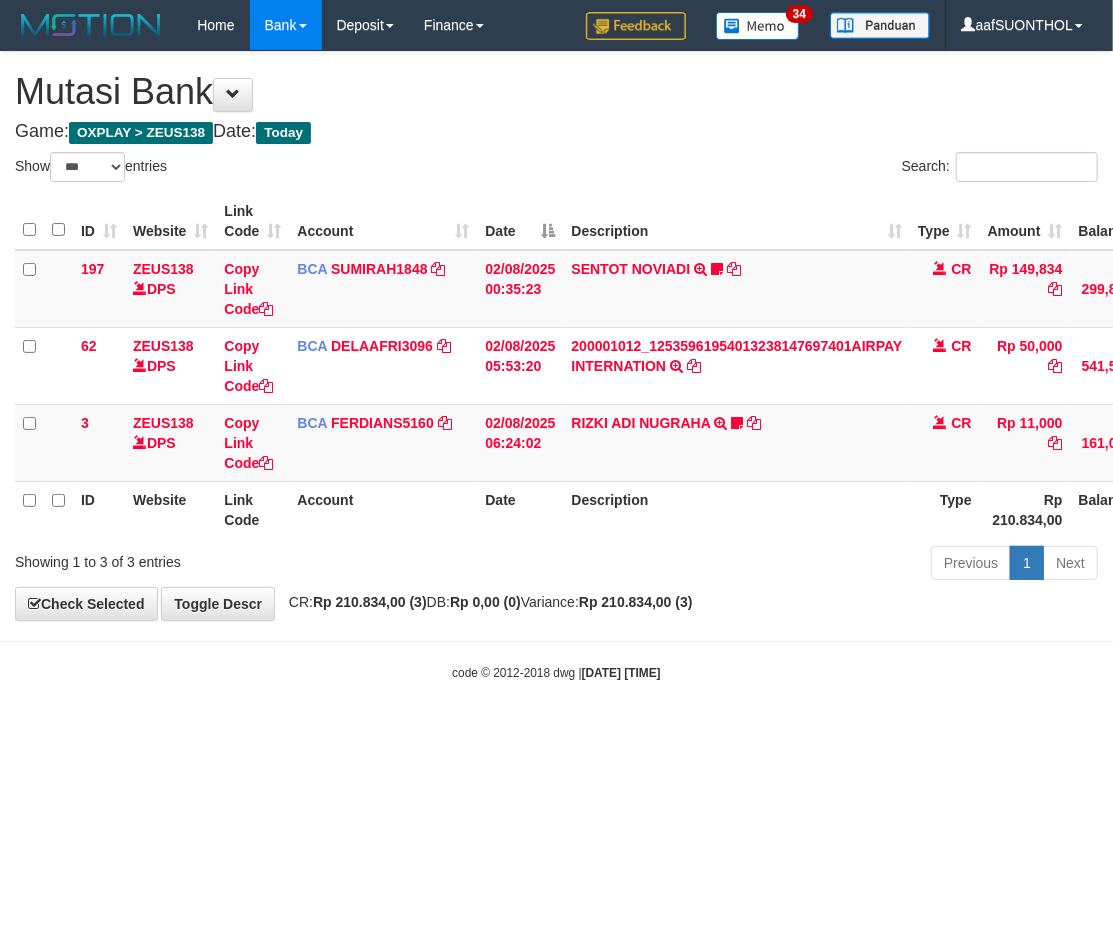 click on "**********" at bounding box center [556, 336] 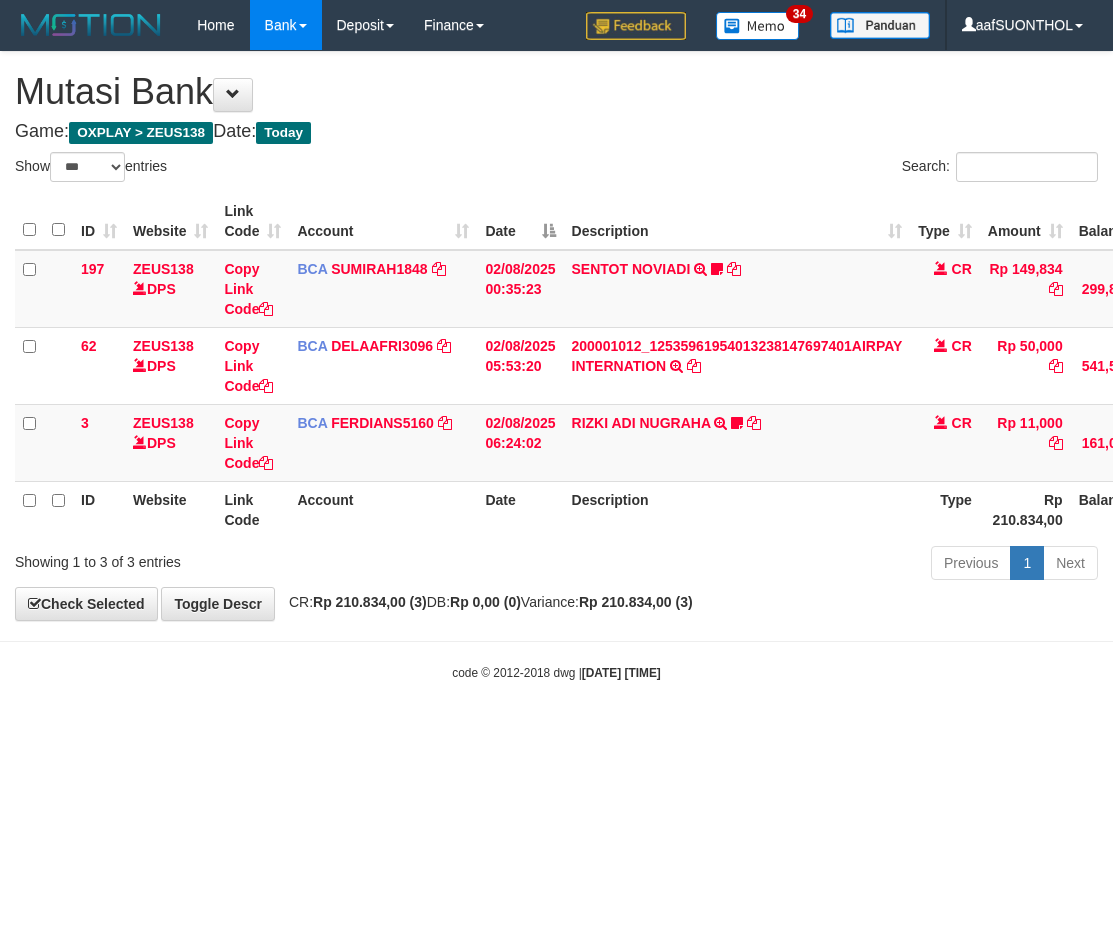 select on "***" 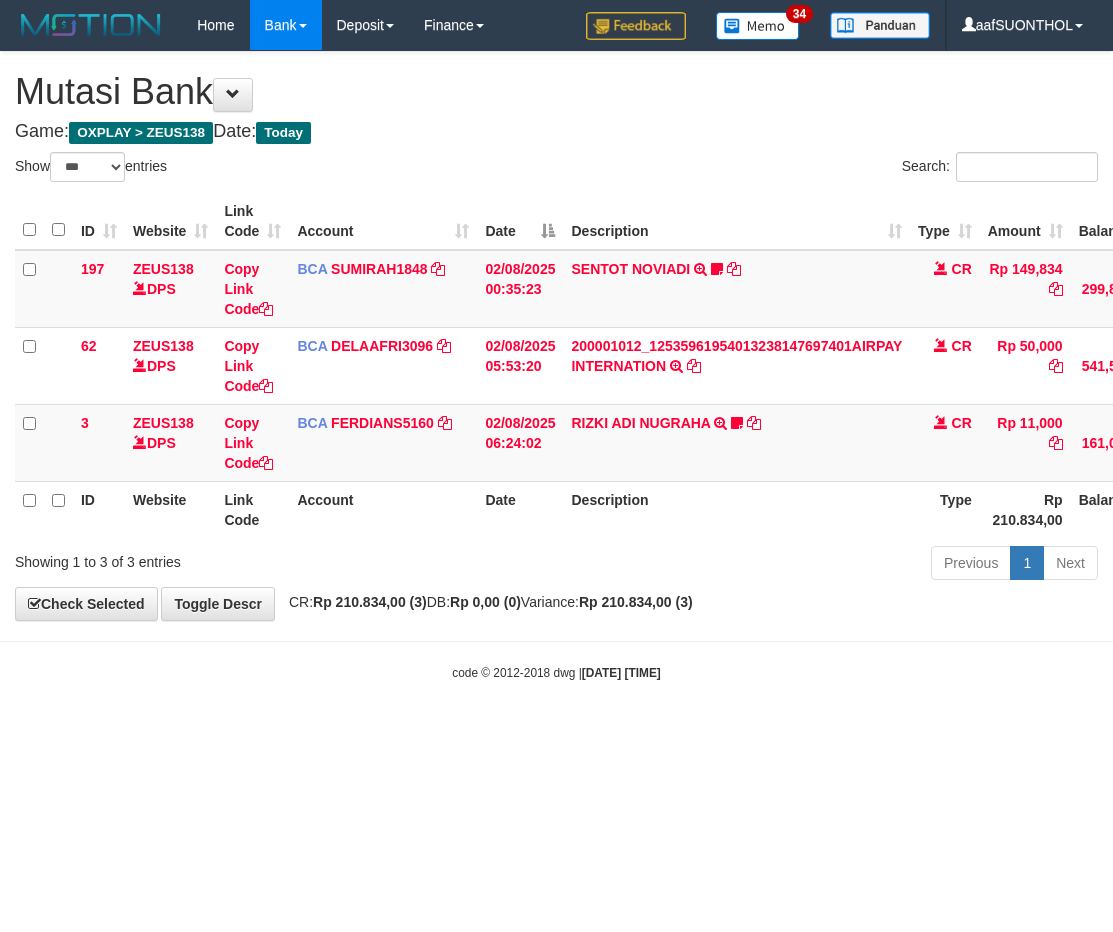 scroll, scrollTop: 0, scrollLeft: 0, axis: both 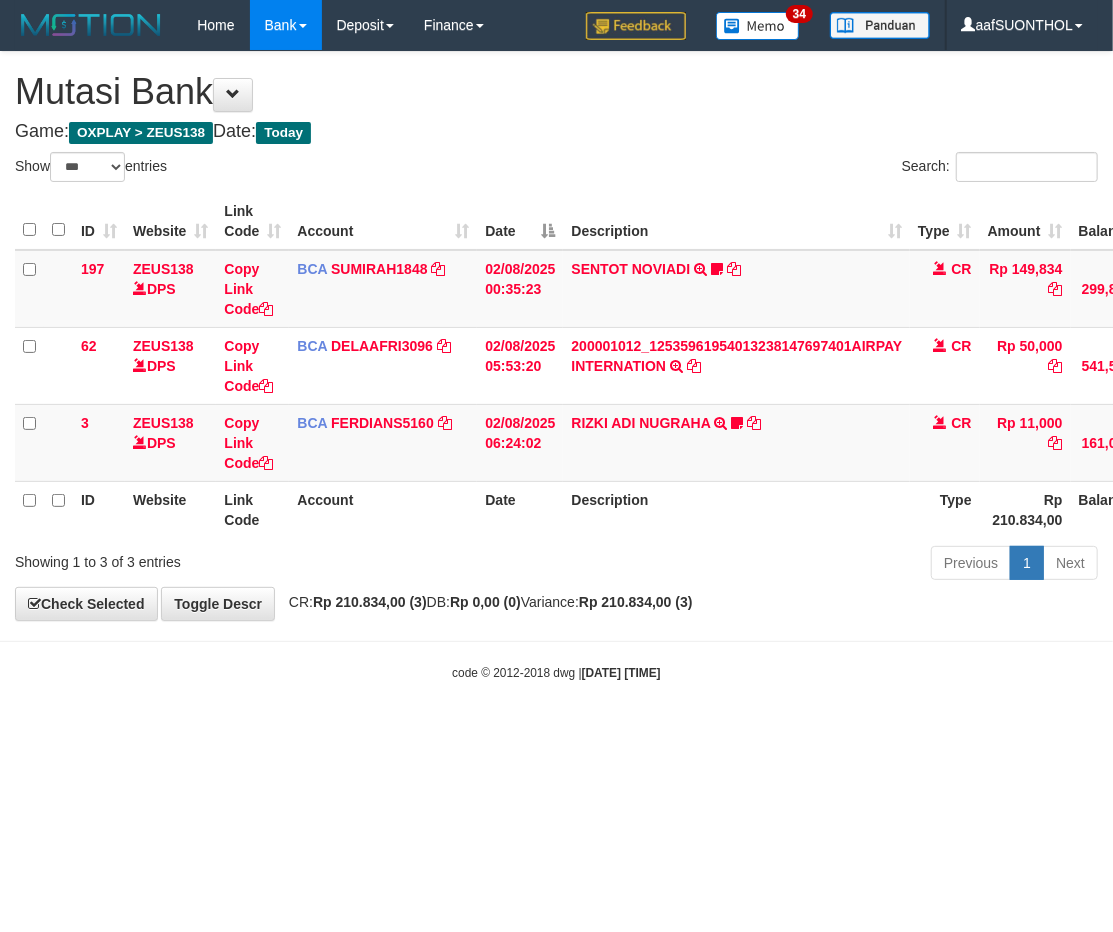click on "Toggle navigation
Home
Bank
Account List
Load
By Website
Group
[OXPLAY]													ZEUS138
By Load Group (DPS)" at bounding box center (556, 366) 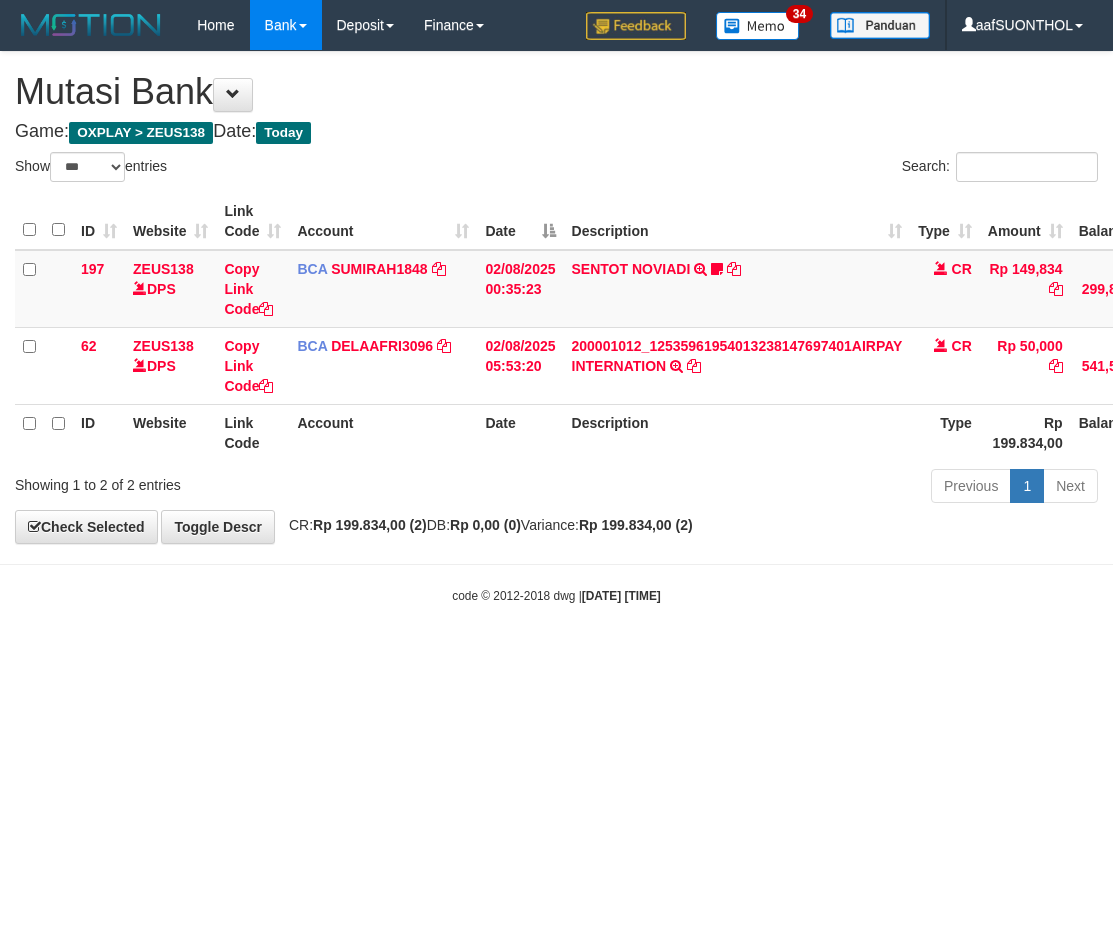 select on "***" 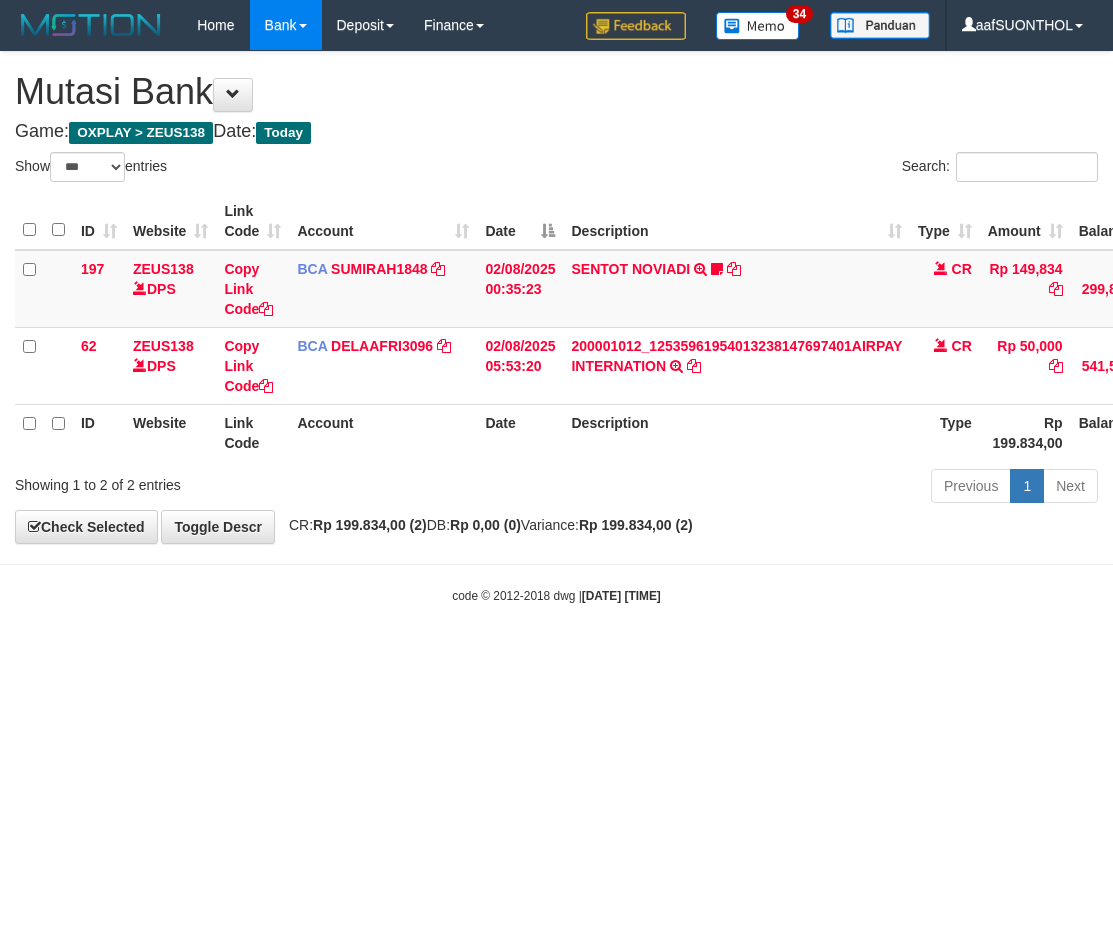 scroll, scrollTop: 0, scrollLeft: 0, axis: both 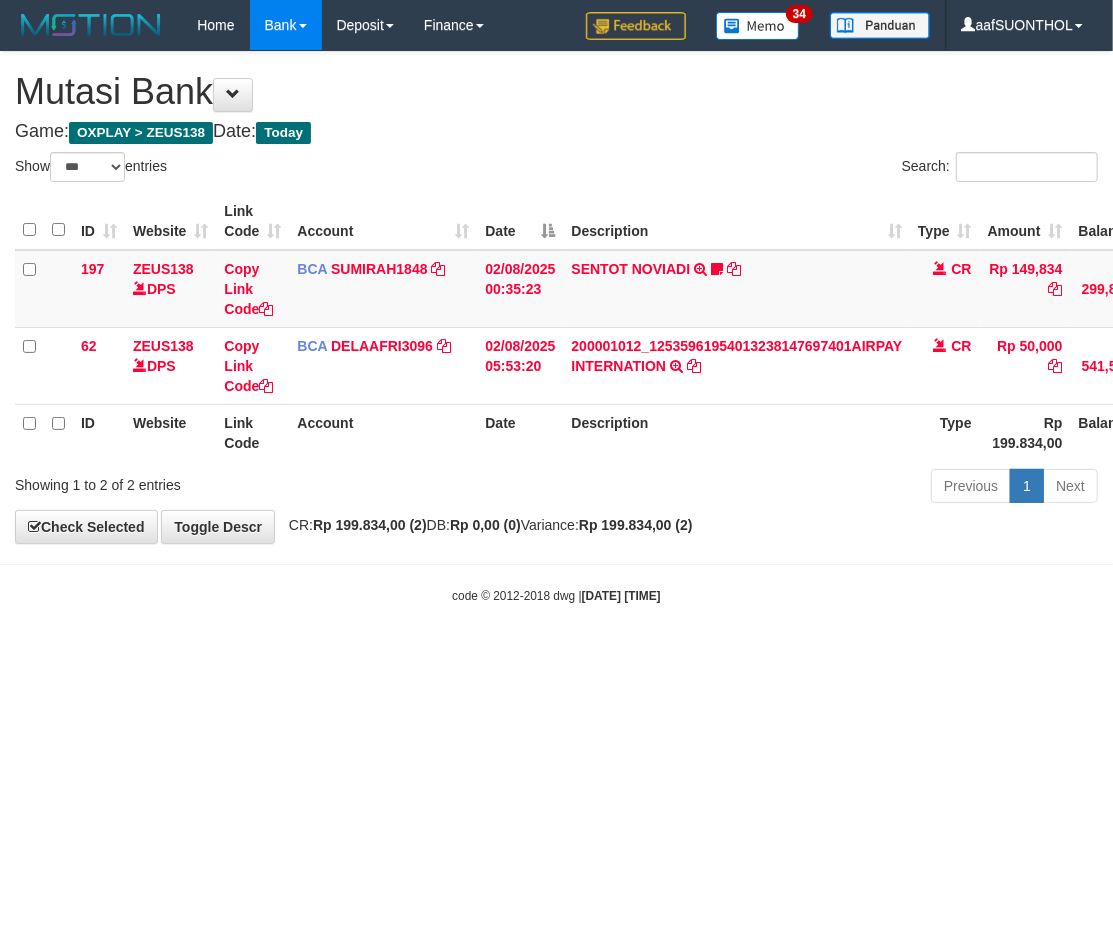 click on "code © 2012-2018 dwg |  [DATE] [TIME]" at bounding box center (556, 595) 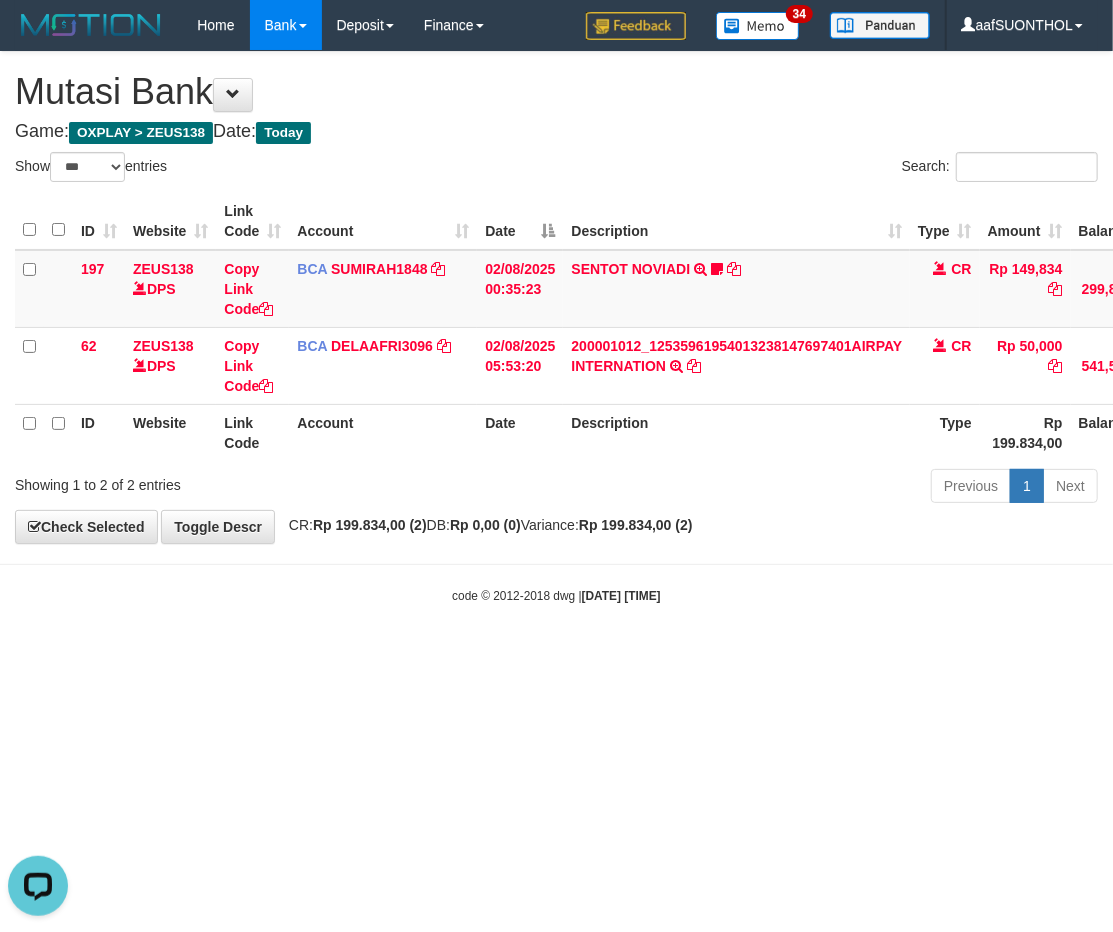 scroll, scrollTop: 0, scrollLeft: 0, axis: both 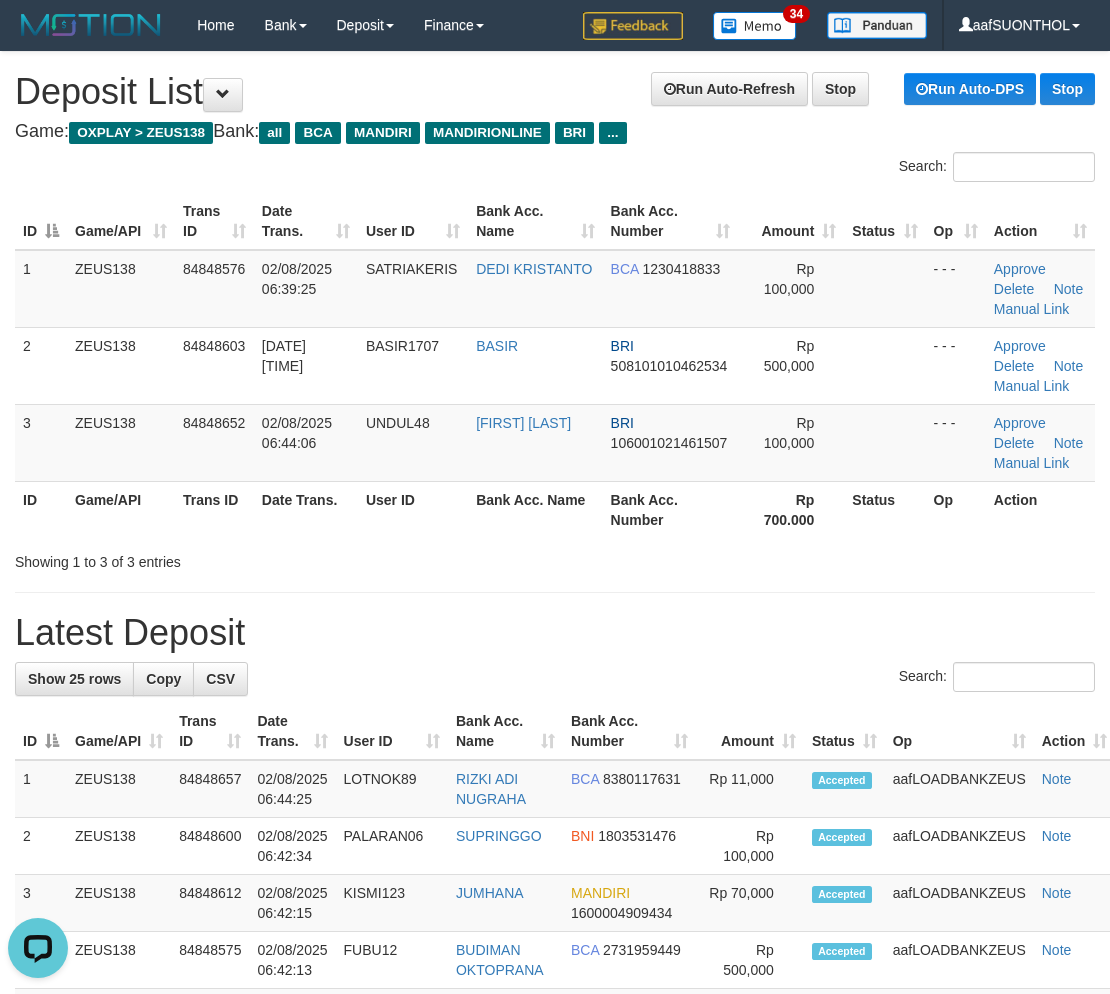 click on "Showing 1 to 3 of 3 entries" at bounding box center [555, 558] 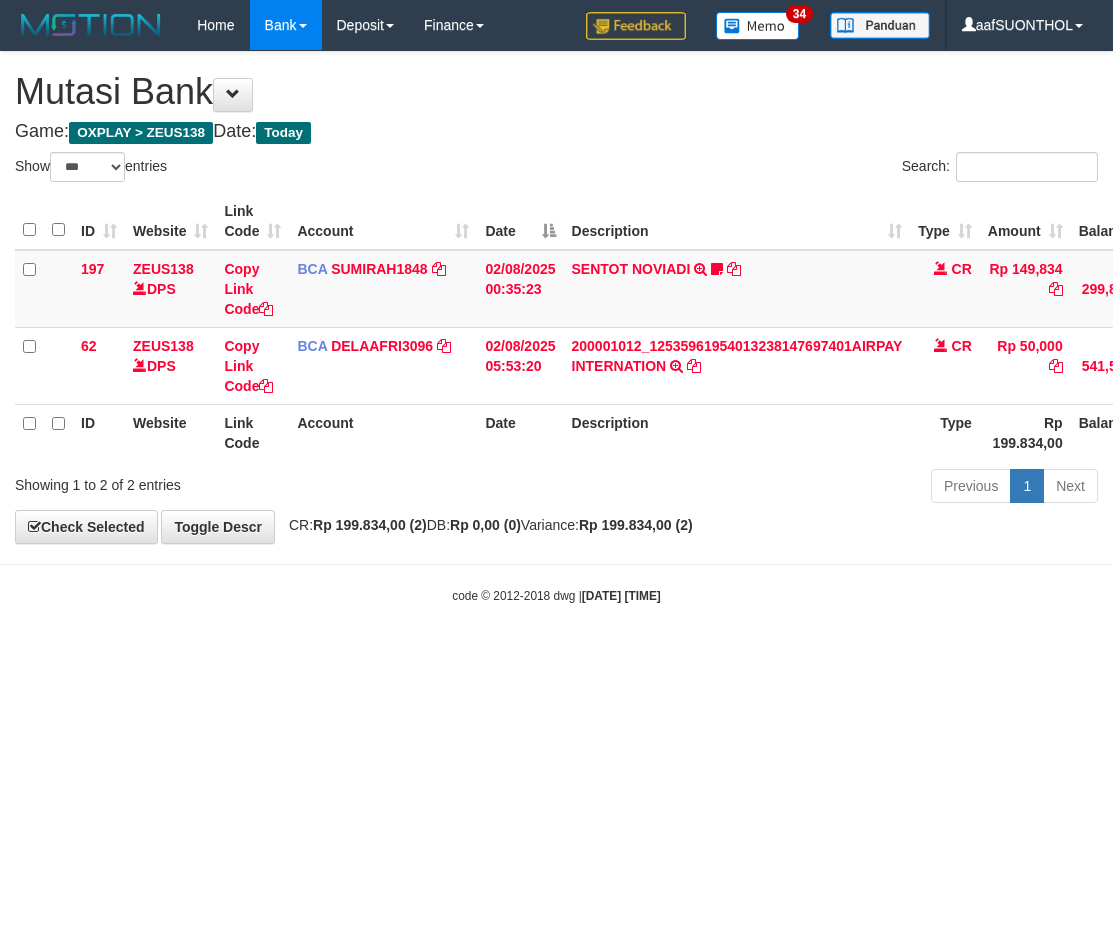 select on "***" 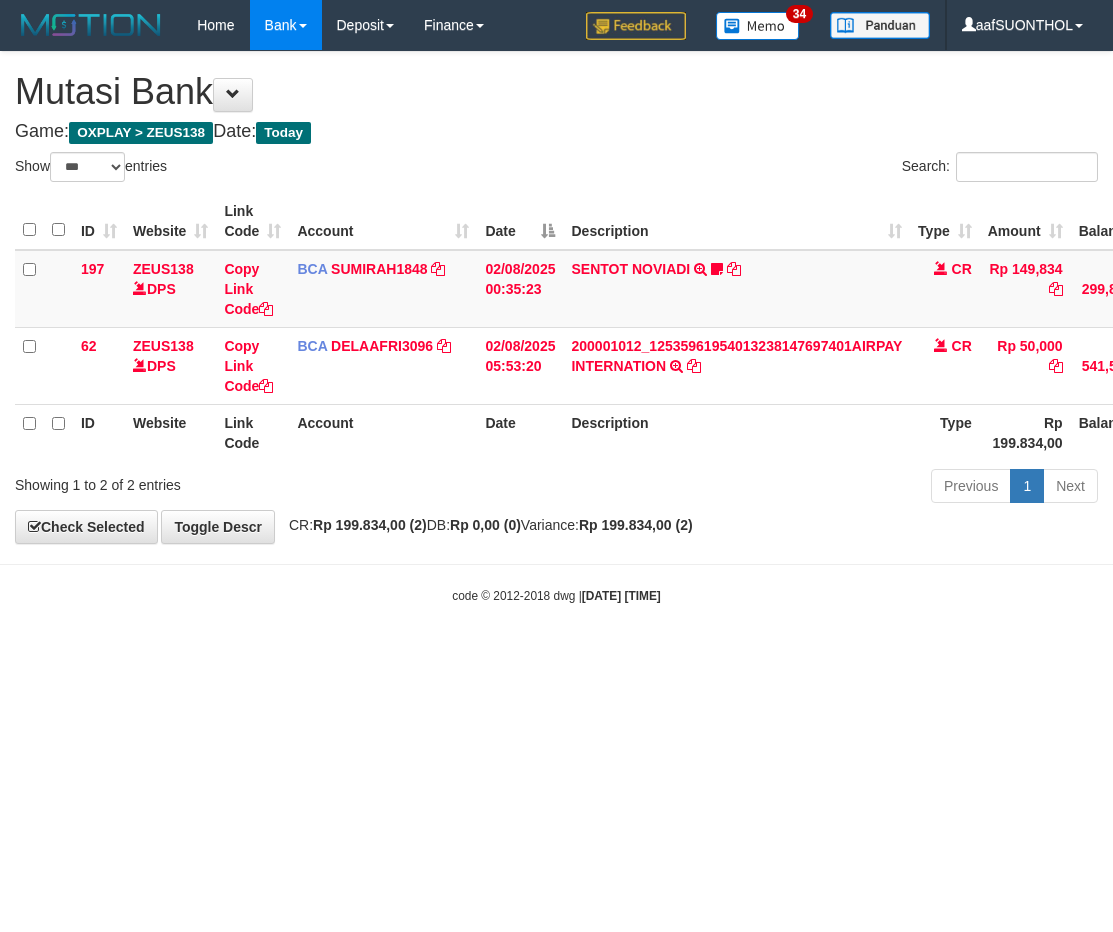 scroll, scrollTop: 0, scrollLeft: 0, axis: both 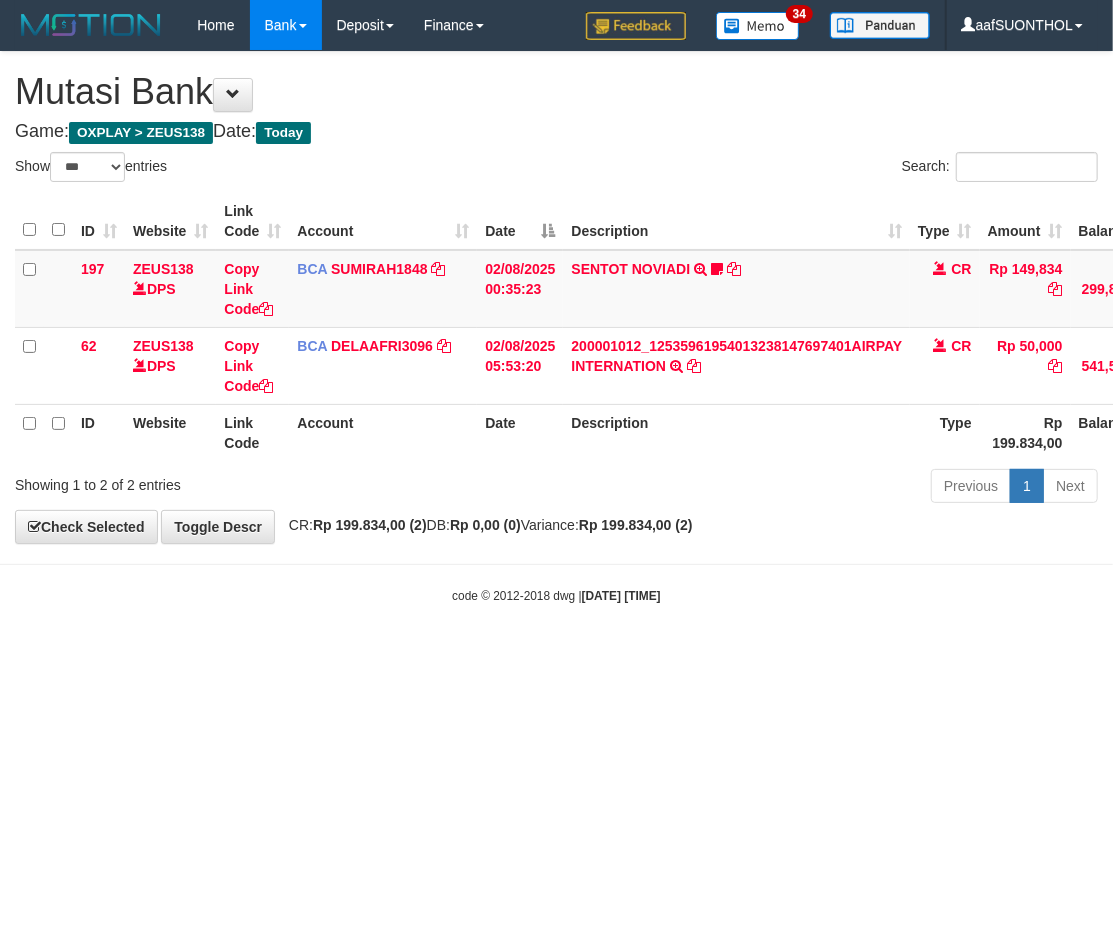 click on "Toggle navigation
Home
Bank
Account List
Load
By Website
Group
[OXPLAY]													ZEUS138
By Load Group (DPS)
Sync" at bounding box center (556, 327) 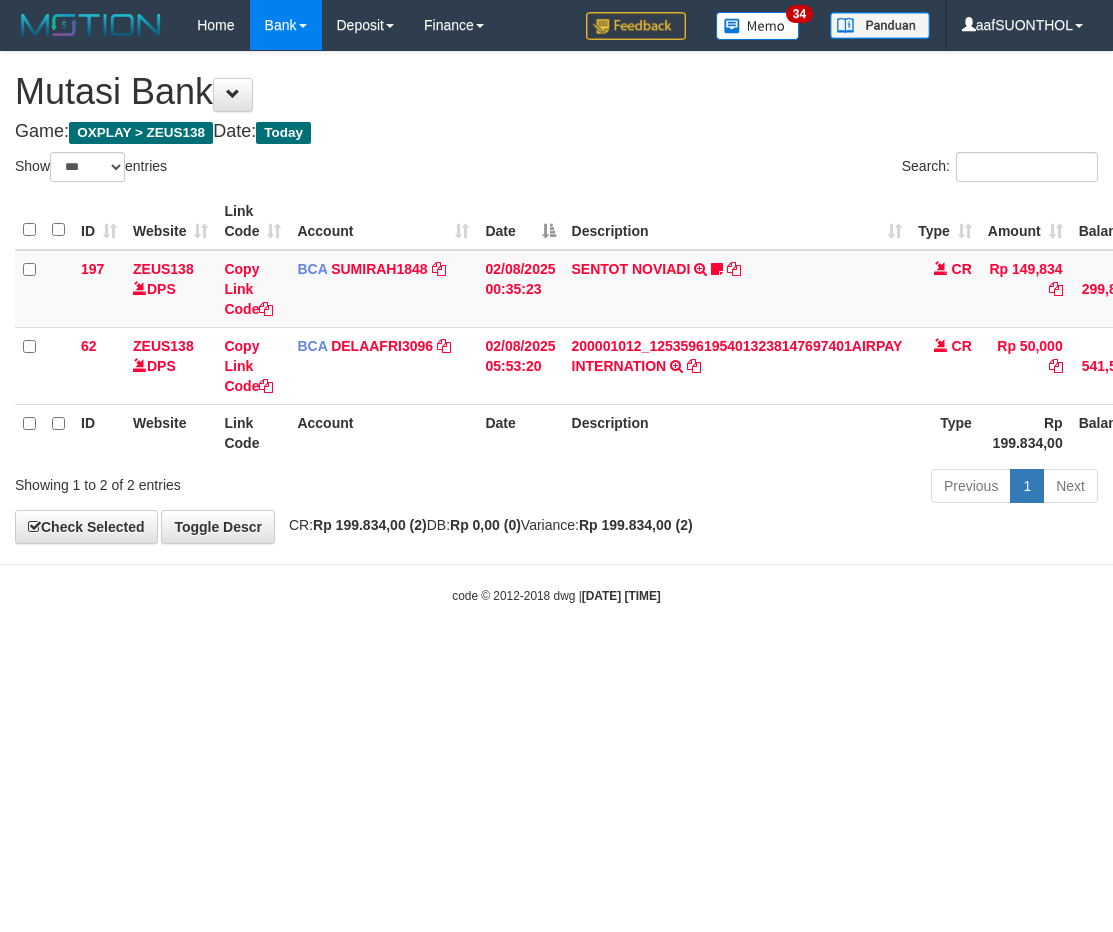 select on "***" 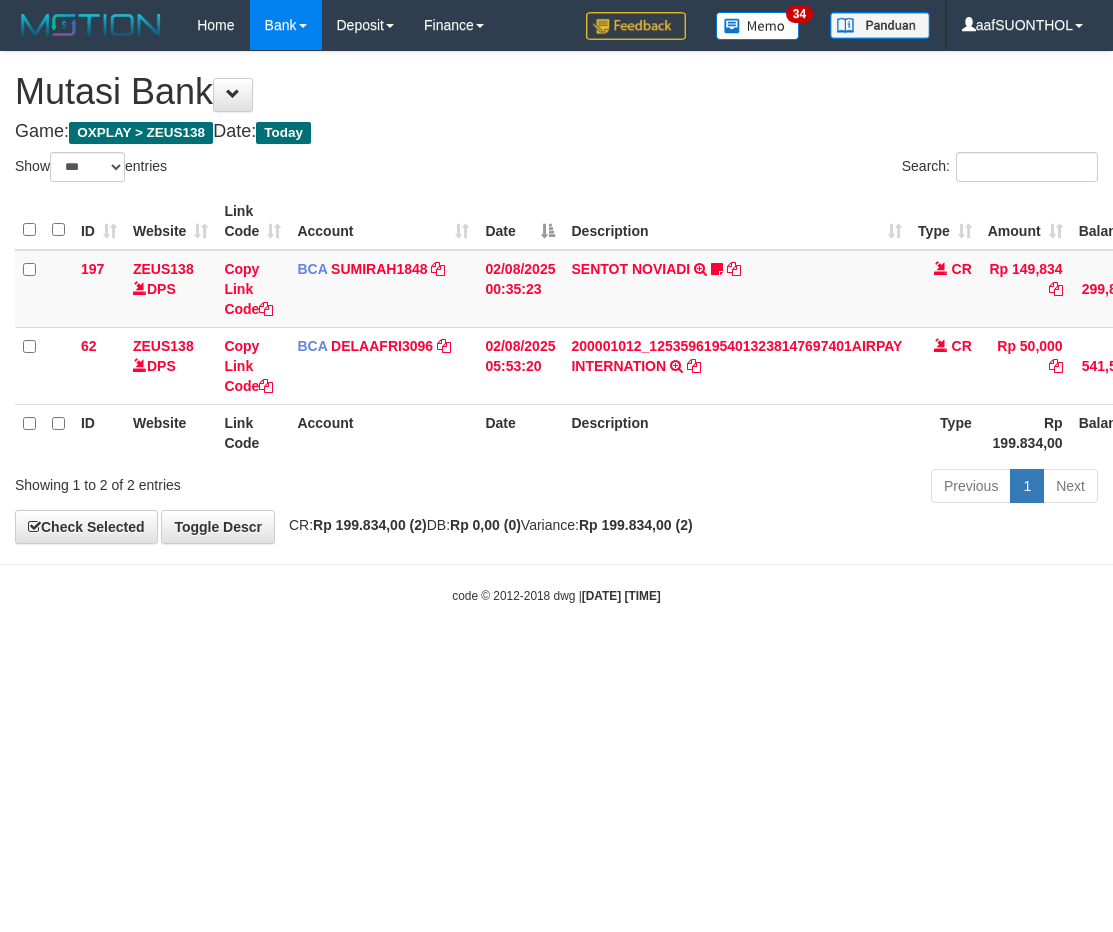 scroll, scrollTop: 0, scrollLeft: 0, axis: both 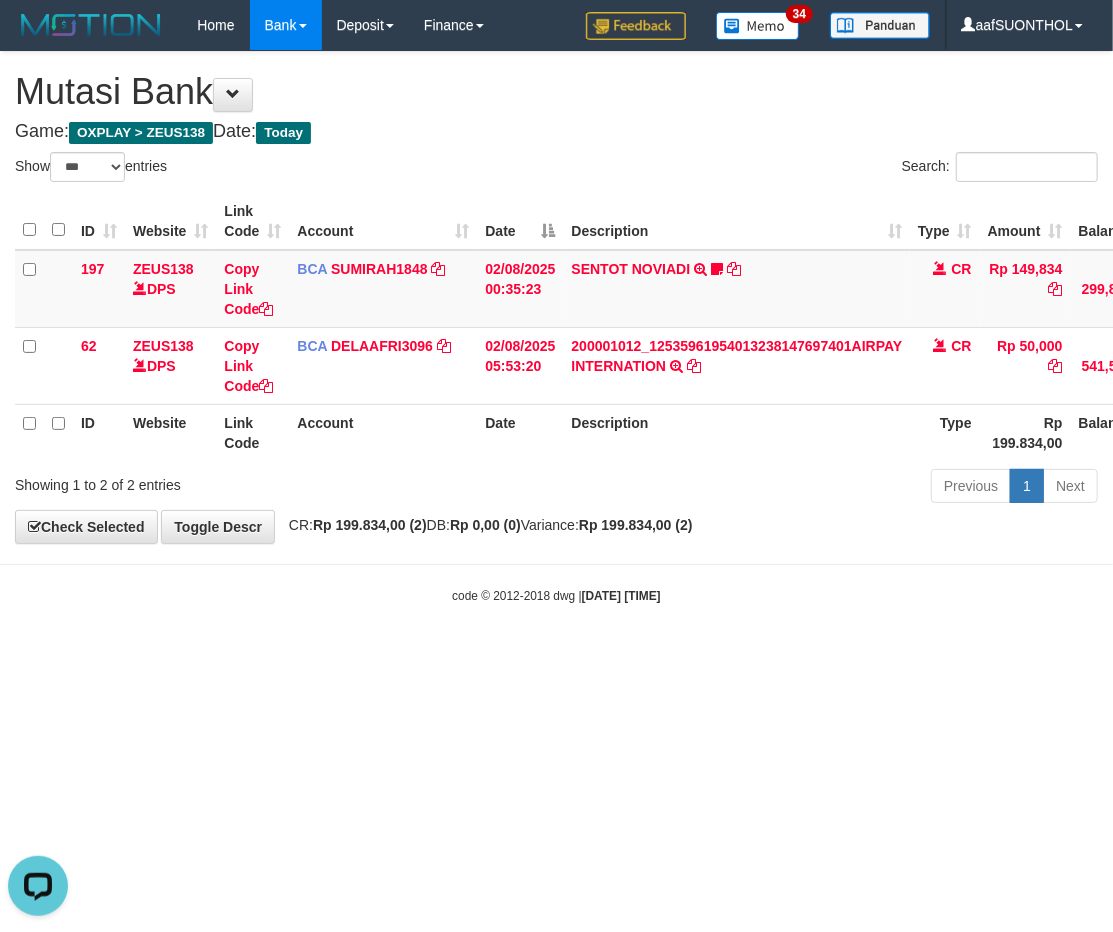 click on "Toggle navigation
Home
Bank
Account List
Load
By Website
Group
[OXPLAY]													ZEUS138
By Load Group (DPS)
Sync" at bounding box center (556, 327) 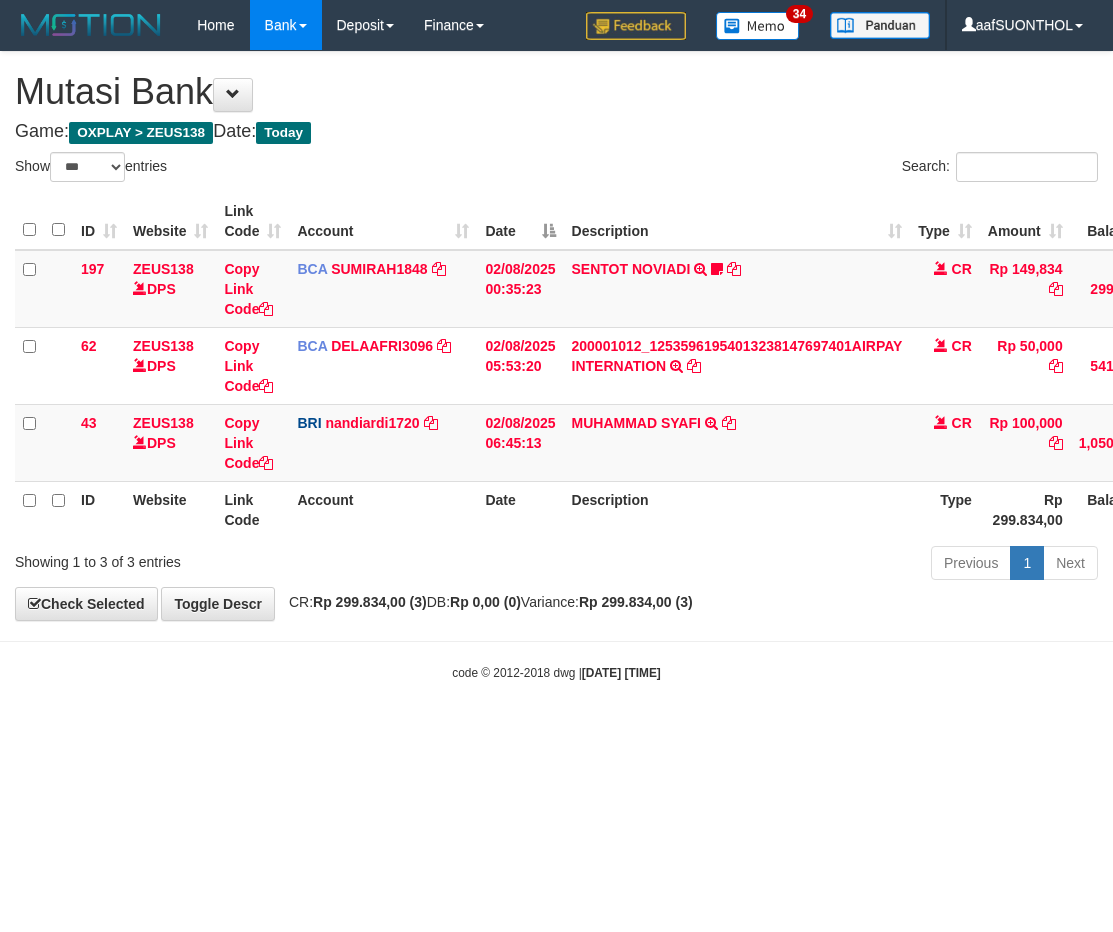 select on "***" 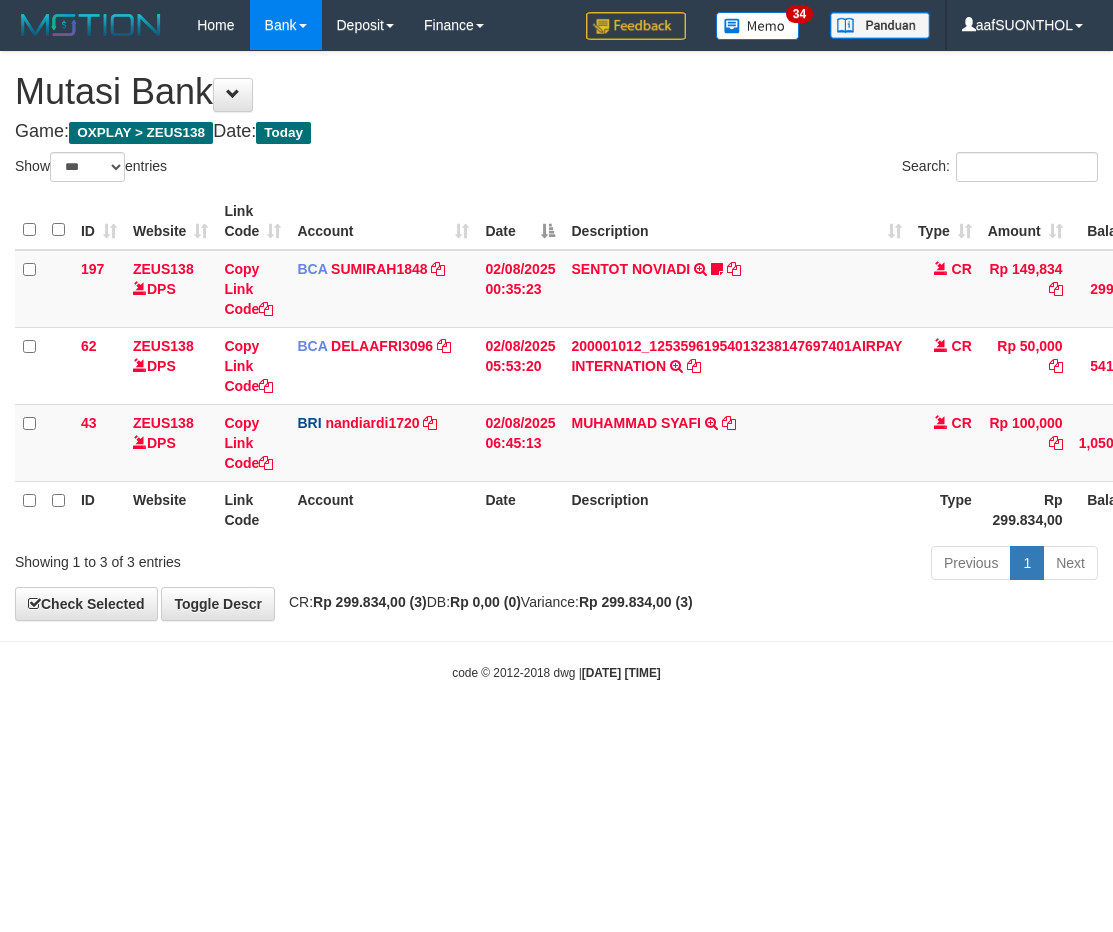 scroll, scrollTop: 0, scrollLeft: 0, axis: both 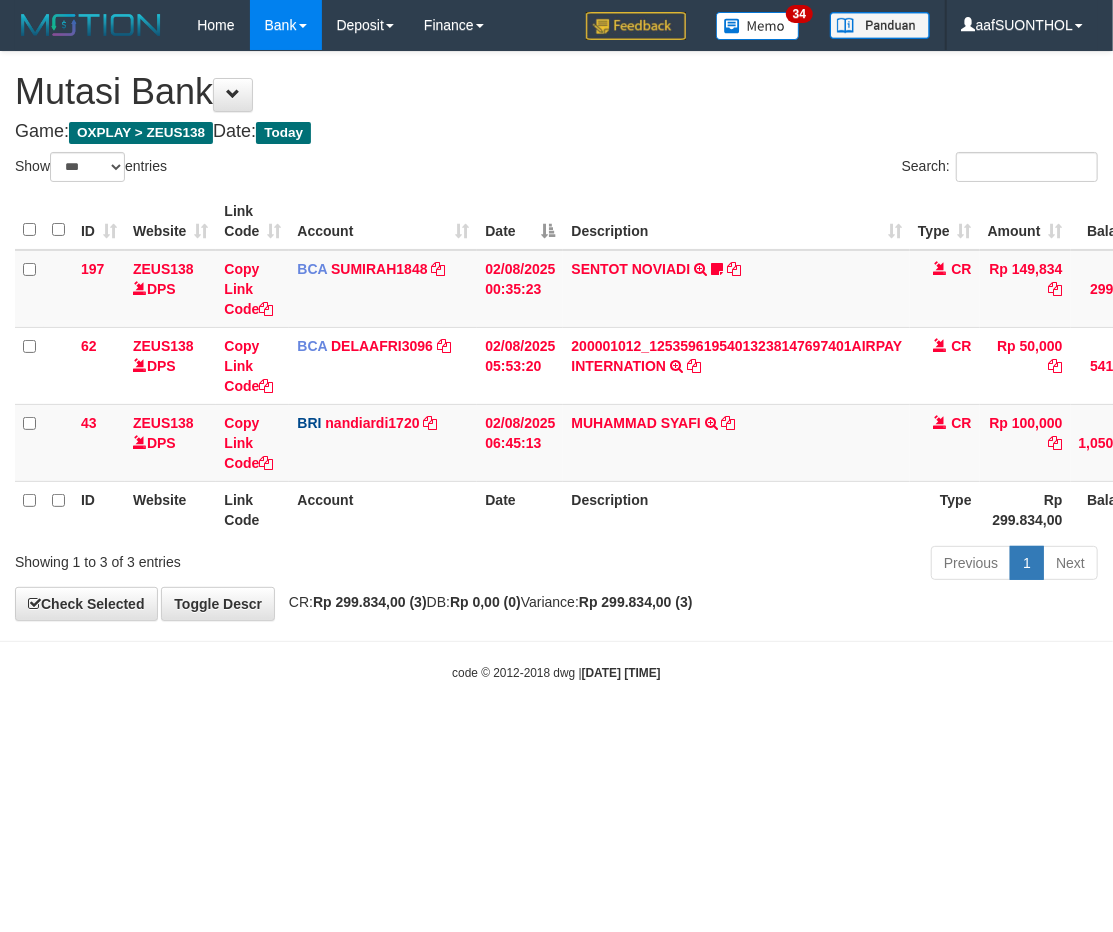 click on "Toggle navigation
Home
Bank
Account List
Load
By Website
Group
[OXPLAY]													ZEUS138
By Load Group (DPS)
Sync" at bounding box center [556, 366] 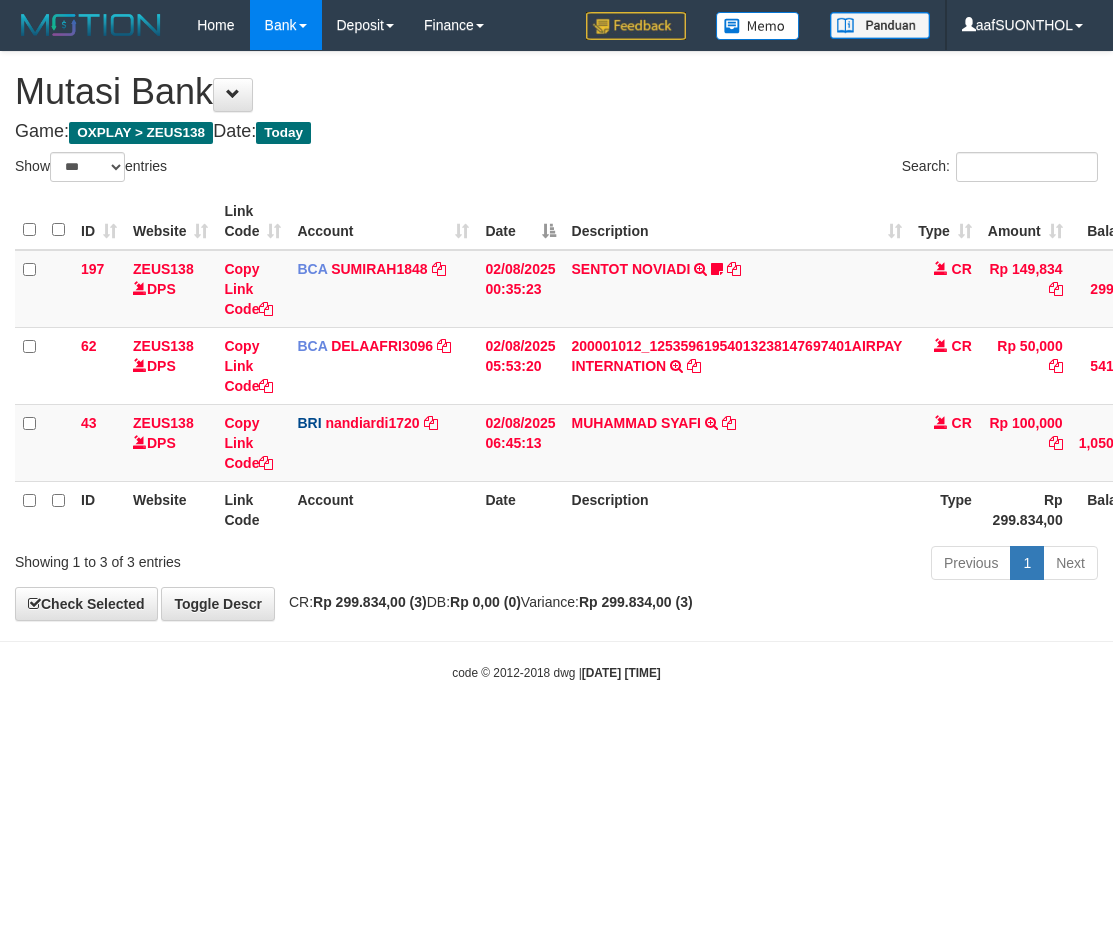 select on "***" 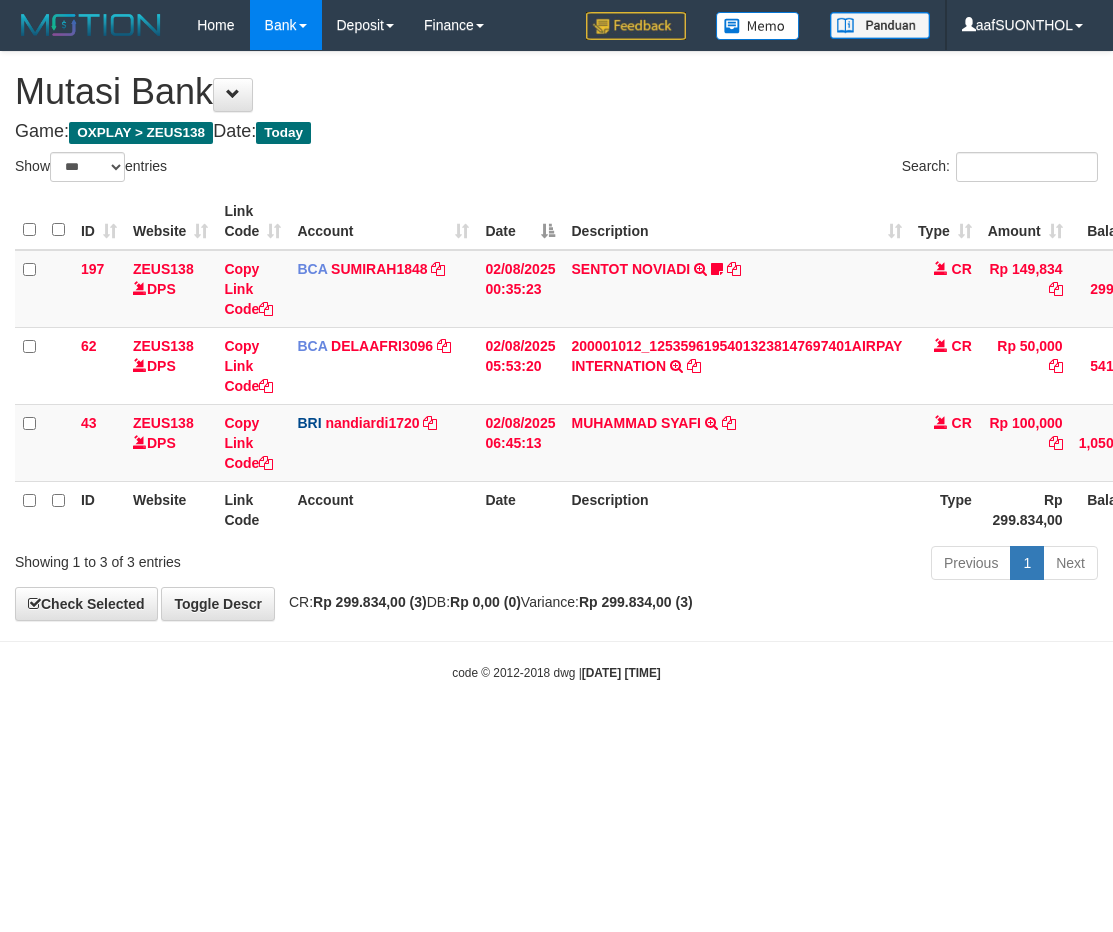 scroll, scrollTop: 0, scrollLeft: 0, axis: both 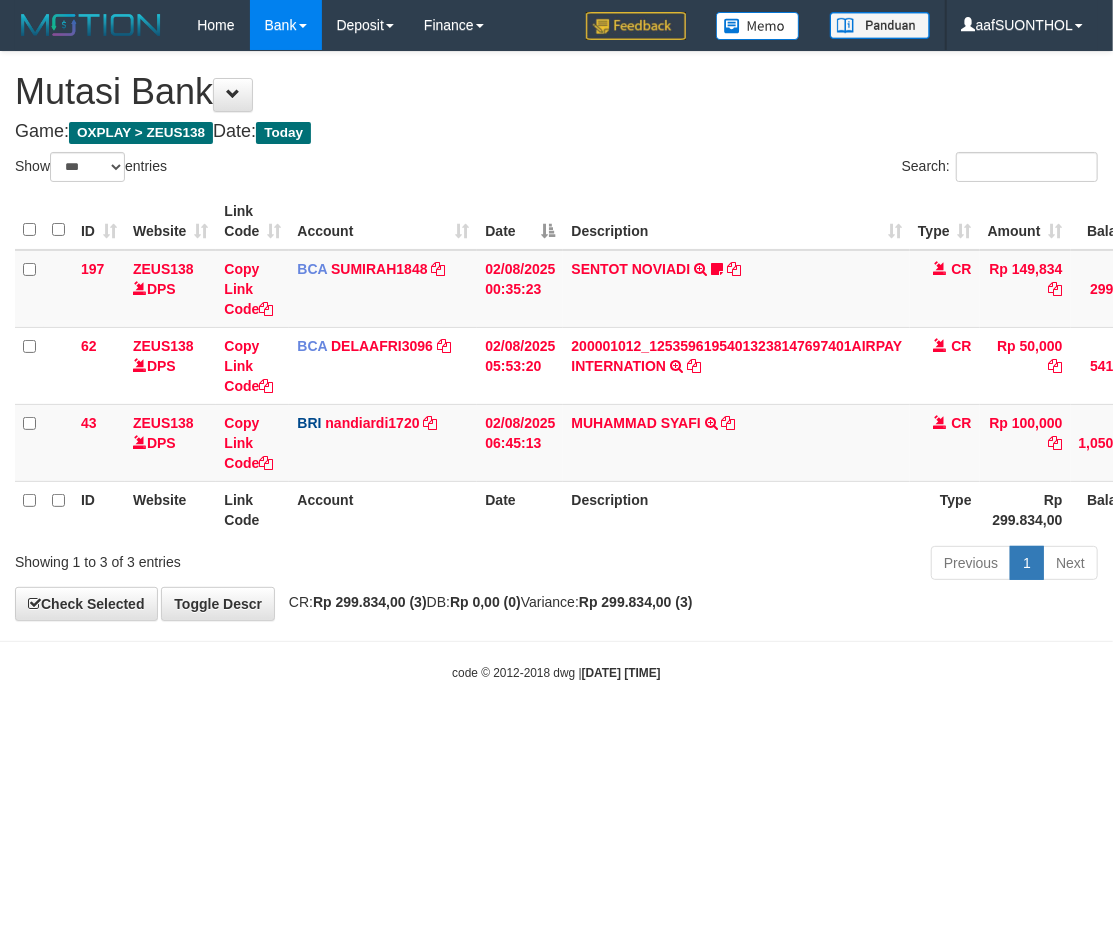 click on "Toggle navigation
Home
Bank
Account List
Load
By Website
Group
[OXPLAY]													ZEUS138
By Load Group (DPS)
Sync" at bounding box center [556, 366] 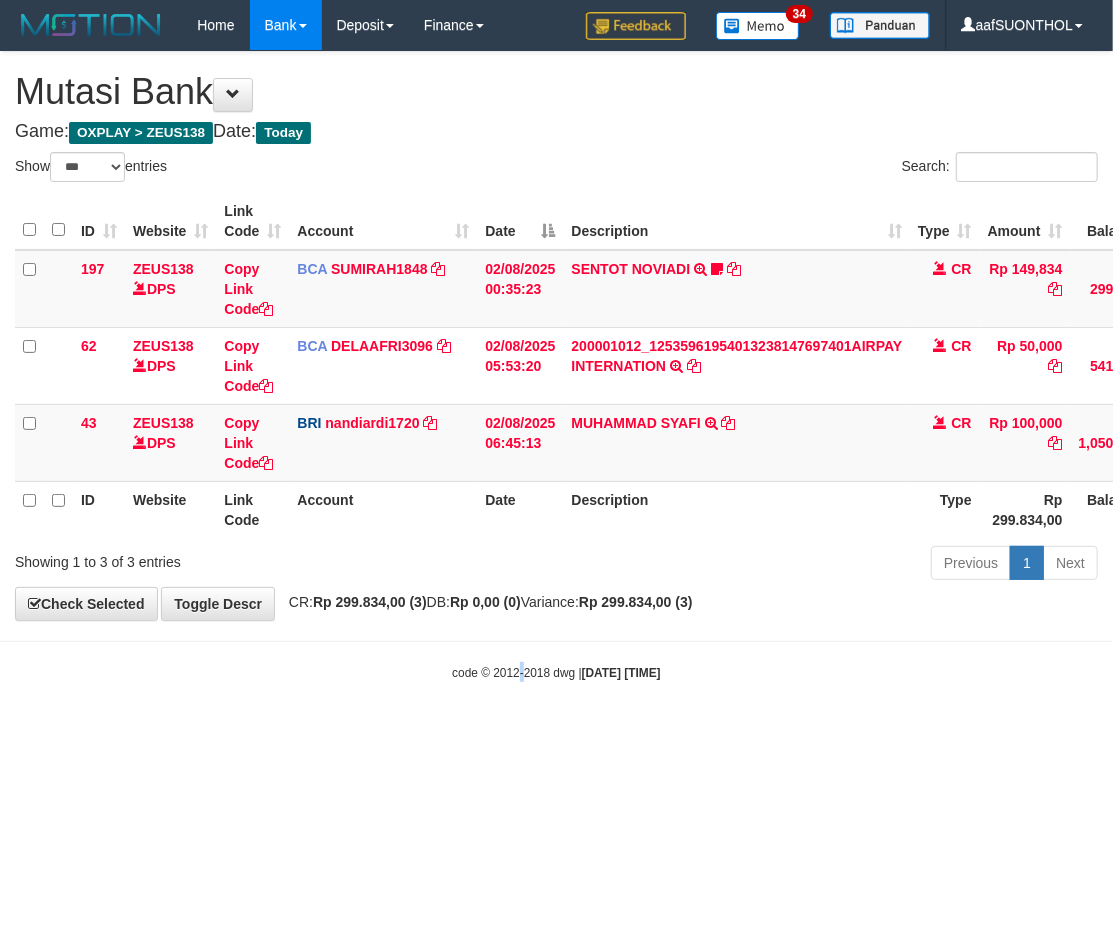 drag, startPoint x: 505, startPoint y: 792, endPoint x: 494, endPoint y: 792, distance: 11 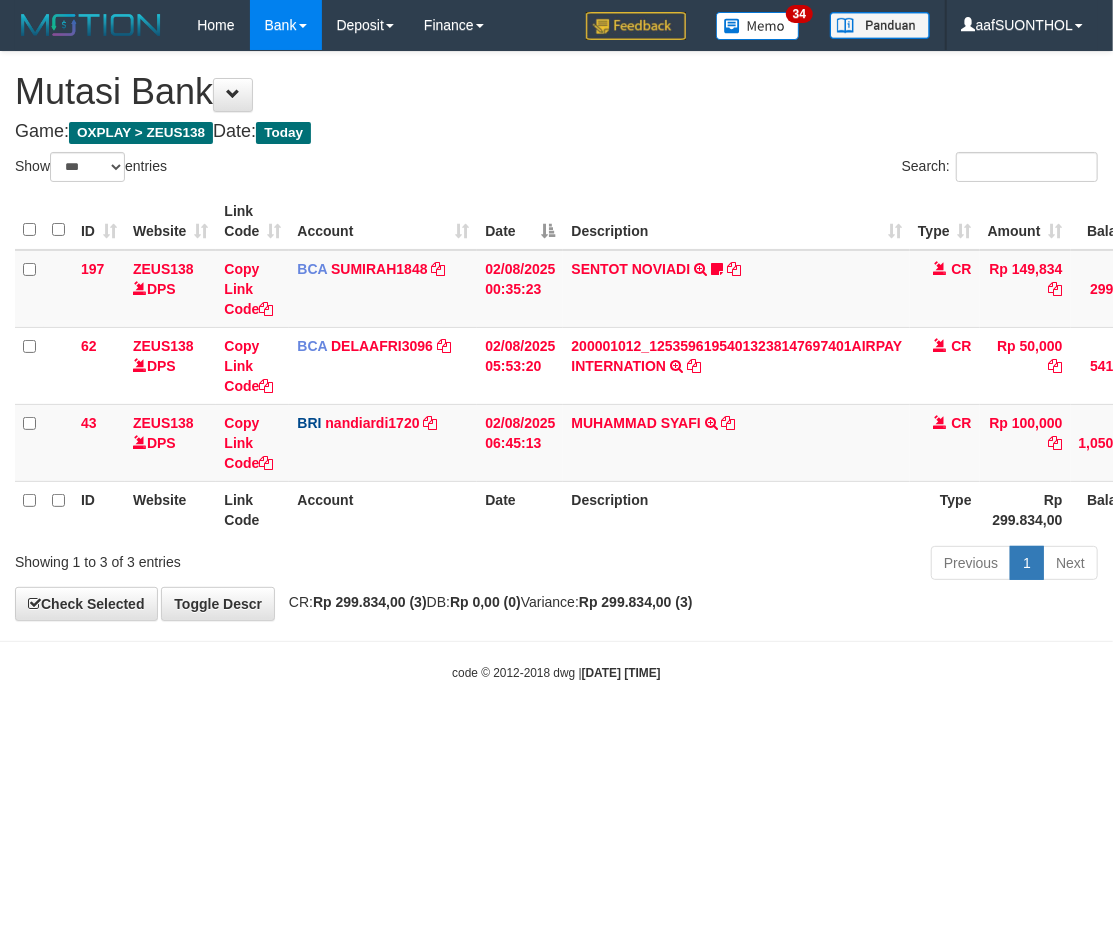 drag, startPoint x: 424, startPoint y: 772, endPoint x: 412, endPoint y: 770, distance: 12.165525 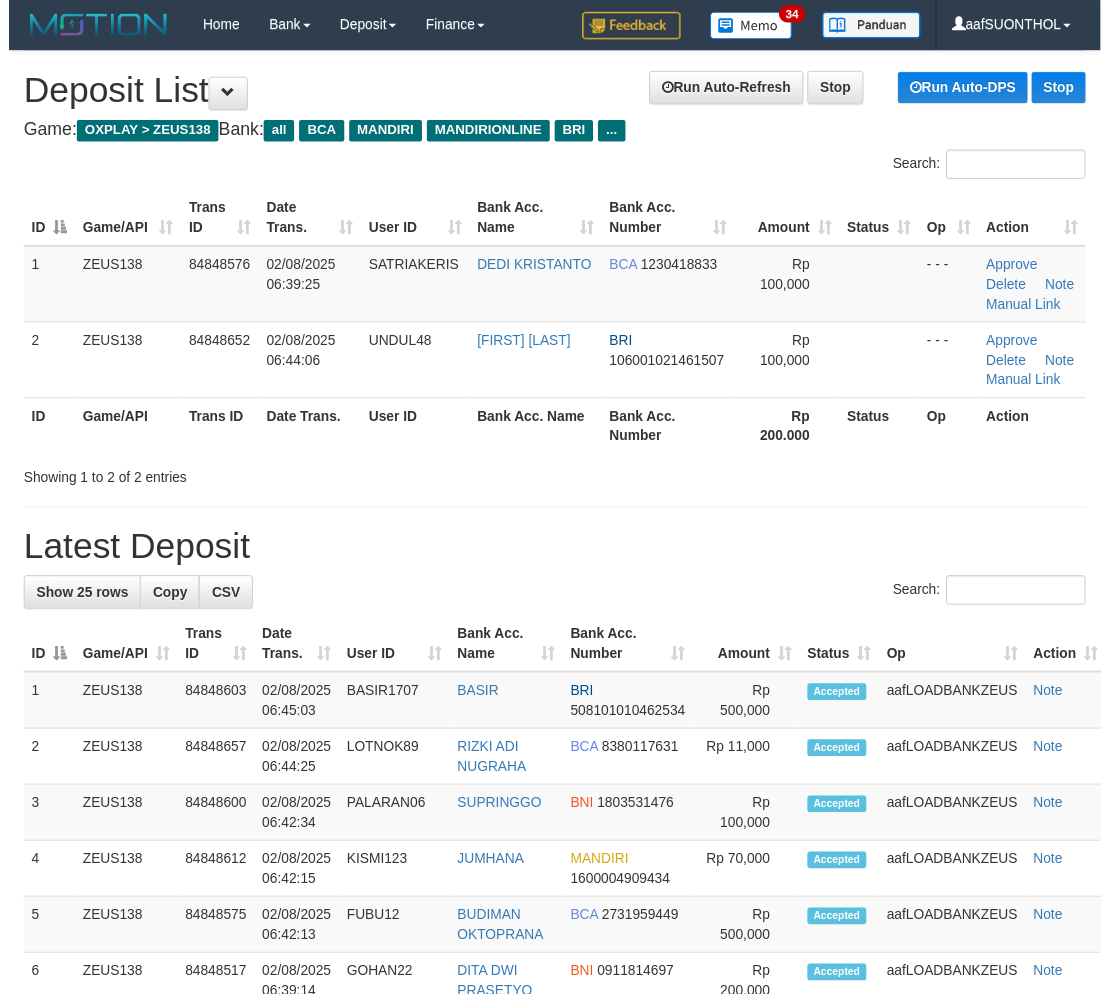 scroll, scrollTop: 0, scrollLeft: 0, axis: both 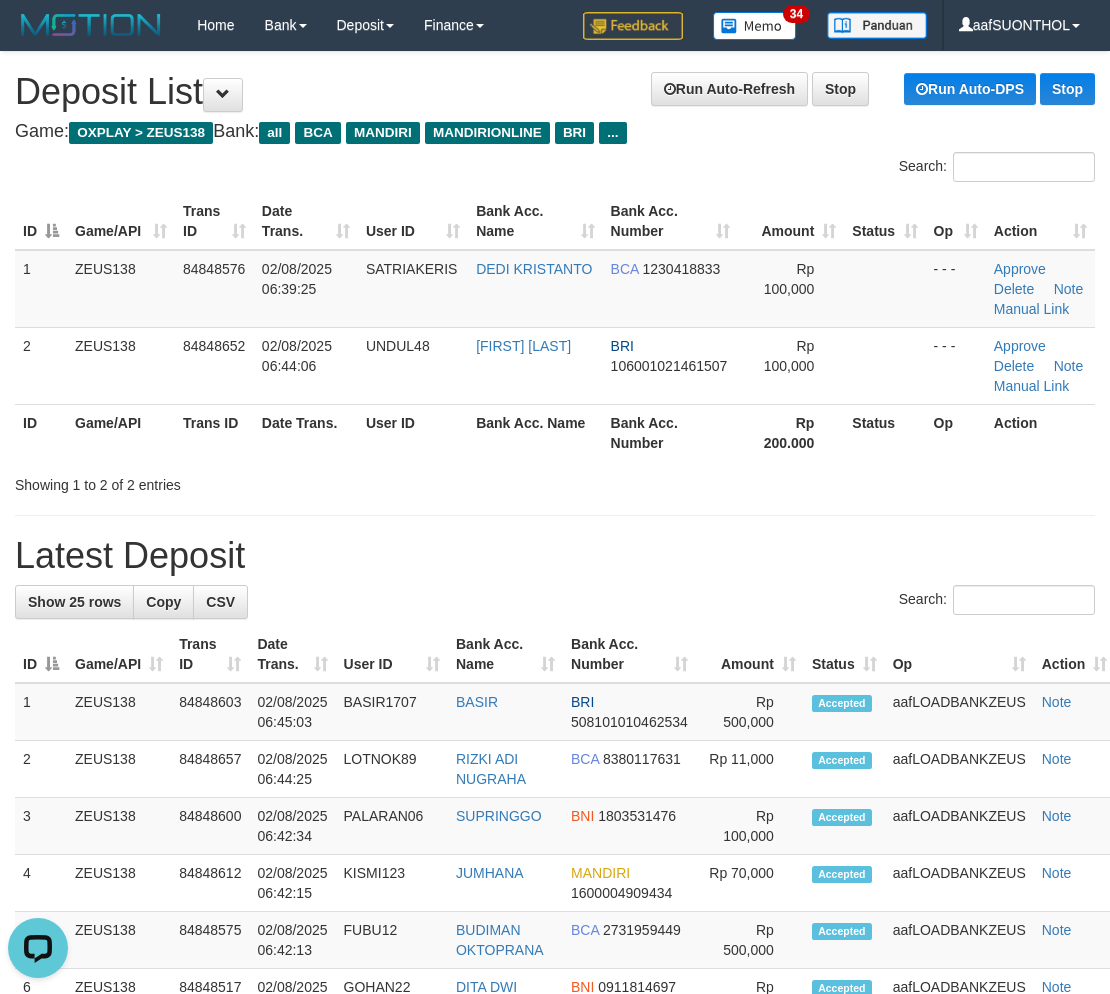 click on "**********" at bounding box center (555, 1167) 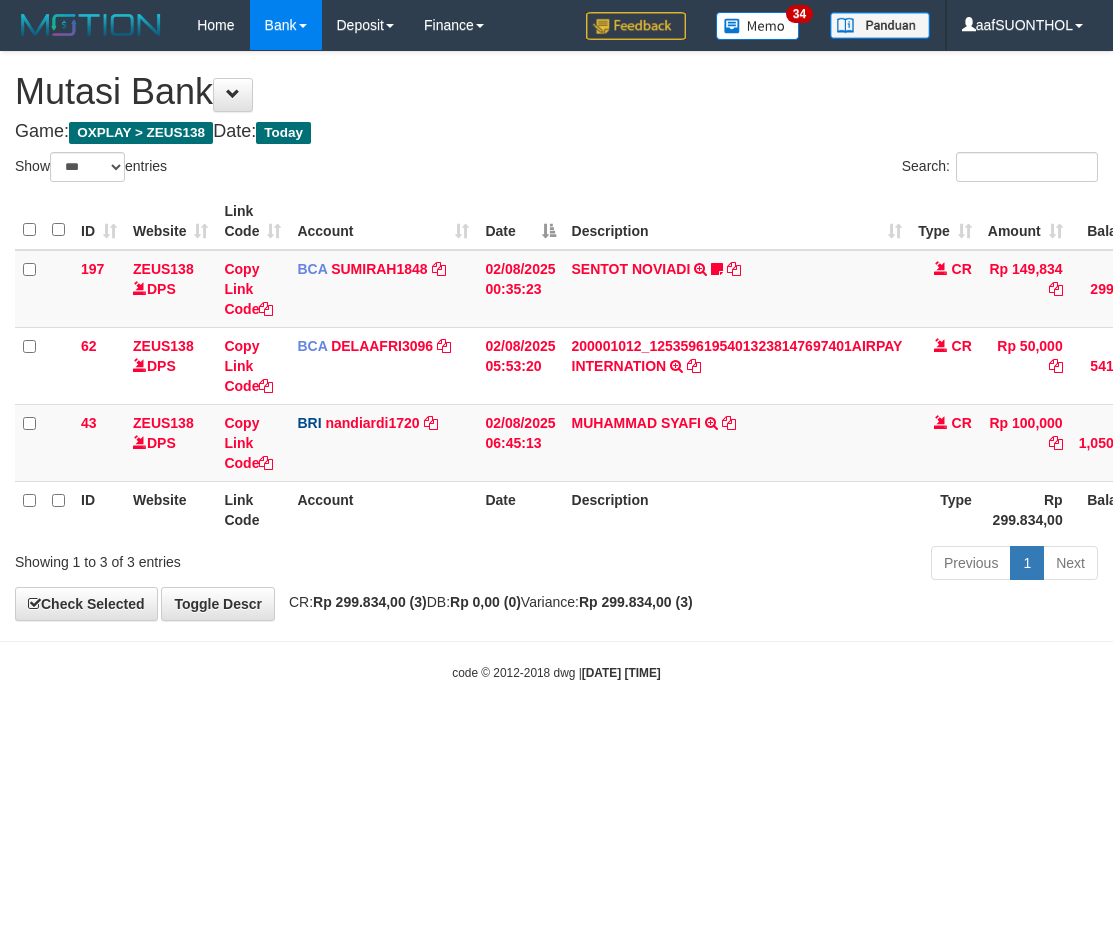 select on "***" 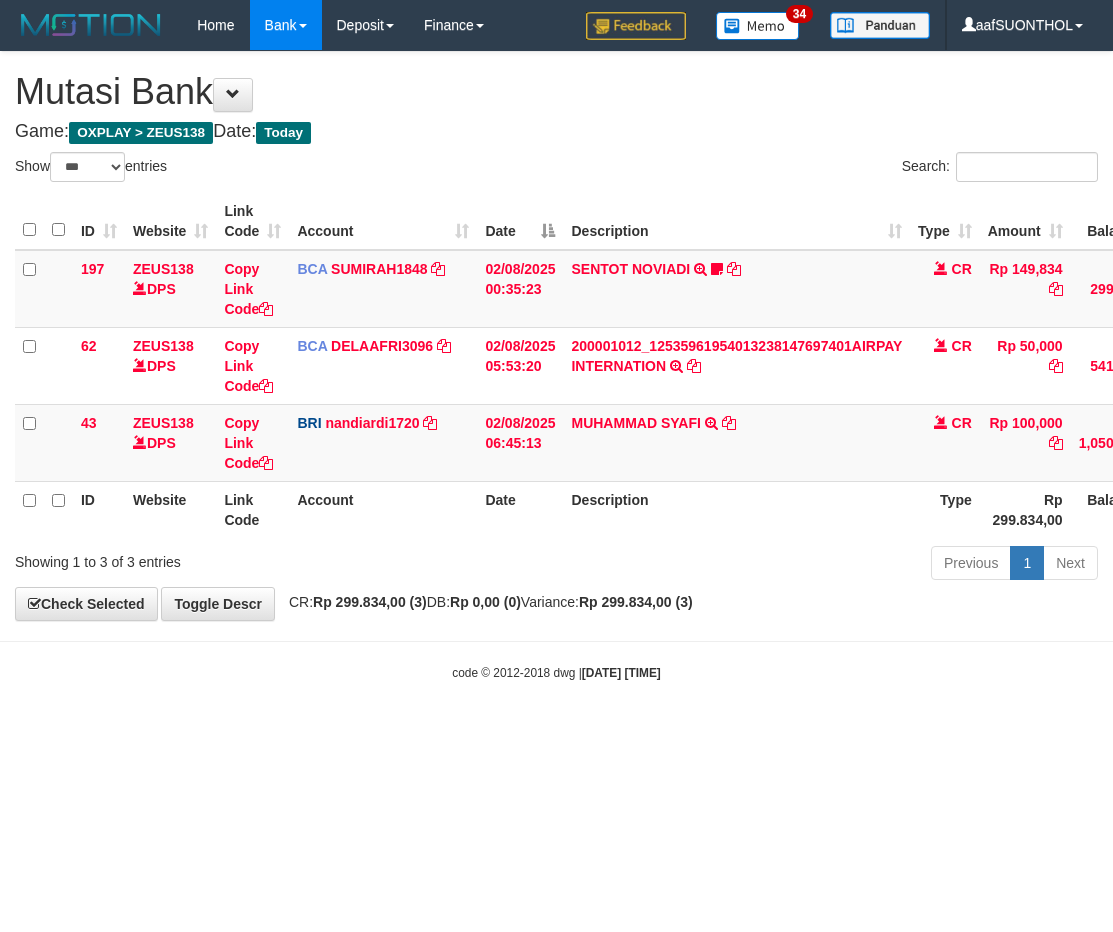 scroll, scrollTop: 0, scrollLeft: 0, axis: both 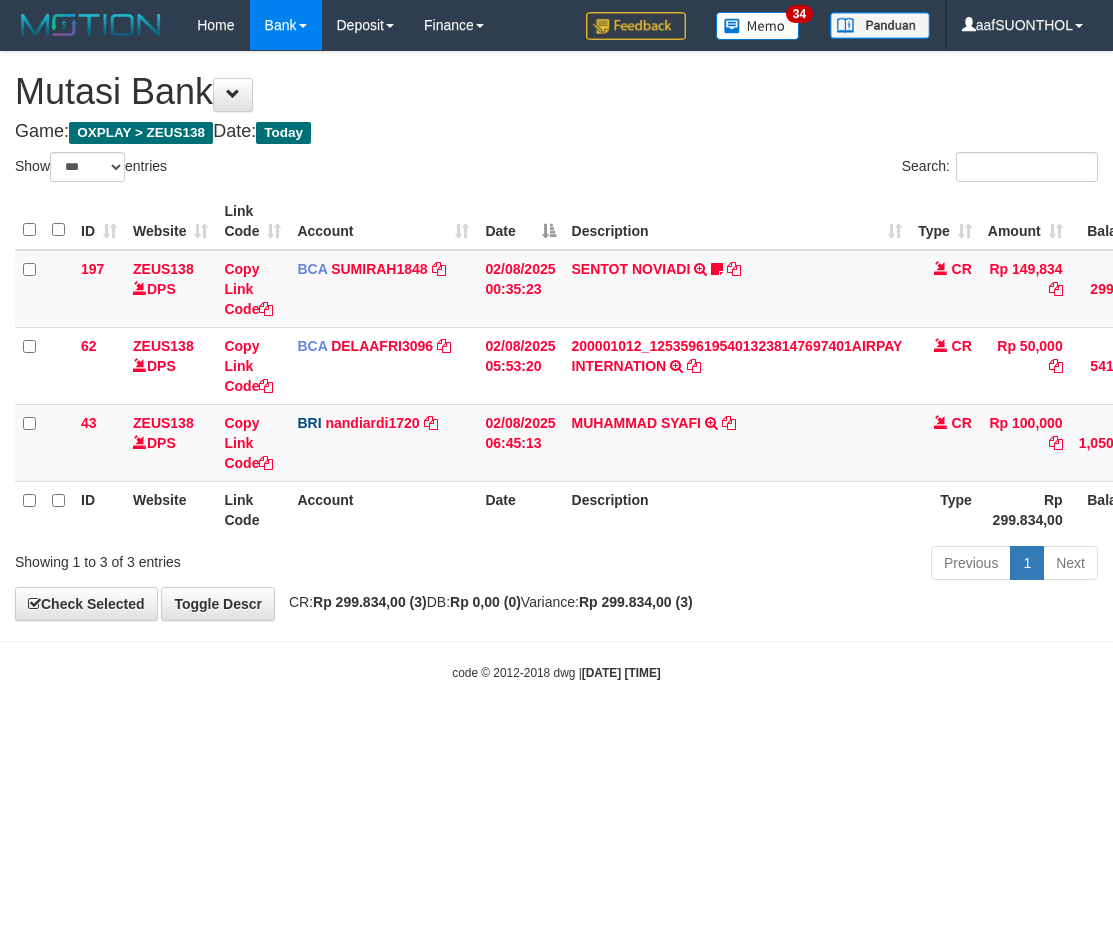 select on "***" 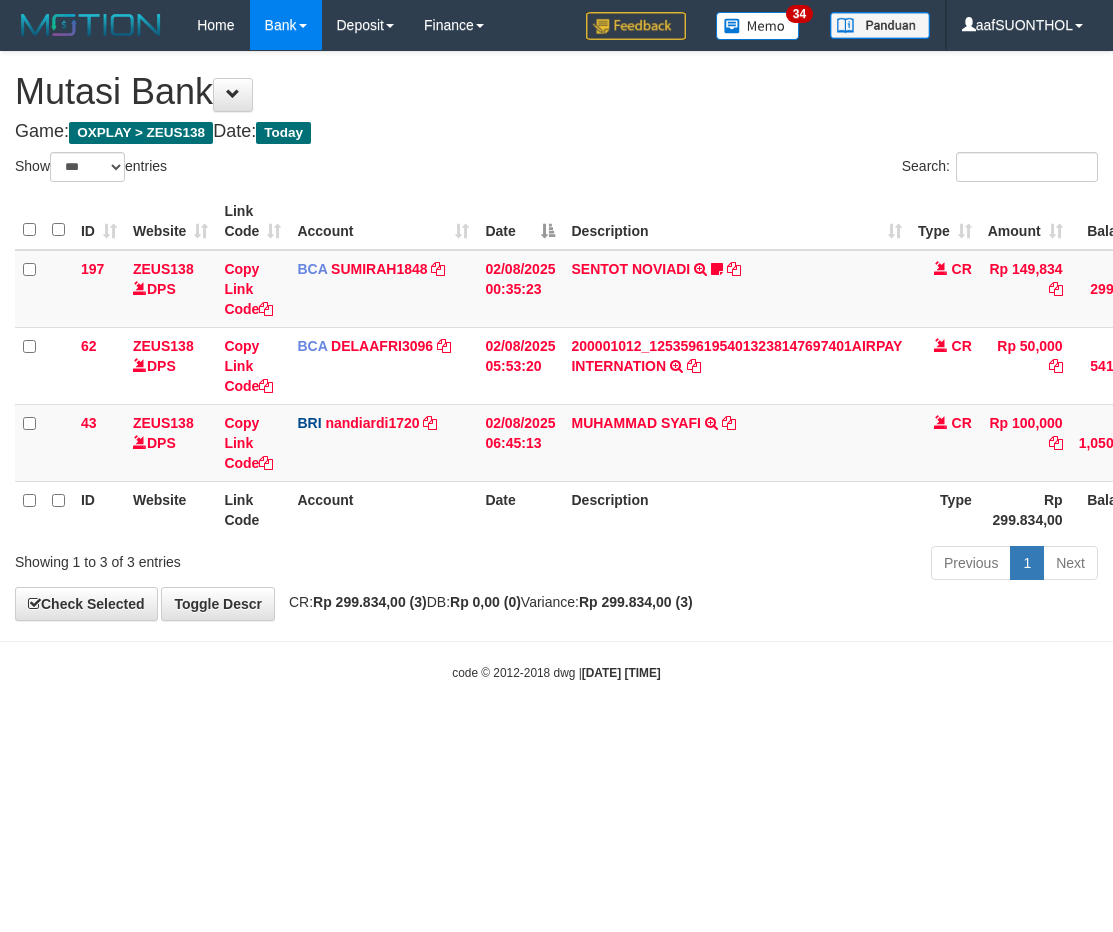 scroll, scrollTop: 0, scrollLeft: 0, axis: both 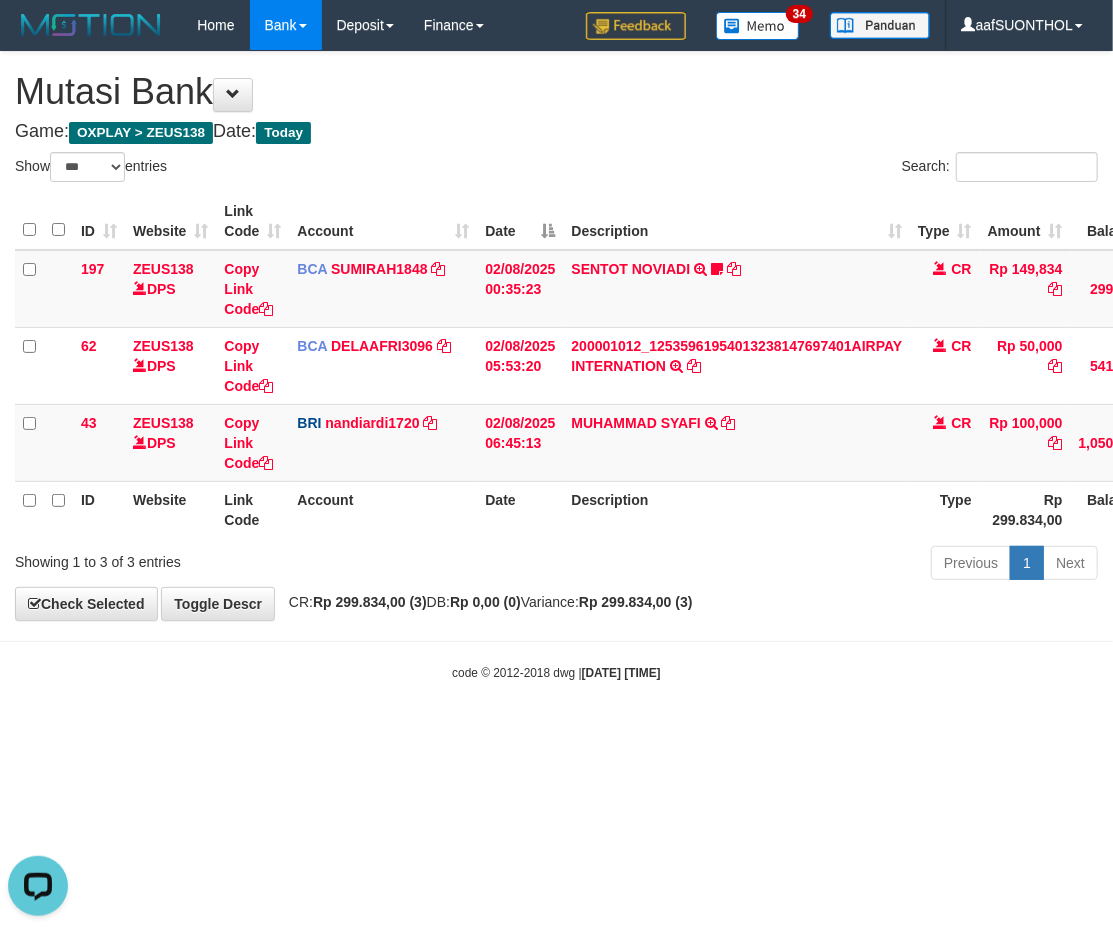 click on "Toggle navigation
Home
Bank
Account List
Load
By Website
Group
[OXPLAY]													ZEUS138
By Load Group (DPS)" at bounding box center (556, 366) 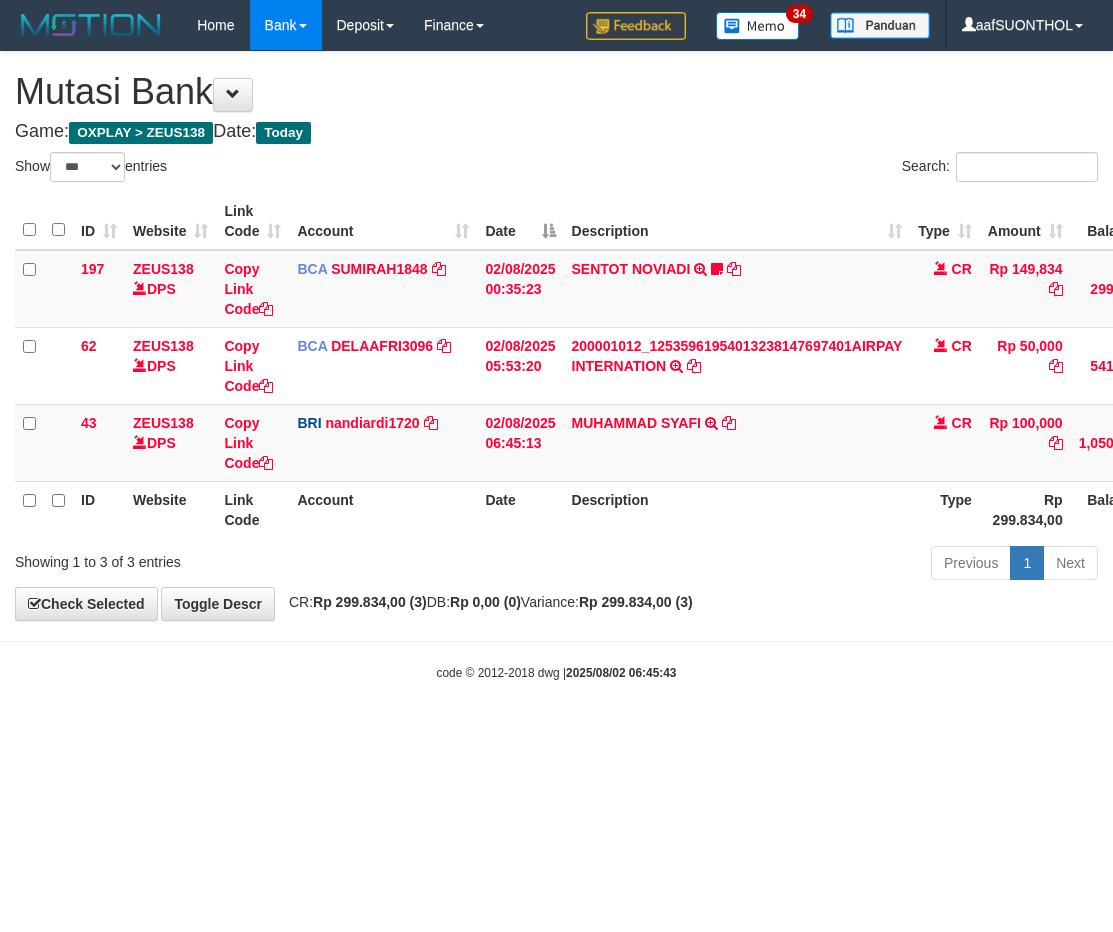 select on "***" 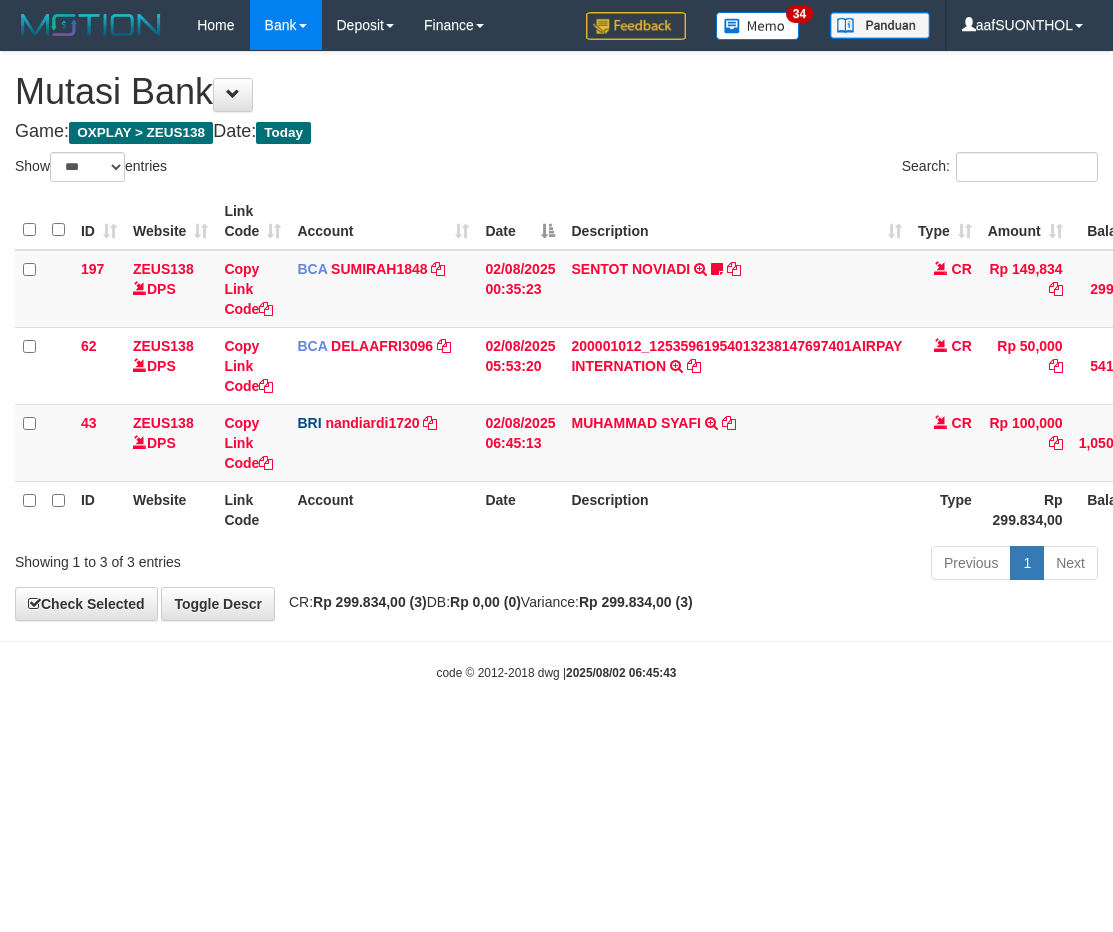 scroll, scrollTop: 0, scrollLeft: 0, axis: both 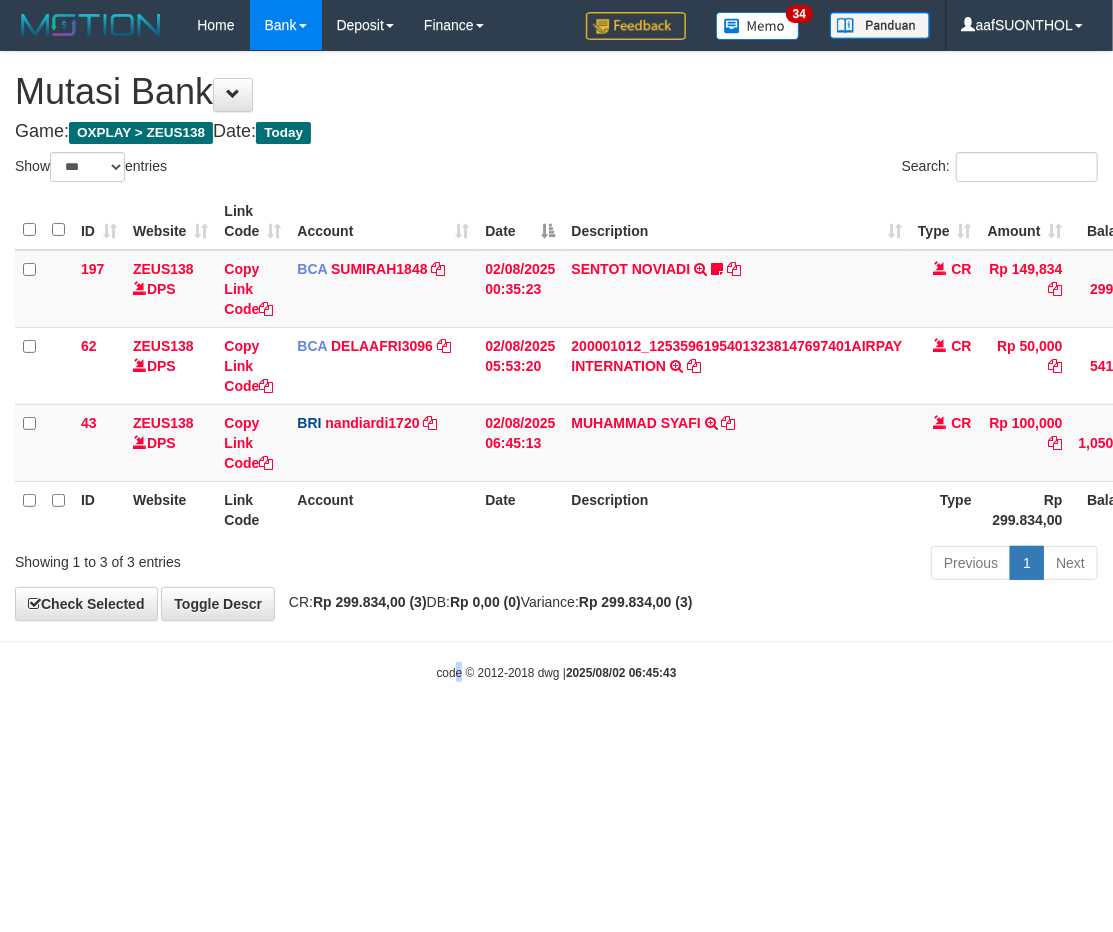 click on "code © 2012-2018 dwg |  2025/08/02 06:45:43" at bounding box center [557, 673] 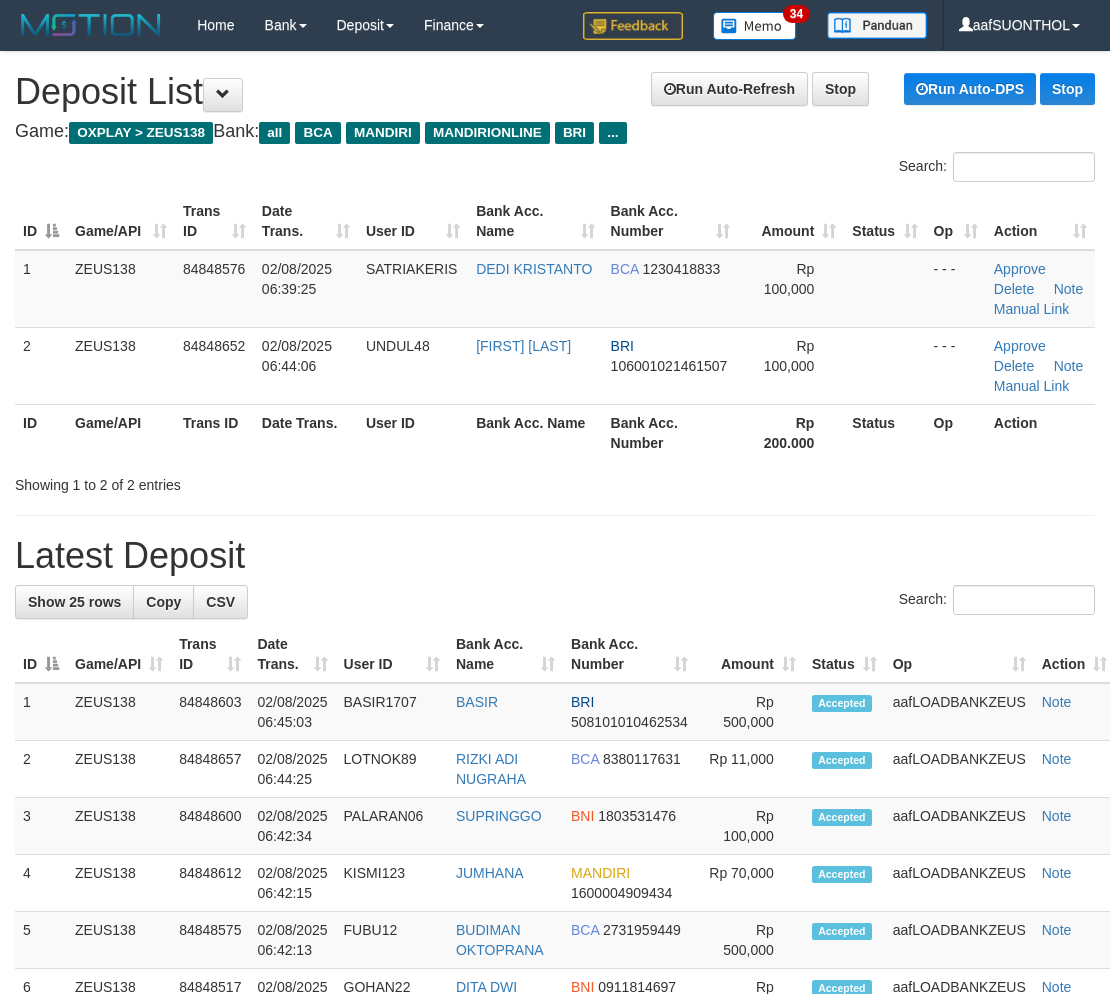 scroll, scrollTop: 0, scrollLeft: 0, axis: both 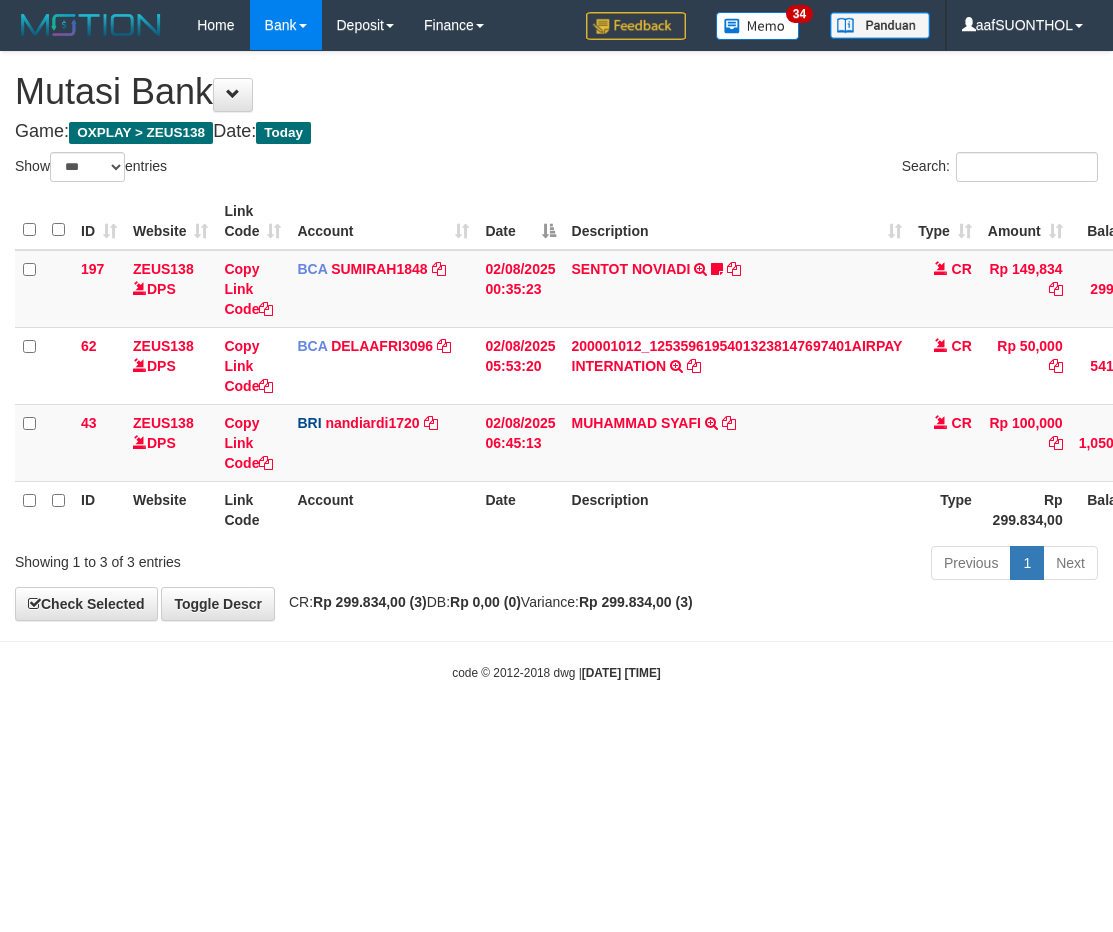 select on "***" 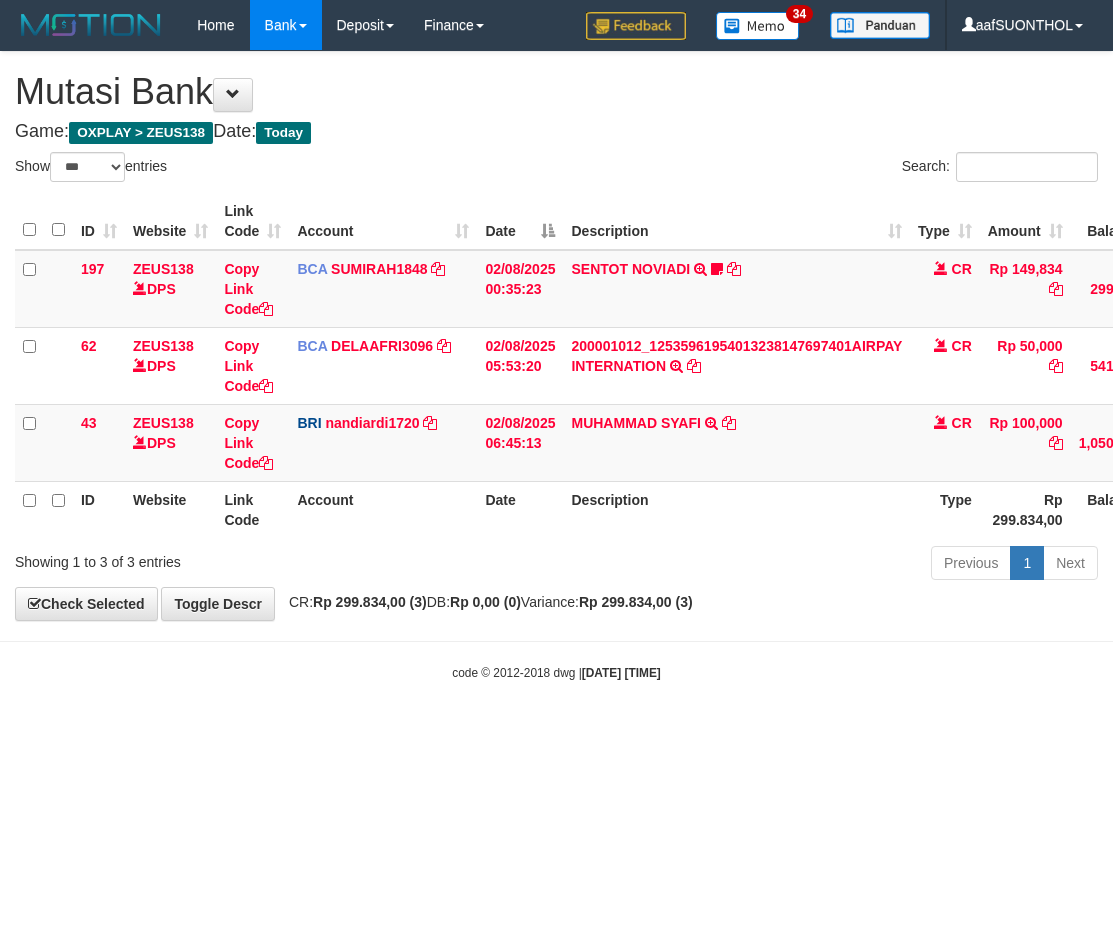 scroll, scrollTop: 0, scrollLeft: 0, axis: both 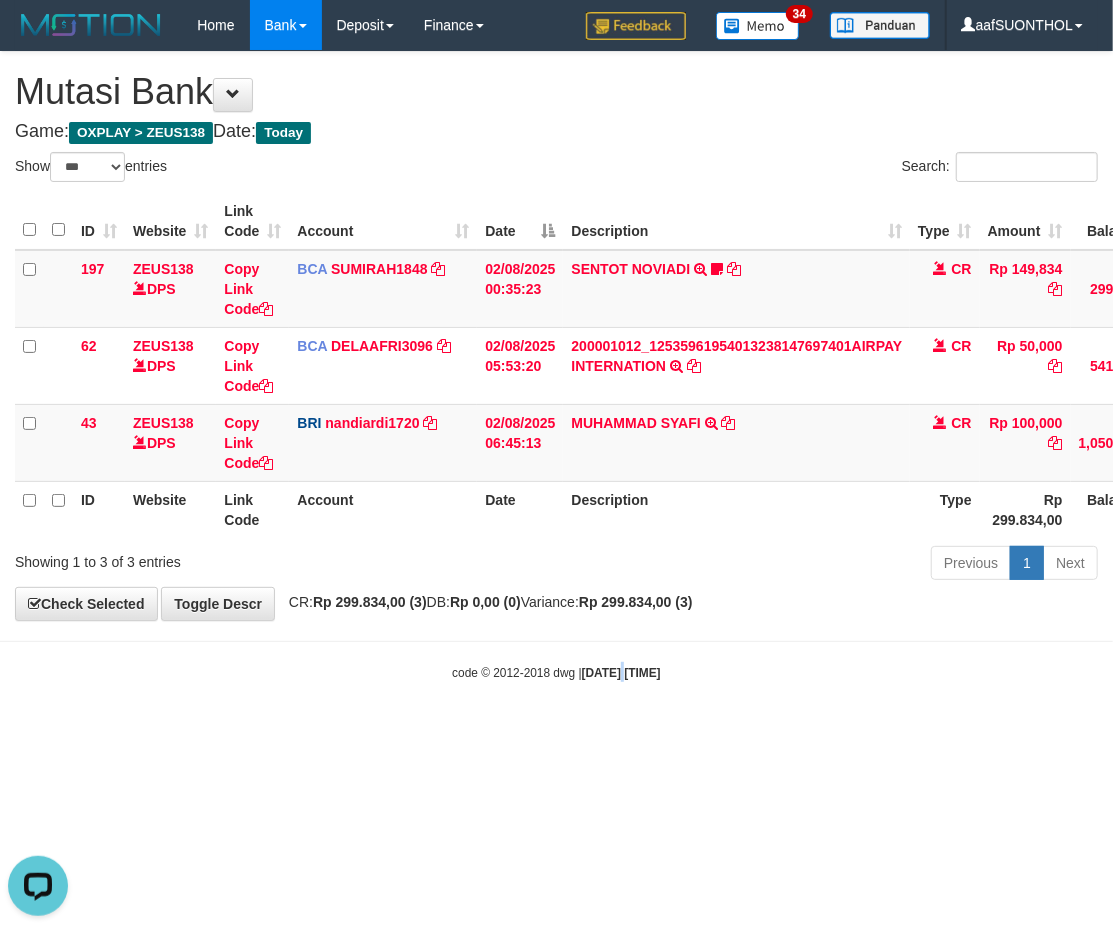 drag, startPoint x: 611, startPoint y: 765, endPoint x: 584, endPoint y: 752, distance: 29.966648 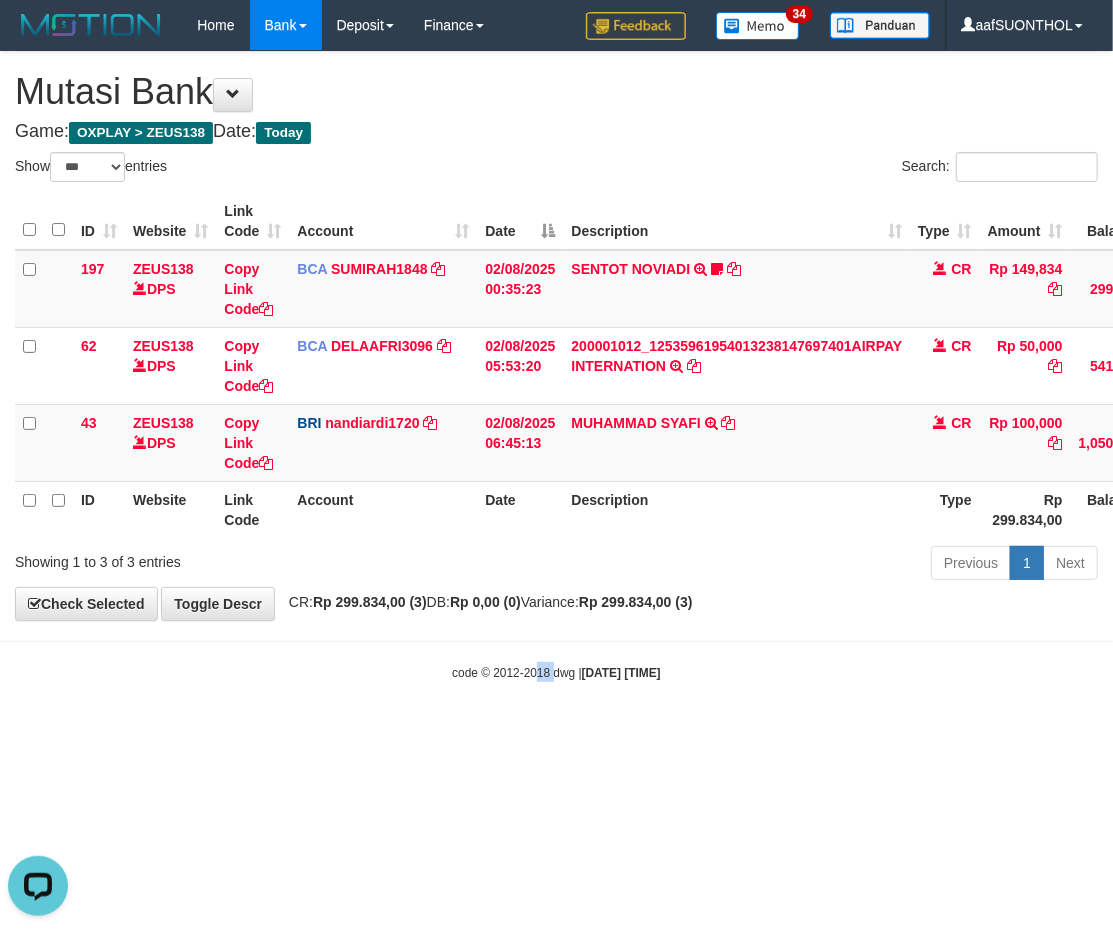 drag, startPoint x: 533, startPoint y: 760, endPoint x: 520, endPoint y: 758, distance: 13.152946 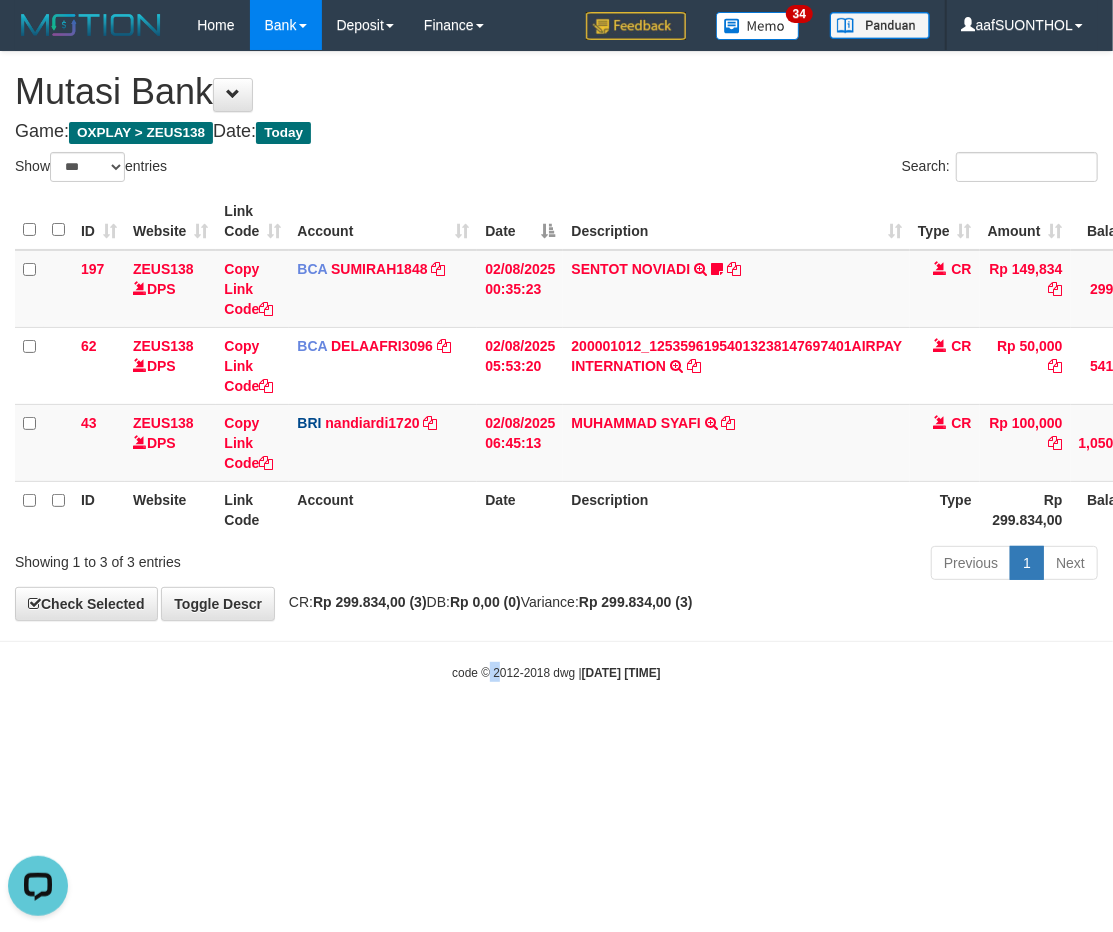 drag, startPoint x: 474, startPoint y: 758, endPoint x: 512, endPoint y: 747, distance: 39.56008 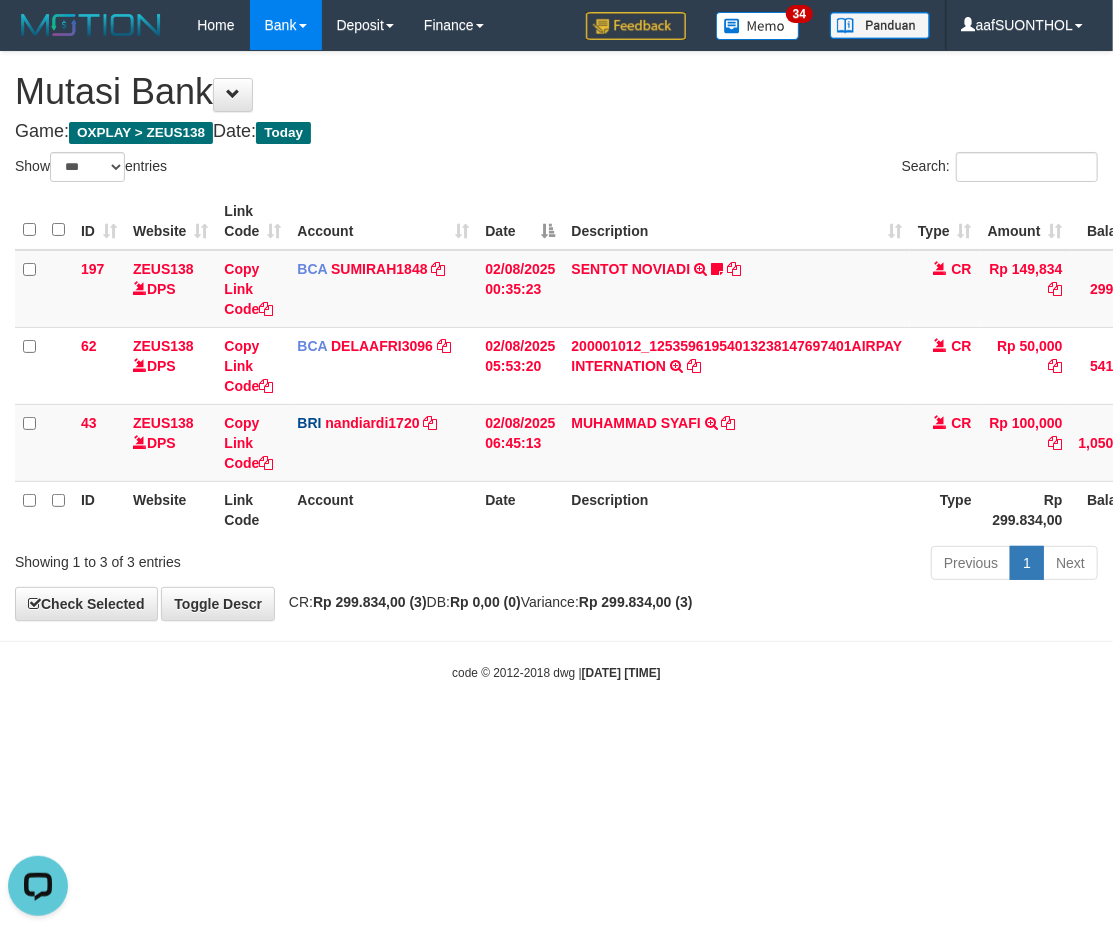 click on "Toggle navigation
Home
Bank
Account List
Load
By Website
Group
[OXPLAY]													ZEUS138
By Load Group (DPS)
Sync" at bounding box center [556, 366] 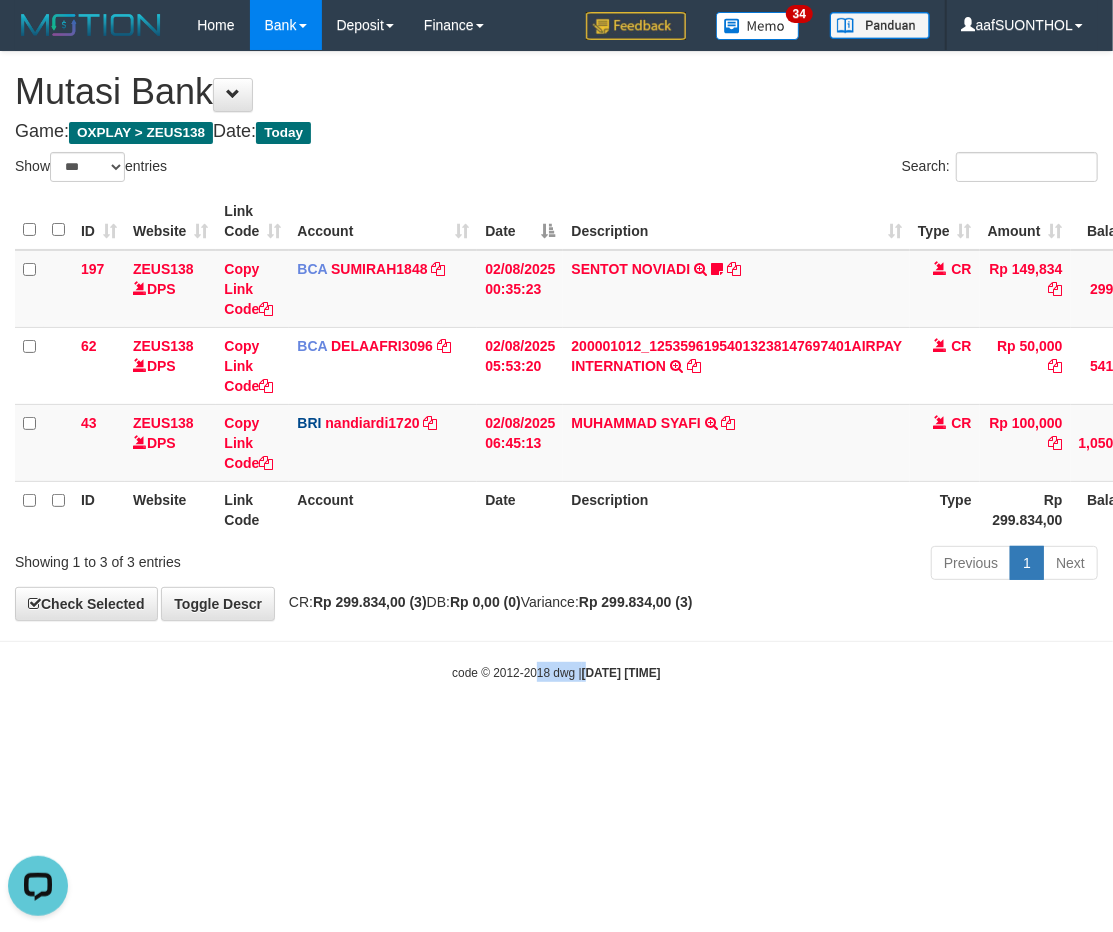 drag, startPoint x: 517, startPoint y: 750, endPoint x: 994, endPoint y: 536, distance: 522.80493 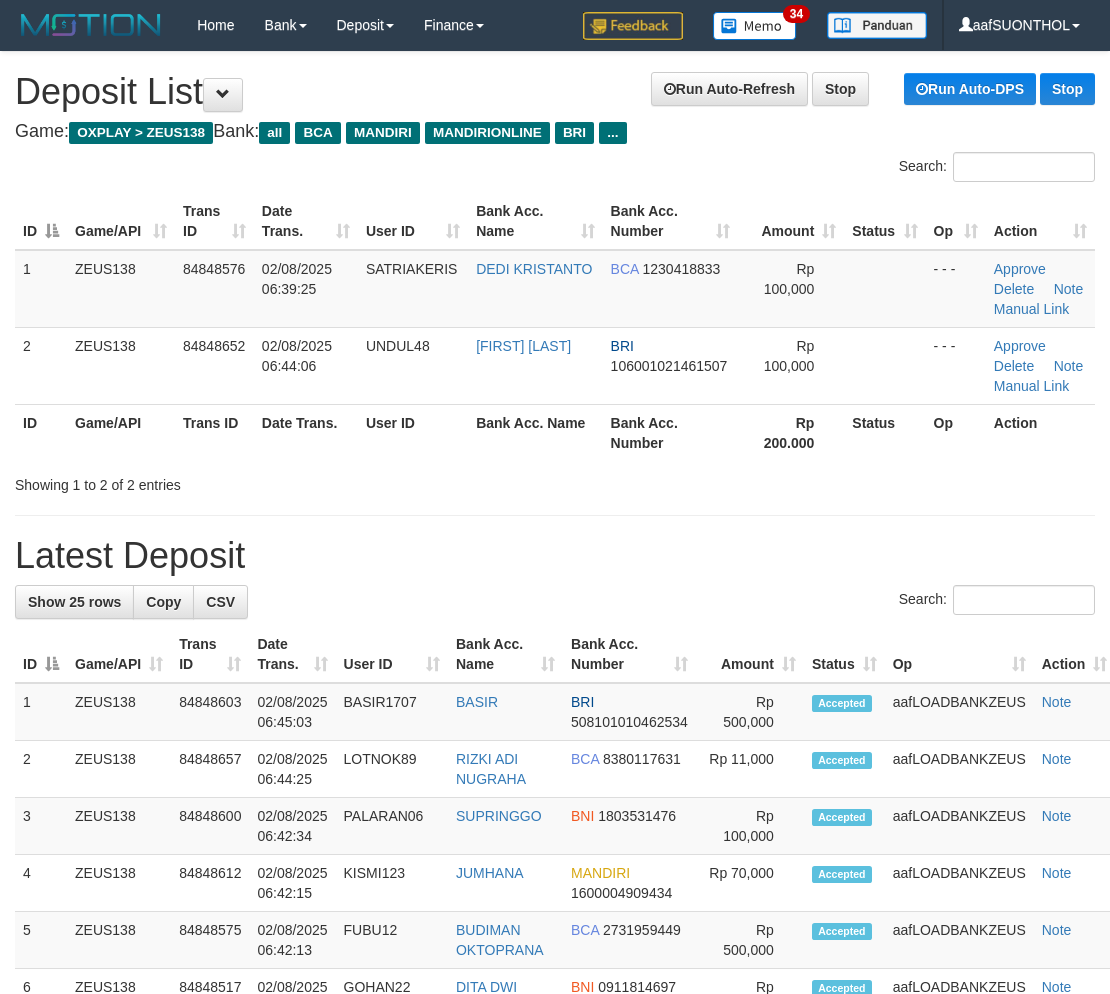scroll, scrollTop: 0, scrollLeft: 0, axis: both 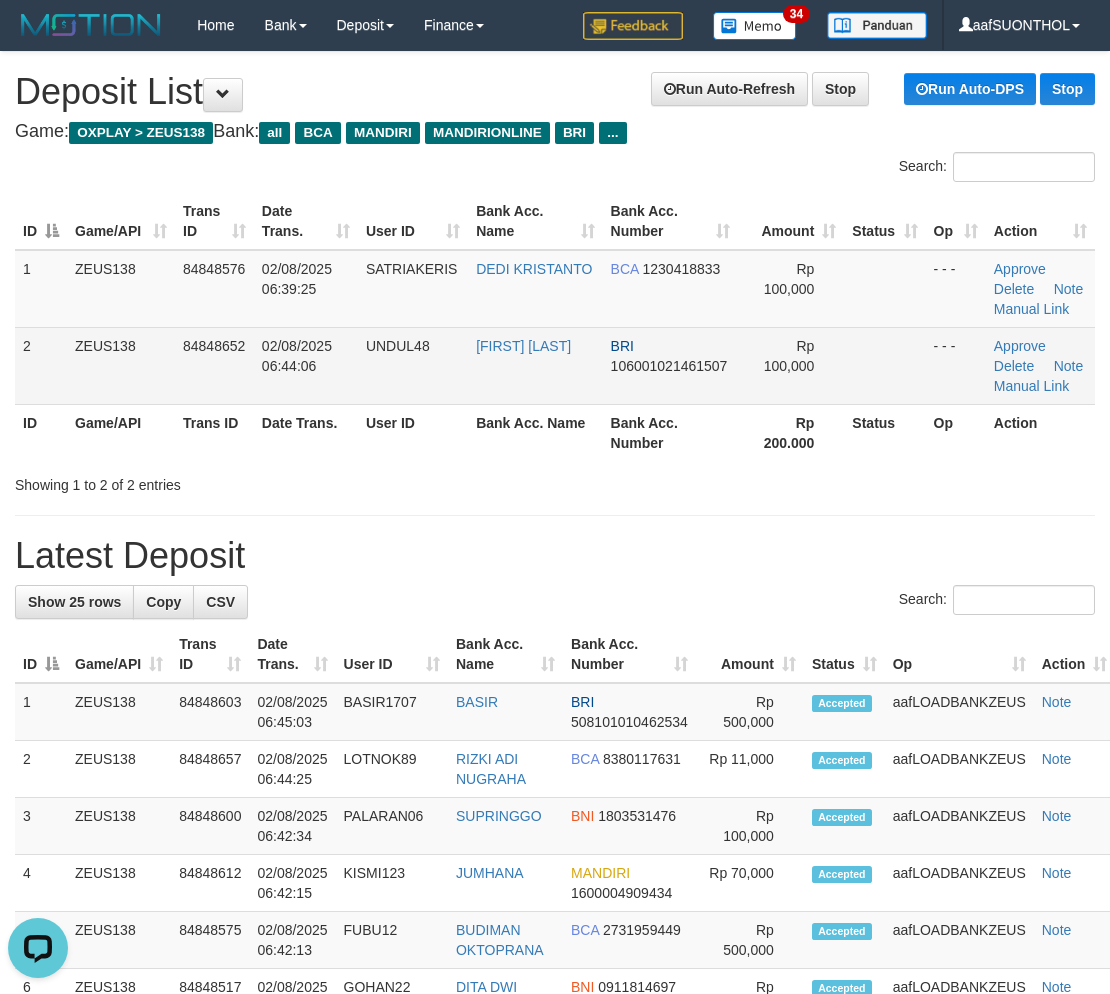 drag, startPoint x: 882, startPoint y: 368, endPoint x: 833, endPoint y: 373, distance: 49.25444 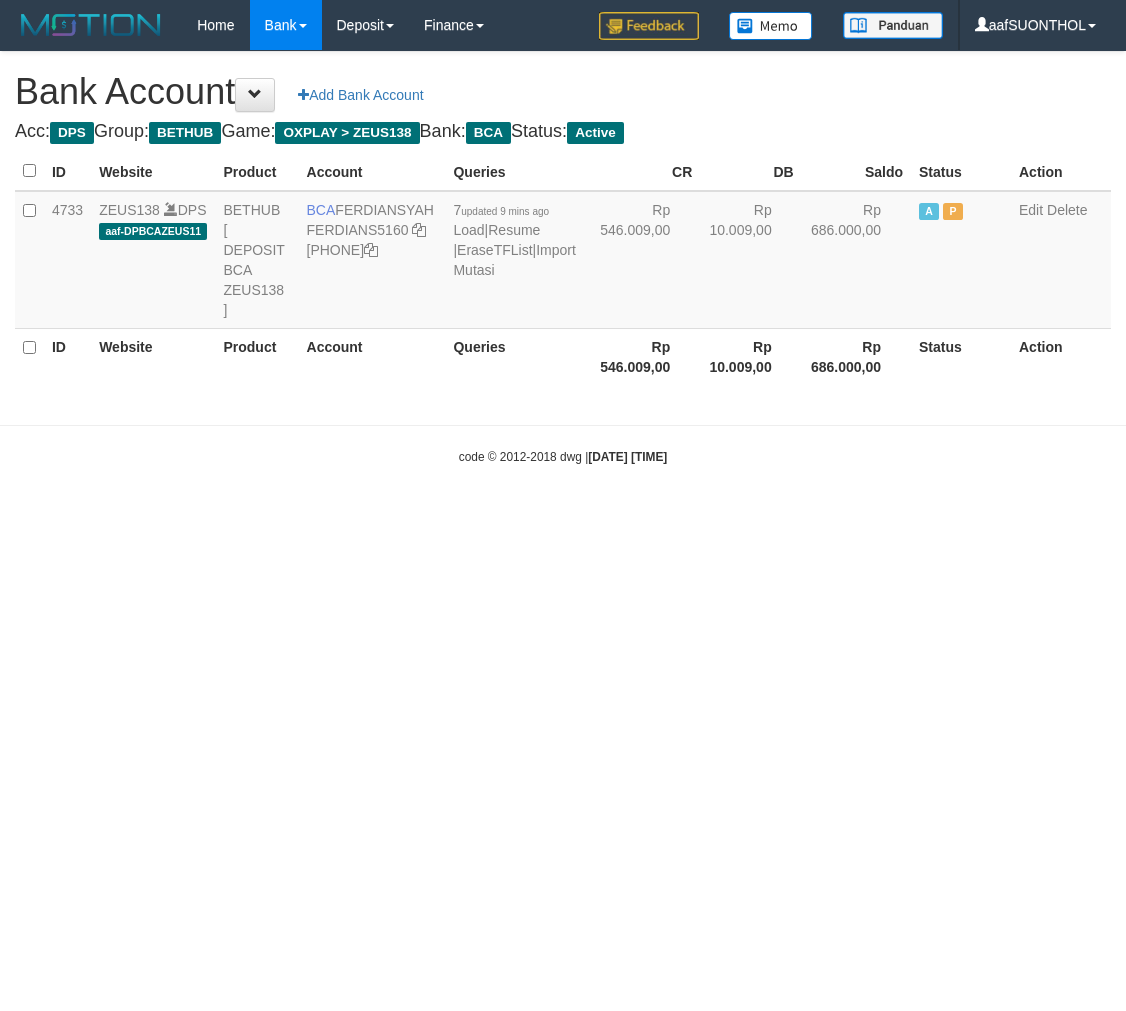 scroll, scrollTop: 0, scrollLeft: 0, axis: both 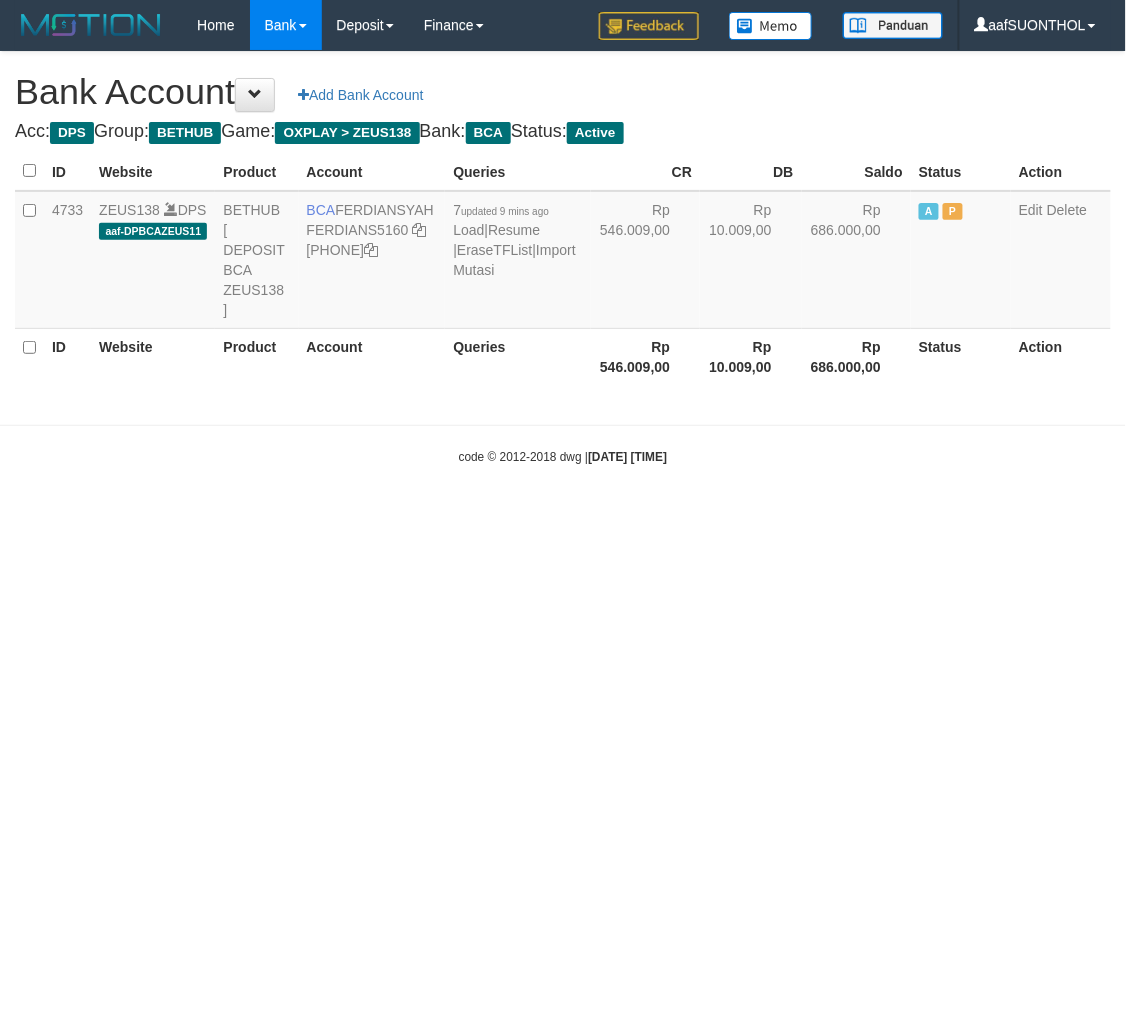 select on "***" 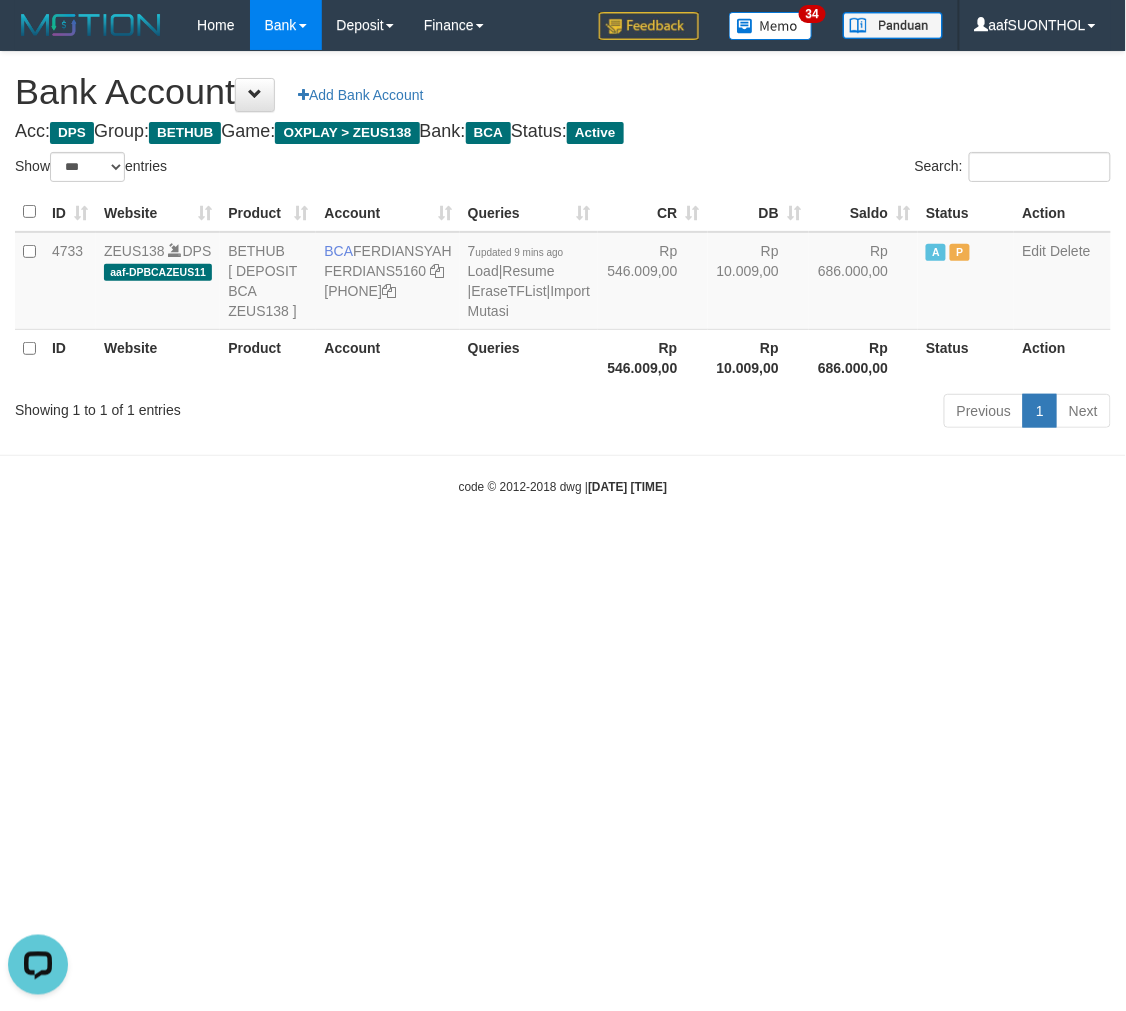 scroll, scrollTop: 0, scrollLeft: 0, axis: both 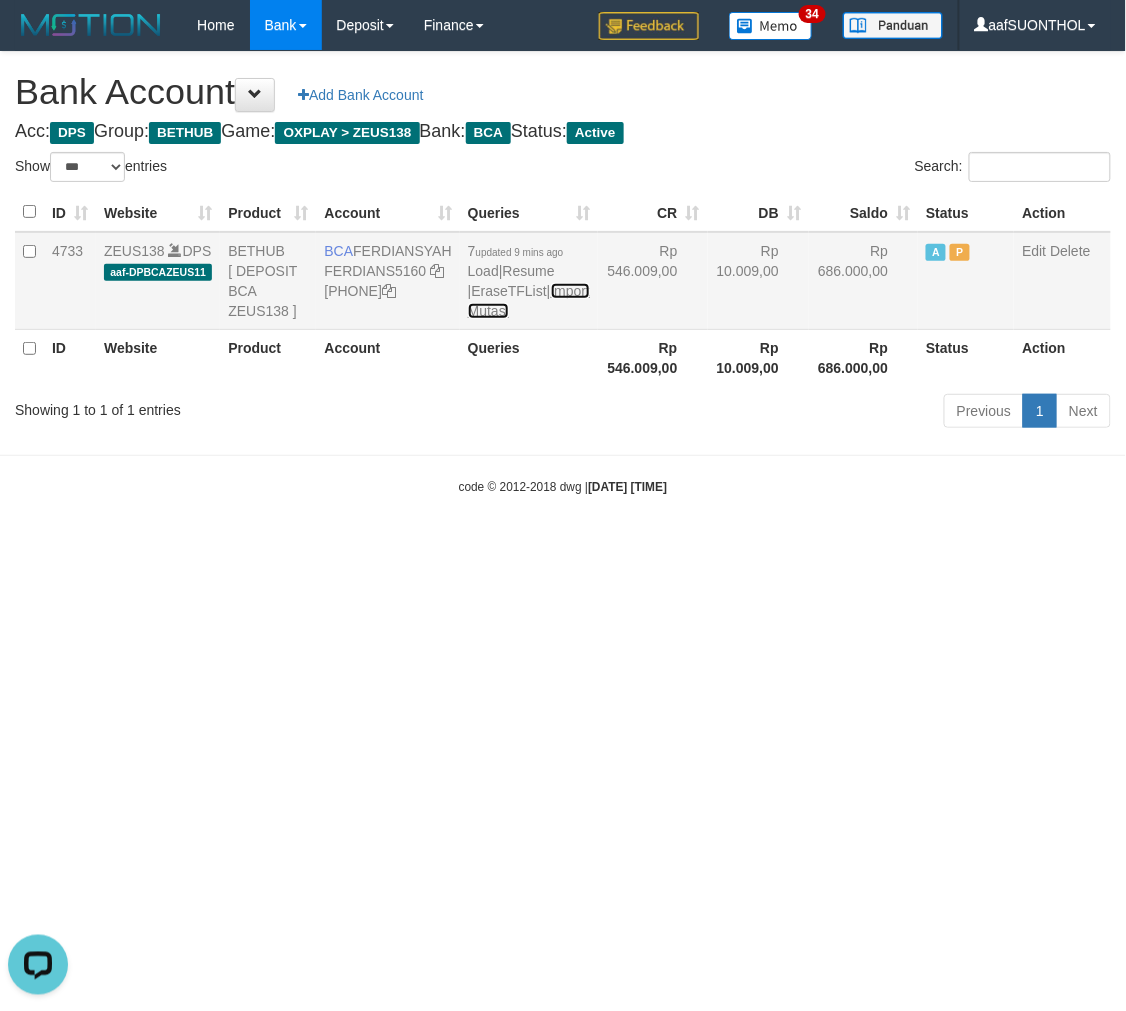 click on "Import Mutasi" at bounding box center [529, 301] 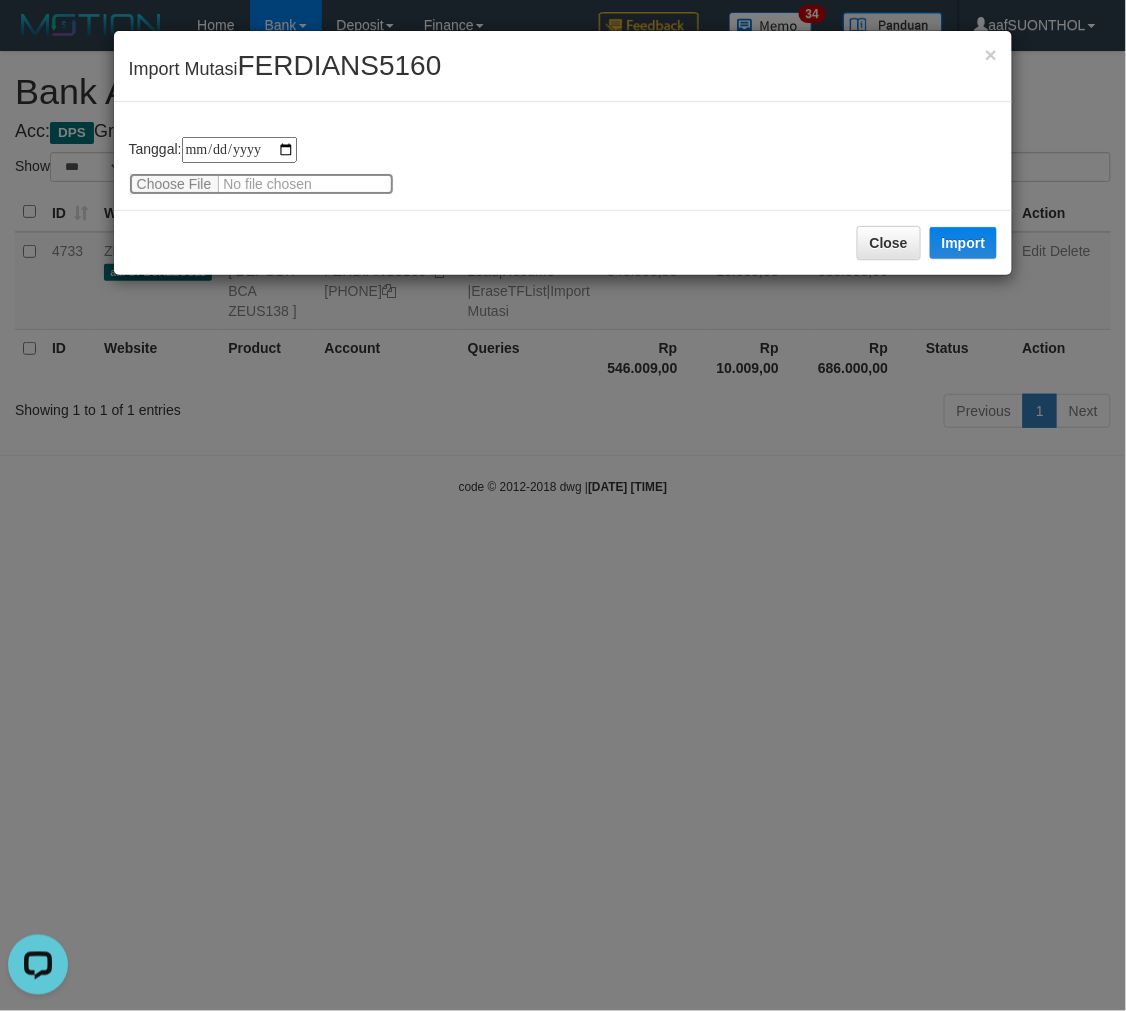 click at bounding box center [261, 184] 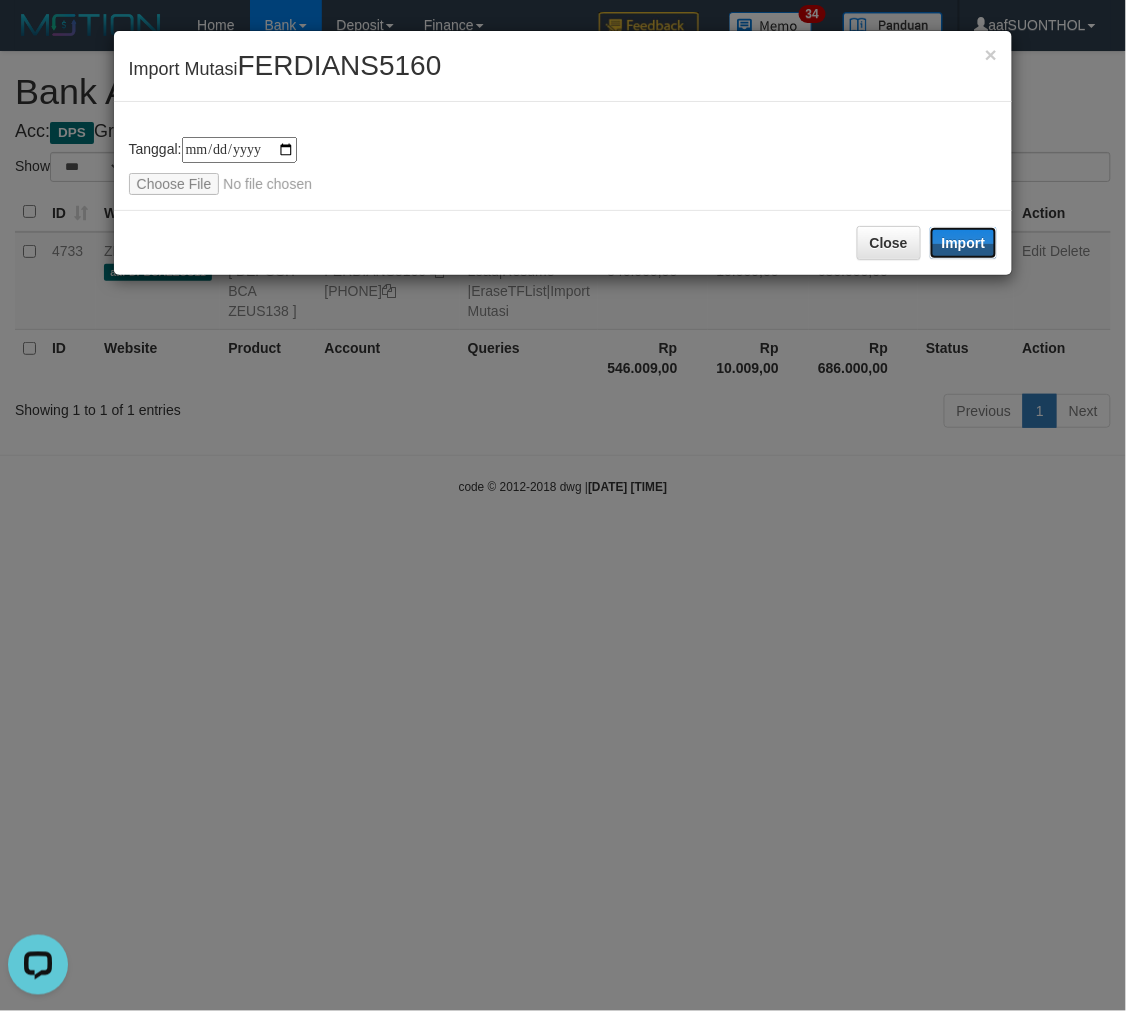 click on "Import" at bounding box center (964, 243) 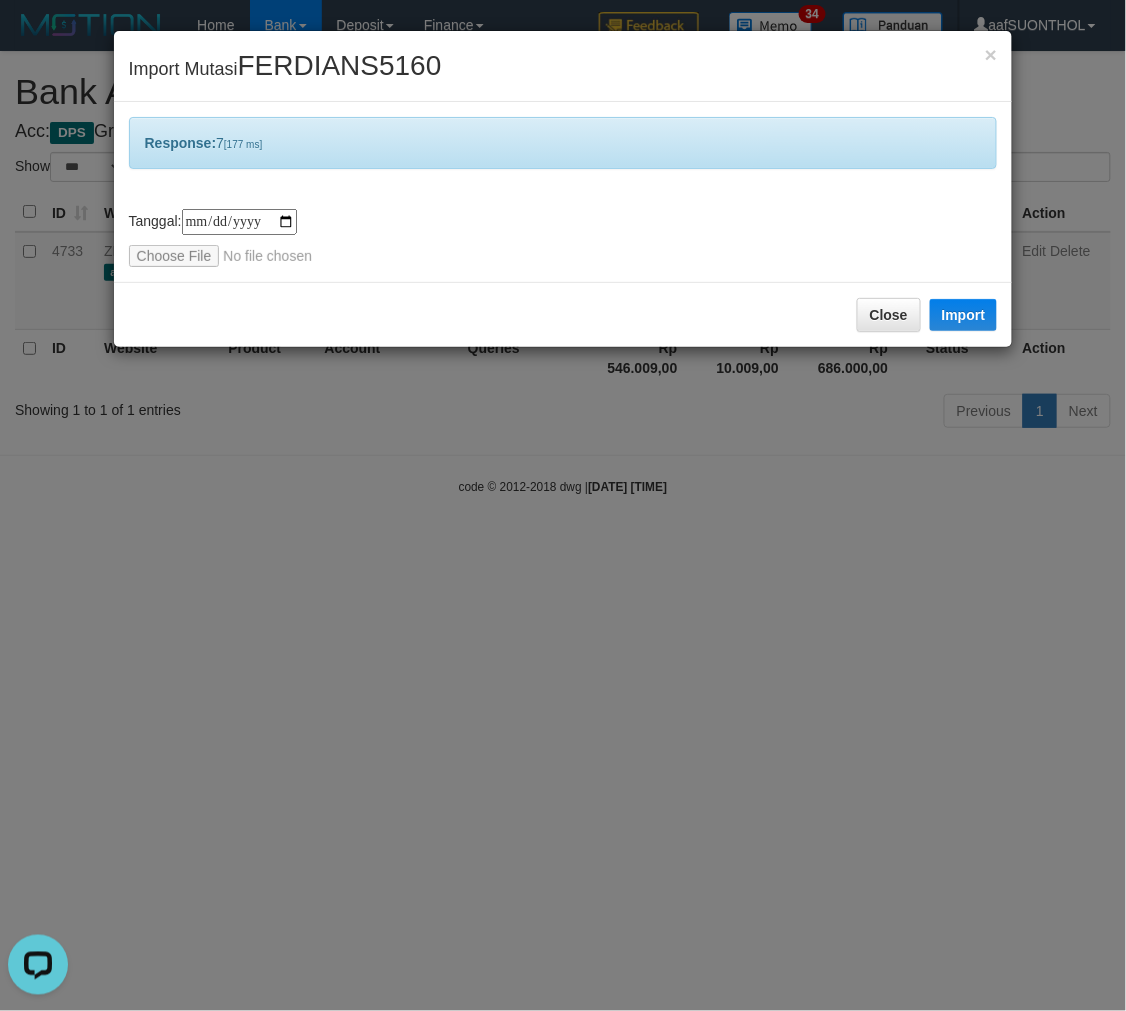 click on "**********" at bounding box center [563, 505] 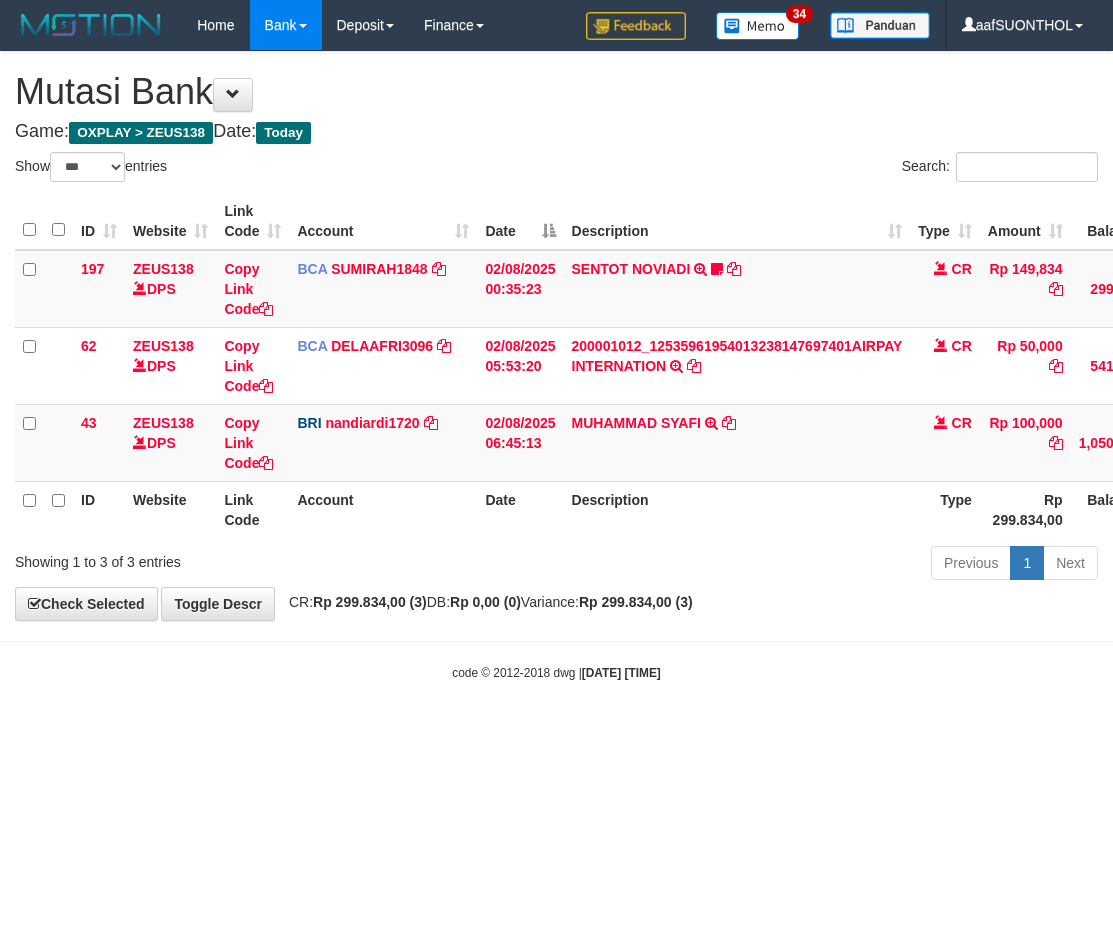 select on "***" 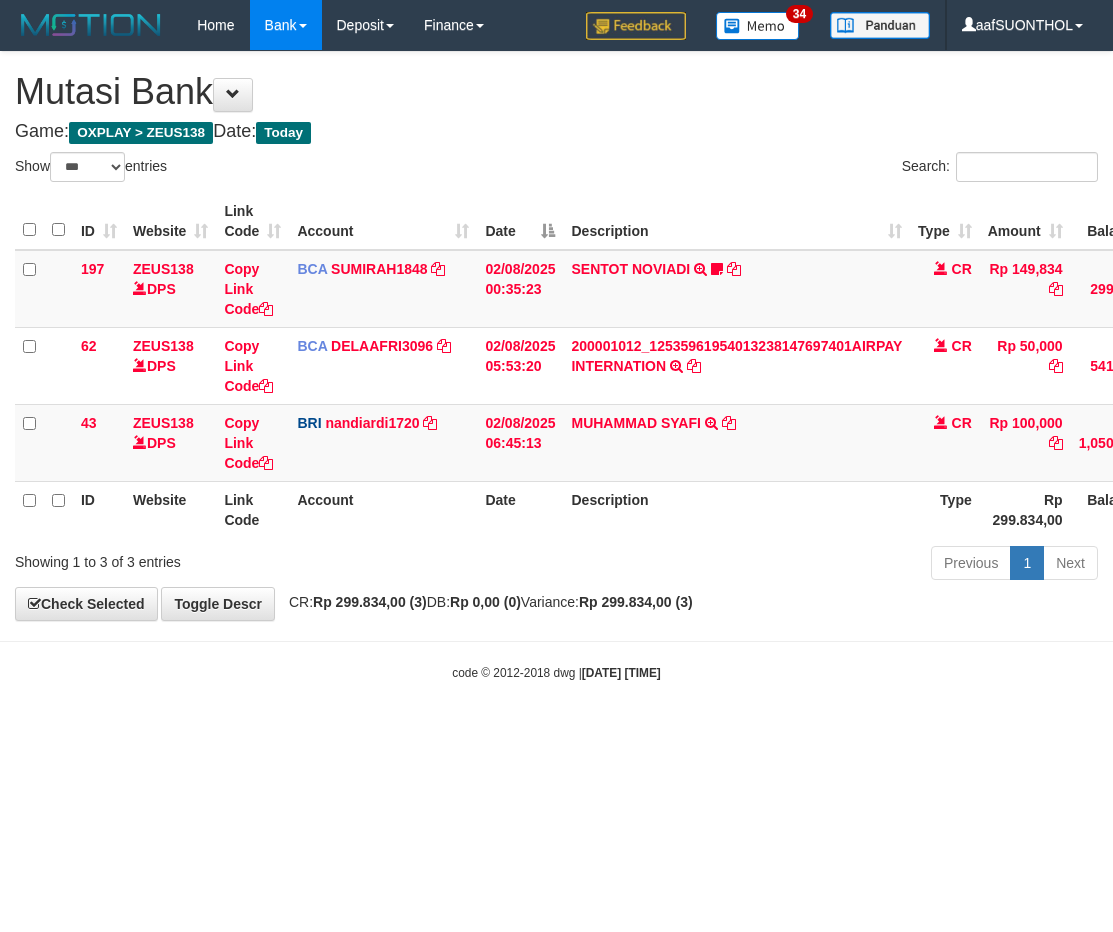 scroll, scrollTop: 0, scrollLeft: 0, axis: both 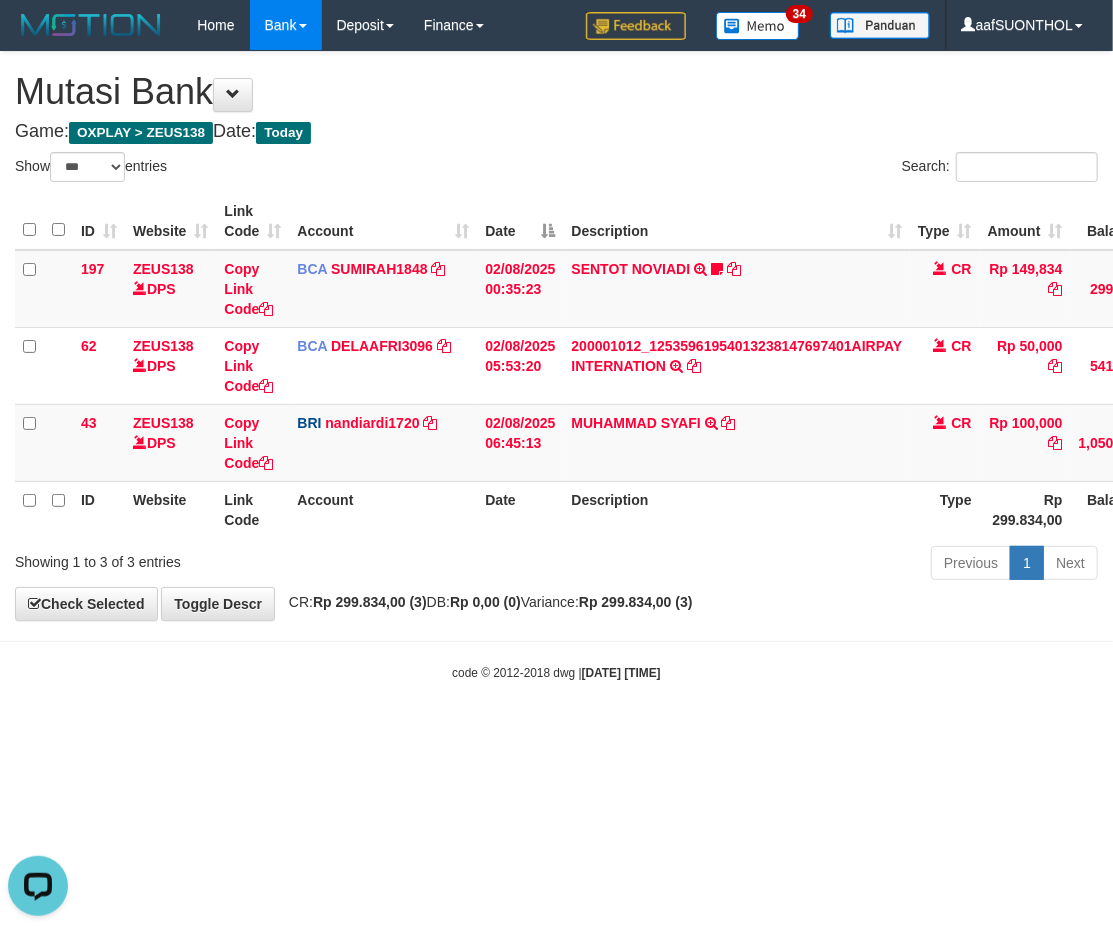 click on "Toggle navigation
Home
Bank
Account List
Load
By Website
Group
[OXPLAY]													ZEUS138
By Load Group (DPS)" at bounding box center [556, 366] 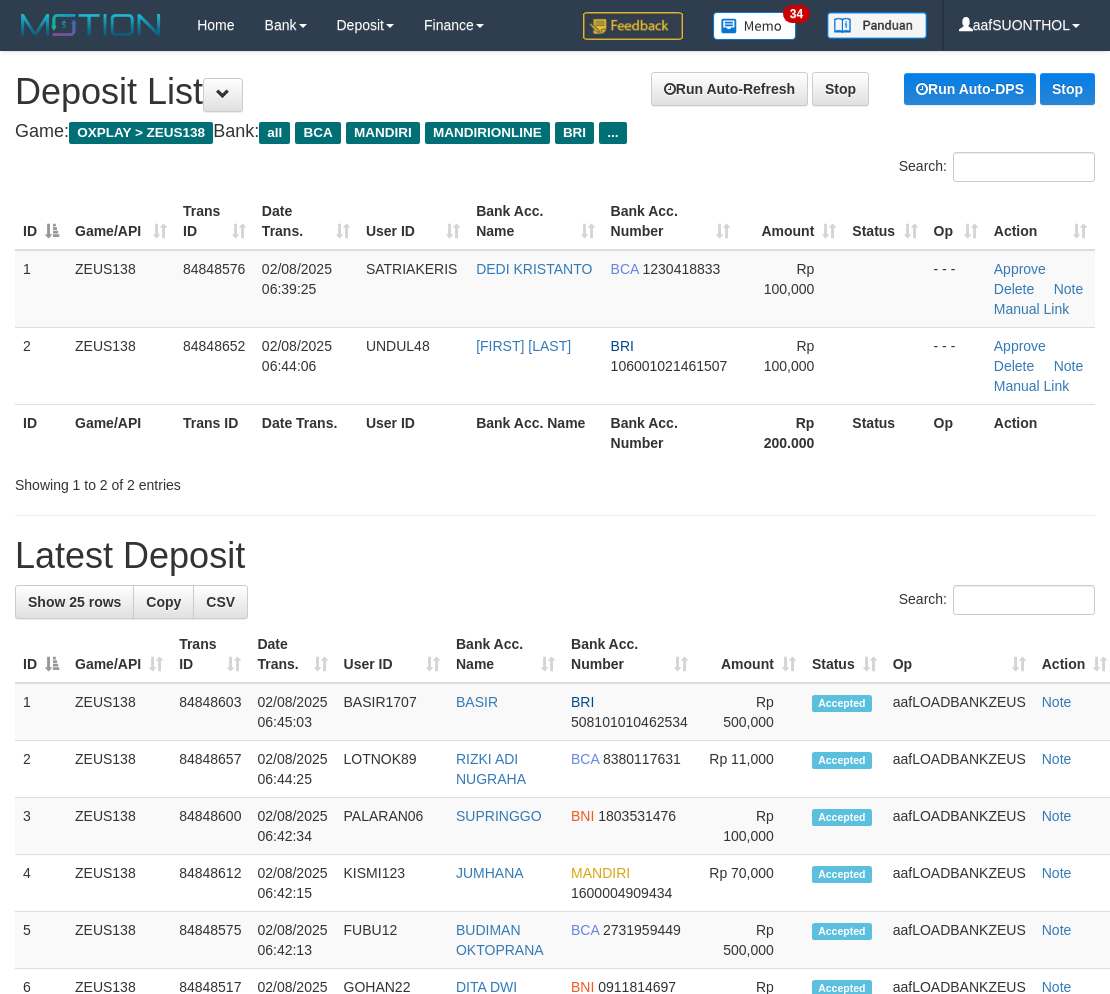 scroll, scrollTop: 0, scrollLeft: 0, axis: both 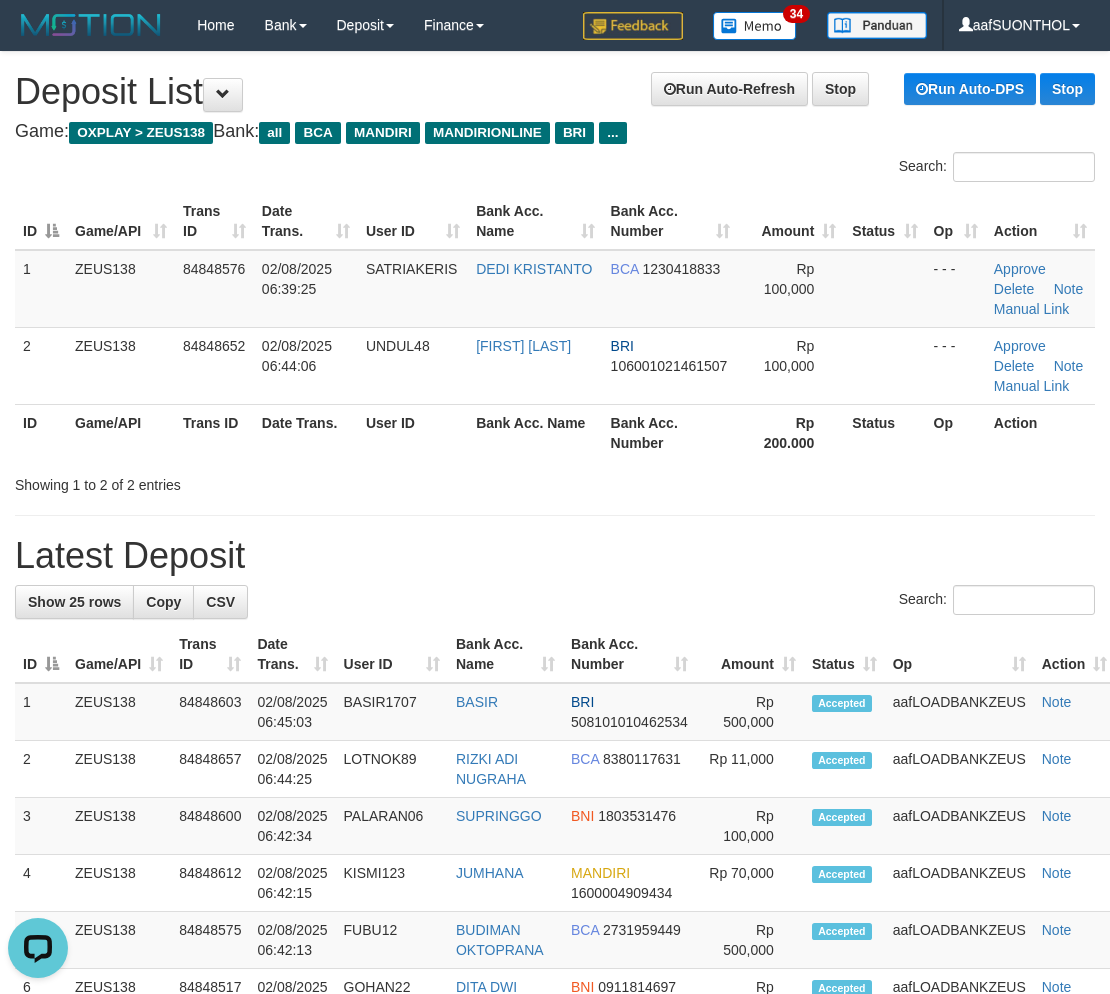 click on "Latest Deposit" at bounding box center [555, 556] 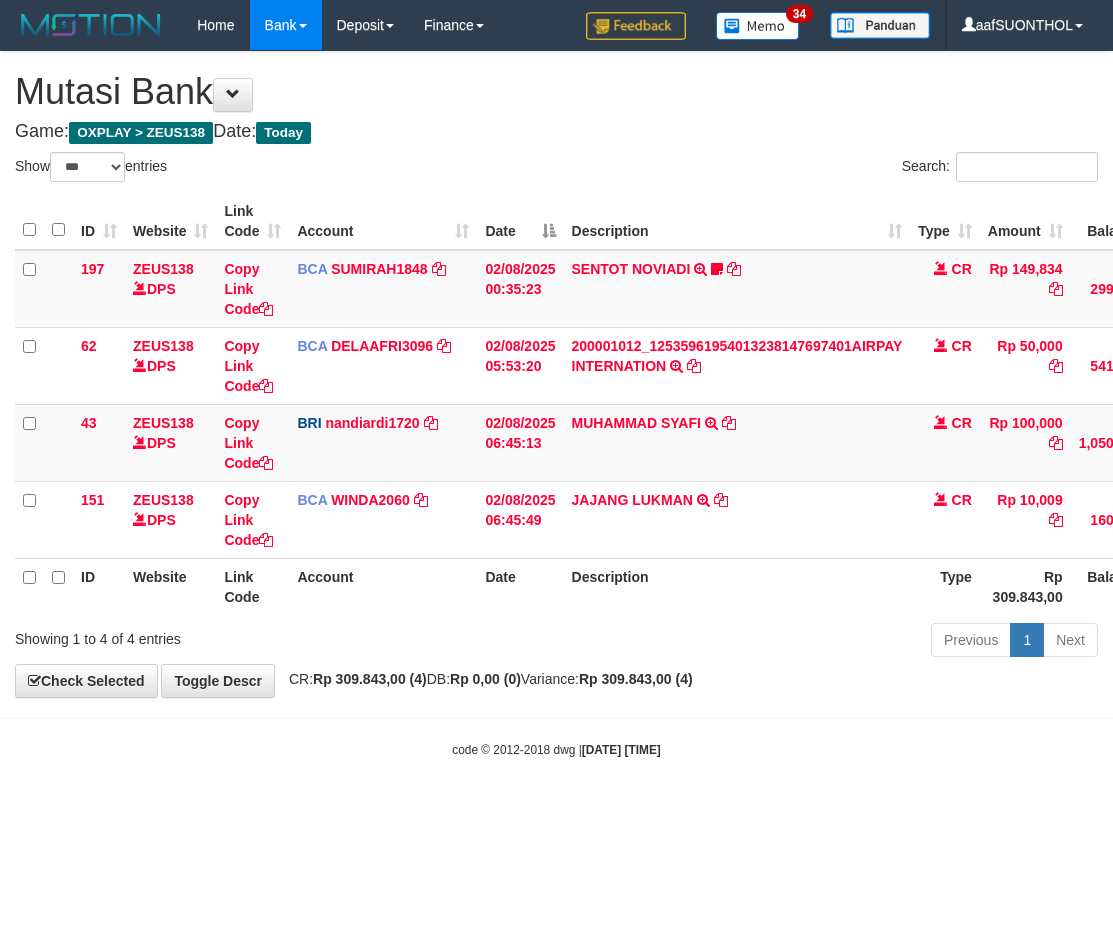 select on "***" 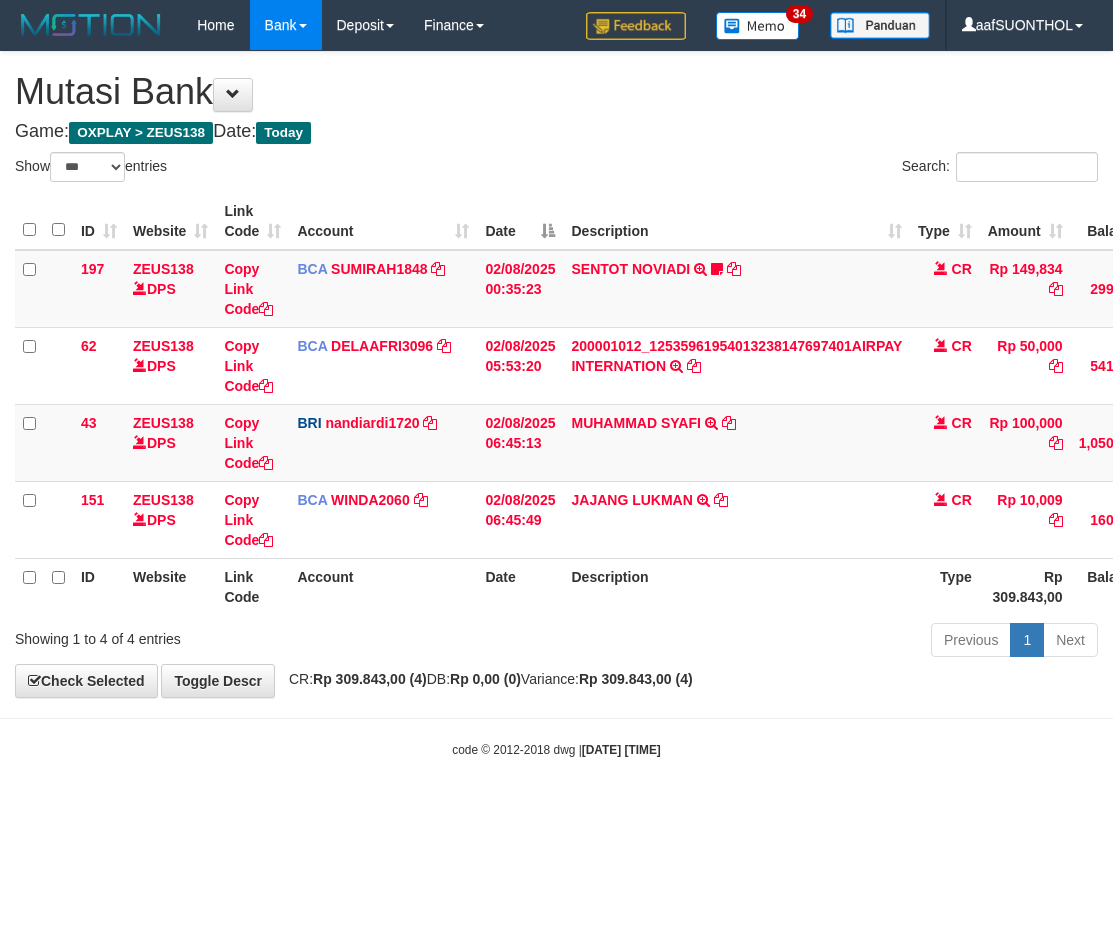 scroll, scrollTop: 0, scrollLeft: 0, axis: both 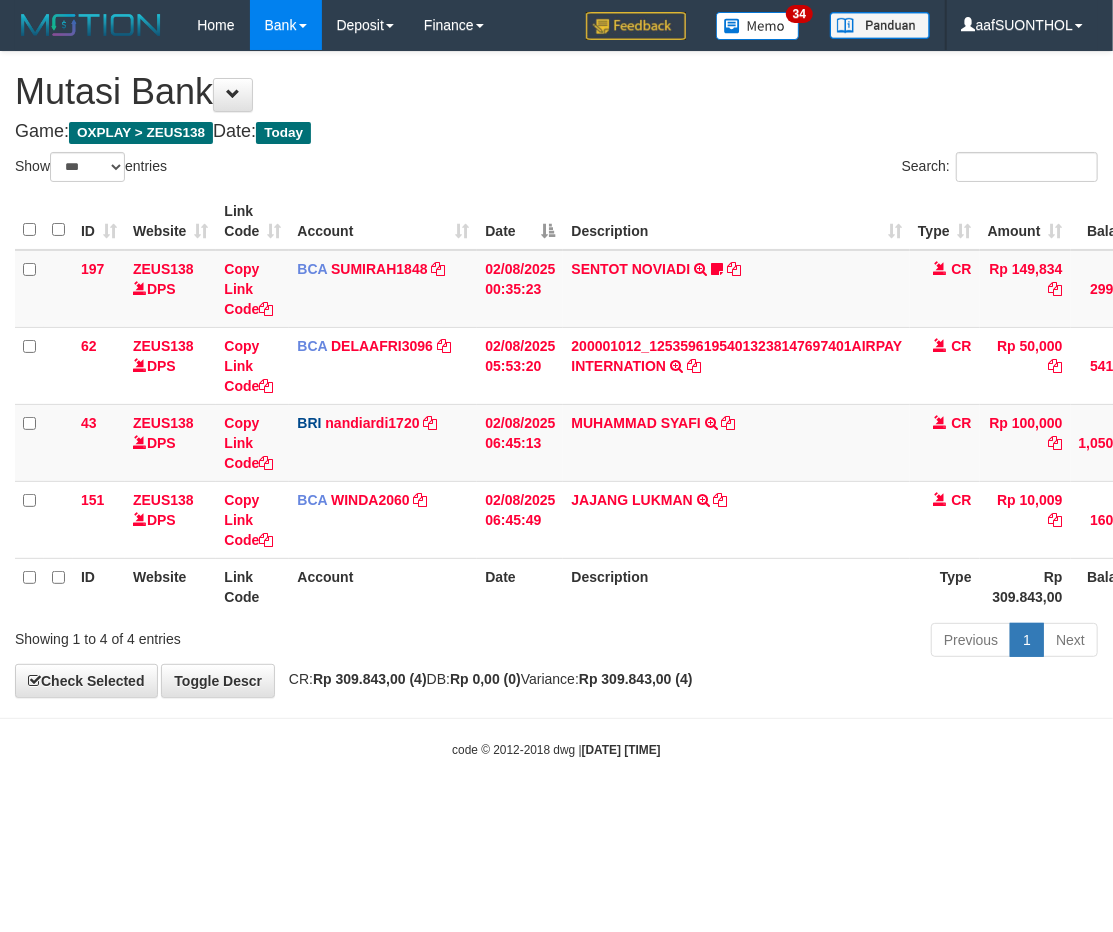 click on "**********" at bounding box center (556, 374) 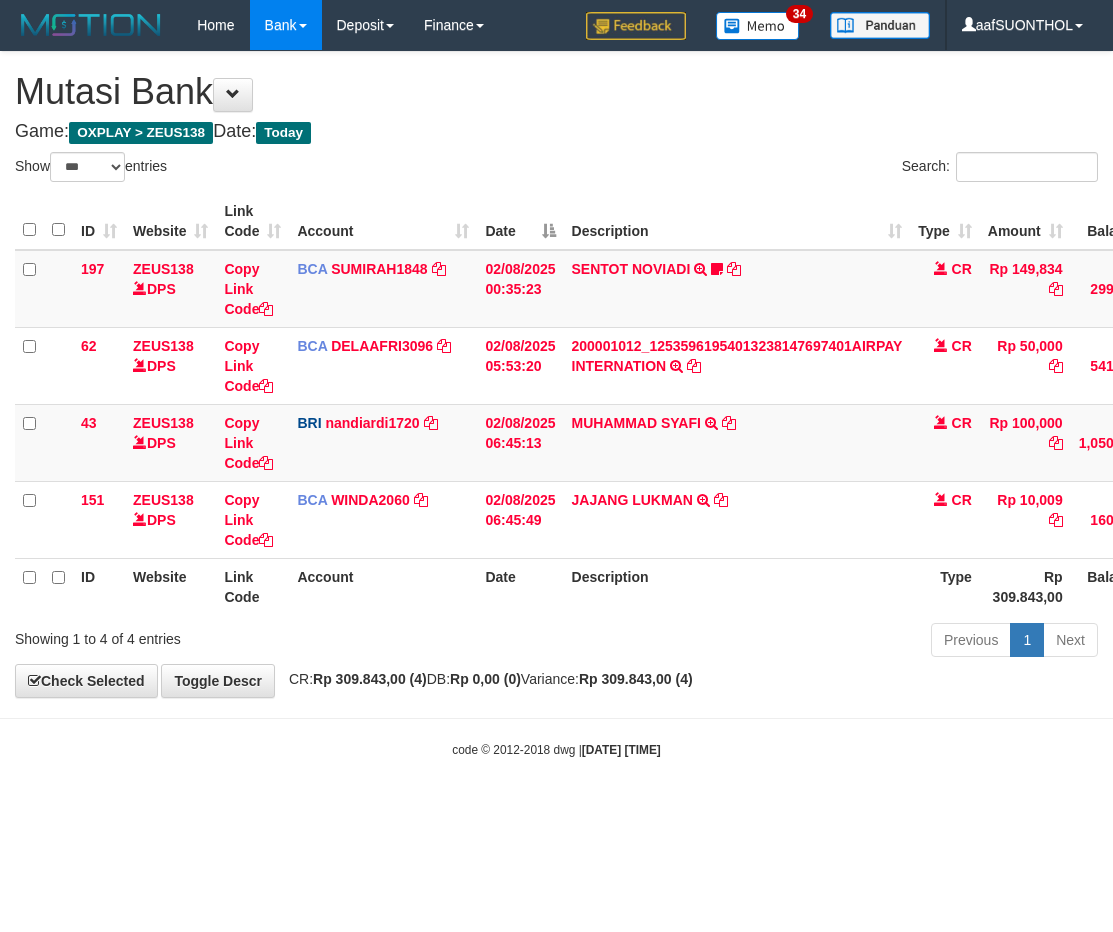 select on "***" 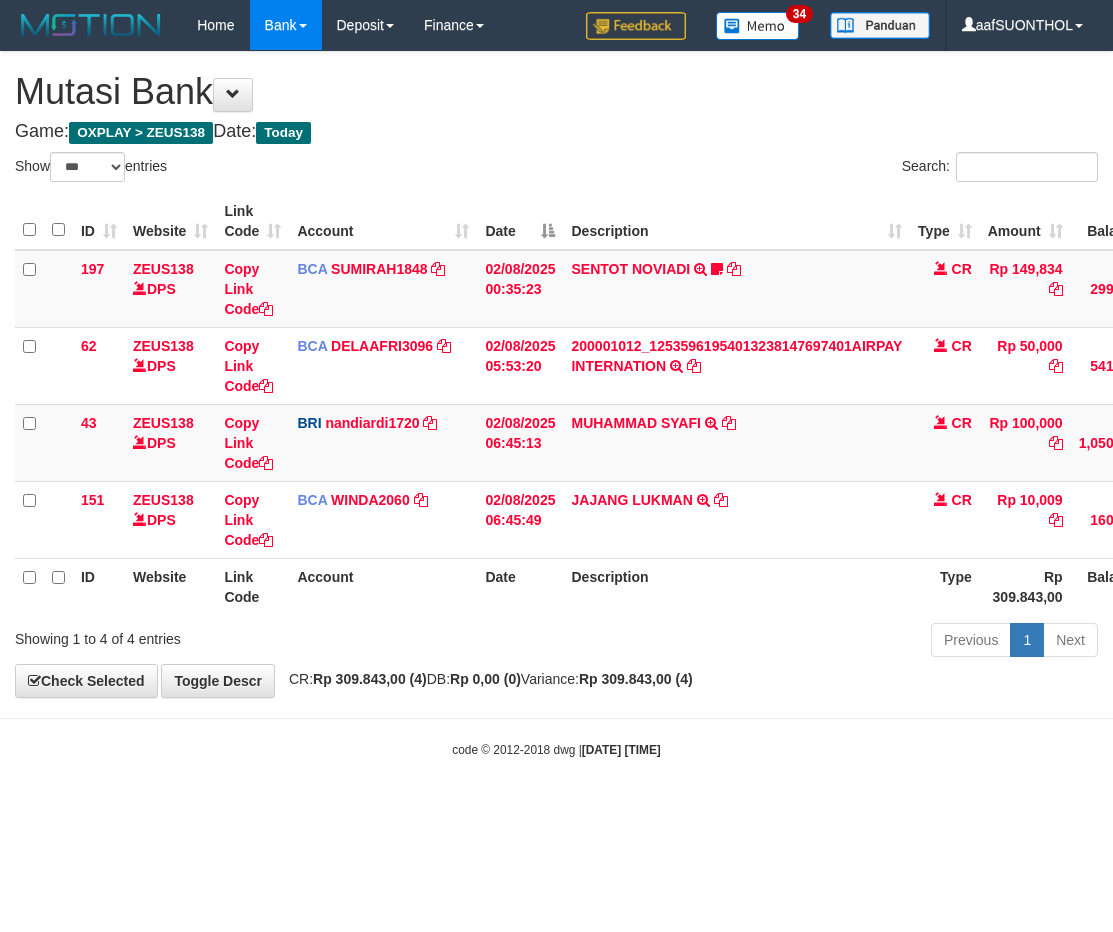 scroll, scrollTop: 0, scrollLeft: 0, axis: both 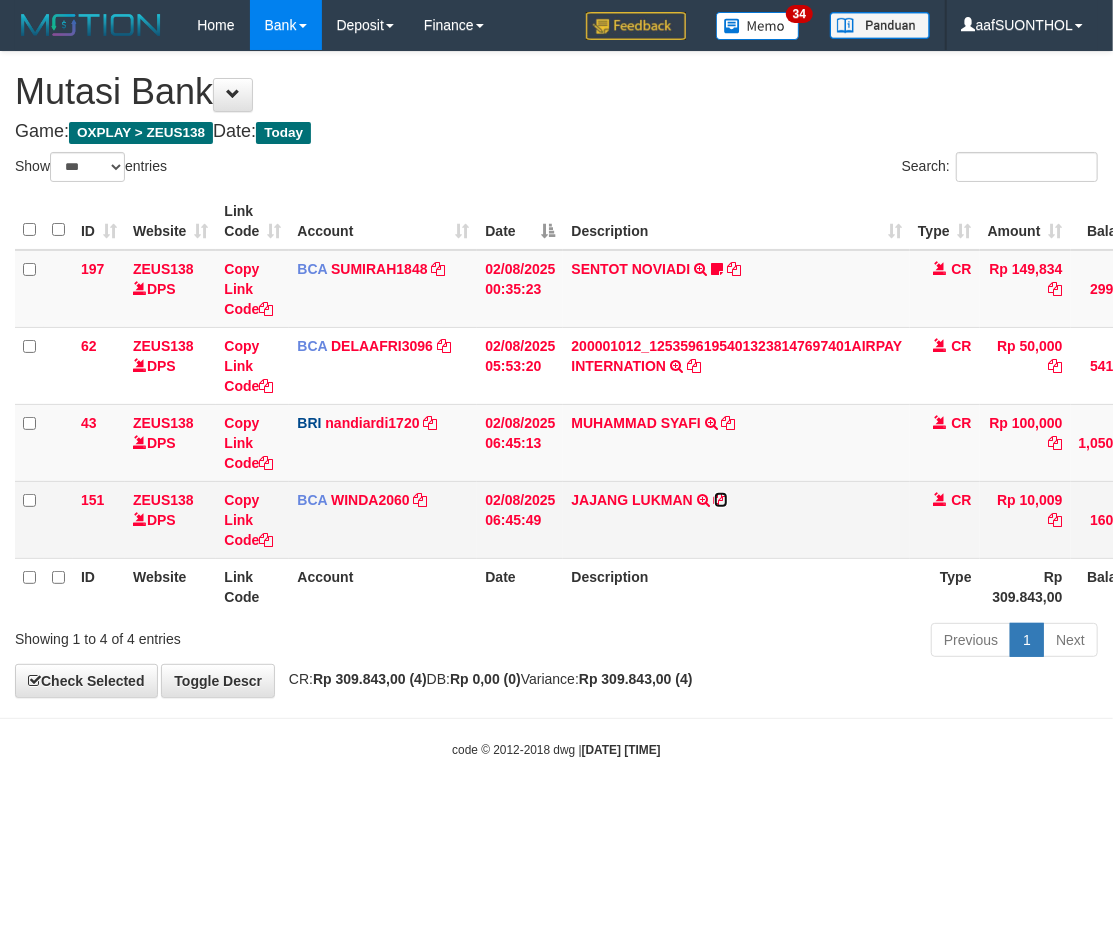 click at bounding box center (721, 500) 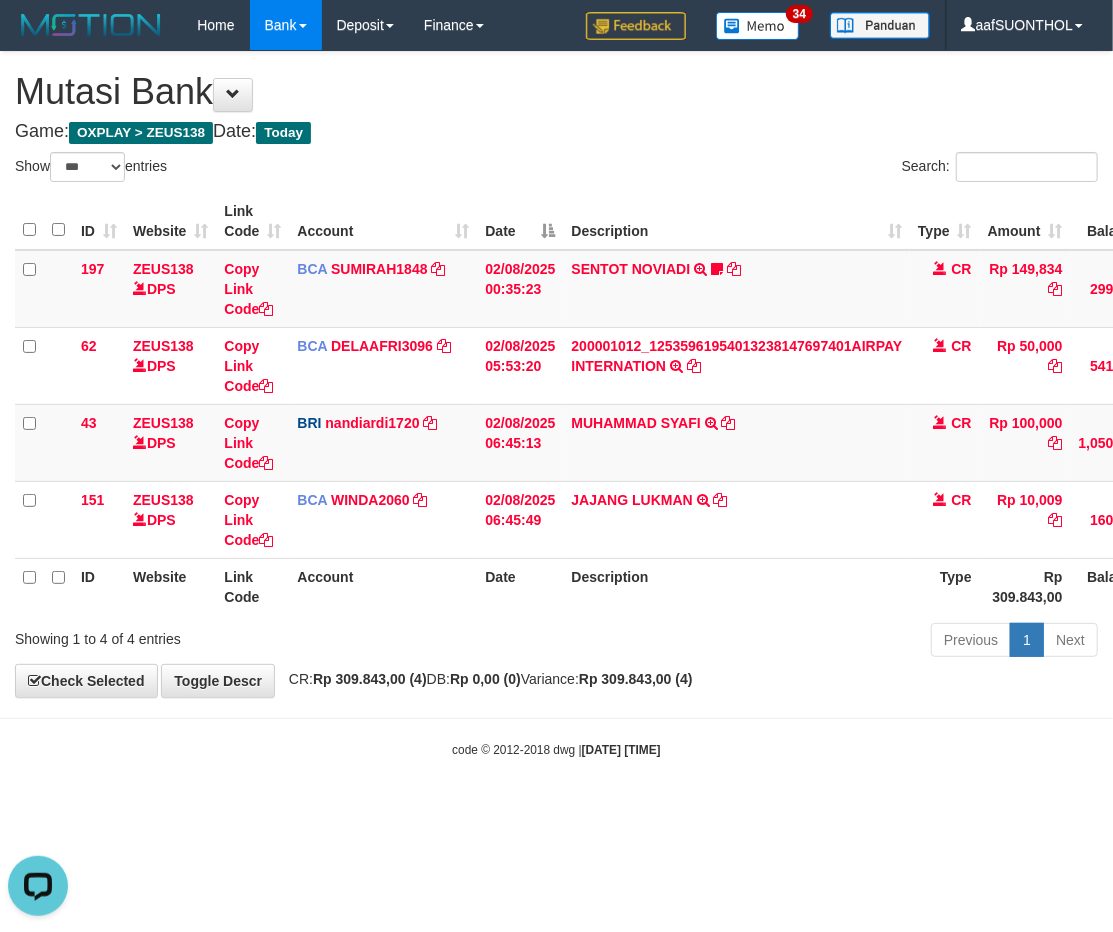 scroll, scrollTop: 0, scrollLeft: 0, axis: both 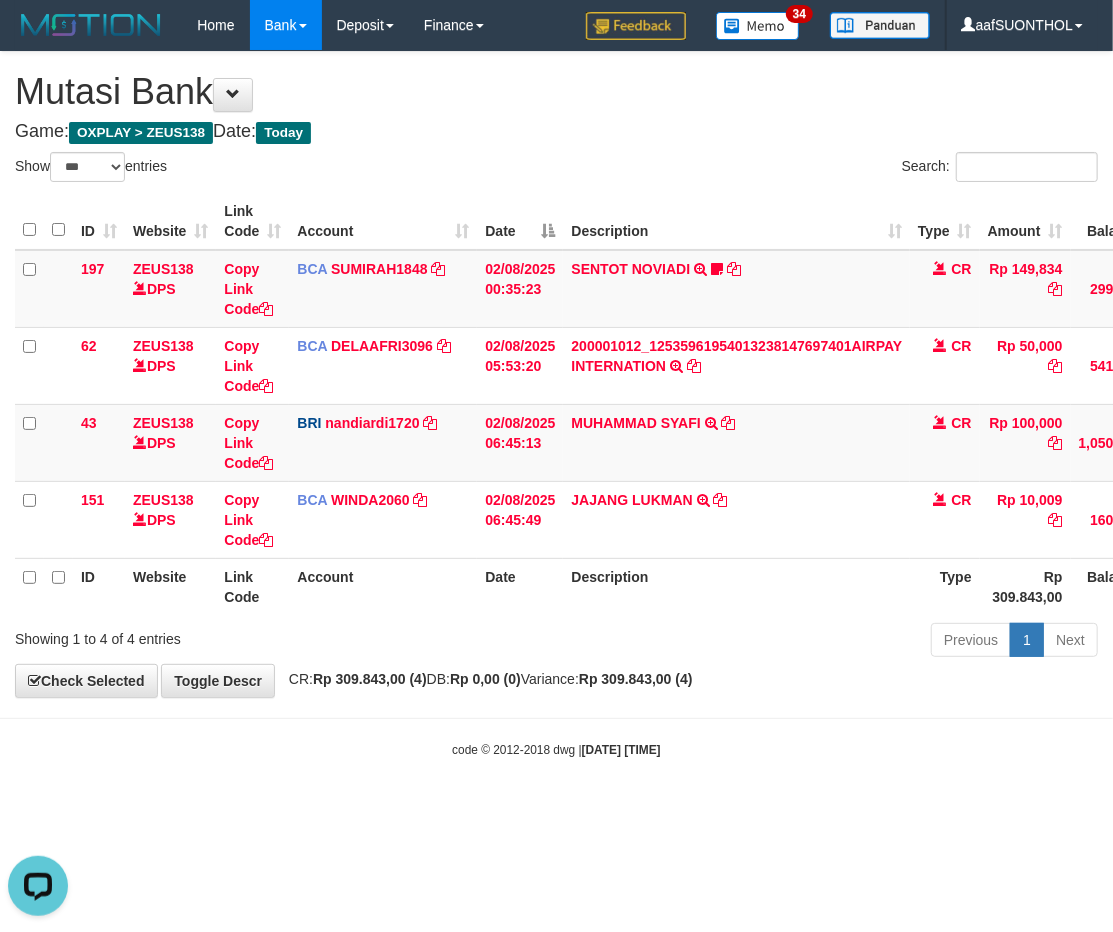drag, startPoint x: 856, startPoint y: 752, endPoint x: 806, endPoint y: 727, distance: 55.9017 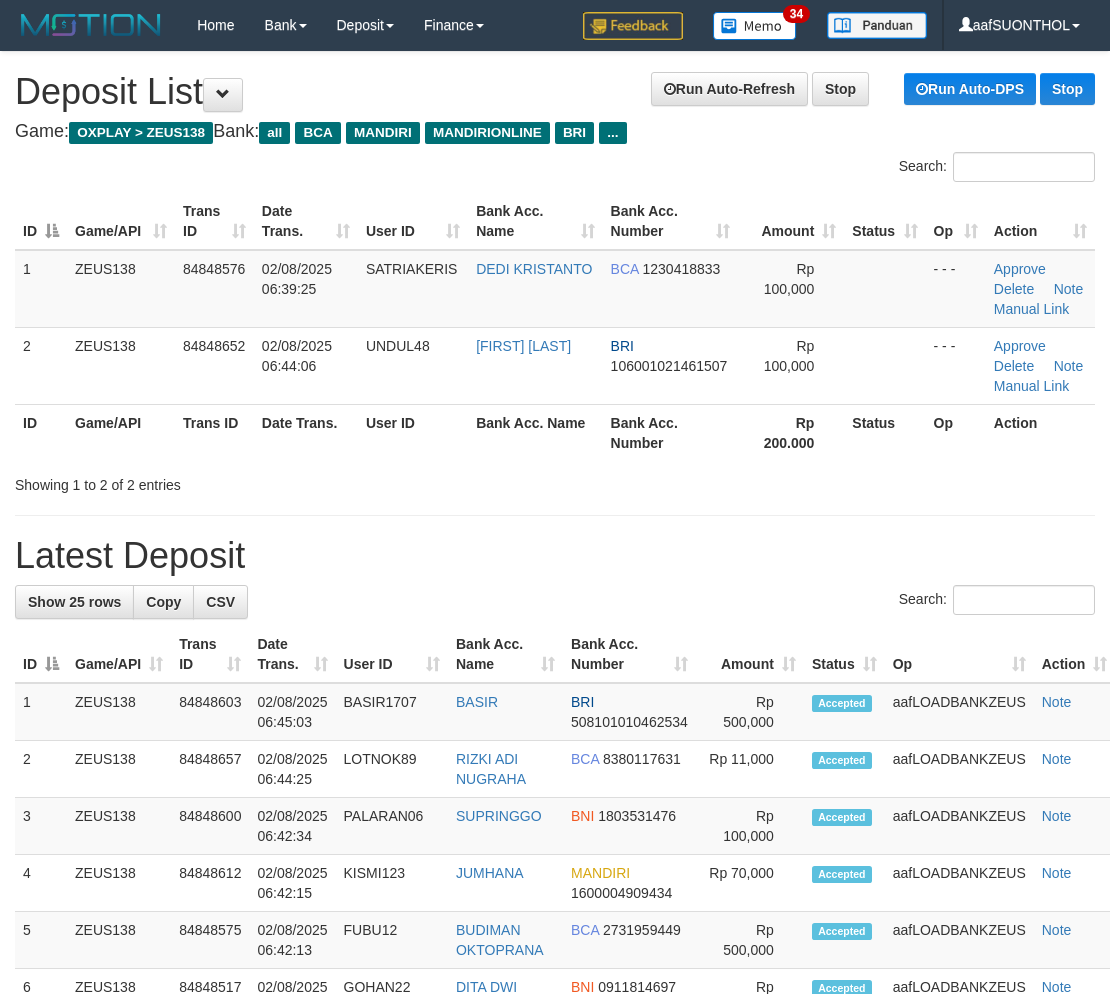 scroll, scrollTop: 0, scrollLeft: 0, axis: both 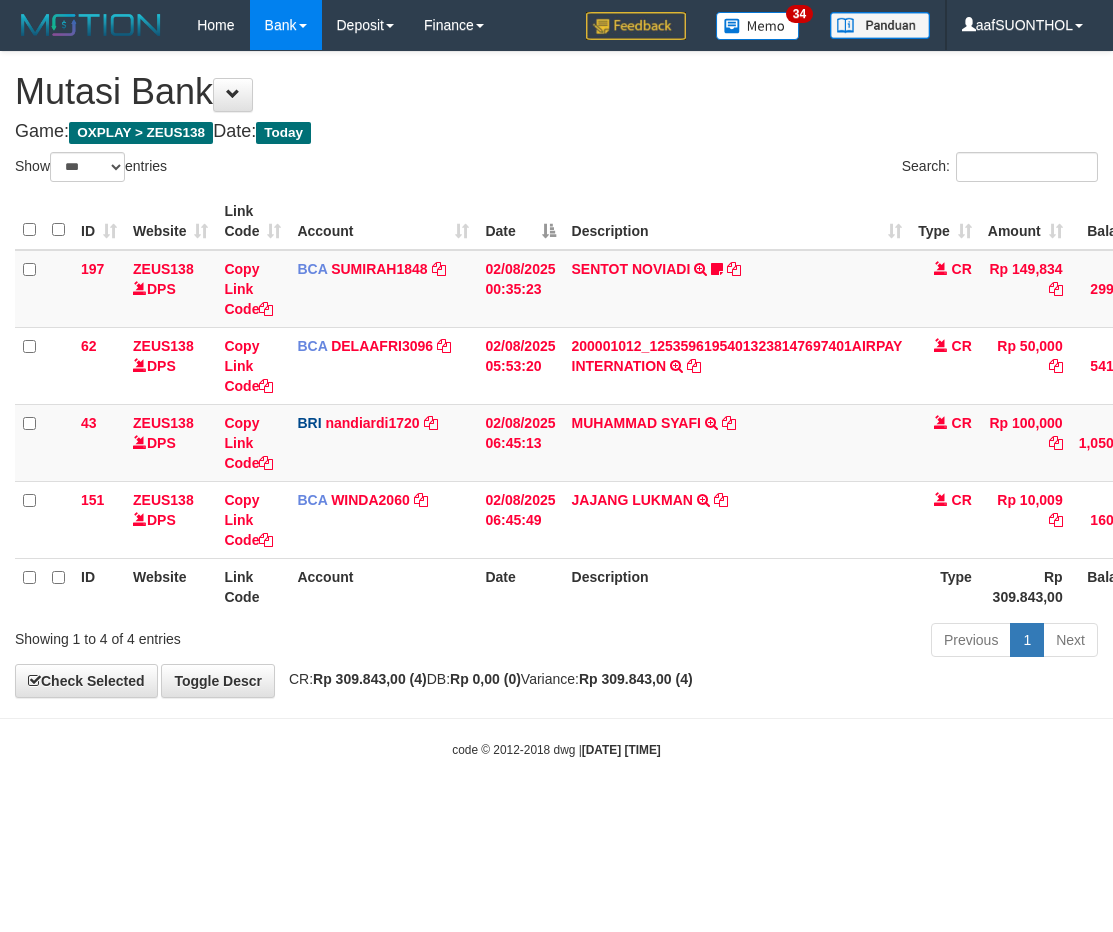 select on "***" 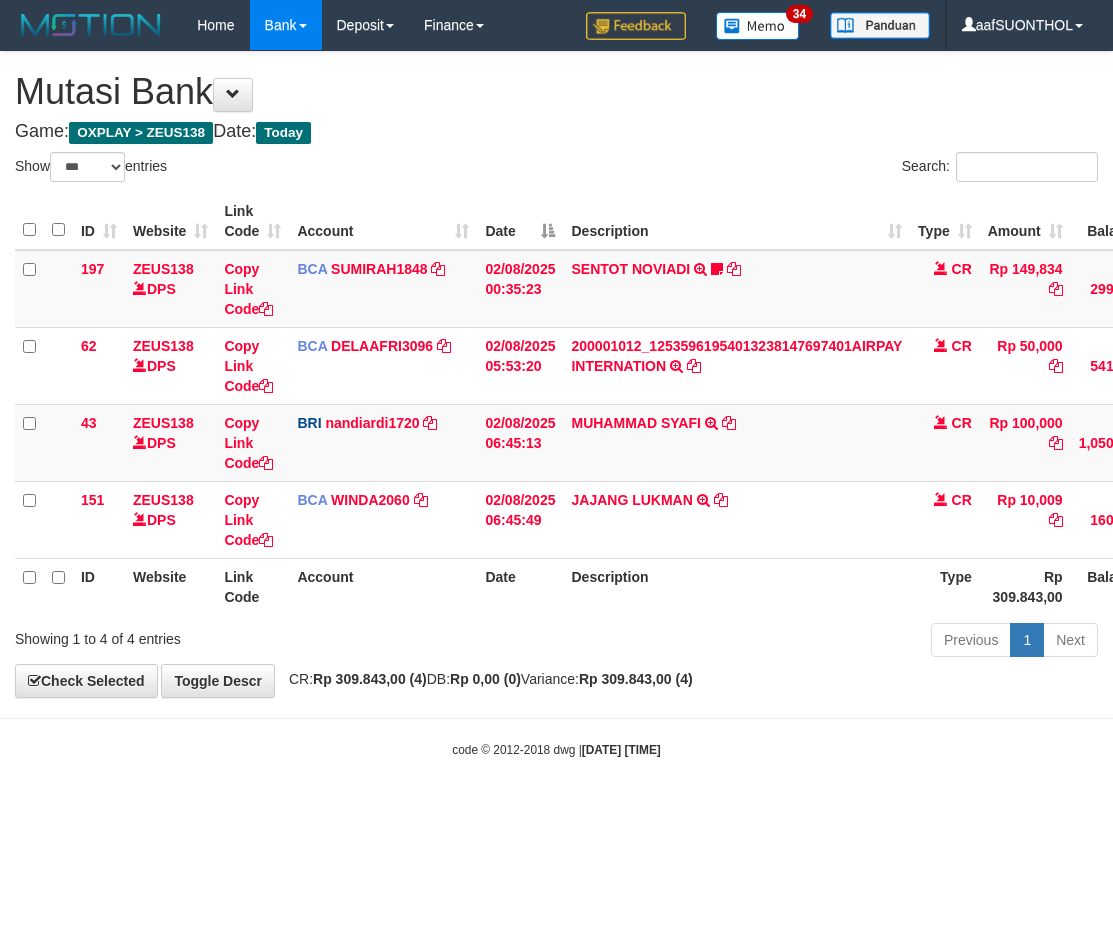 scroll, scrollTop: 0, scrollLeft: 0, axis: both 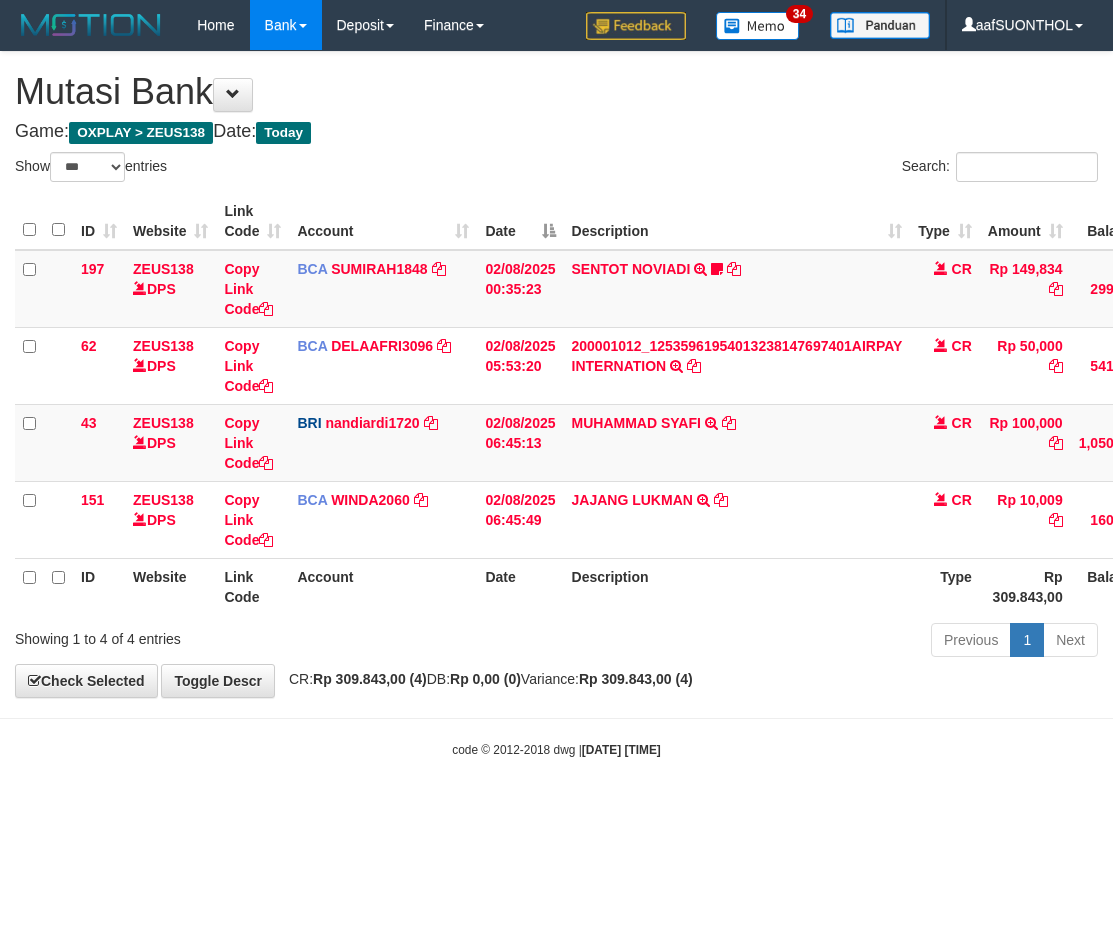 select on "***" 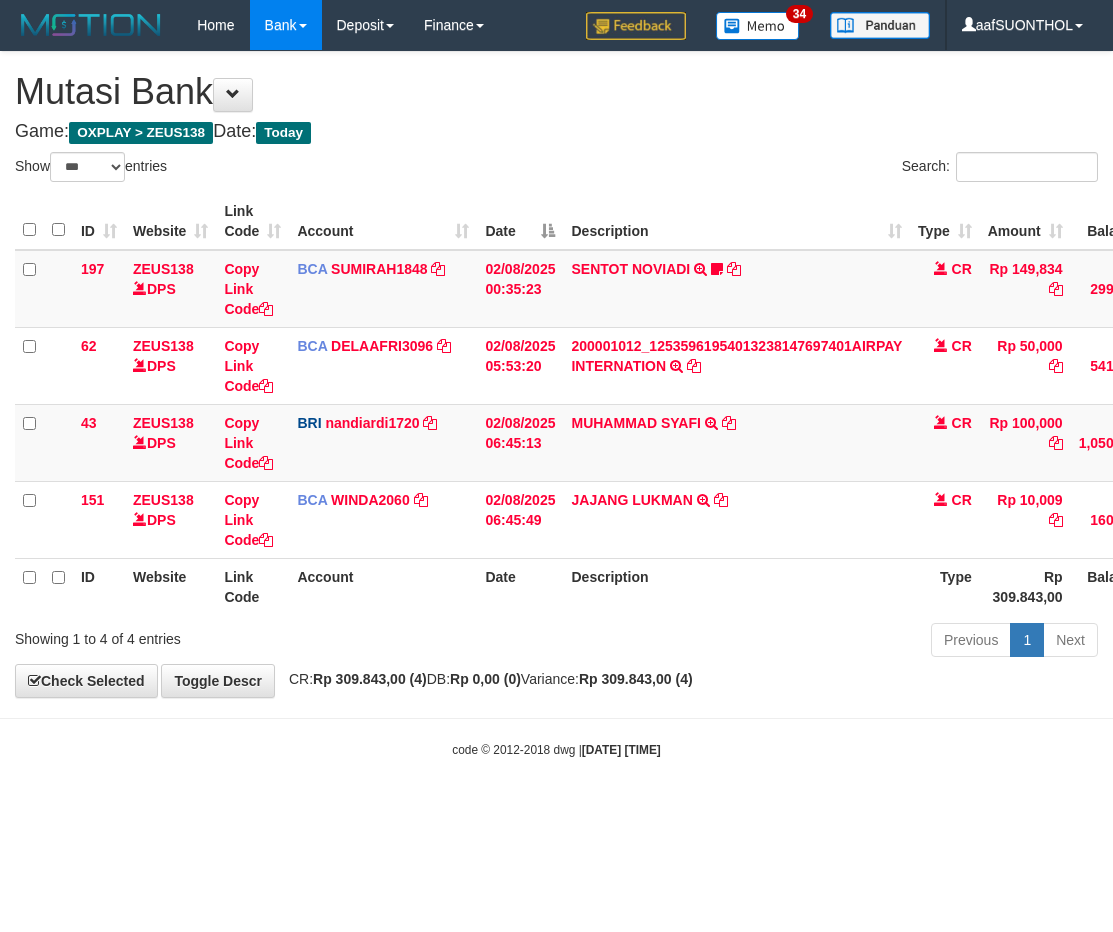 scroll, scrollTop: 0, scrollLeft: 0, axis: both 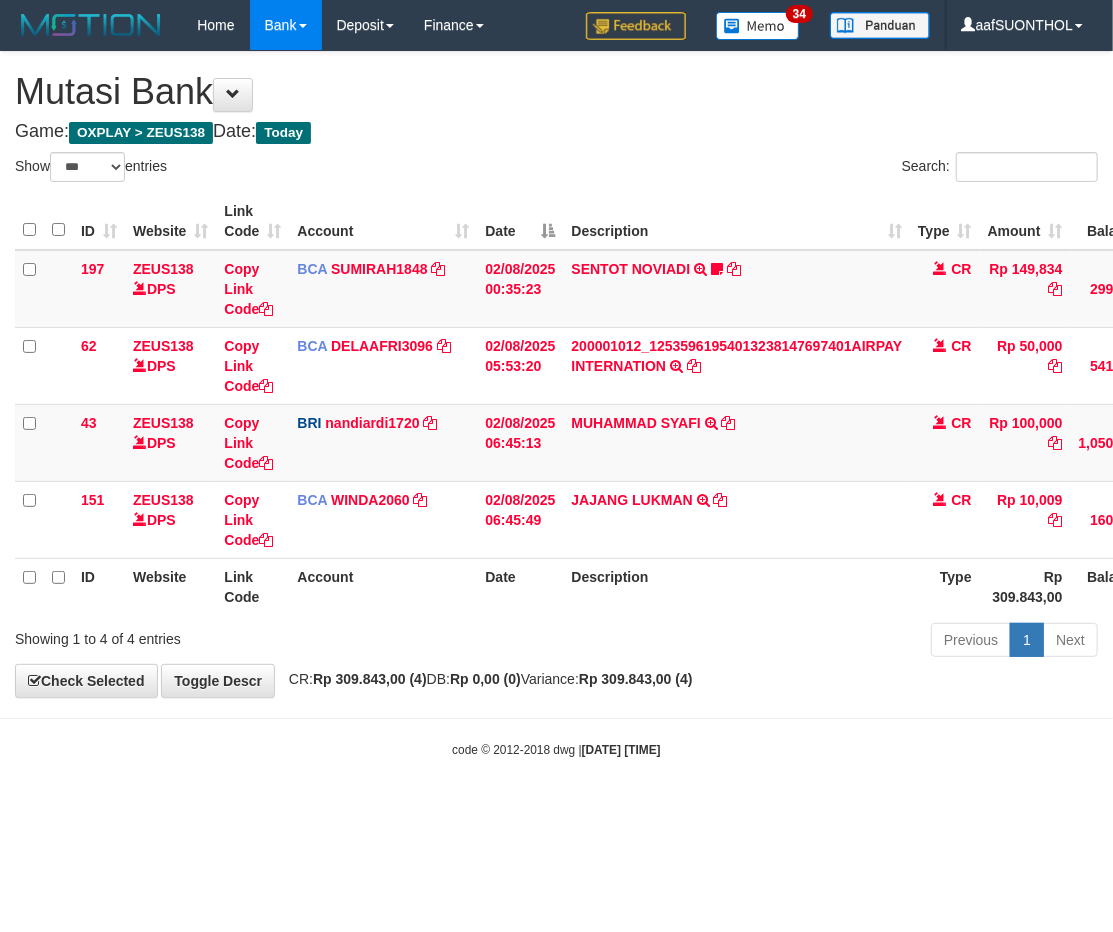 click on "Toggle navigation
Home
Bank
Account List
Load
By Website
Group
[OXPLAY]													ZEUS138
By Load Group (DPS)" at bounding box center [556, 404] 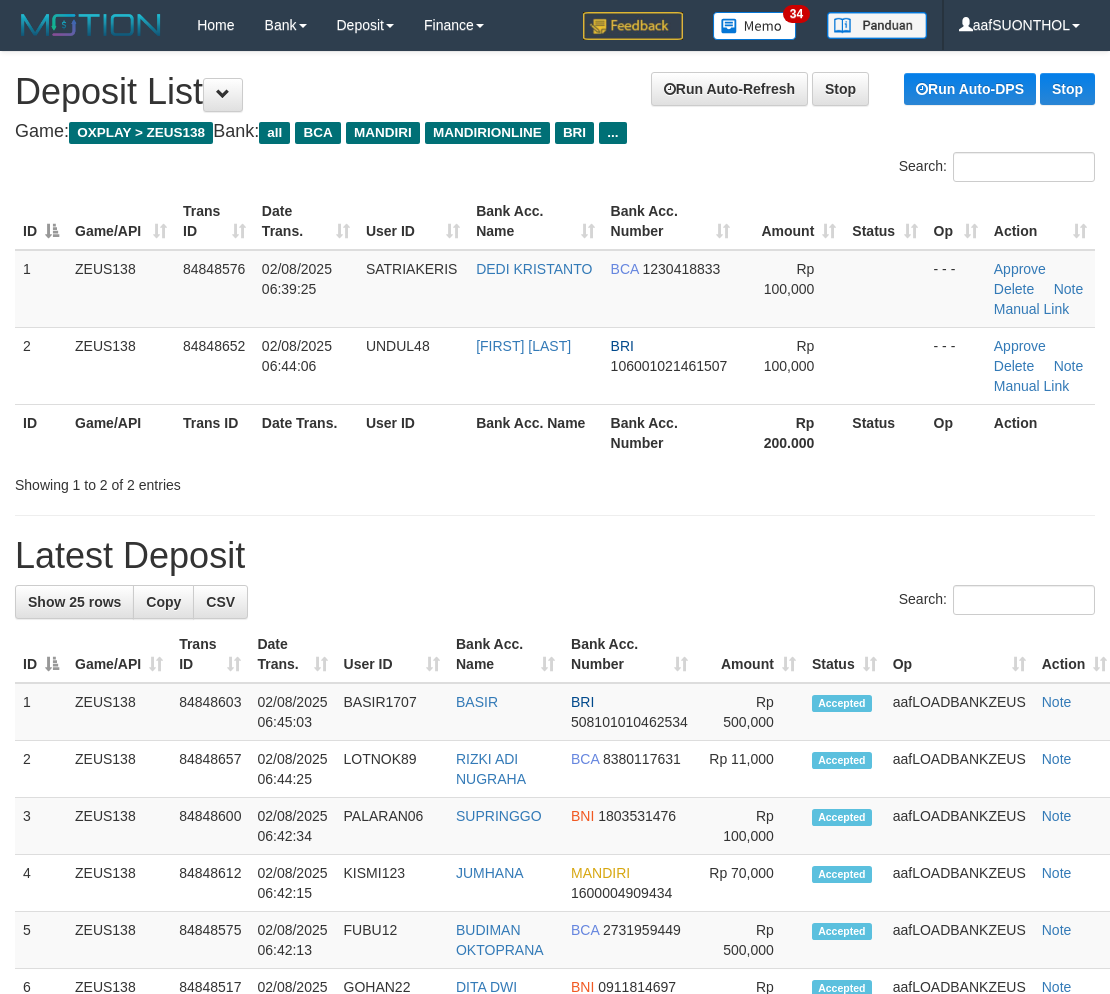 scroll, scrollTop: 0, scrollLeft: 0, axis: both 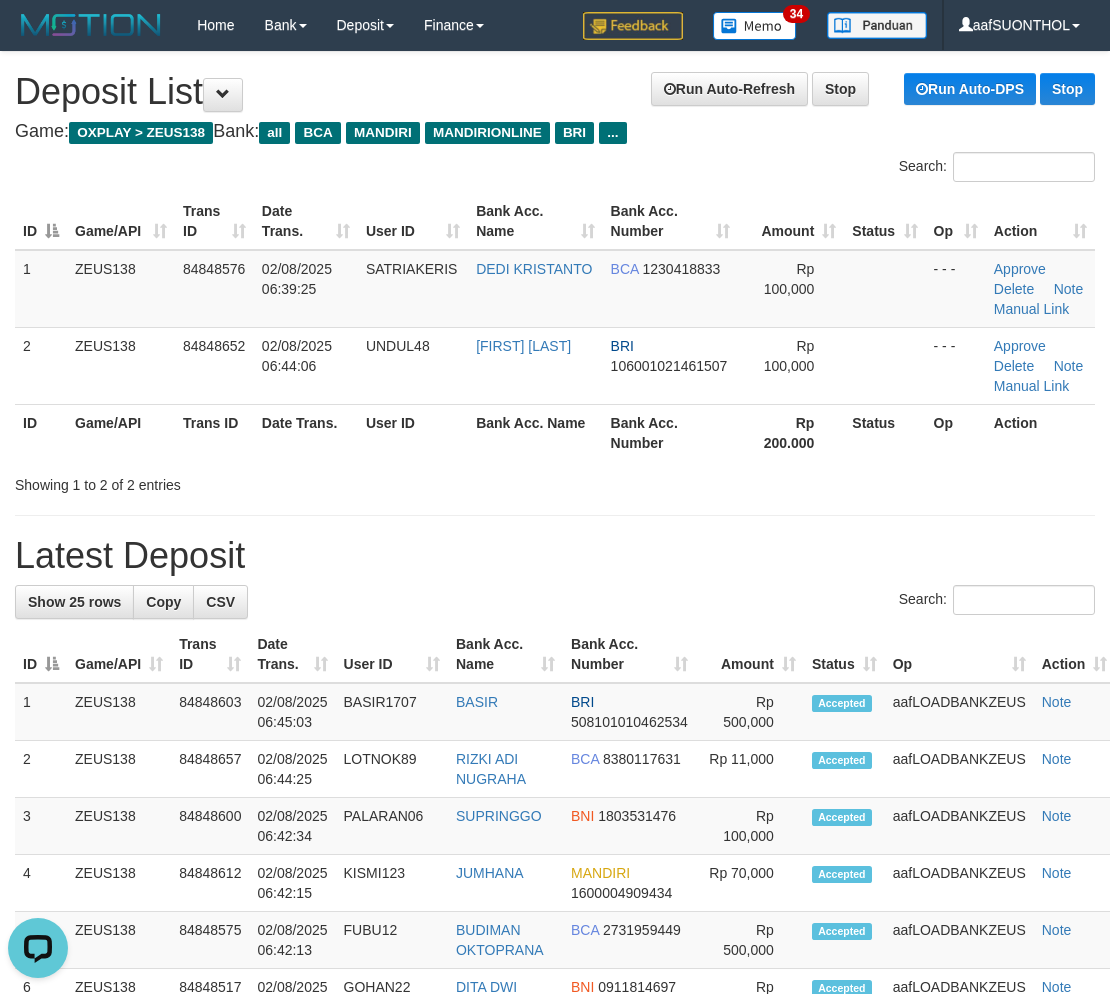 click on "**********" at bounding box center (555, 1167) 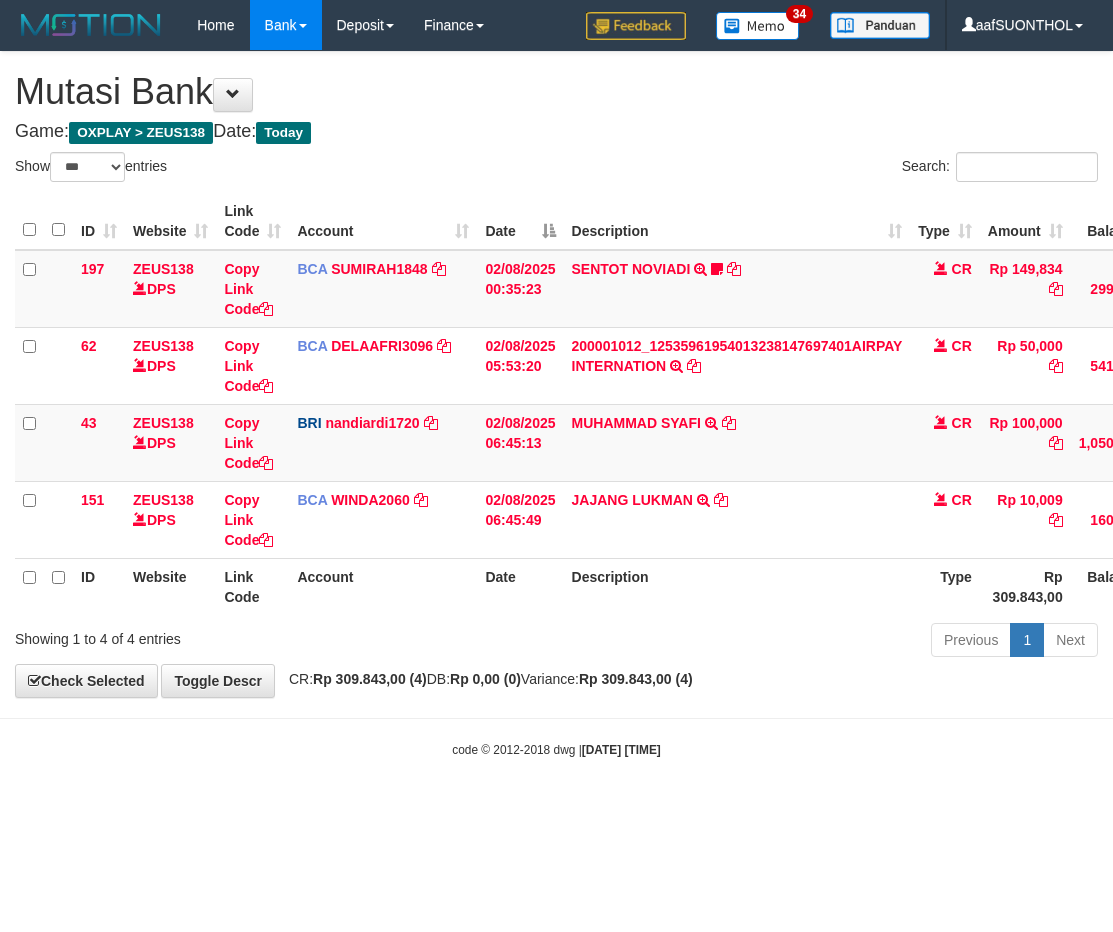 select on "***" 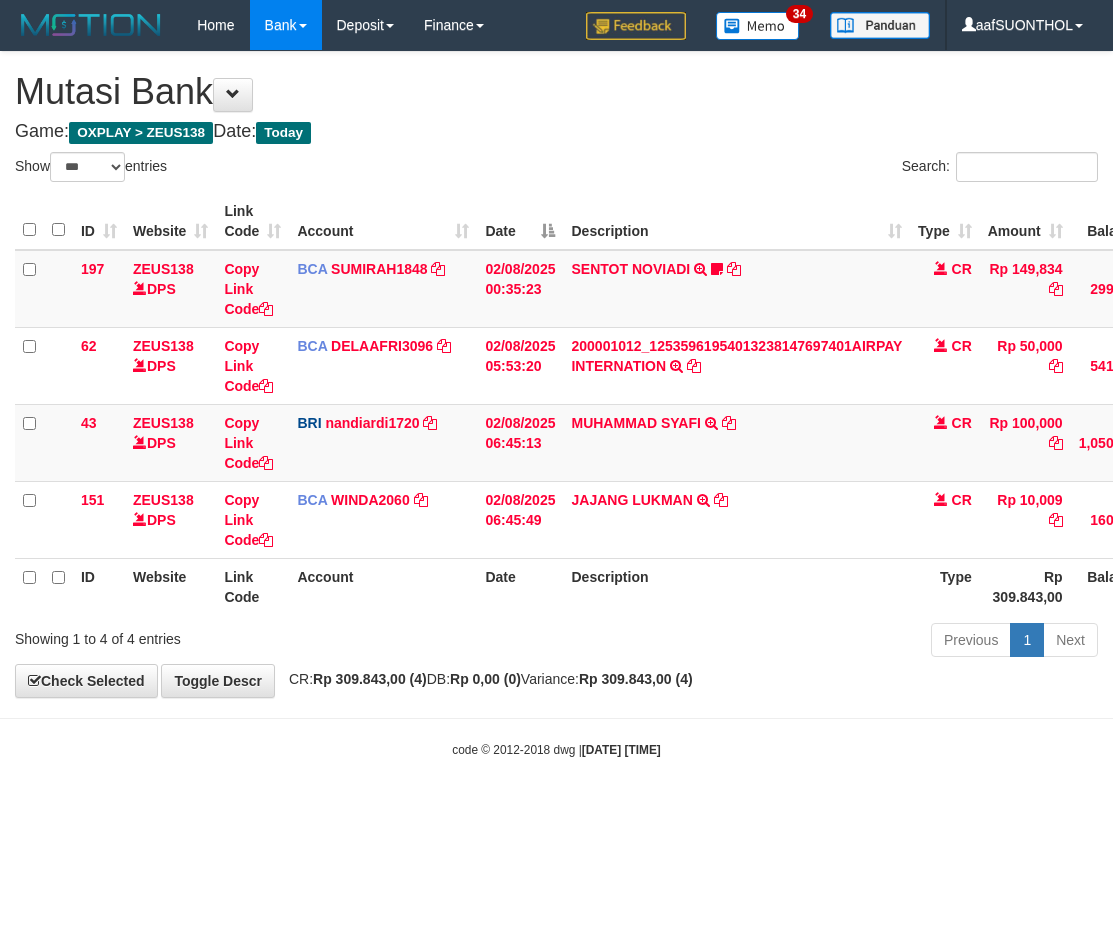 scroll, scrollTop: 0, scrollLeft: 0, axis: both 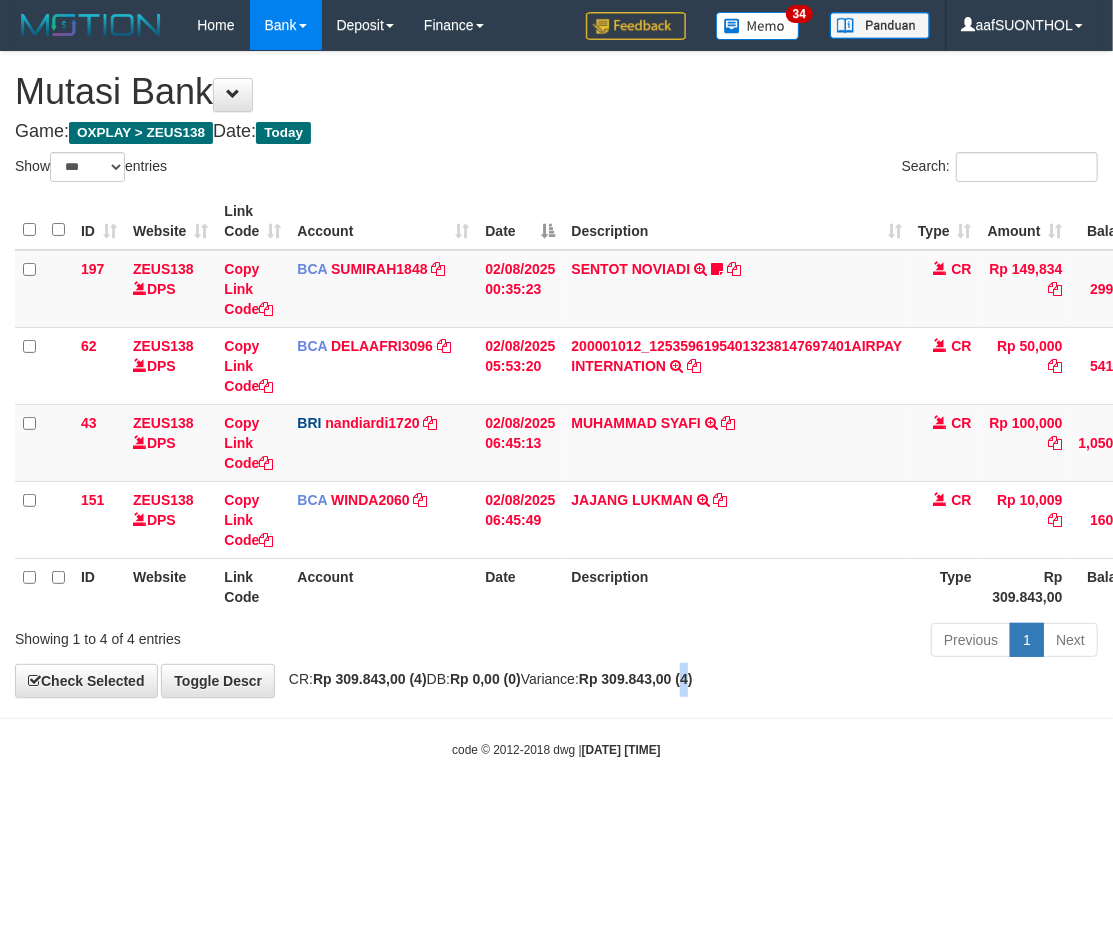 click on "Rp 309.843,00 (4)" at bounding box center (636, 679) 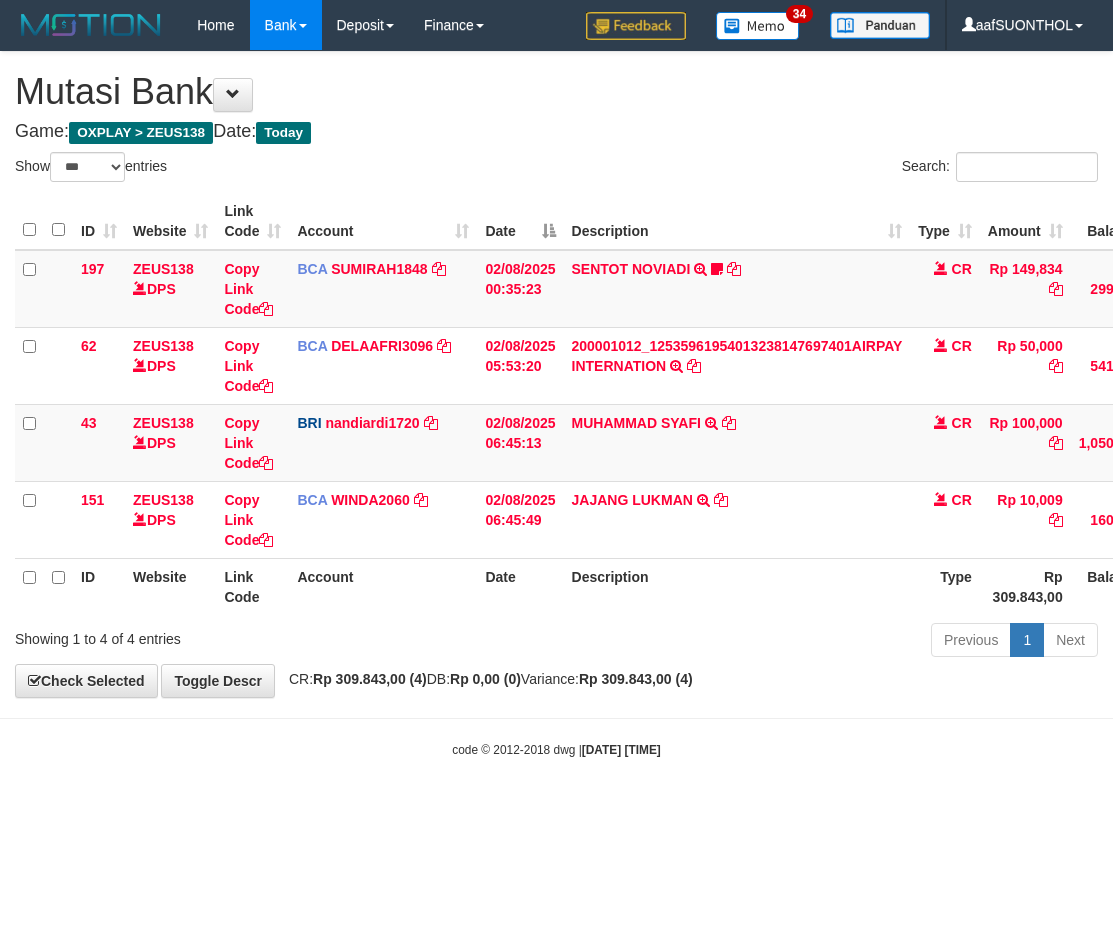 select on "***" 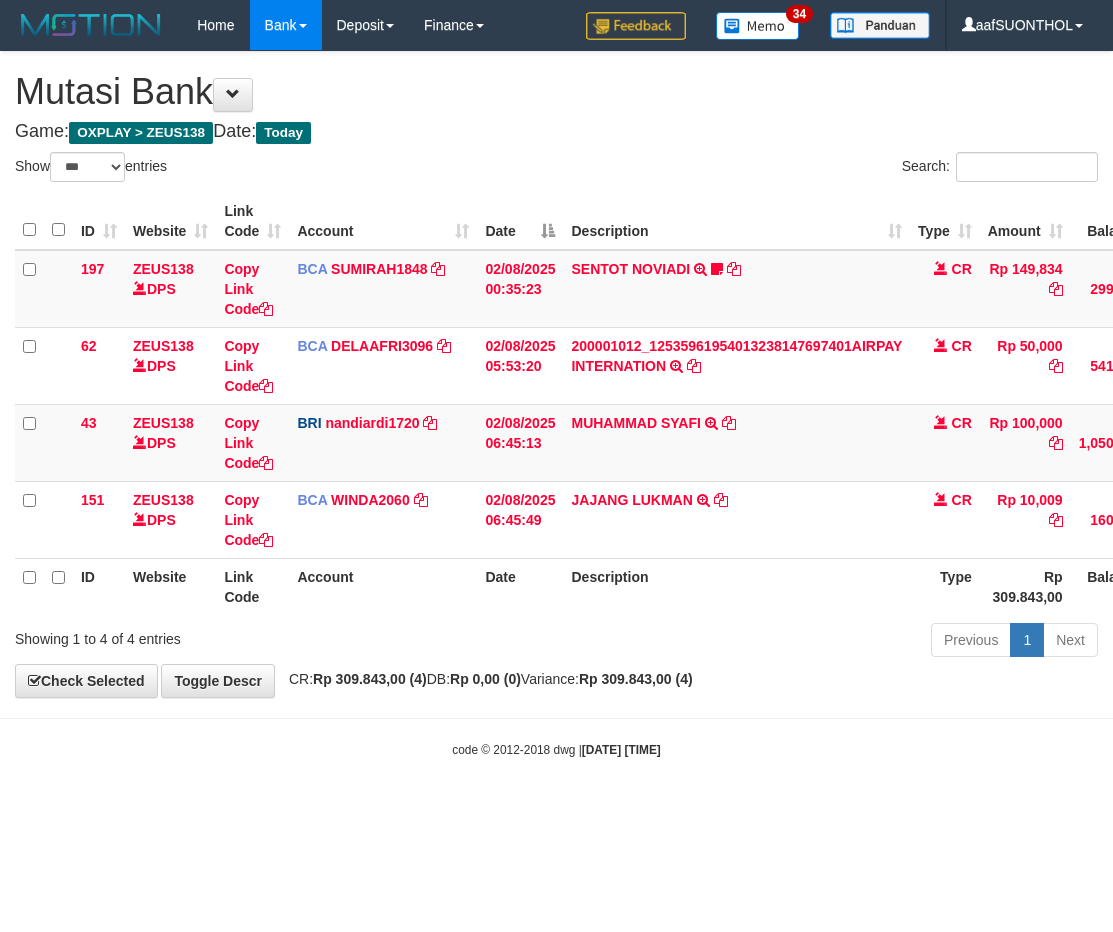 scroll, scrollTop: 0, scrollLeft: 0, axis: both 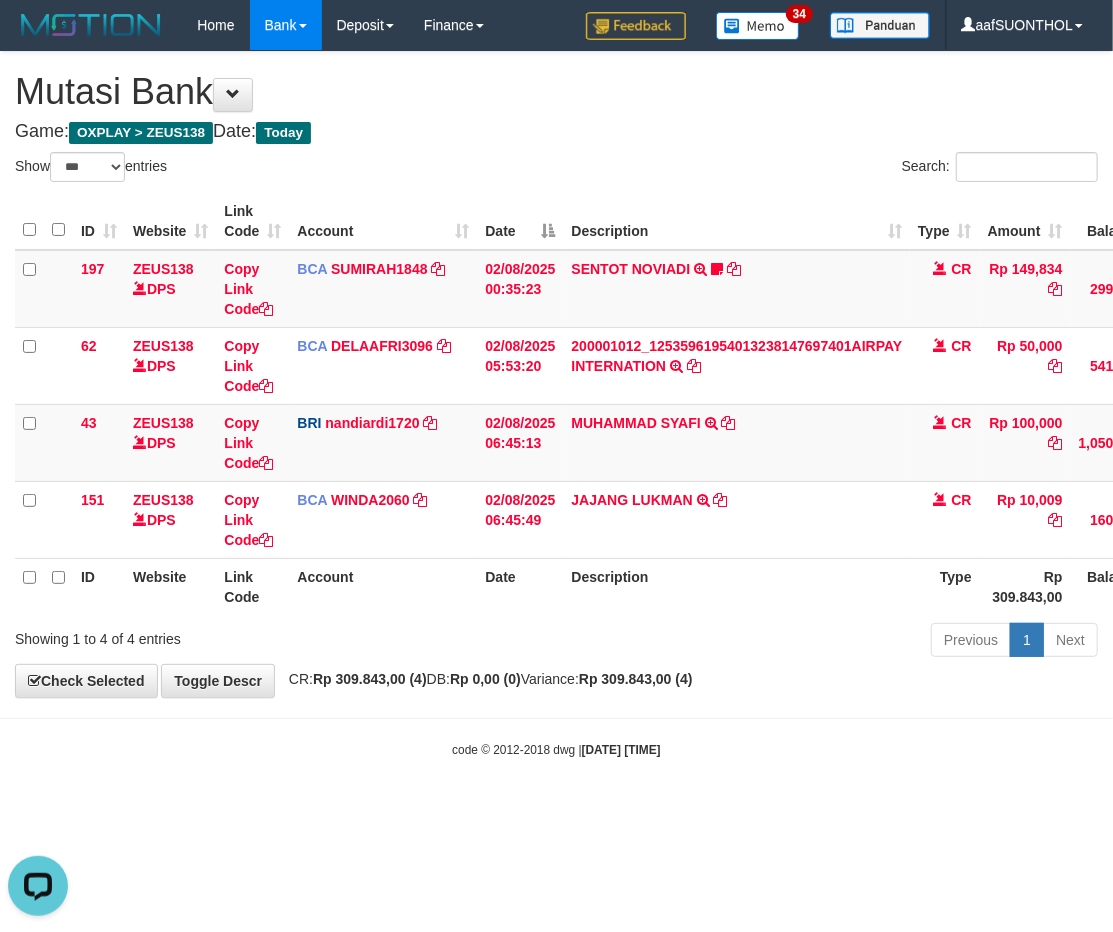 click on "Toggle navigation
Home
Bank
Account List
Load
By Website
Group
[OXPLAY]													ZEUS138
By Load Group (DPS)" at bounding box center [556, 404] 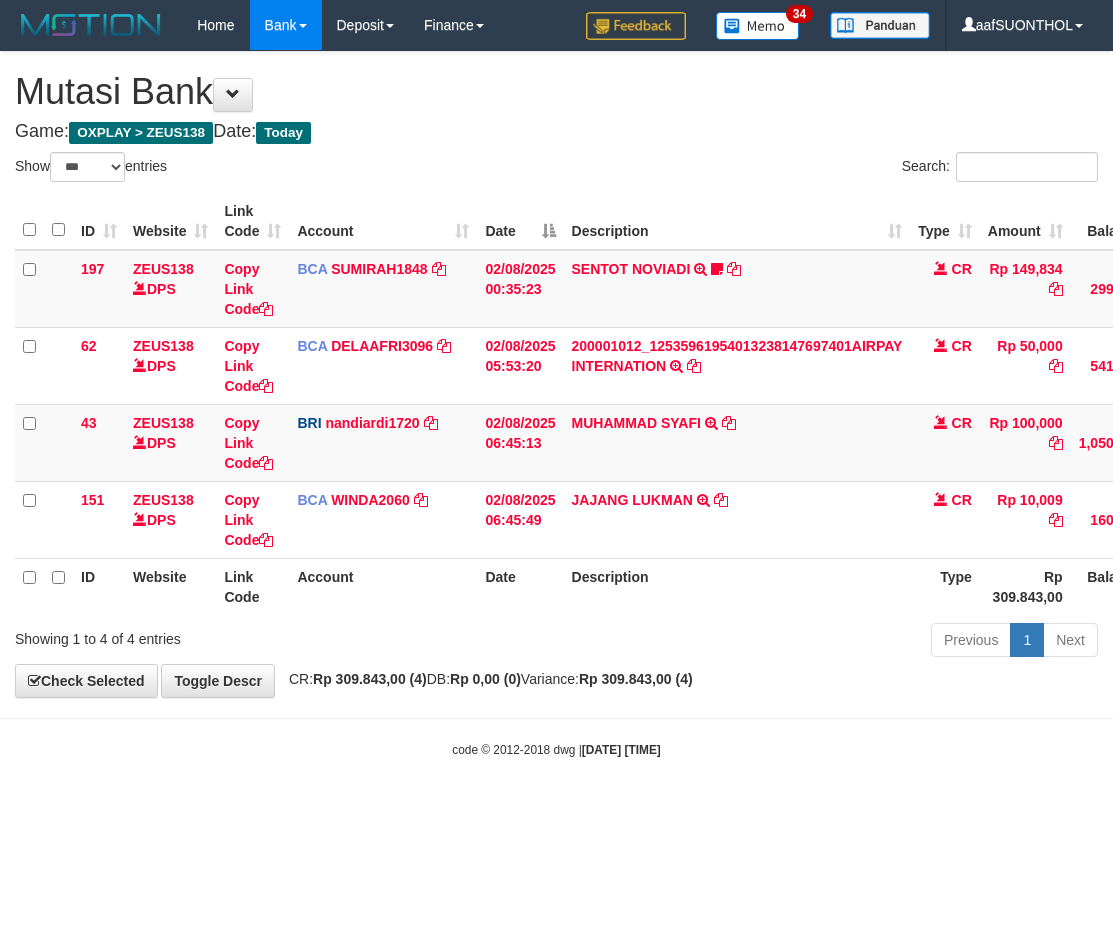 select on "***" 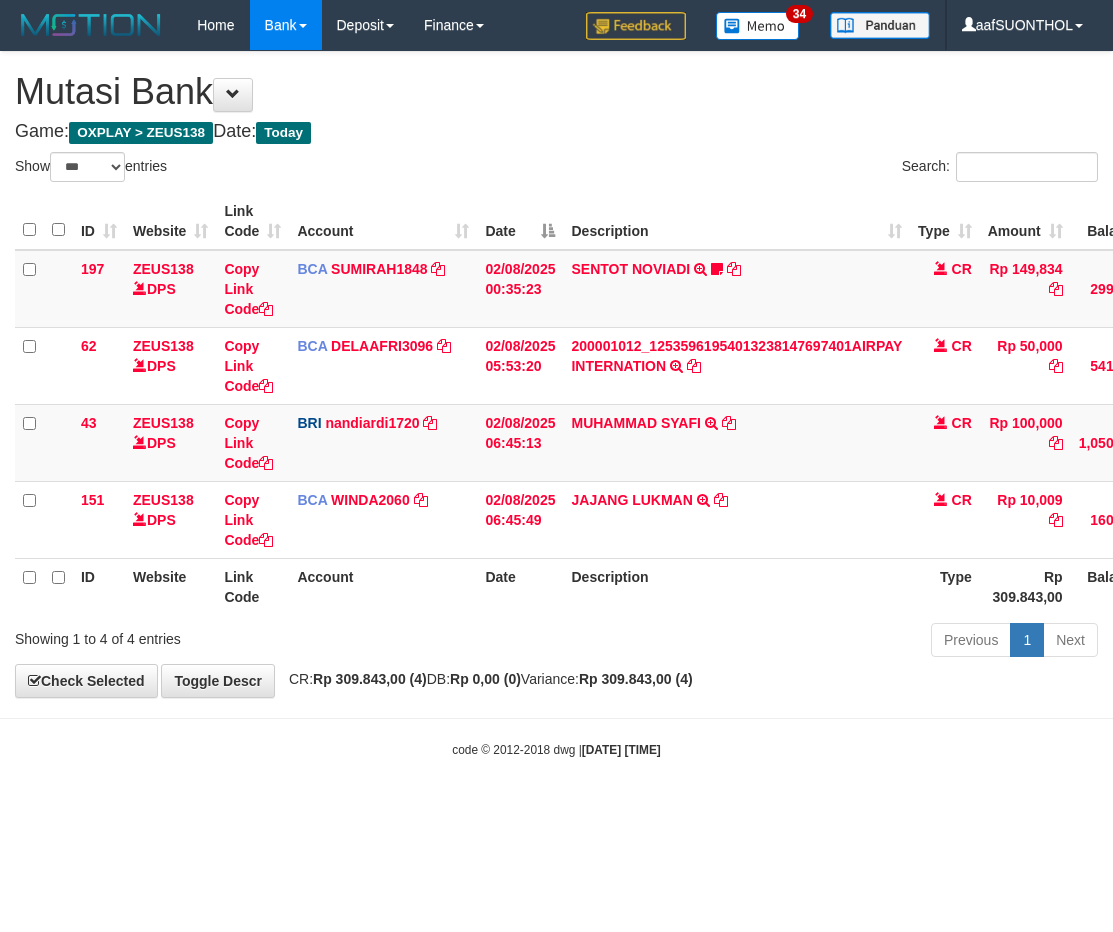 scroll, scrollTop: 0, scrollLeft: 0, axis: both 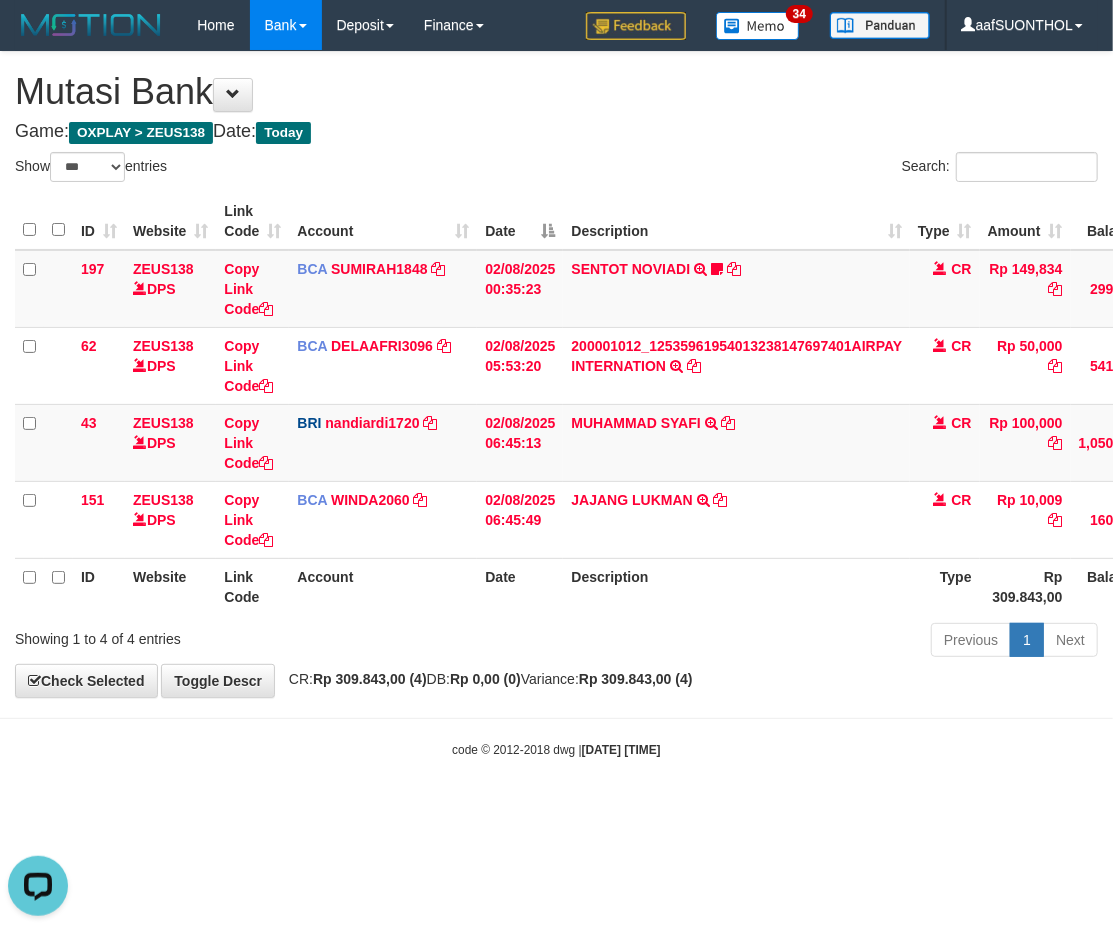 drag, startPoint x: 837, startPoint y: 735, endPoint x: 822, endPoint y: 733, distance: 15.132746 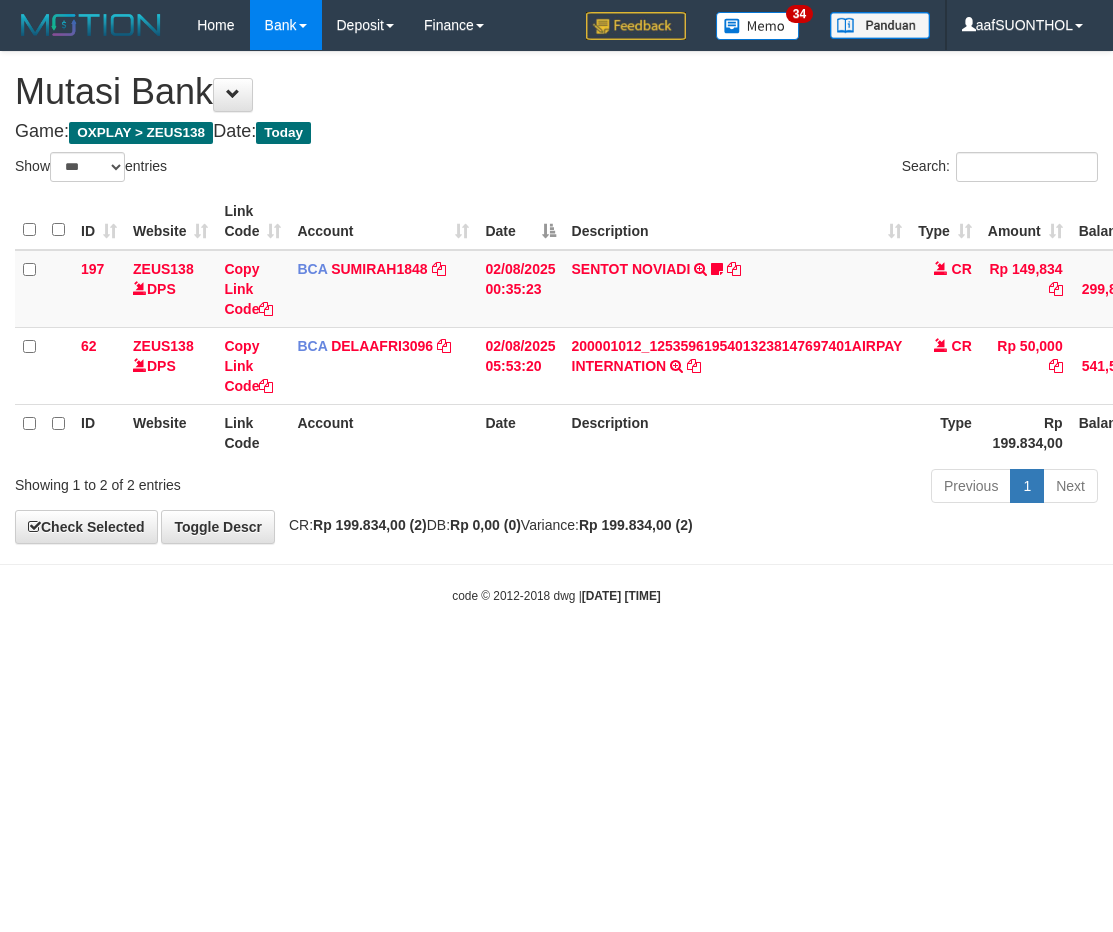 select on "***" 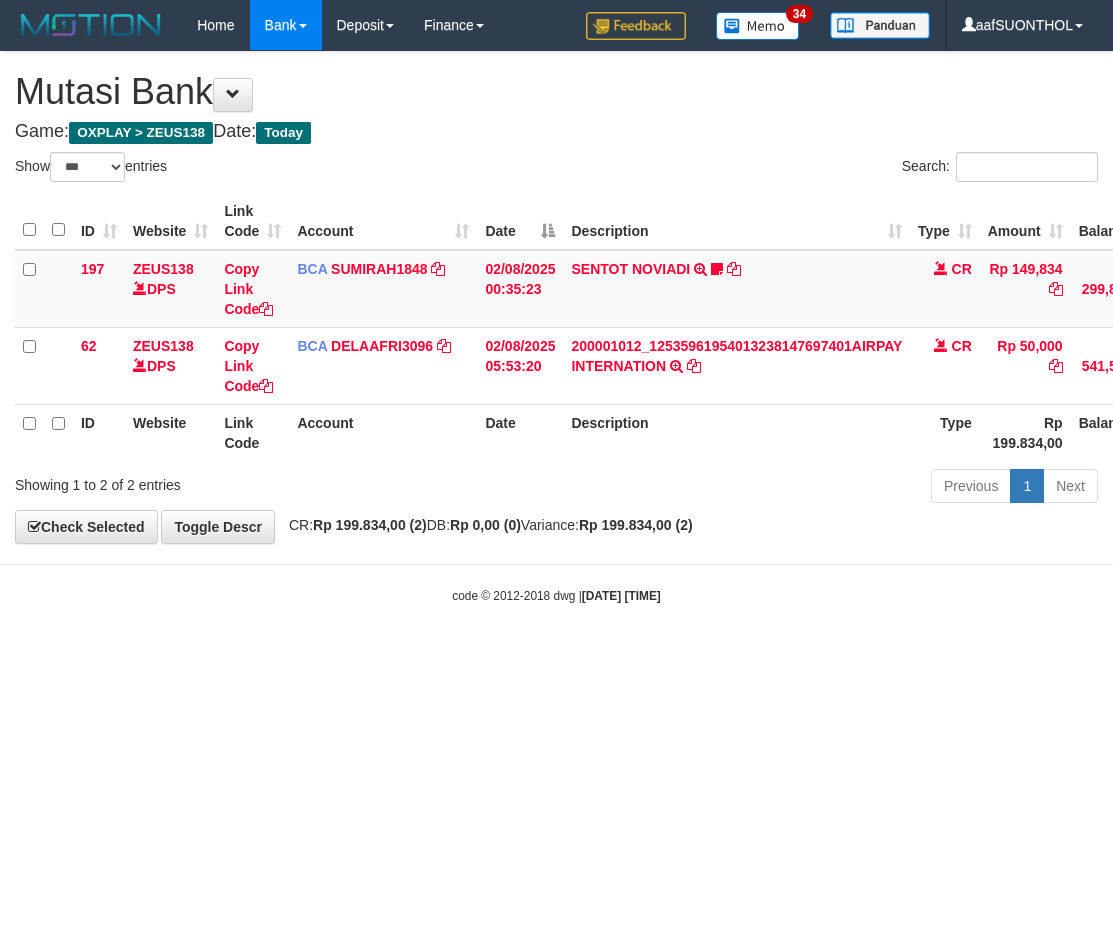 scroll, scrollTop: 0, scrollLeft: 0, axis: both 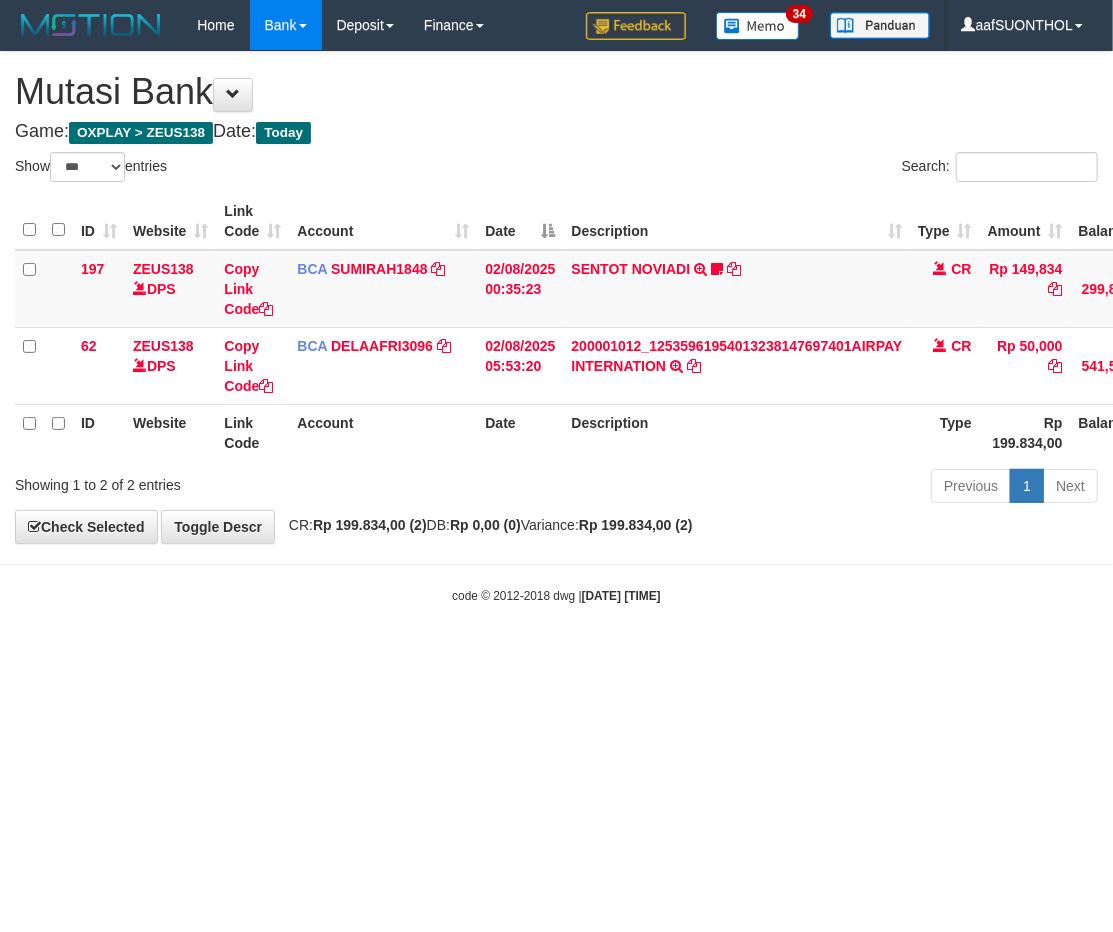 drag, startPoint x: 575, startPoint y: 584, endPoint x: 588, endPoint y: 585, distance: 13.038404 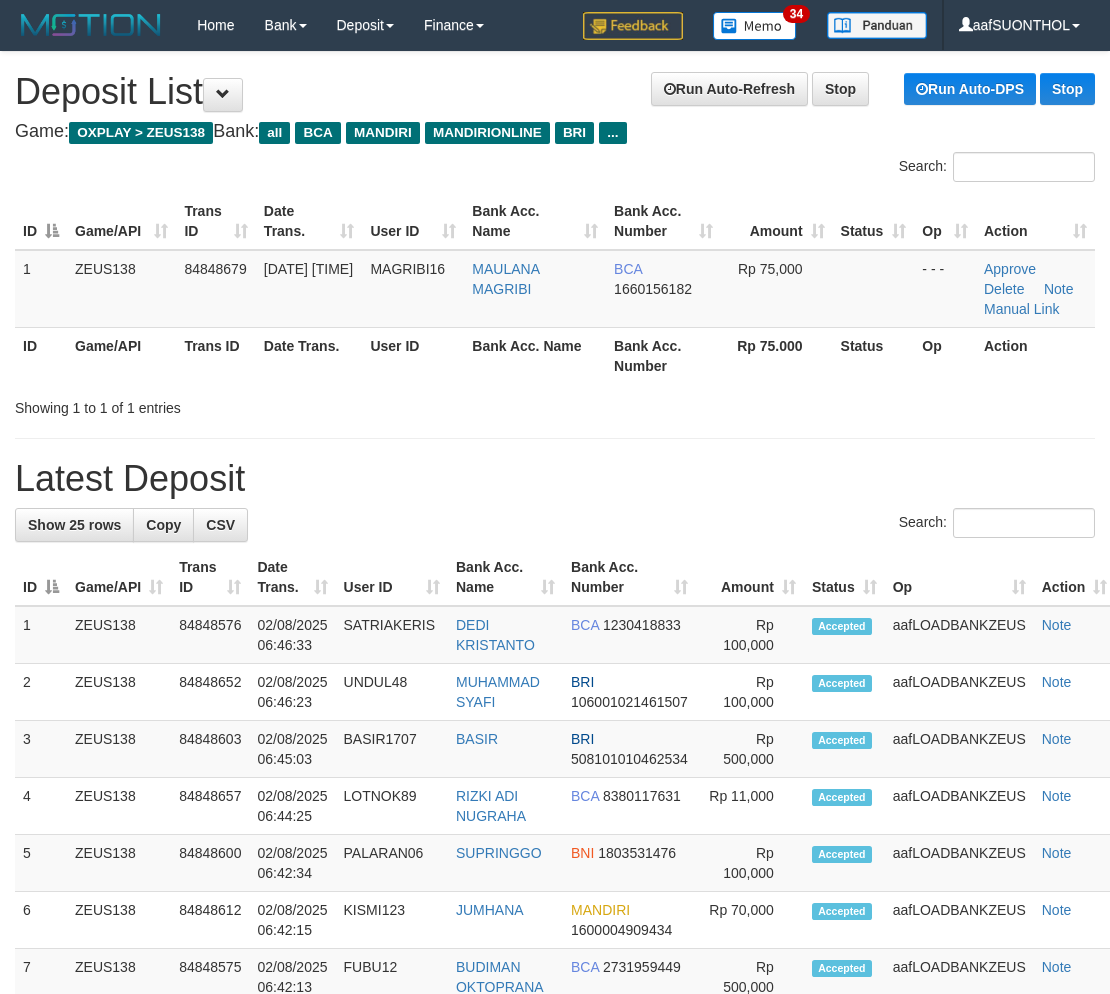 scroll, scrollTop: 0, scrollLeft: 0, axis: both 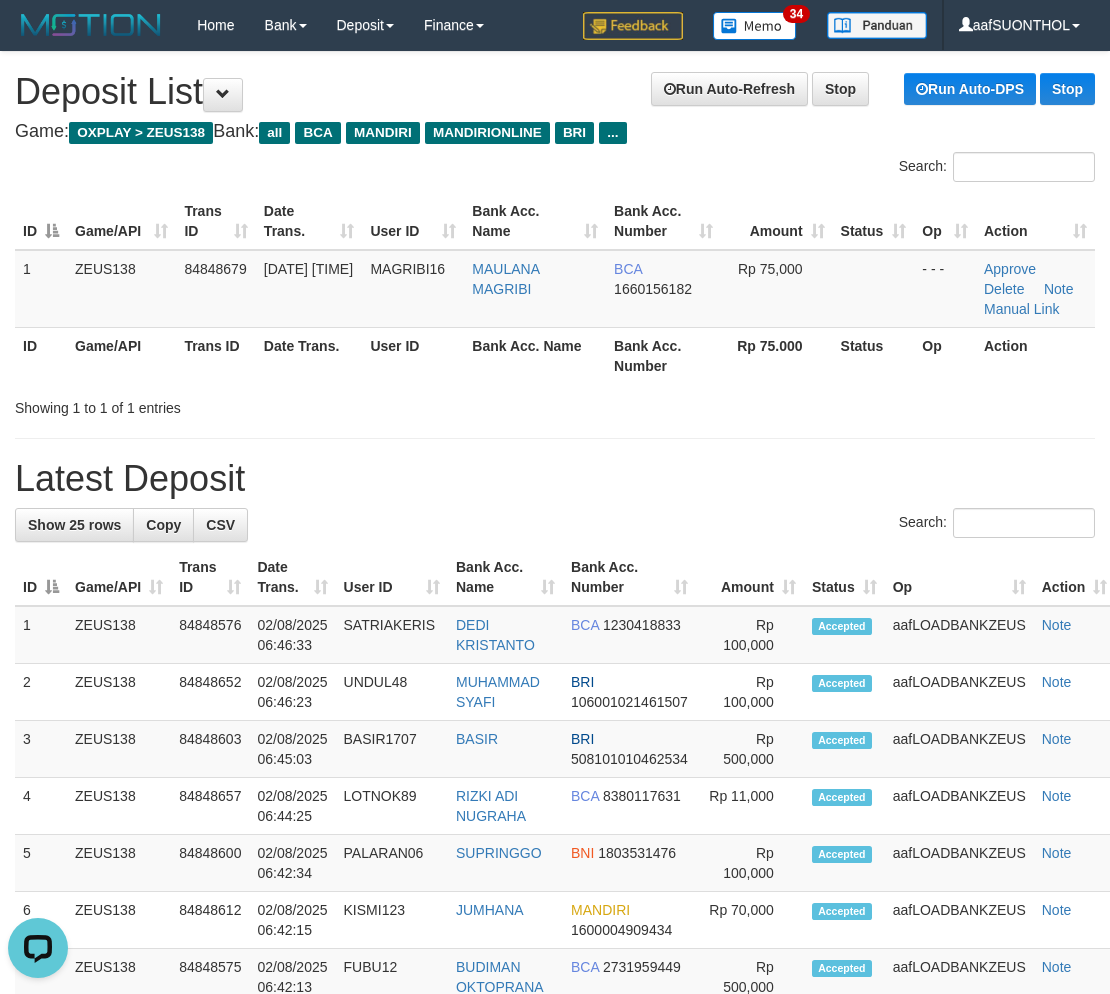 drag, startPoint x: 634, startPoint y: 531, endPoint x: 620, endPoint y: 531, distance: 14 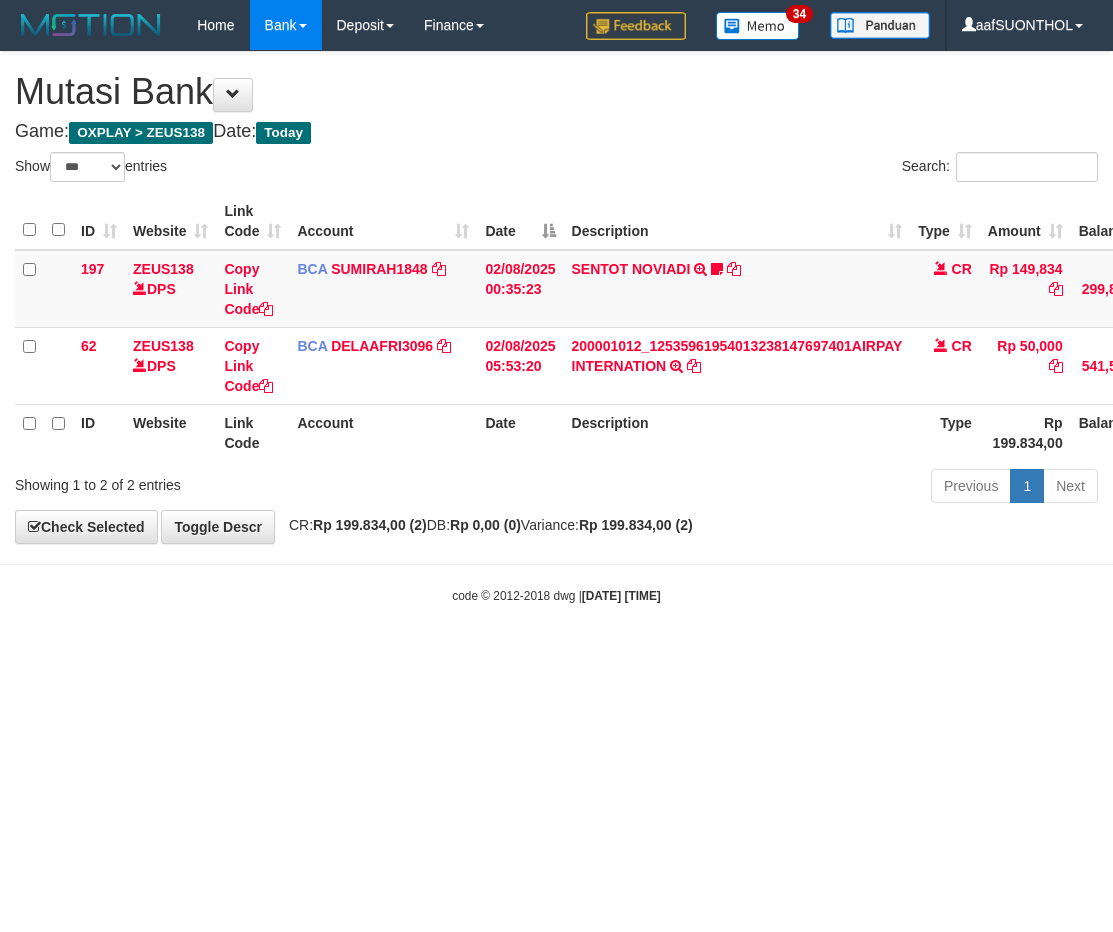 select on "***" 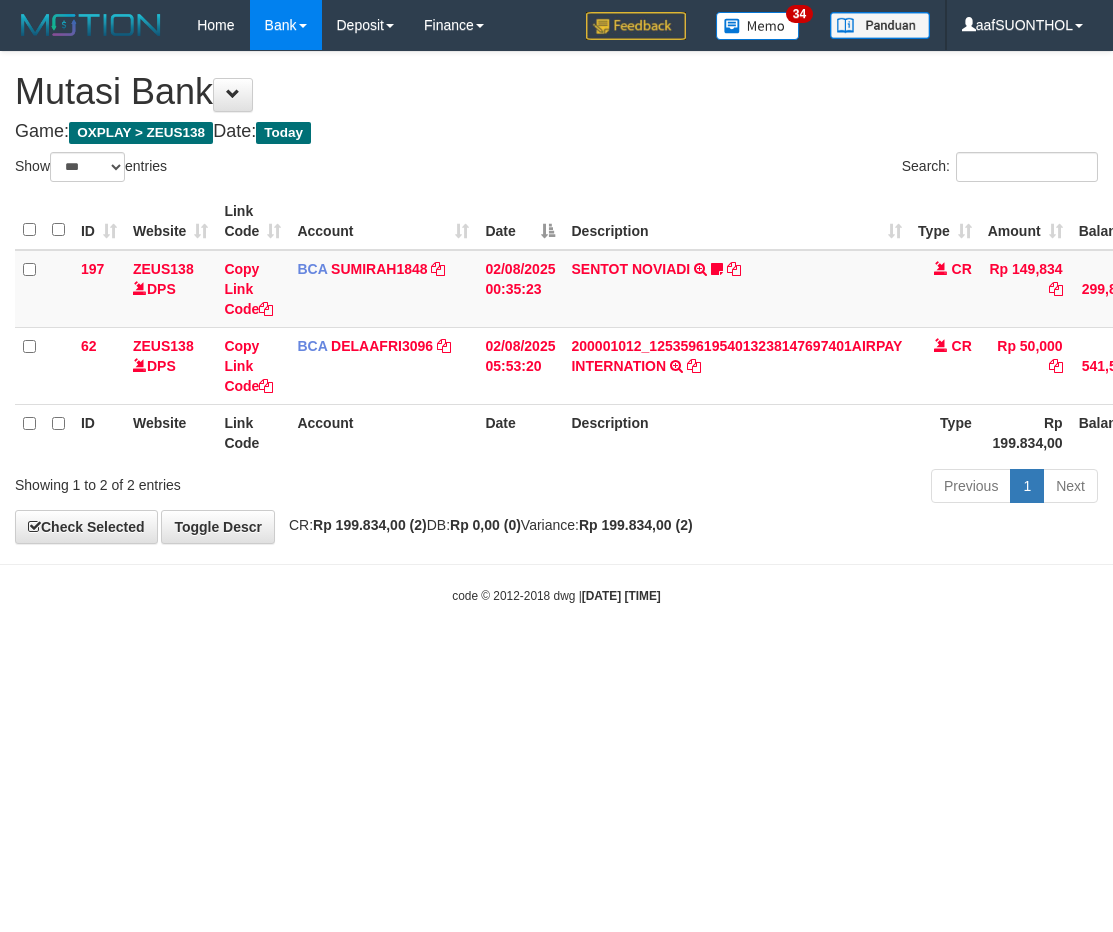 scroll, scrollTop: 0, scrollLeft: 0, axis: both 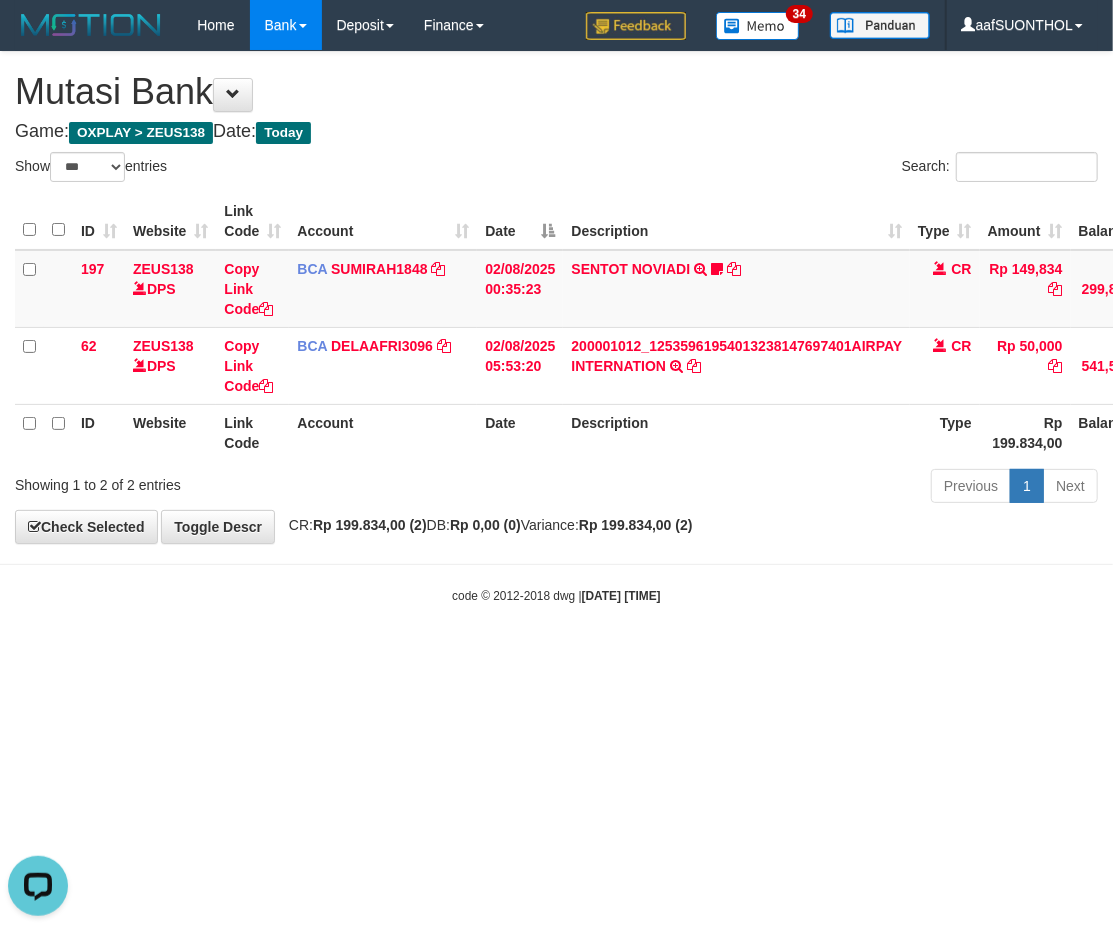click on "Toggle navigation
Home
Bank
Account List
Load
By Website
Group
[OXPLAY]													ZEUS138
By Load Group (DPS)
Sync" at bounding box center (556, 327) 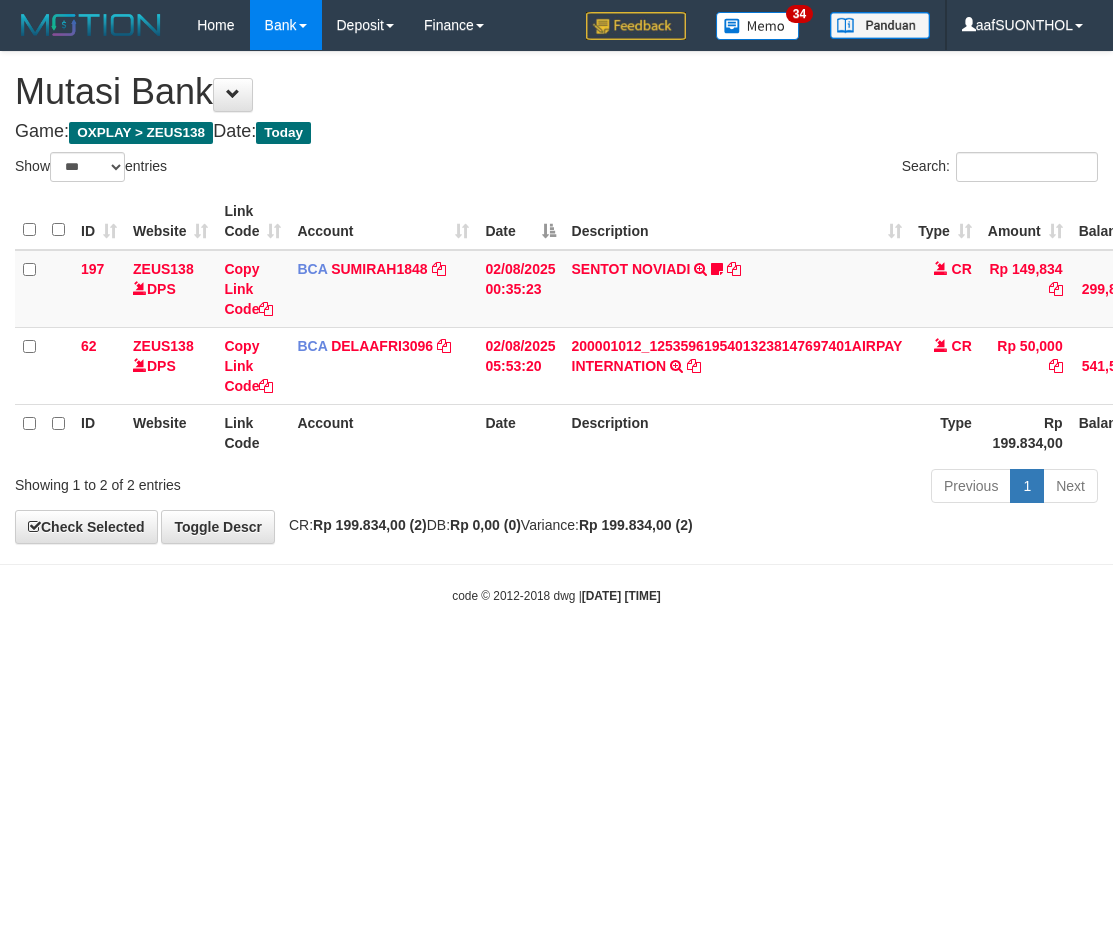 select on "***" 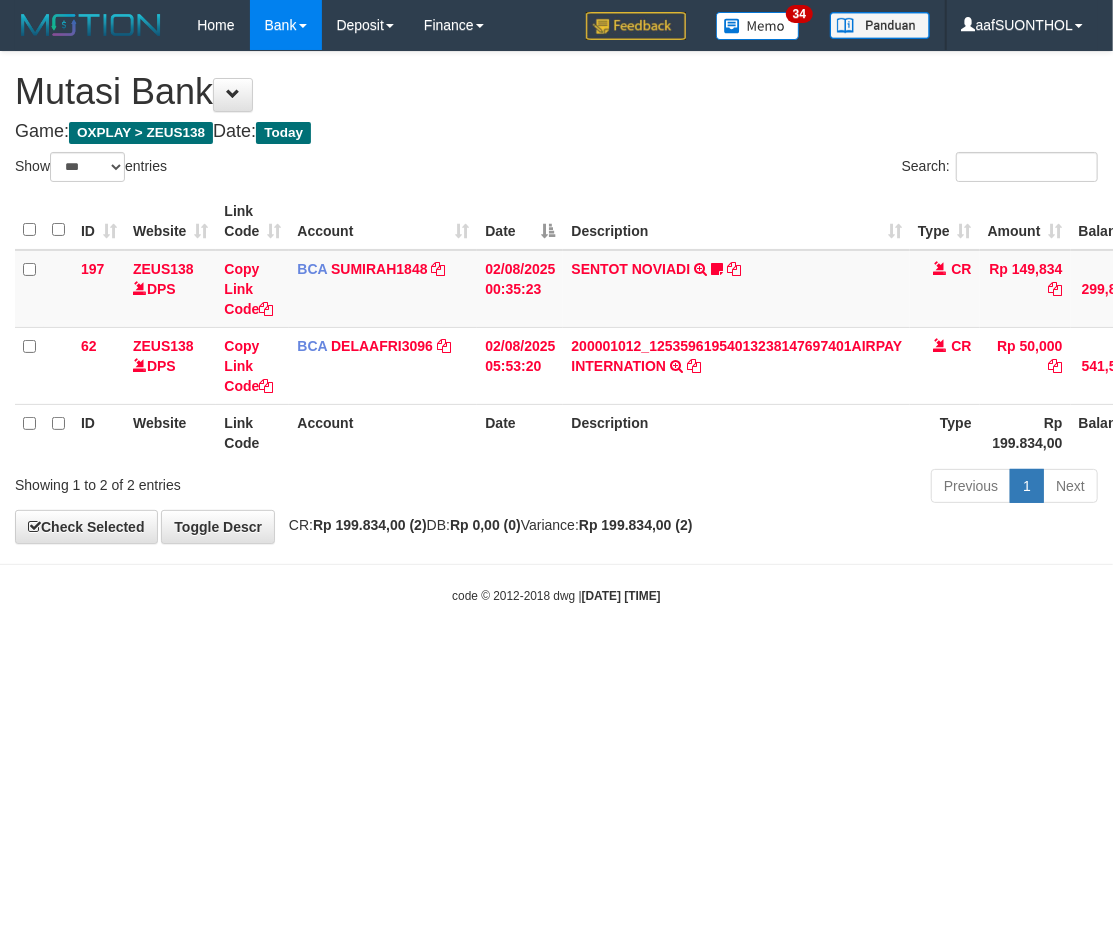 drag, startPoint x: 754, startPoint y: 658, endPoint x: 722, endPoint y: 646, distance: 34.176014 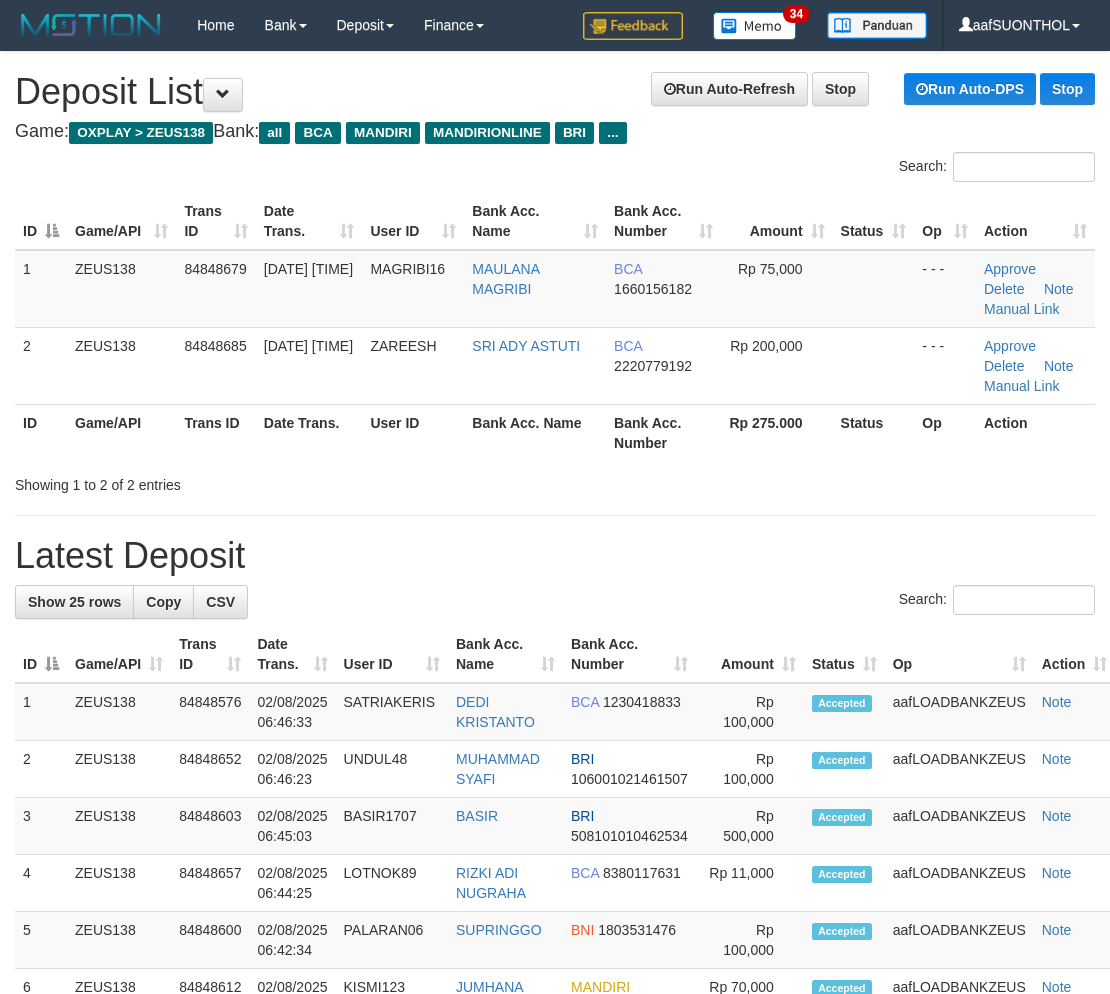 scroll, scrollTop: 0, scrollLeft: 0, axis: both 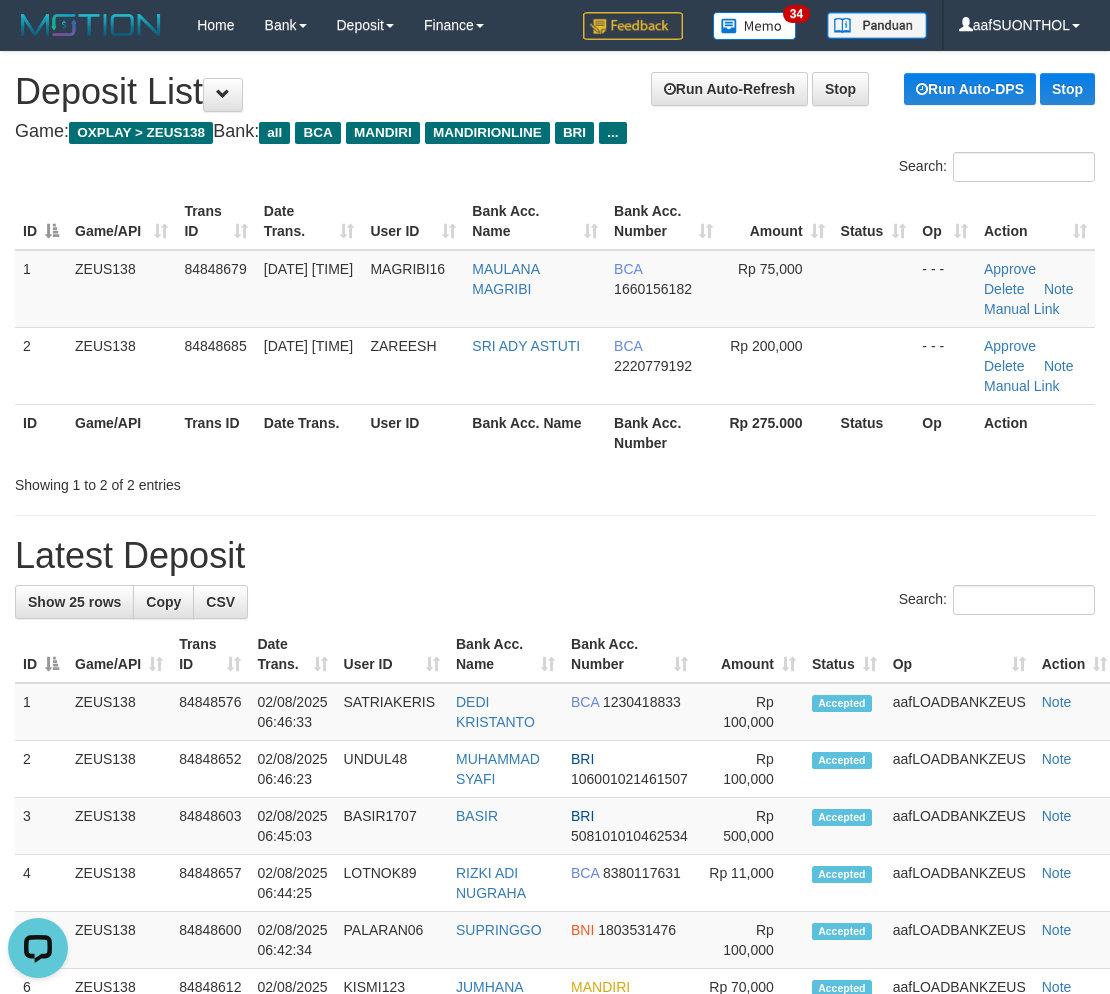click on "**********" at bounding box center (555, 1157) 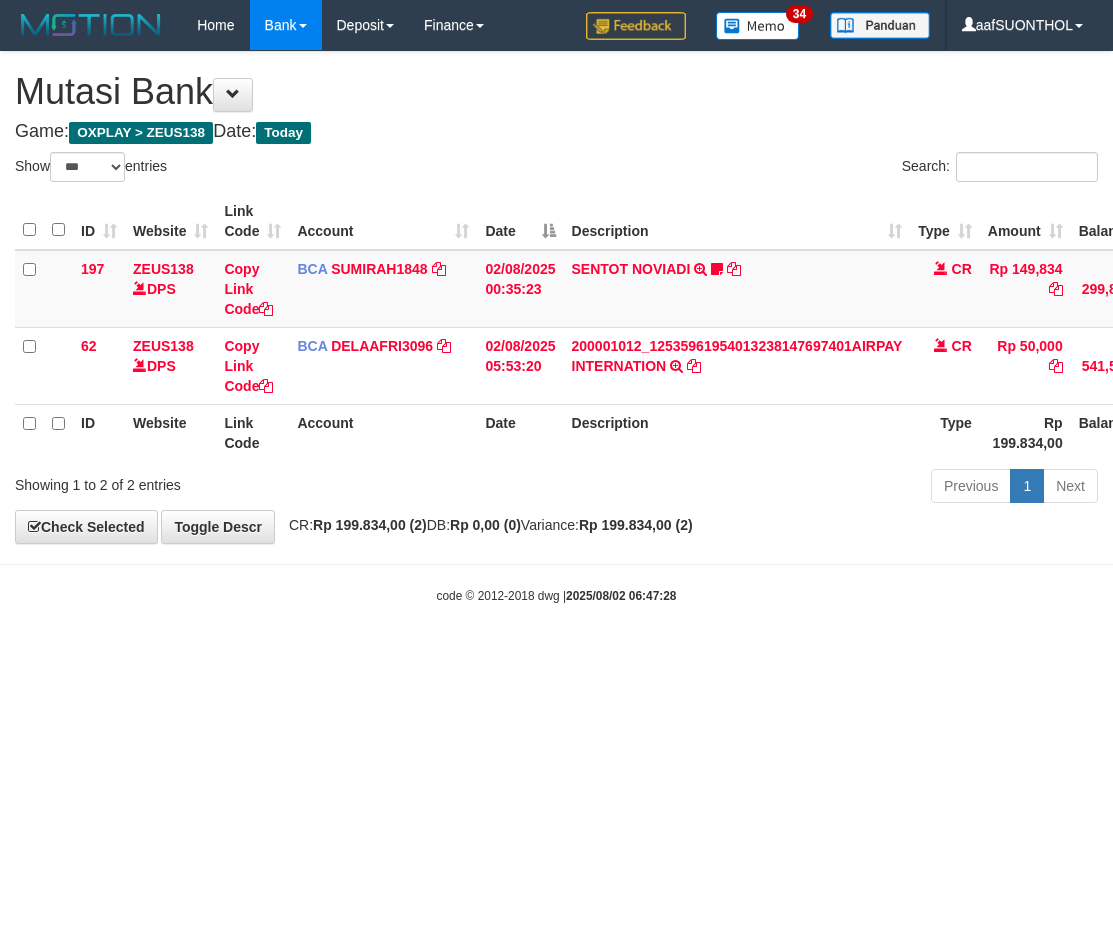 select on "***" 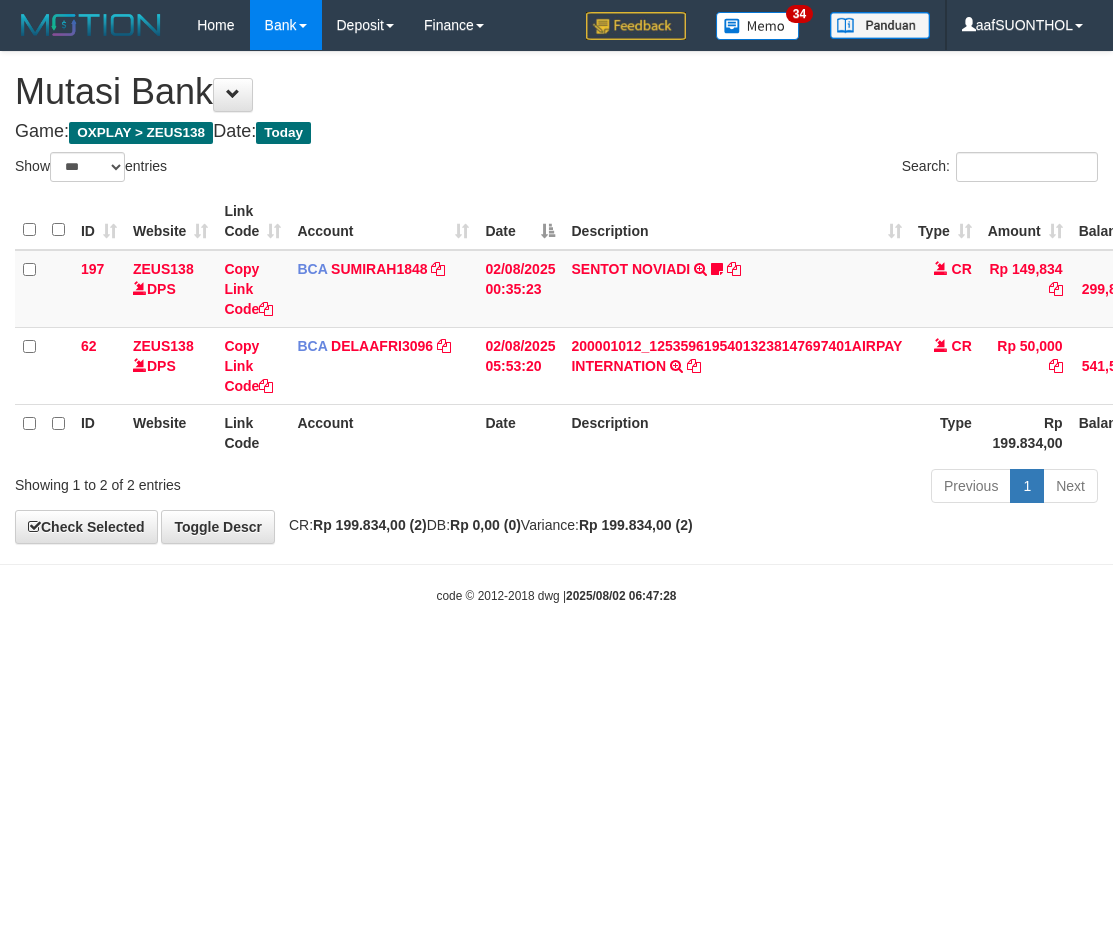 scroll, scrollTop: 0, scrollLeft: 0, axis: both 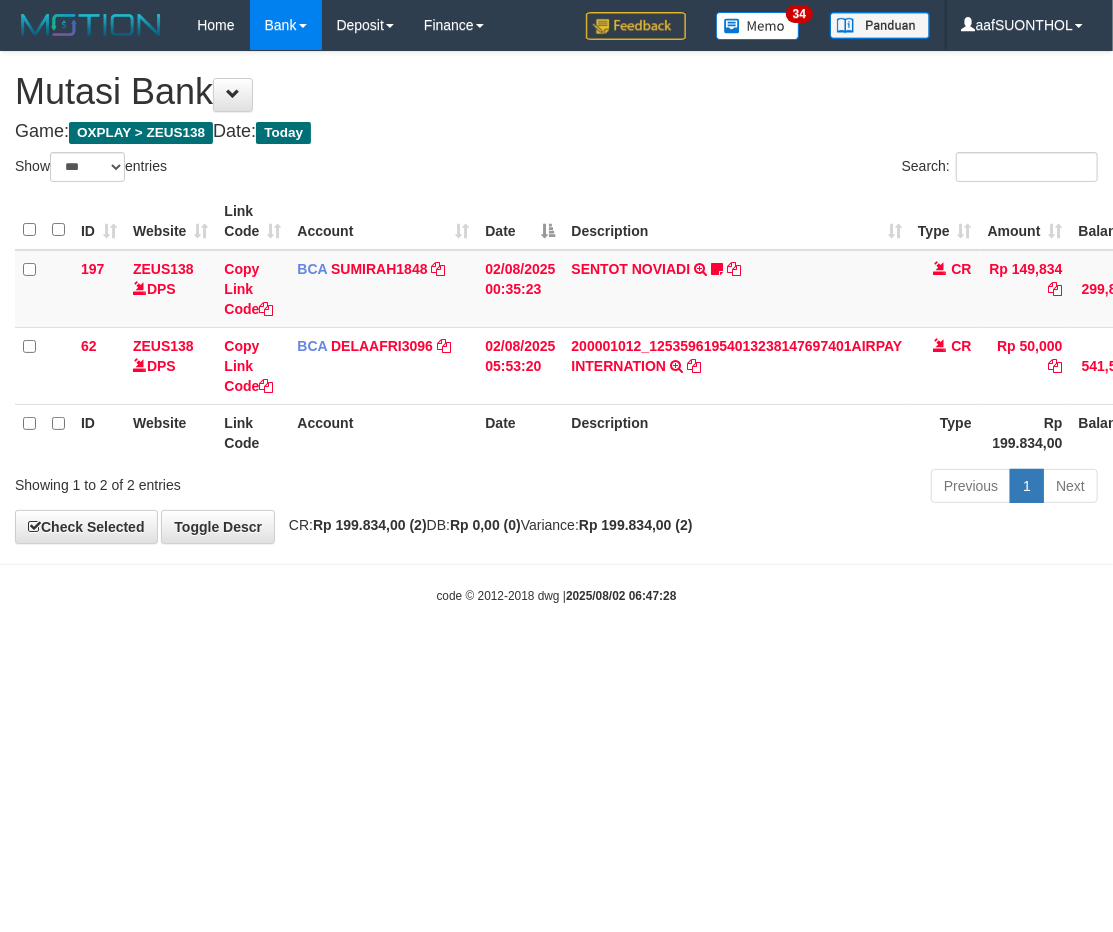 click on "Toggle navigation
Home
Bank
Account List
Load
By Website
Group
[OXPLAY]													ZEUS138
By Load Group (DPS)" at bounding box center [556, 327] 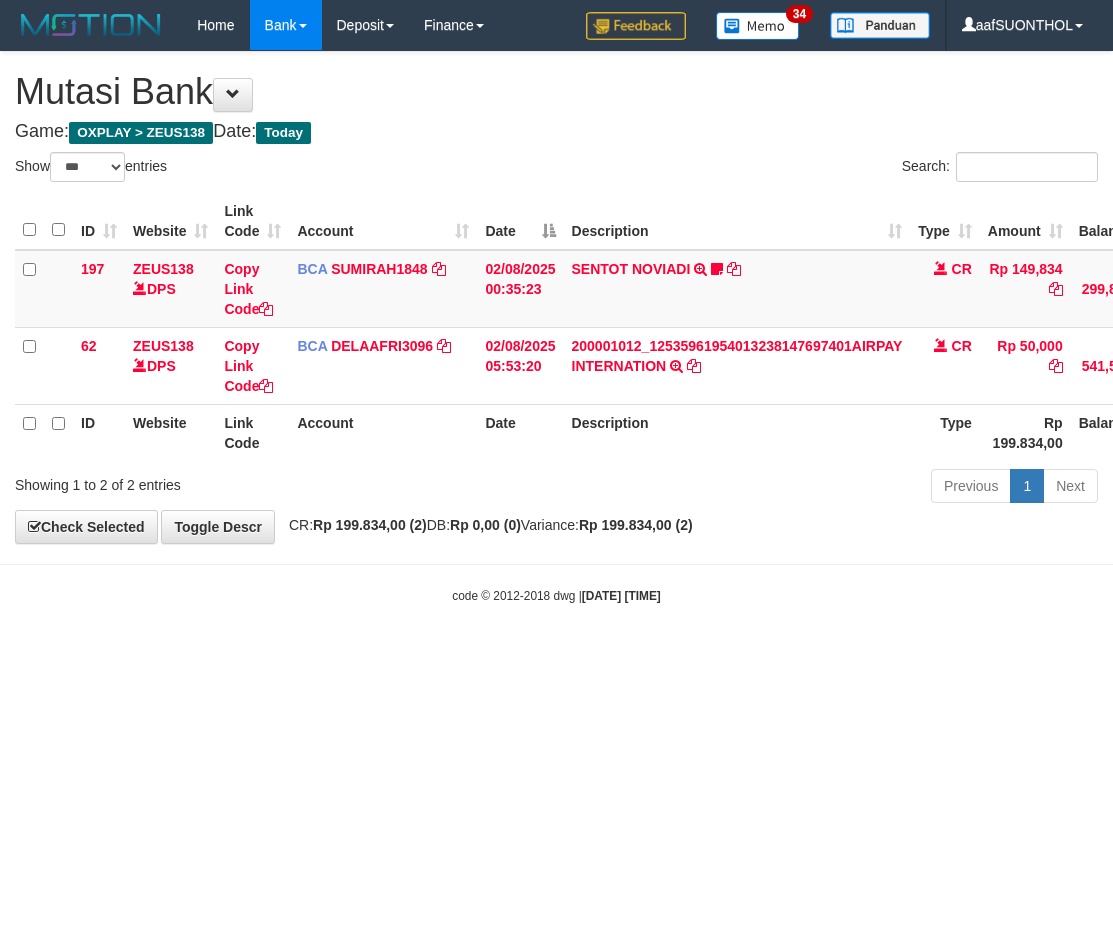select on "***" 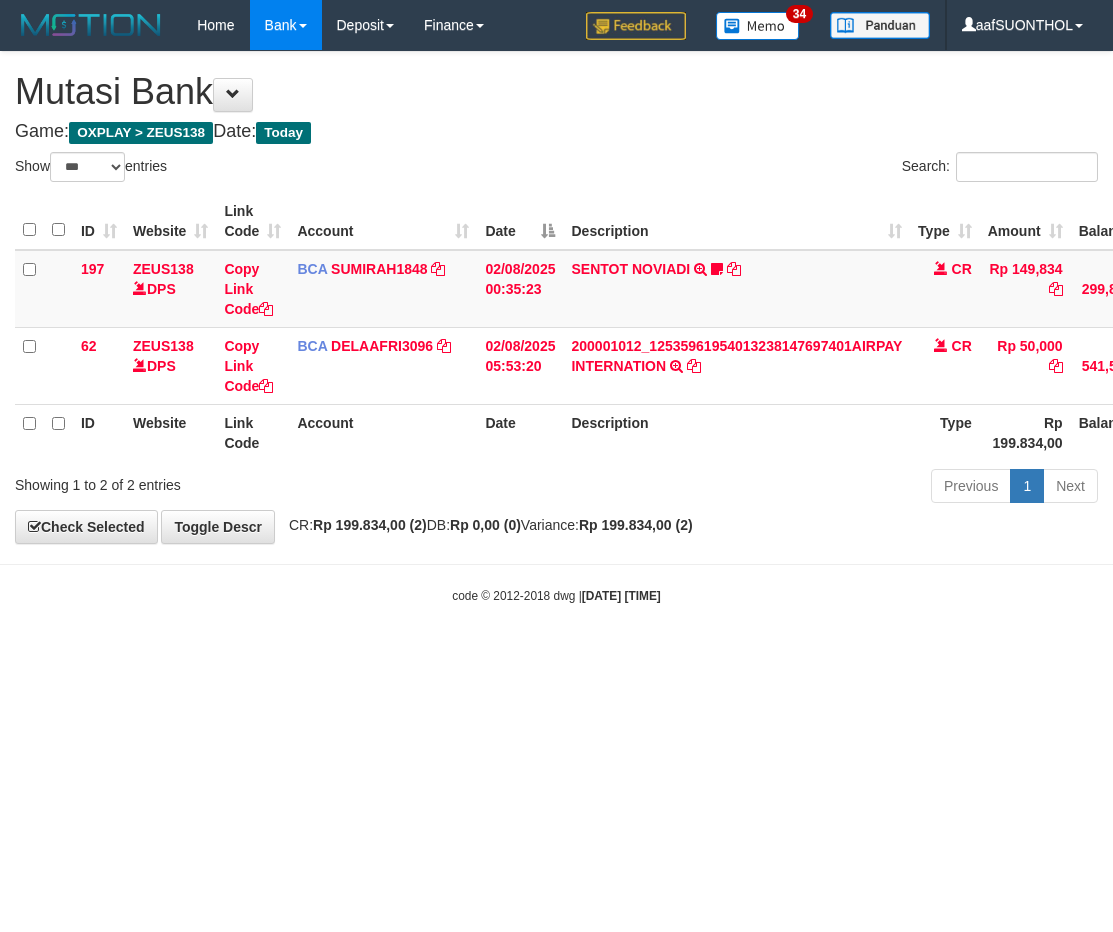 scroll, scrollTop: 0, scrollLeft: 0, axis: both 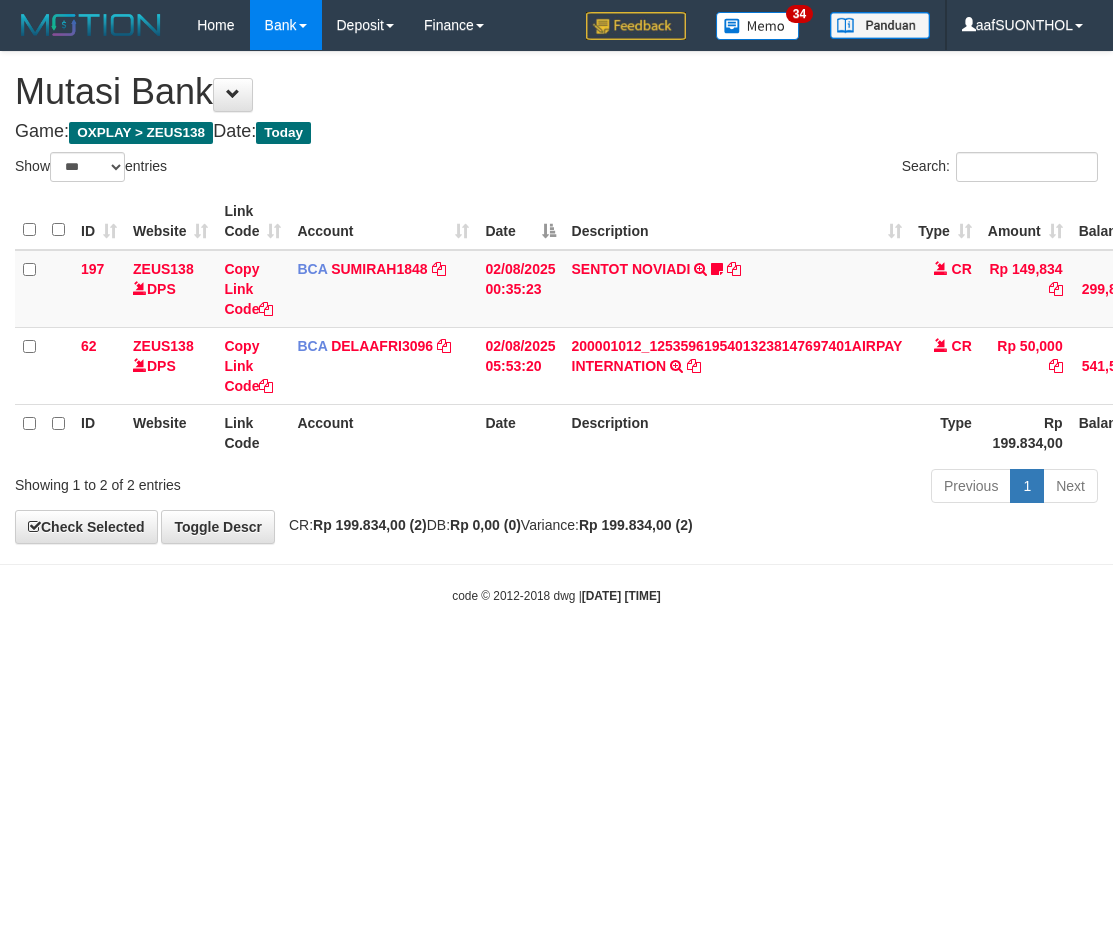 select on "***" 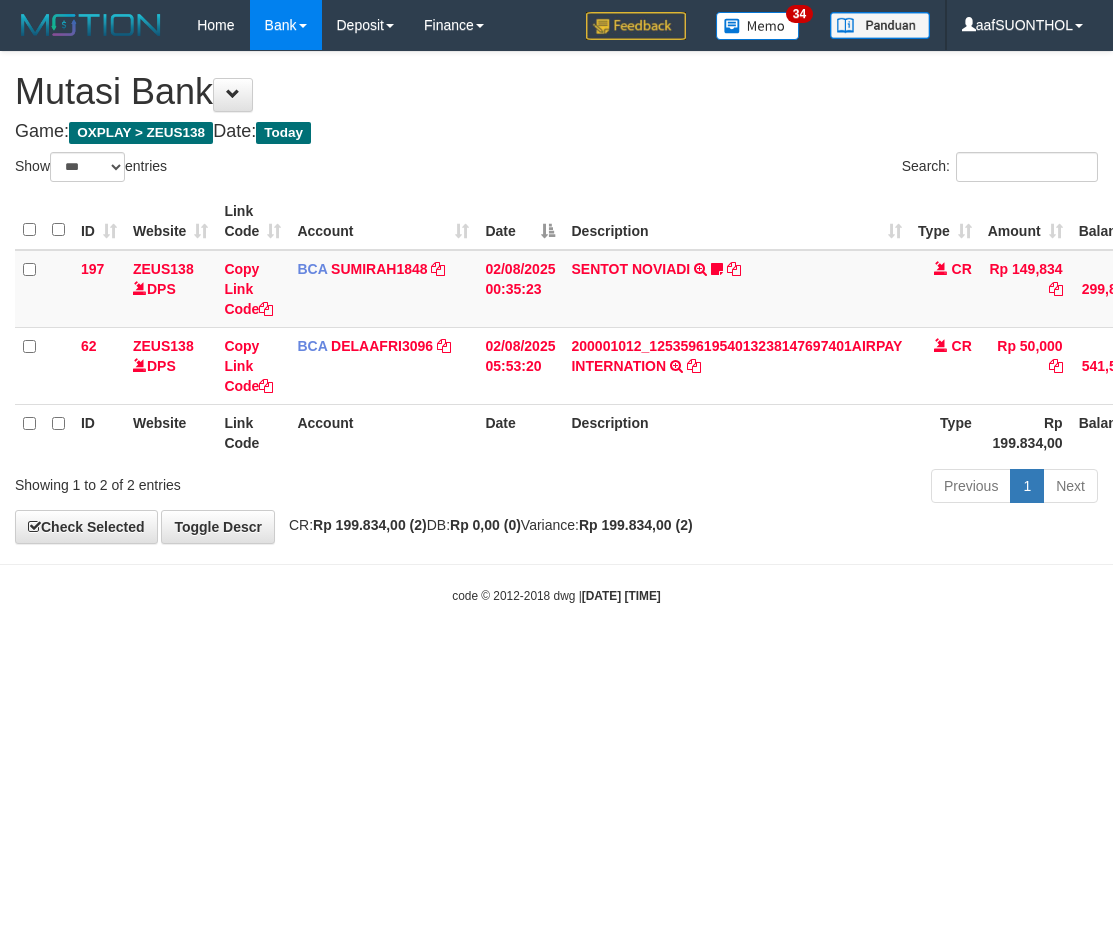 scroll, scrollTop: 0, scrollLeft: 0, axis: both 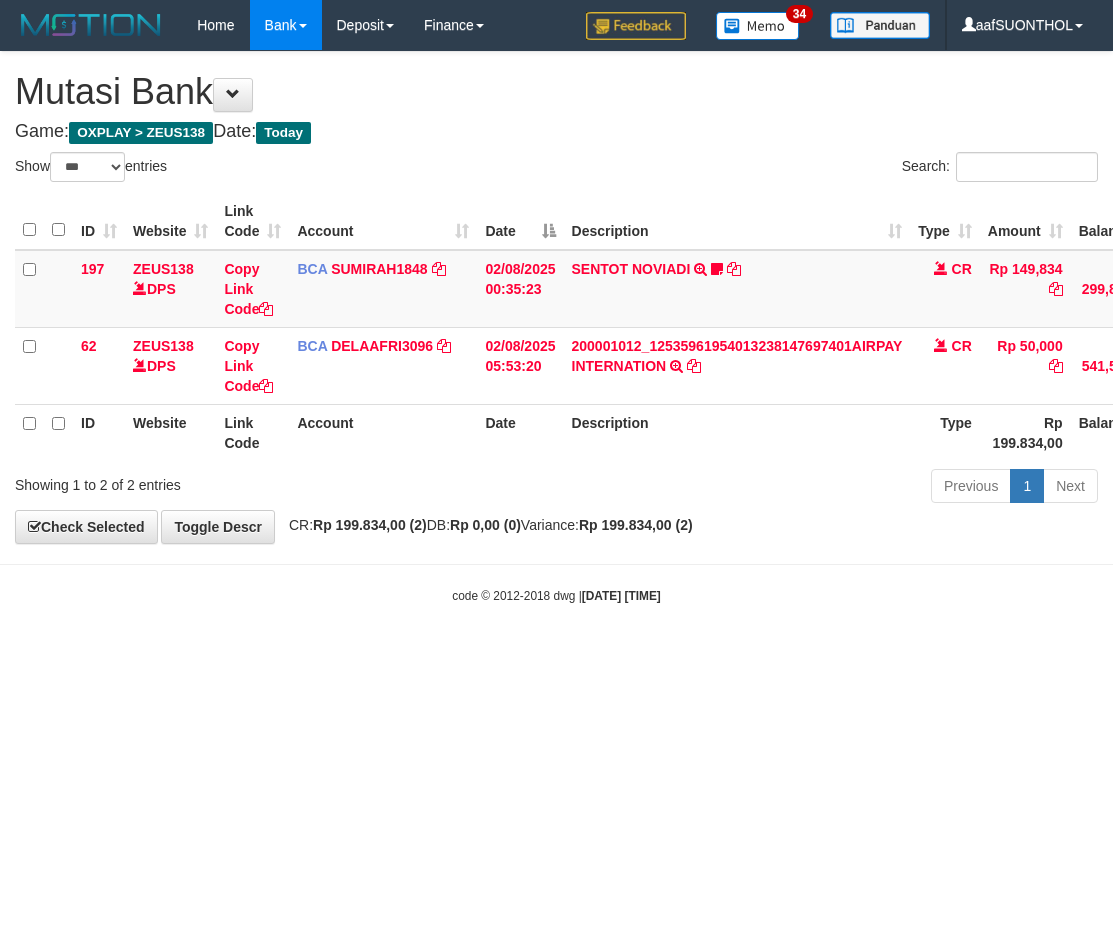 select on "***" 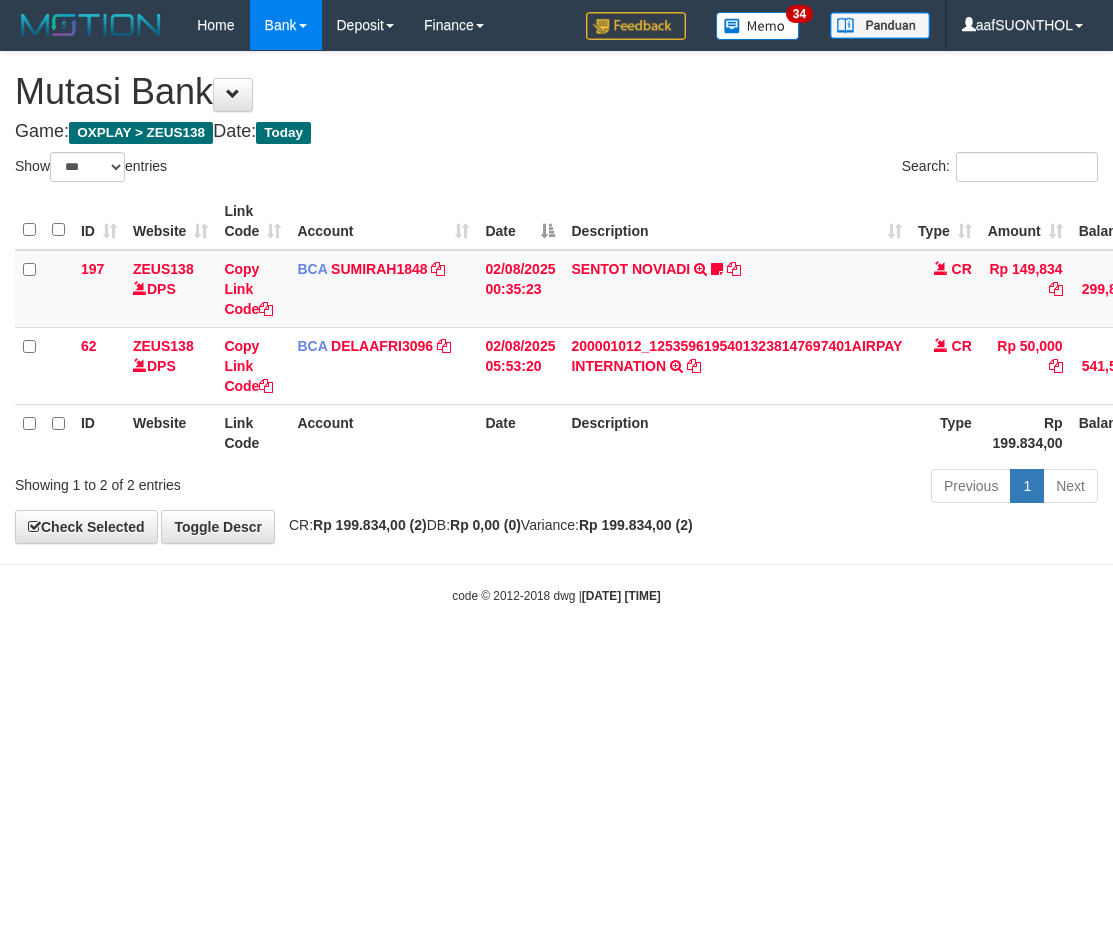 scroll, scrollTop: 0, scrollLeft: 0, axis: both 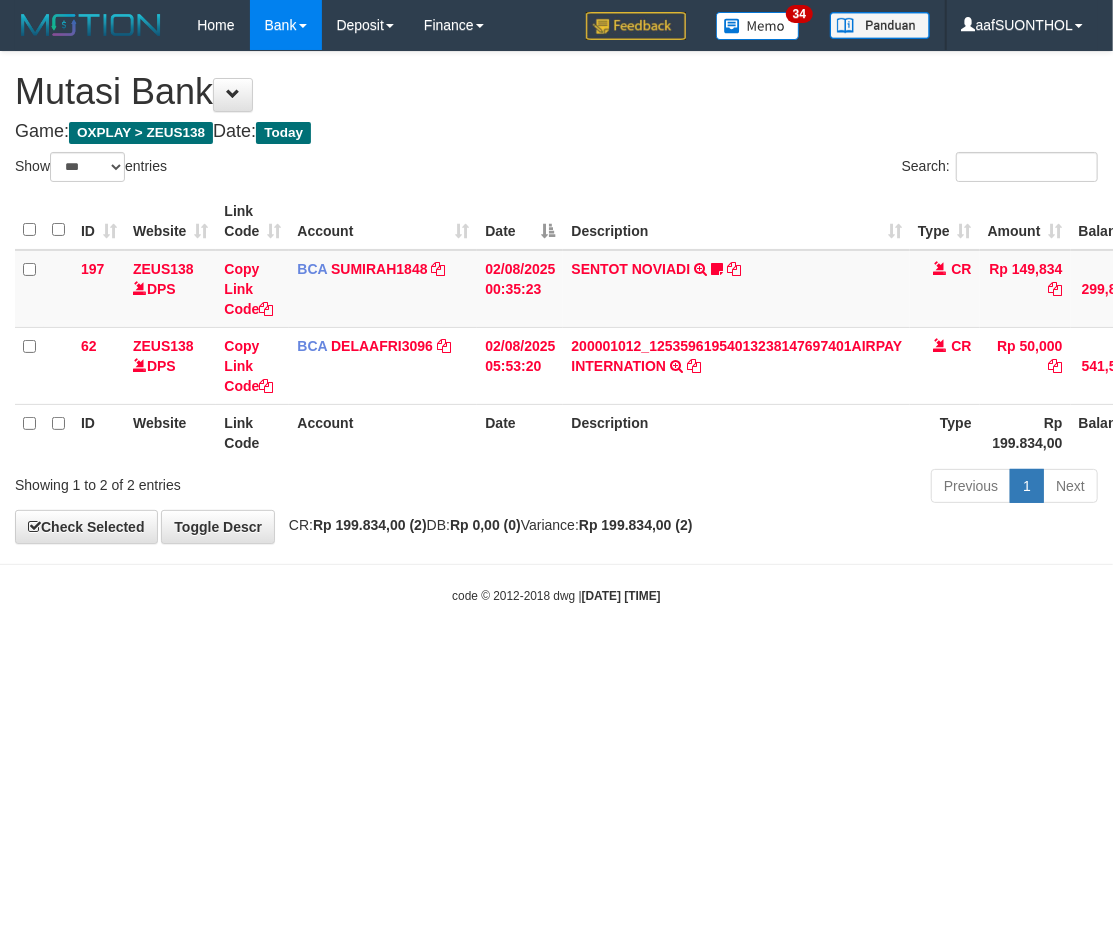 drag, startPoint x: 746, startPoint y: 666, endPoint x: 736, endPoint y: 662, distance: 10.770329 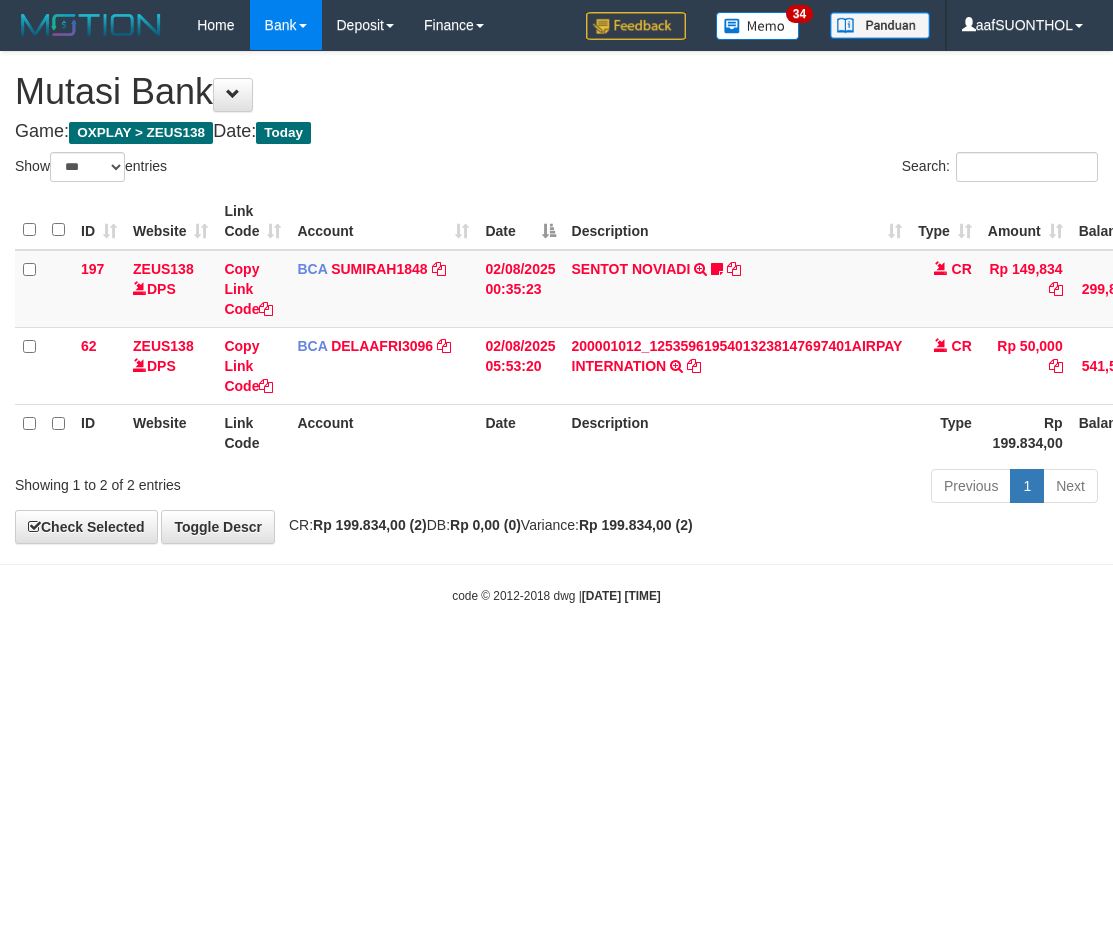 select on "***" 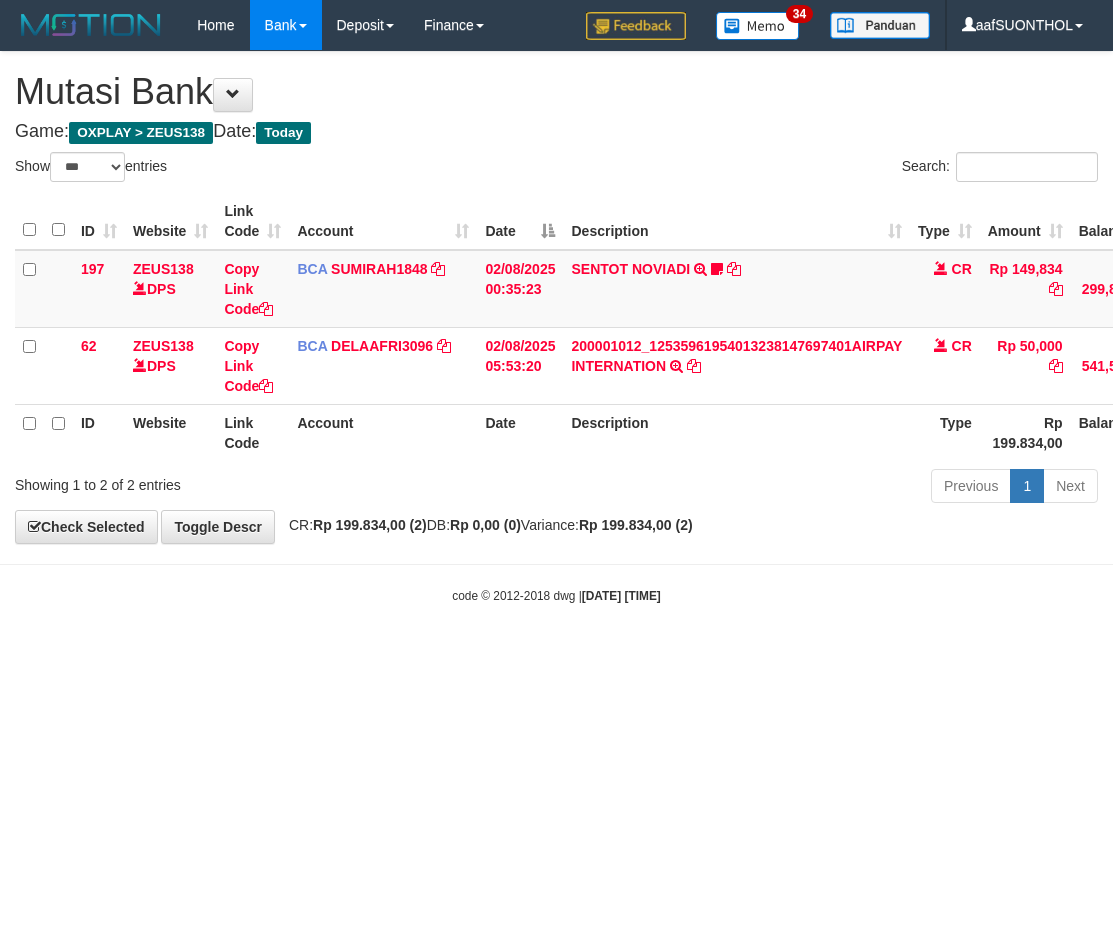 scroll, scrollTop: 0, scrollLeft: 0, axis: both 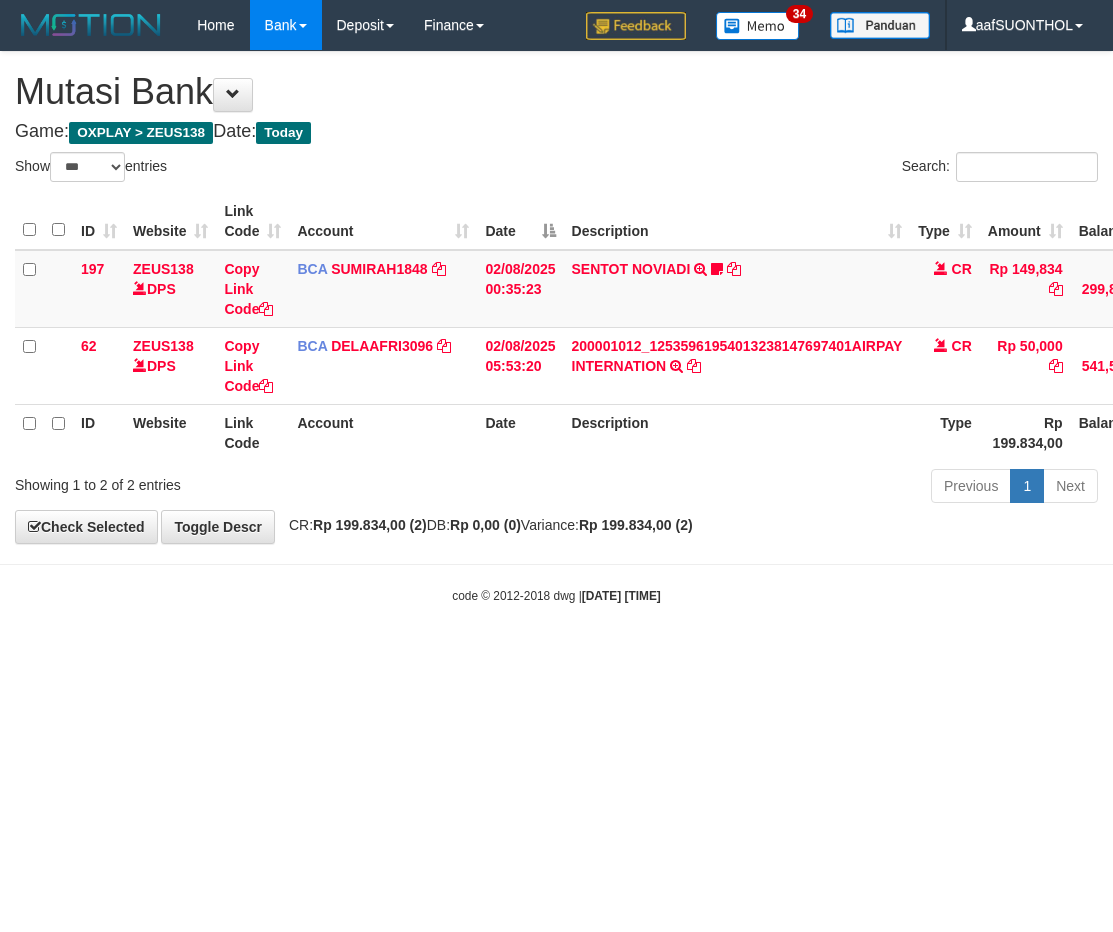 select on "***" 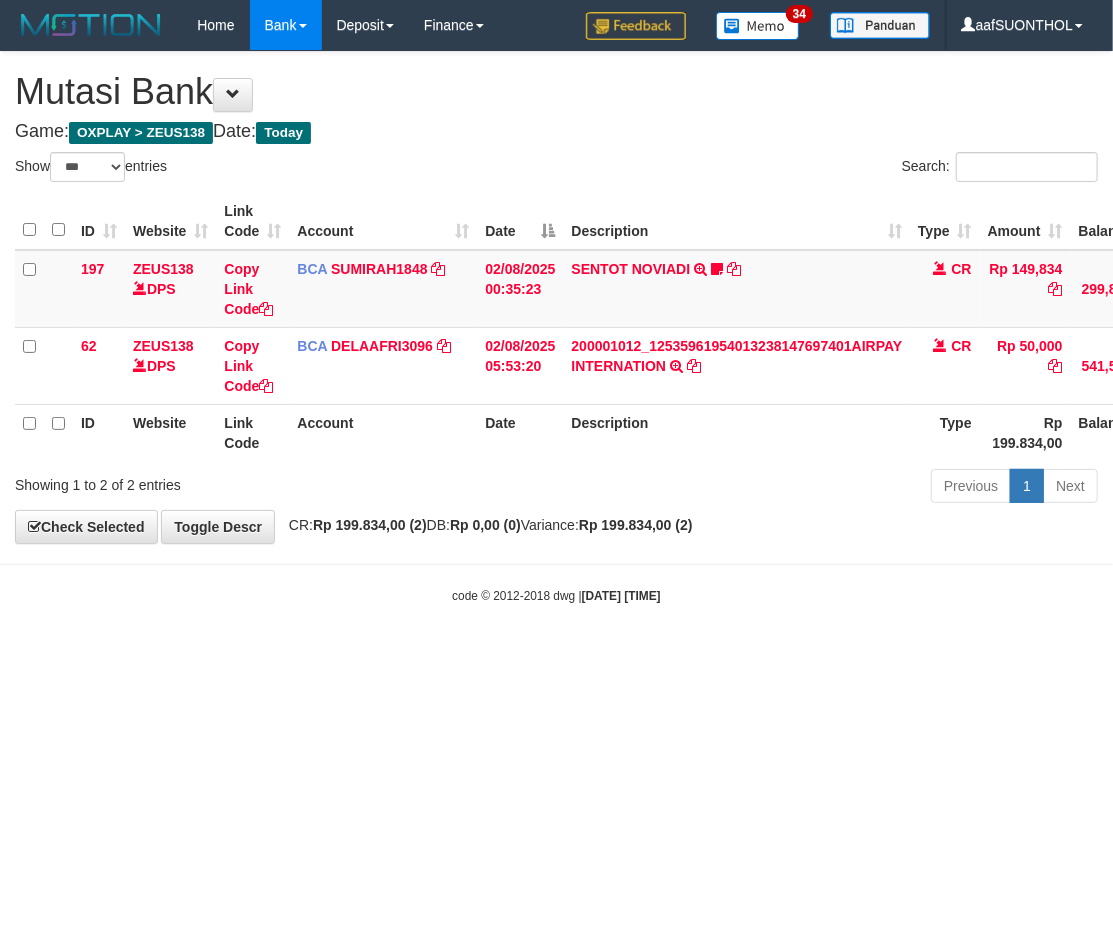 click on "Toggle navigation
Home
Bank
Account List
Load
By Website
Group
[OXPLAY]													ZEUS138
By Load Group (DPS)
Sync" at bounding box center (556, 327) 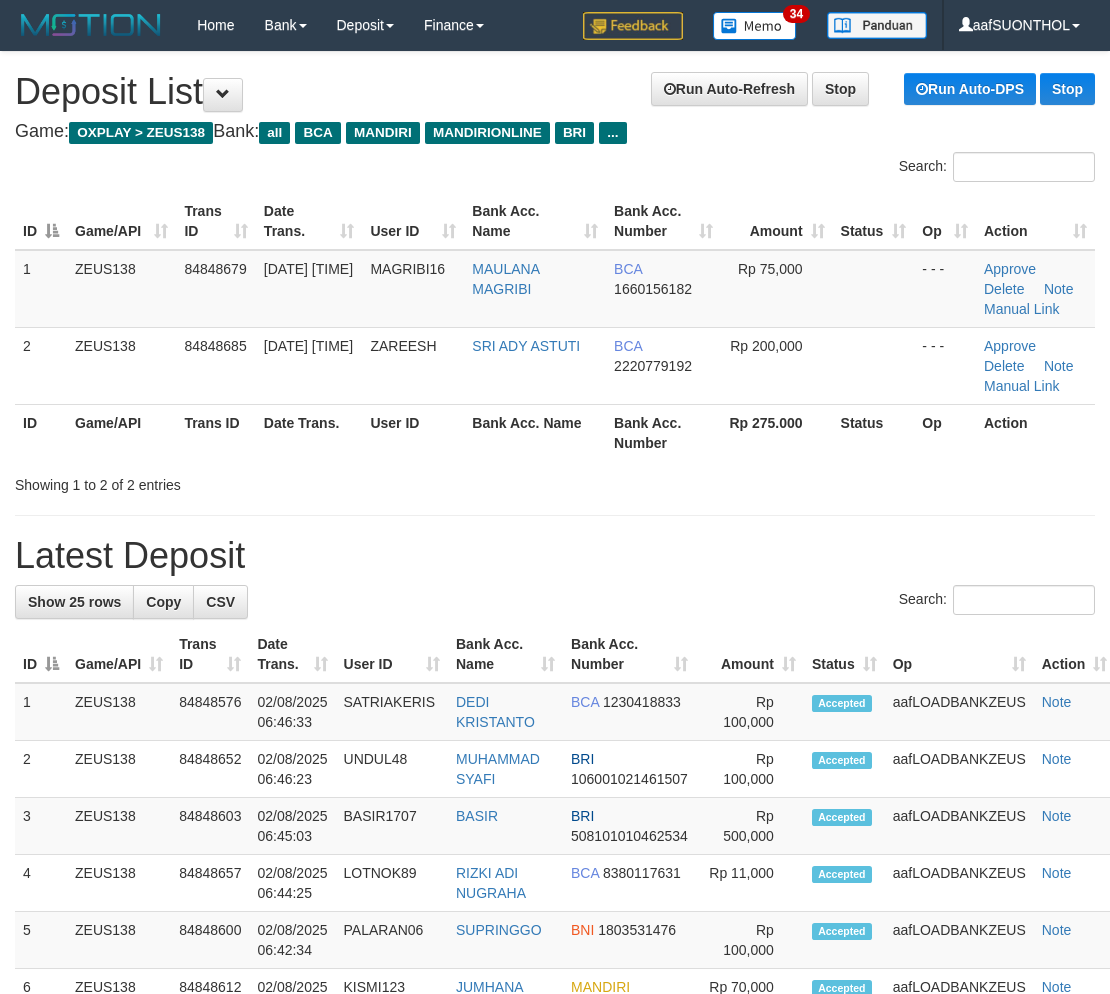 scroll, scrollTop: 0, scrollLeft: 0, axis: both 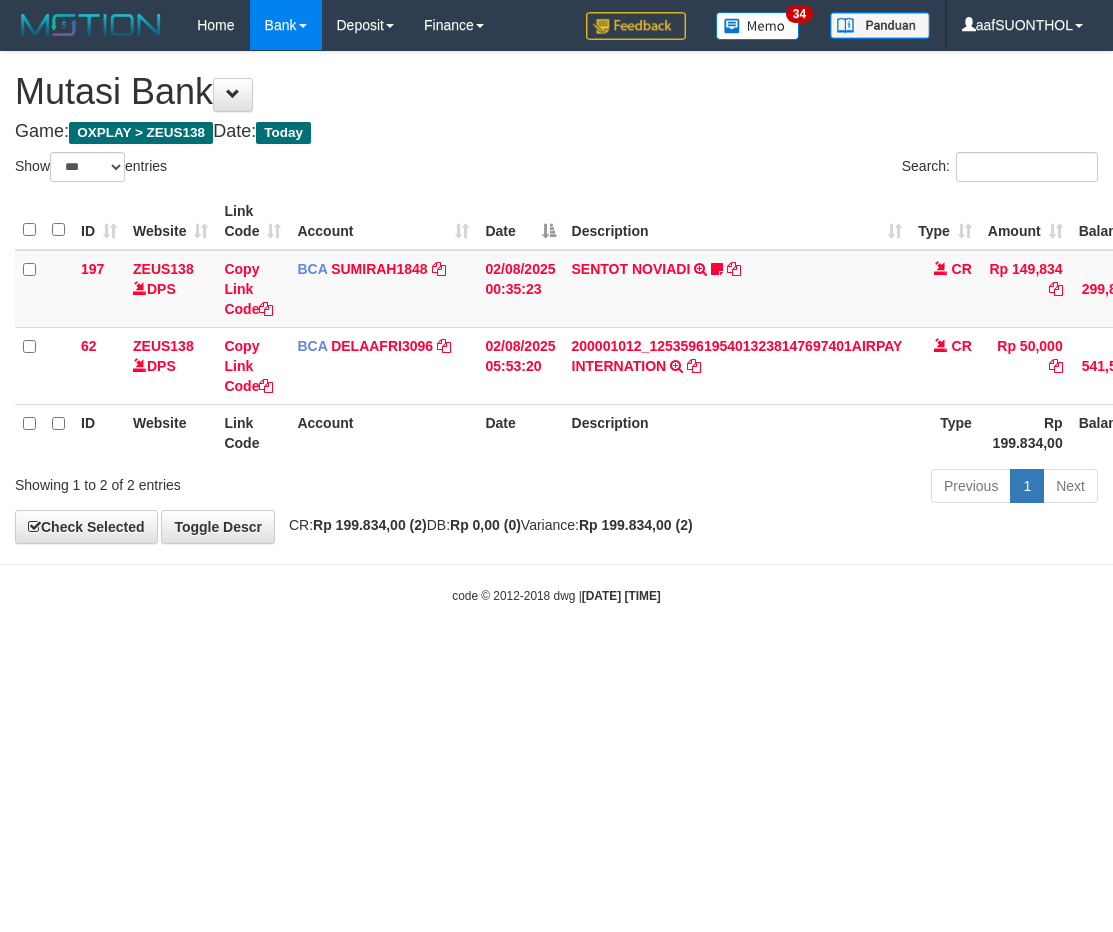 select on "***" 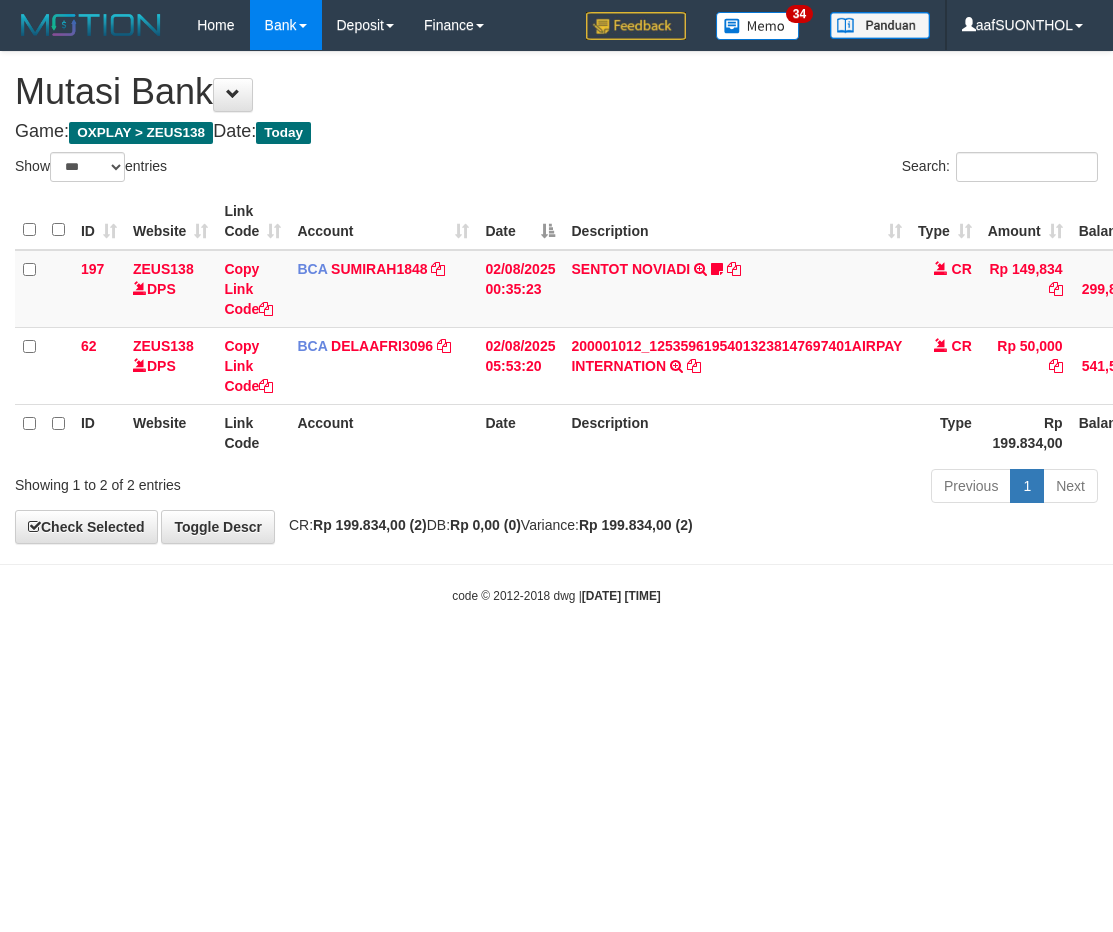 scroll, scrollTop: 0, scrollLeft: 0, axis: both 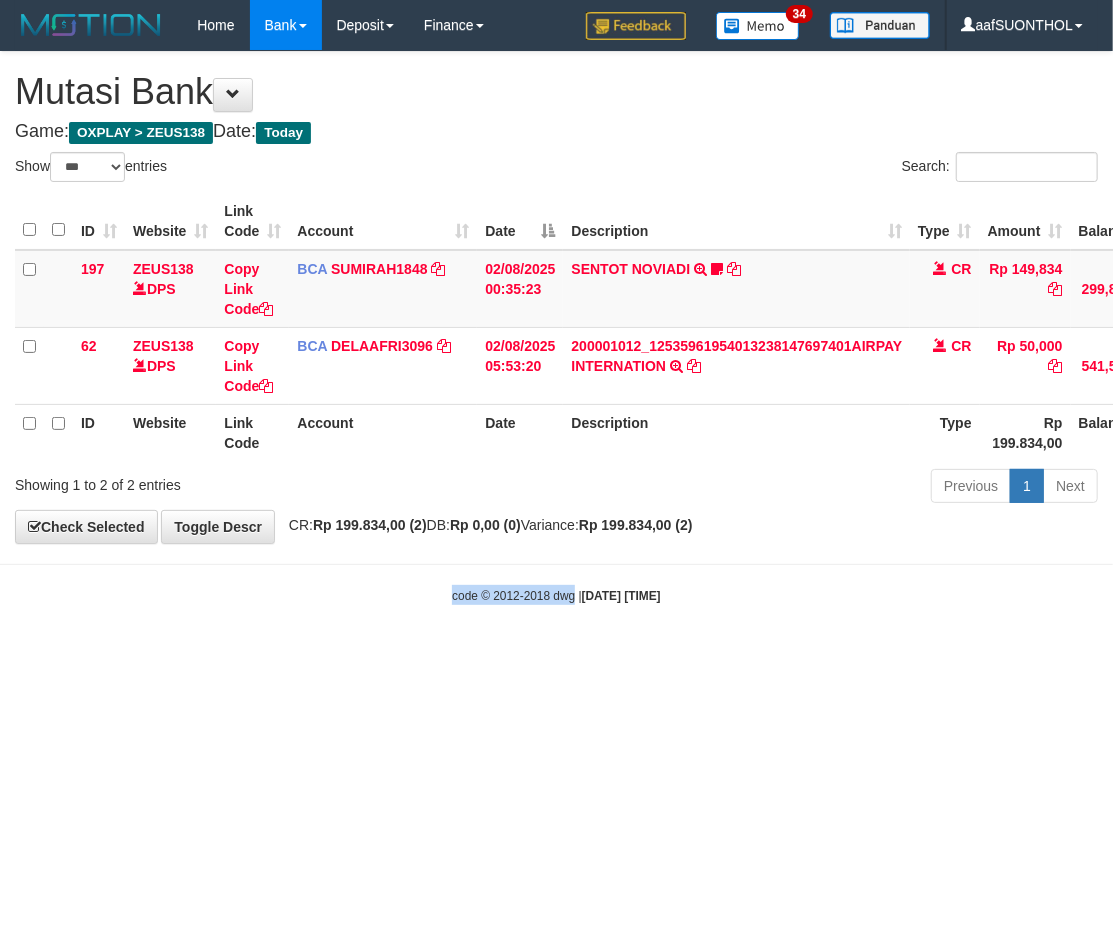click on "Toggle navigation
Home
Bank
Account List
Load
By Website
Group
[OXPLAY]													ZEUS138
By Load Group (DPS)" at bounding box center (556, 327) 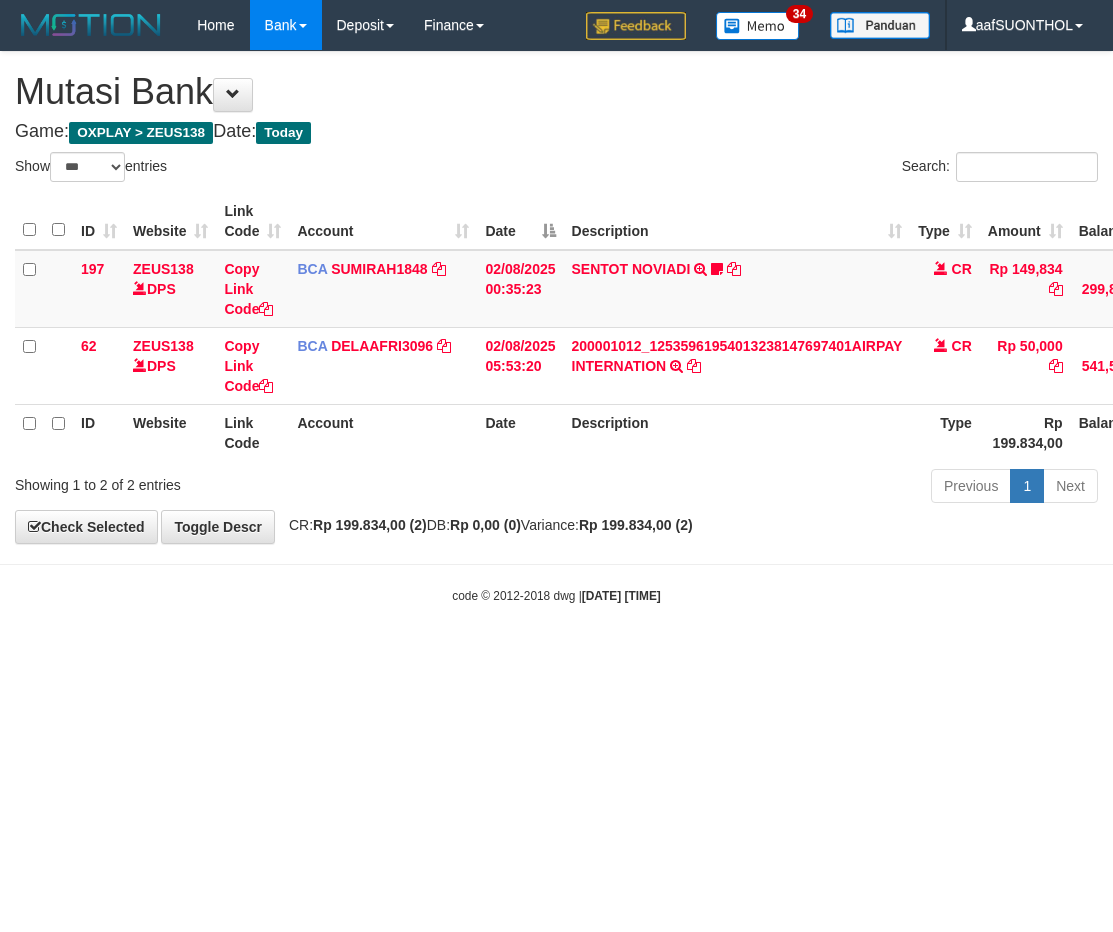 select on "***" 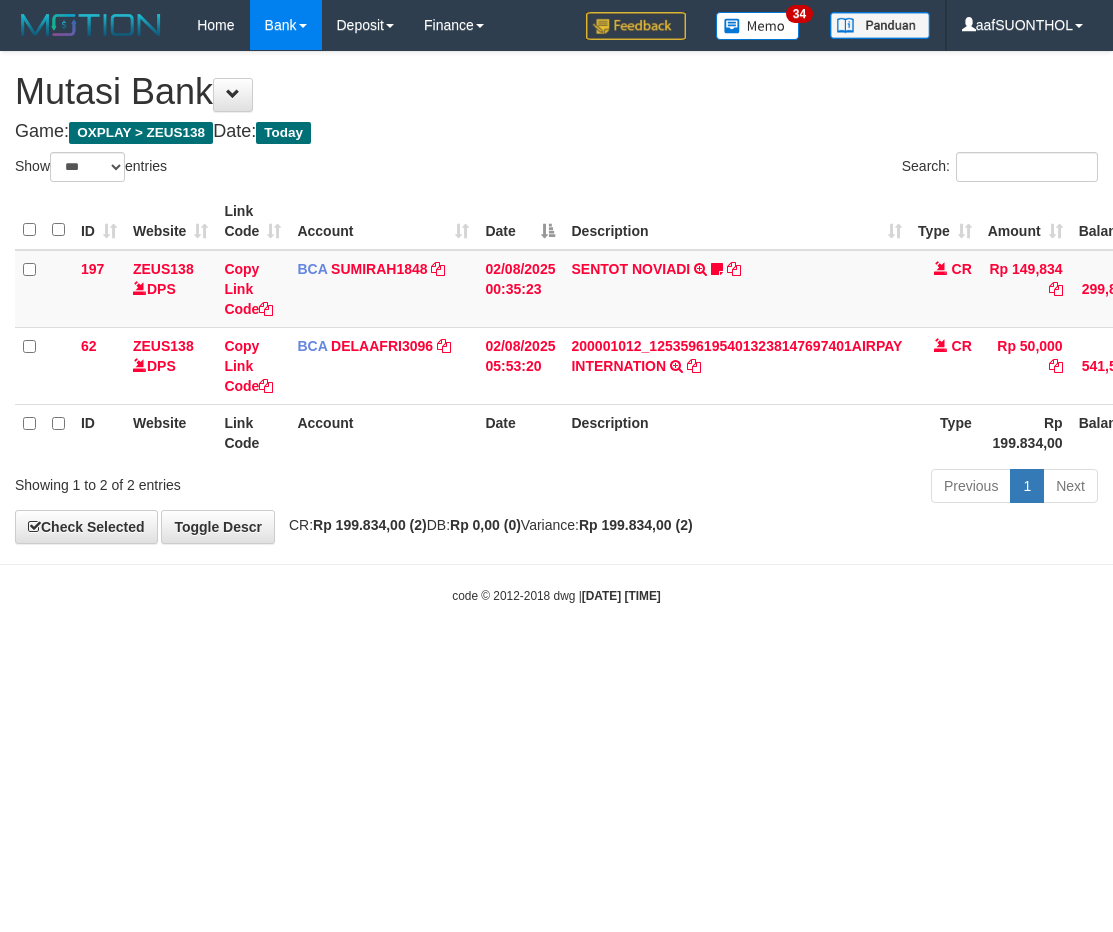 scroll, scrollTop: 0, scrollLeft: 0, axis: both 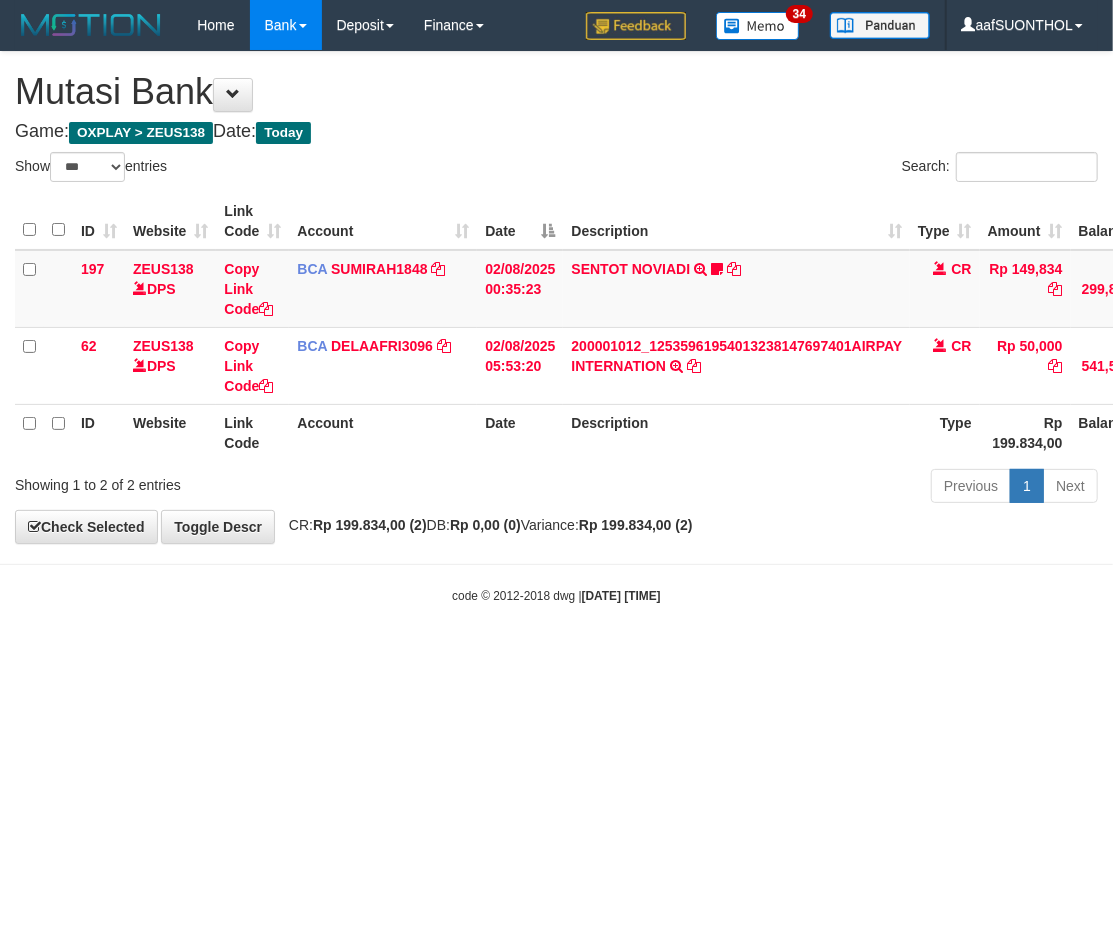 drag, startPoint x: 673, startPoint y: 601, endPoint x: 658, endPoint y: 600, distance: 15.033297 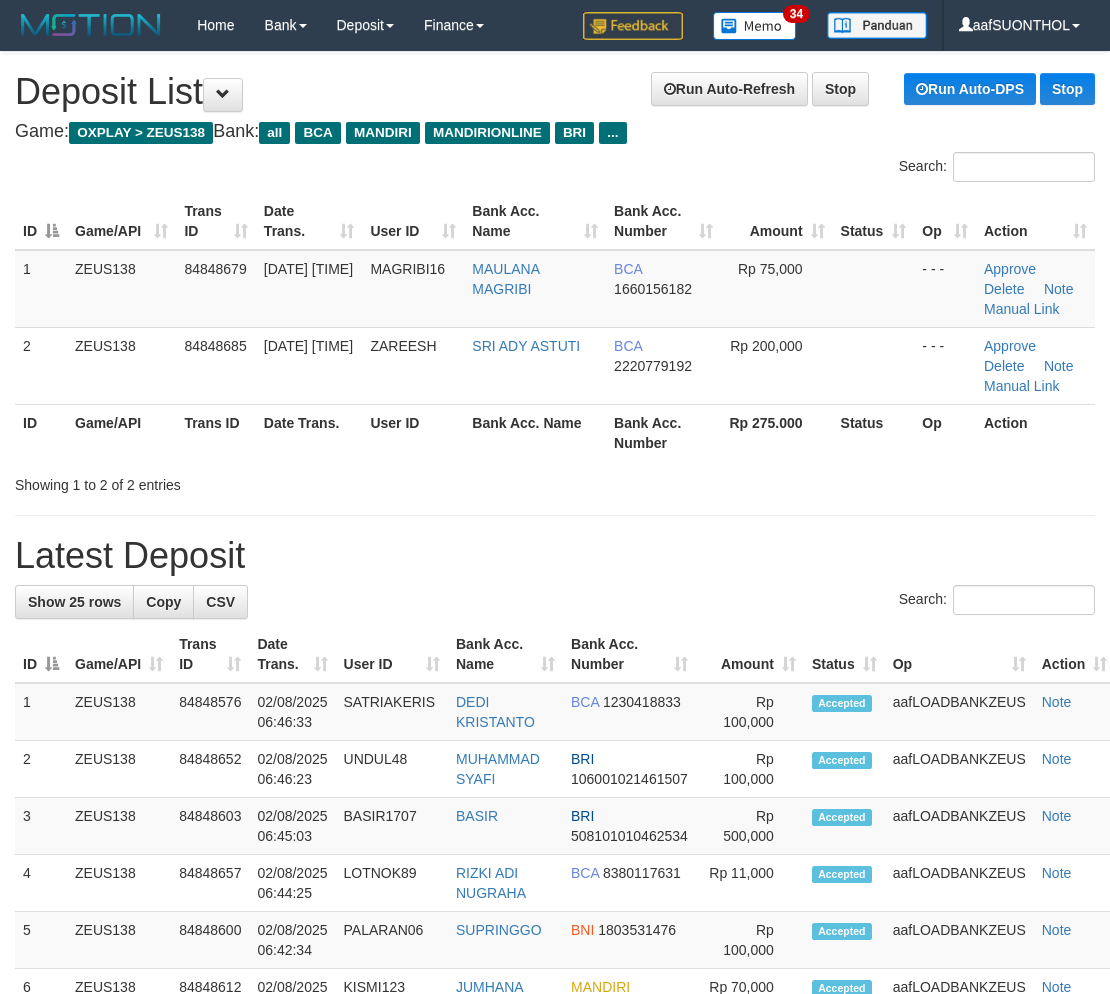 scroll, scrollTop: 0, scrollLeft: 0, axis: both 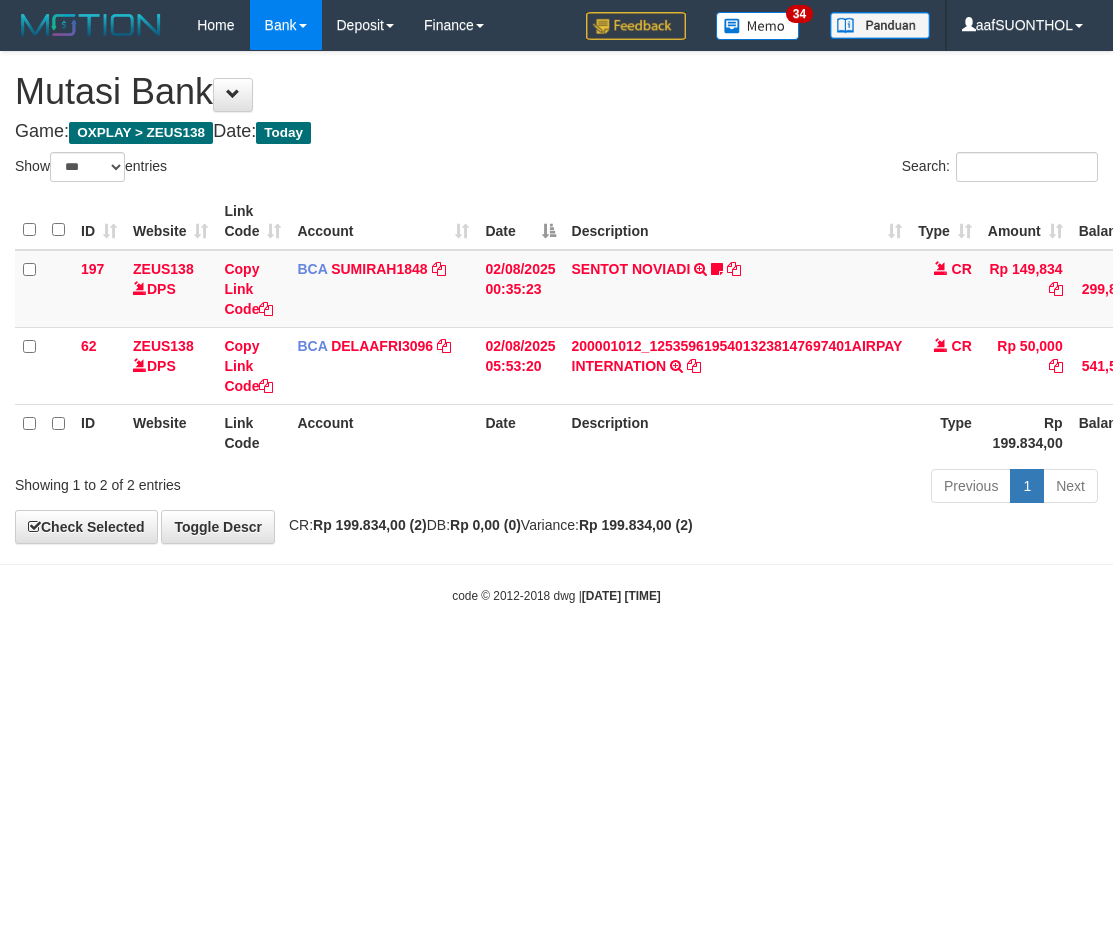 select on "***" 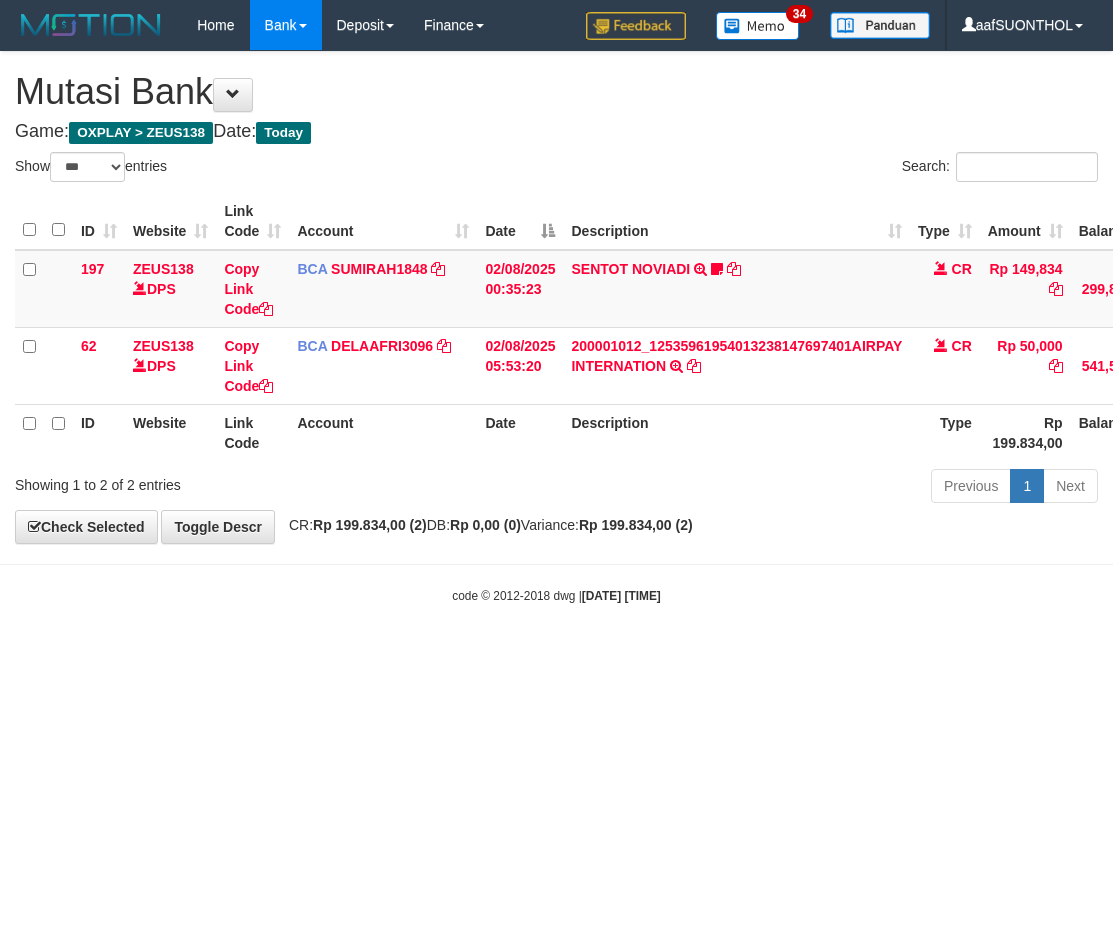 scroll, scrollTop: 0, scrollLeft: 0, axis: both 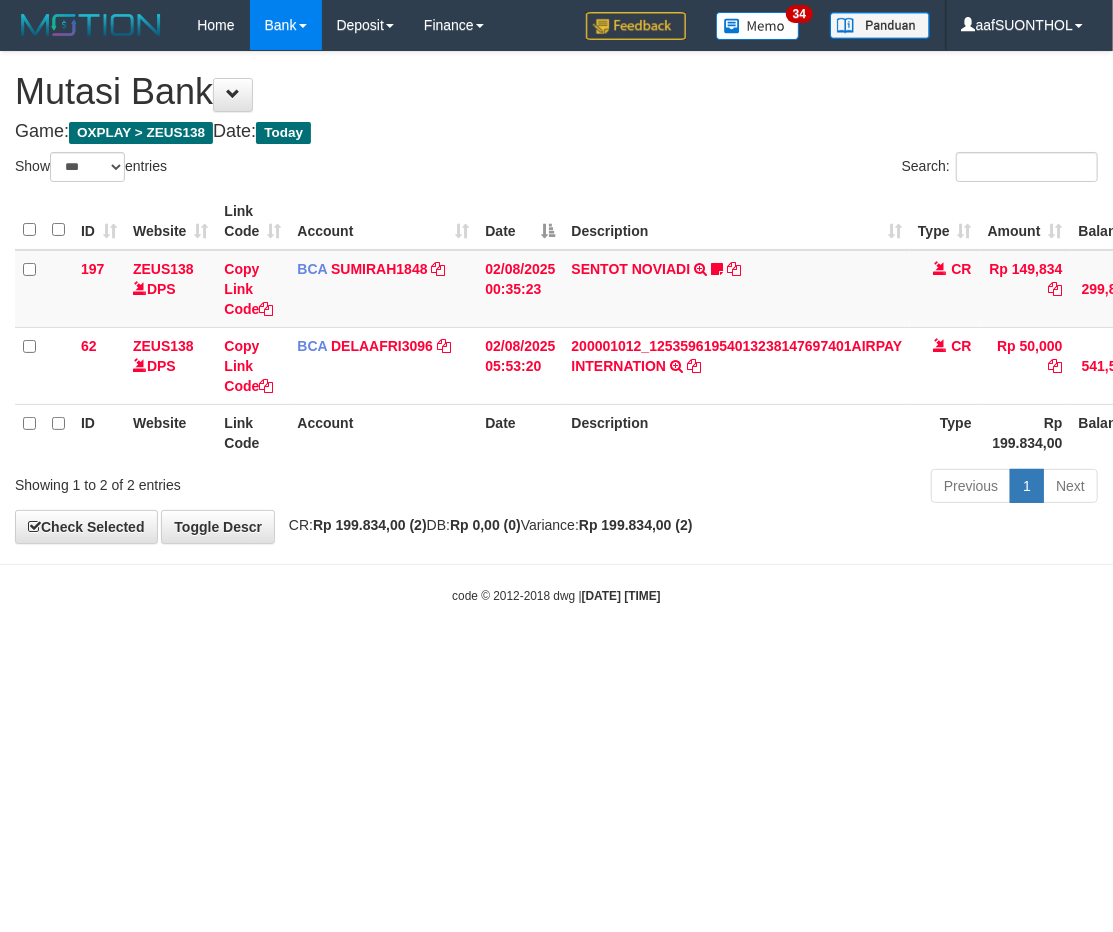 drag, startPoint x: 0, startPoint y: 0, endPoint x: 532, endPoint y: 683, distance: 865.7442 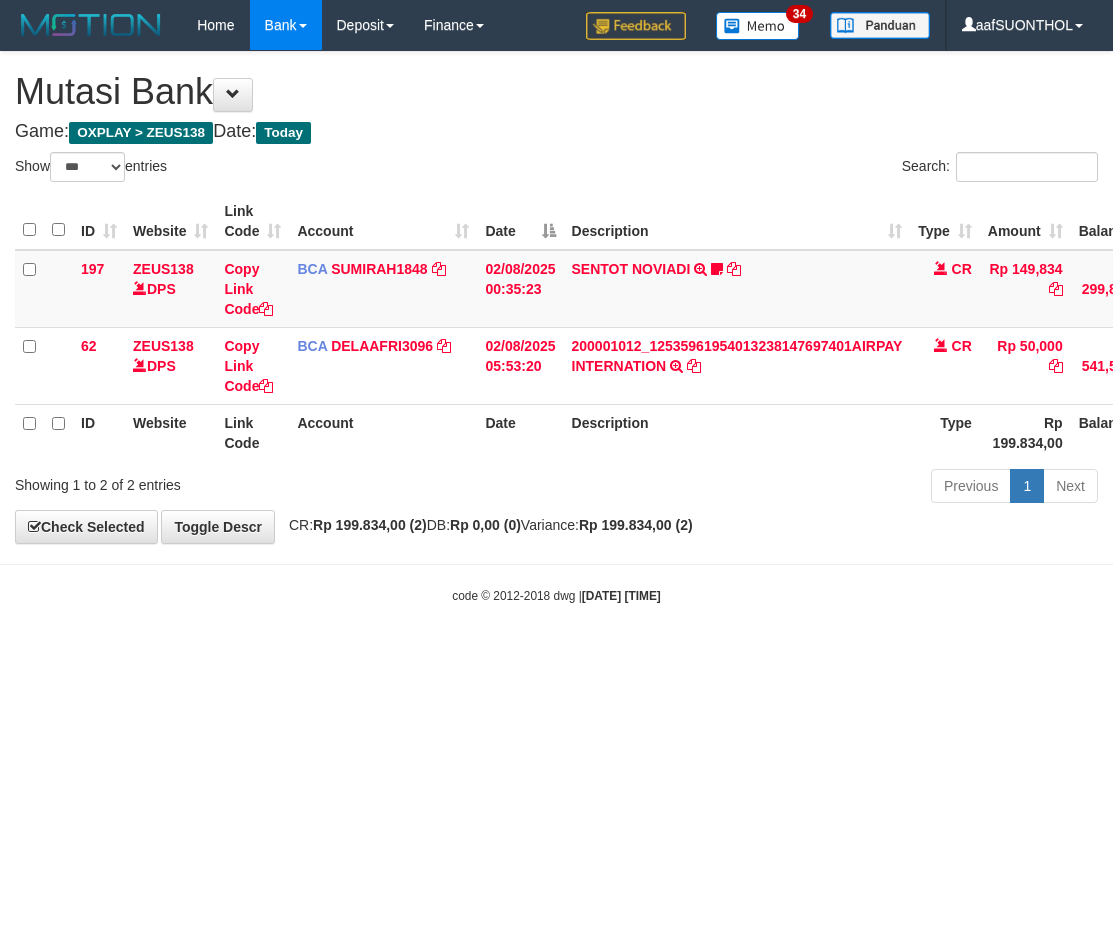 select on "***" 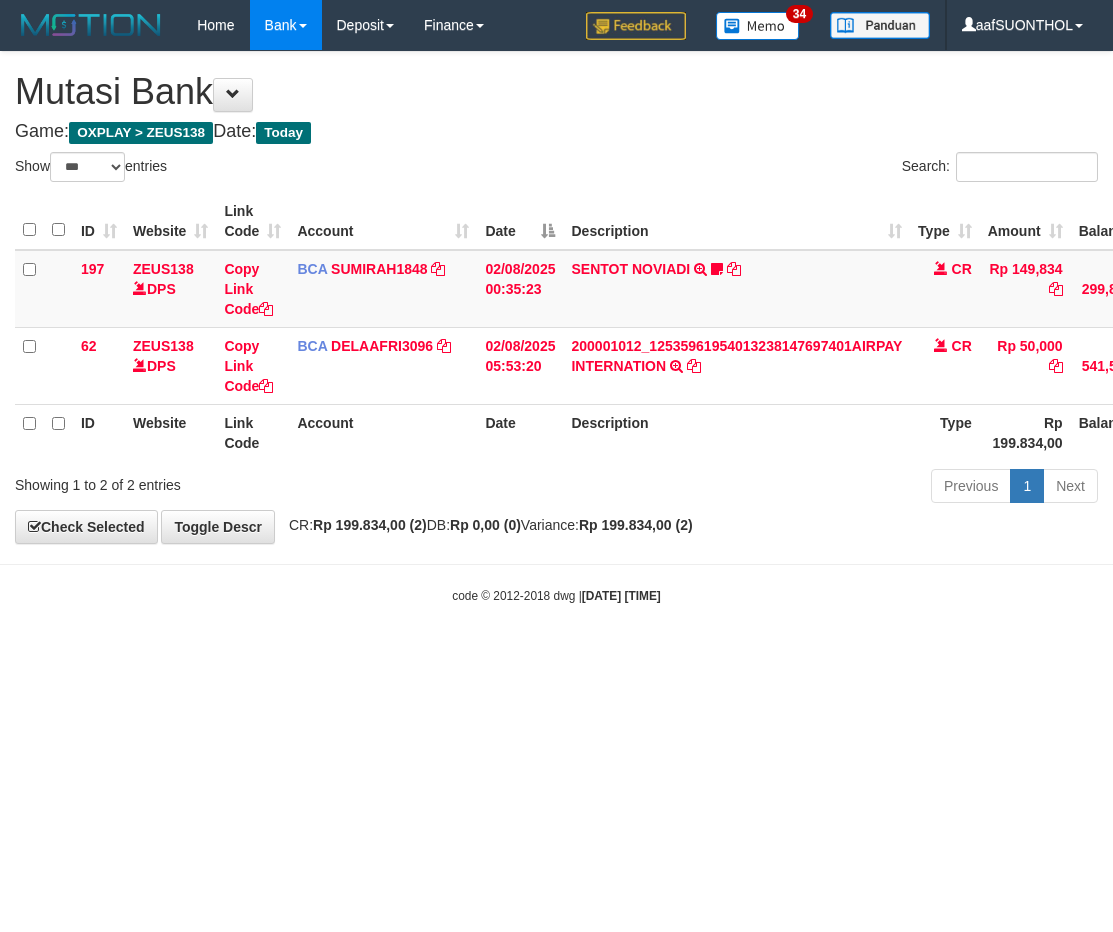 scroll, scrollTop: 0, scrollLeft: 0, axis: both 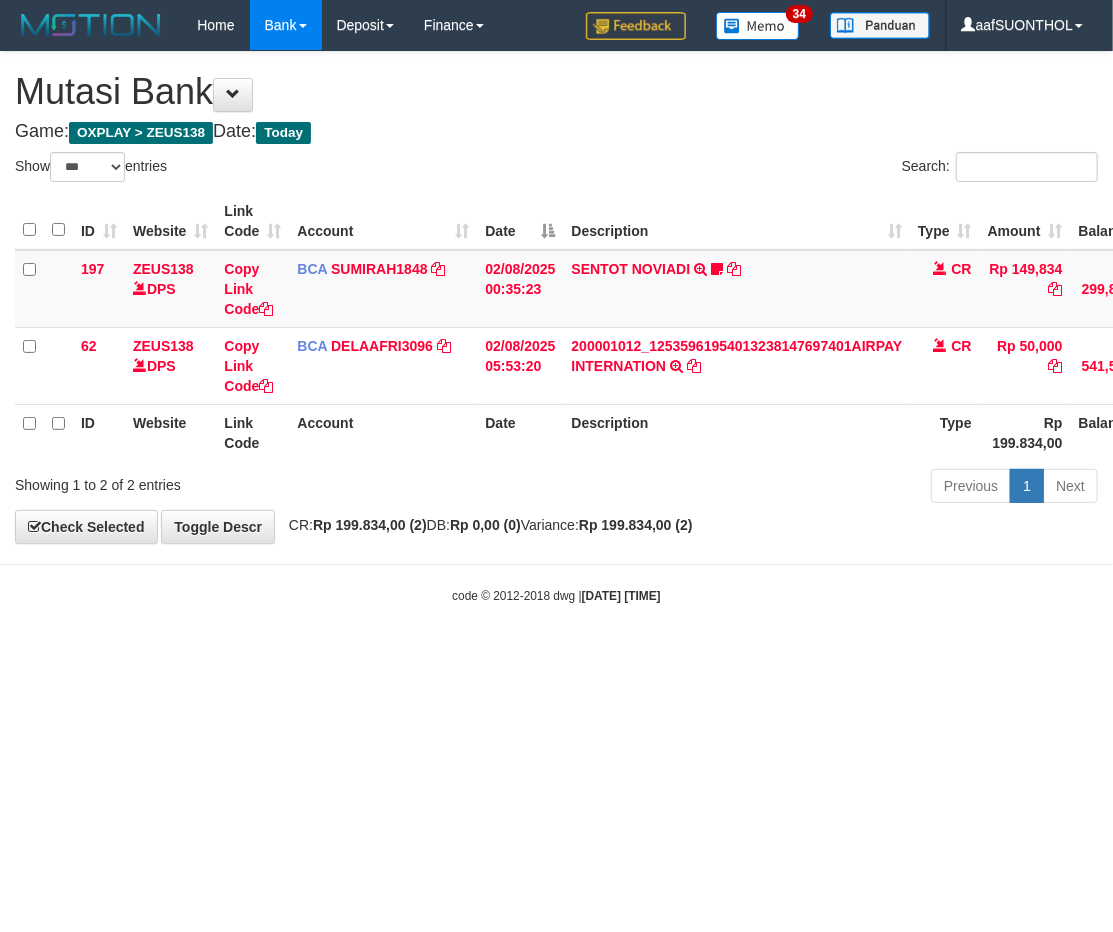 click on "Toggle navigation
Home
Bank
Account List
Load
By Website
Group
[OXPLAY]													ZEUS138
By Load Group (DPS)
Sync" at bounding box center [556, 327] 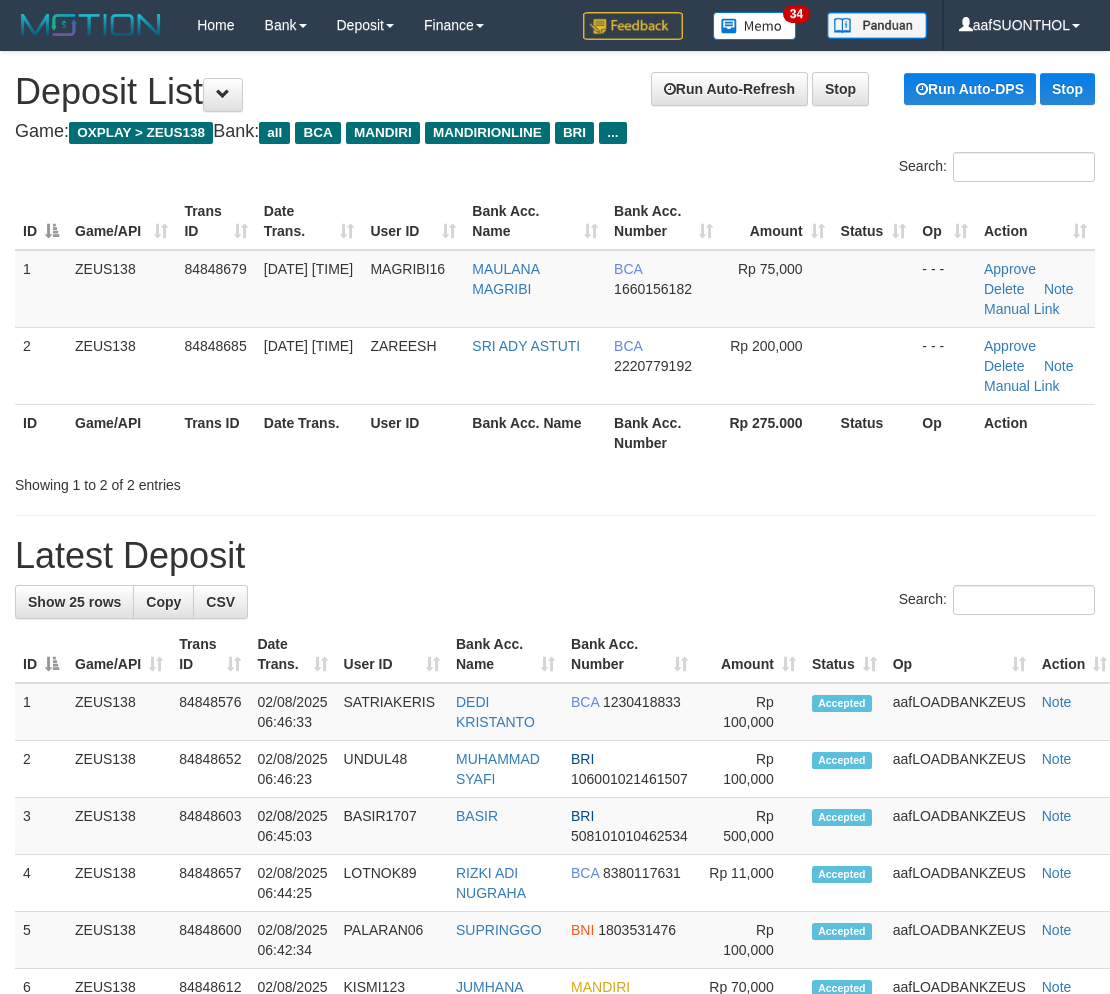 scroll, scrollTop: 0, scrollLeft: 0, axis: both 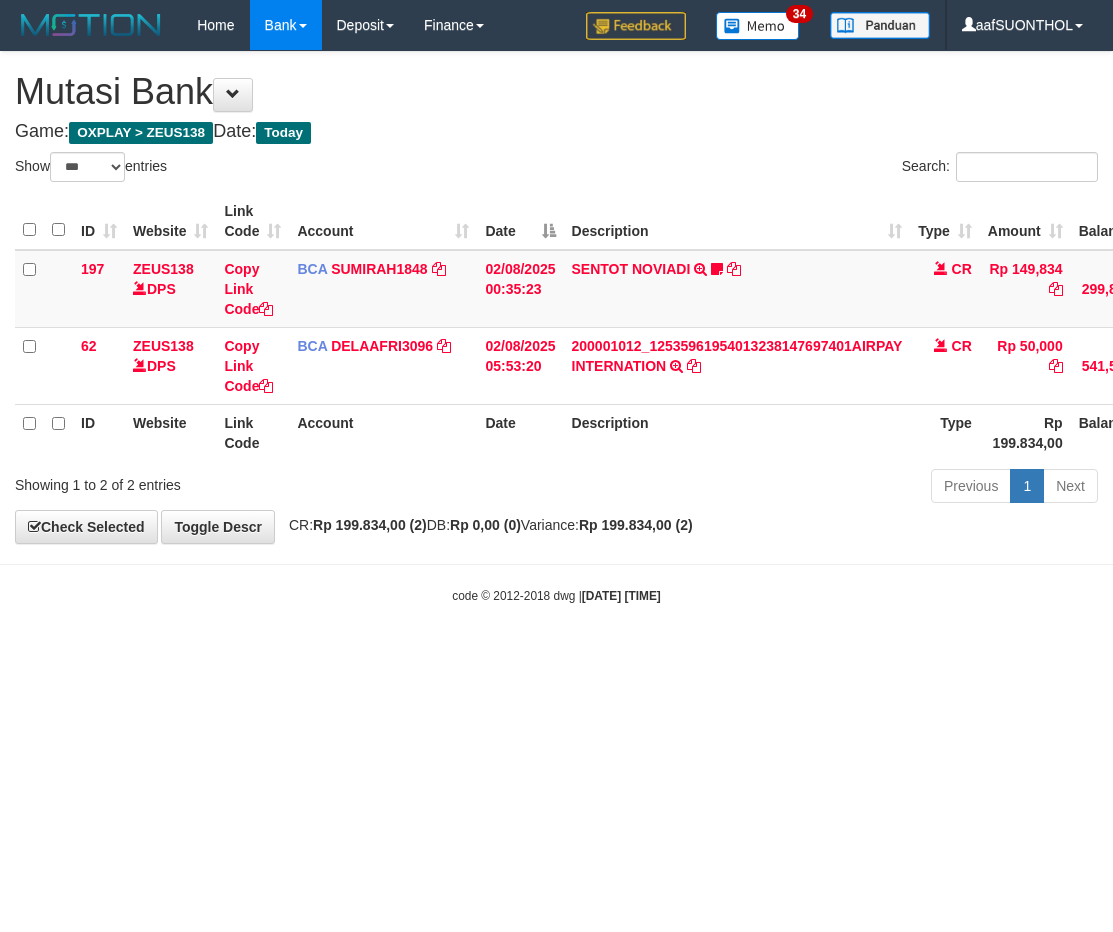 select on "***" 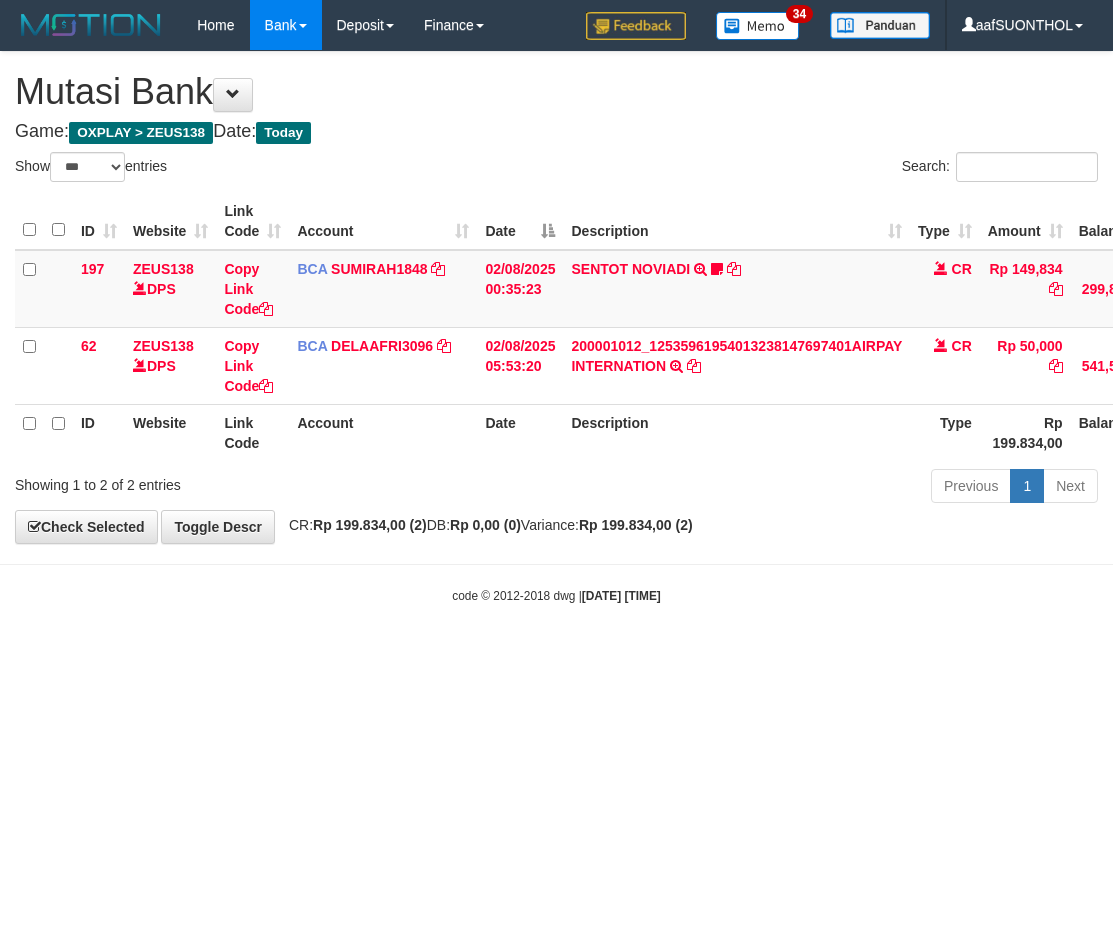 scroll, scrollTop: 0, scrollLeft: 0, axis: both 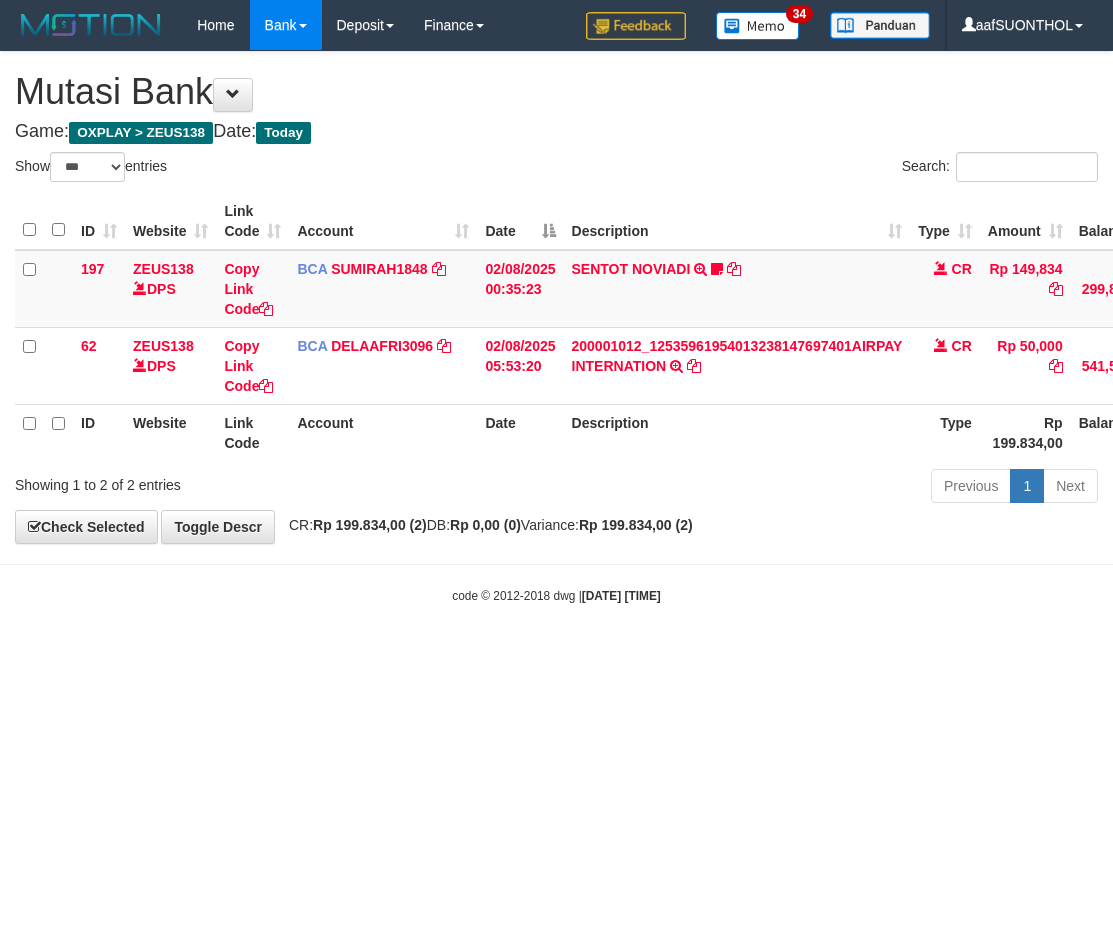 select on "***" 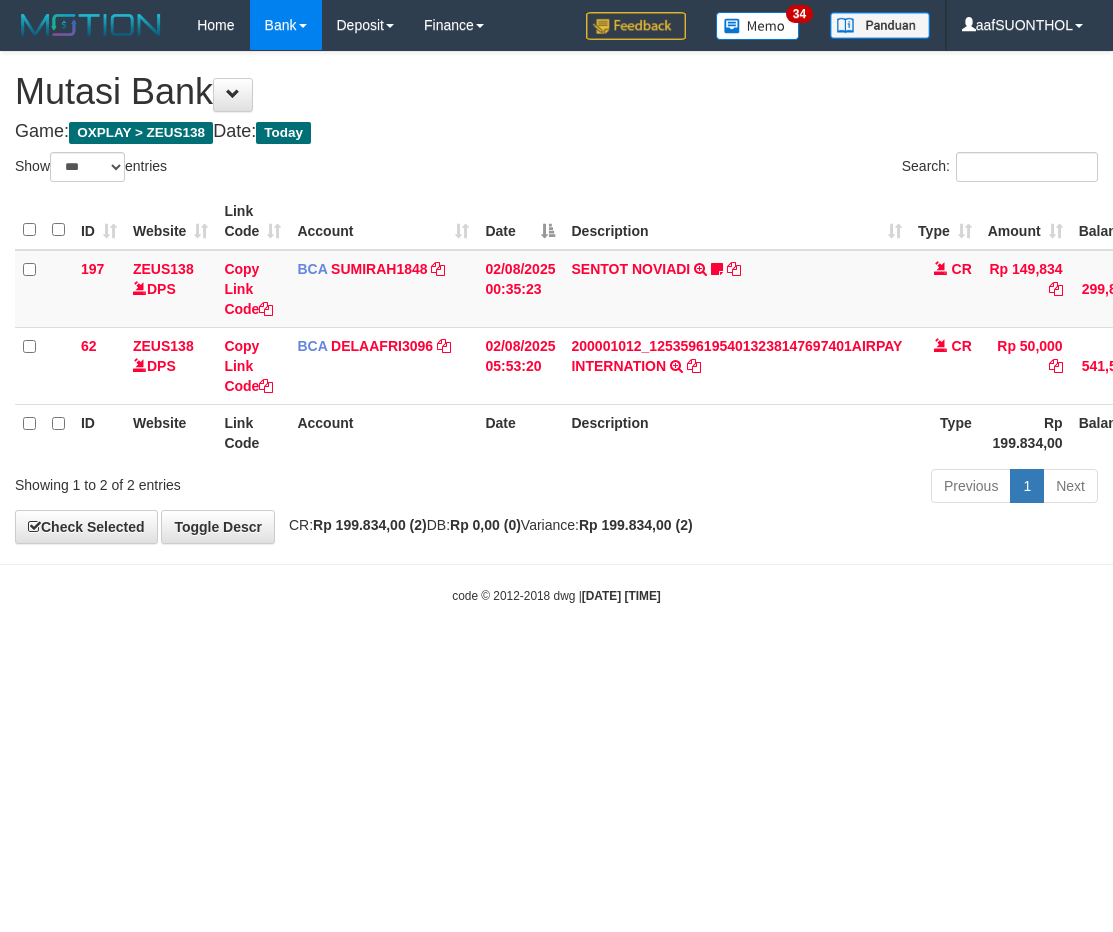 scroll, scrollTop: 0, scrollLeft: 0, axis: both 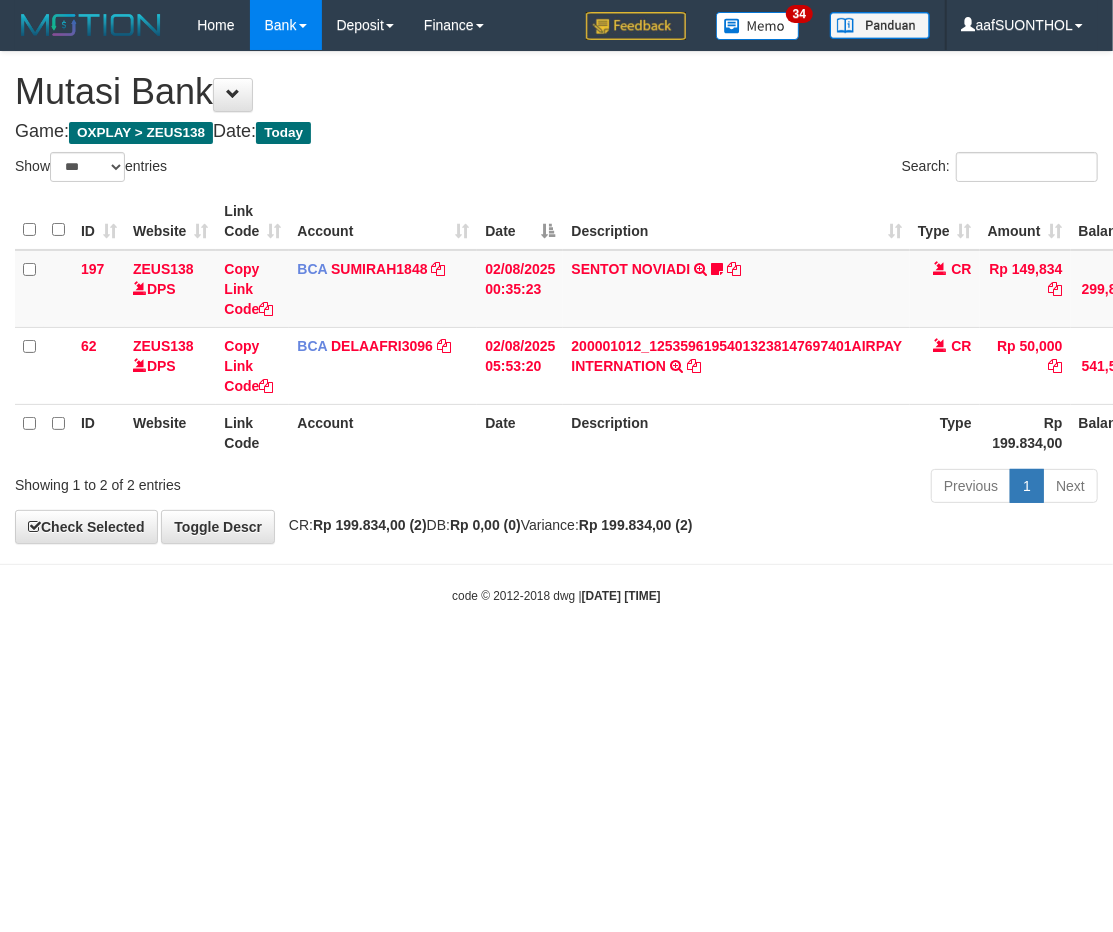 drag, startPoint x: 596, startPoint y: 825, endPoint x: 584, endPoint y: 822, distance: 12.369317 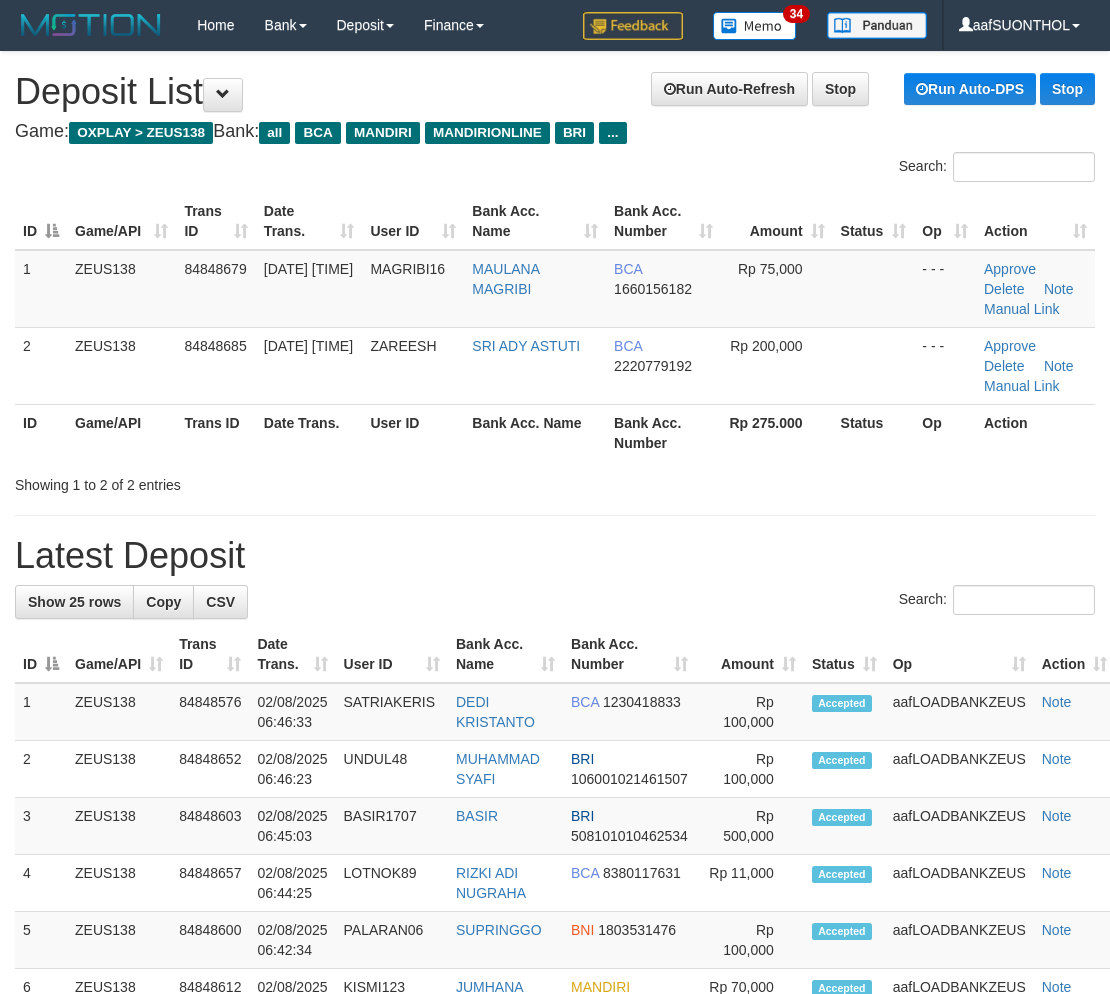 scroll, scrollTop: 0, scrollLeft: 0, axis: both 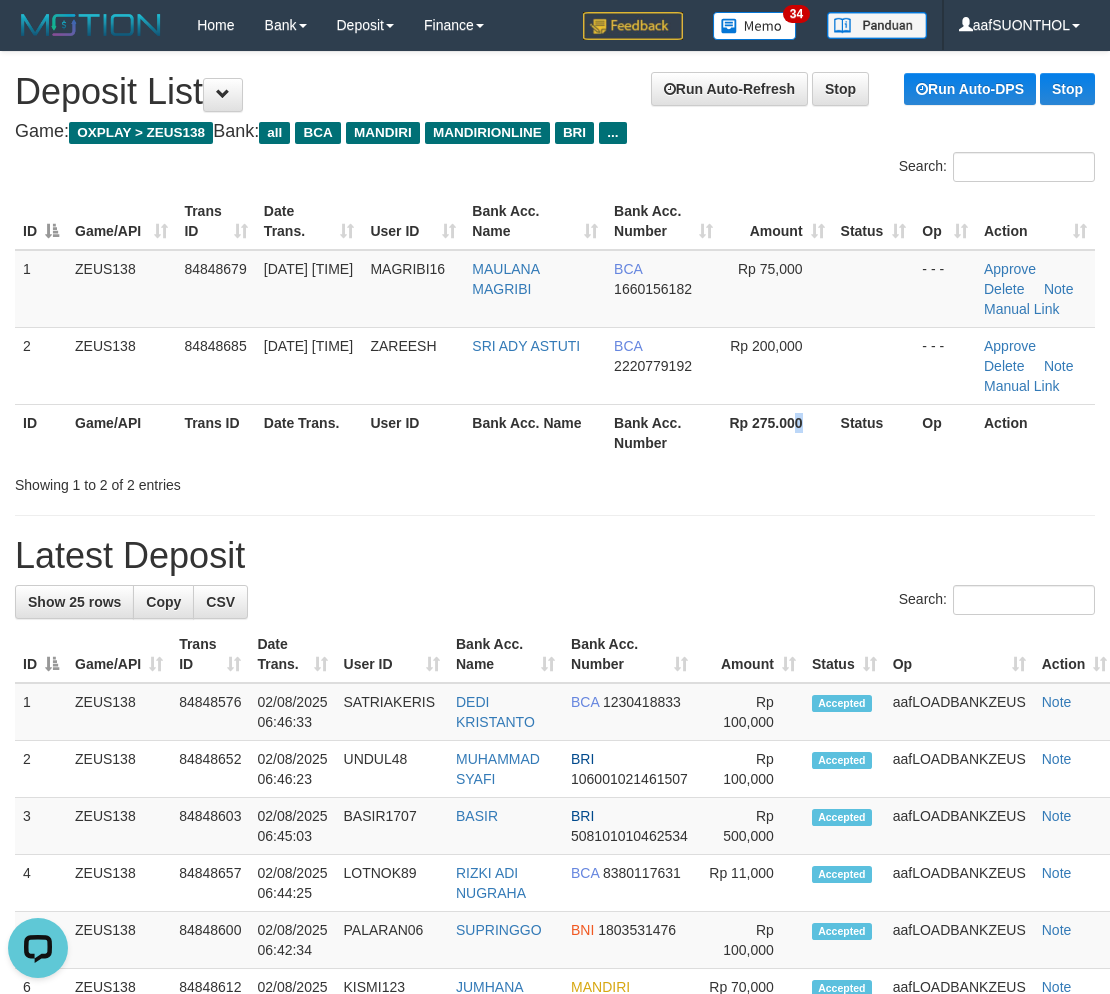 click on "Rp 275.000" at bounding box center [777, 432] 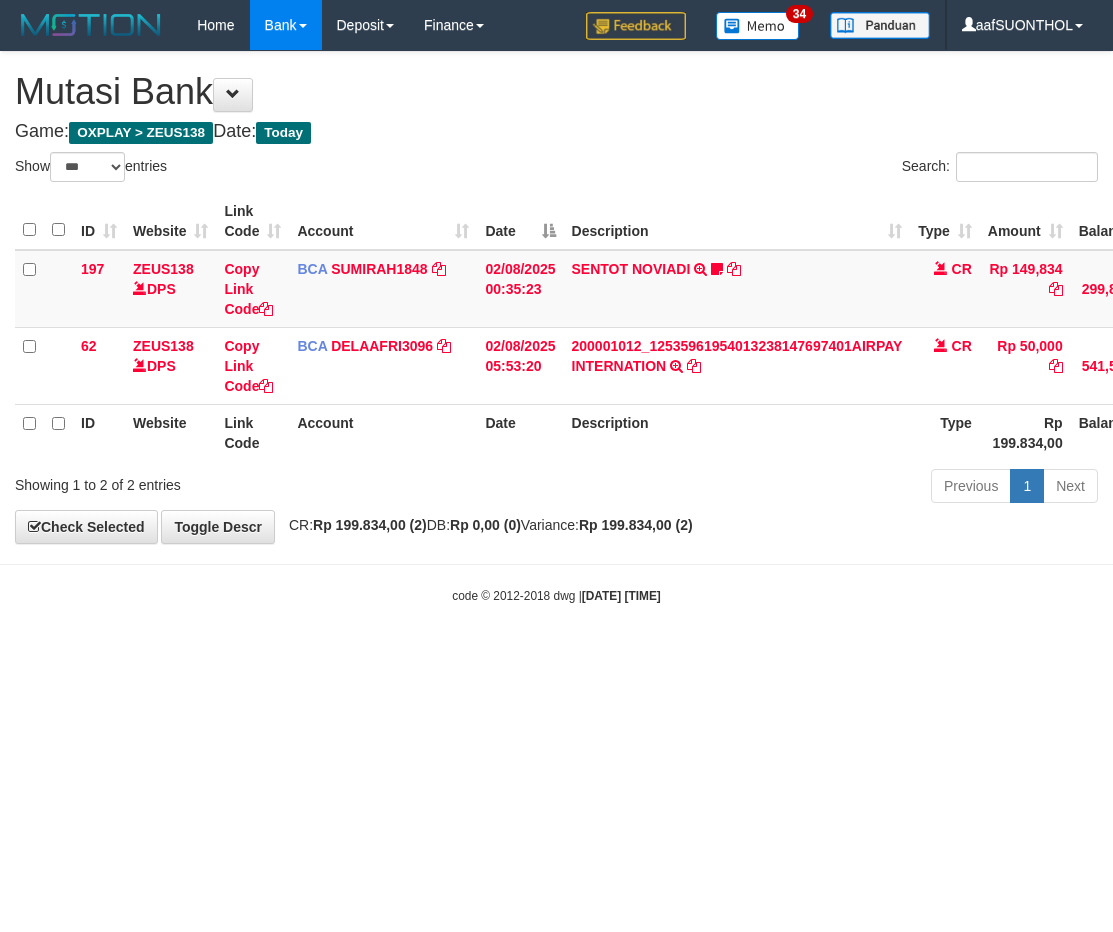 select on "***" 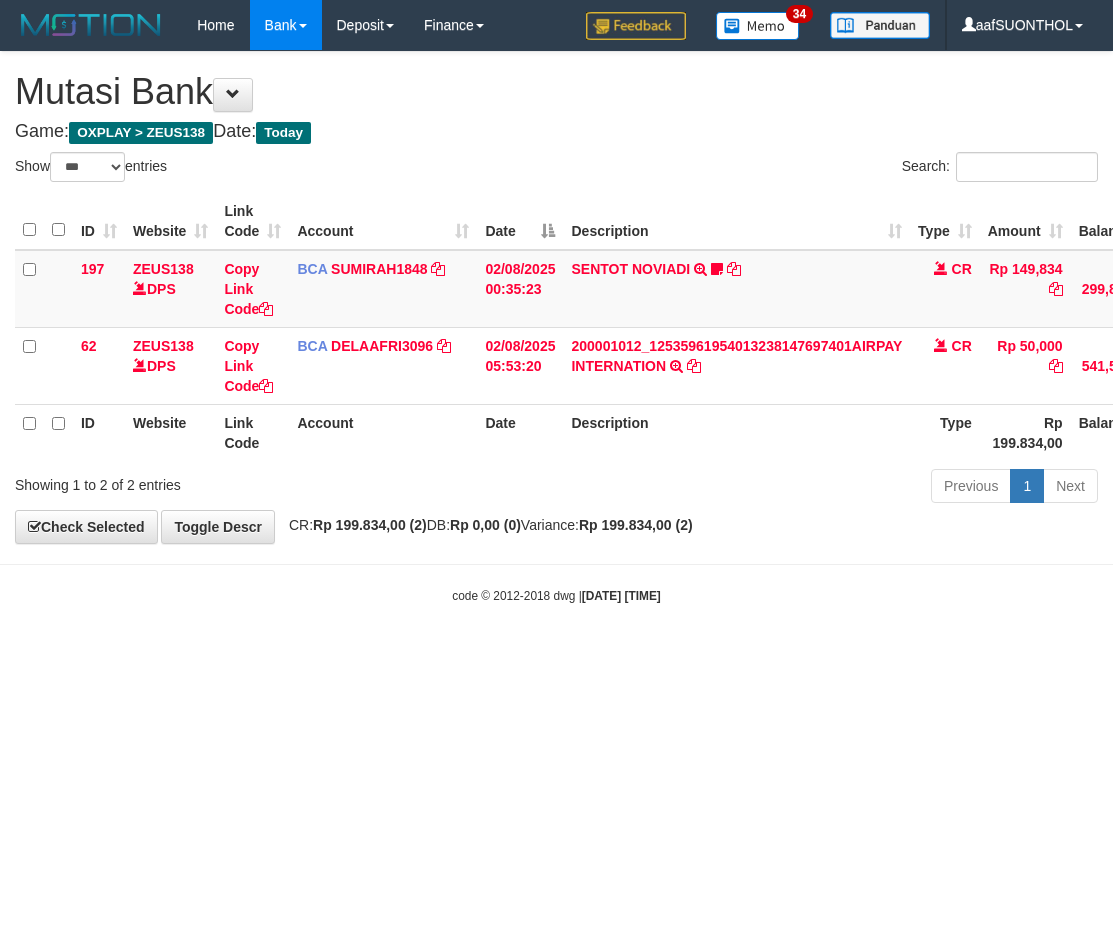 scroll, scrollTop: 0, scrollLeft: 0, axis: both 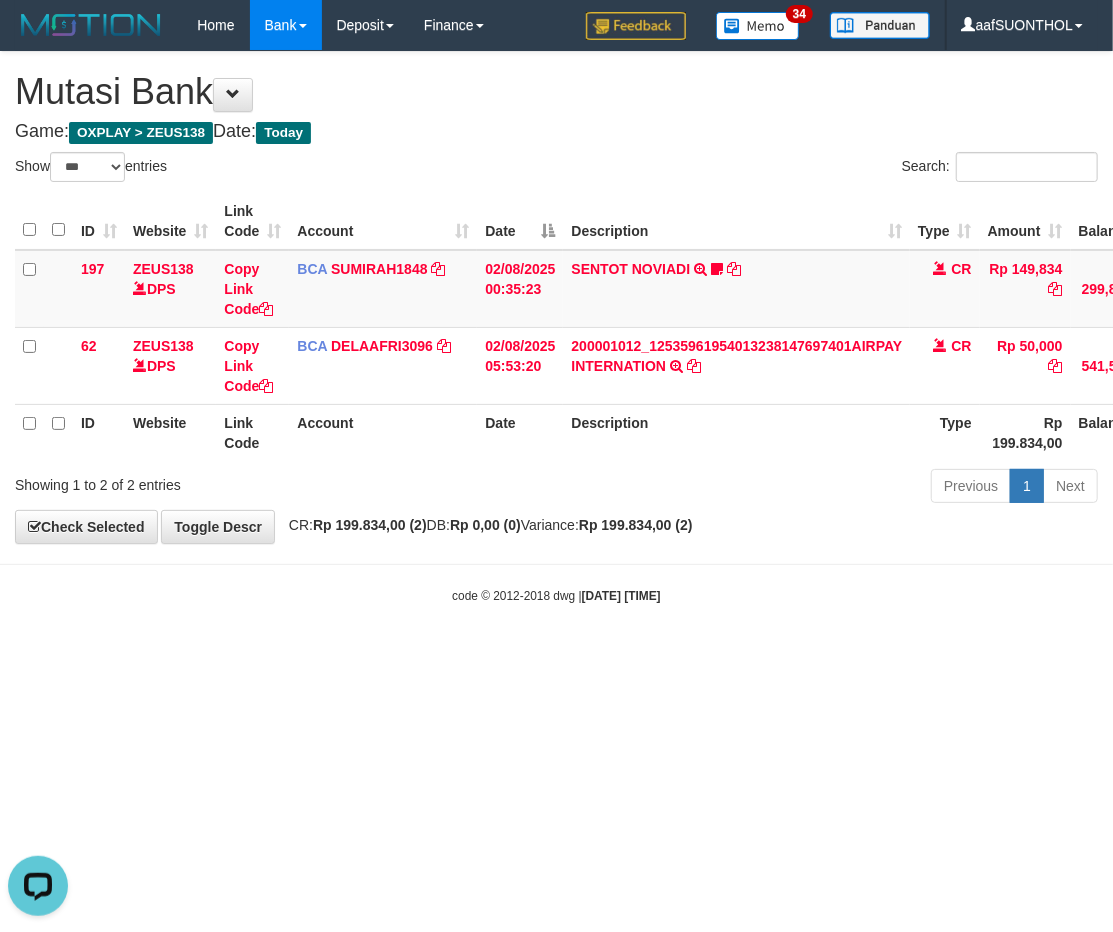 drag, startPoint x: 636, startPoint y: 675, endPoint x: 595, endPoint y: 656, distance: 45.188496 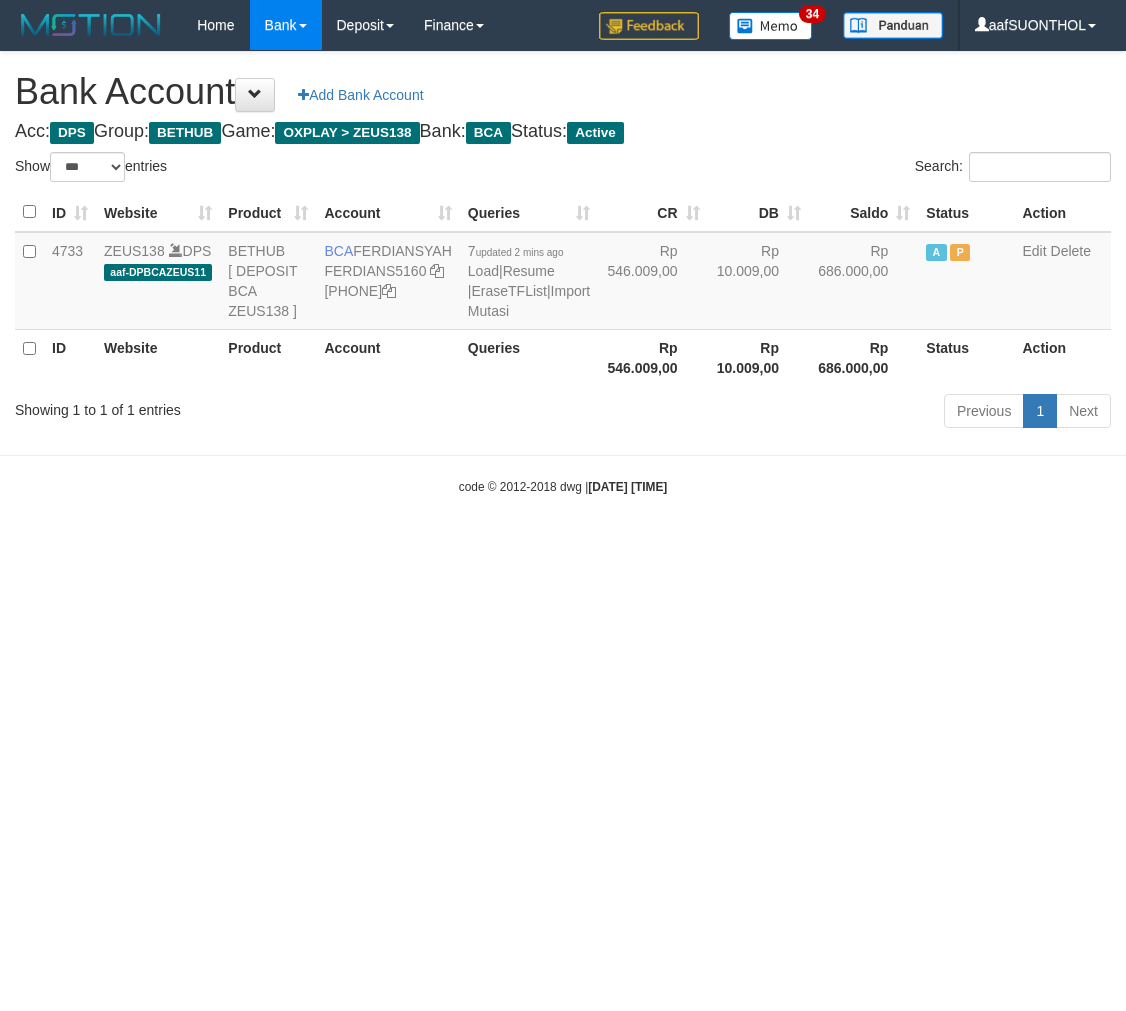 select on "***" 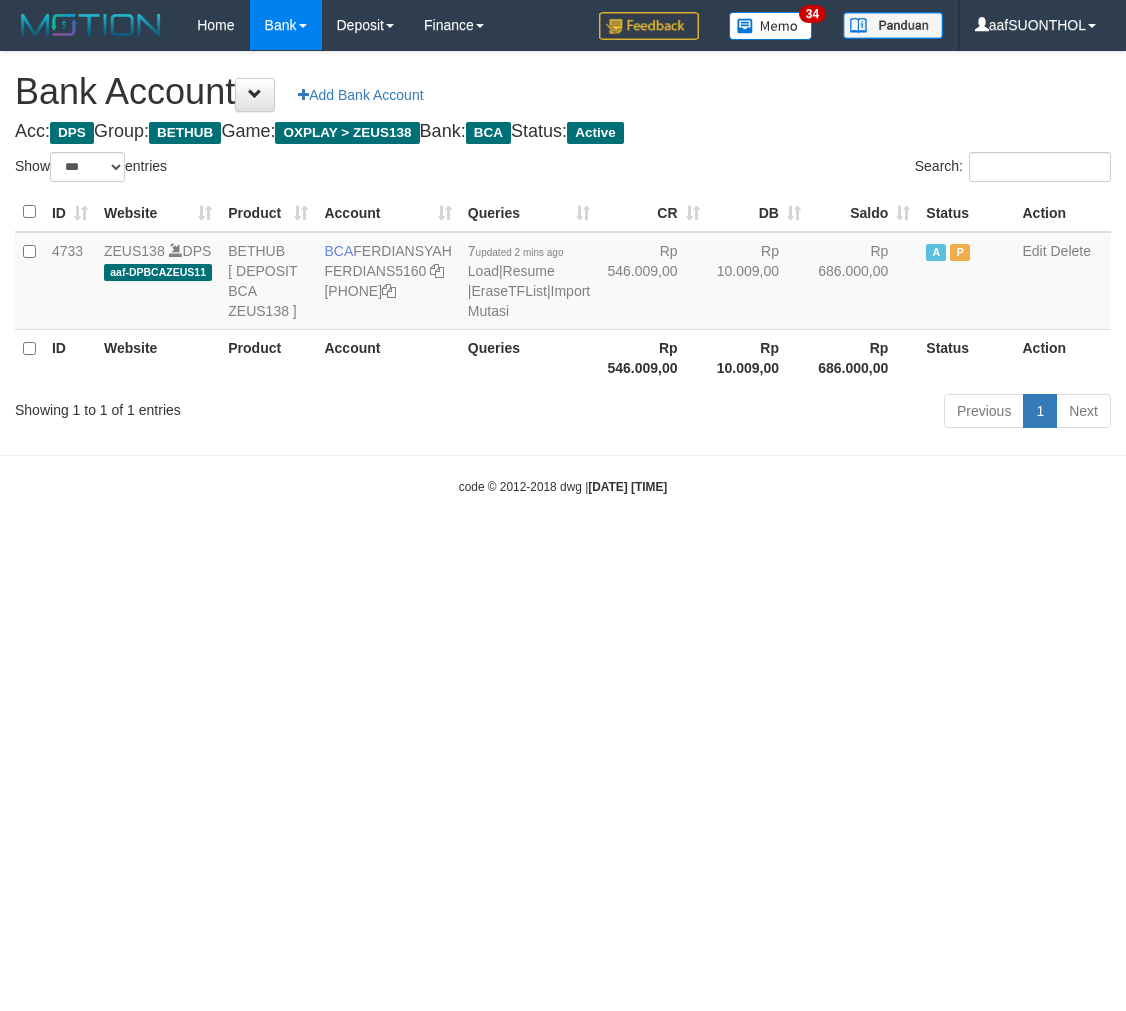 scroll, scrollTop: 0, scrollLeft: 0, axis: both 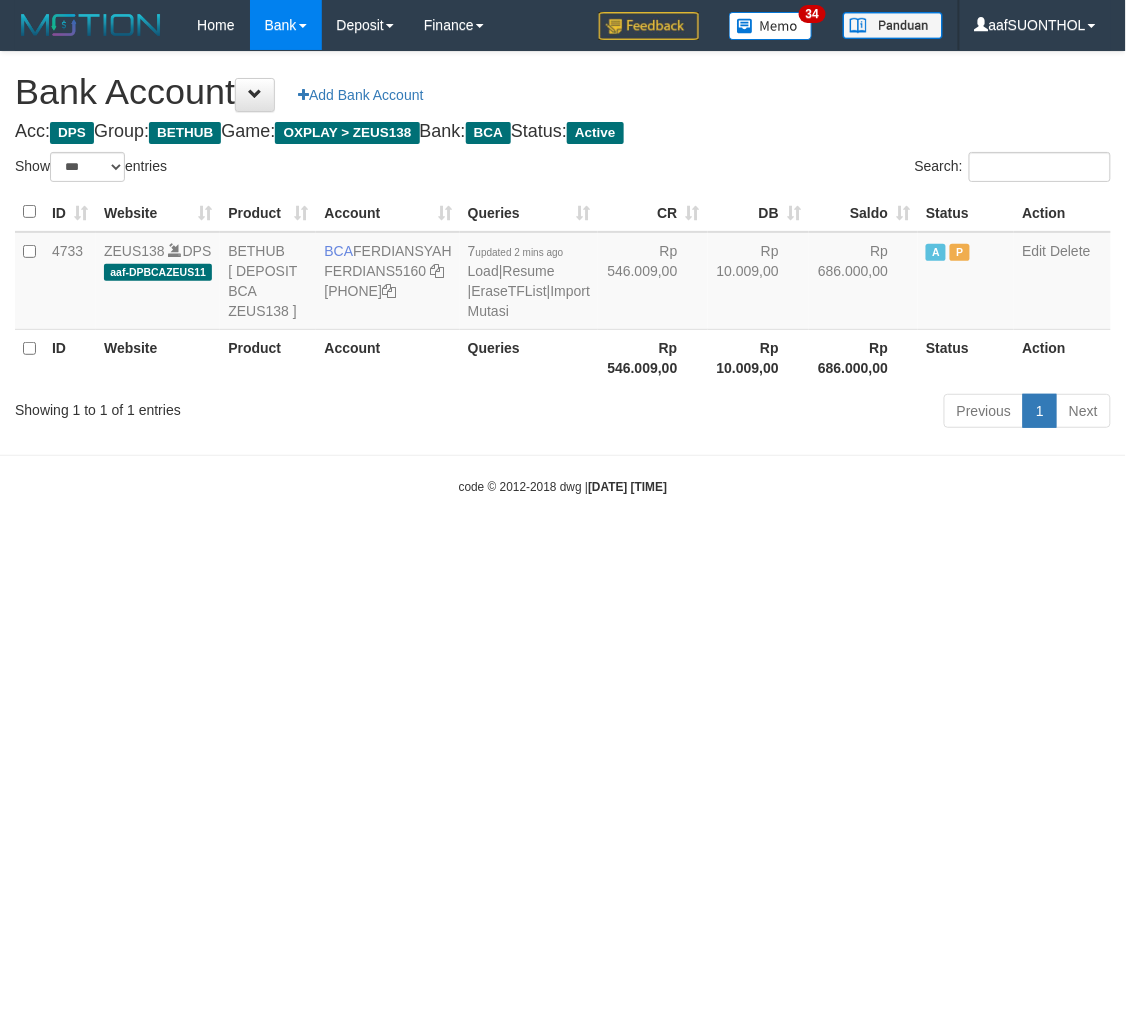 click on "Toggle navigation
Home
Bank
Account List
Load
By Website
Group
[OXPLAY]													ZEUS138
By Load Group (DPS)
Sync" at bounding box center [563, 273] 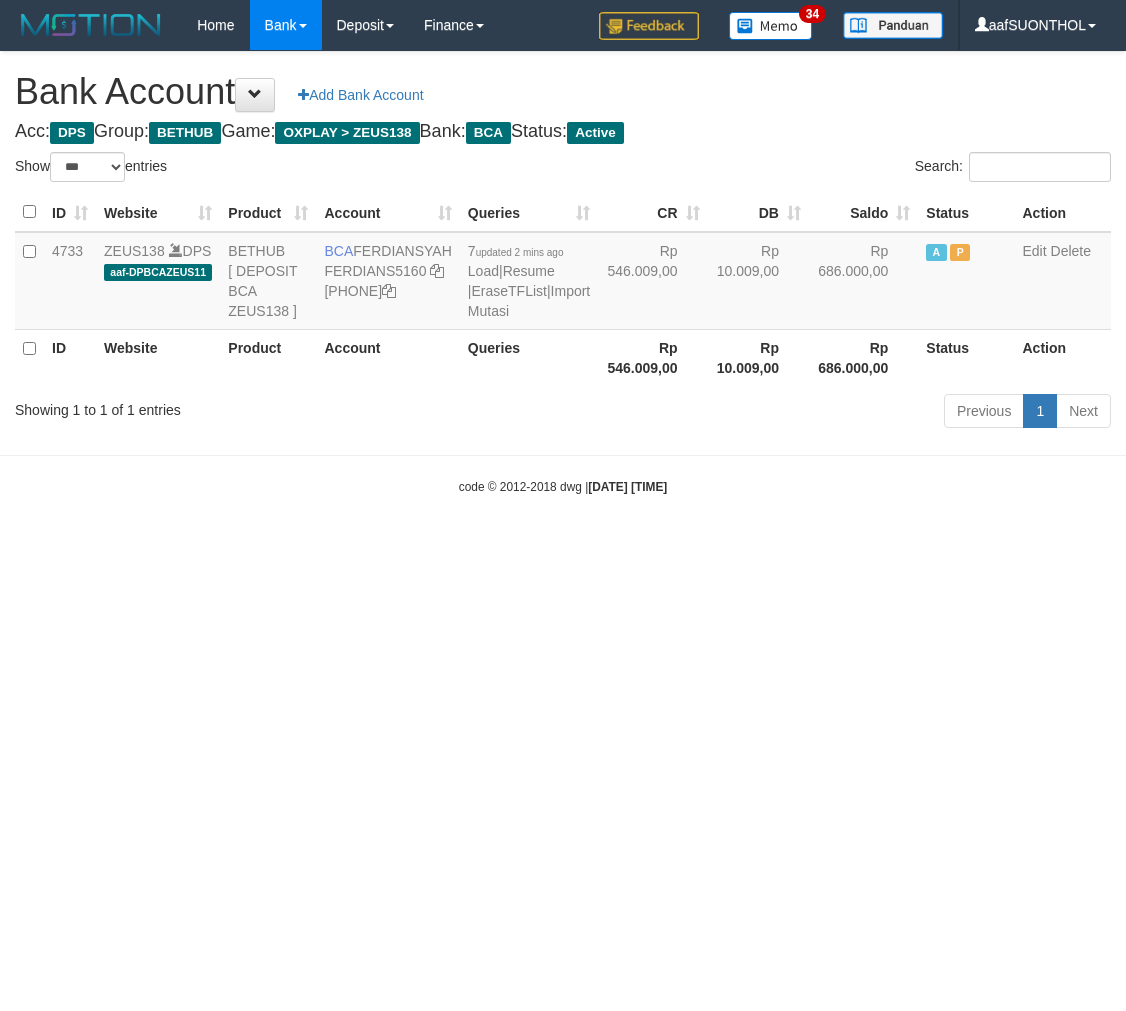 select on "***" 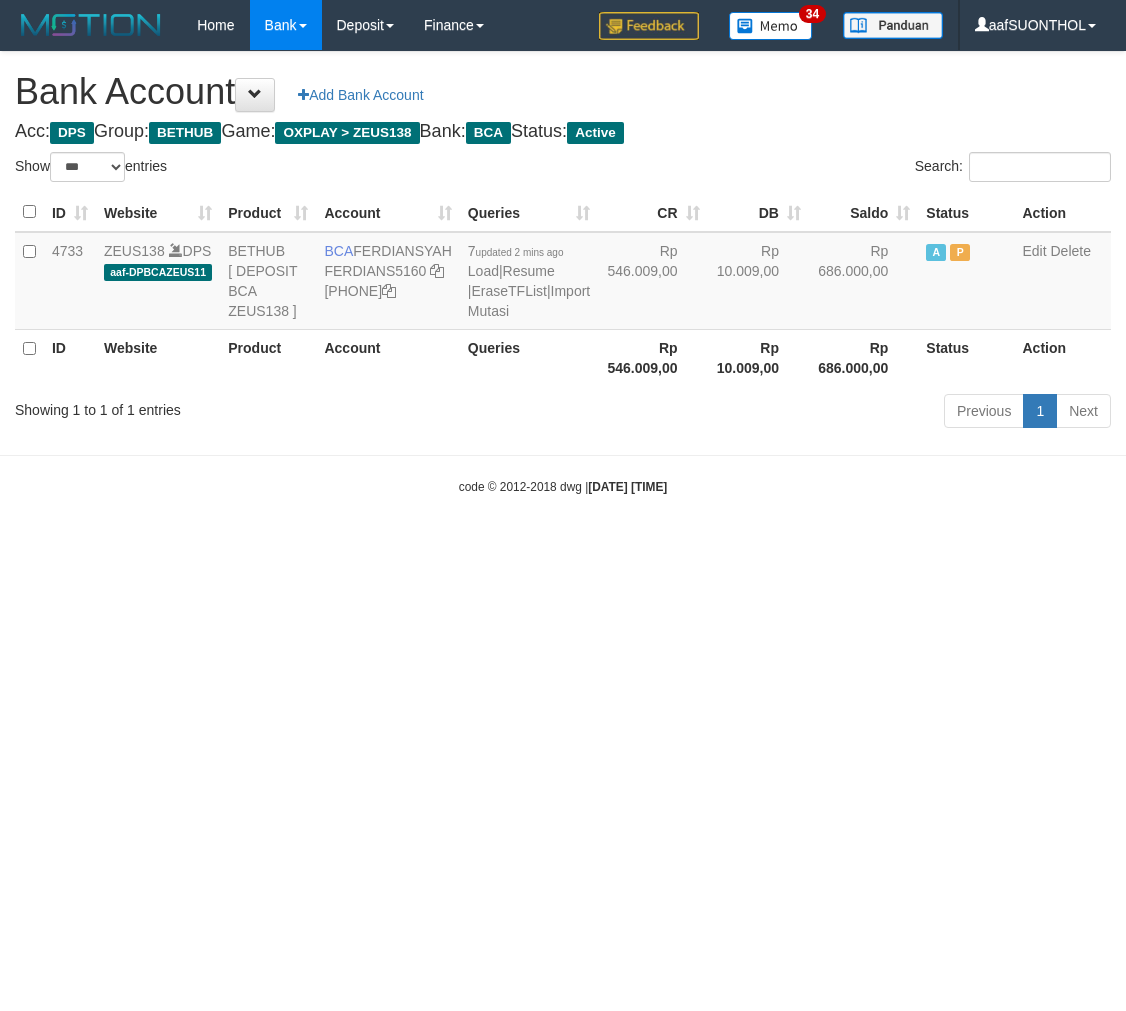 scroll, scrollTop: 0, scrollLeft: 0, axis: both 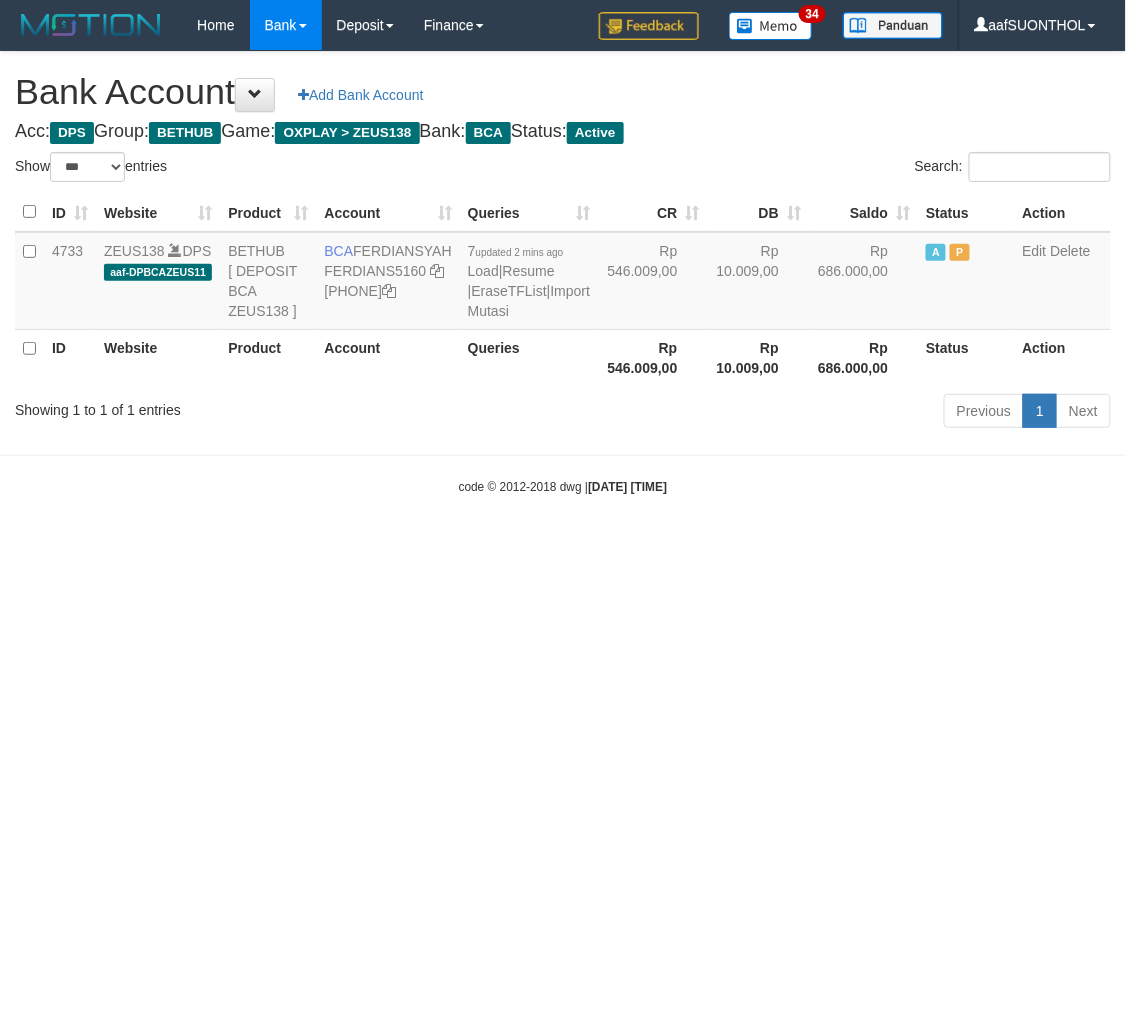 click on "Toggle navigation
Home
Bank
Account List
Load
By Website
Group
[OXPLAY]													ZEUS138
By Load Group (DPS)
Sync" at bounding box center [563, 273] 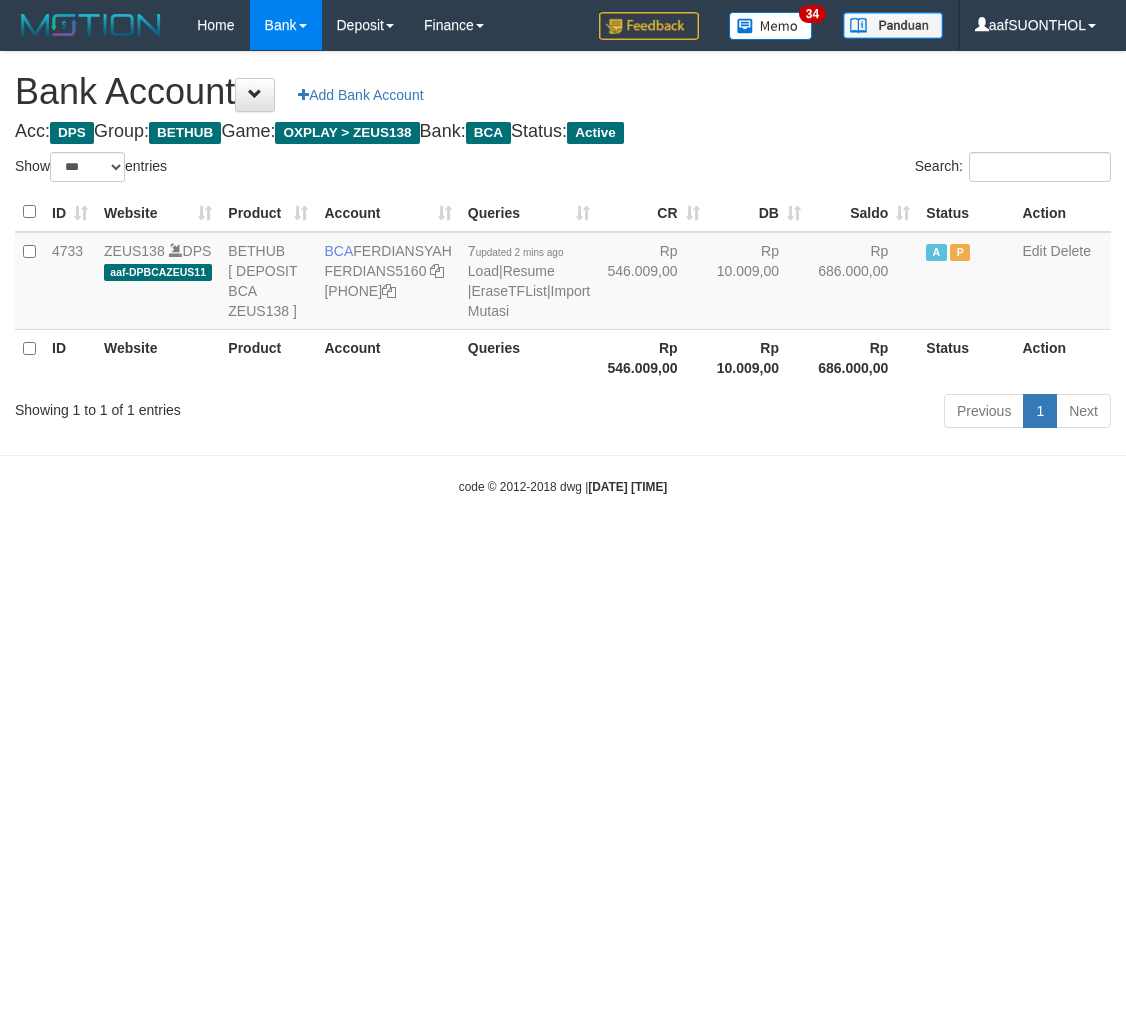 select on "***" 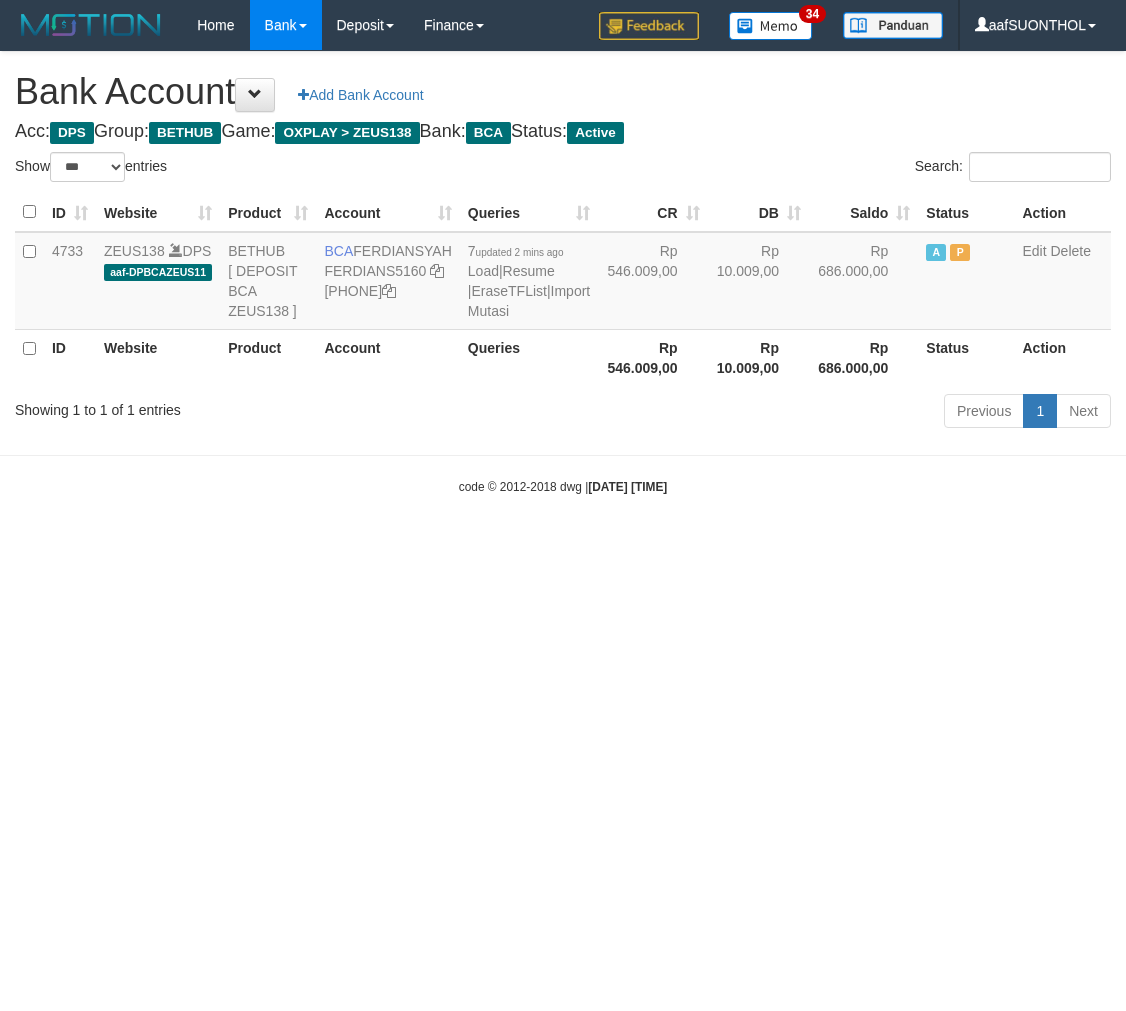 scroll, scrollTop: 0, scrollLeft: 0, axis: both 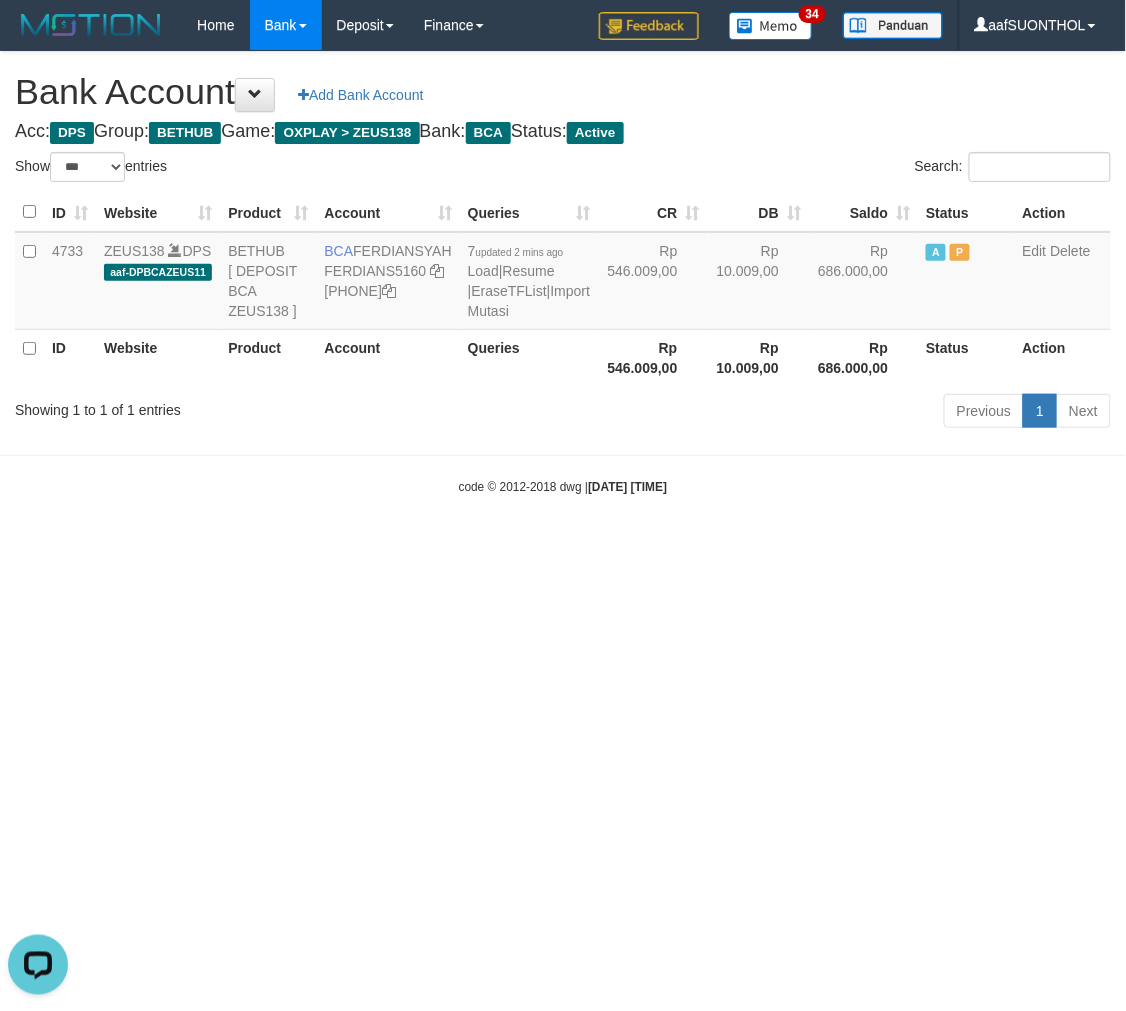 click on "Toggle navigation
Home
Bank
Account List
Load
By Website
Group
[OXPLAY]													ZEUS138
By Load Group (DPS)
Sync" at bounding box center (563, 273) 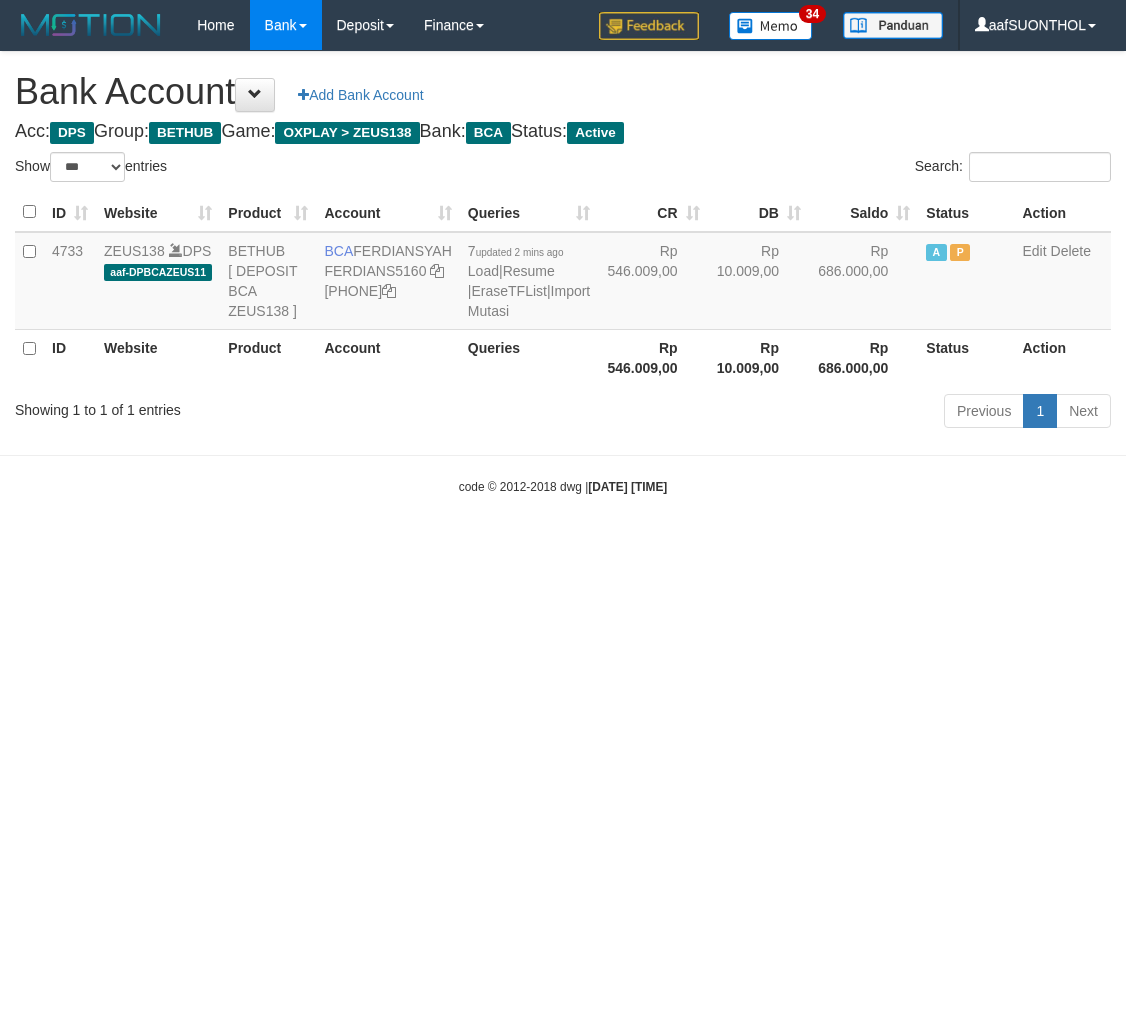 select on "***" 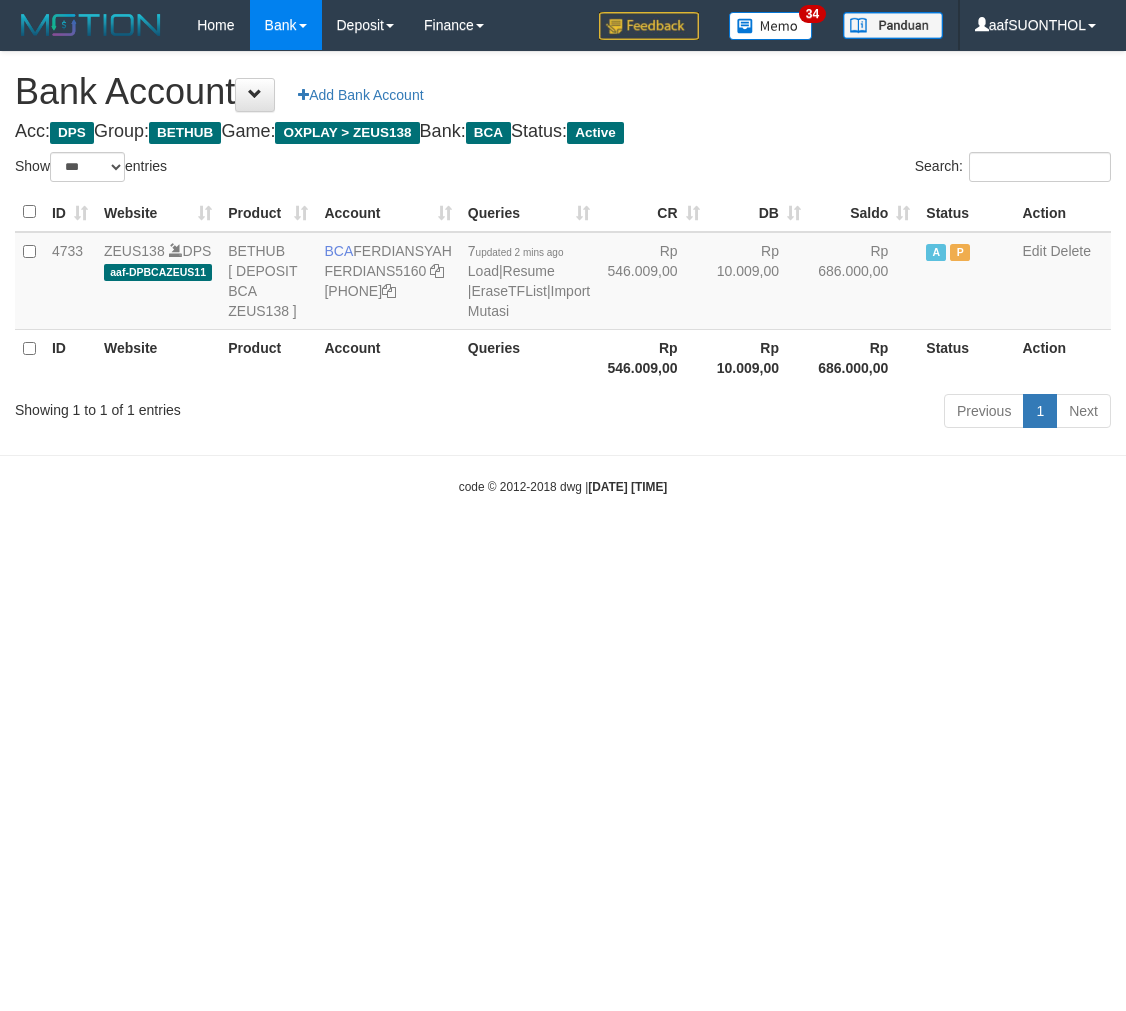 scroll, scrollTop: 0, scrollLeft: 0, axis: both 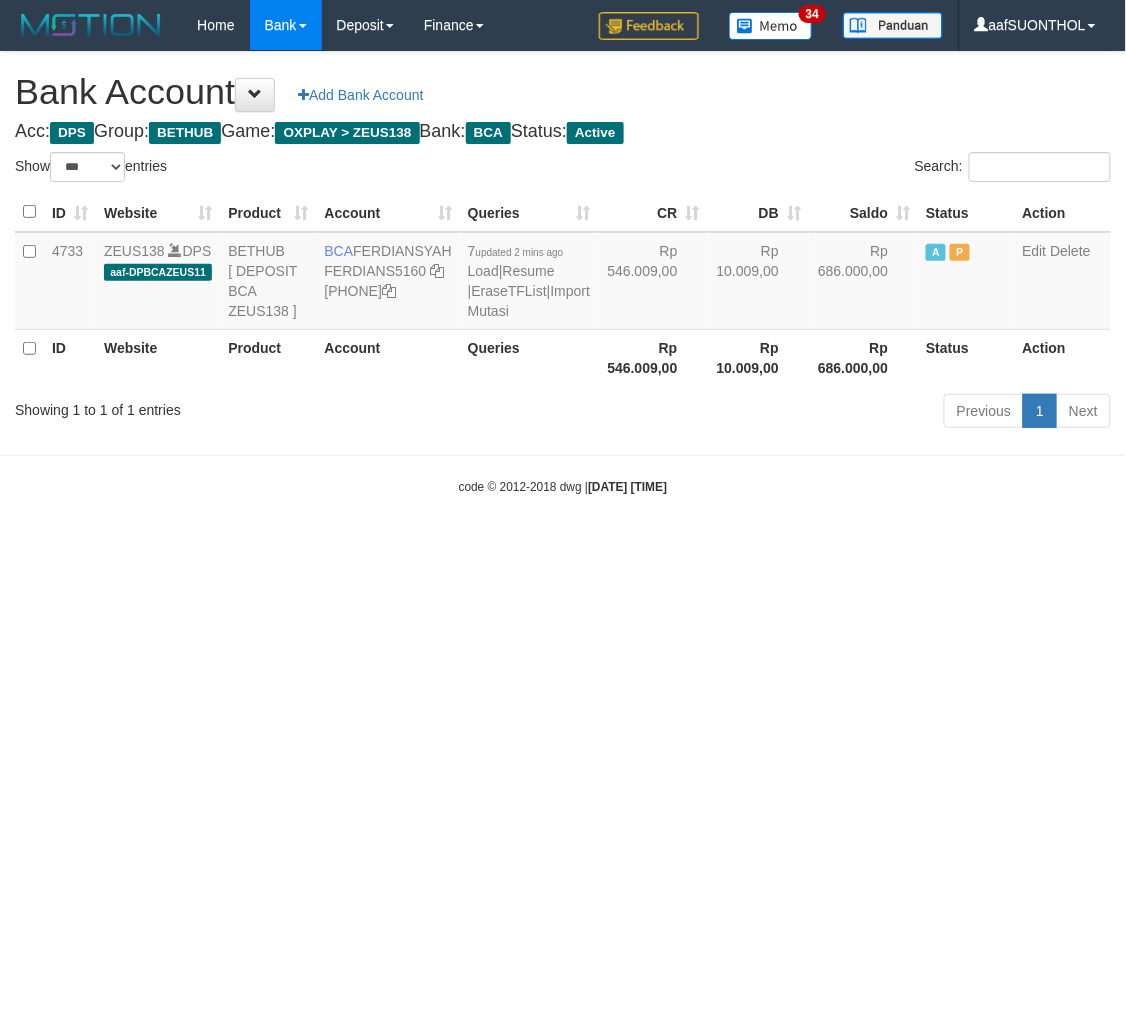 click on "Toggle navigation
Home
Bank
Account List
Load
By Website
Group
[OXPLAY]													ZEUS138
By Load Group (DPS)
Sync" at bounding box center (563, 273) 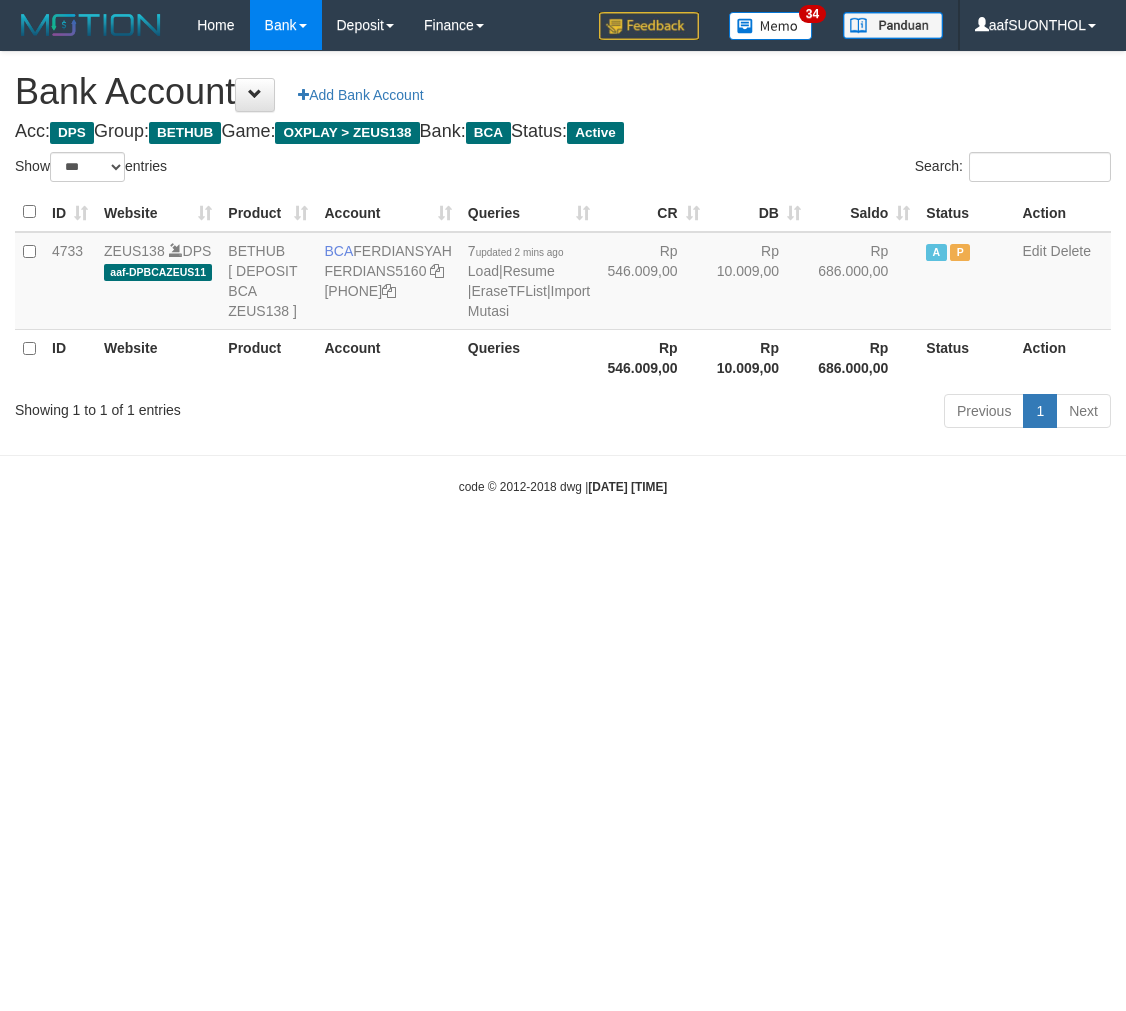 select on "***" 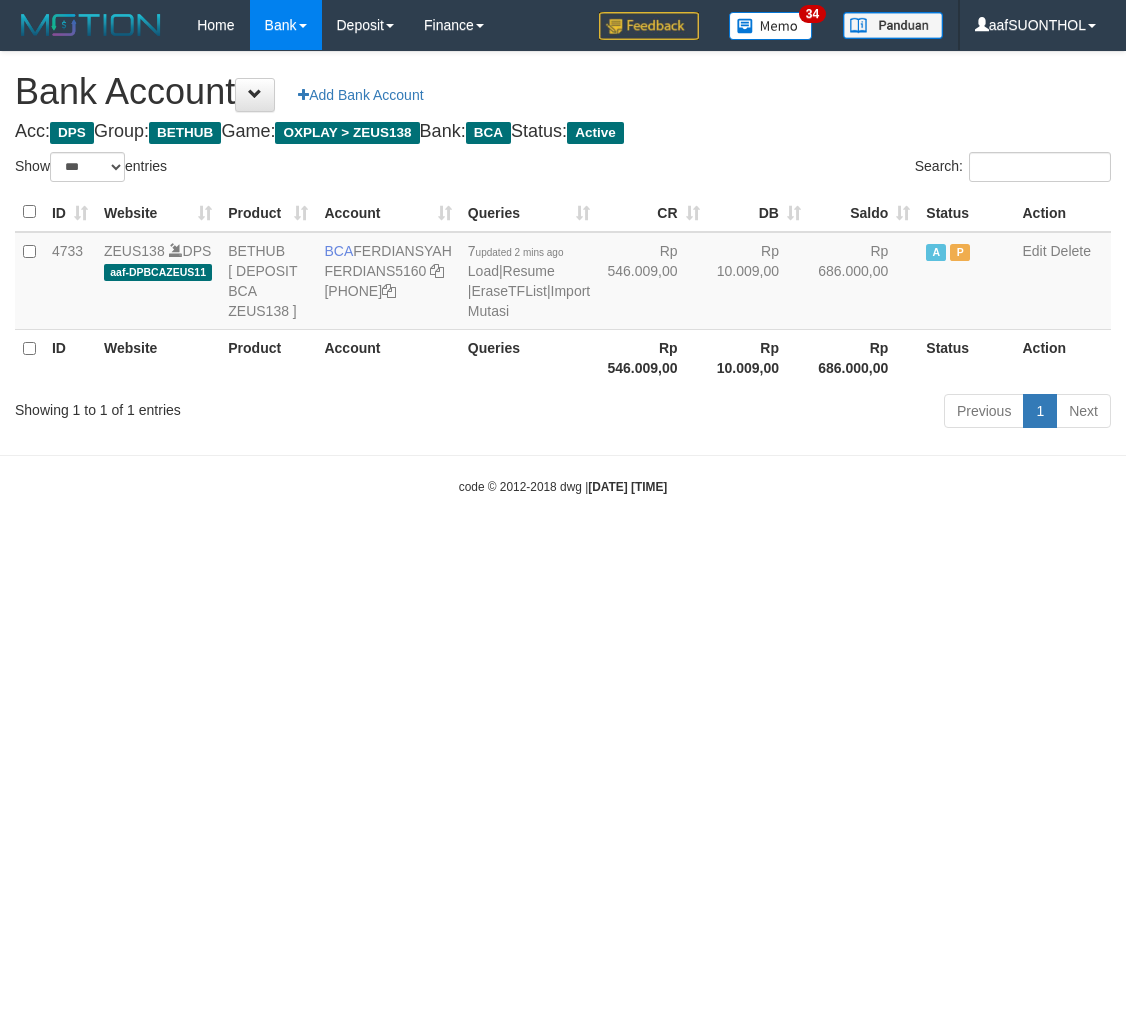 scroll, scrollTop: 0, scrollLeft: 0, axis: both 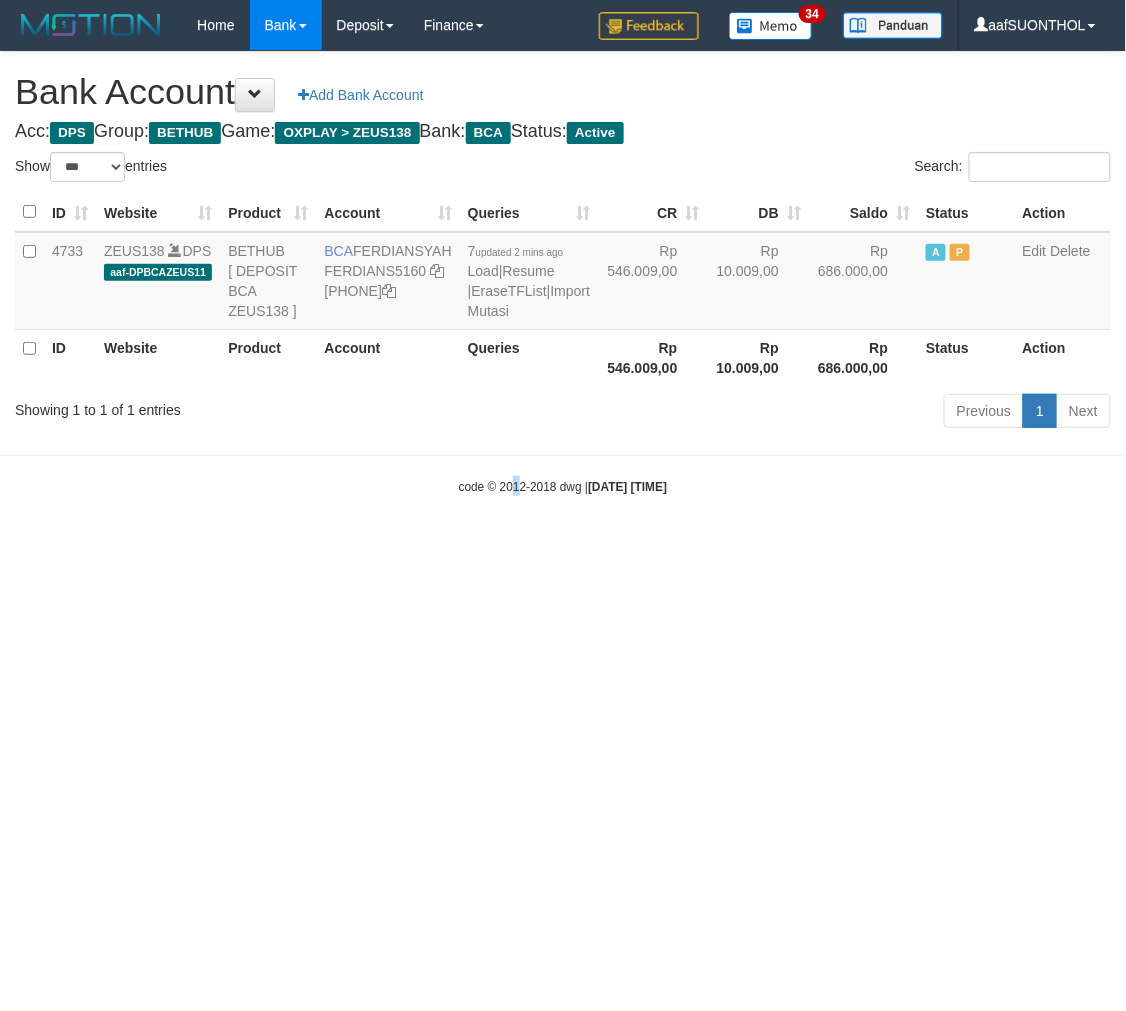click on "Toggle navigation
Home
Bank
Account List
Load
By Website
Group
[OXPLAY]													ZEUS138
By Load Group (DPS)
Sync" at bounding box center [563, 273] 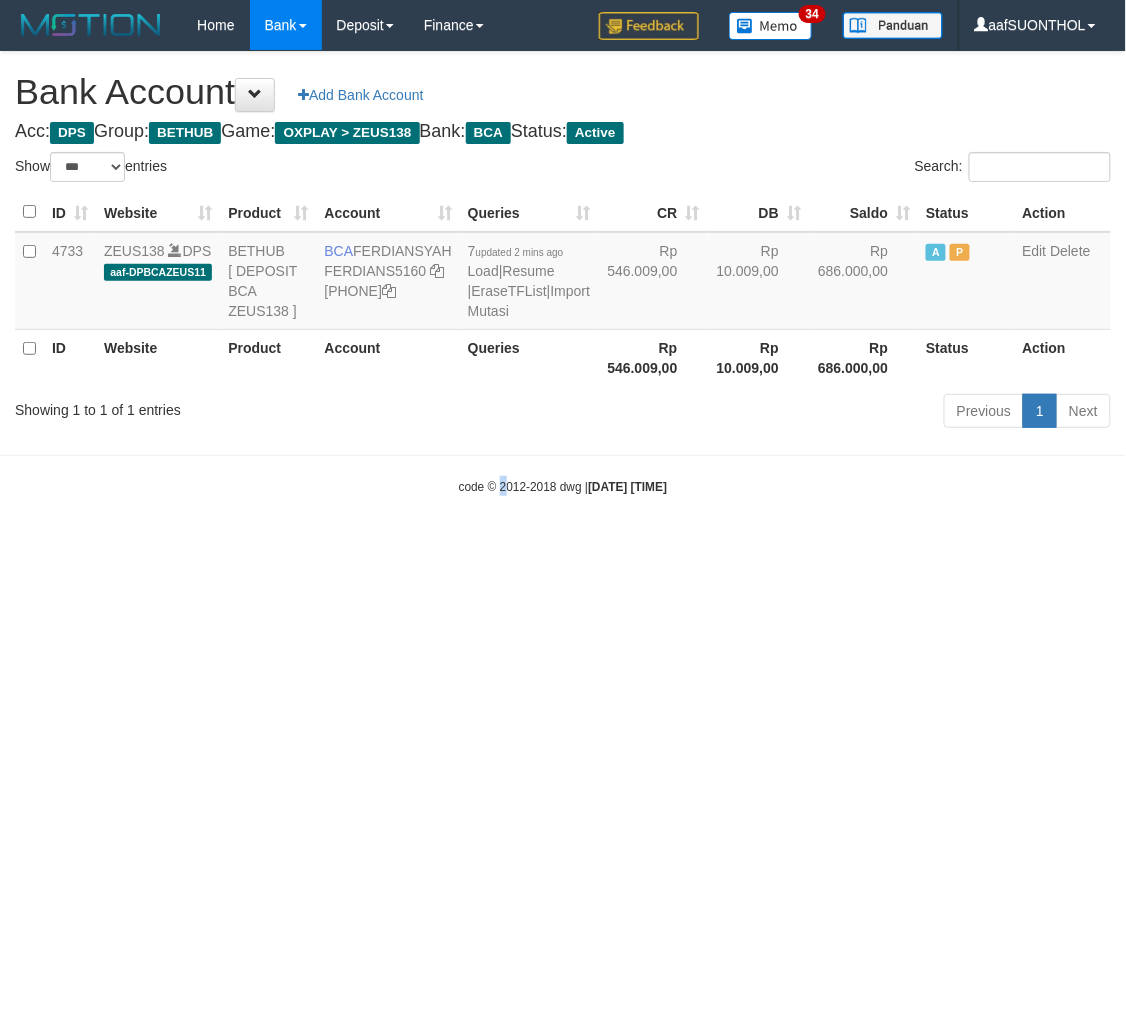 drag, startPoint x: 483, startPoint y: 724, endPoint x: 532, endPoint y: 721, distance: 49.09175 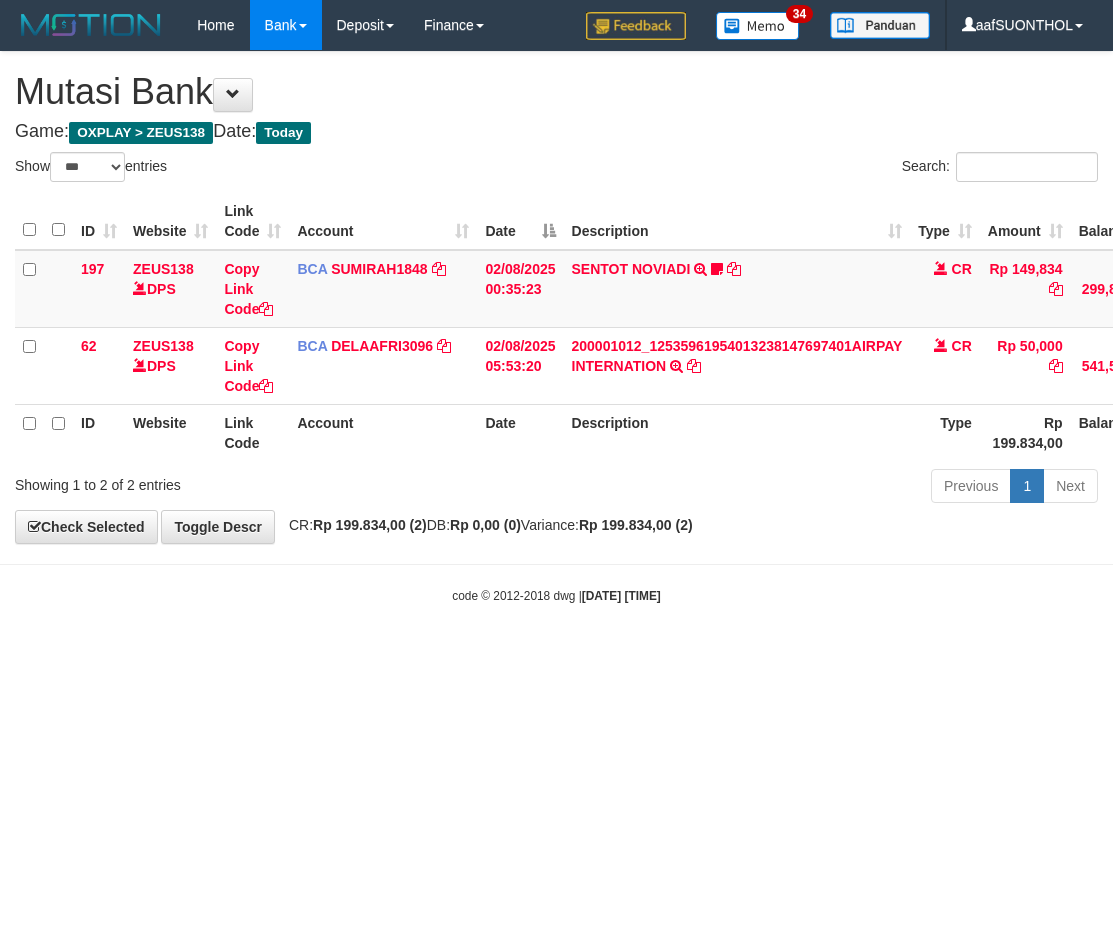 select on "***" 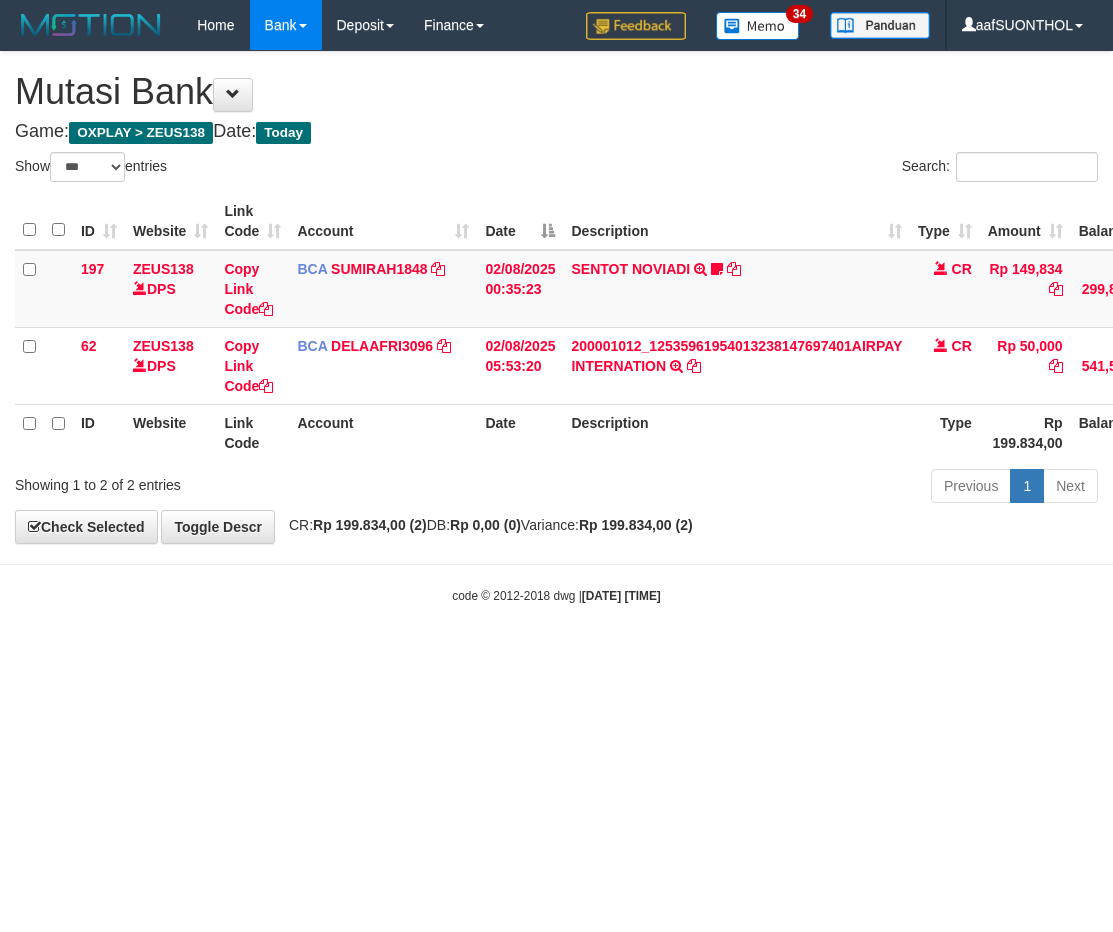 scroll, scrollTop: 0, scrollLeft: 0, axis: both 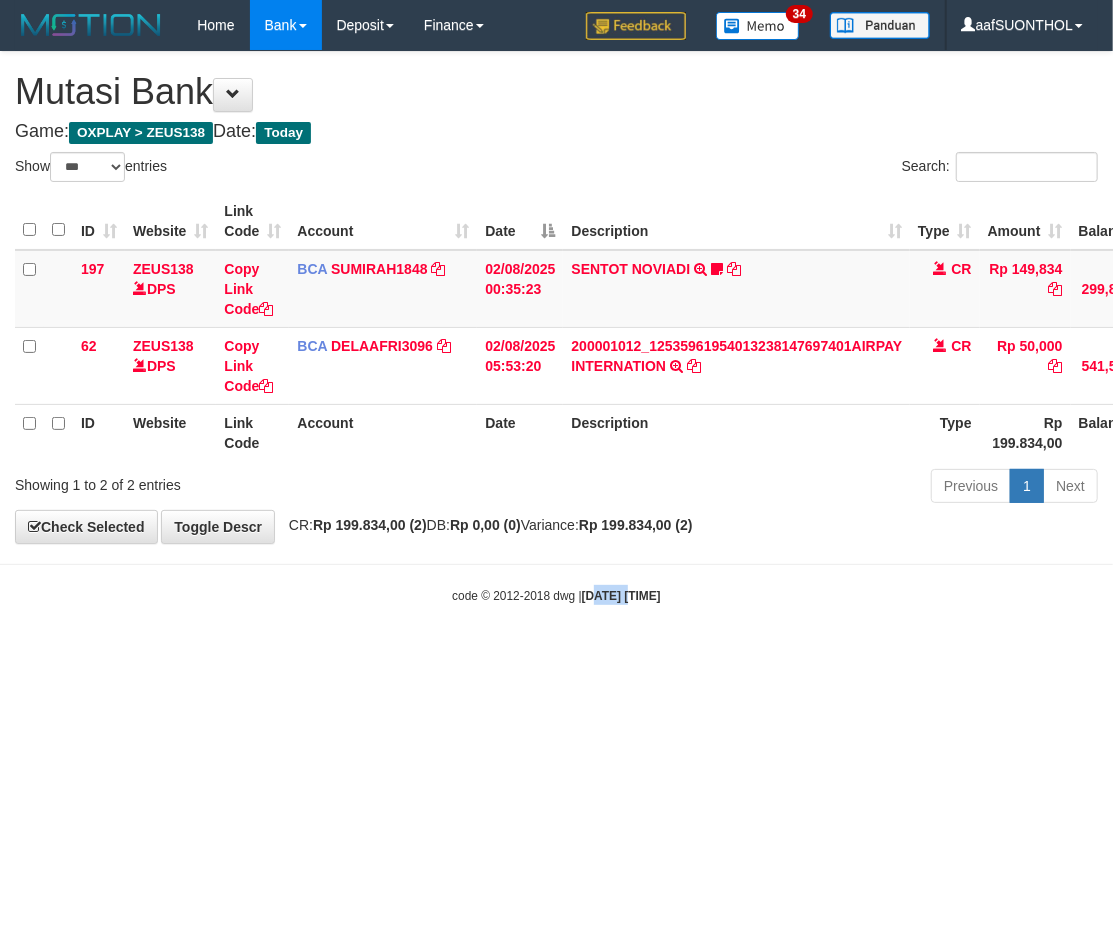 click on "Toggle navigation
Home
Bank
Account List
Load
By Website
Group
[OXPLAY]													ZEUS138
By Load Group (DPS)
Sync" at bounding box center (556, 327) 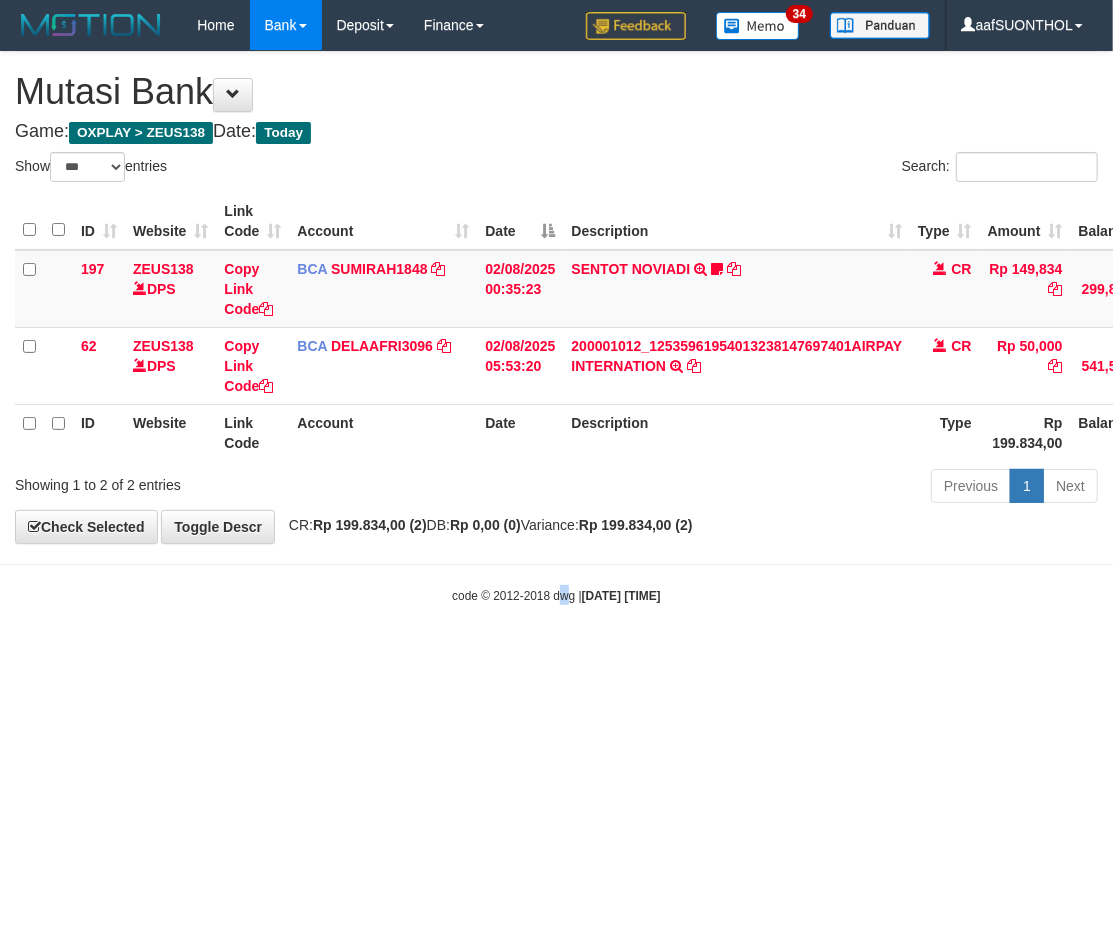 drag, startPoint x: 552, startPoint y: 814, endPoint x: 7, endPoint y: 845, distance: 545.8809 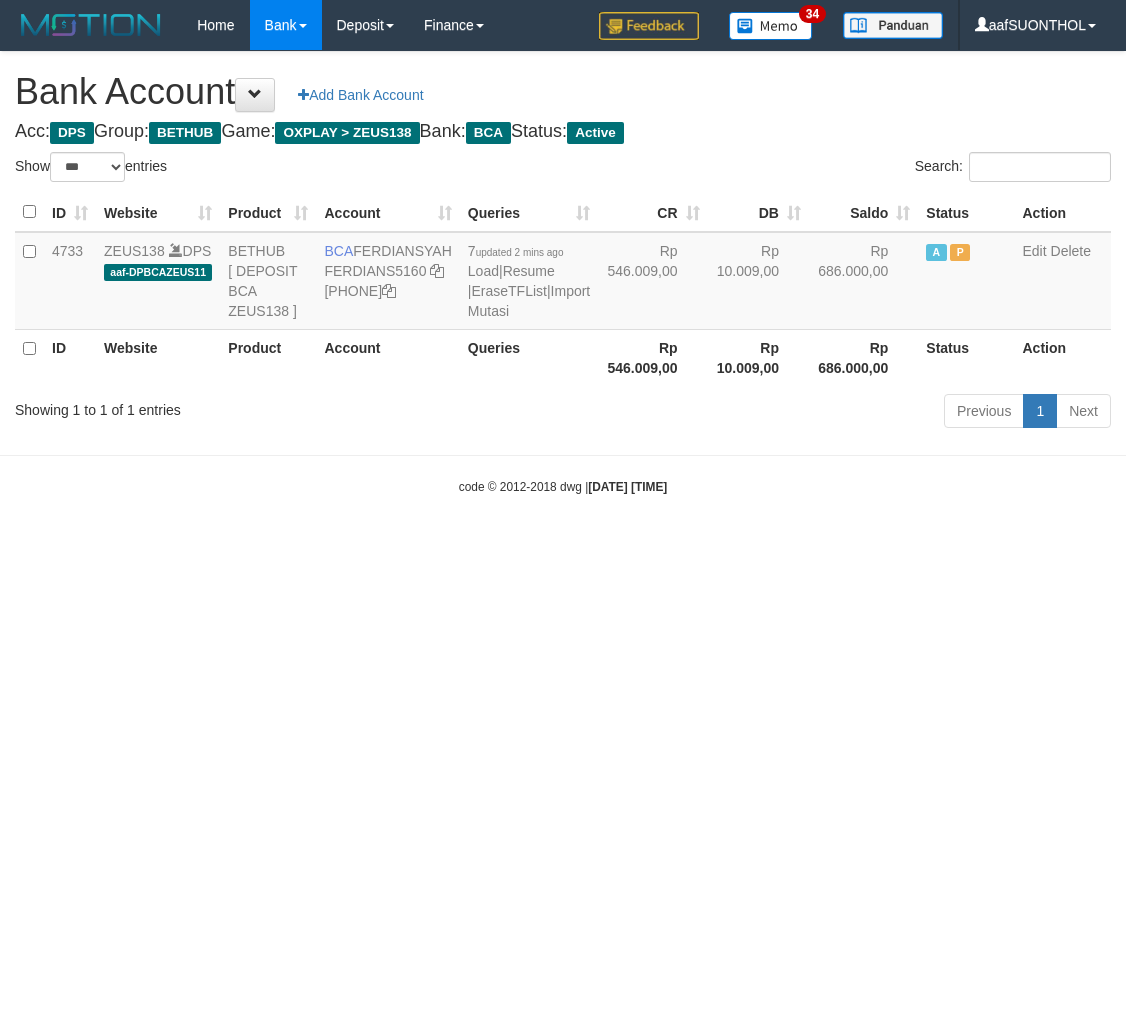 select on "***" 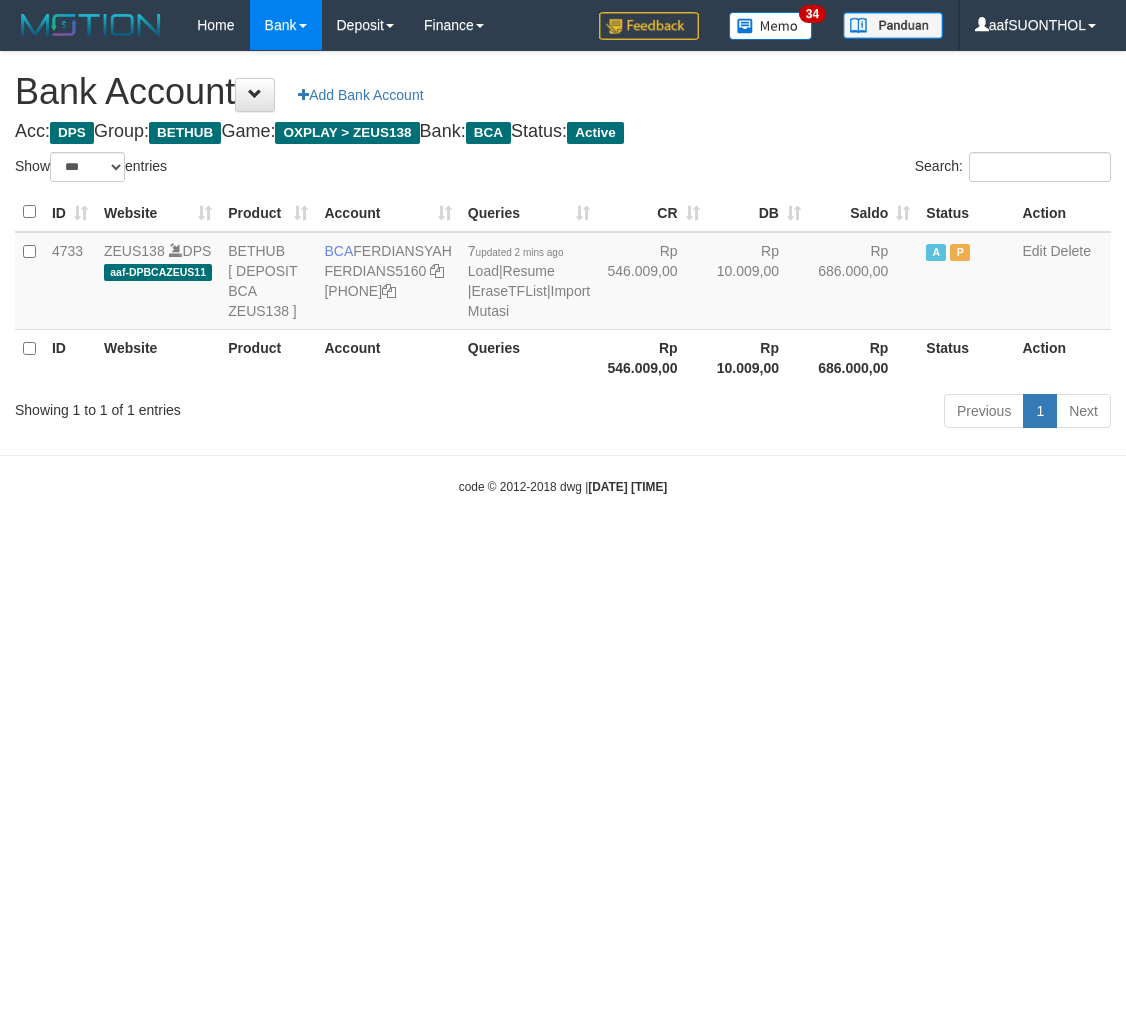 scroll, scrollTop: 0, scrollLeft: 0, axis: both 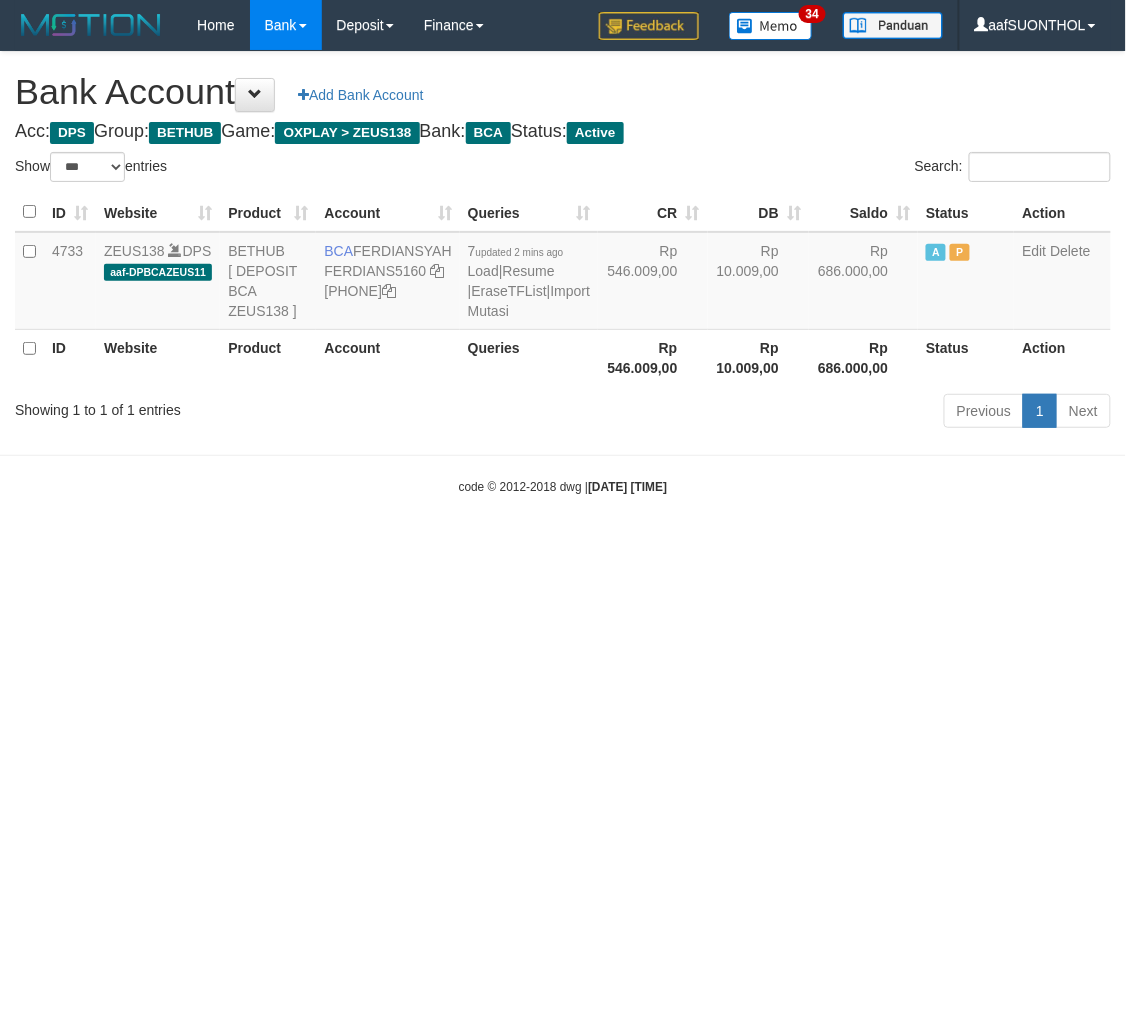 click on "Toggle navigation
Home
Bank
Account List
Load
By Website
Group
[OXPLAY]													ZEUS138
By Load Group (DPS)
Sync" at bounding box center [563, 273] 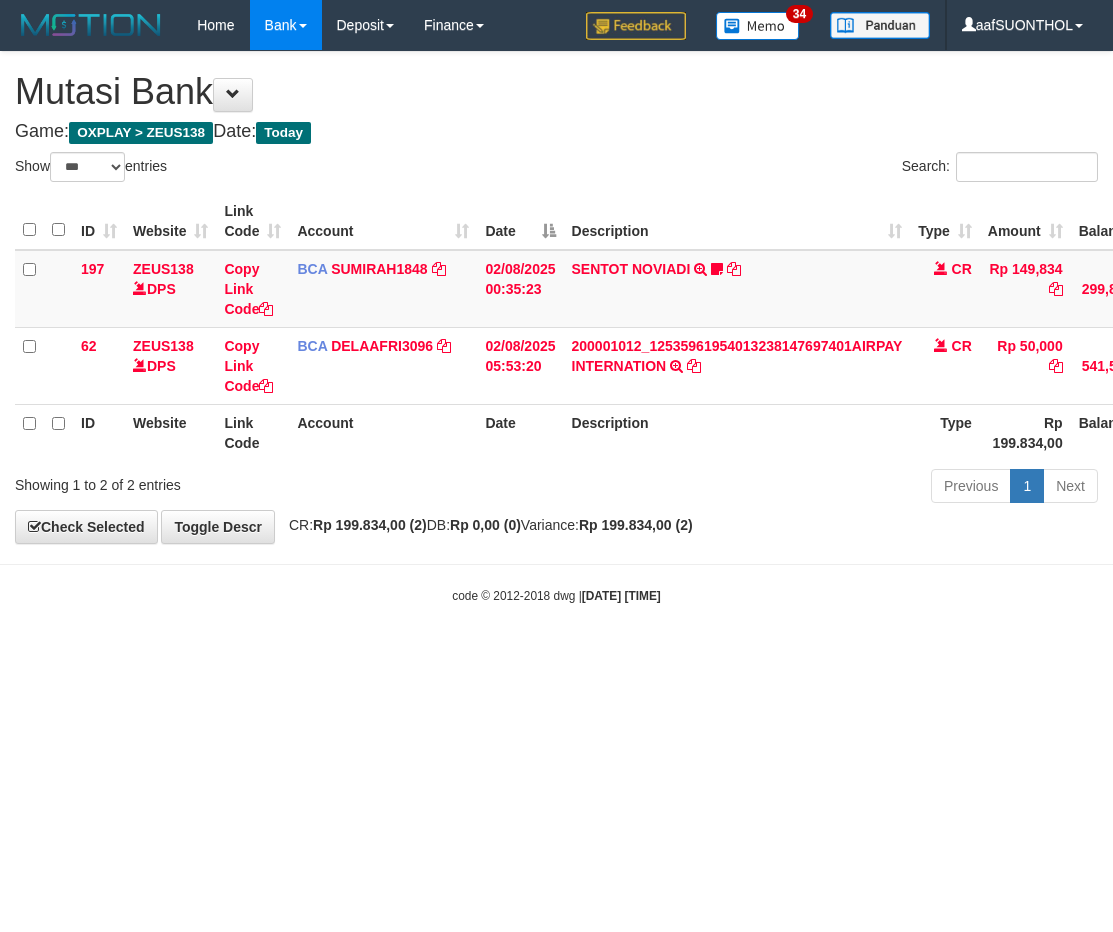 select on "***" 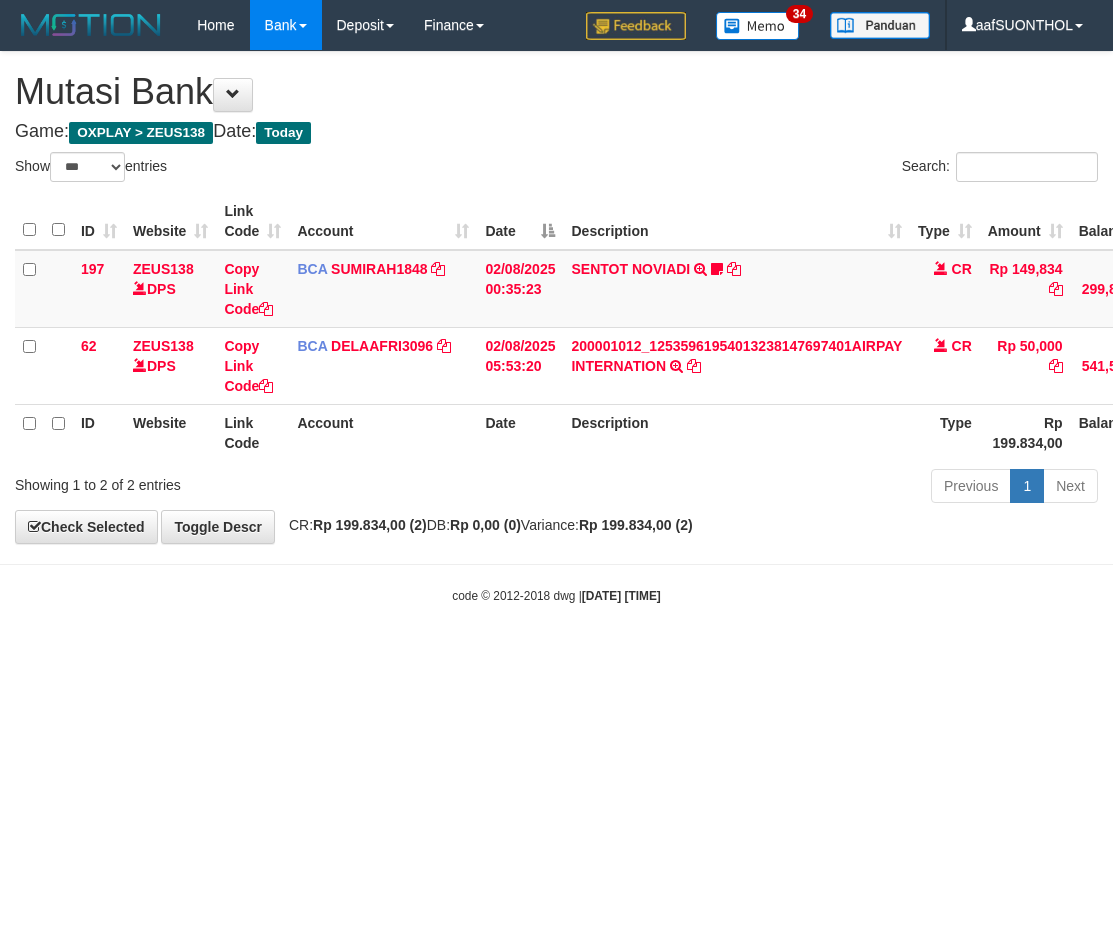 scroll, scrollTop: 0, scrollLeft: 0, axis: both 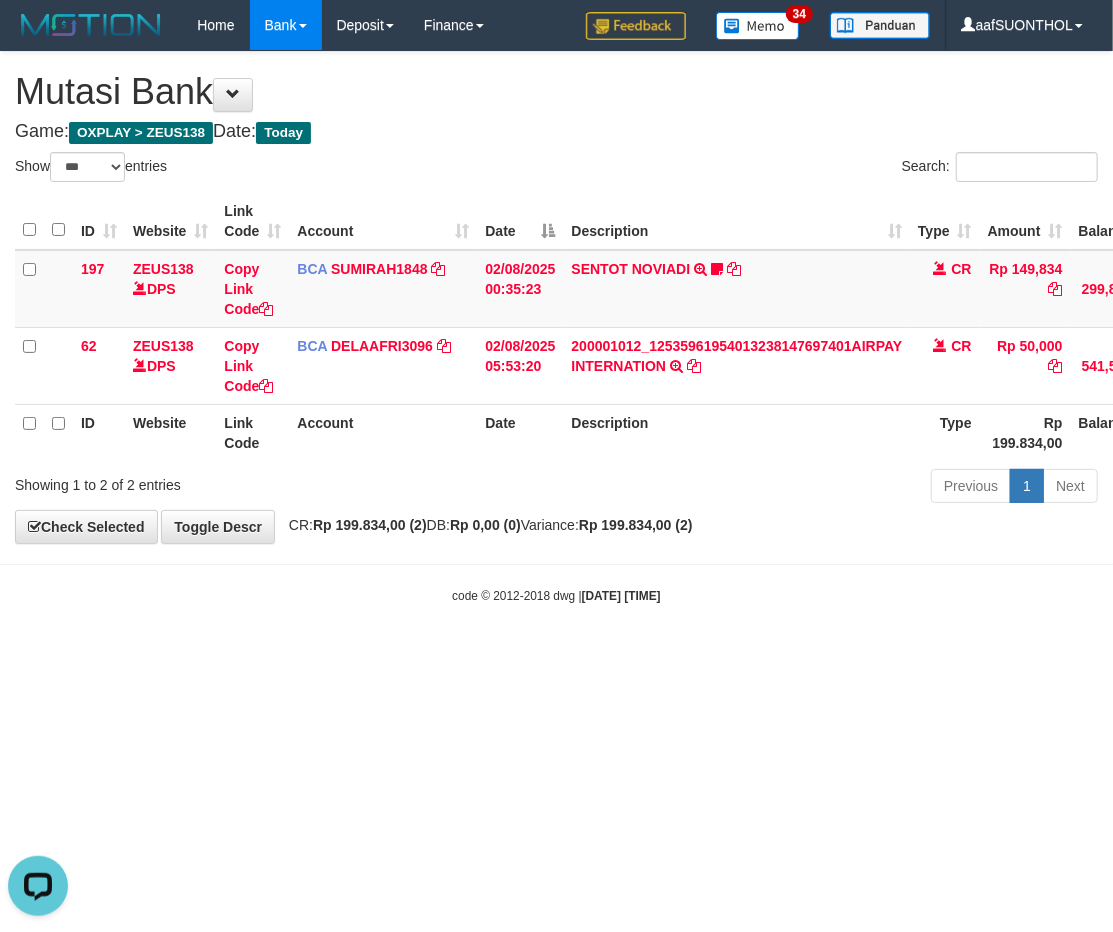 click on "Toggle navigation
Home
Bank
Account List
Load
By Website
Group
[OXPLAY]													ZEUS138
By Load Group (DPS)
Sync" at bounding box center [556, 327] 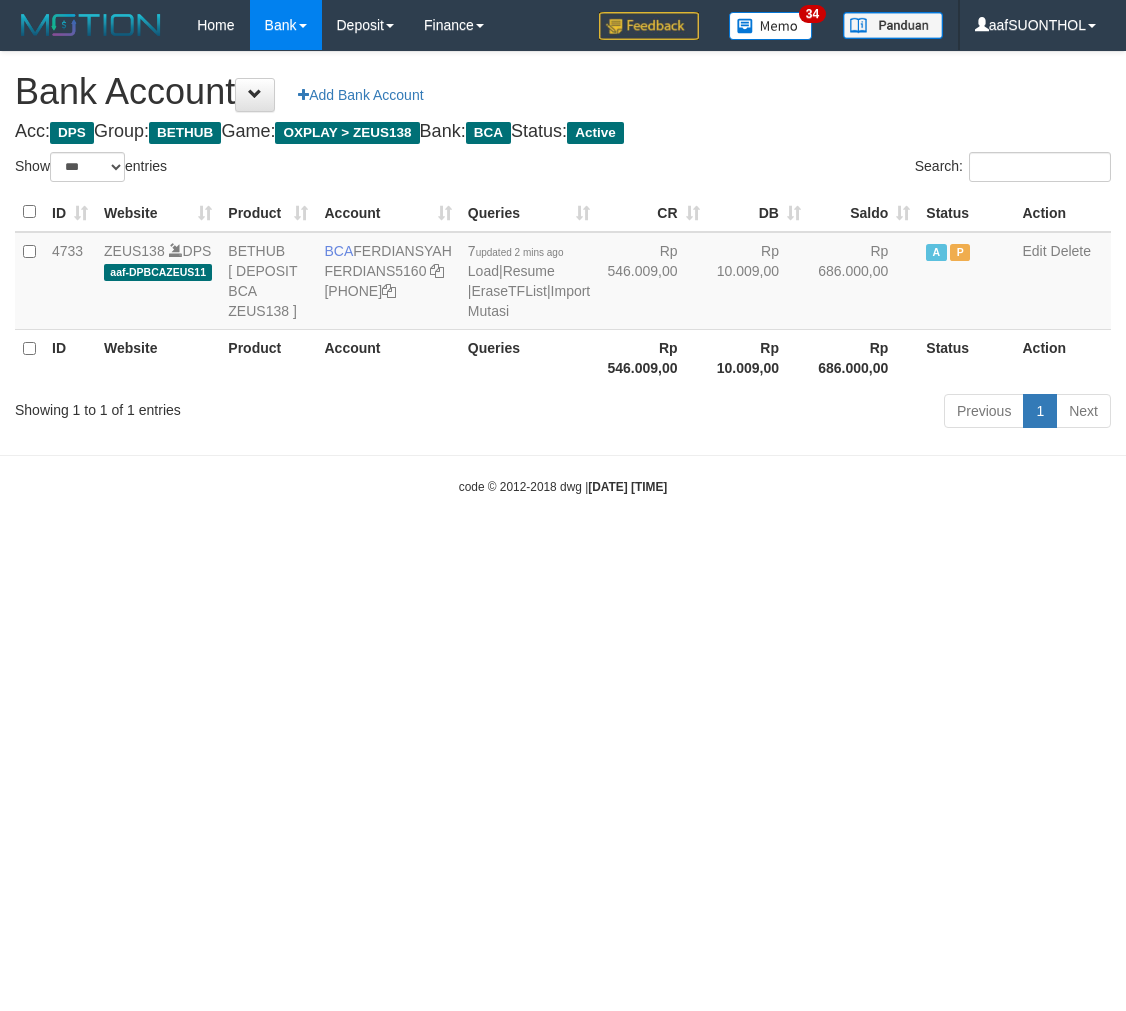 select on "***" 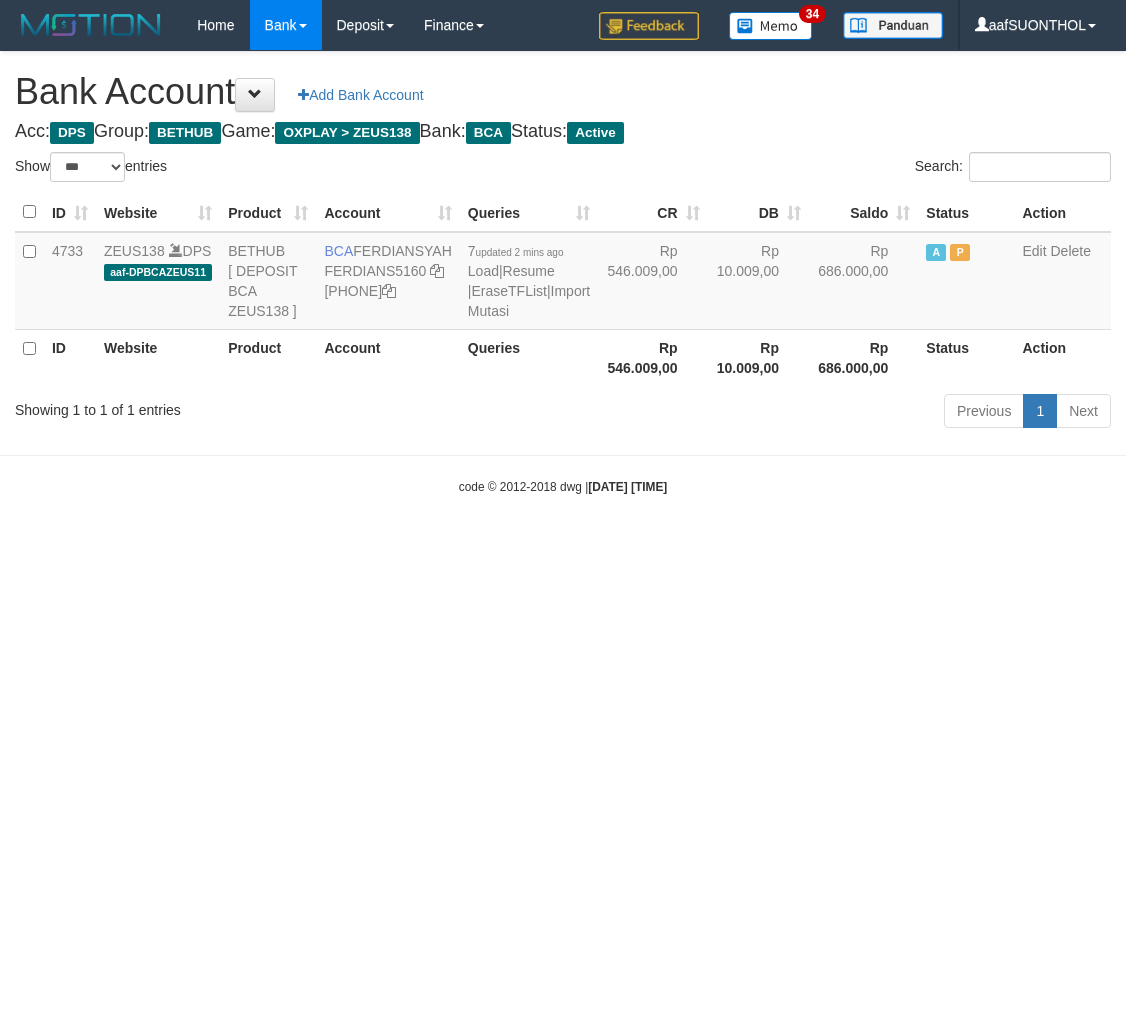 scroll, scrollTop: 0, scrollLeft: 0, axis: both 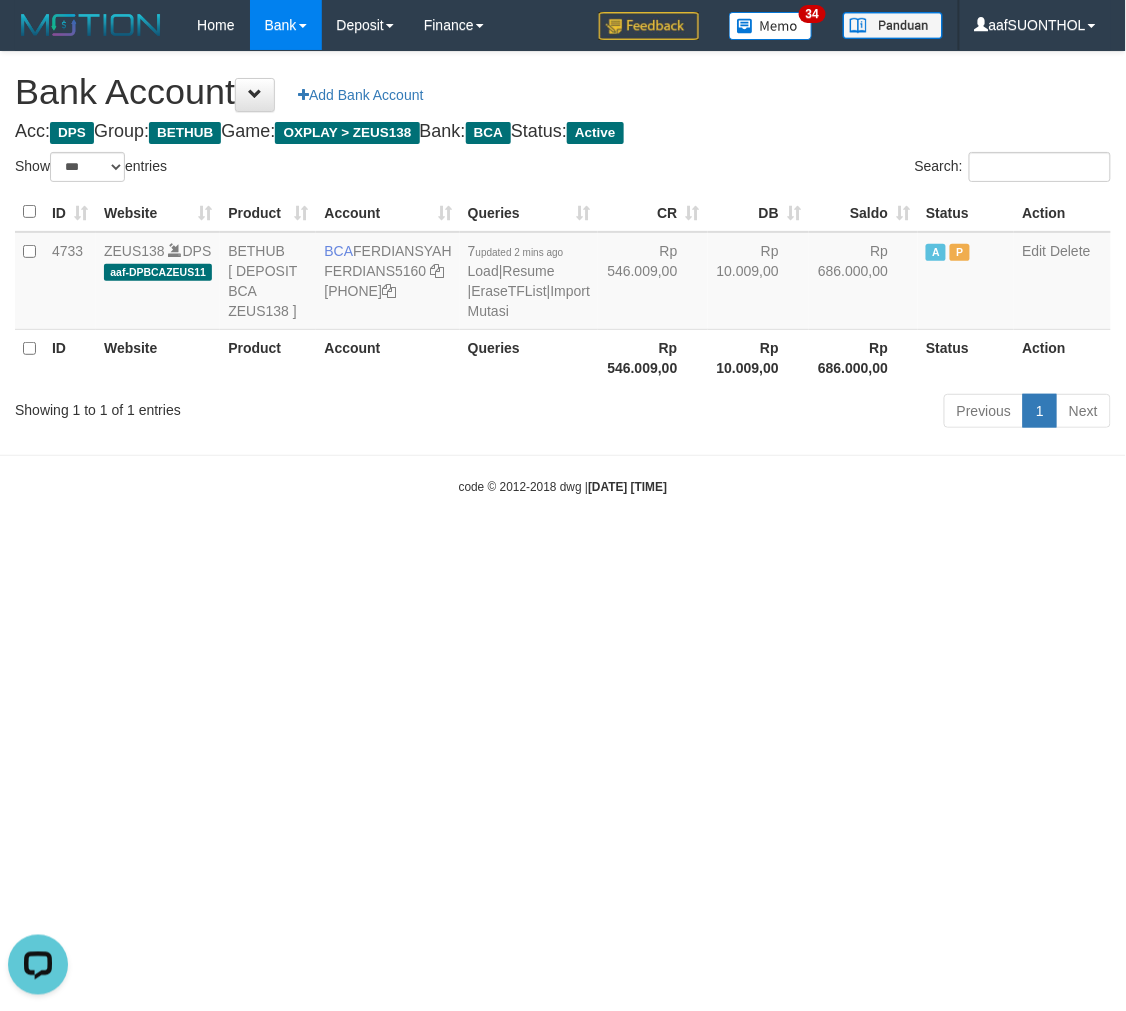 click on "Toggle navigation
Home
Bank
Account List
Load
By Website
Group
[OXPLAY]													ZEUS138
By Load Group (DPS)
Sync" at bounding box center [563, 273] 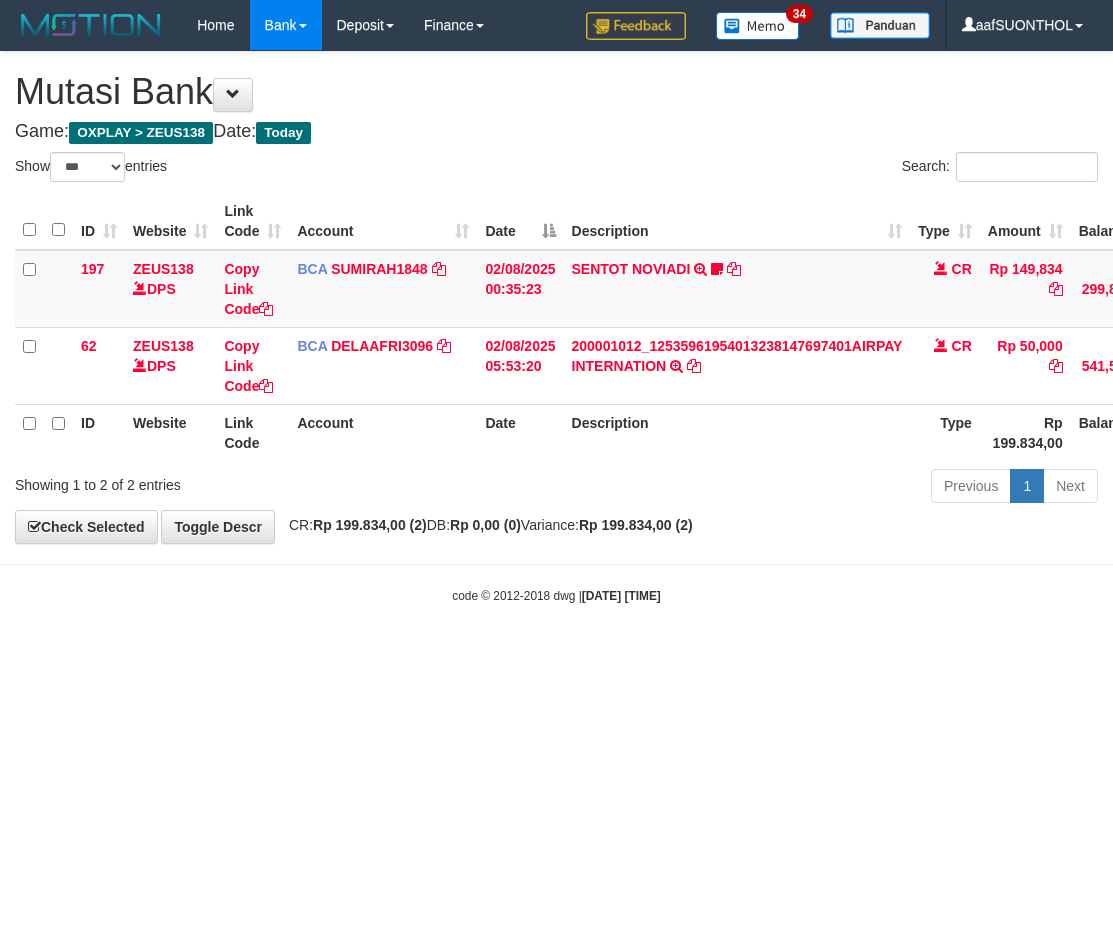 select on "***" 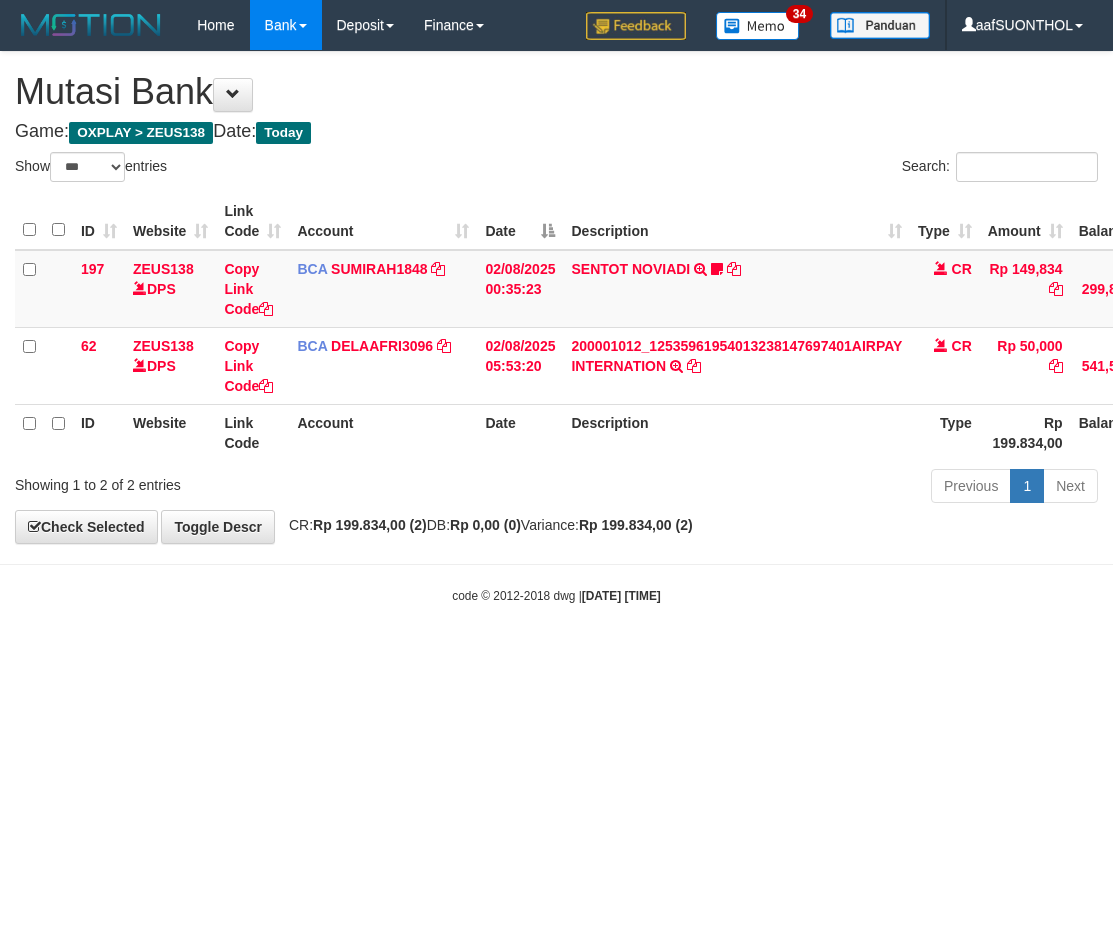 scroll, scrollTop: 0, scrollLeft: 0, axis: both 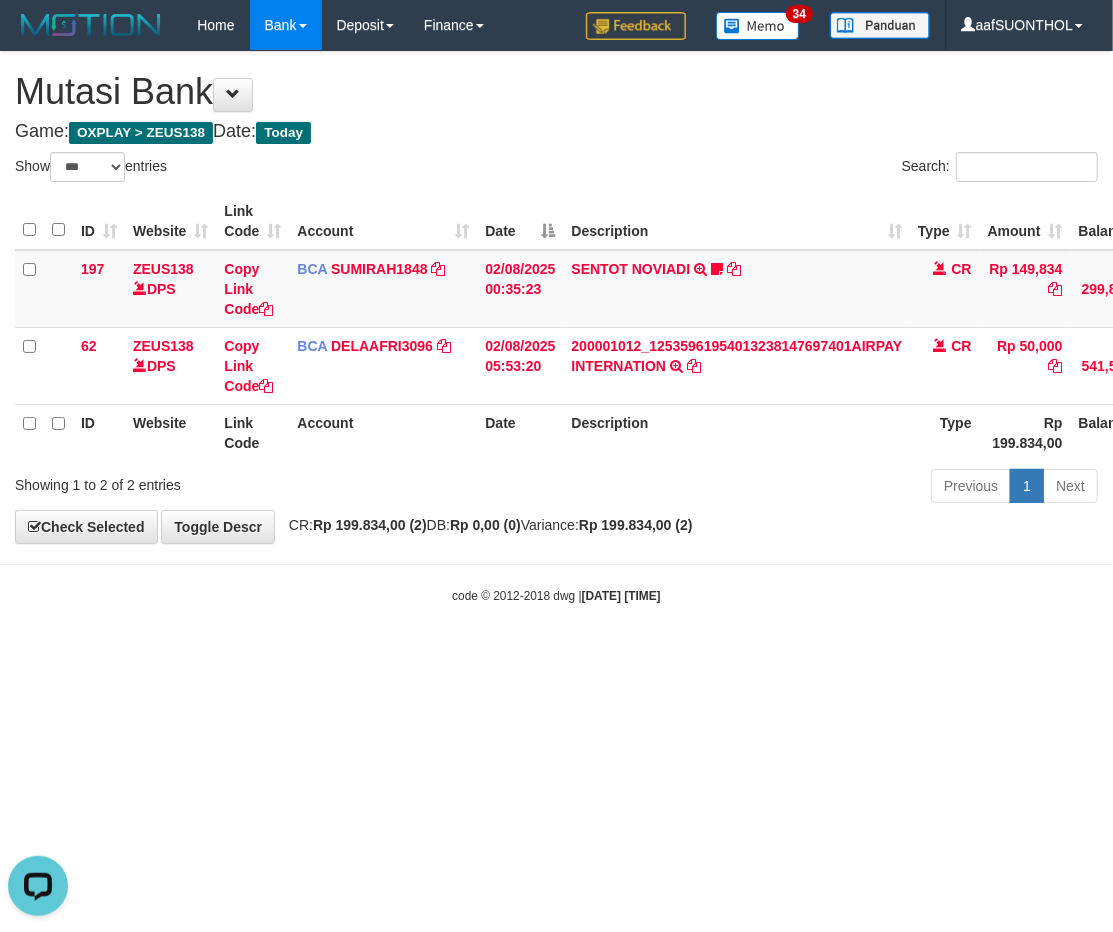 drag, startPoint x: 827, startPoint y: 720, endPoint x: 815, endPoint y: 707, distance: 17.691807 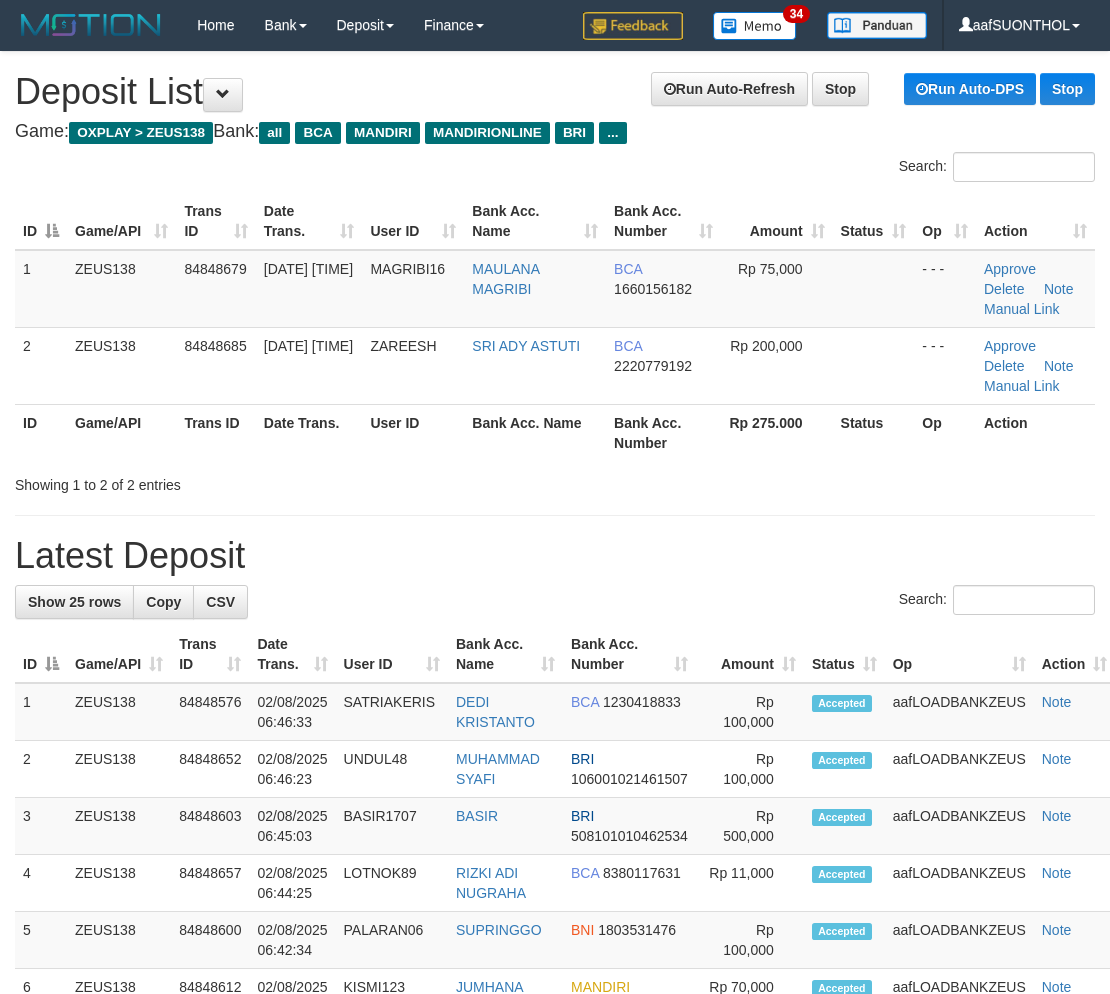 scroll, scrollTop: 0, scrollLeft: 0, axis: both 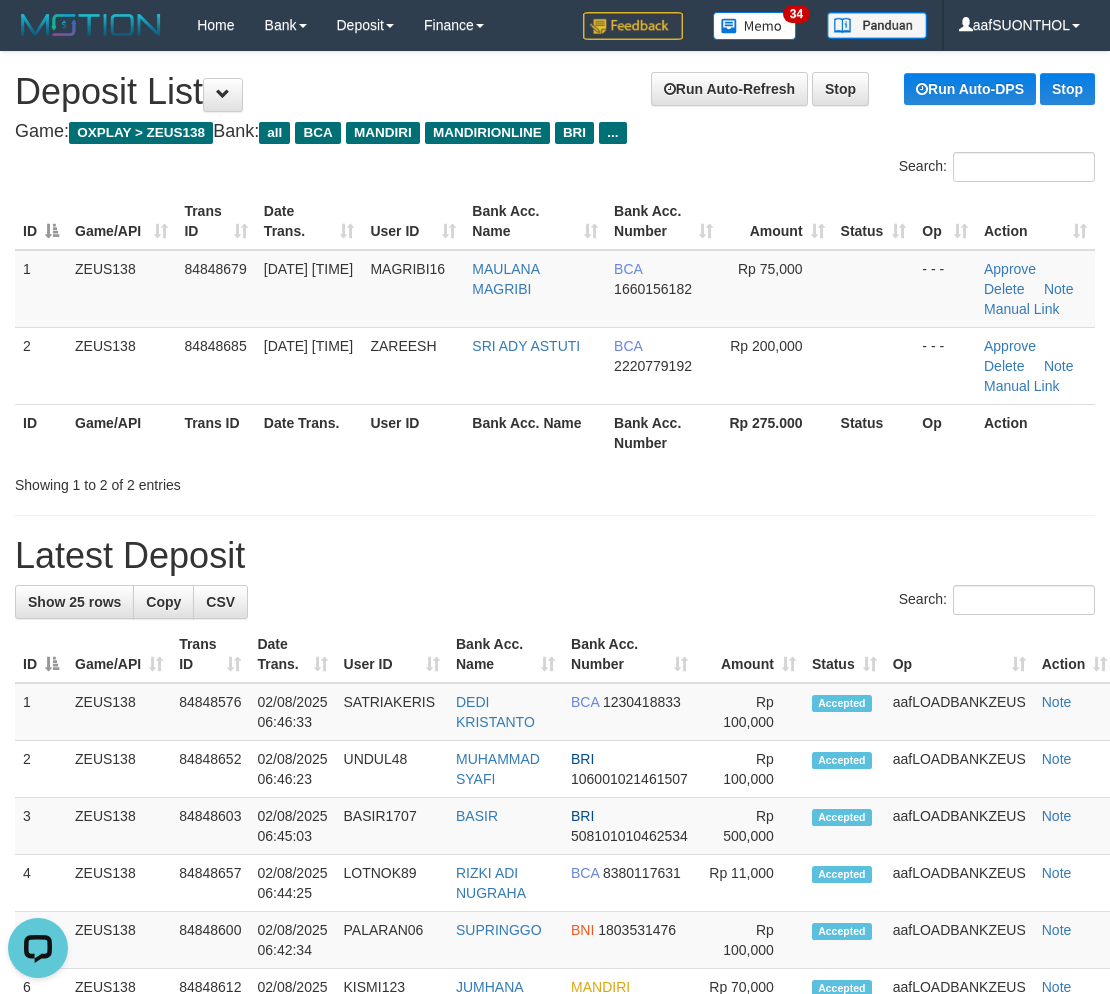 click on "Latest Deposit" at bounding box center [555, 556] 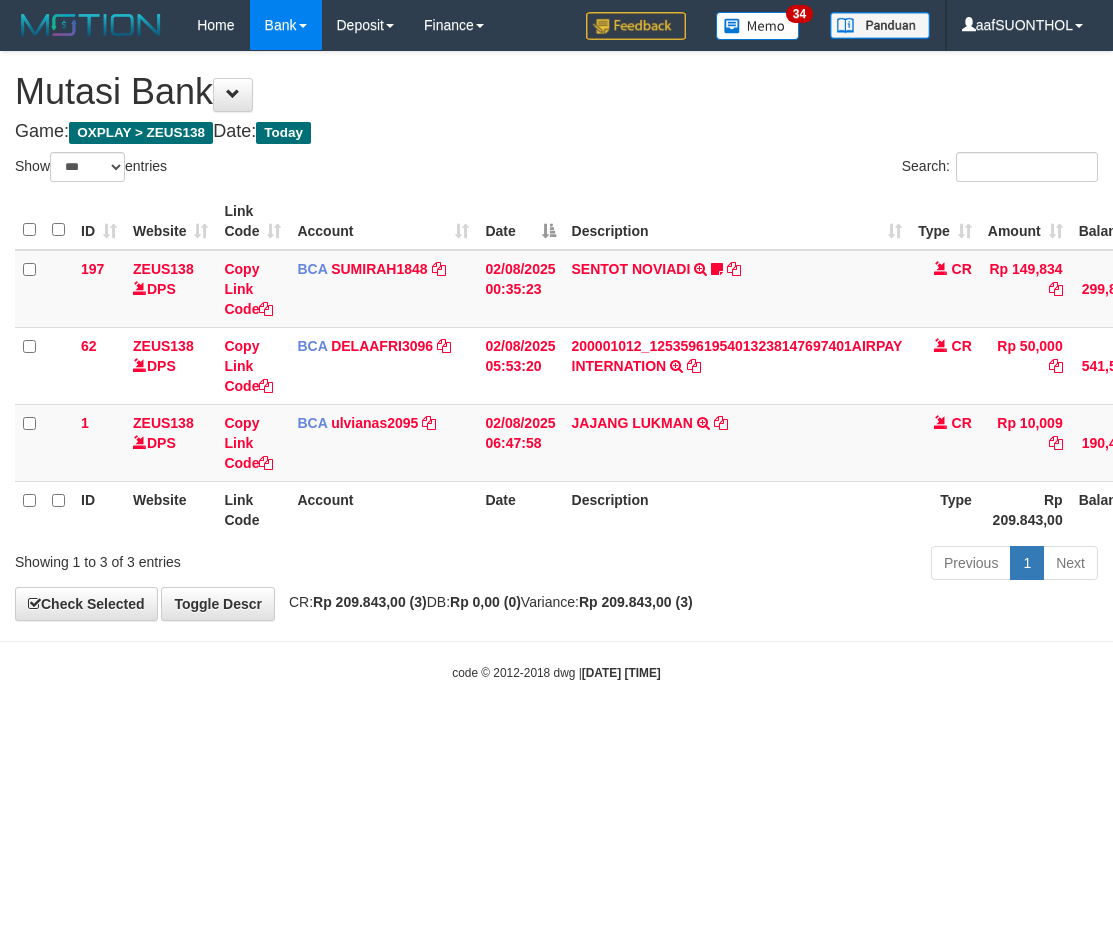 select on "***" 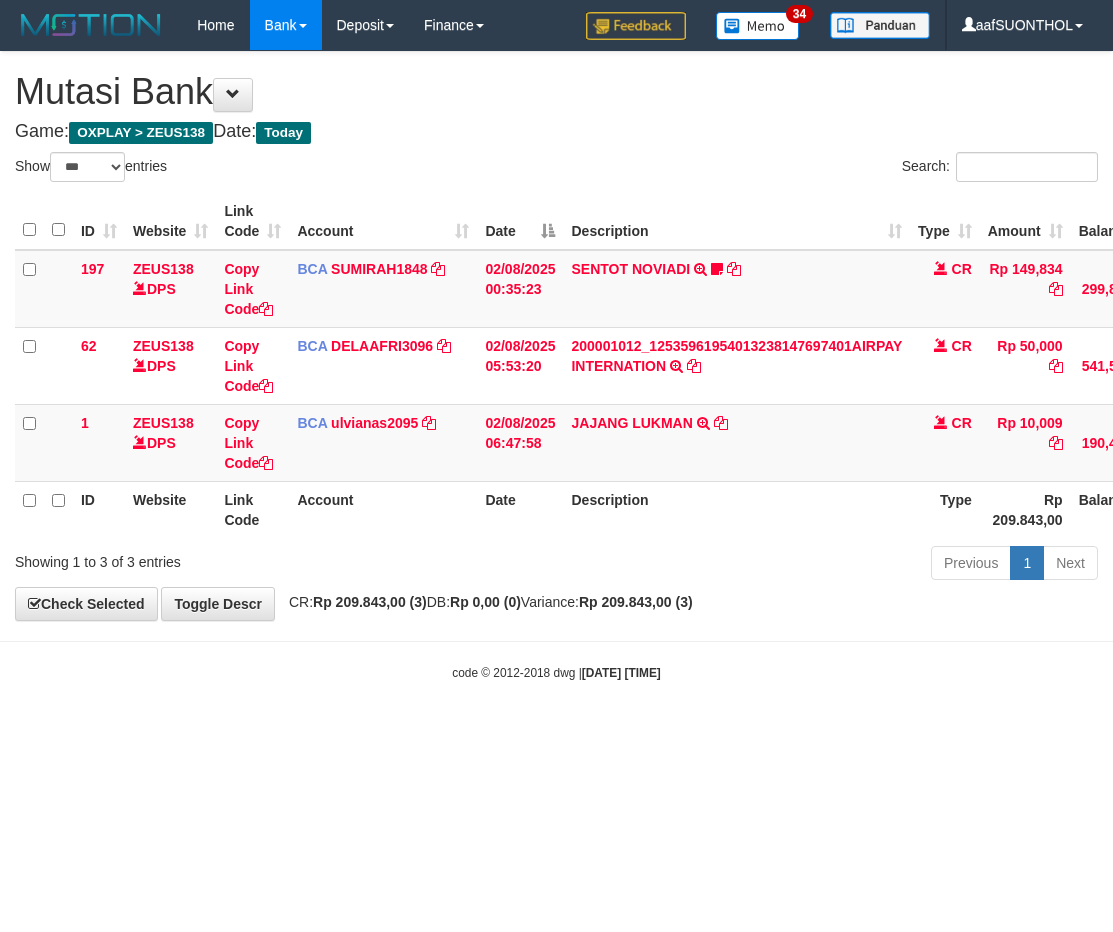 scroll, scrollTop: 0, scrollLeft: 0, axis: both 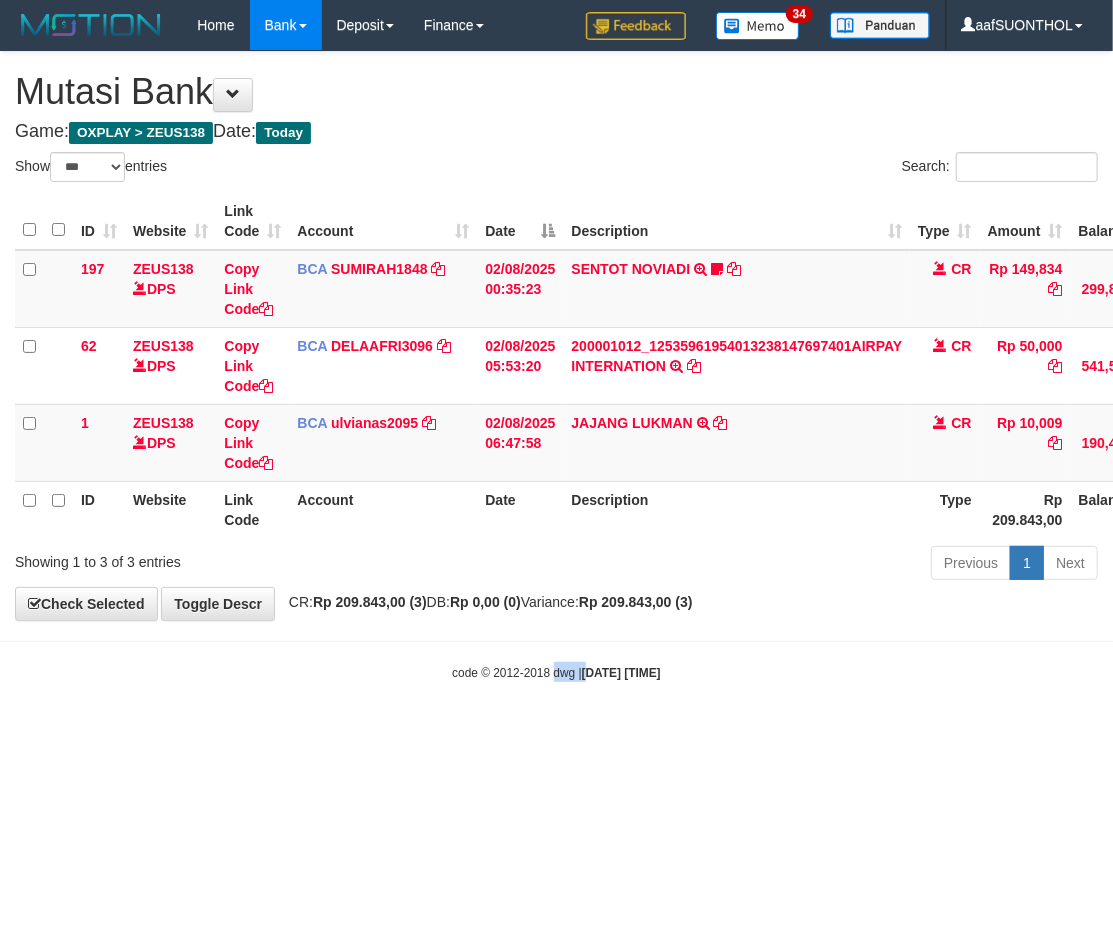 drag, startPoint x: 546, startPoint y: 763, endPoint x: 536, endPoint y: 756, distance: 12.206555 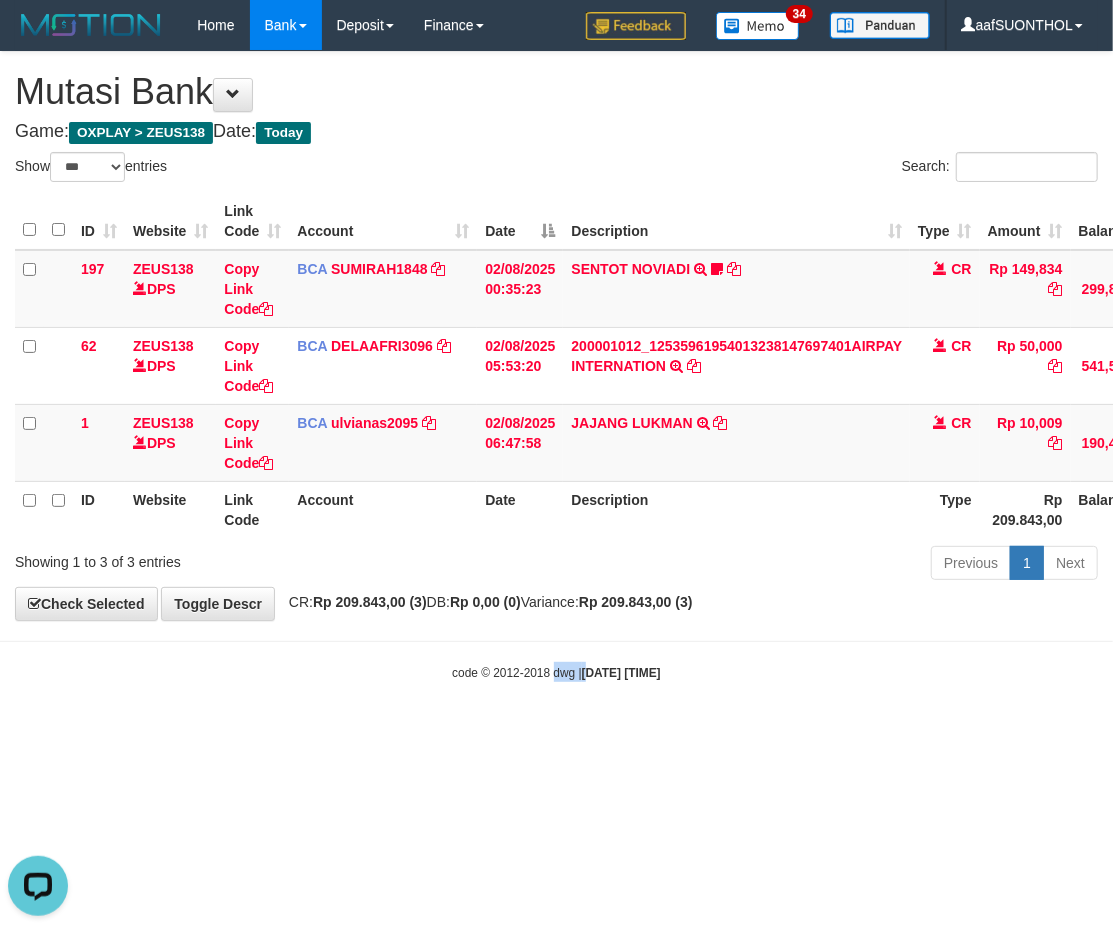 scroll, scrollTop: 0, scrollLeft: 0, axis: both 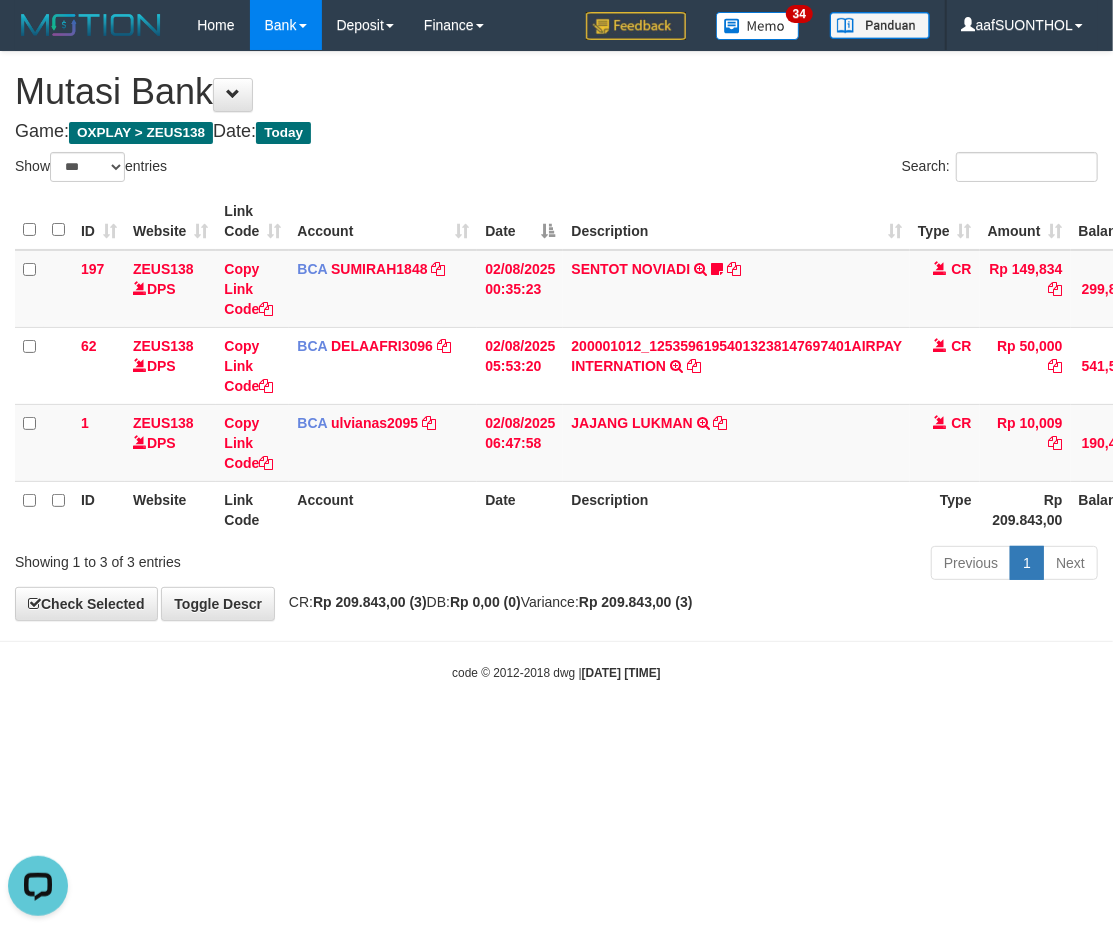 click on "Toggle navigation
Home
Bank
Account List
Load
By Website
Group
[OXPLAY]													ZEUS138
By Load Group (DPS)
Sync" at bounding box center (556, 366) 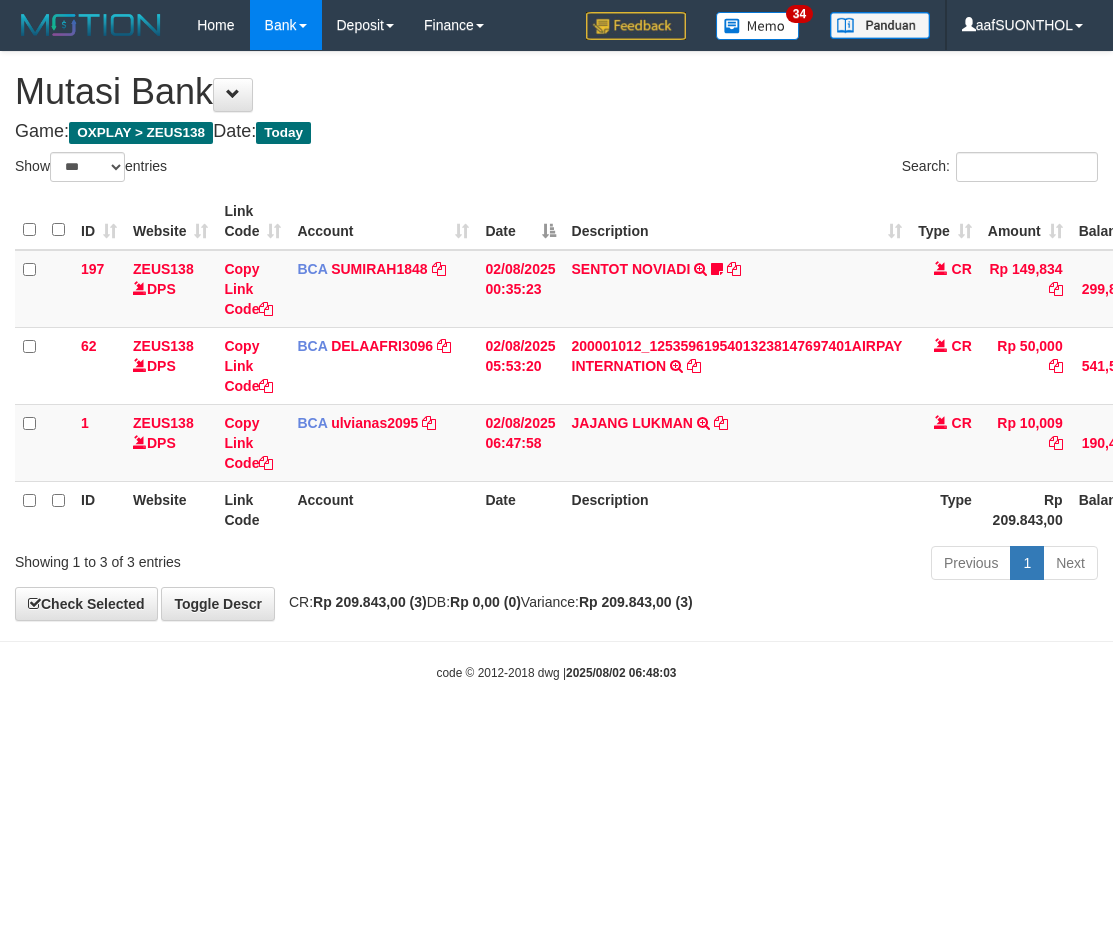 select on "***" 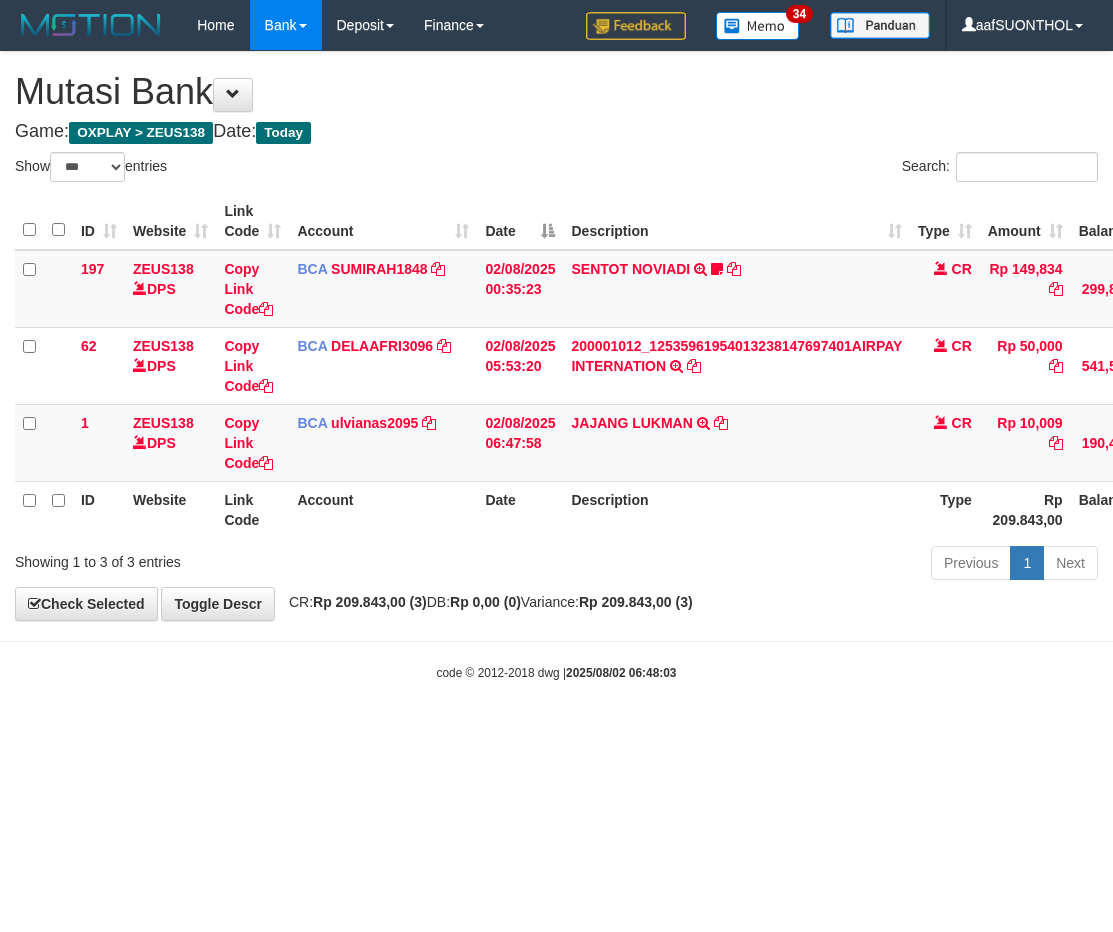 scroll, scrollTop: 0, scrollLeft: 0, axis: both 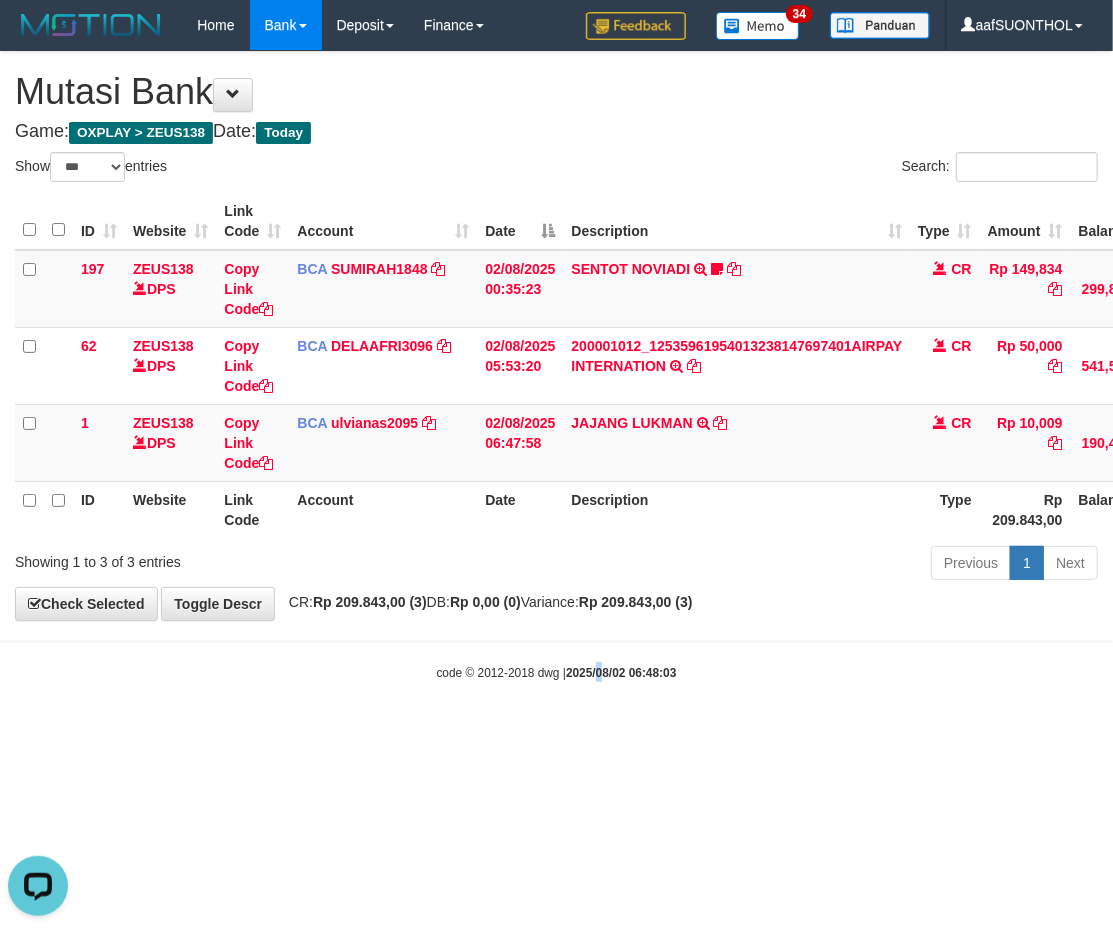 click on "Toggle navigation
Home
Bank
Account List
Load
By Website
Group
[OXPLAY]													ZEUS138
By Load Group (DPS)
Sync" at bounding box center (556, 366) 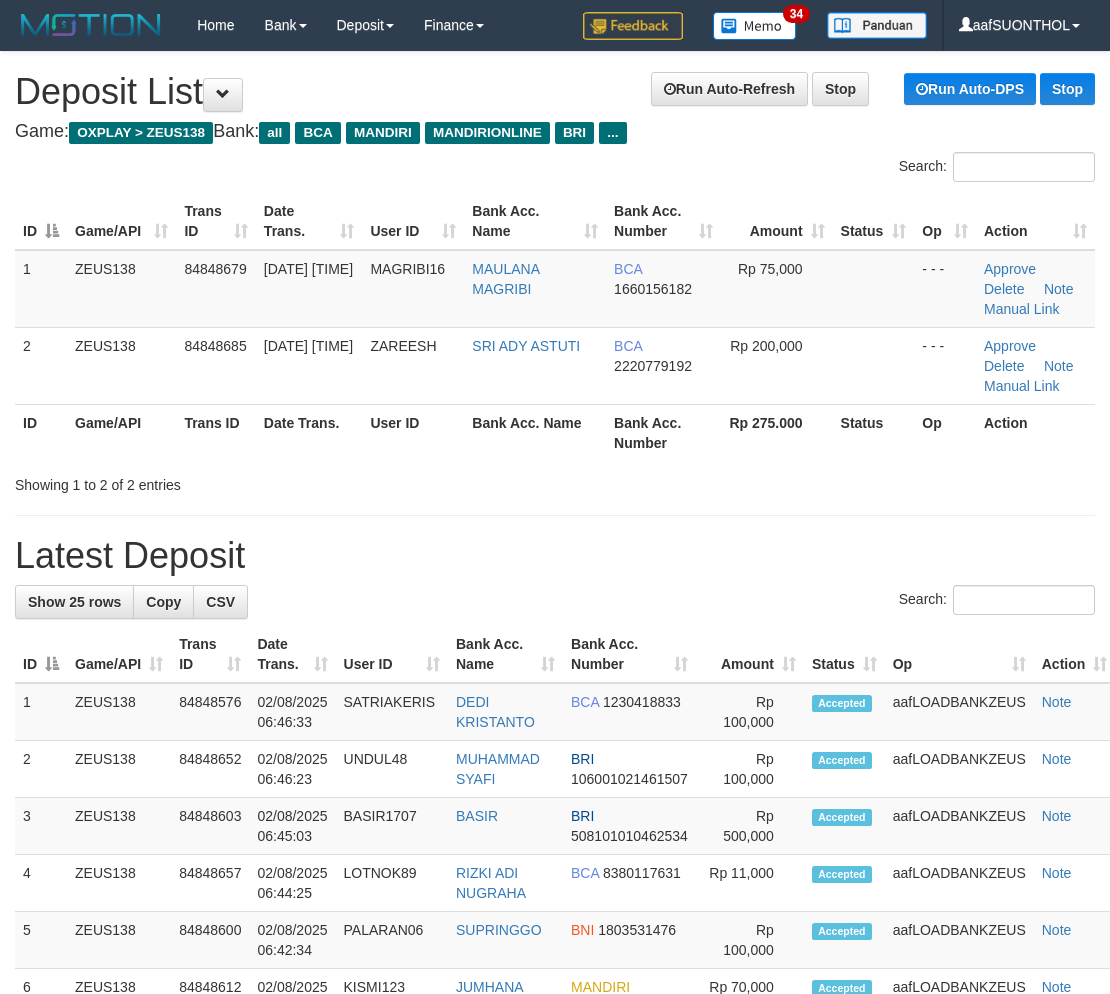 scroll, scrollTop: 0, scrollLeft: 0, axis: both 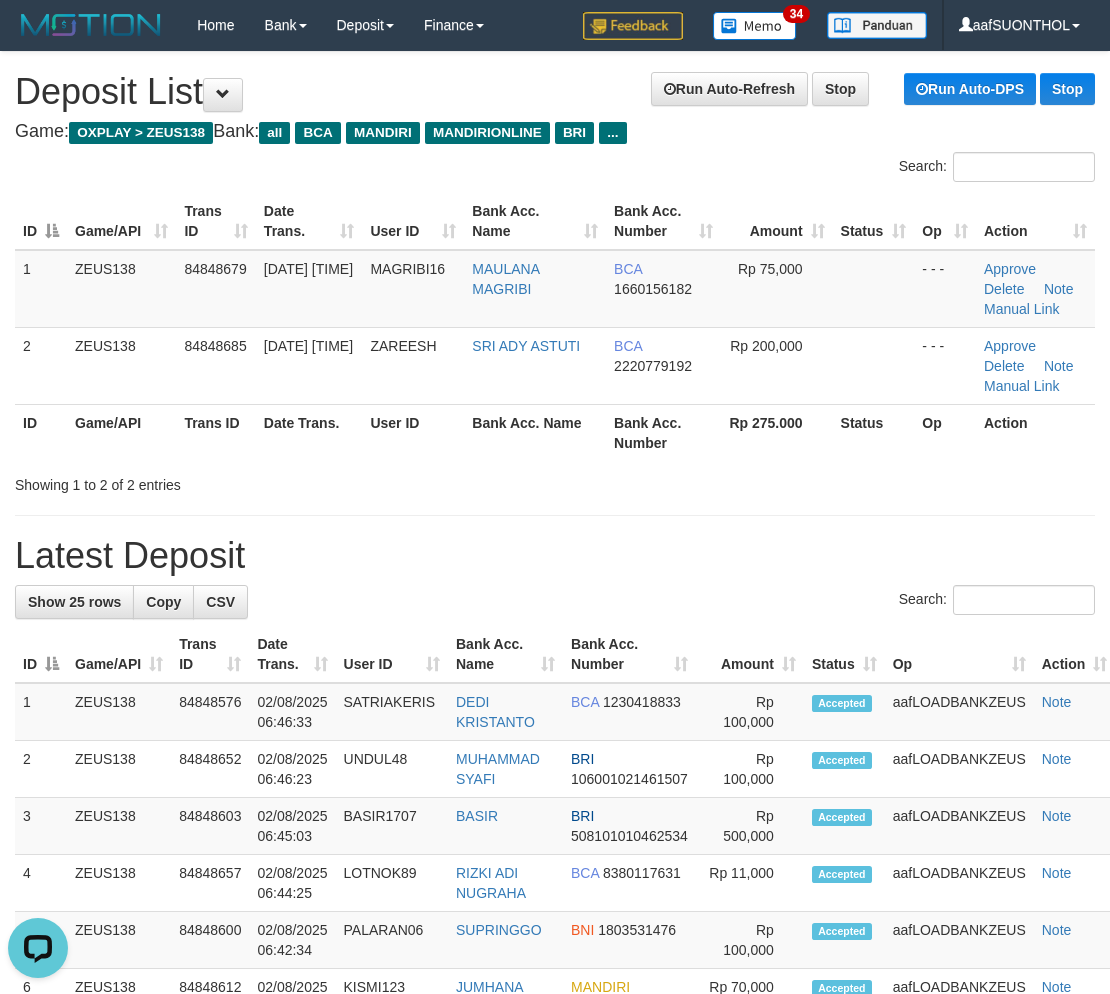 click on "Latest Deposit" at bounding box center [555, 556] 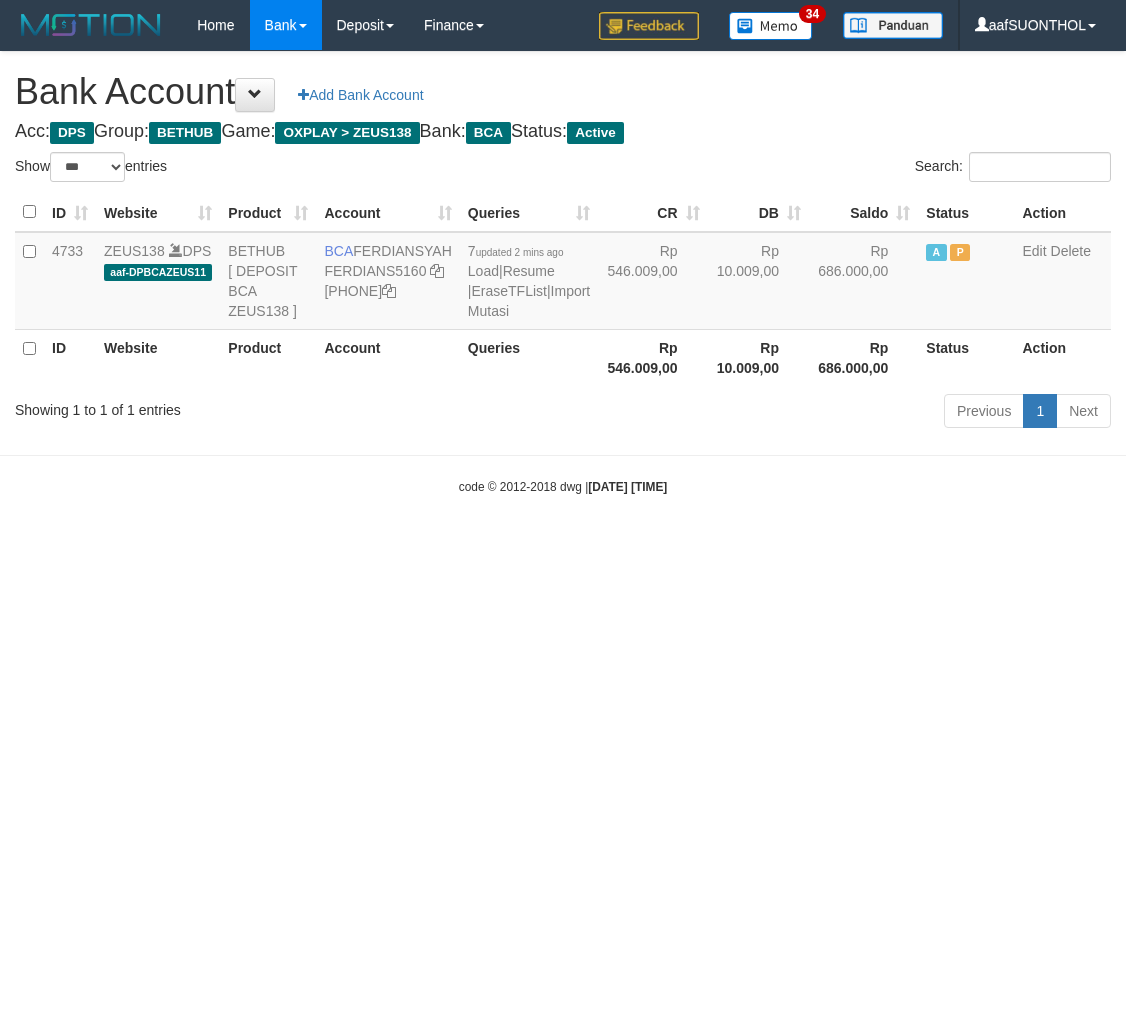 select on "***" 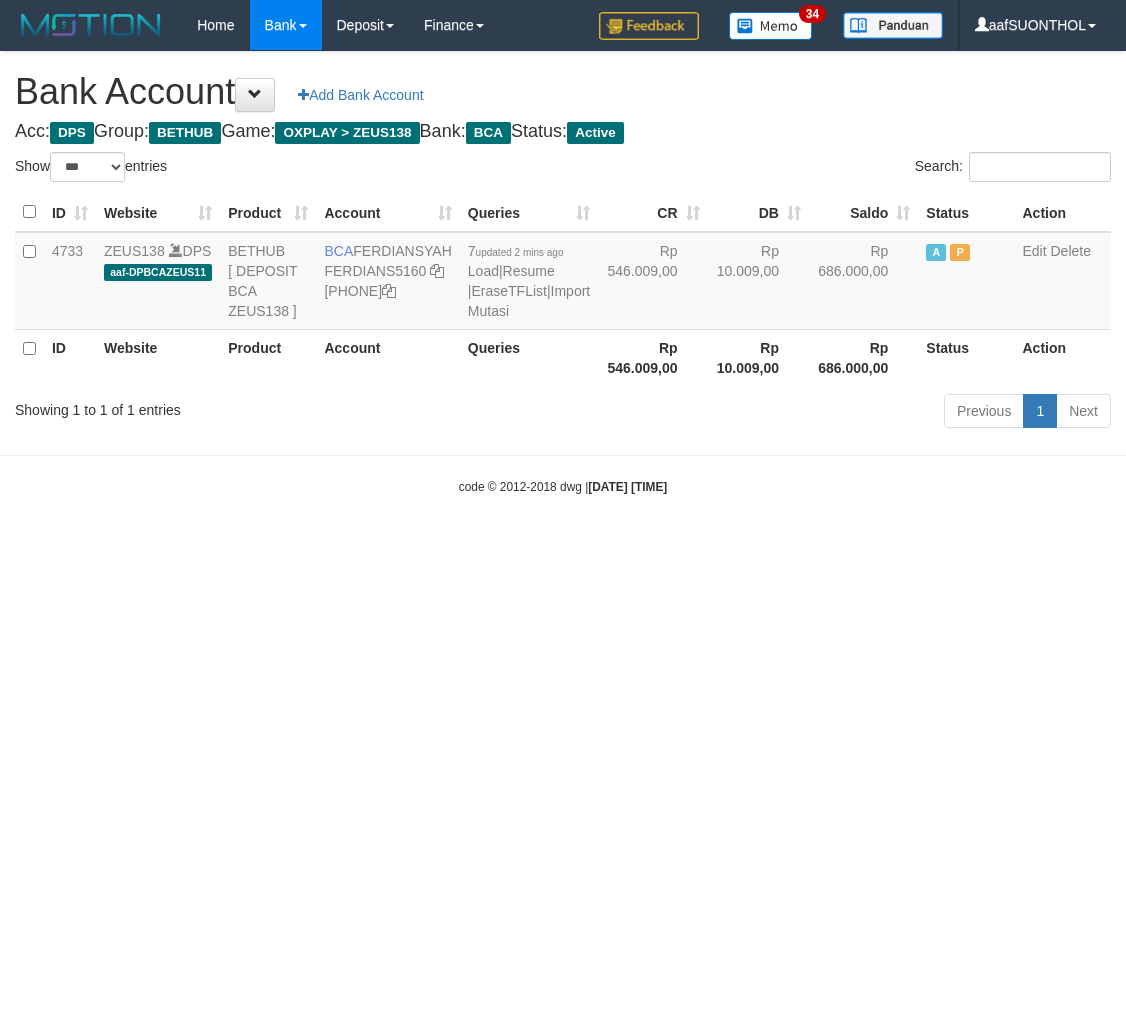 scroll, scrollTop: 0, scrollLeft: 0, axis: both 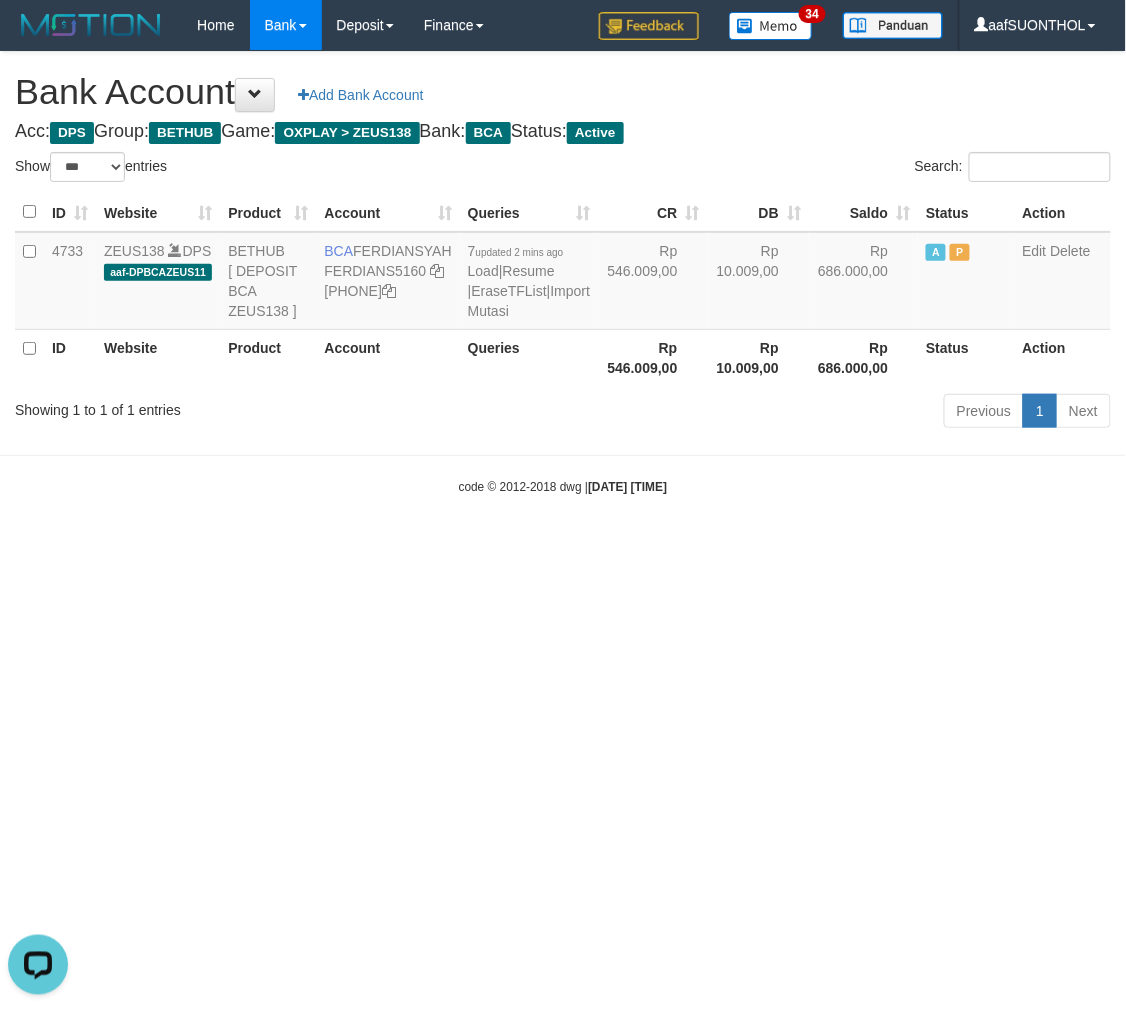 drag, startPoint x: 420, startPoint y: 724, endPoint x: 406, endPoint y: 718, distance: 15.231546 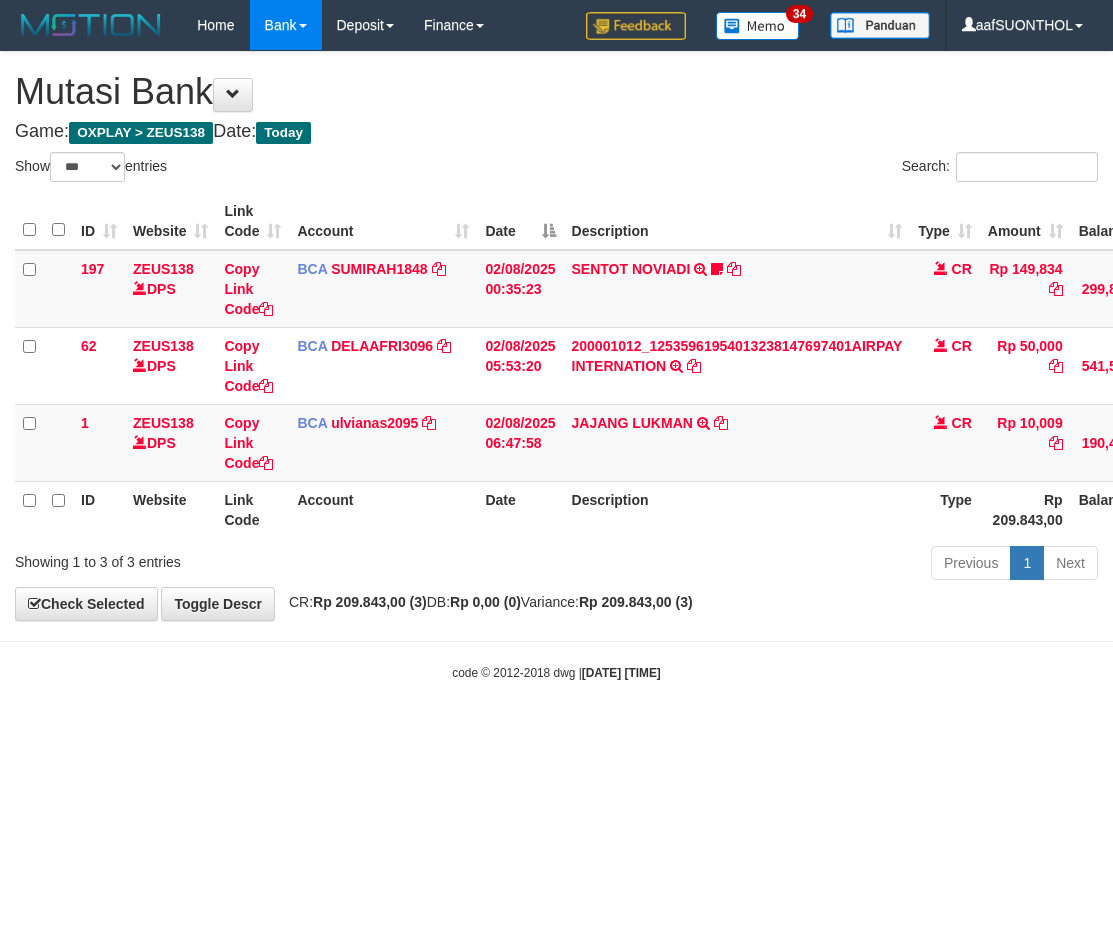 select on "***" 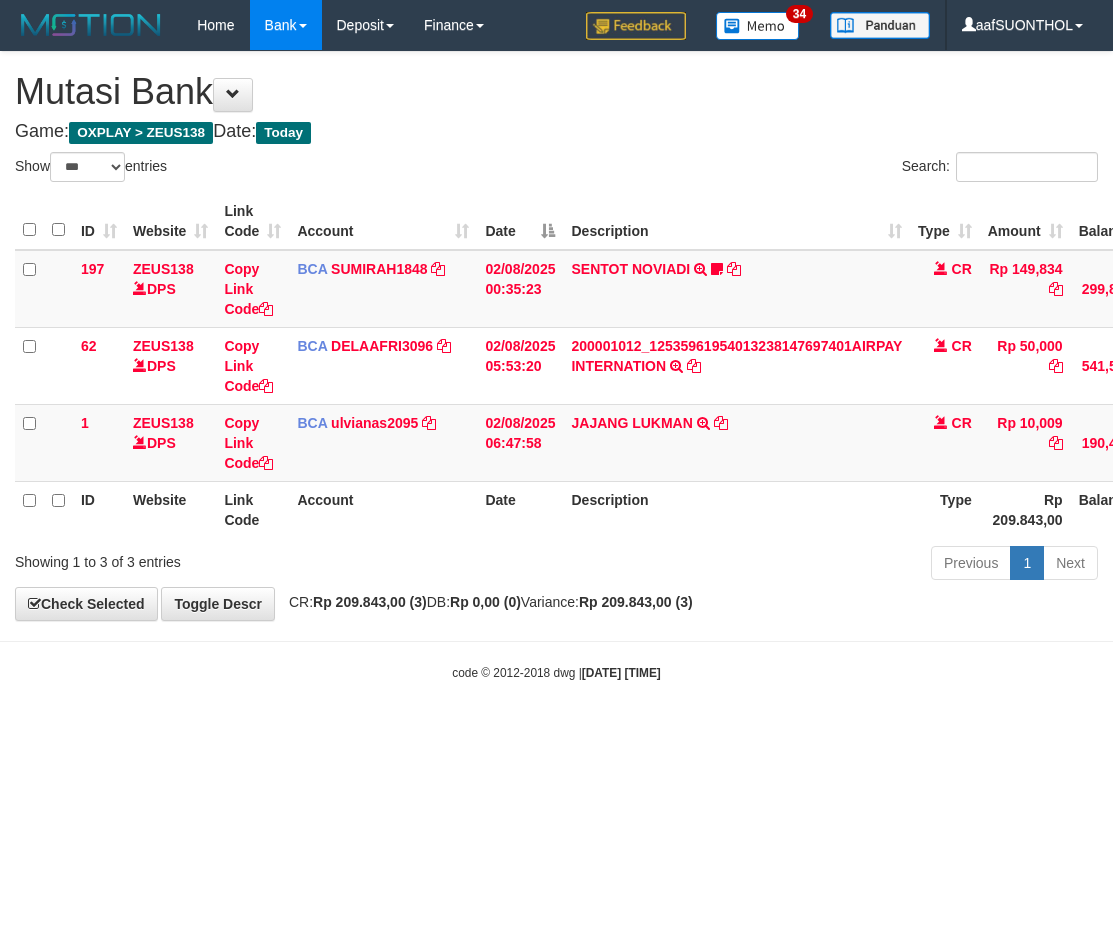 scroll, scrollTop: 0, scrollLeft: 0, axis: both 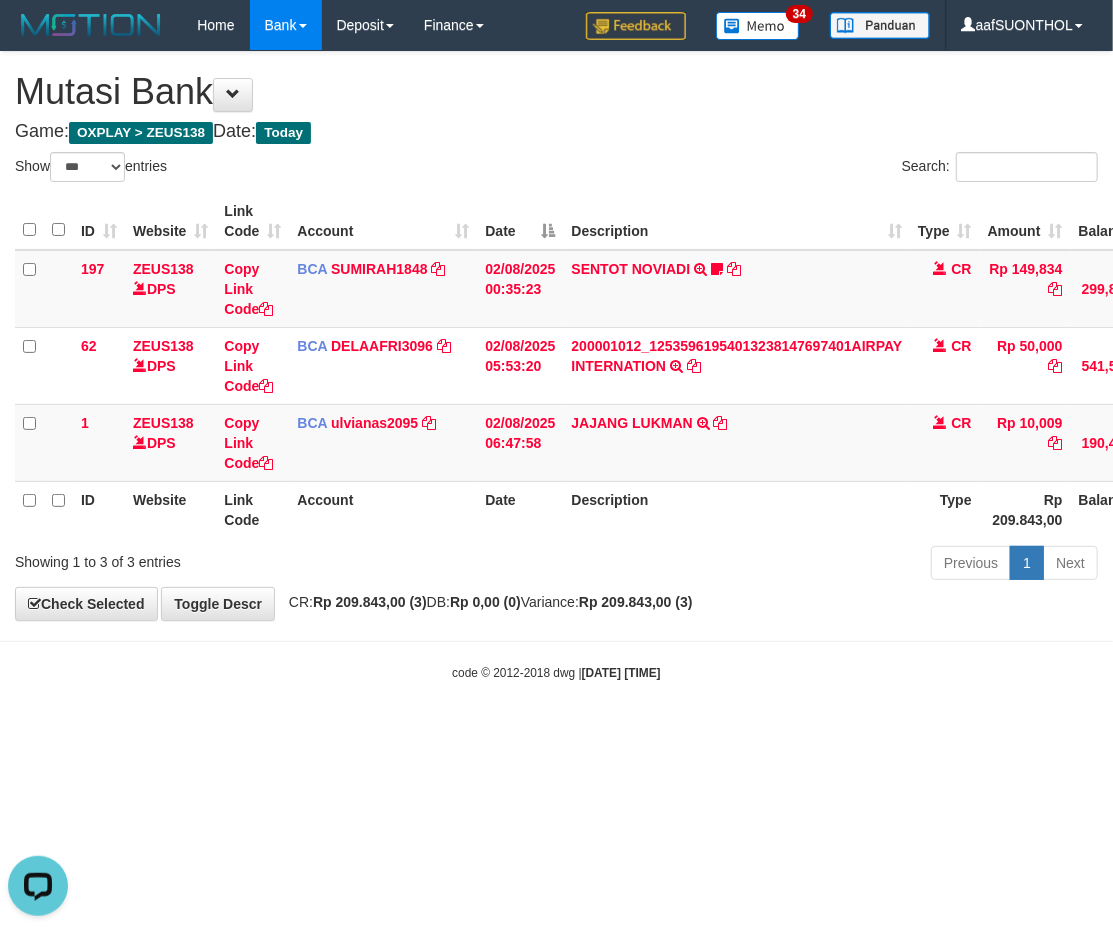 click on "Toggle navigation
Home
Bank
Account List
Load
By Website
Group
[OXPLAY]													ZEUS138
By Load Group (DPS)" at bounding box center (556, 366) 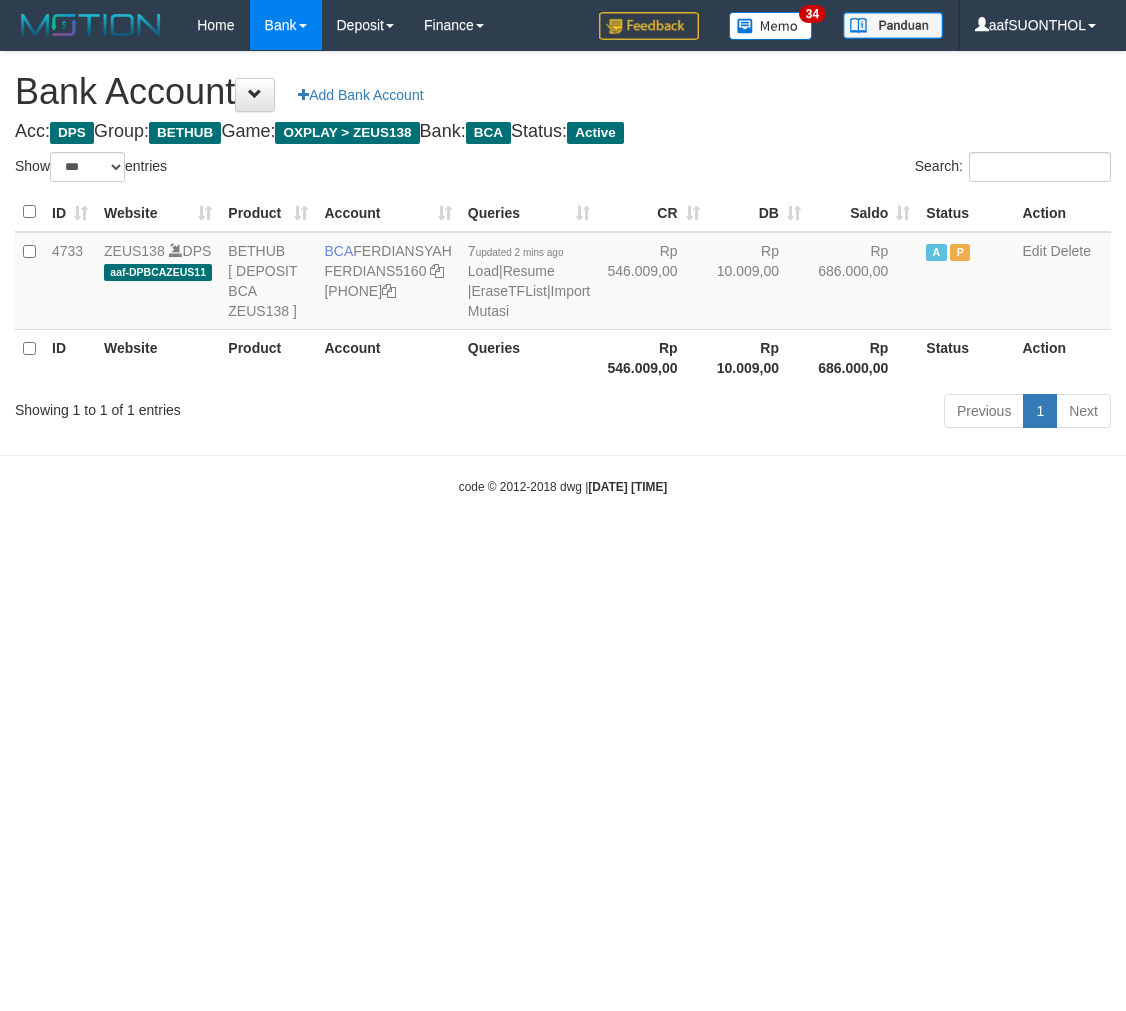 select on "***" 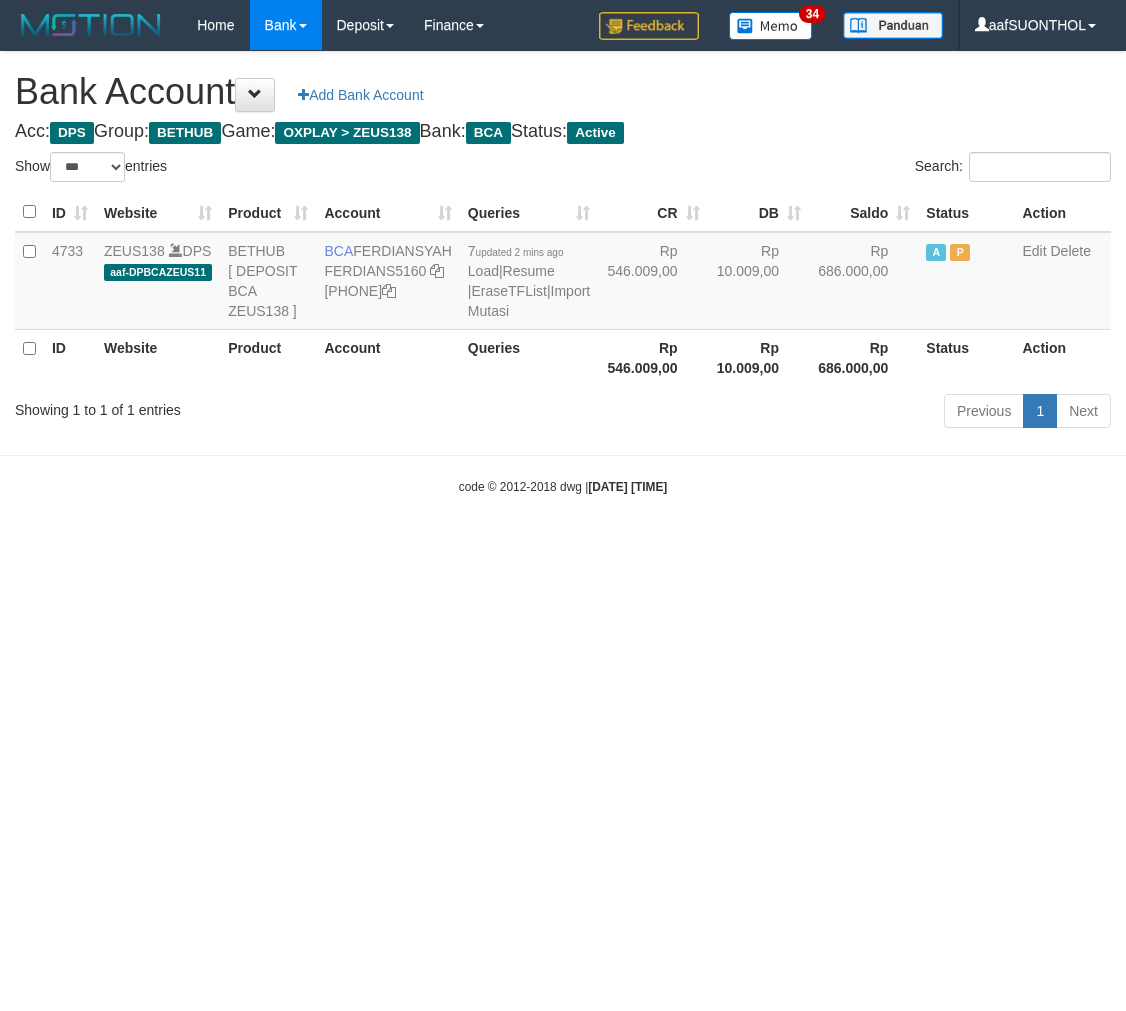 scroll, scrollTop: 0, scrollLeft: 0, axis: both 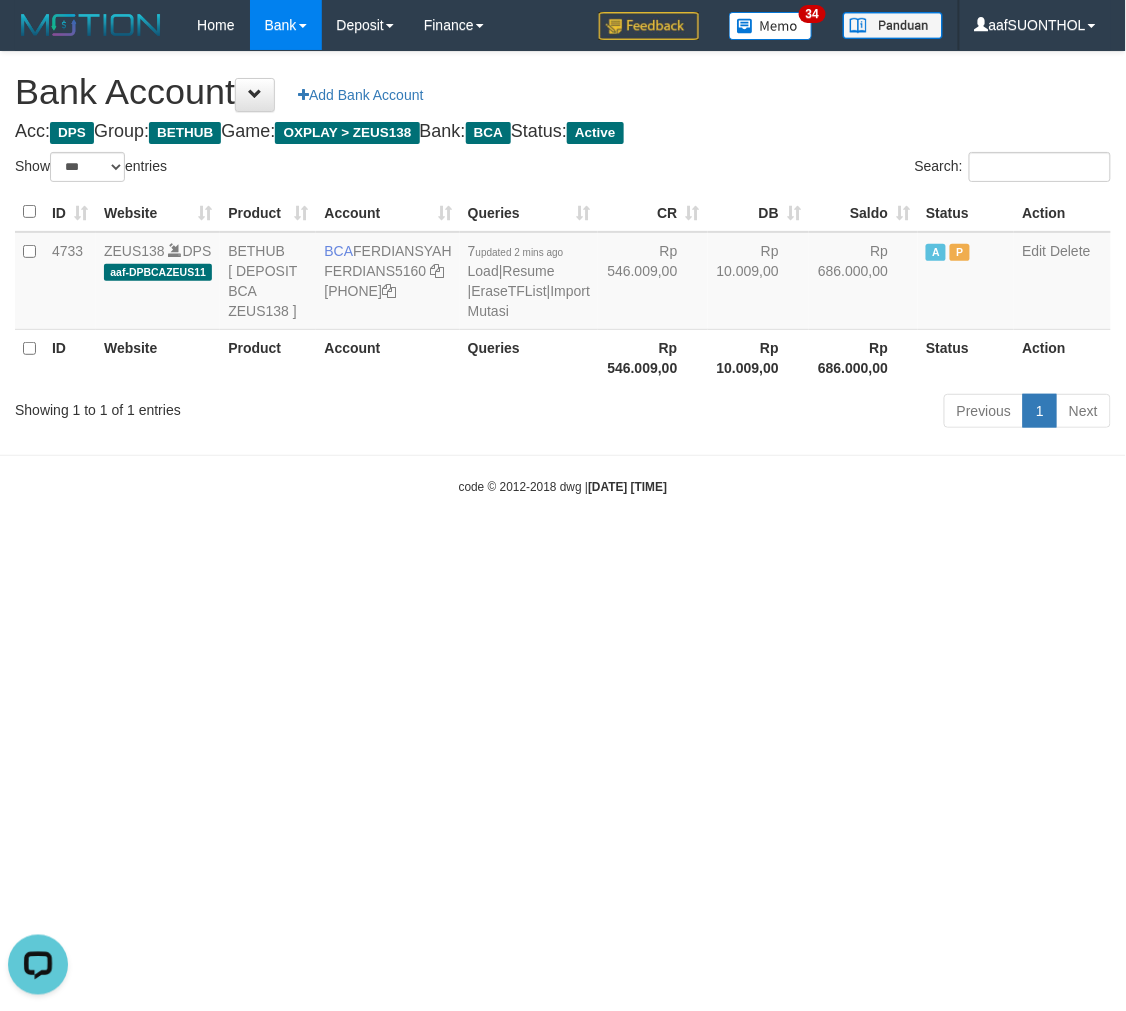 drag, startPoint x: 198, startPoint y: 743, endPoint x: 178, endPoint y: 755, distance: 23.323807 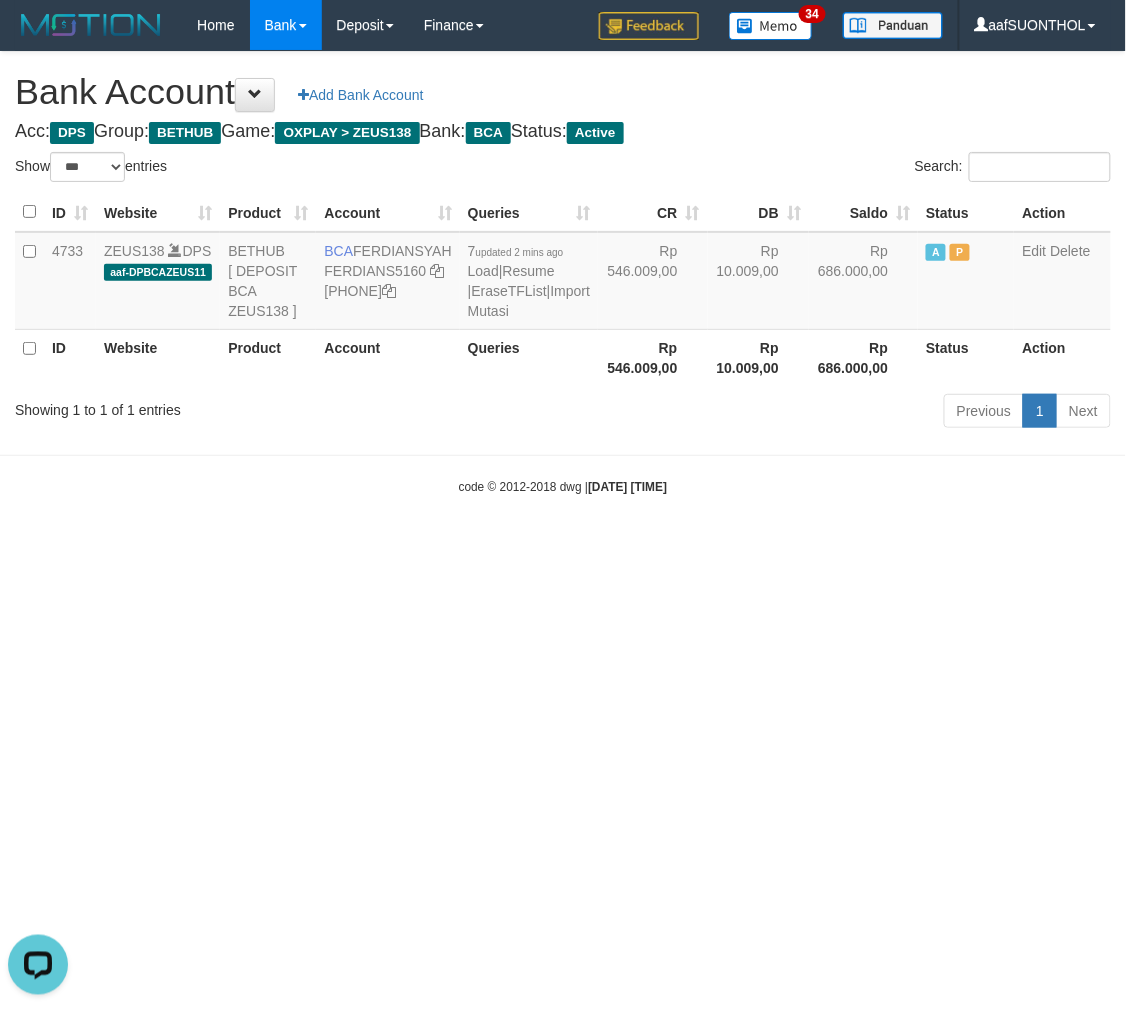 click on "Toggle navigation
Home
Bank
Account List
Load
By Website
Group
[OXPLAY]													ZEUS138
By Load Group (DPS)
Sync" at bounding box center (563, 273) 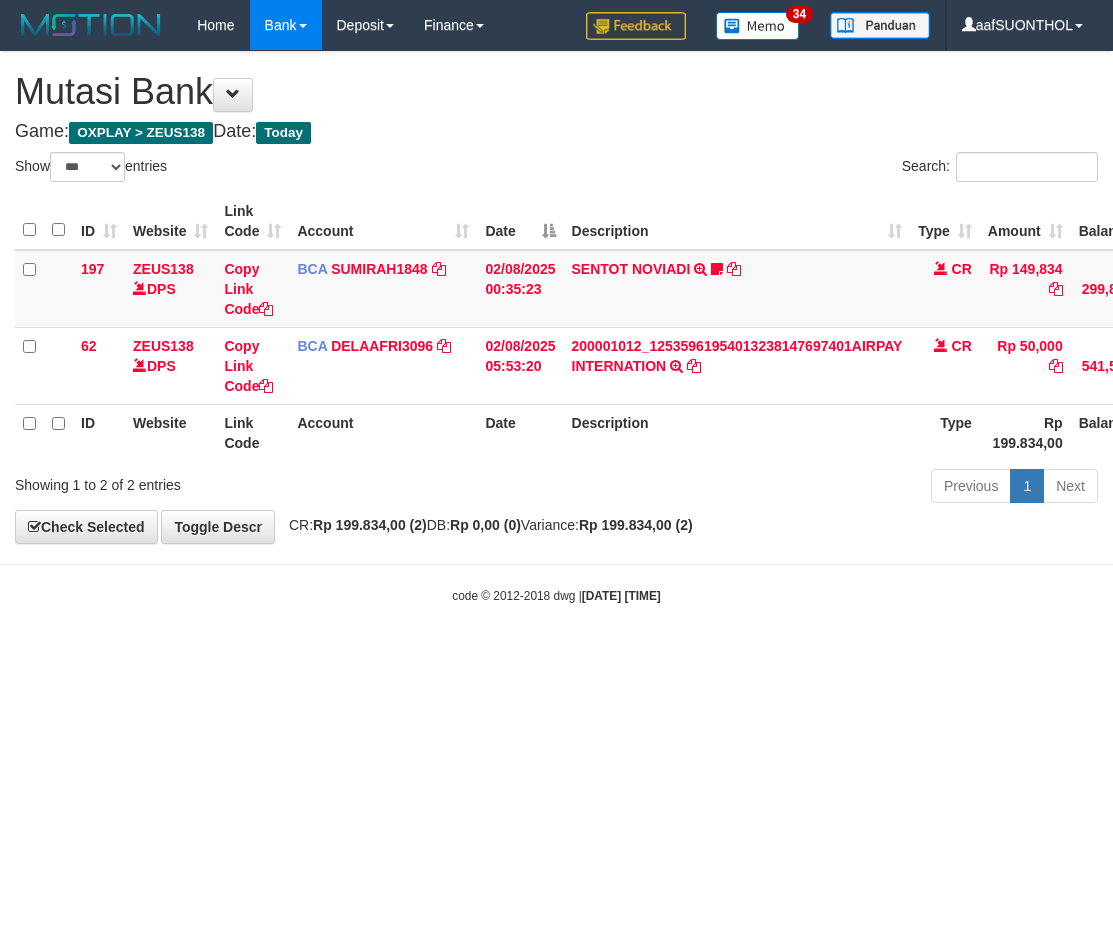 select on "***" 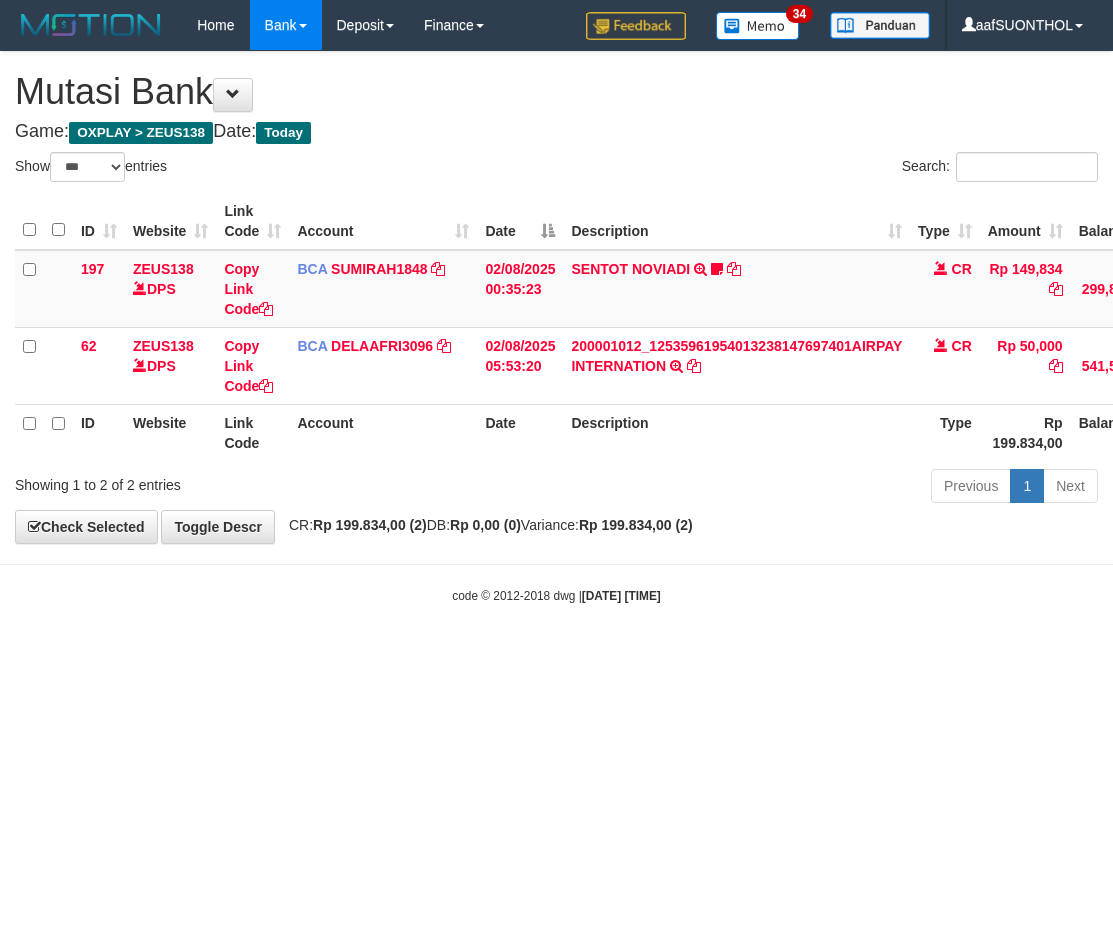 scroll, scrollTop: 0, scrollLeft: 0, axis: both 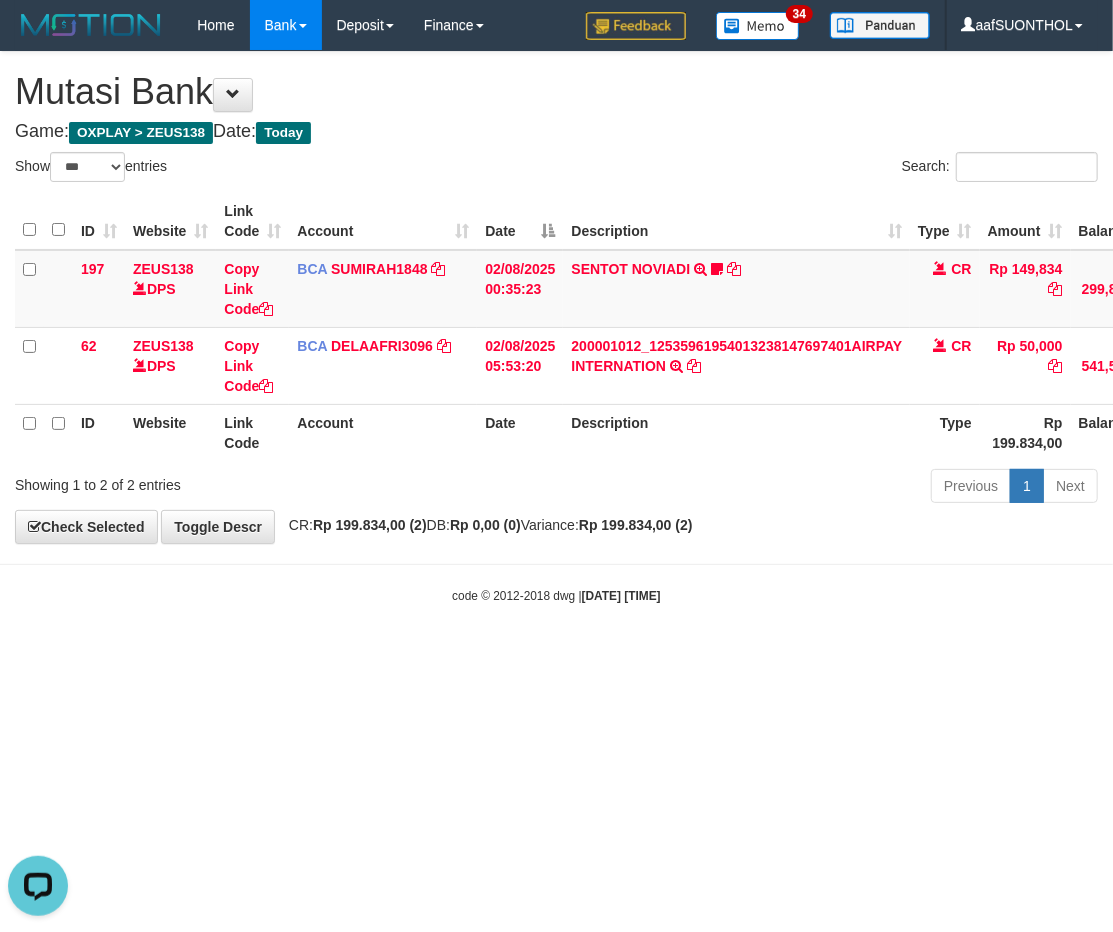 drag, startPoint x: 957, startPoint y: 701, endPoint x: 940, endPoint y: 701, distance: 17 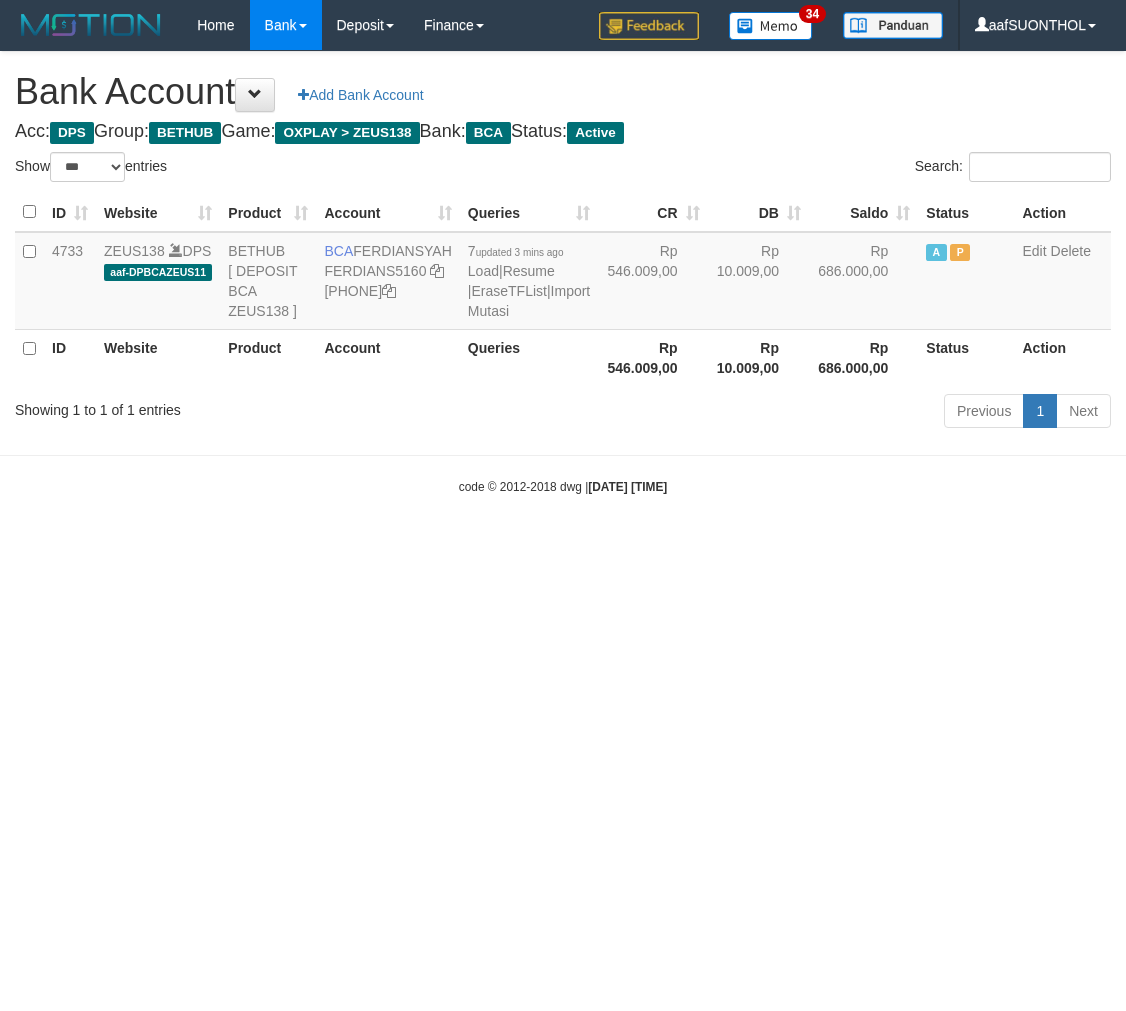 select on "***" 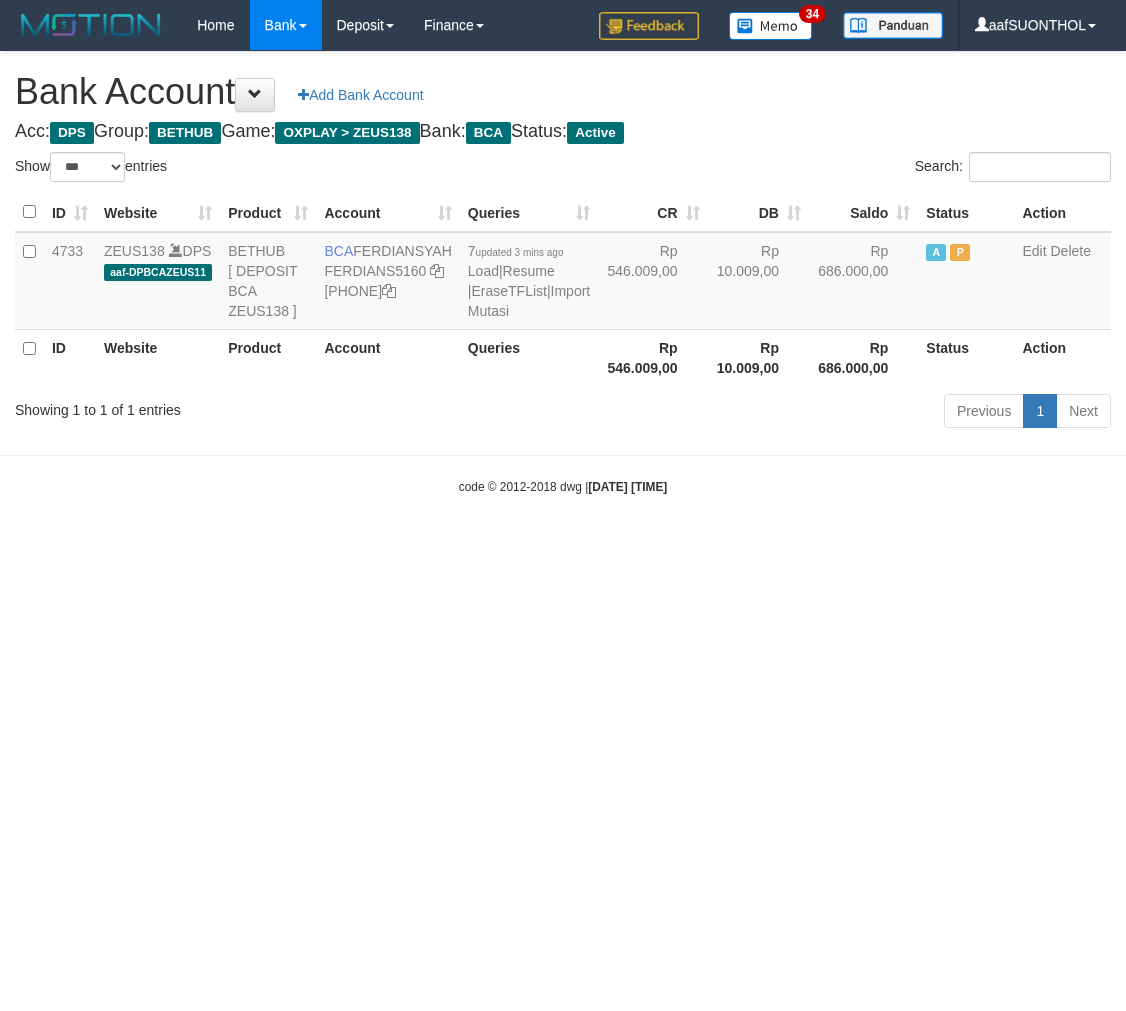 scroll, scrollTop: 0, scrollLeft: 0, axis: both 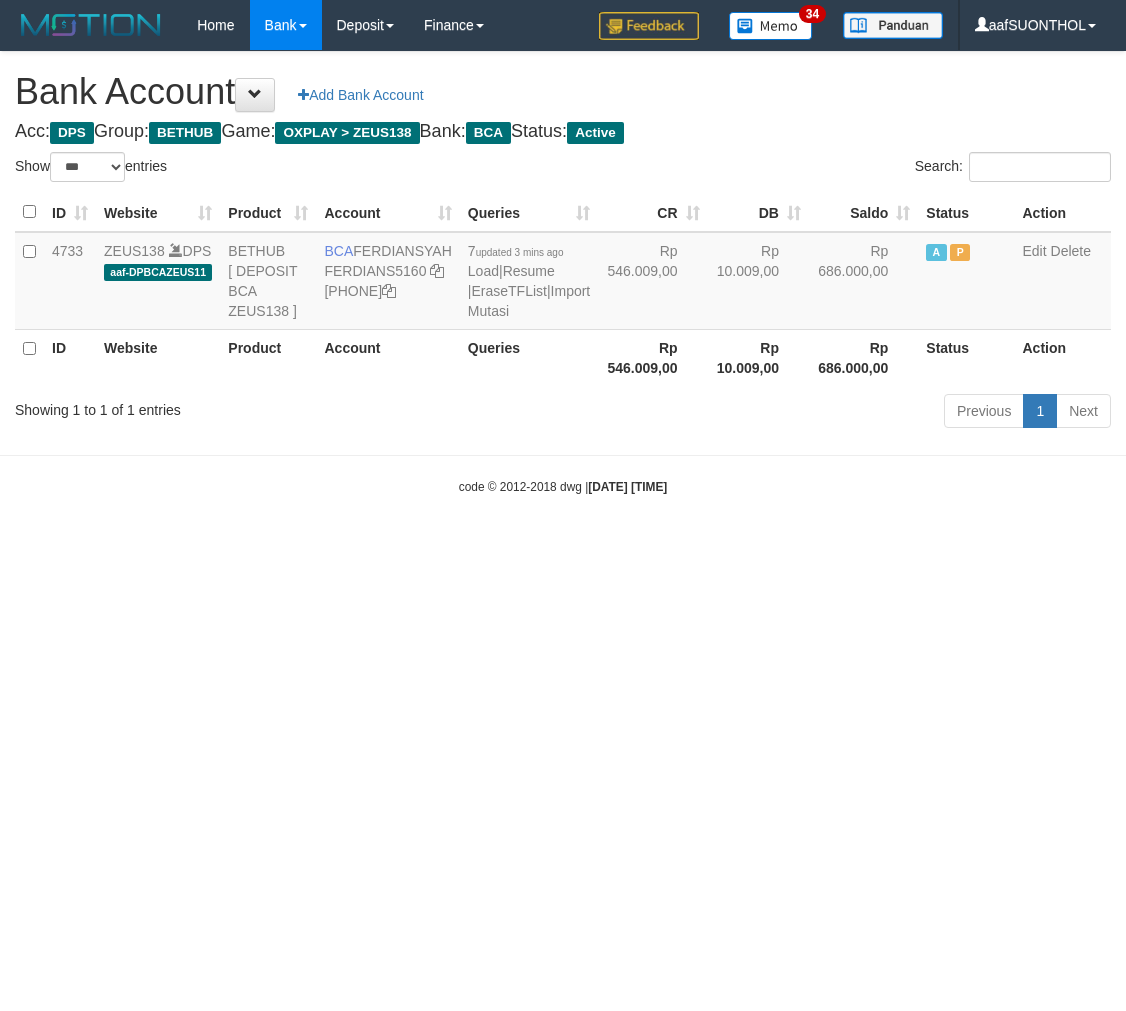 select on "***" 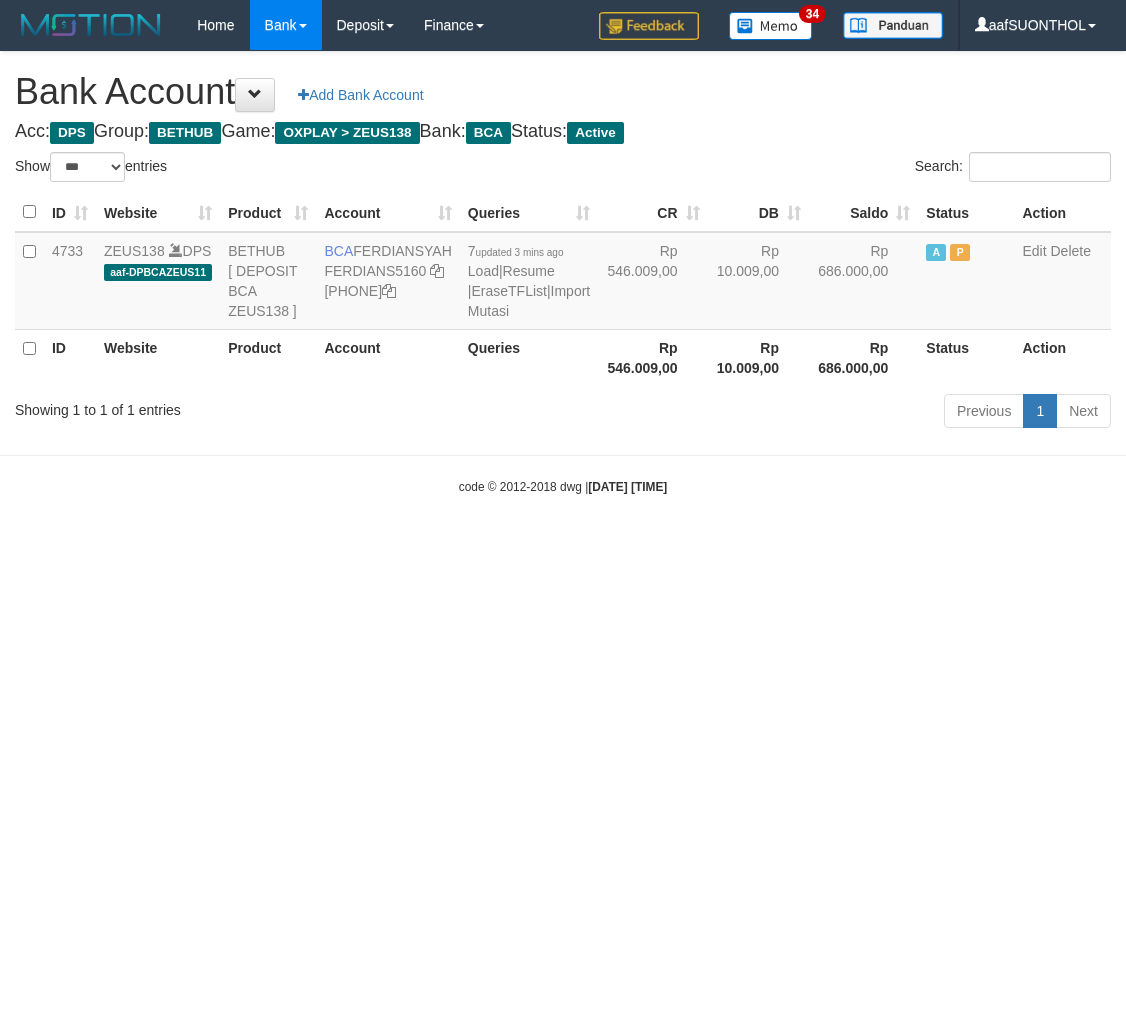 scroll, scrollTop: 0, scrollLeft: 0, axis: both 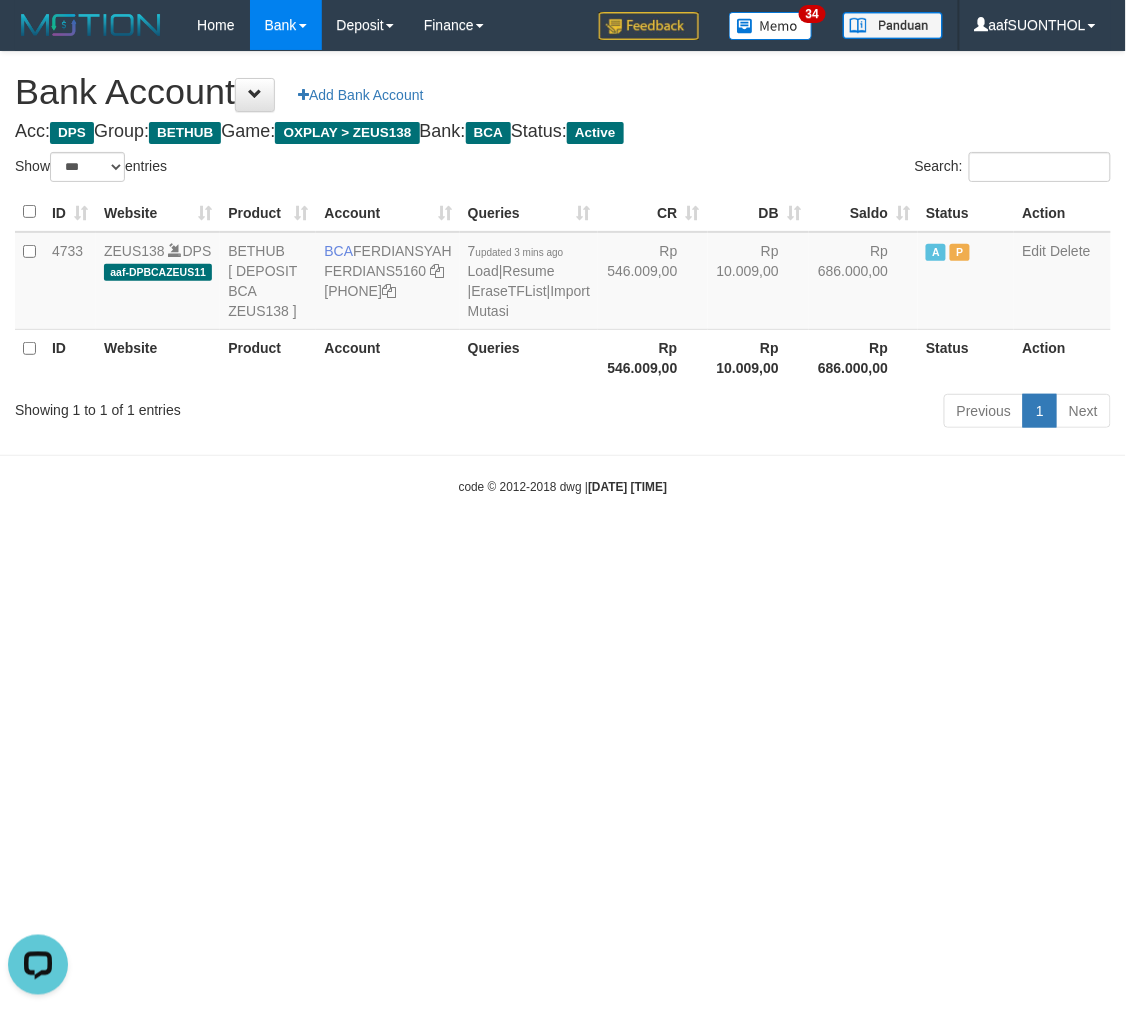 drag, startPoint x: 384, startPoint y: 734, endPoint x: 354, endPoint y: 734, distance: 30 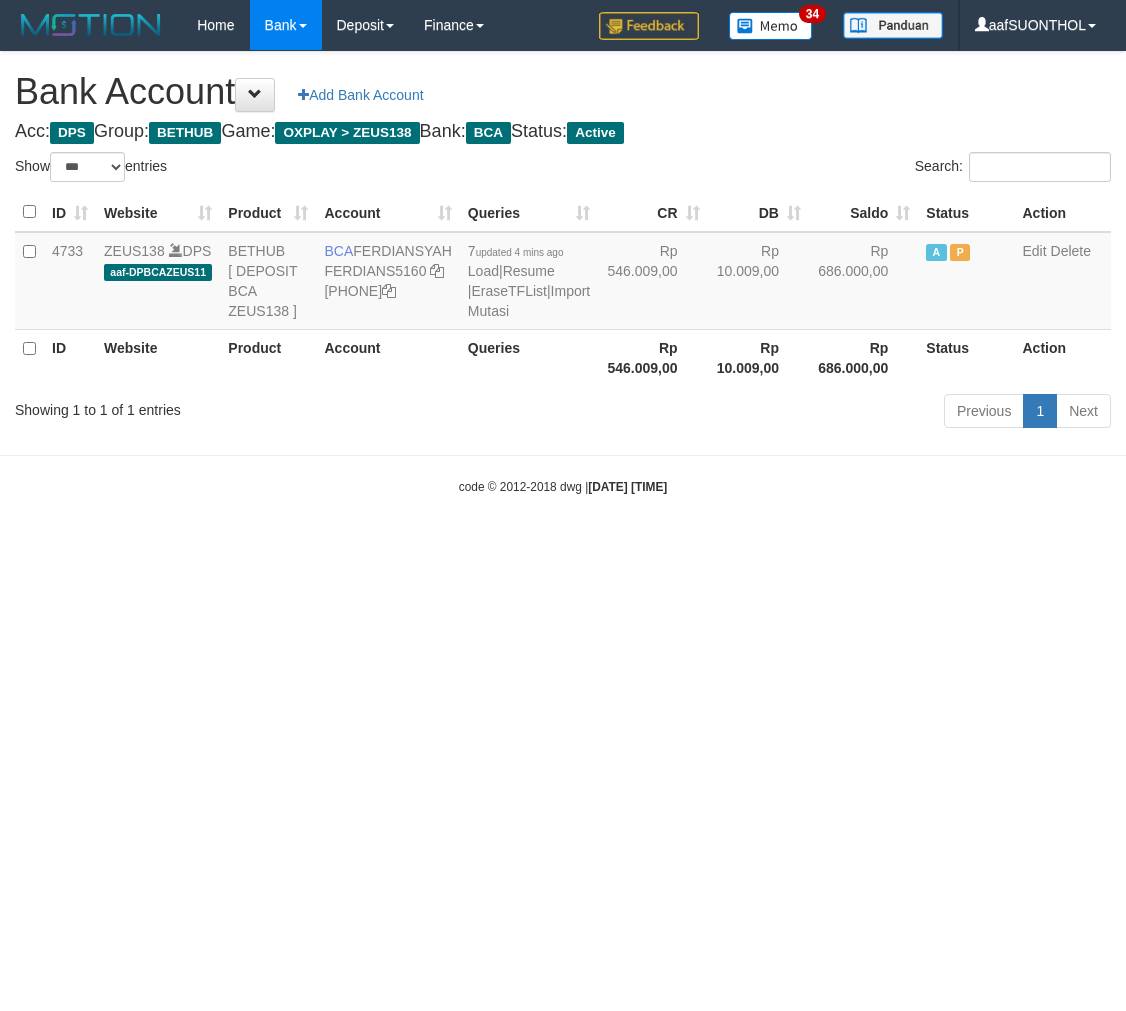 select on "***" 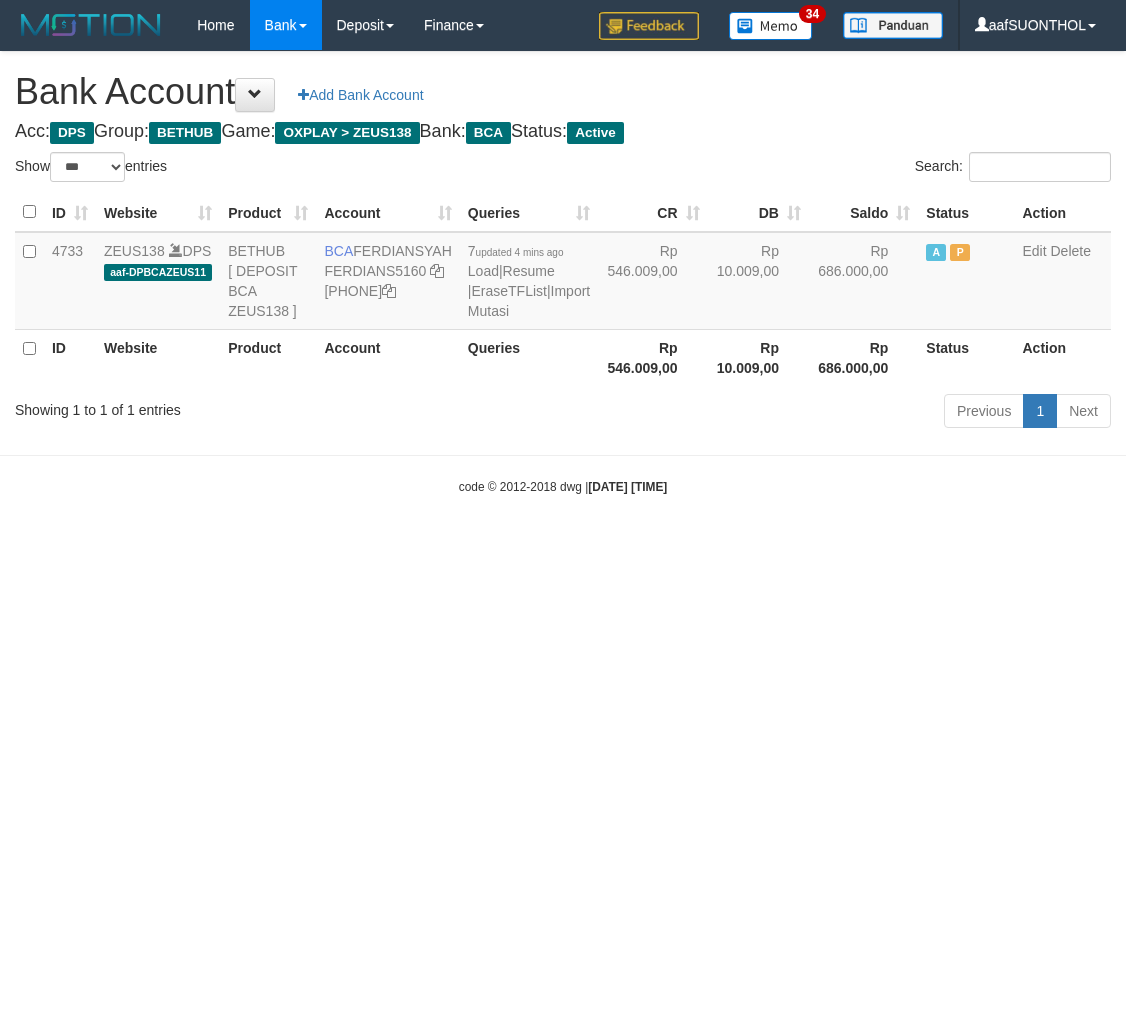 scroll, scrollTop: 0, scrollLeft: 0, axis: both 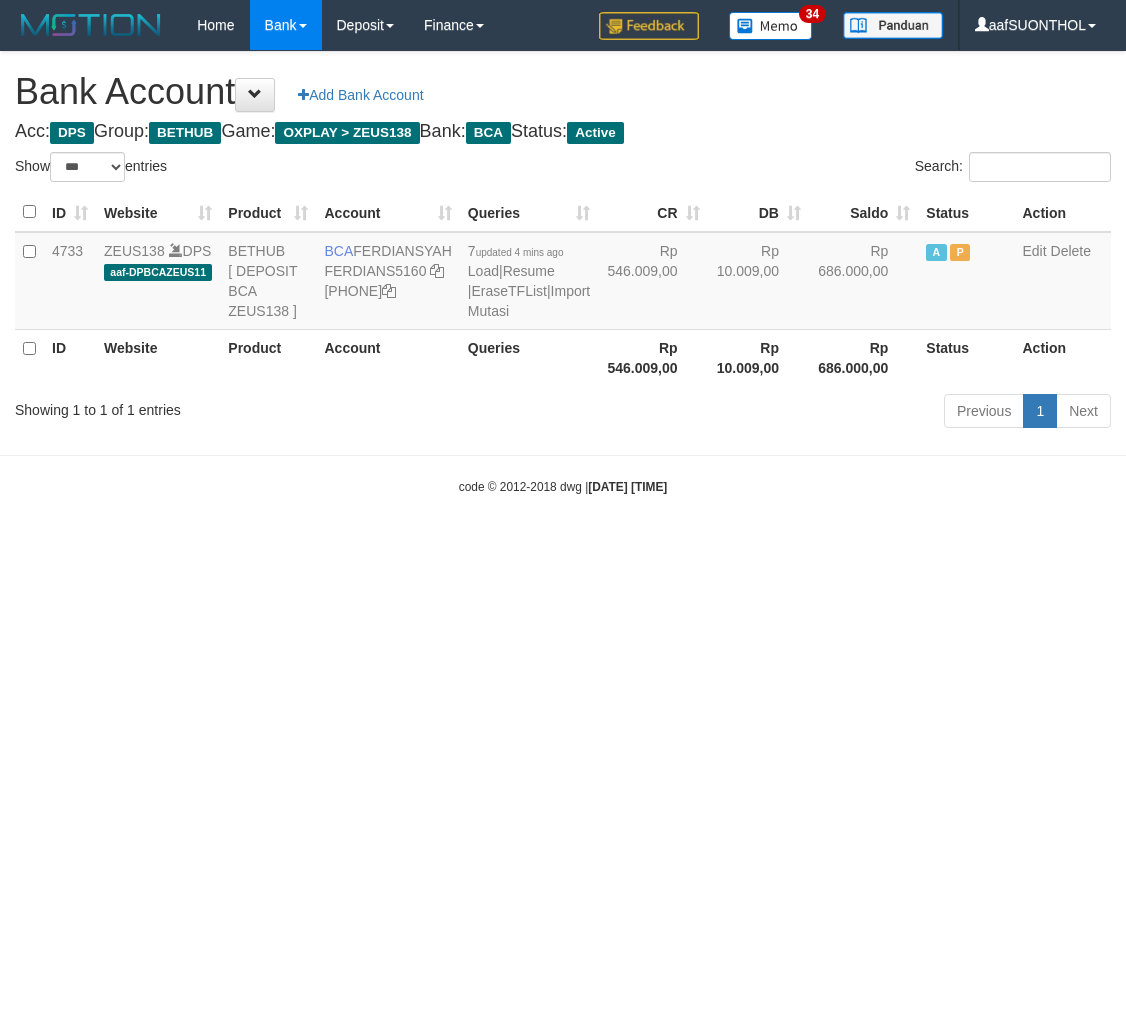 select on "***" 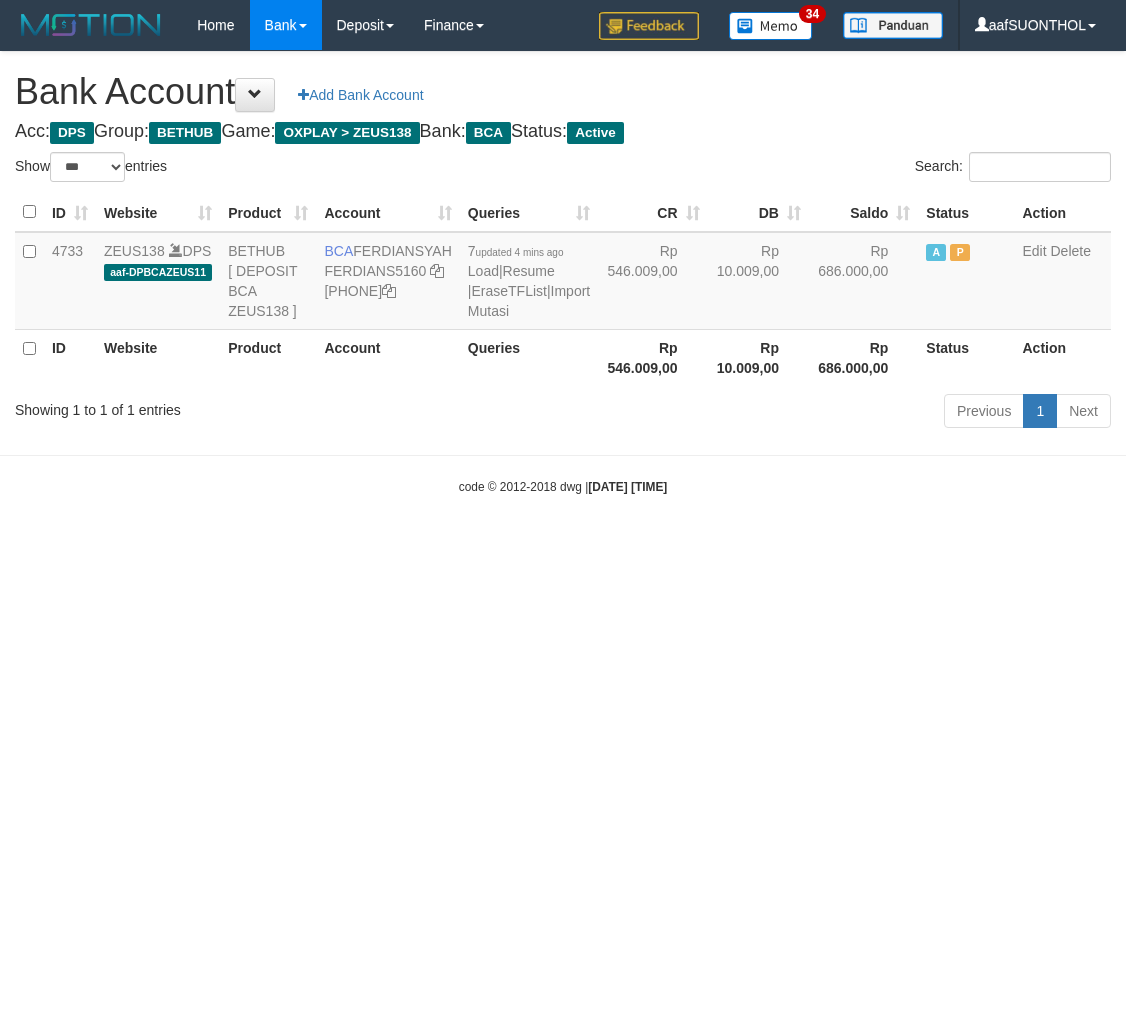 scroll, scrollTop: 0, scrollLeft: 0, axis: both 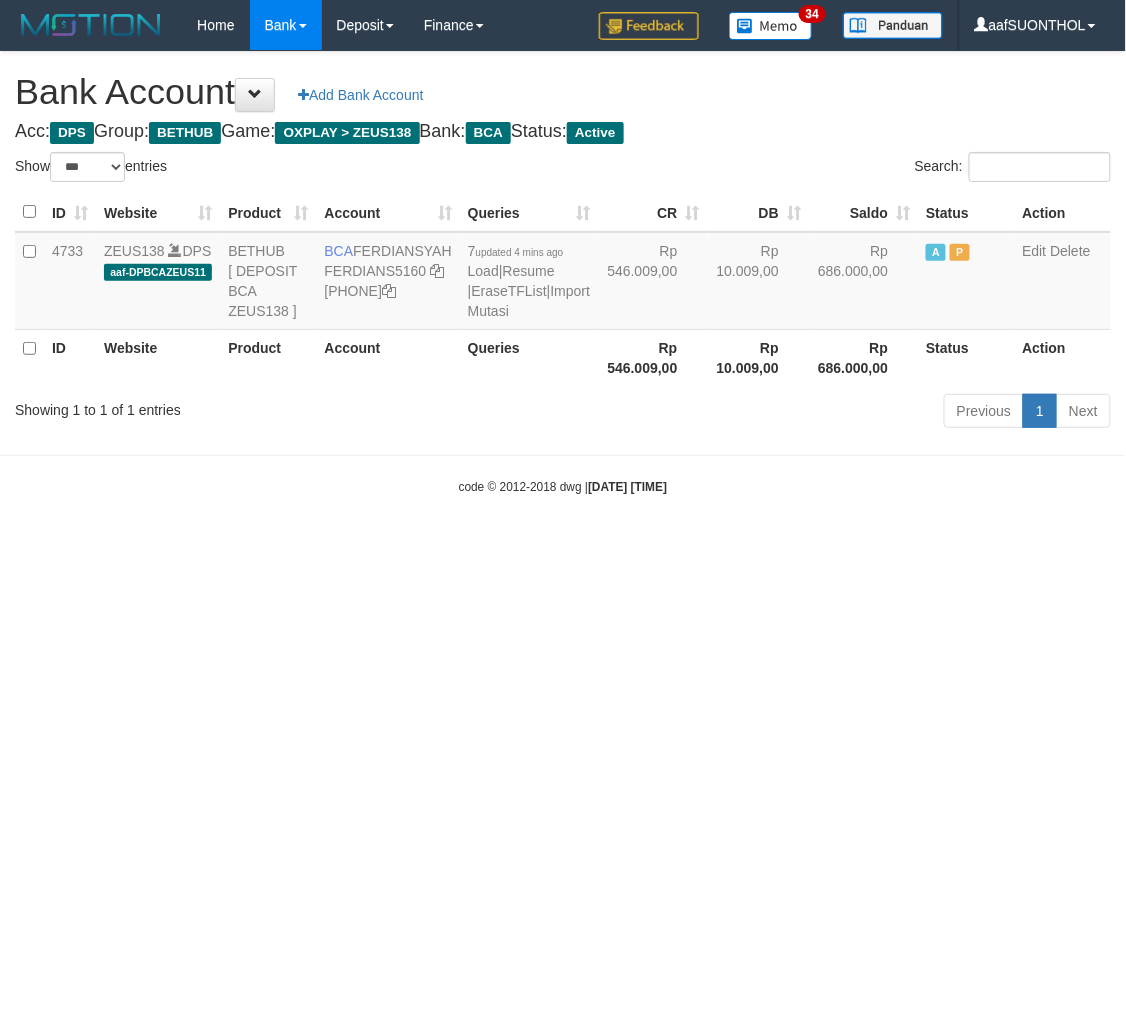 drag, startPoint x: 757, startPoint y: 620, endPoint x: 787, endPoint y: 631, distance: 31.95309 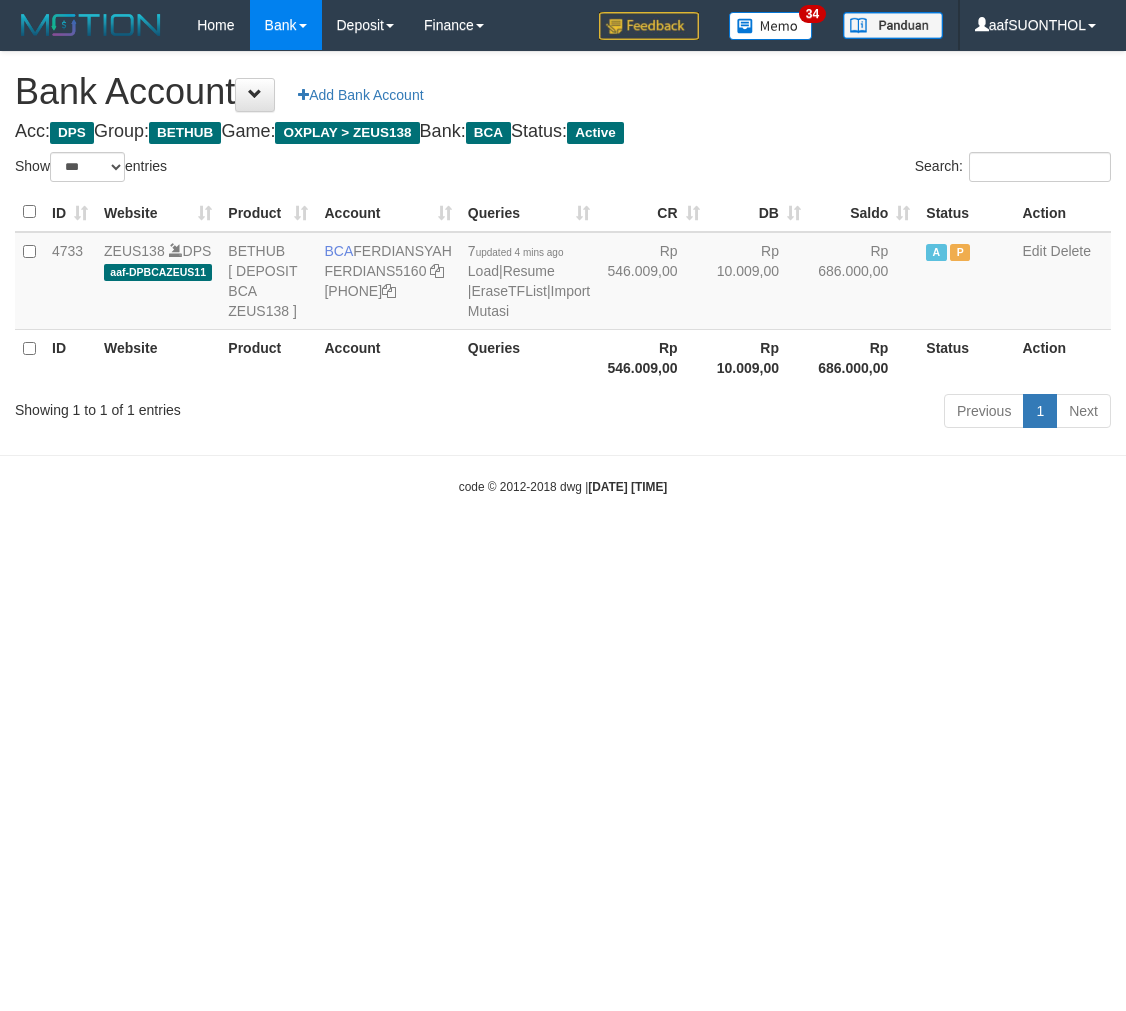 select on "***" 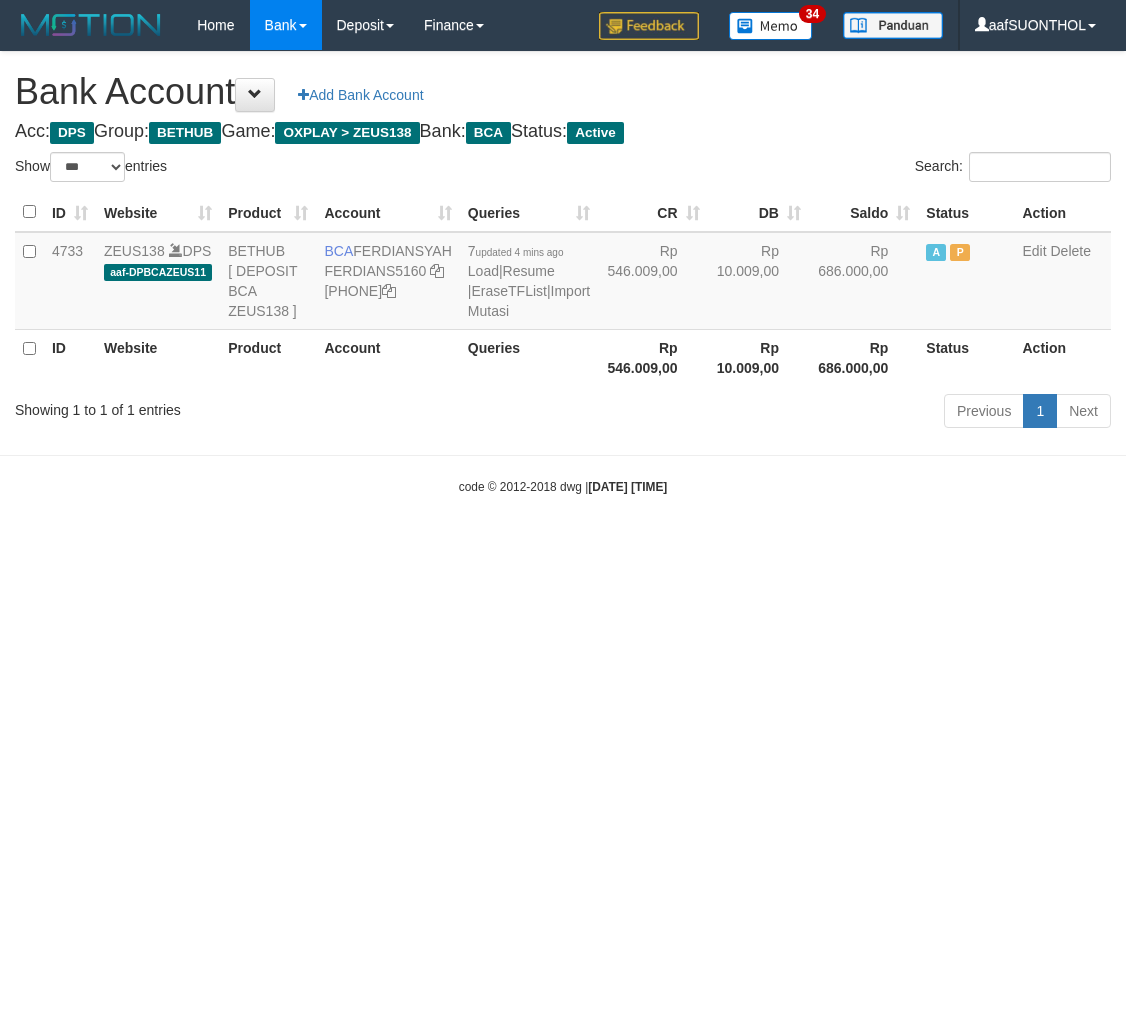 scroll, scrollTop: 0, scrollLeft: 0, axis: both 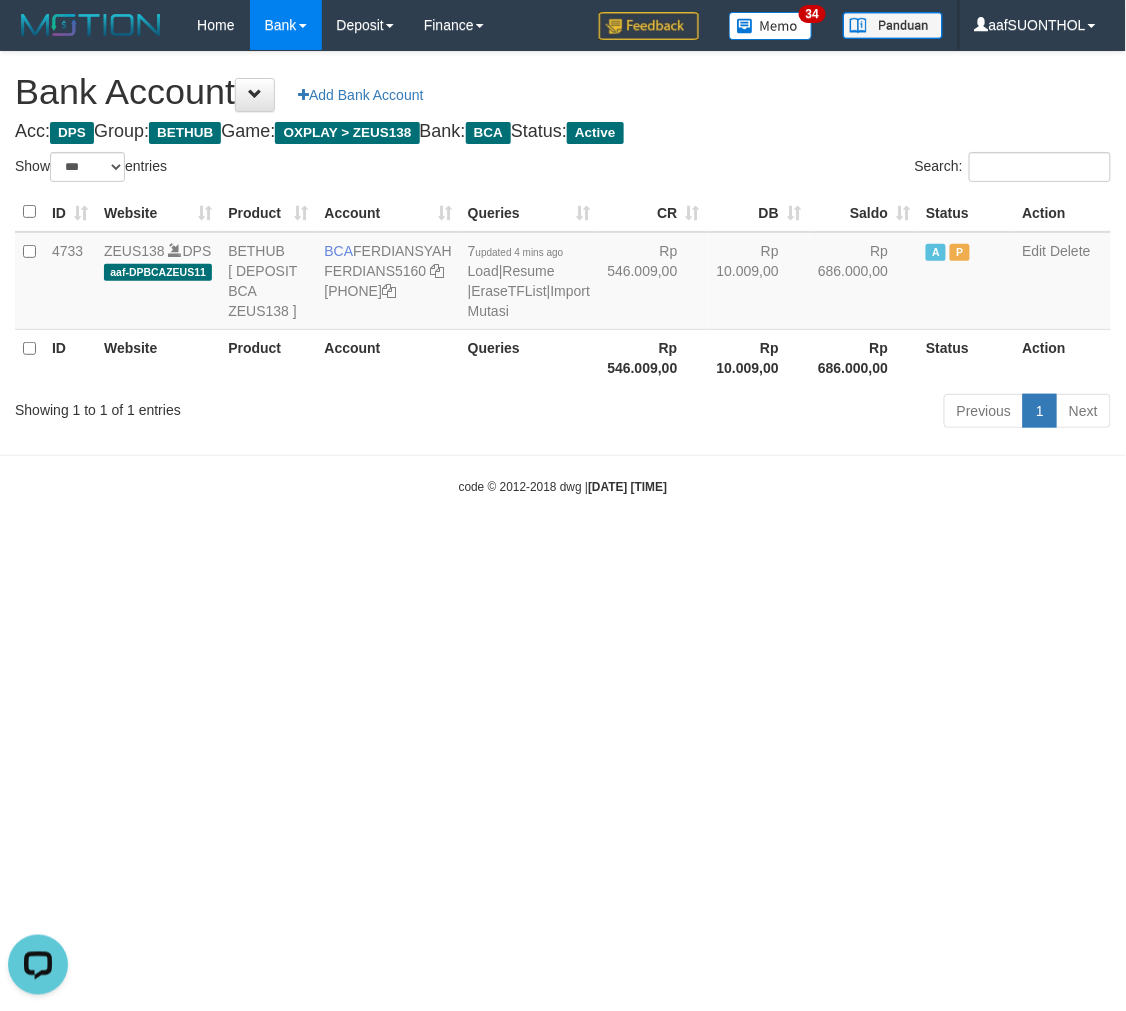 click on "Toggle navigation
Home
Bank
Account List
Load
By Website
Group
[OXPLAY]													ZEUS138
By Load Group (DPS)
Sync" at bounding box center (563, 273) 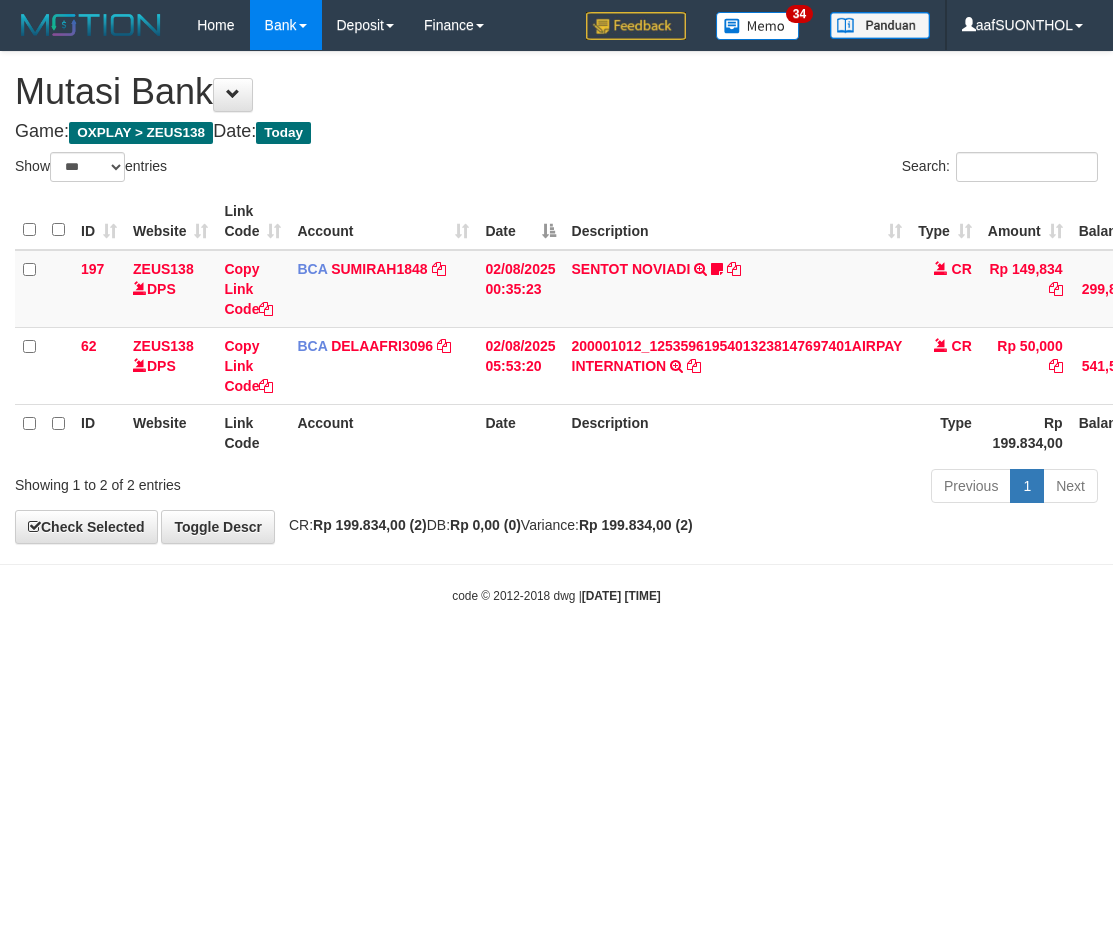 select on "***" 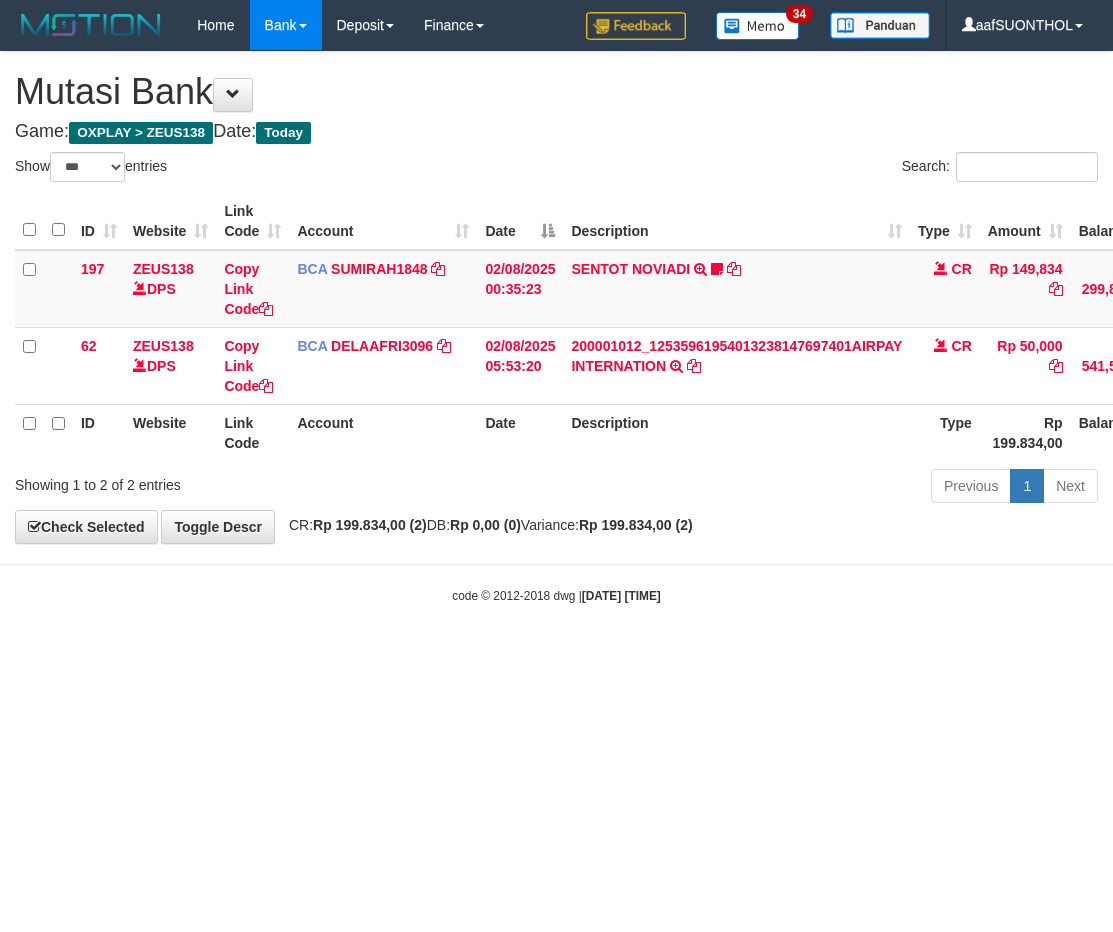 scroll, scrollTop: 0, scrollLeft: 0, axis: both 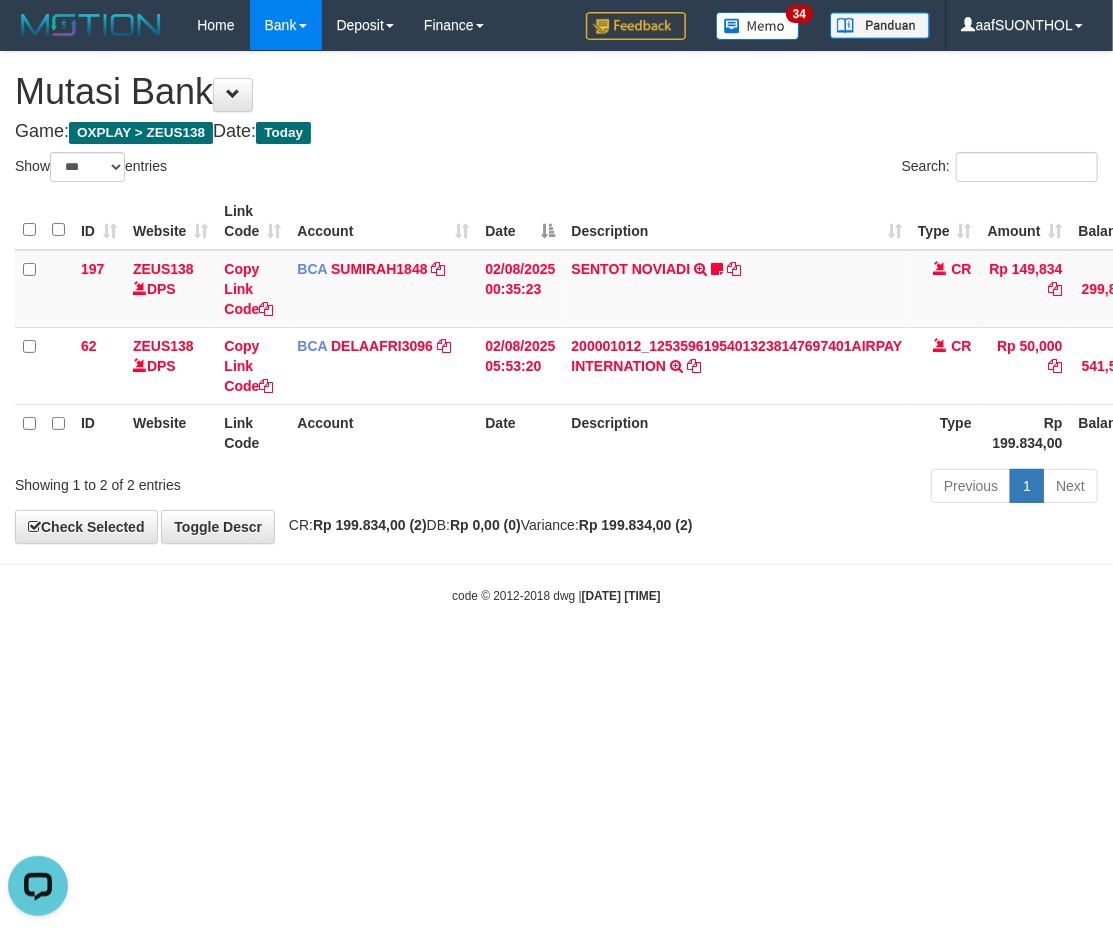 click on "Toggle navigation
Home
Bank
Account List
Load
By Website
Group
[OXPLAY]													ZEUS138
By Load Group (DPS)
Sync" at bounding box center [556, 327] 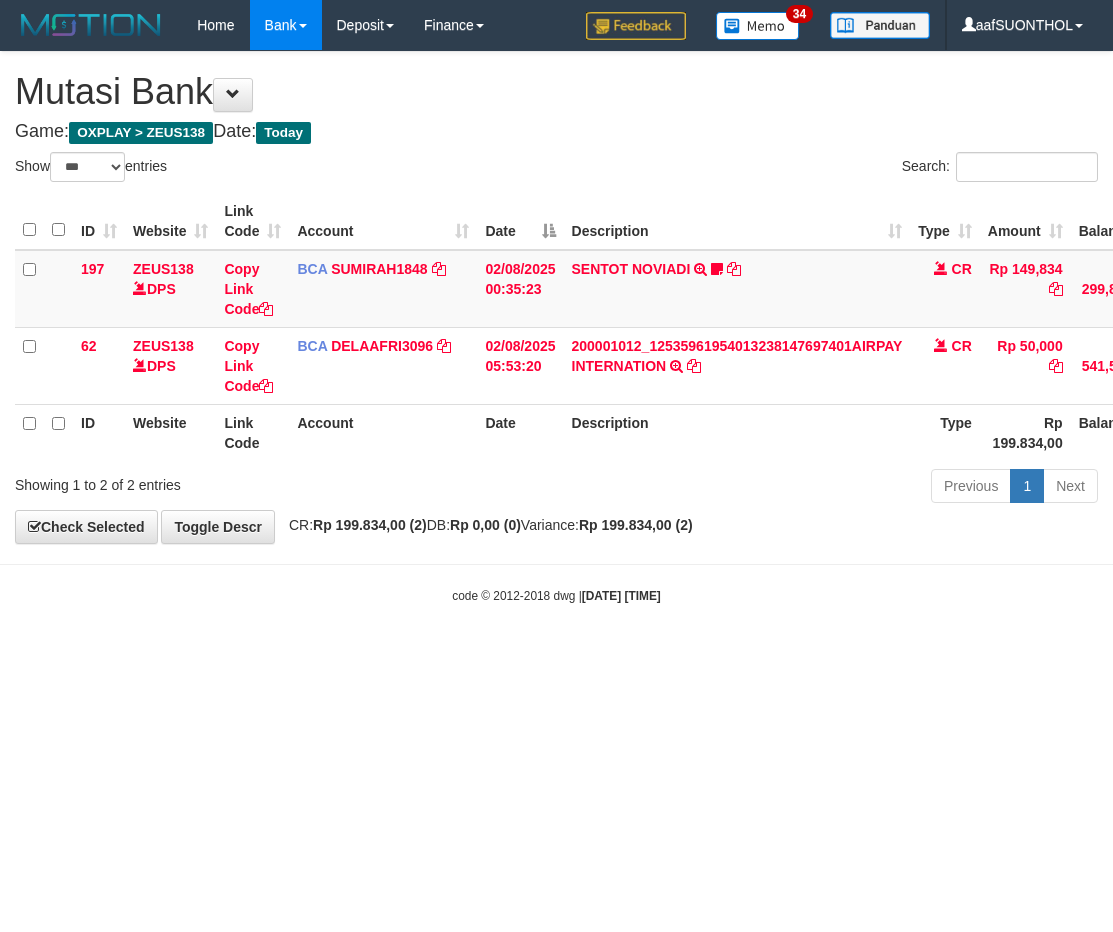select on "***" 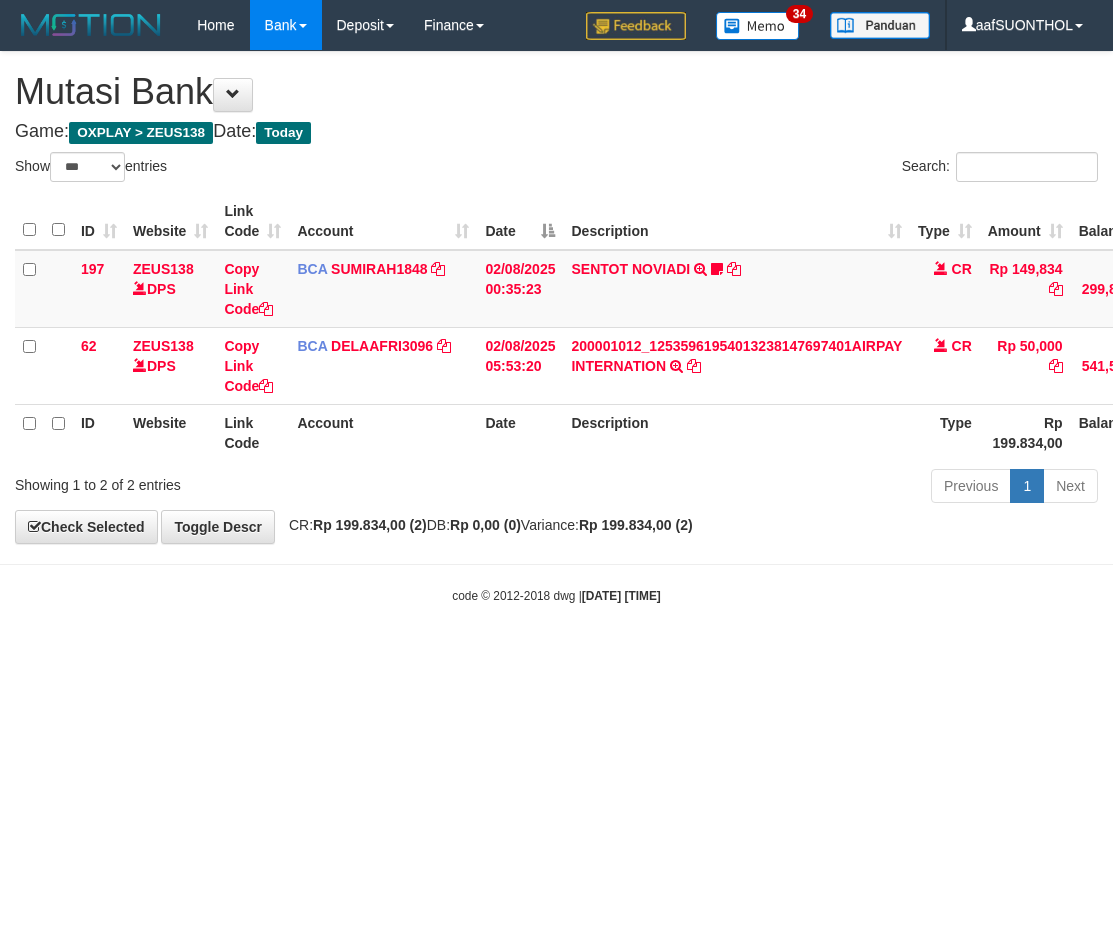 scroll, scrollTop: 0, scrollLeft: 0, axis: both 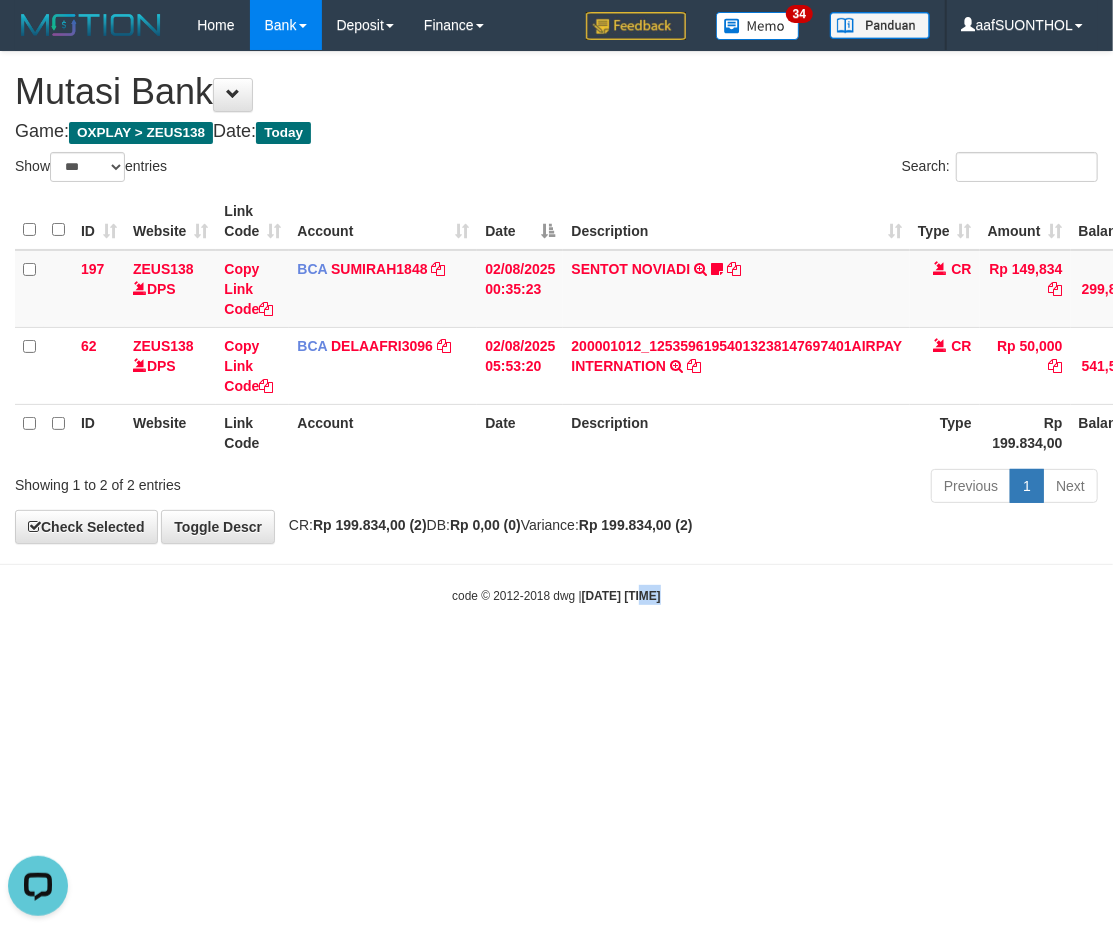 drag, startPoint x: 643, startPoint y: 603, endPoint x: 627, endPoint y: 608, distance: 16.763054 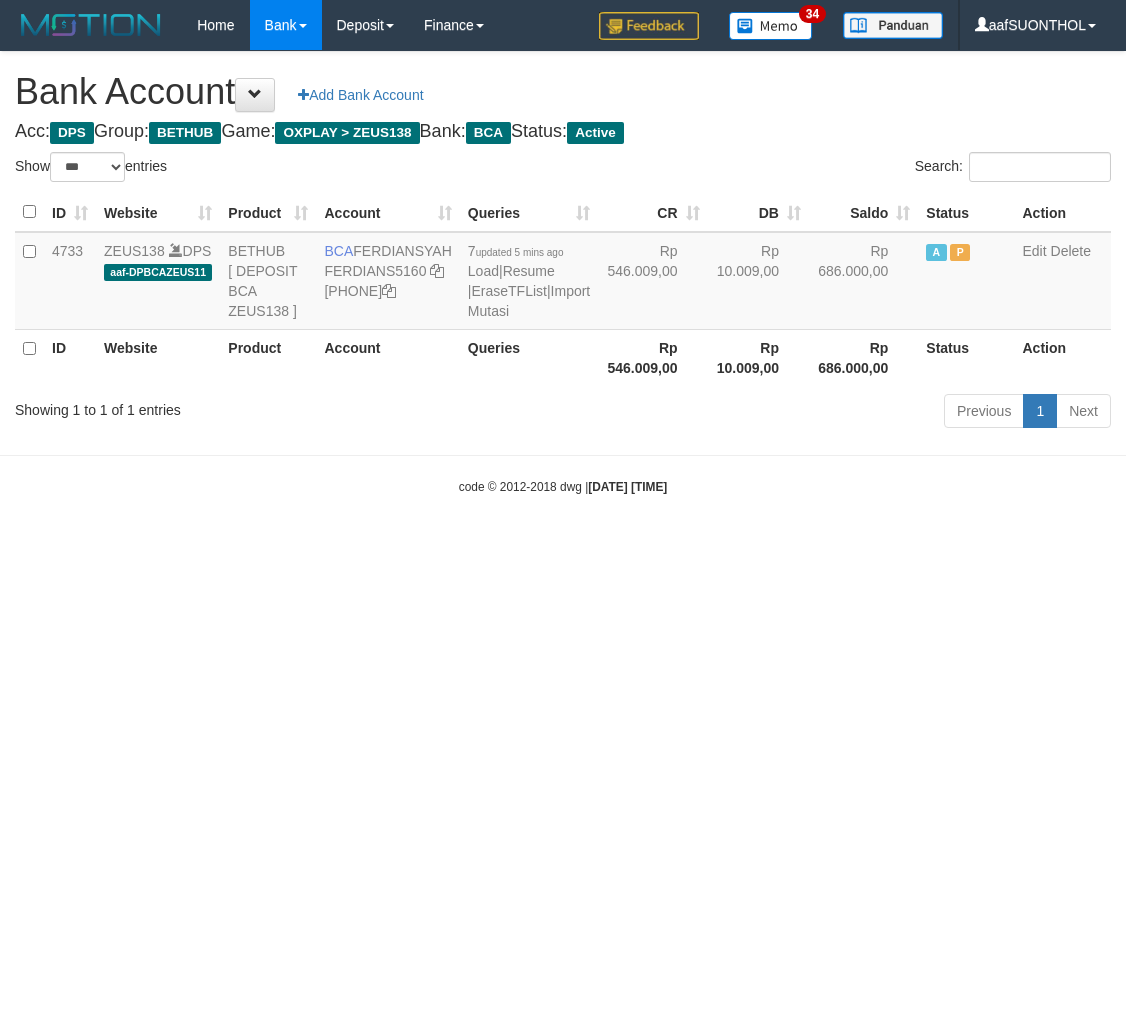 select on "***" 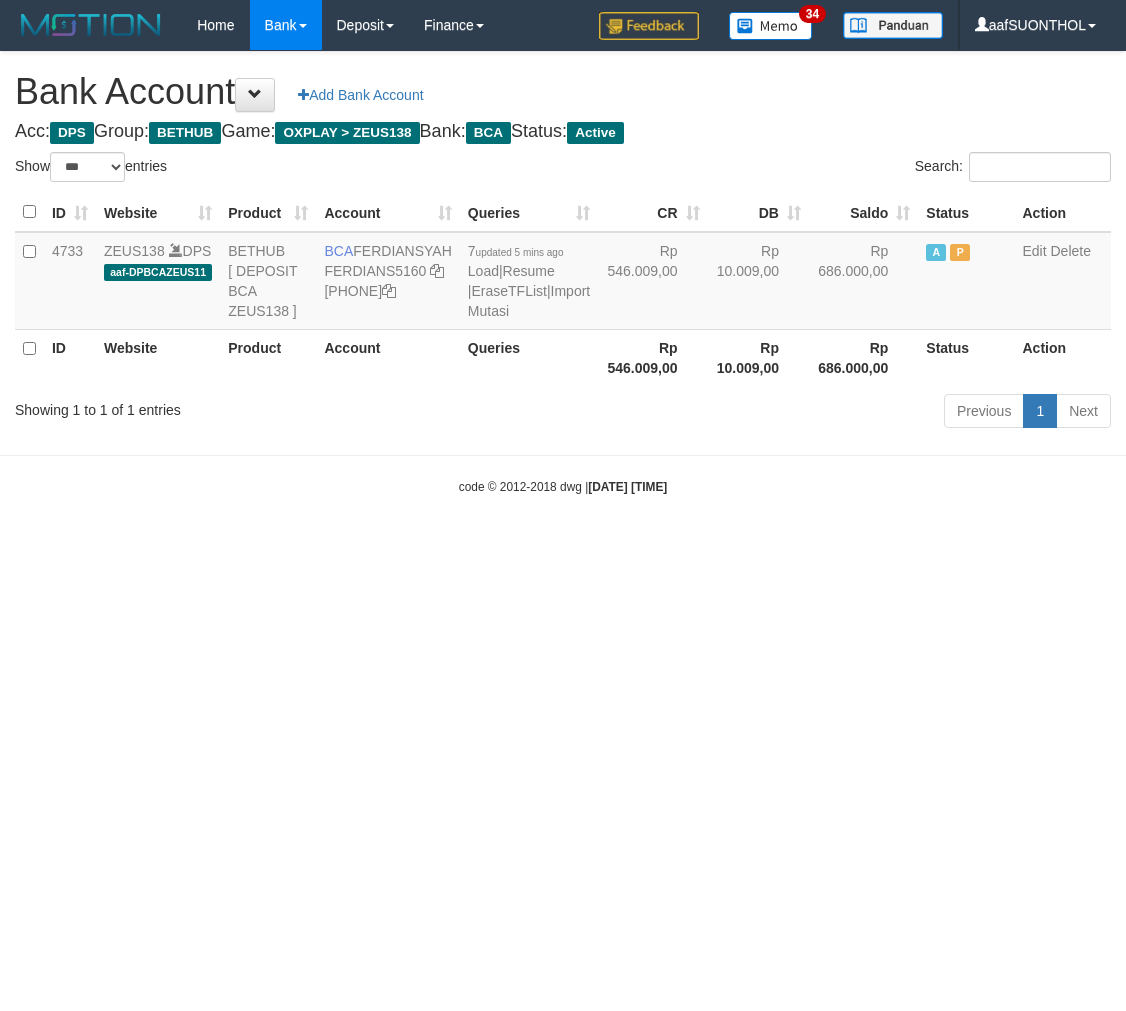 scroll, scrollTop: 0, scrollLeft: 0, axis: both 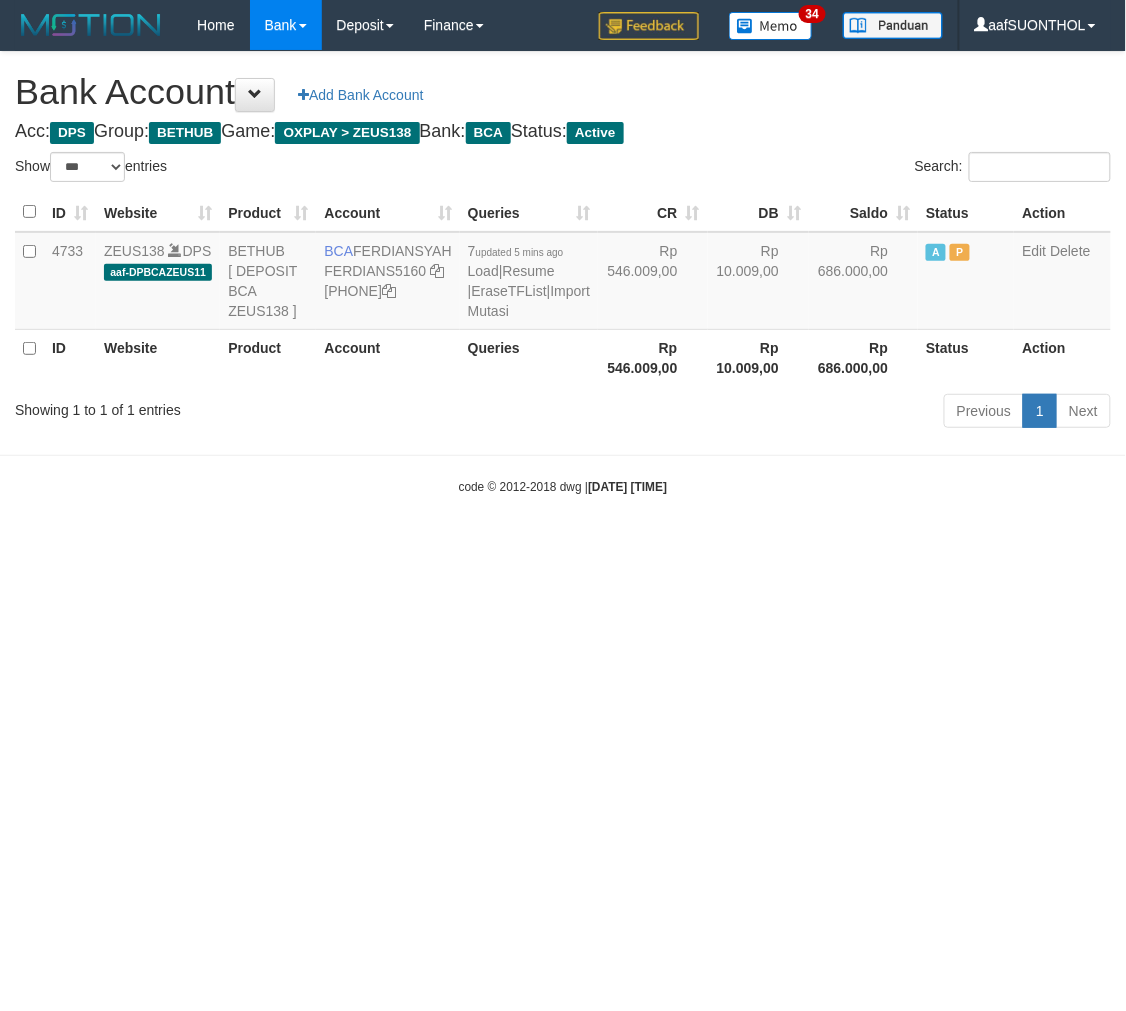 drag, startPoint x: 488, startPoint y: 652, endPoint x: 448, endPoint y: 621, distance: 50.606323 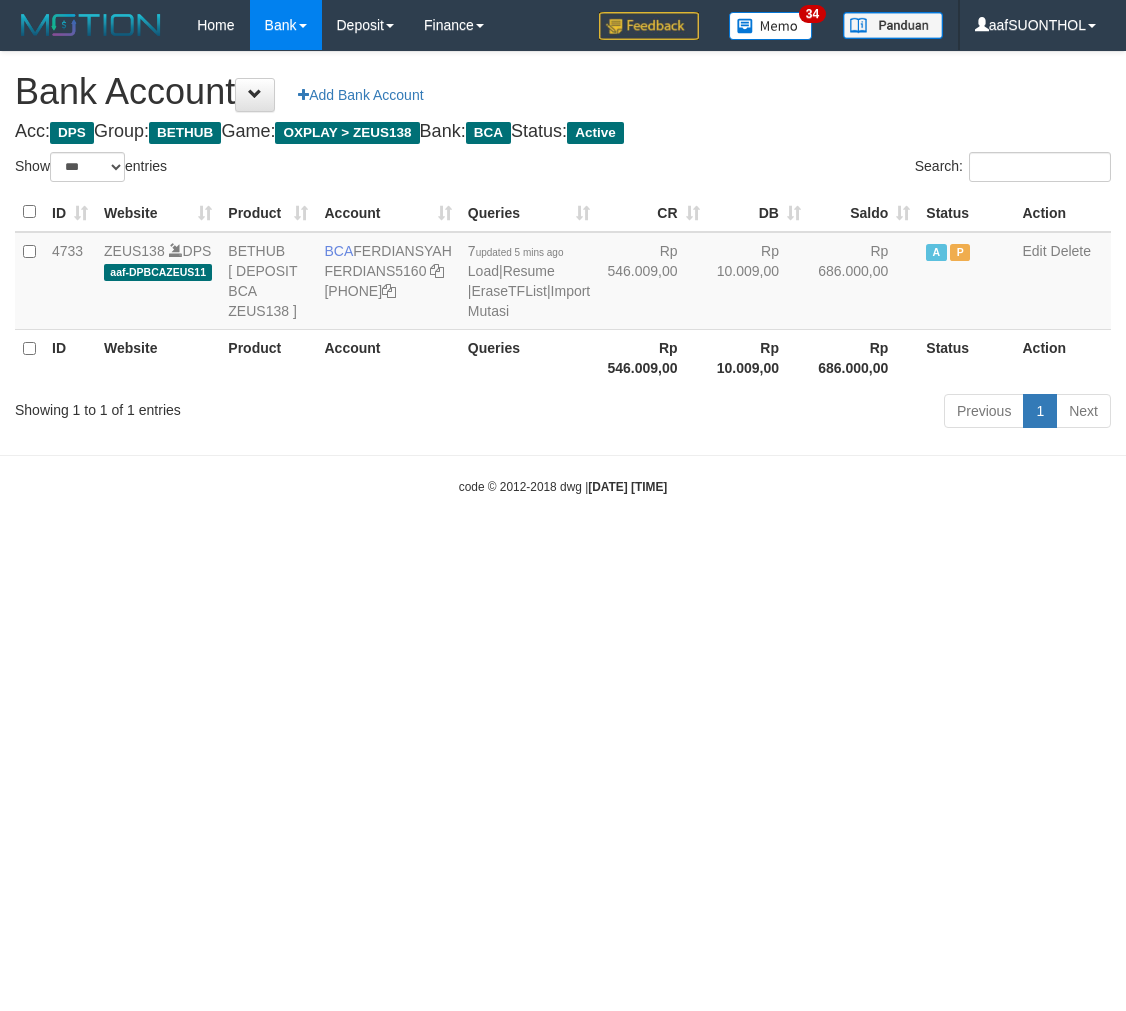 select on "***" 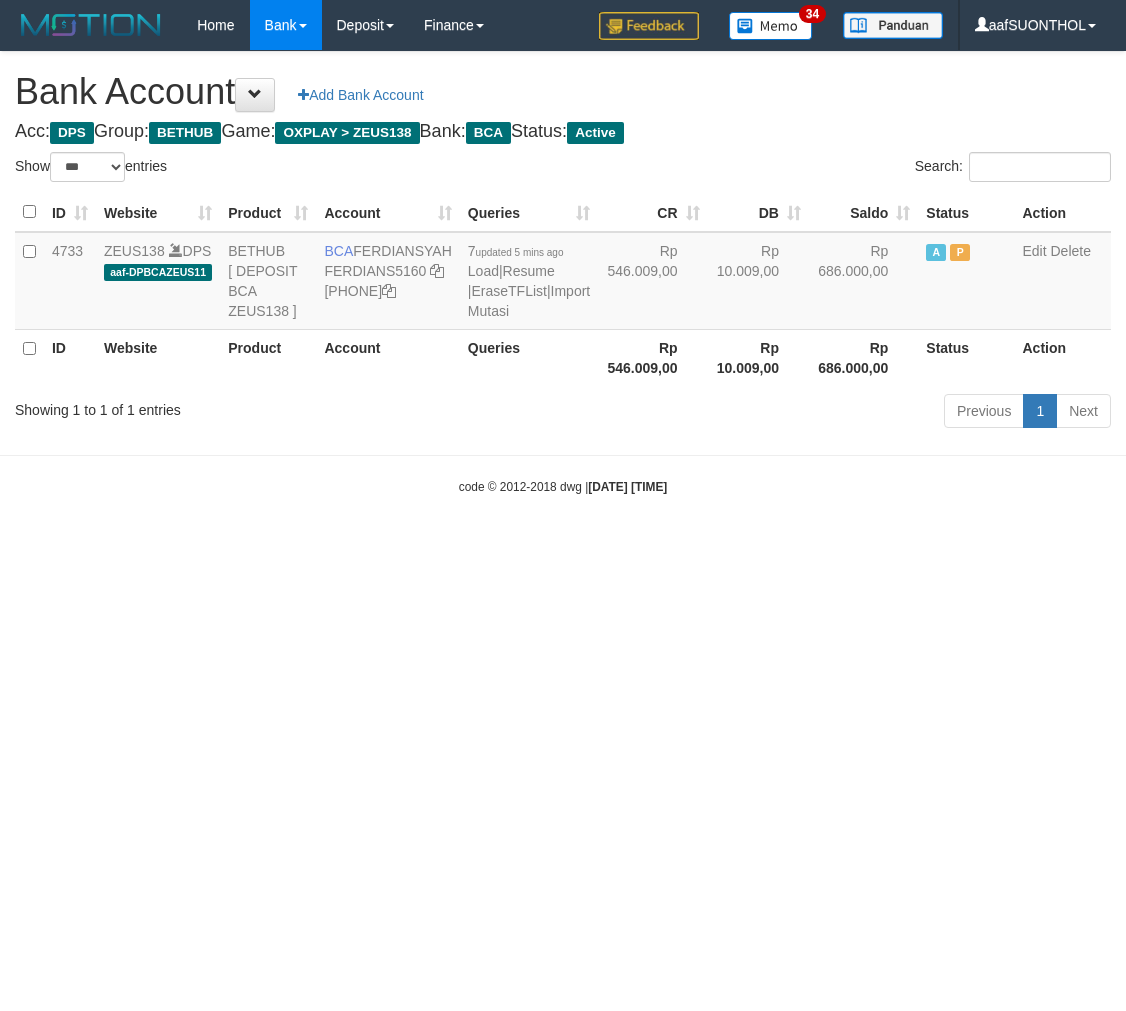 scroll, scrollTop: 0, scrollLeft: 0, axis: both 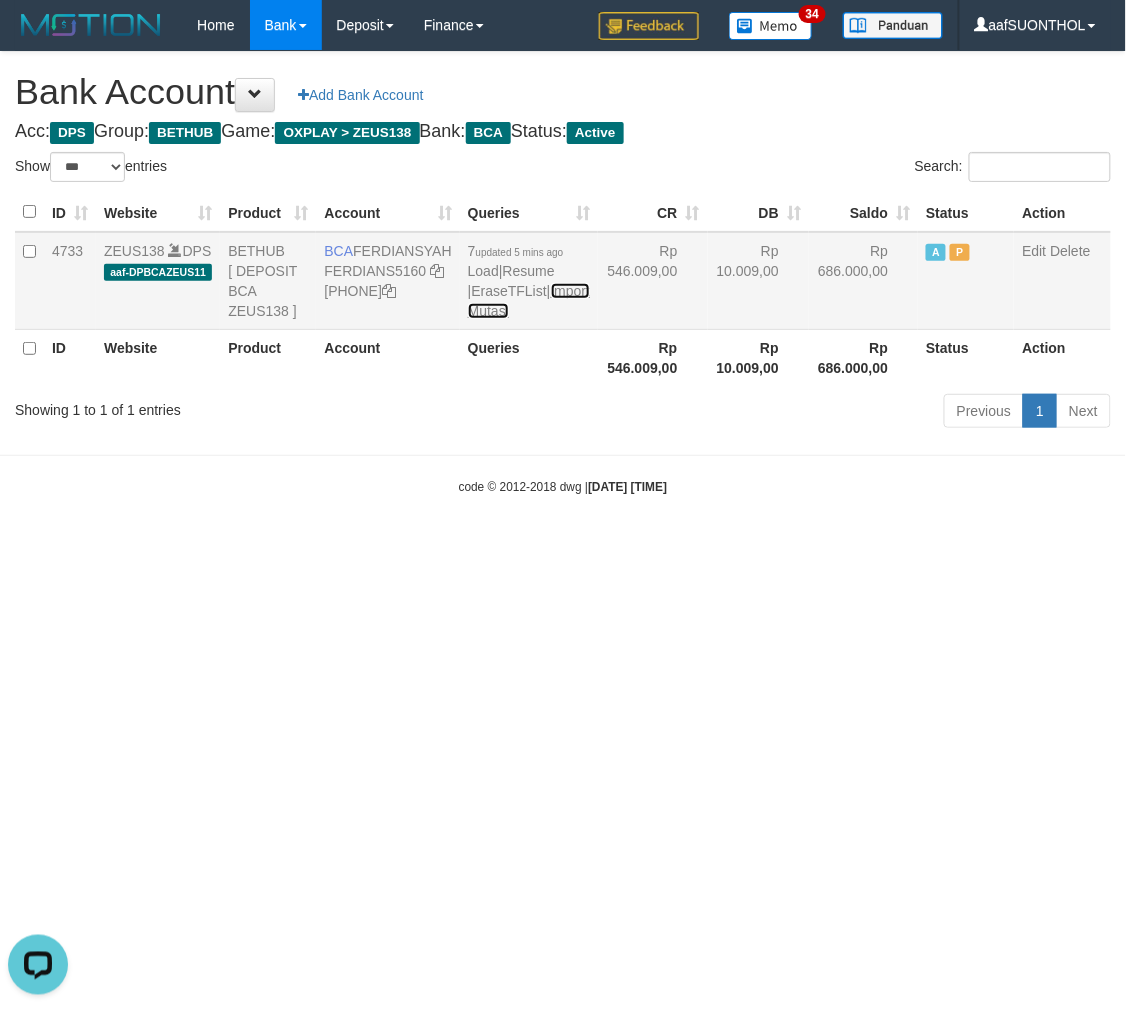 click on "Import Mutasi" at bounding box center [529, 301] 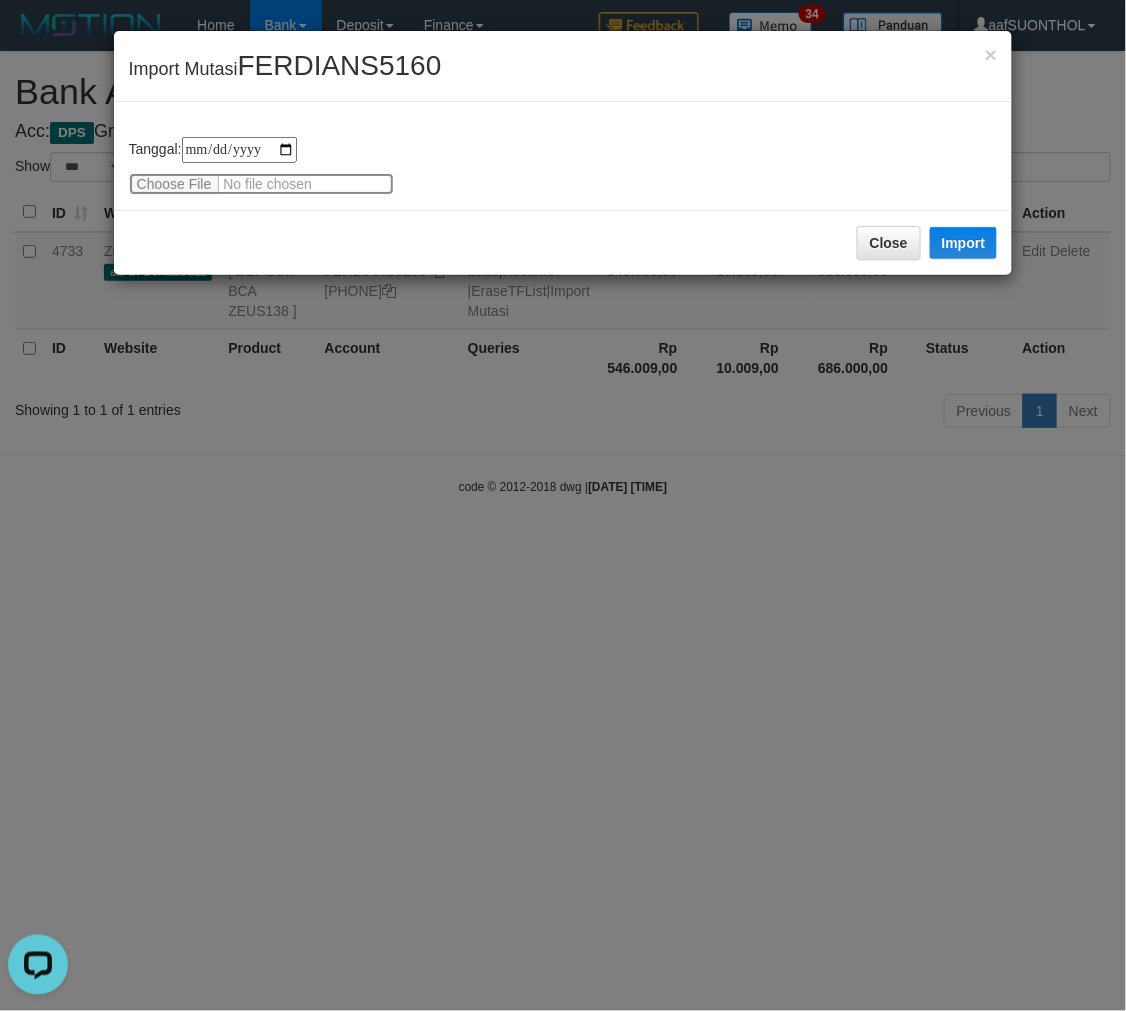 click at bounding box center [261, 184] 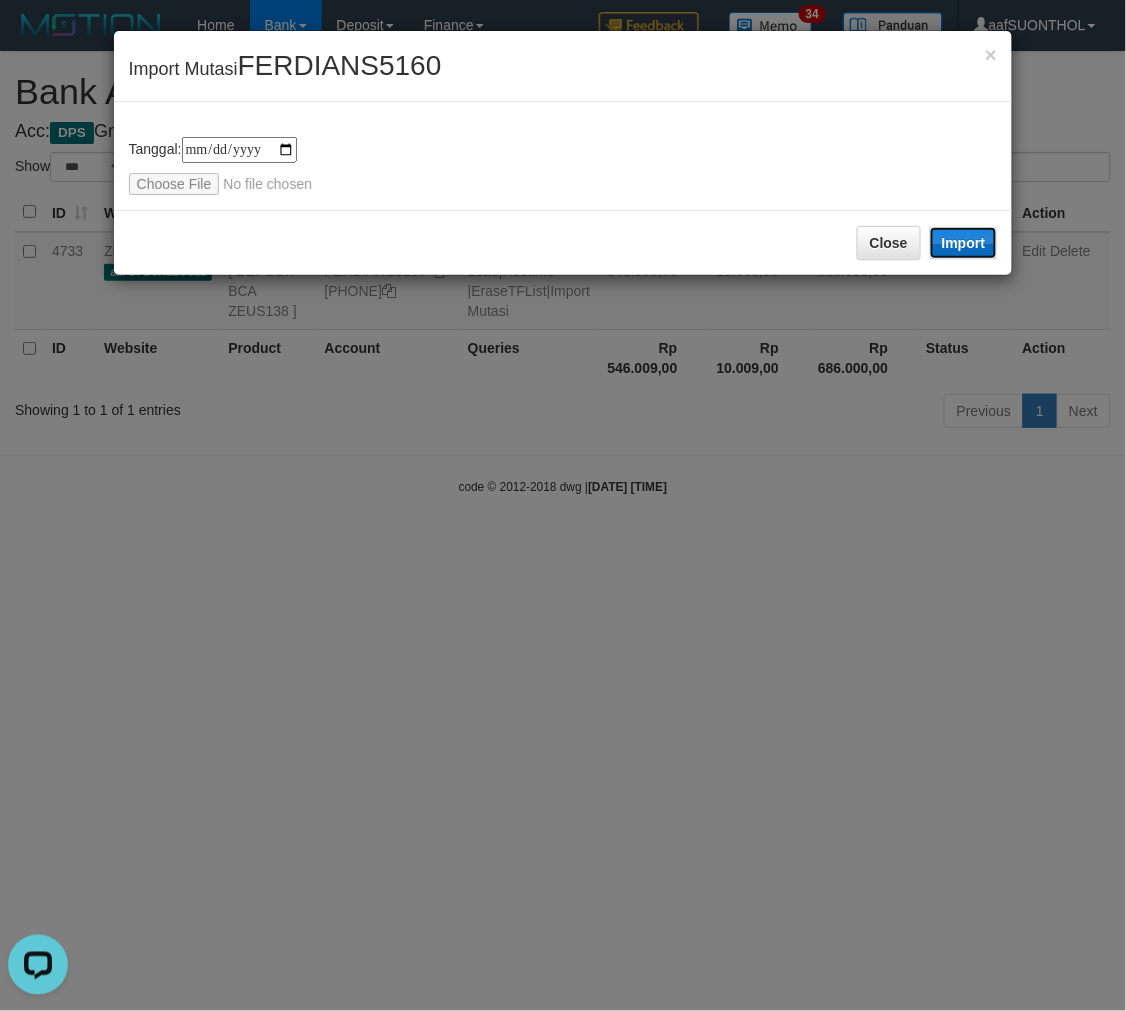 click on "Import" at bounding box center (964, 243) 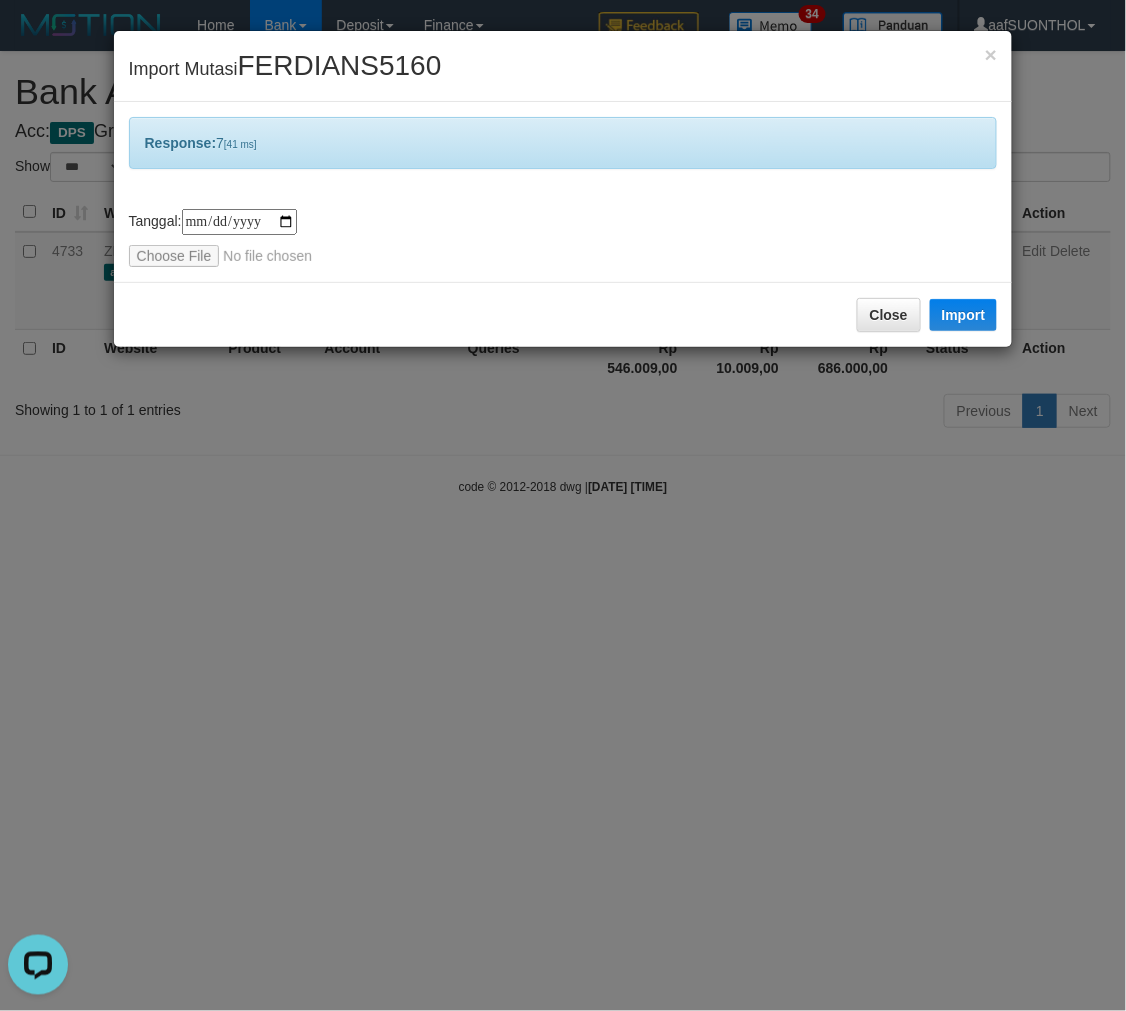 drag, startPoint x: 878, startPoint y: 734, endPoint x: 797, endPoint y: 643, distance: 121.82774 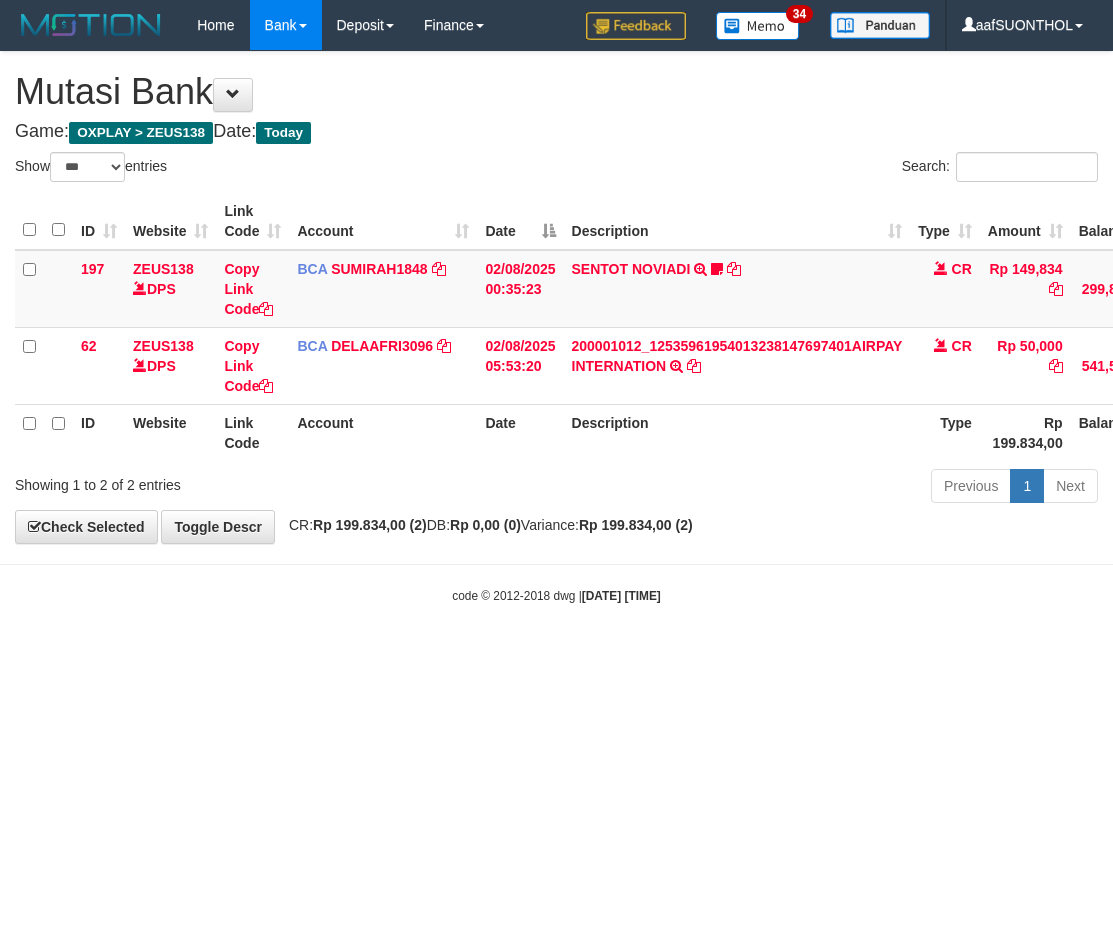 select on "***" 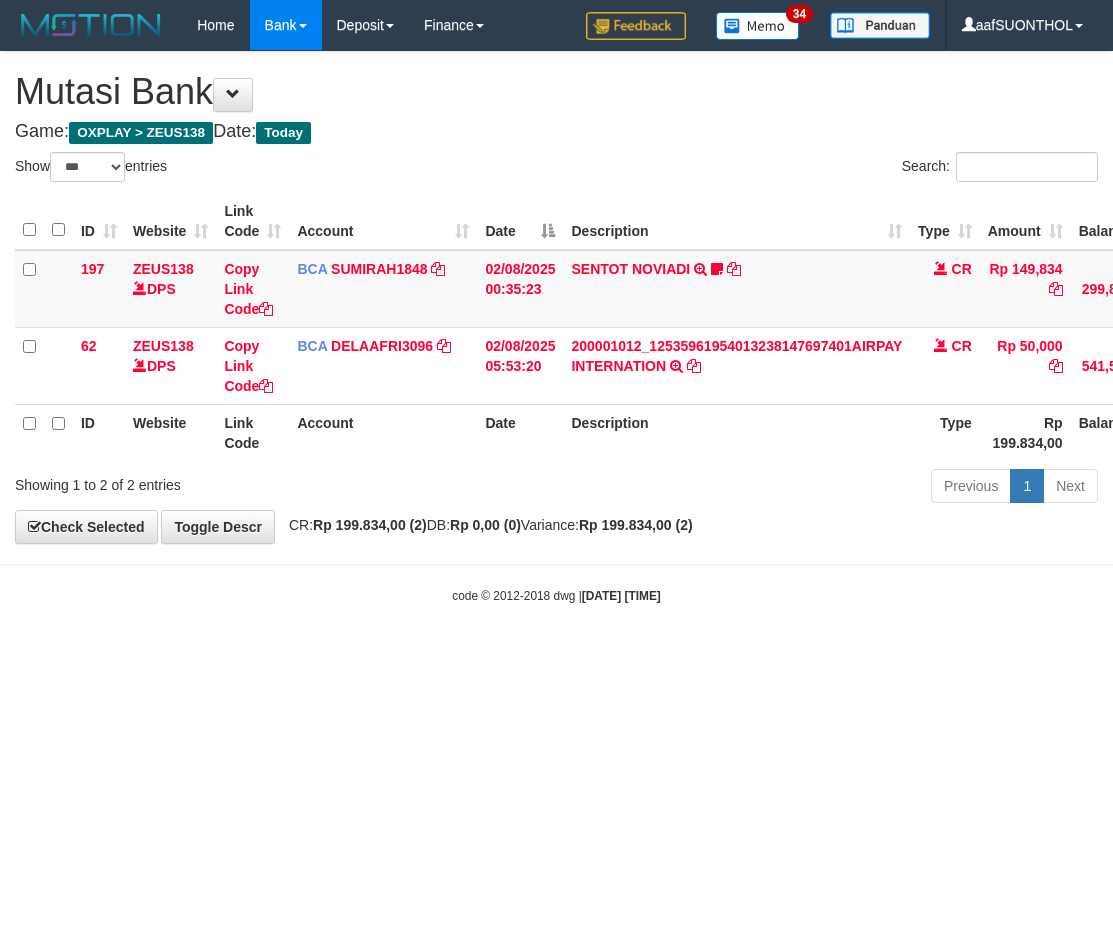 scroll, scrollTop: 0, scrollLeft: 0, axis: both 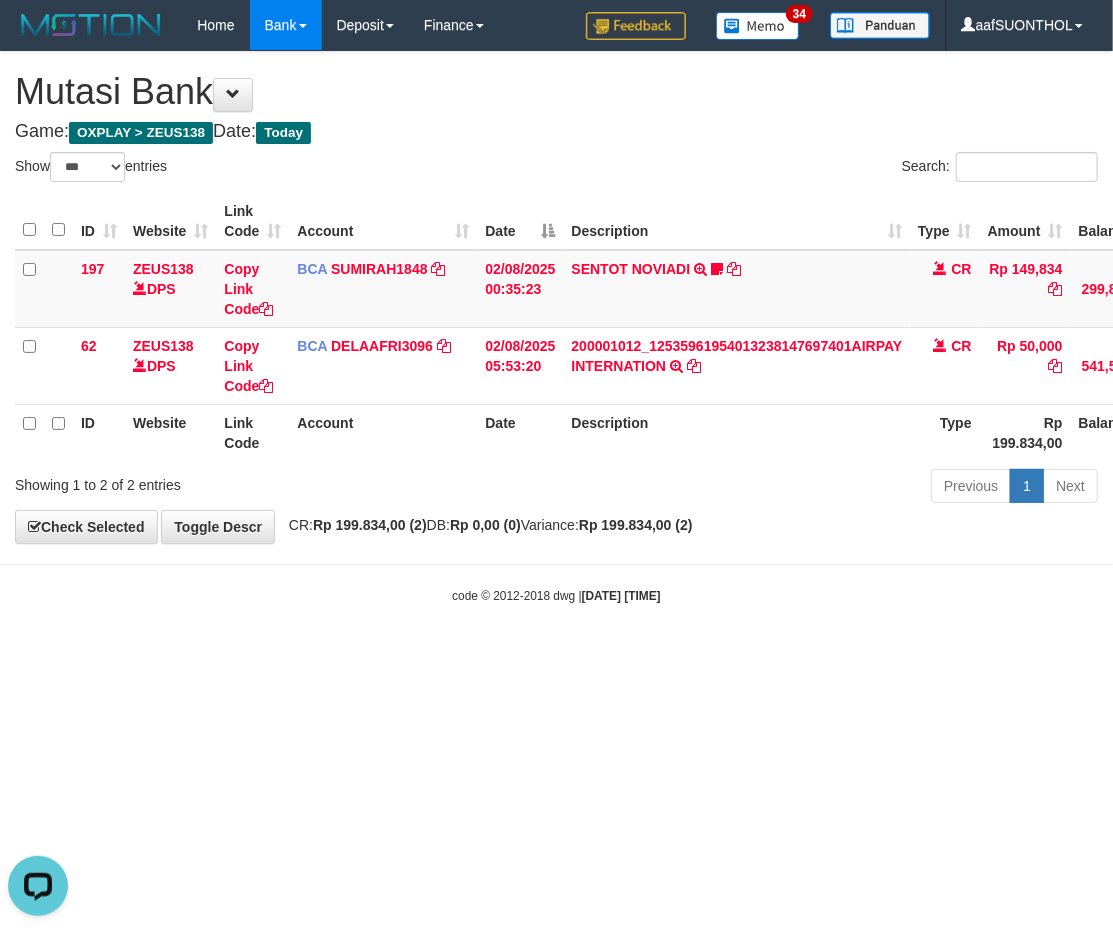 click on "Toggle navigation
Home
Bank
Account List
Load
By Website
Group
[OXPLAY]													ZEUS138
By Load Group (DPS)" at bounding box center (556, 327) 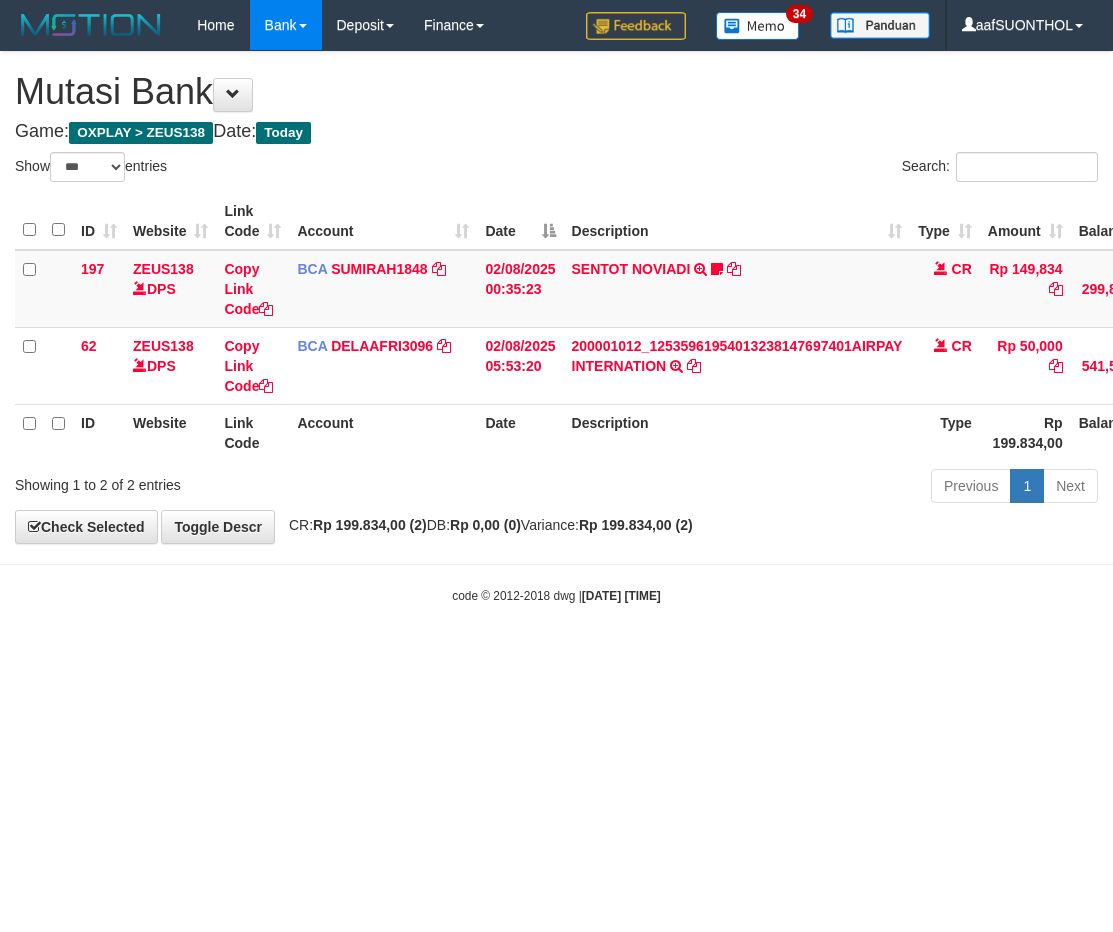 select on "***" 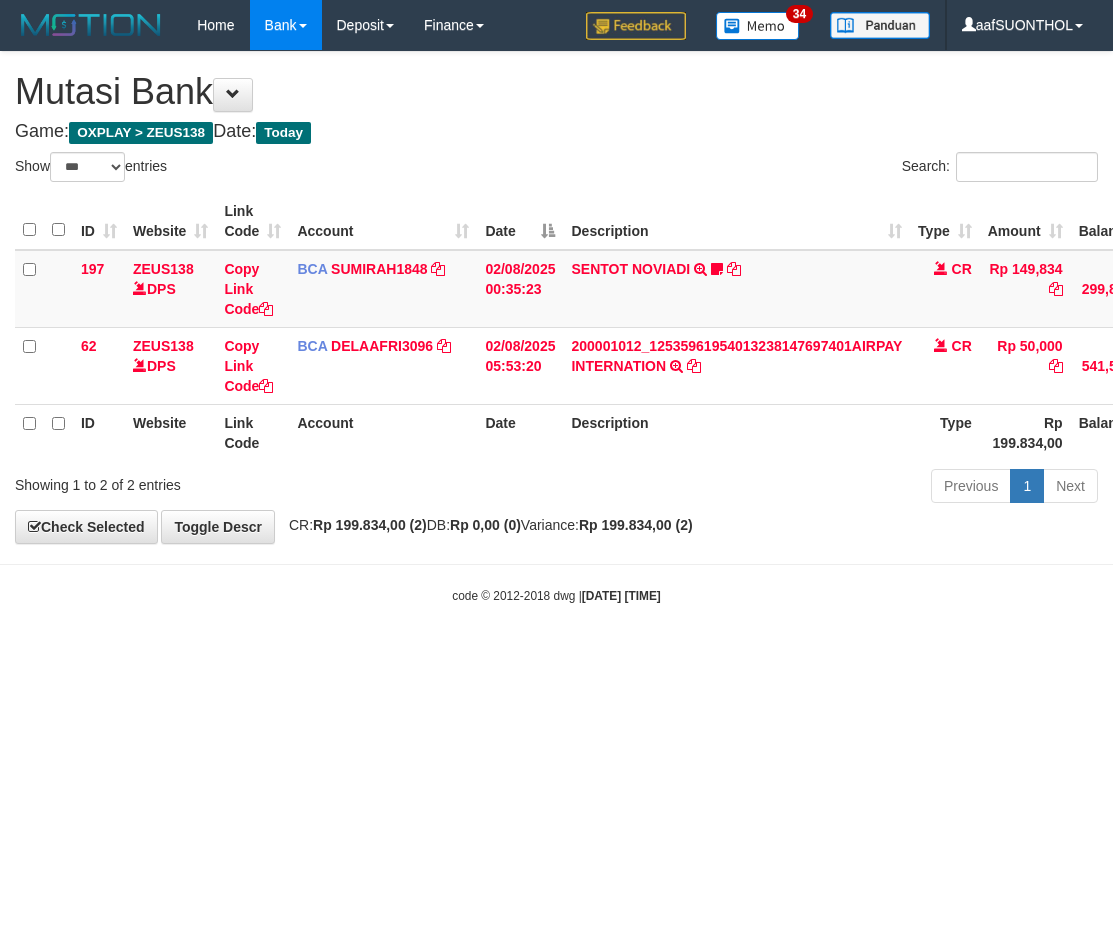 scroll, scrollTop: 0, scrollLeft: 0, axis: both 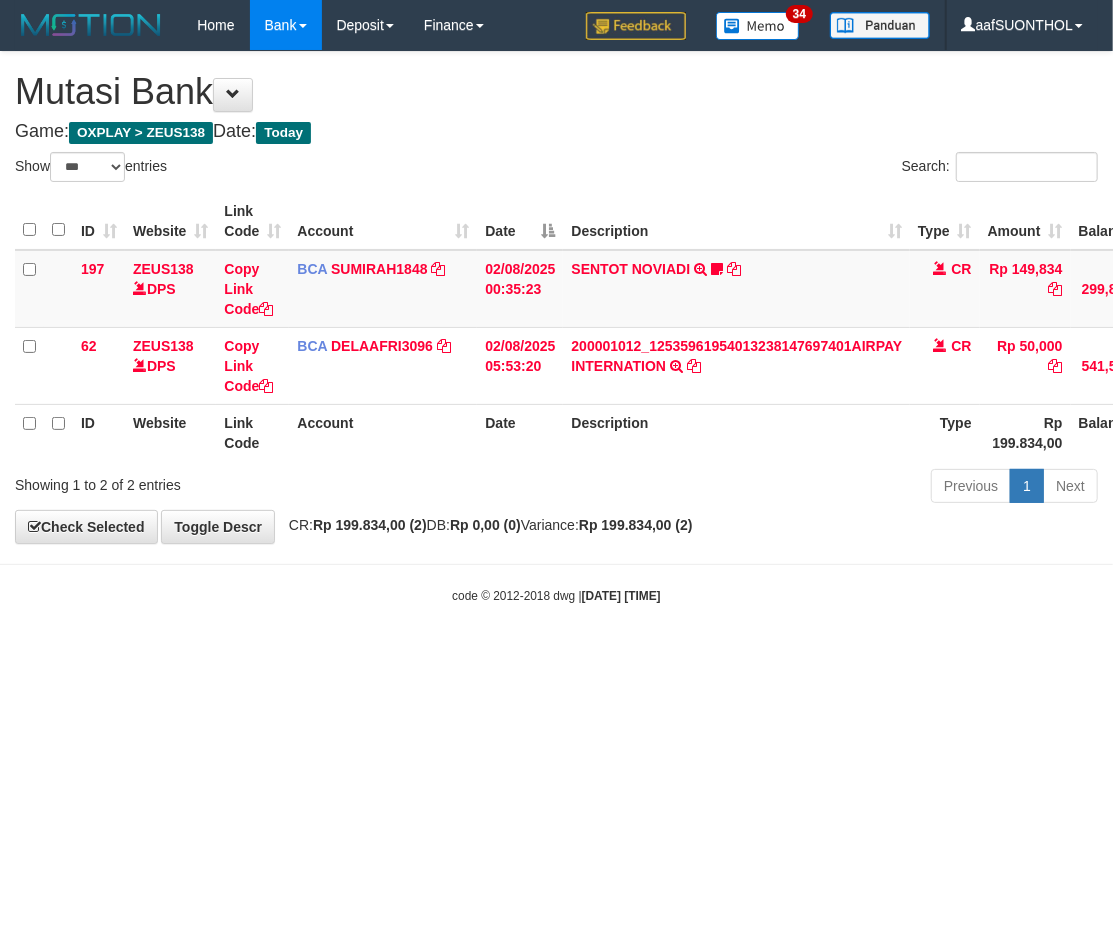 drag, startPoint x: 681, startPoint y: 690, endPoint x: 671, endPoint y: 681, distance: 13.453624 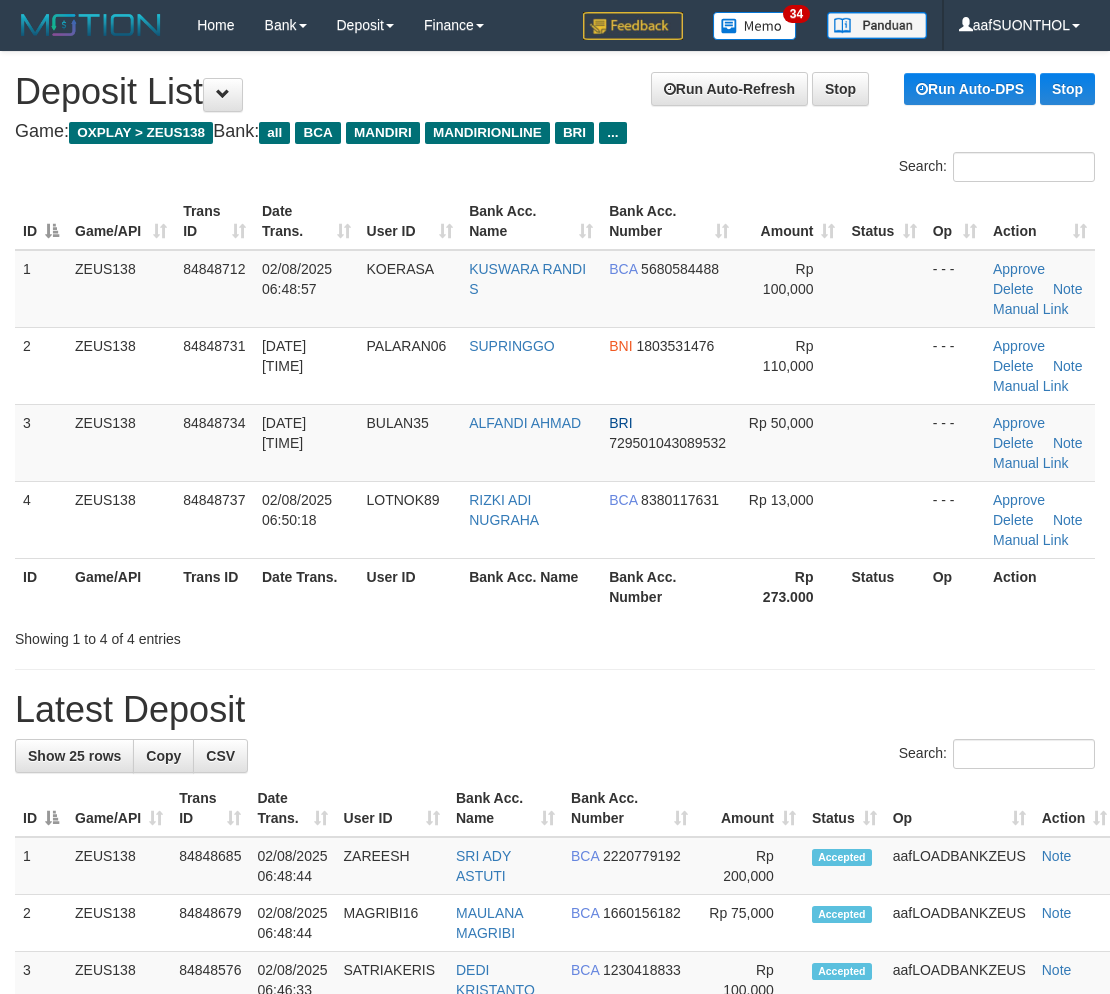 scroll, scrollTop: 0, scrollLeft: 0, axis: both 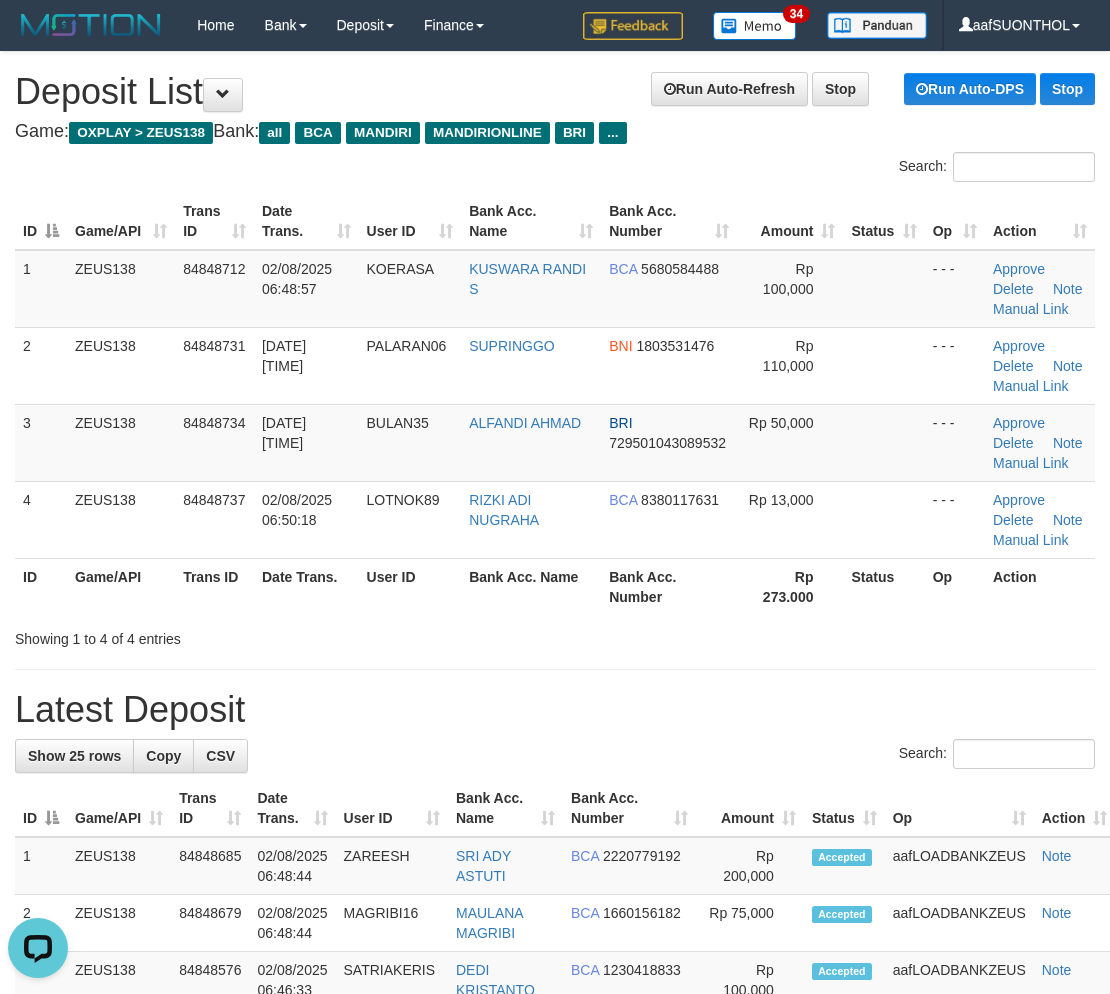 drag, startPoint x: 703, startPoint y: 706, endPoint x: 686, endPoint y: 697, distance: 19.235384 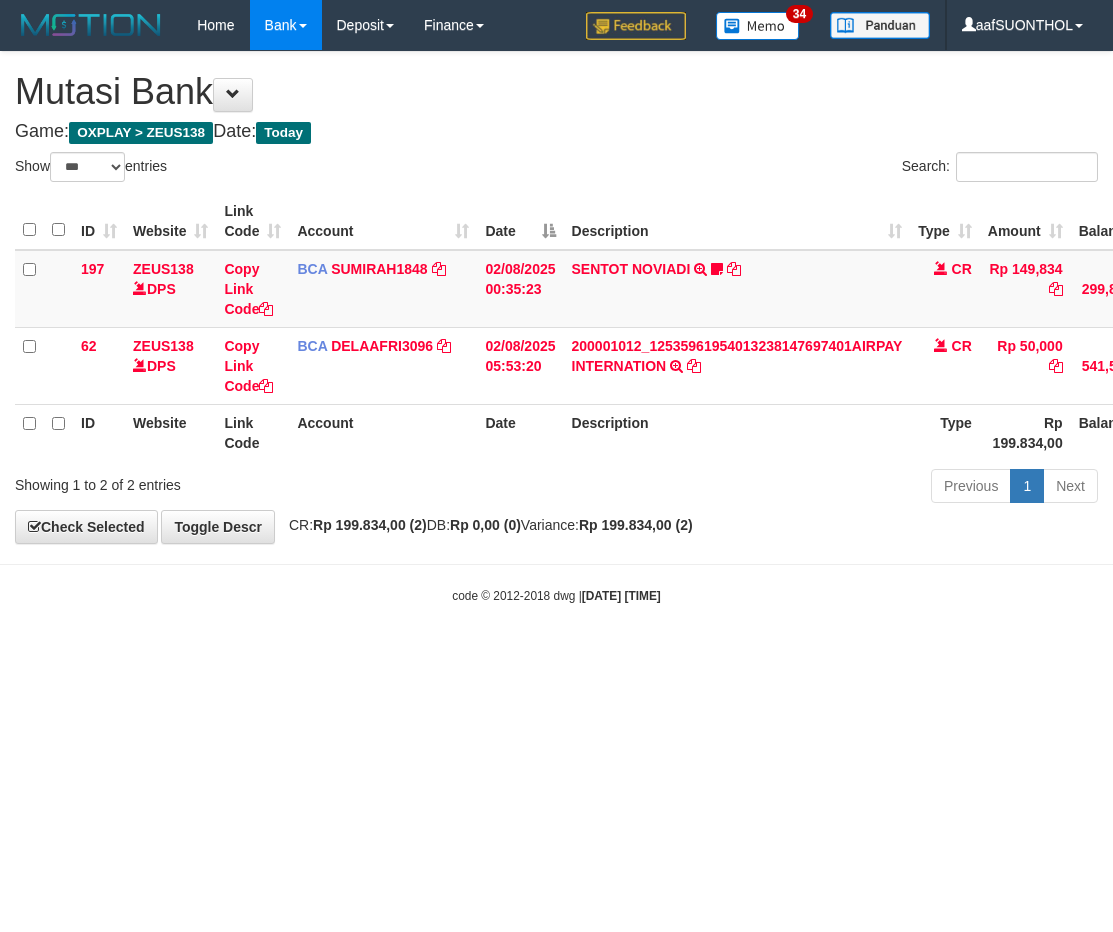 select on "***" 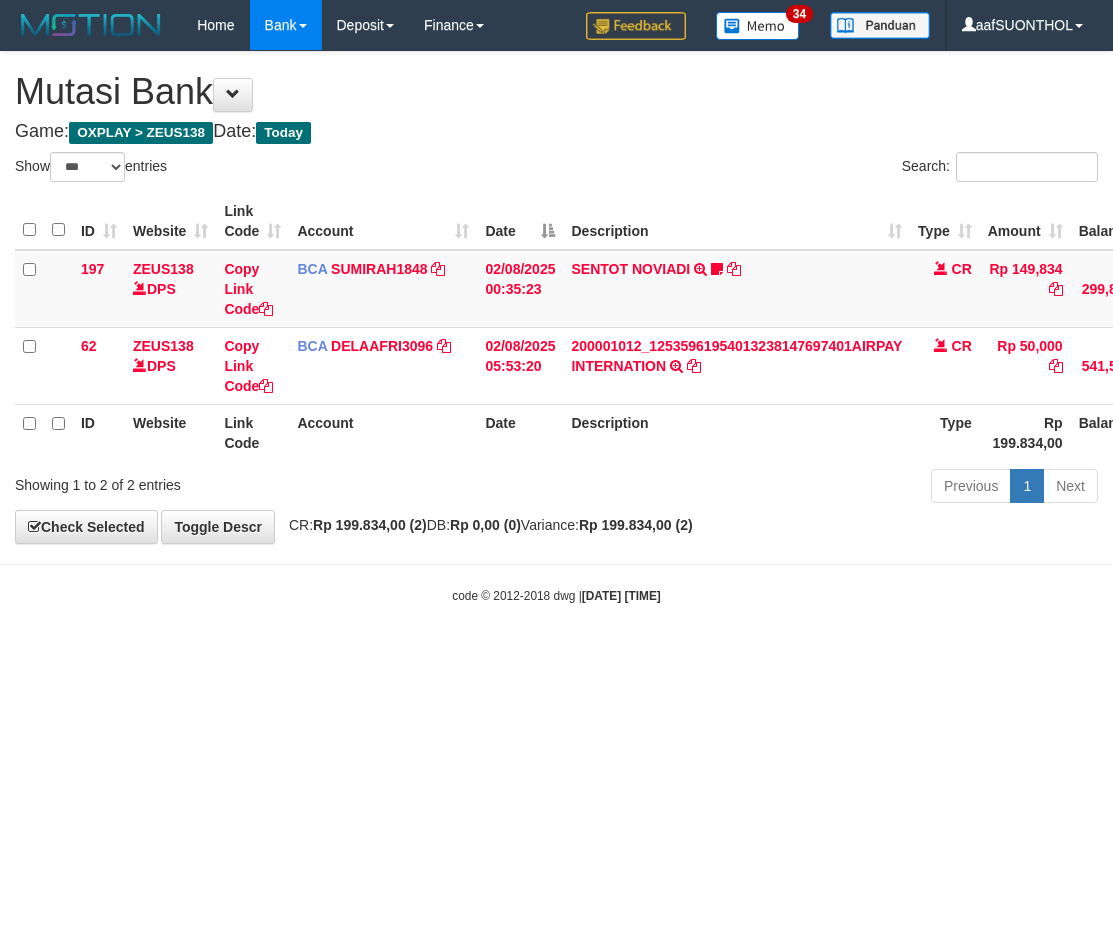 scroll, scrollTop: 0, scrollLeft: 0, axis: both 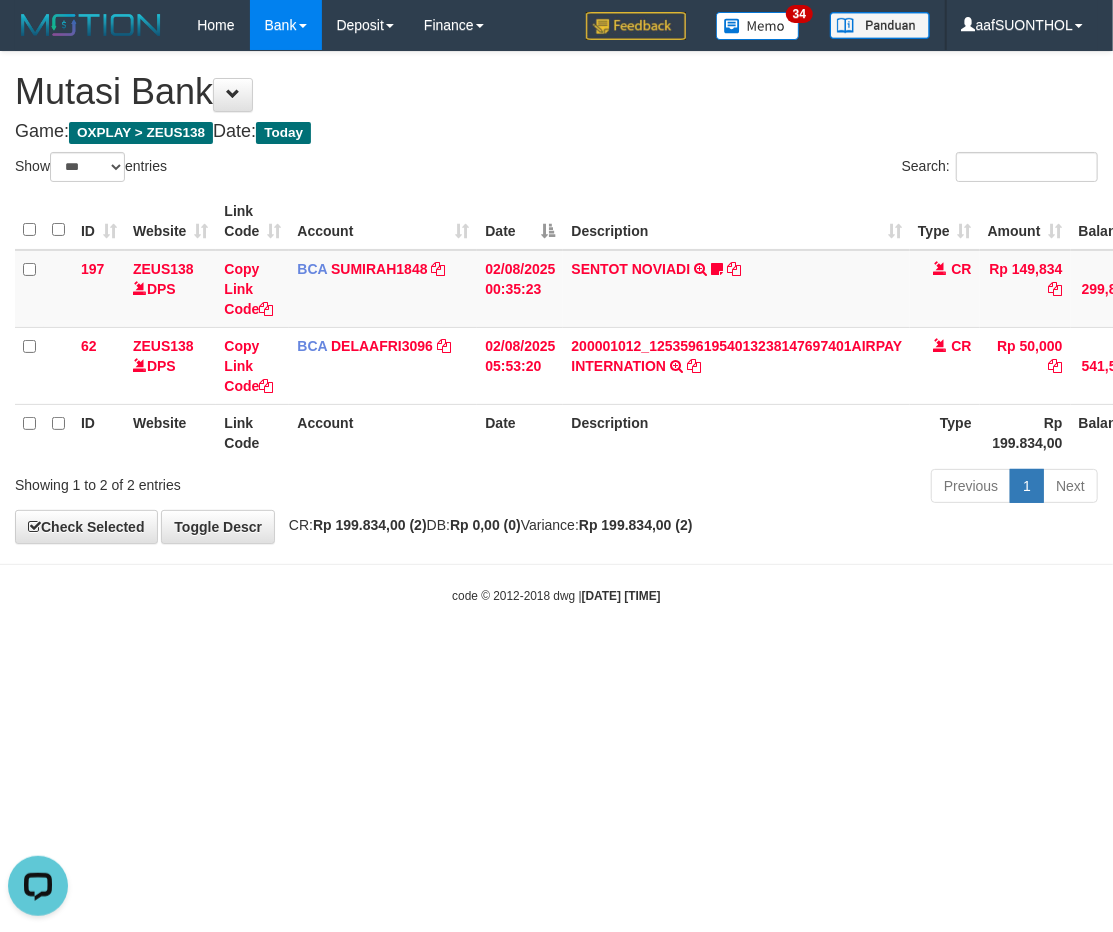 click on "Toggle navigation
Home
Bank
Account List
Load
By Website
Group
[OXPLAY]													ZEUS138
By Load Group (DPS)
Sync" at bounding box center (556, 327) 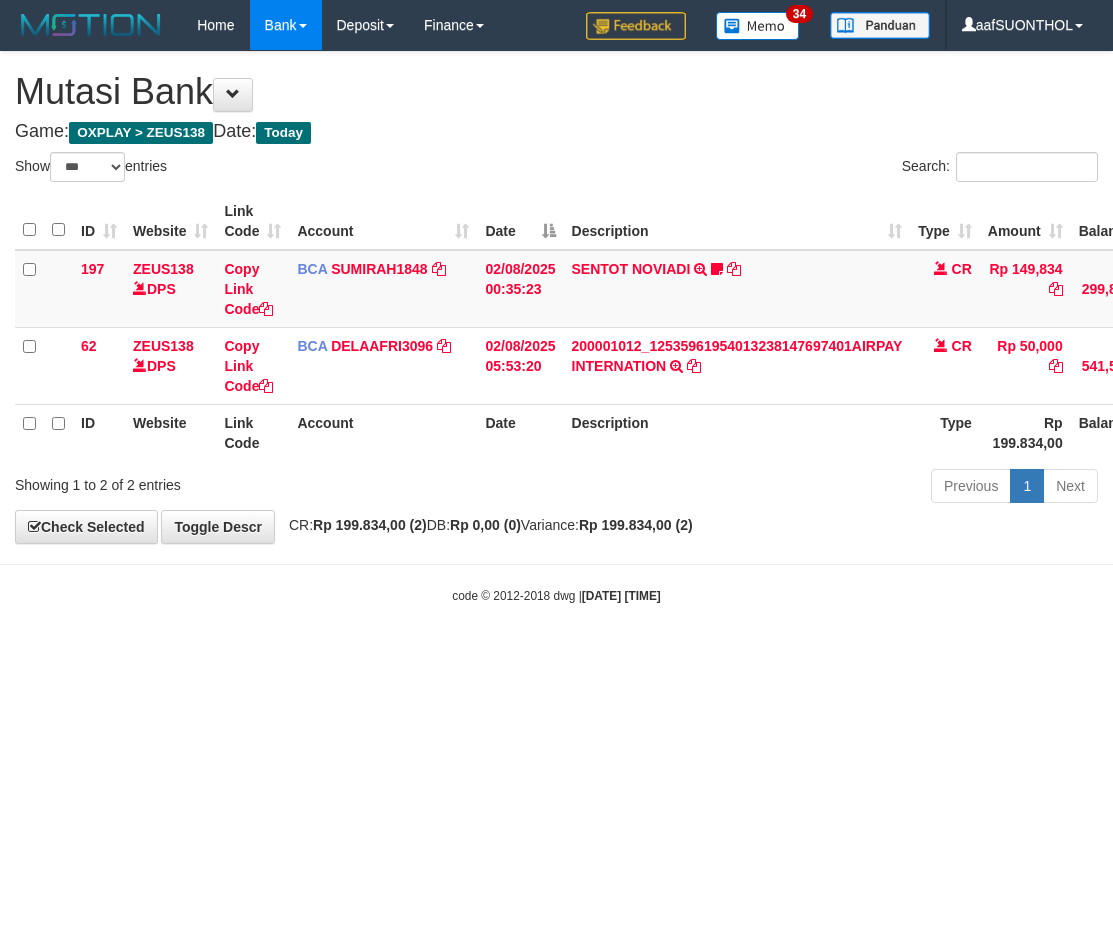 select on "***" 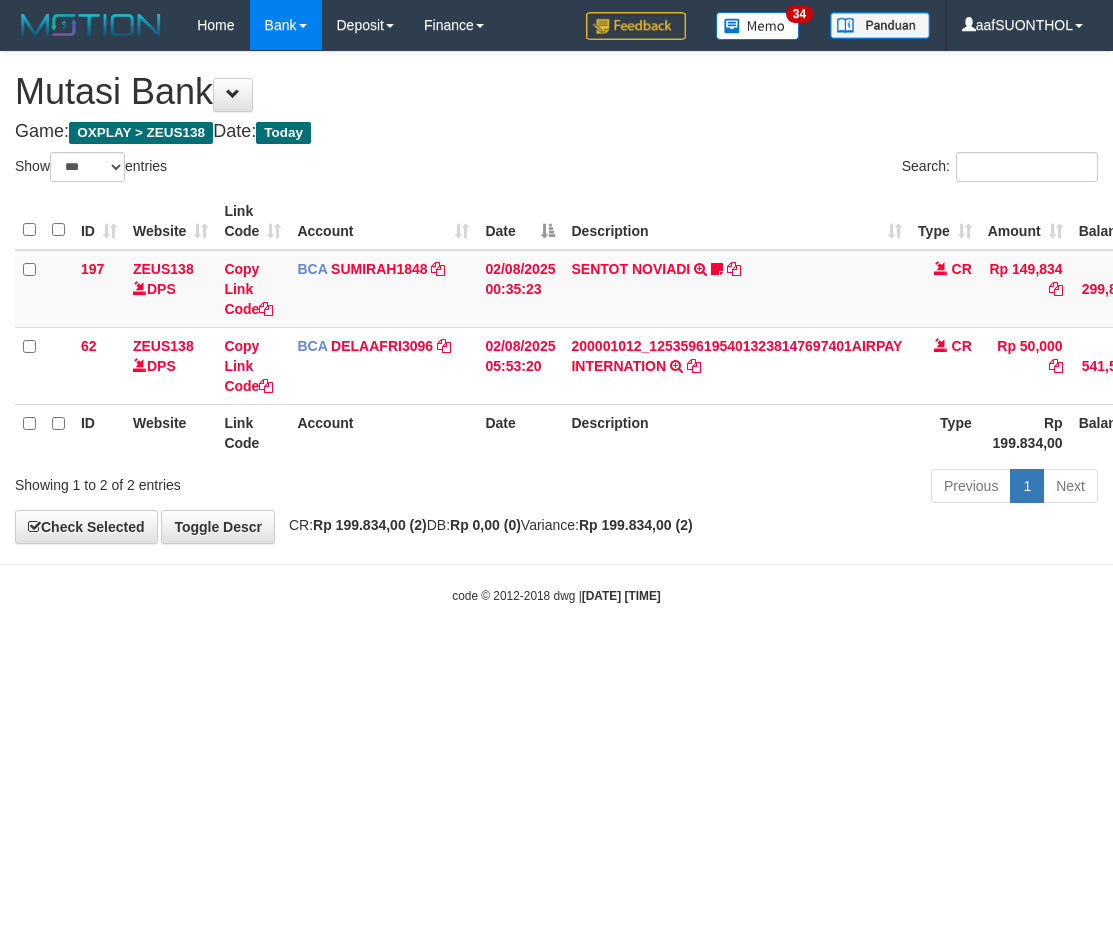 scroll, scrollTop: 0, scrollLeft: 0, axis: both 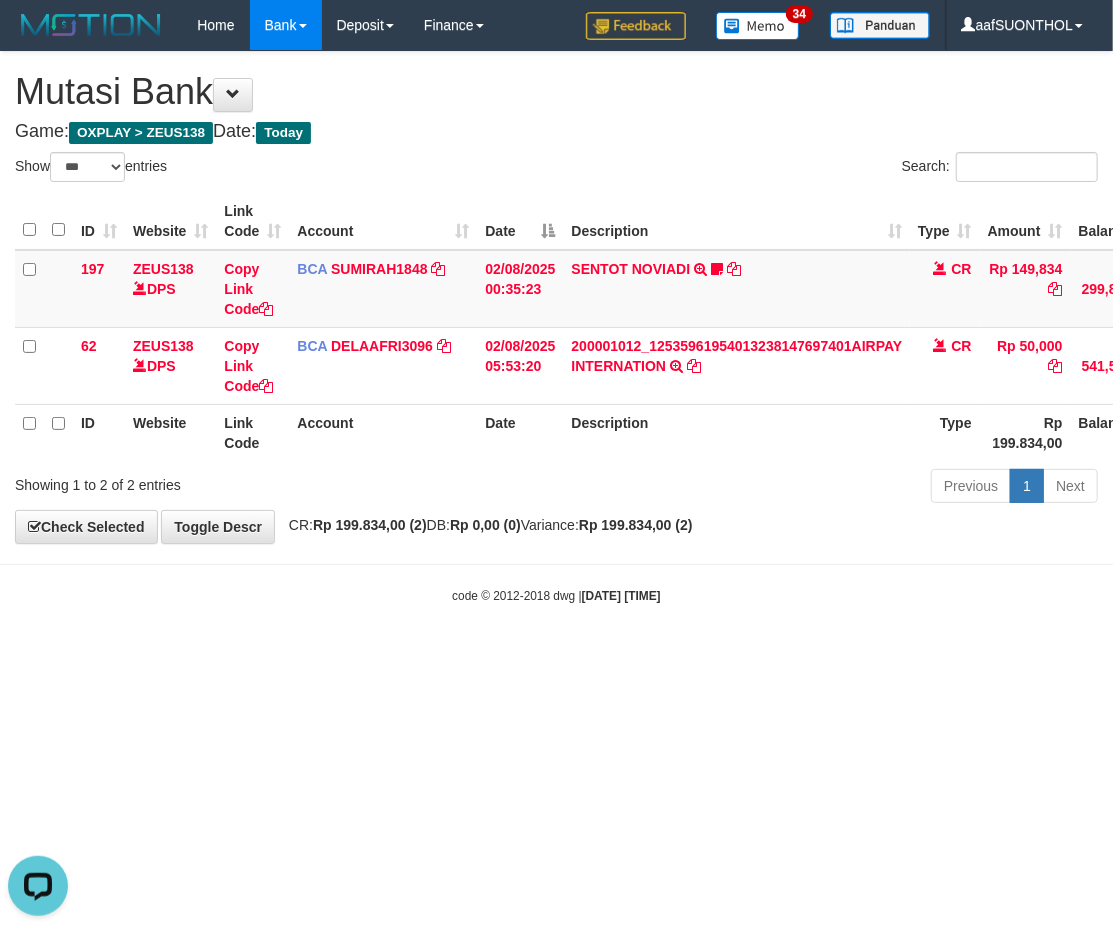 click on "Toggle navigation
Home
Bank
Account List
Load
By Website
Group
[OXPLAY]													ZEUS138
By Load Group (DPS)
Sync" at bounding box center (556, 327) 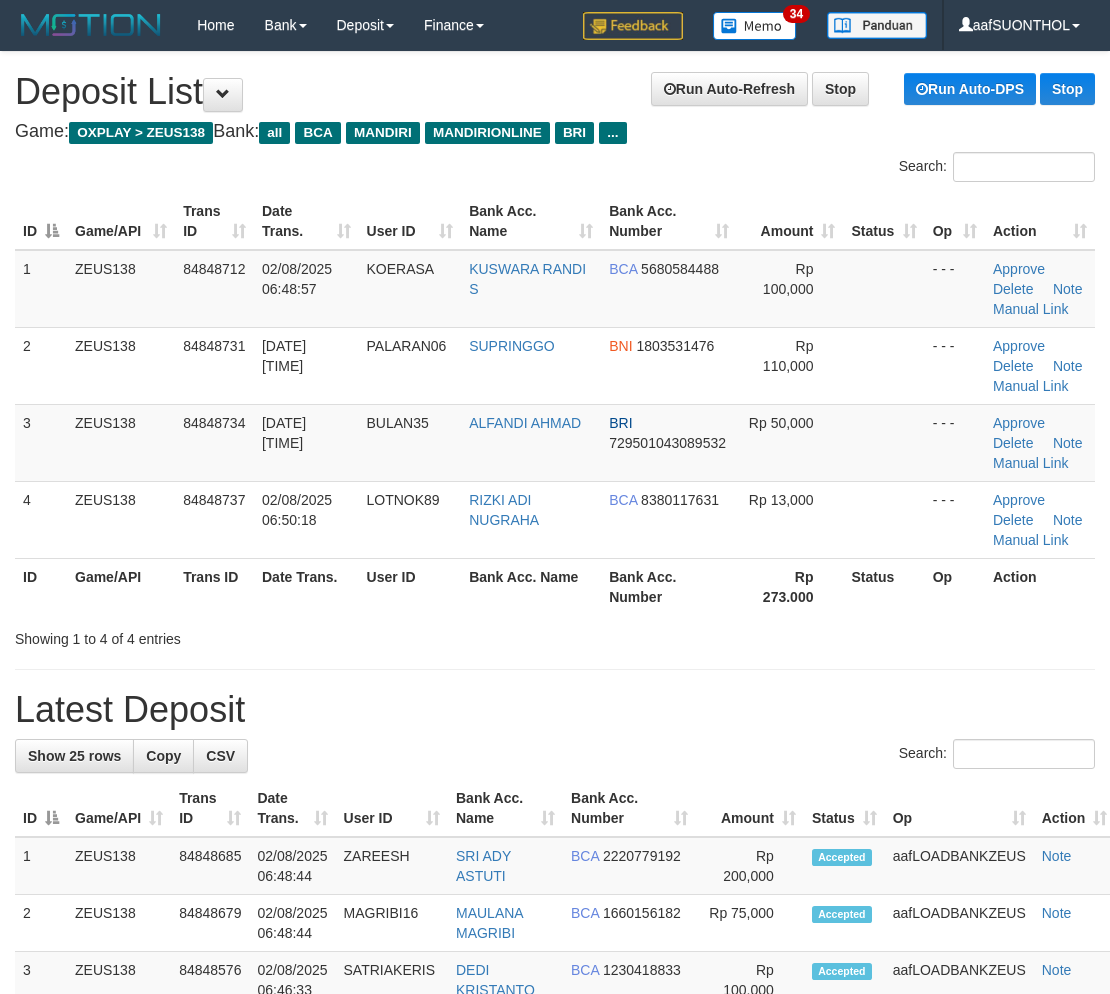scroll, scrollTop: 0, scrollLeft: 0, axis: both 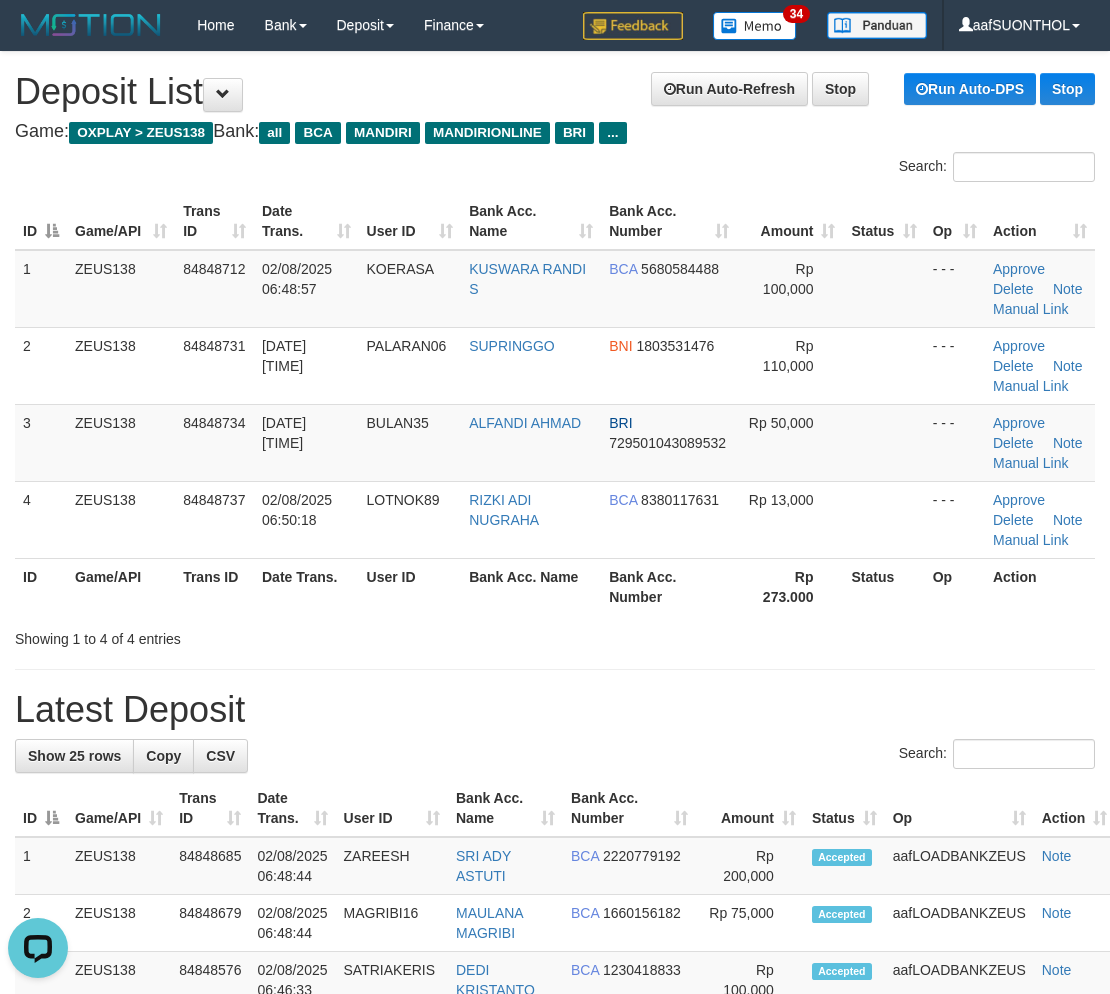 click on "**********" at bounding box center [555, 1234] 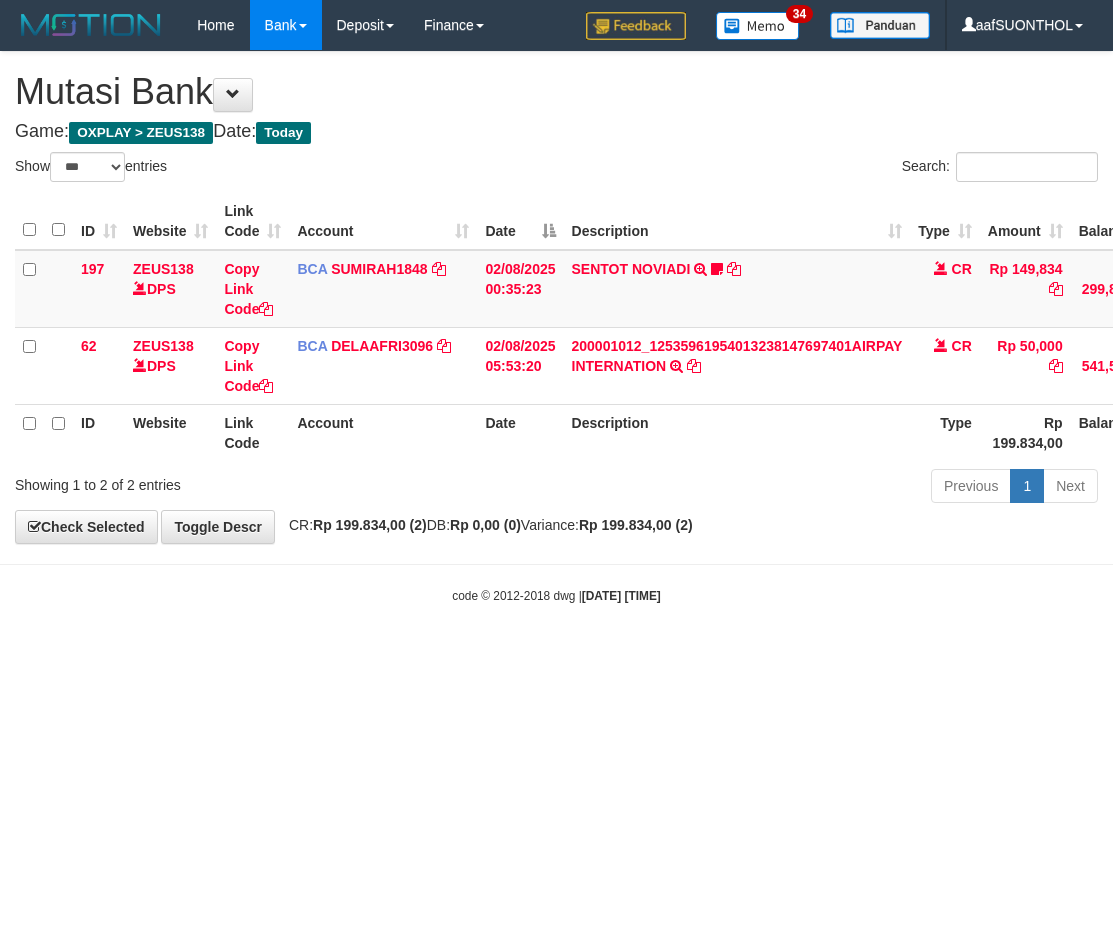 select on "***" 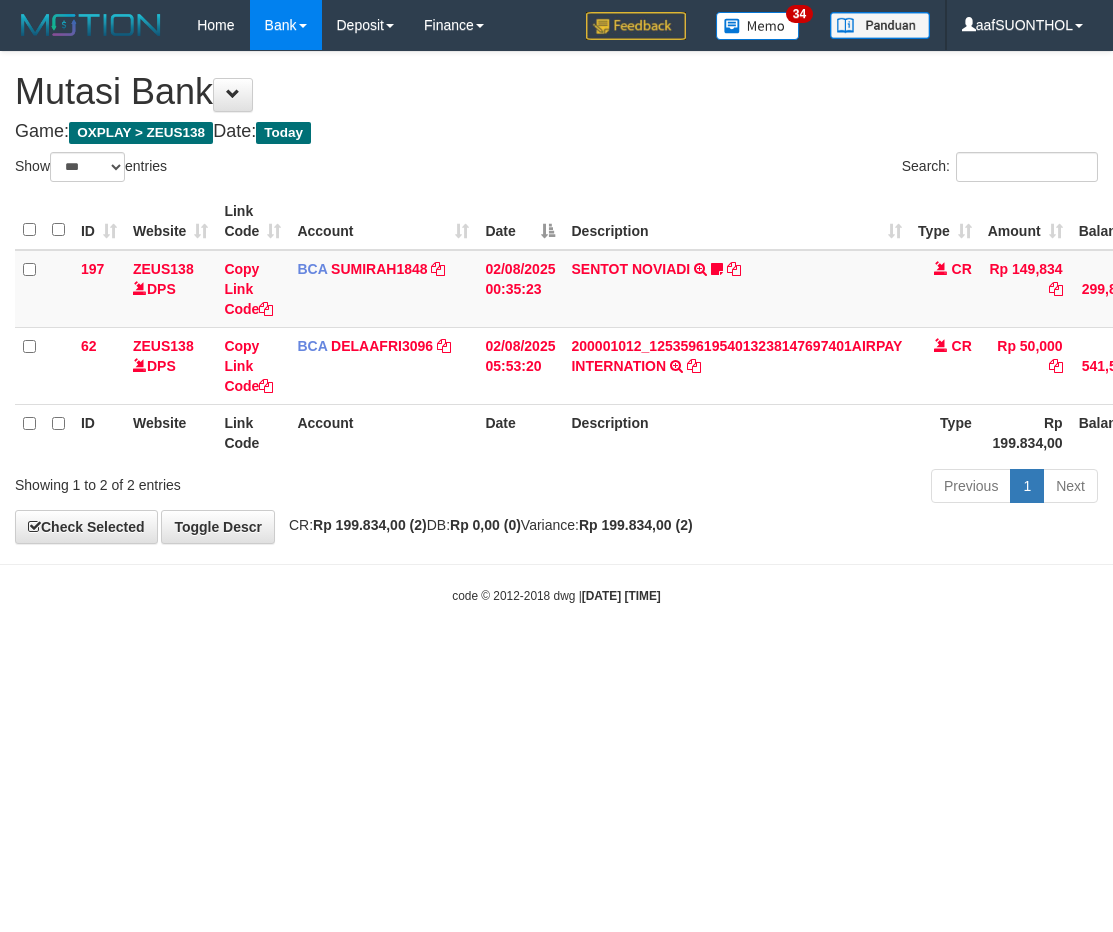 scroll, scrollTop: 0, scrollLeft: 0, axis: both 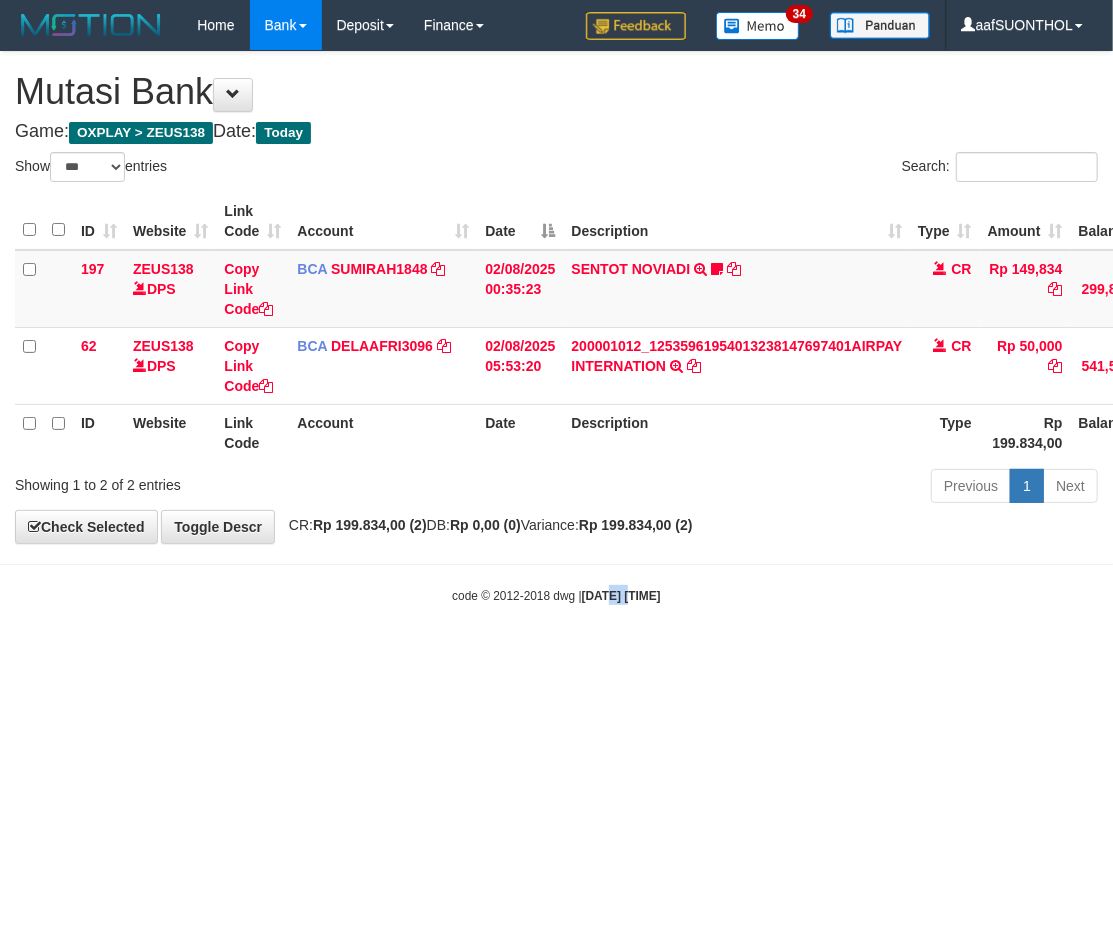 drag, startPoint x: 616, startPoint y: 691, endPoint x: 575, endPoint y: 688, distance: 41.109608 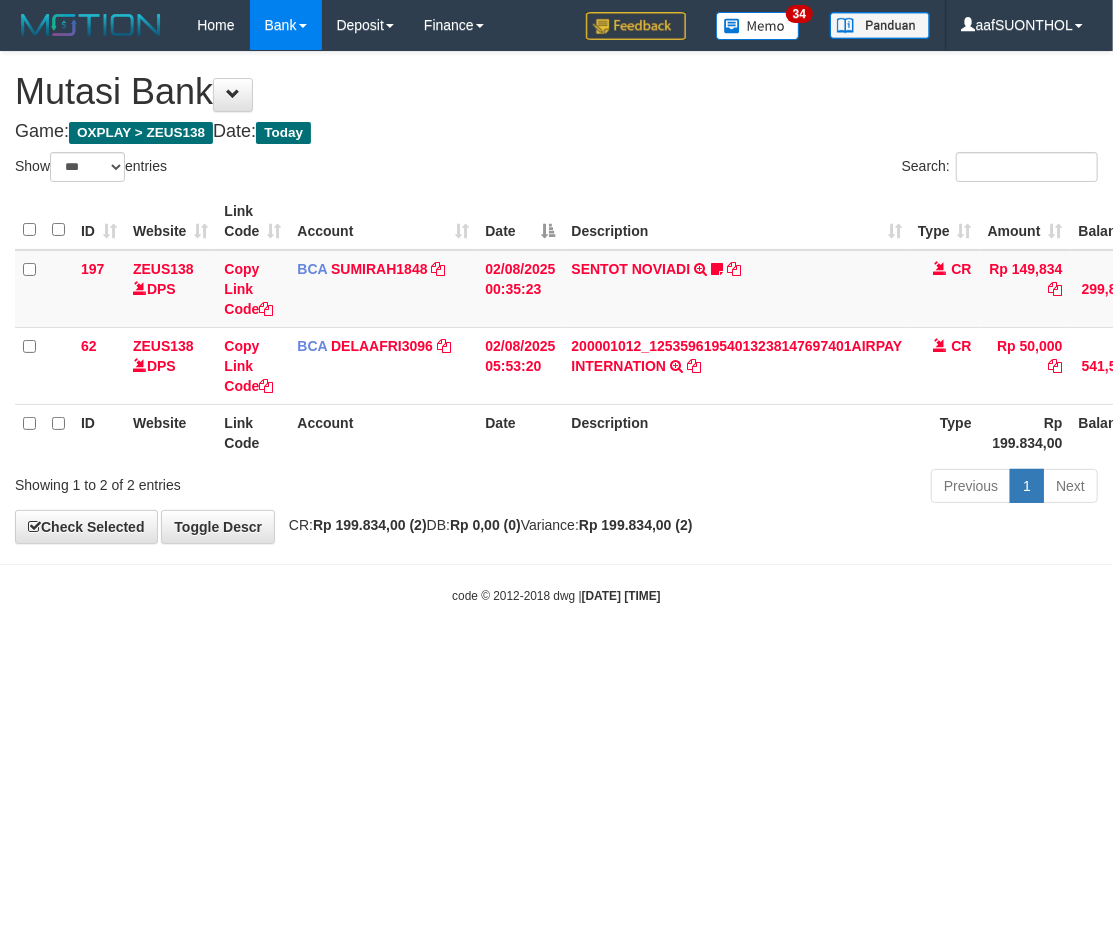 drag, startPoint x: 567, startPoint y: 691, endPoint x: 551, endPoint y: 653, distance: 41.231056 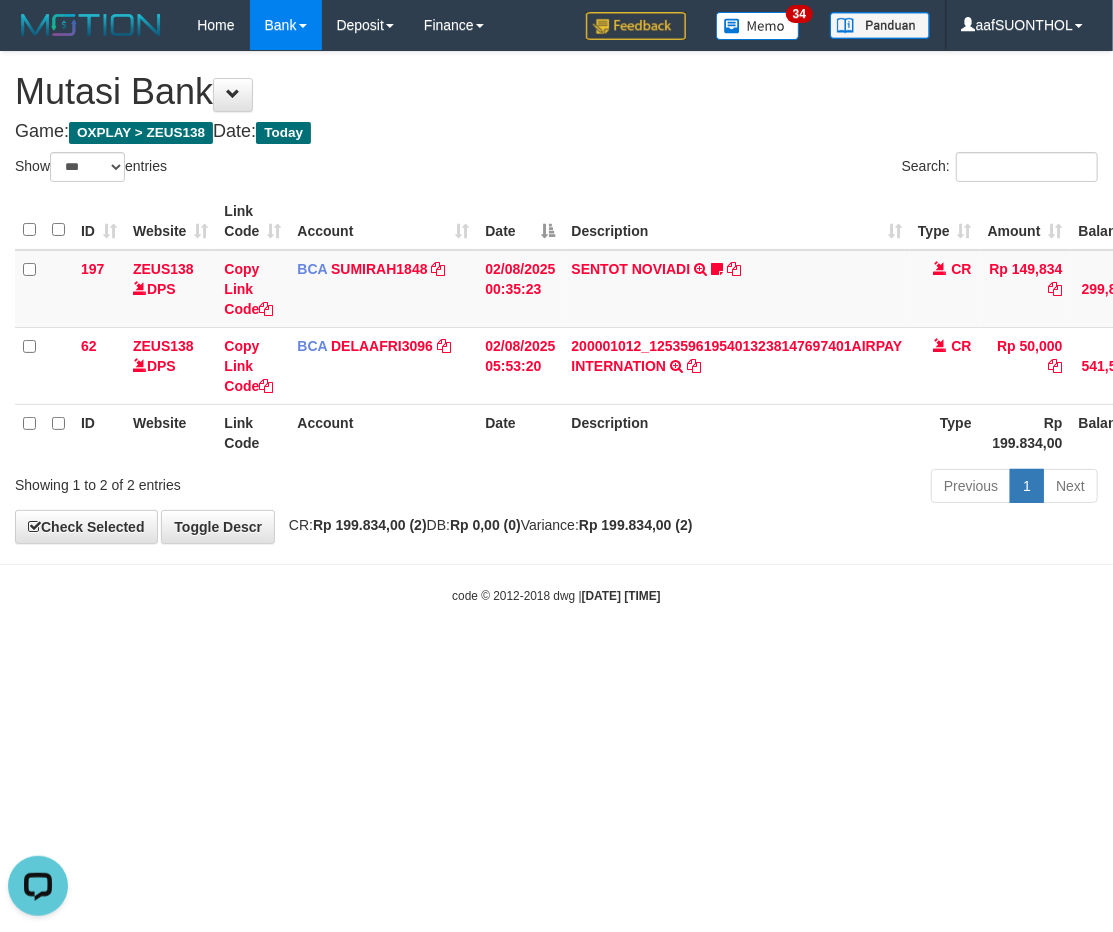 scroll, scrollTop: 0, scrollLeft: 0, axis: both 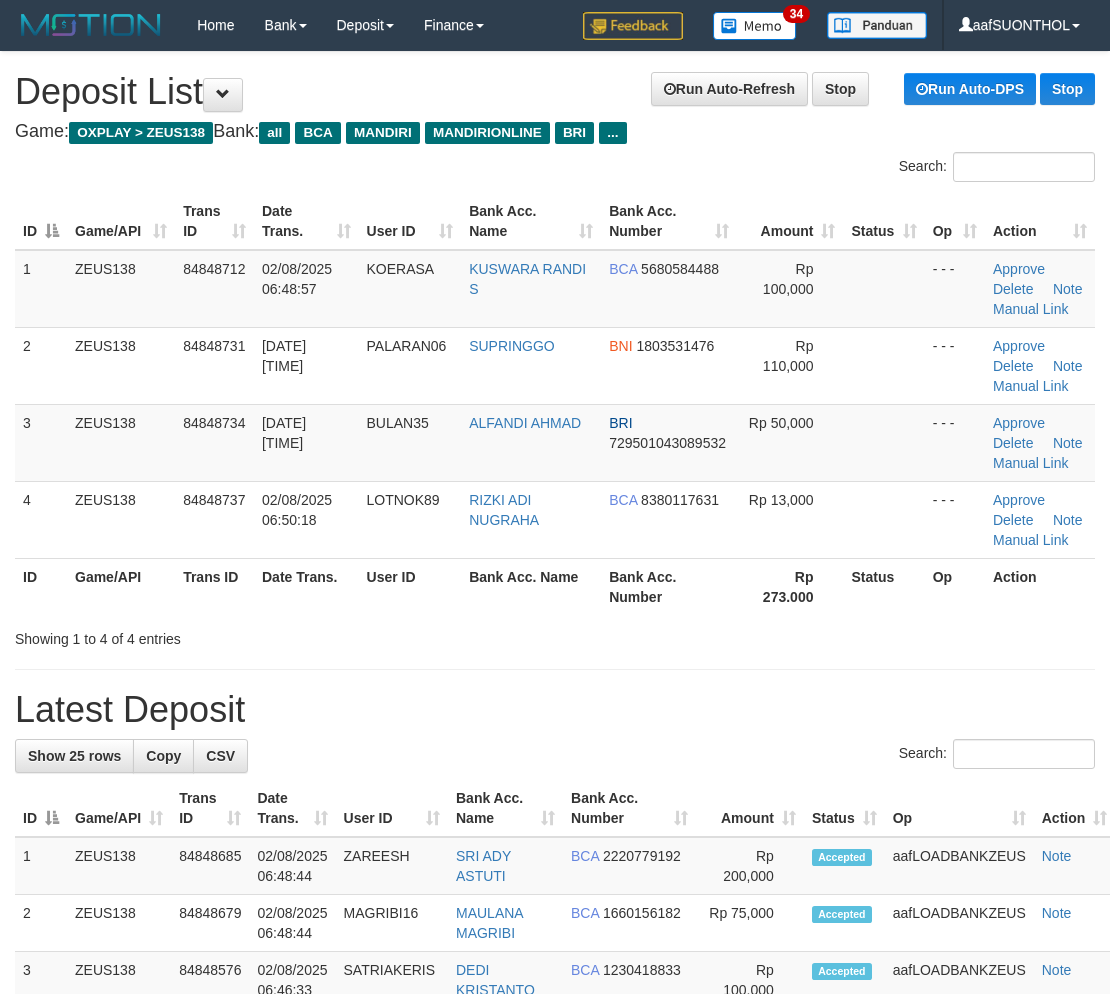 click on "ID Game/API Trans ID Date Trans. User ID Bank Acc. Name Bank Acc. Number Rp 273.000 Status Op Action" at bounding box center [555, 586] 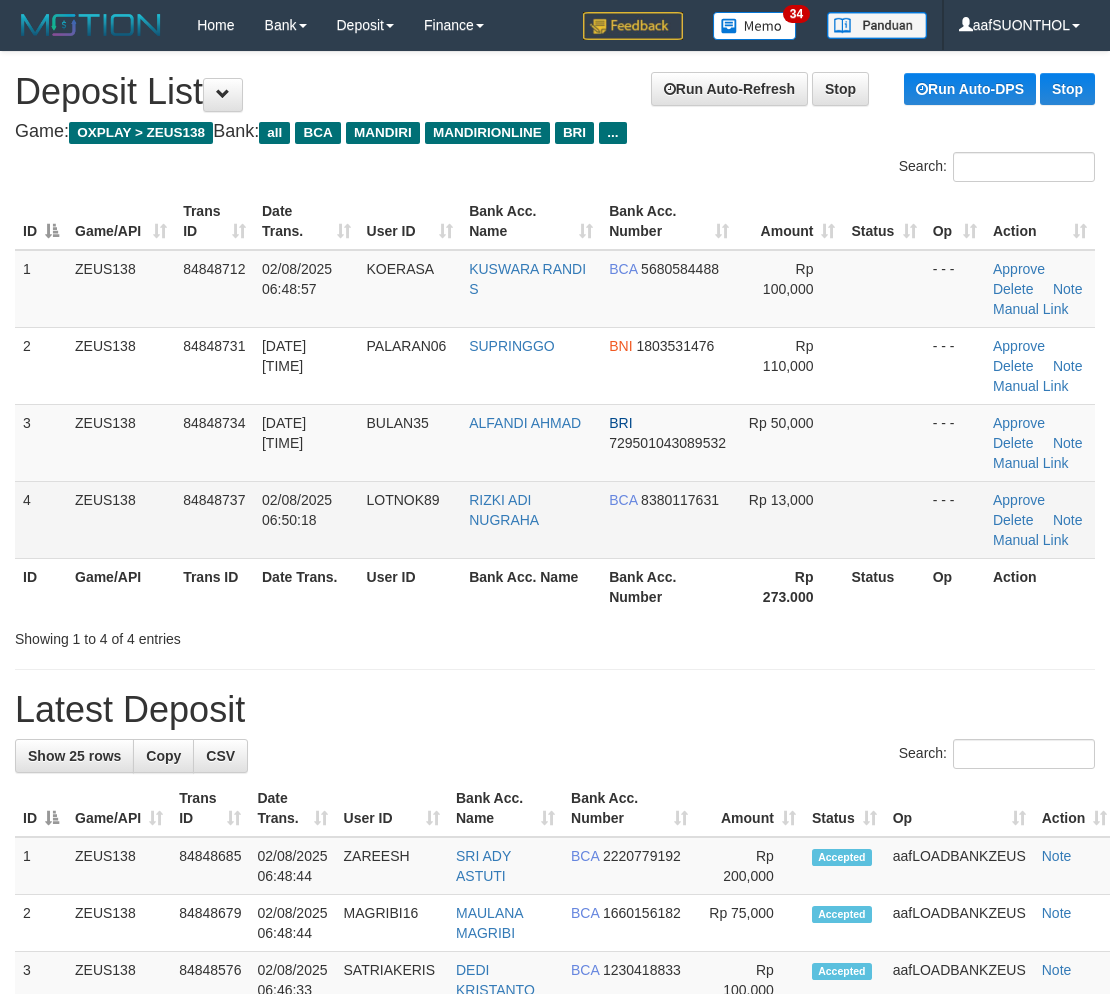 drag, startPoint x: 612, startPoint y: 594, endPoint x: 927, endPoint y: 528, distance: 321.84003 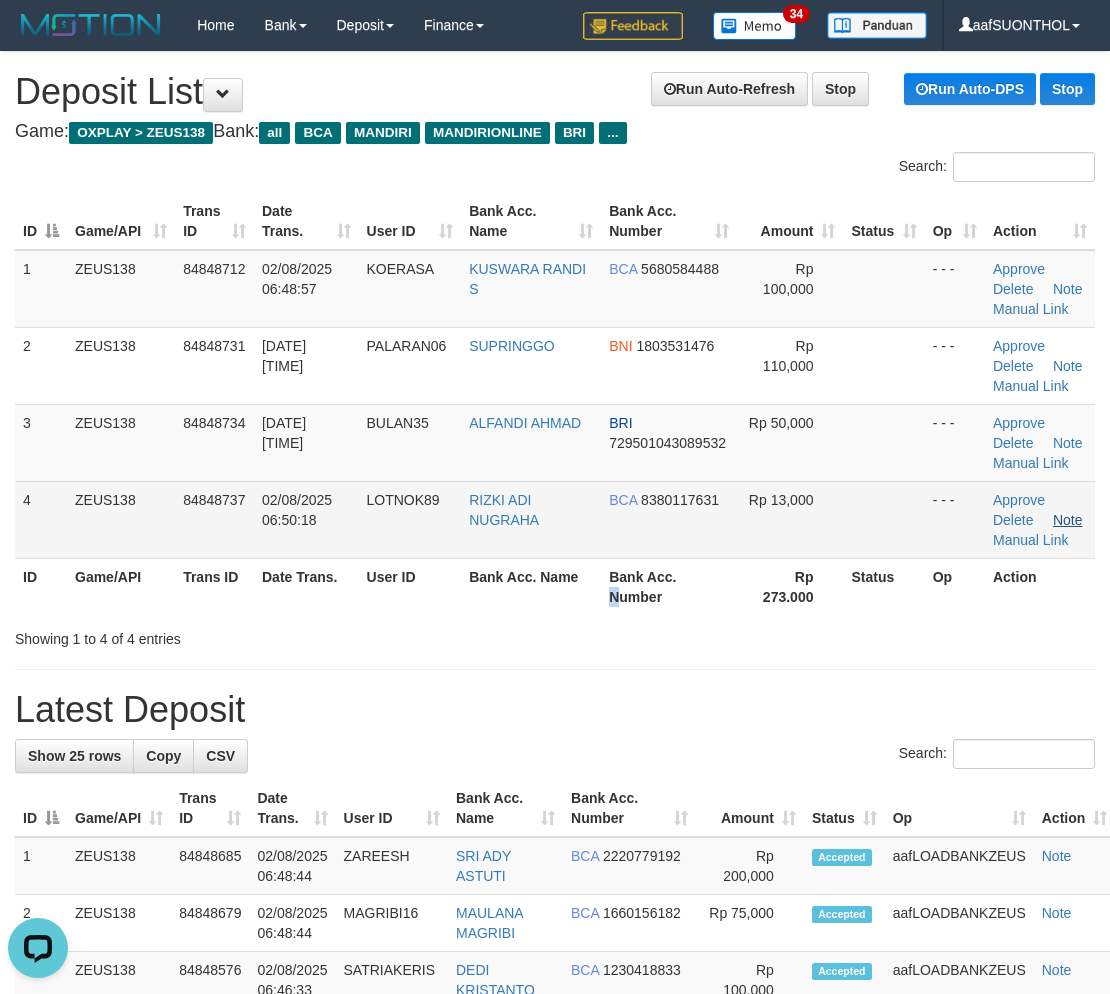 scroll, scrollTop: 0, scrollLeft: 0, axis: both 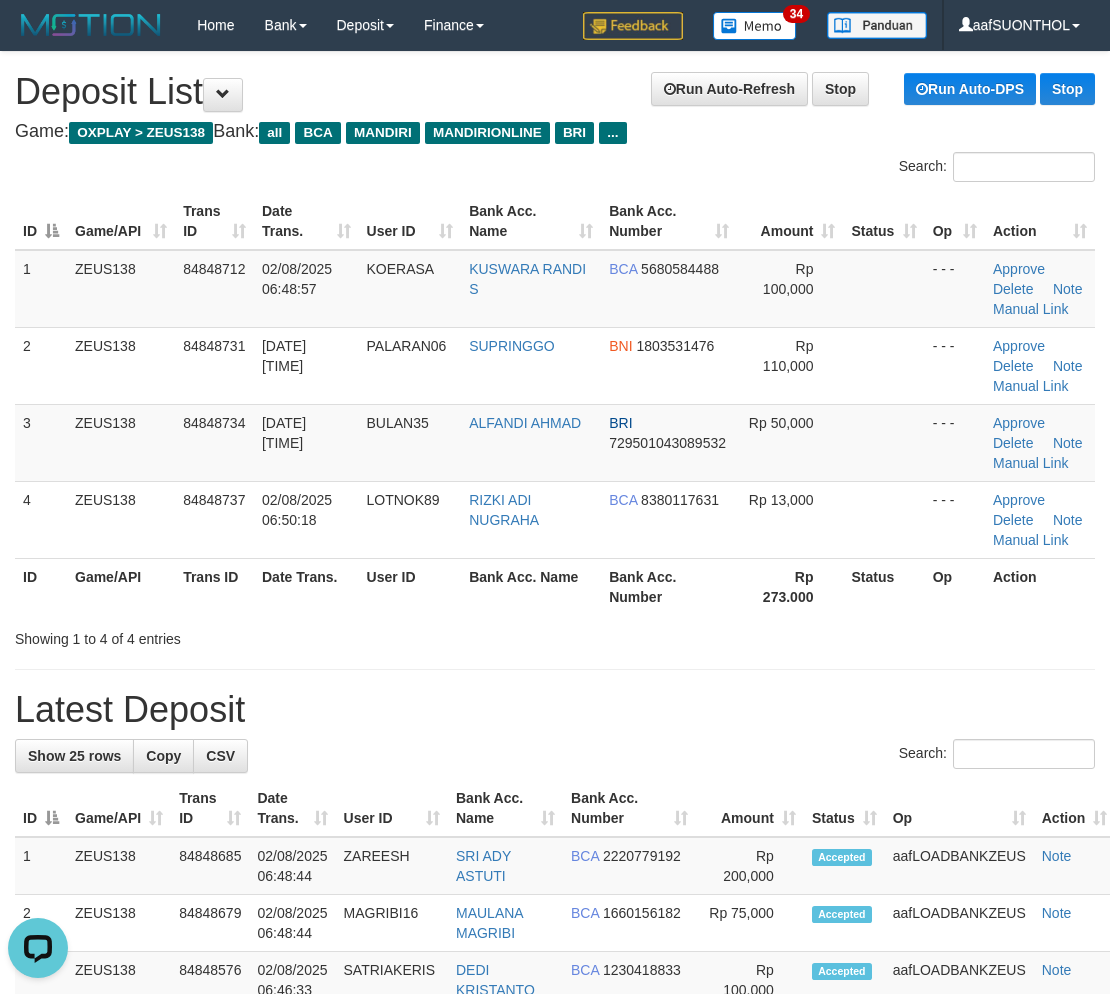 drag, startPoint x: 830, startPoint y: 563, endPoint x: 838, endPoint y: 570, distance: 10.630146 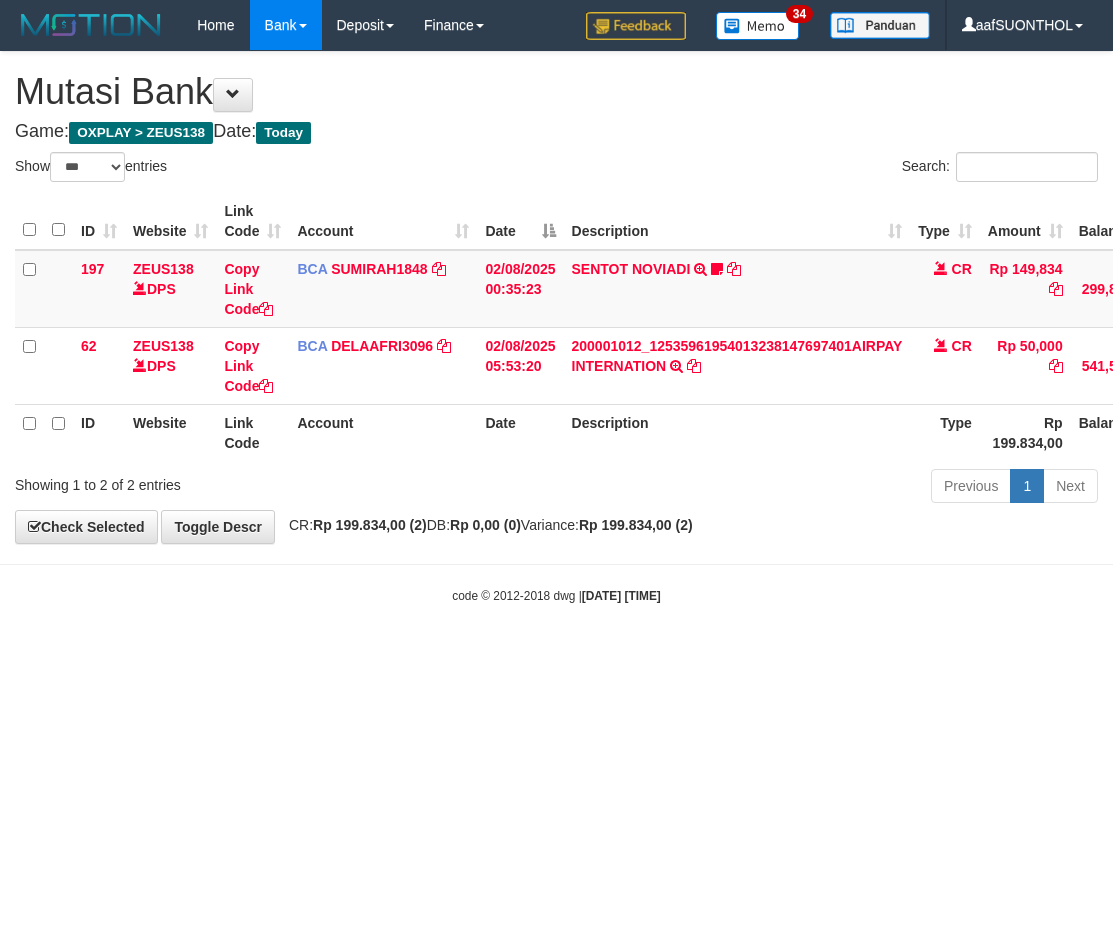 select on "***" 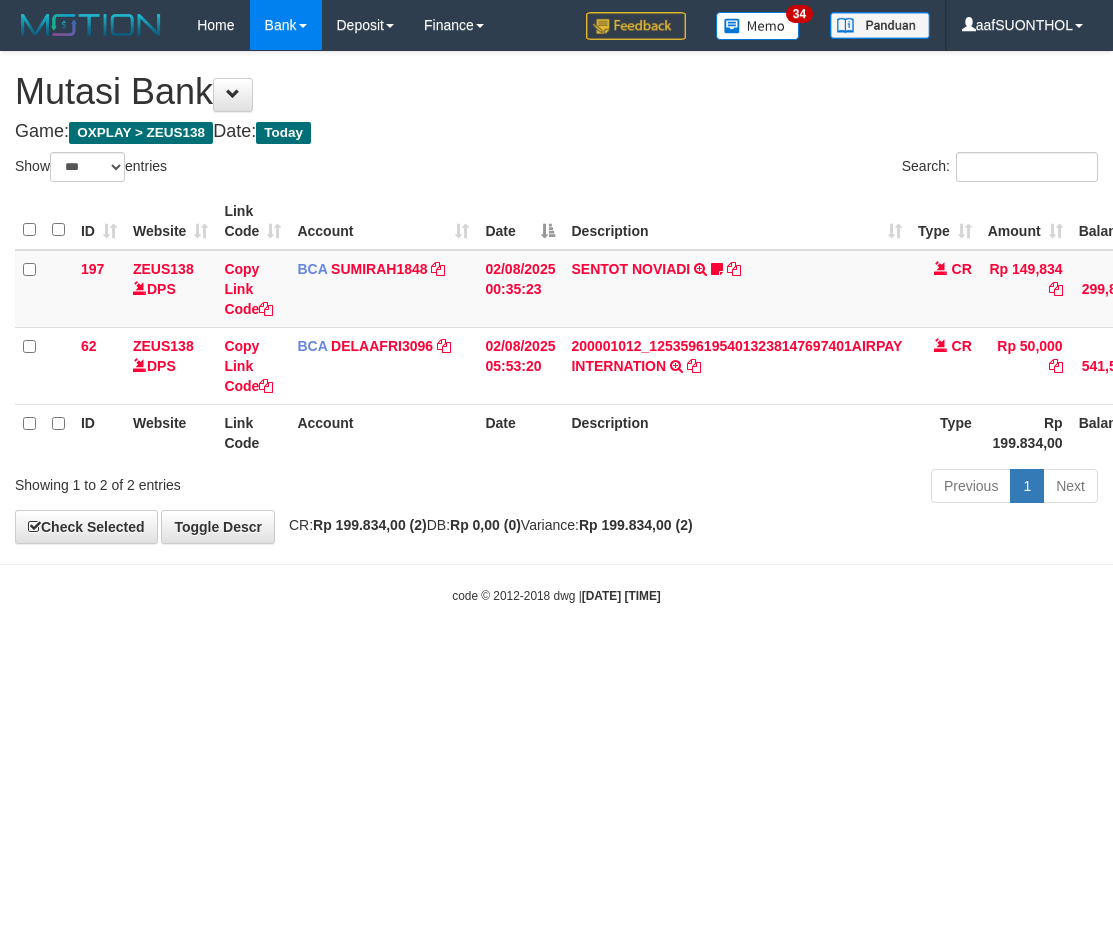 scroll, scrollTop: 0, scrollLeft: 0, axis: both 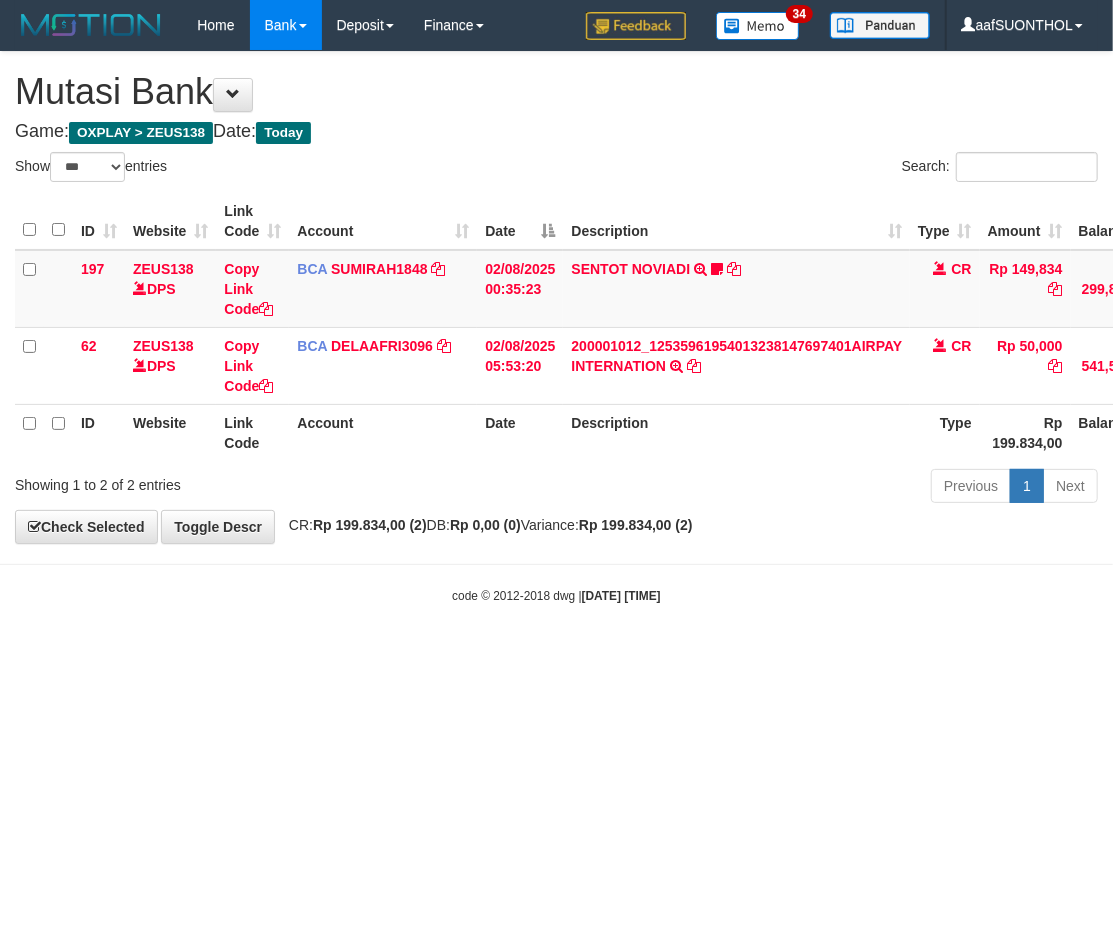 click on "code © 2012-2018 dwg |  [DATE] [TIME]" at bounding box center [556, 595] 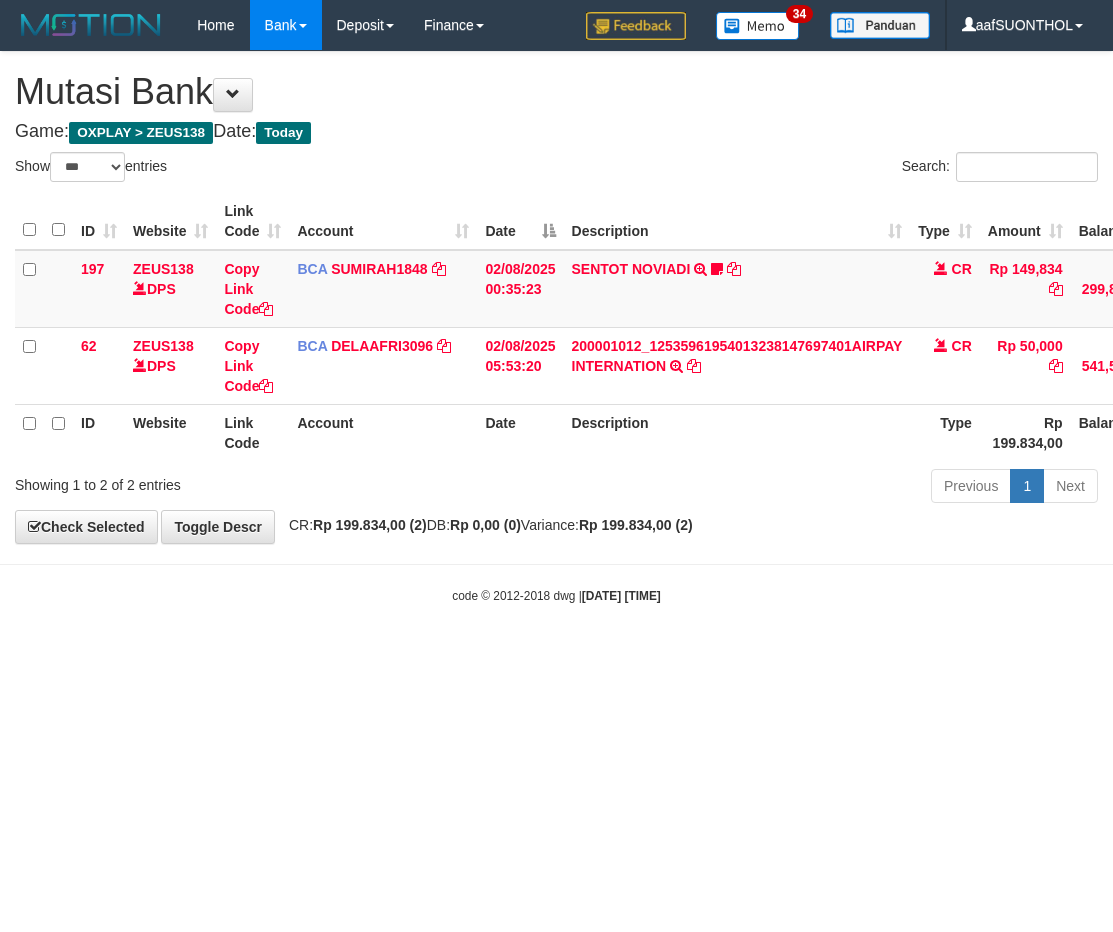 select on "***" 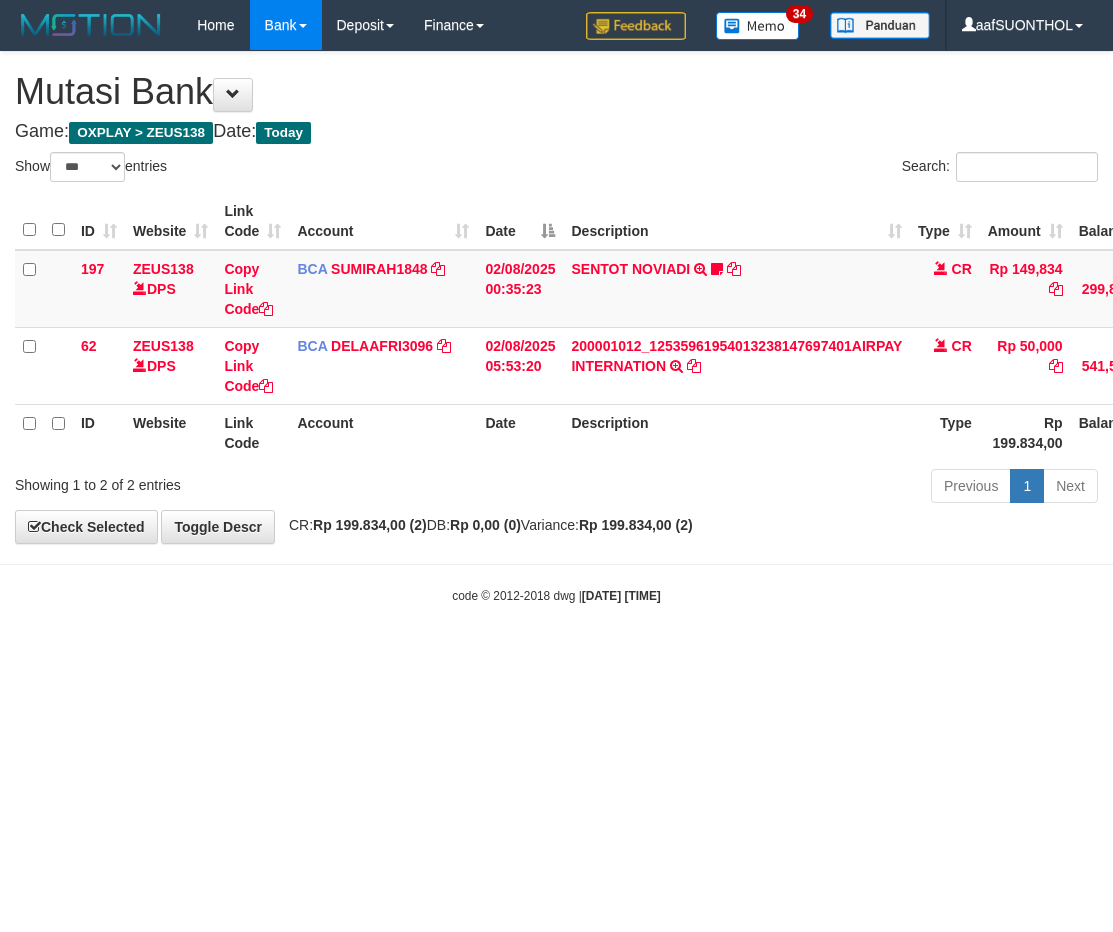 scroll, scrollTop: 0, scrollLeft: 0, axis: both 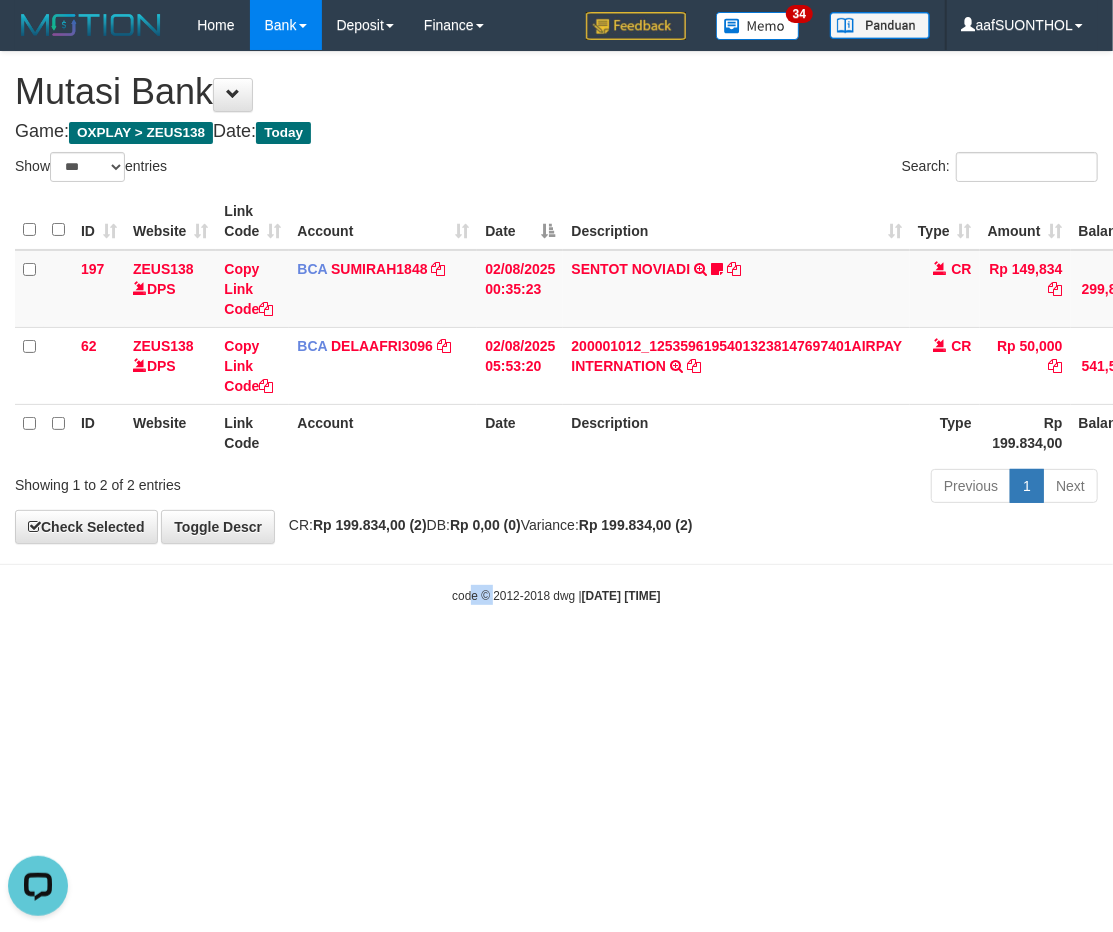 drag, startPoint x: 478, startPoint y: 624, endPoint x: 450, endPoint y: 621, distance: 28.160255 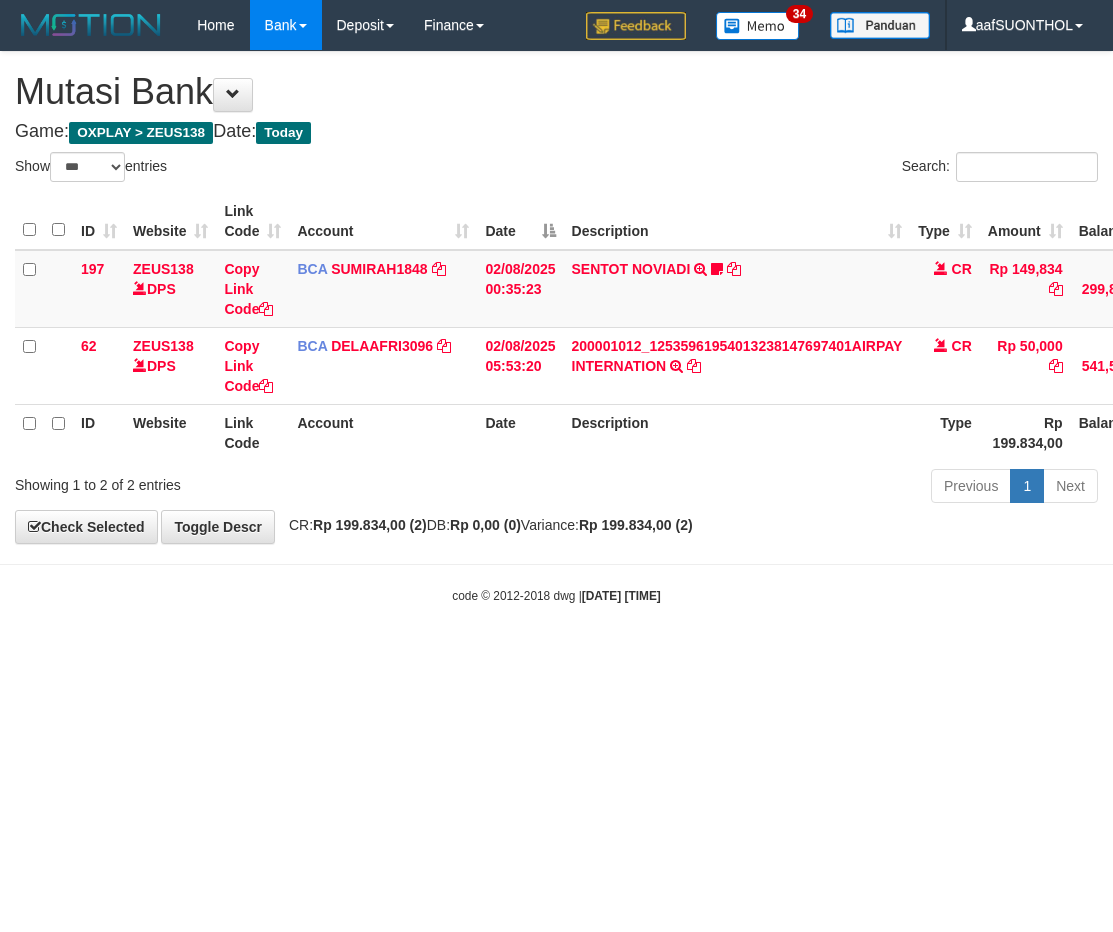 select on "***" 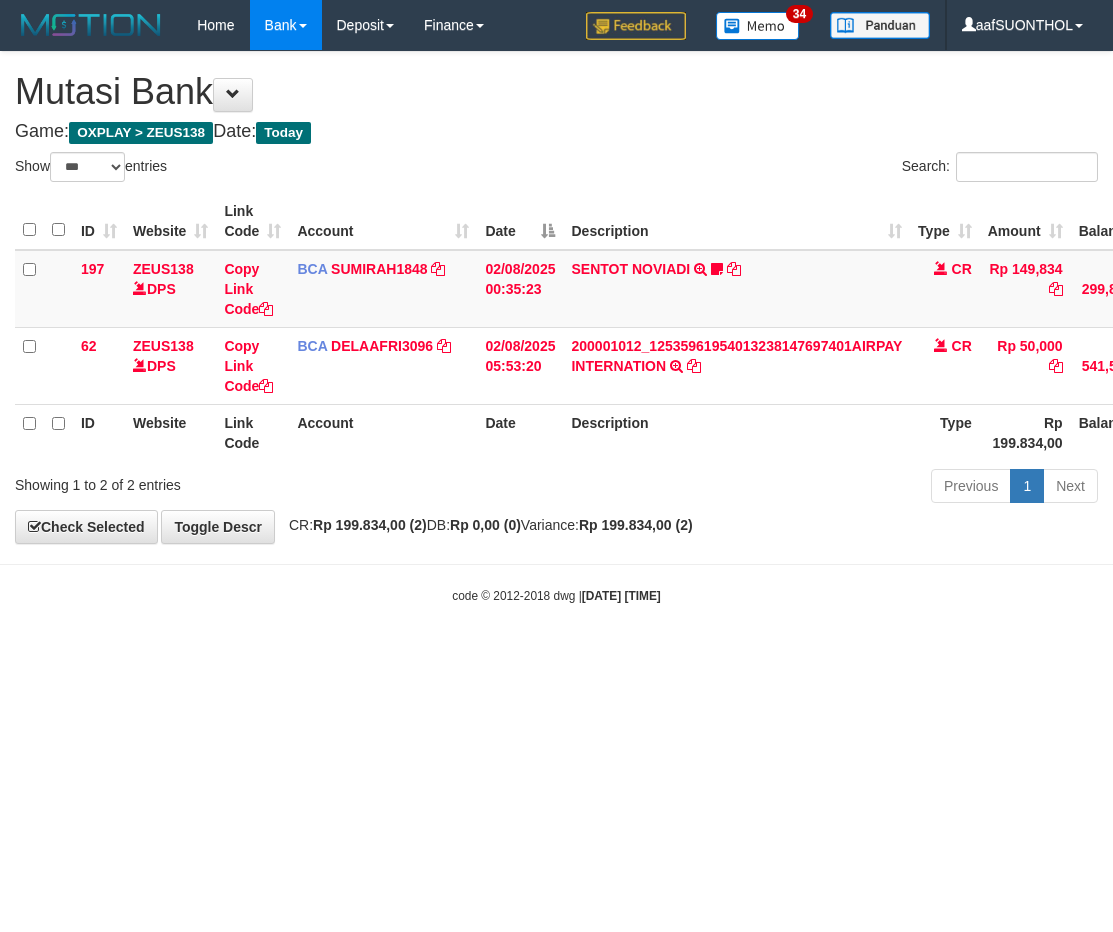 scroll, scrollTop: 0, scrollLeft: 0, axis: both 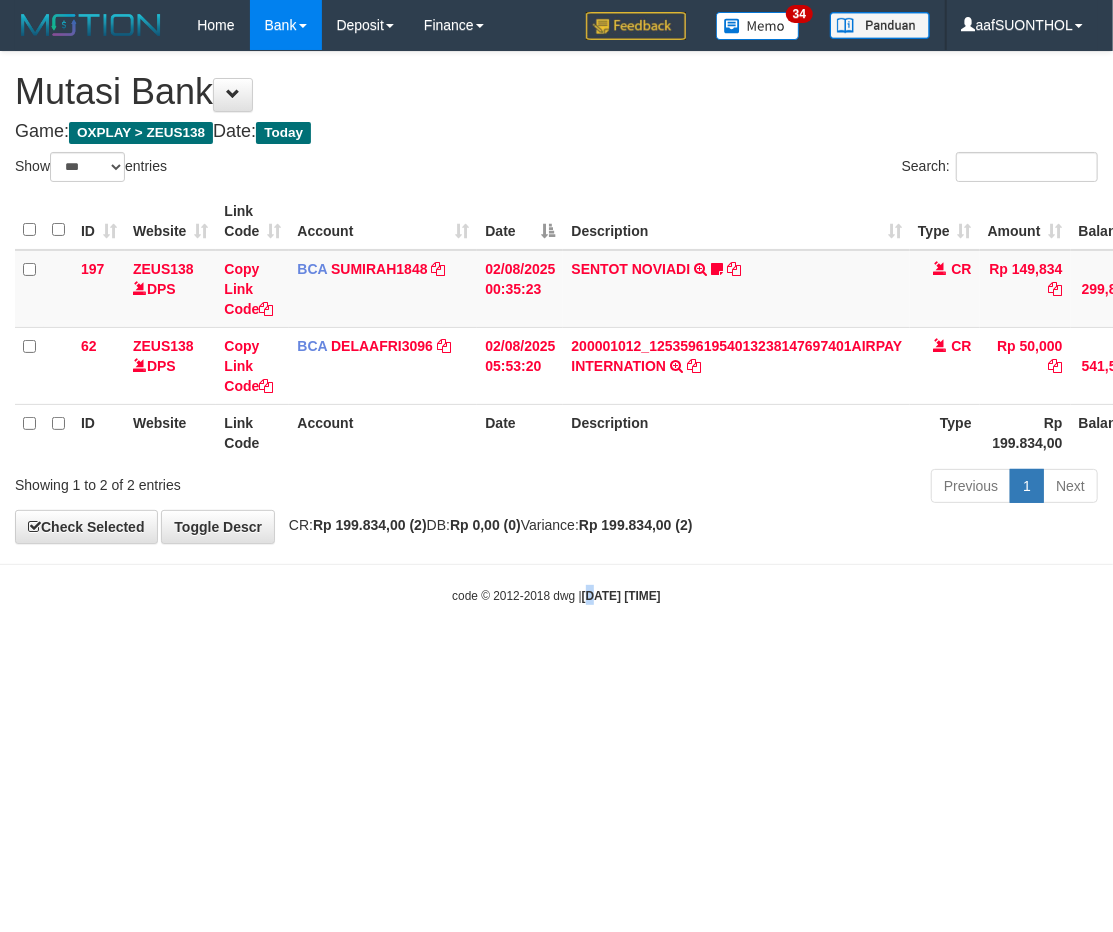 drag, startPoint x: 577, startPoint y: 580, endPoint x: 553, endPoint y: 573, distance: 25 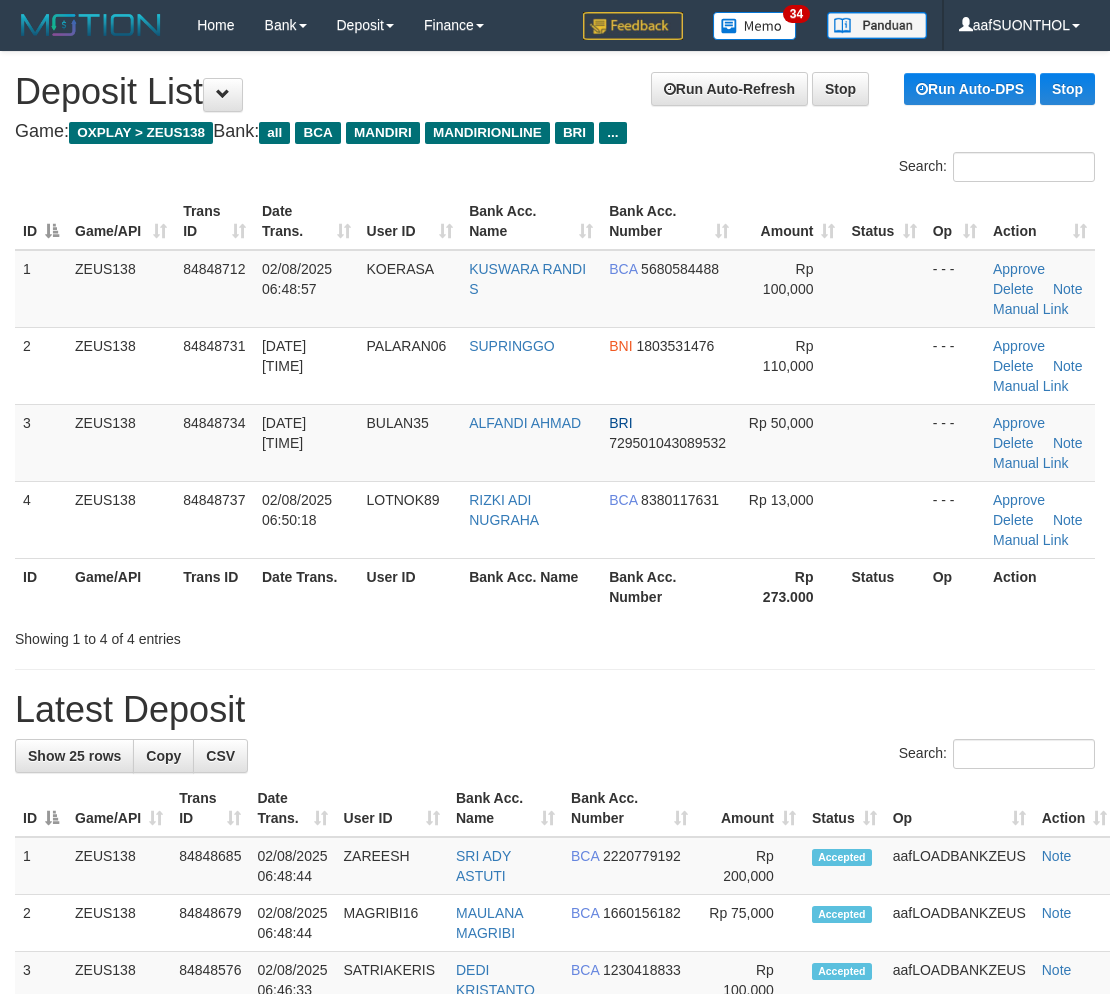 scroll, scrollTop: 0, scrollLeft: 0, axis: both 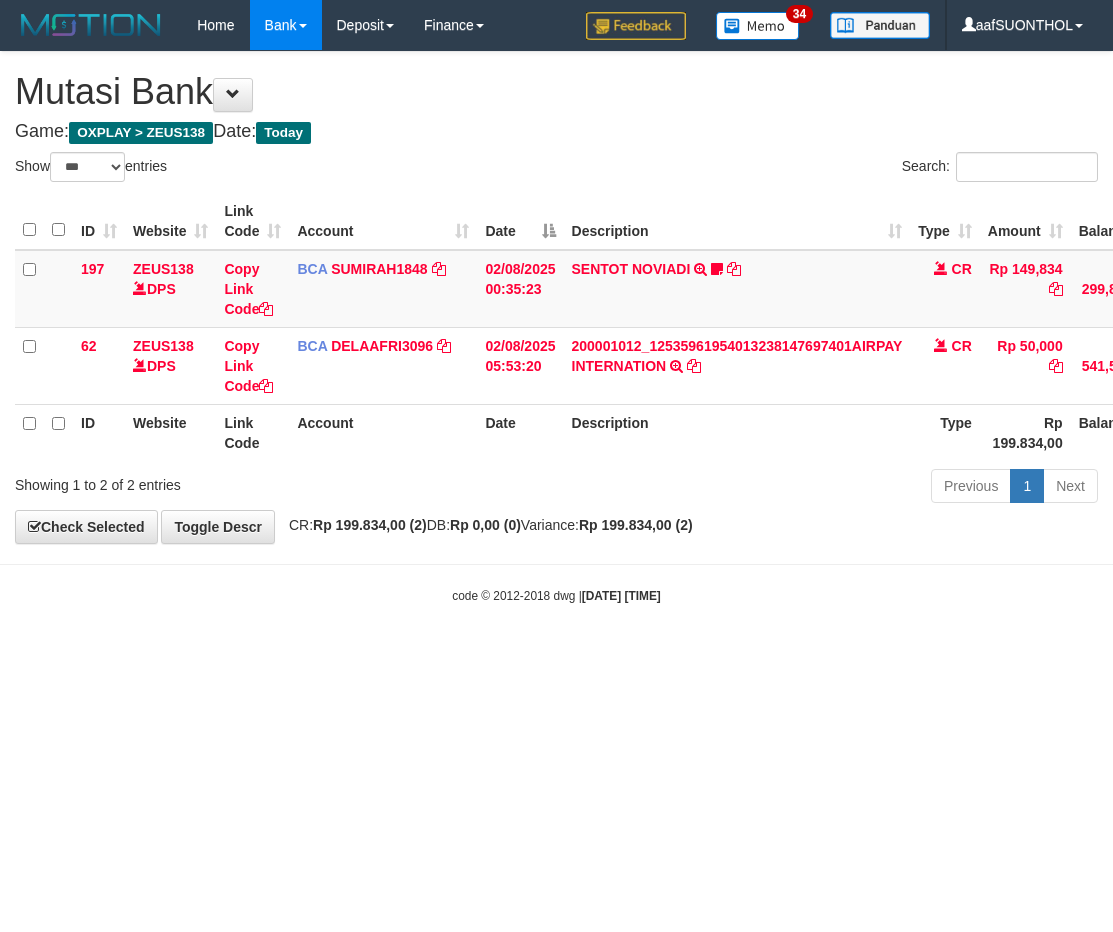 select on "***" 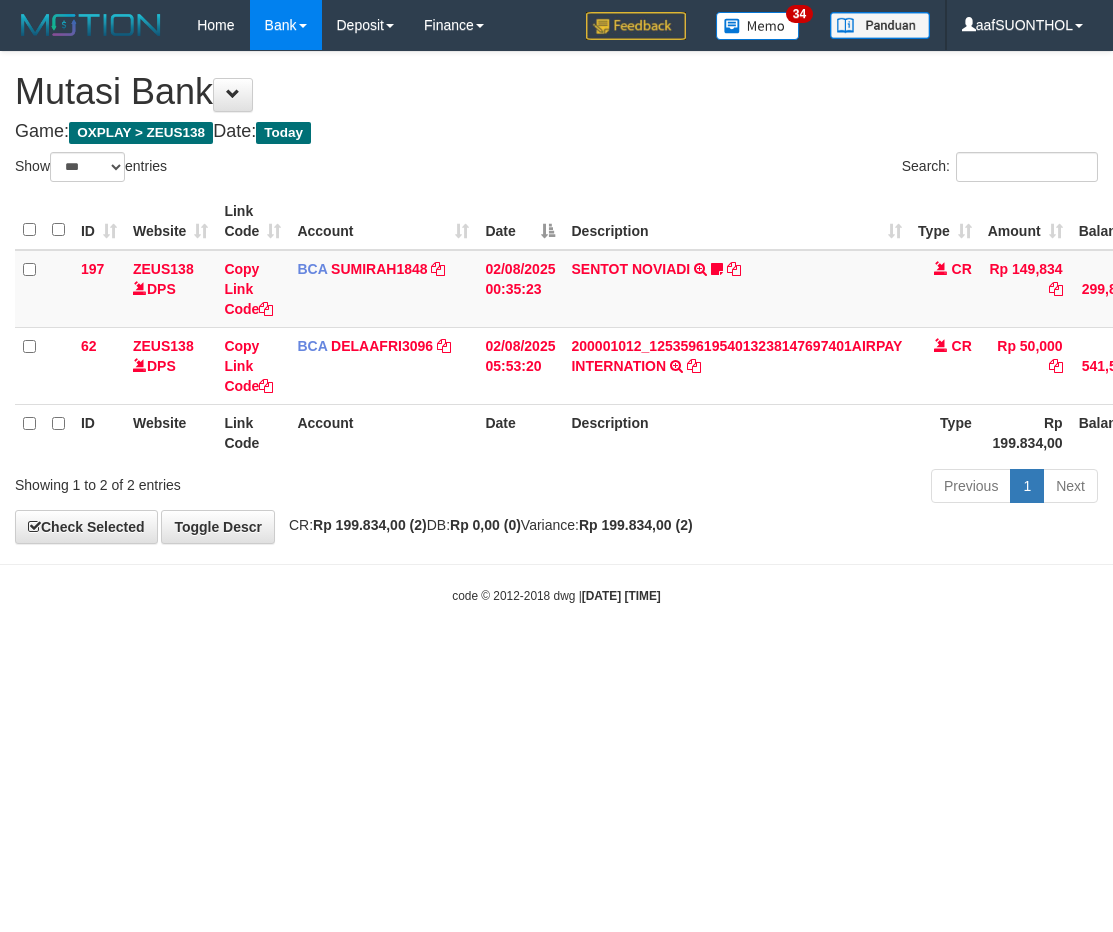 scroll, scrollTop: 0, scrollLeft: 0, axis: both 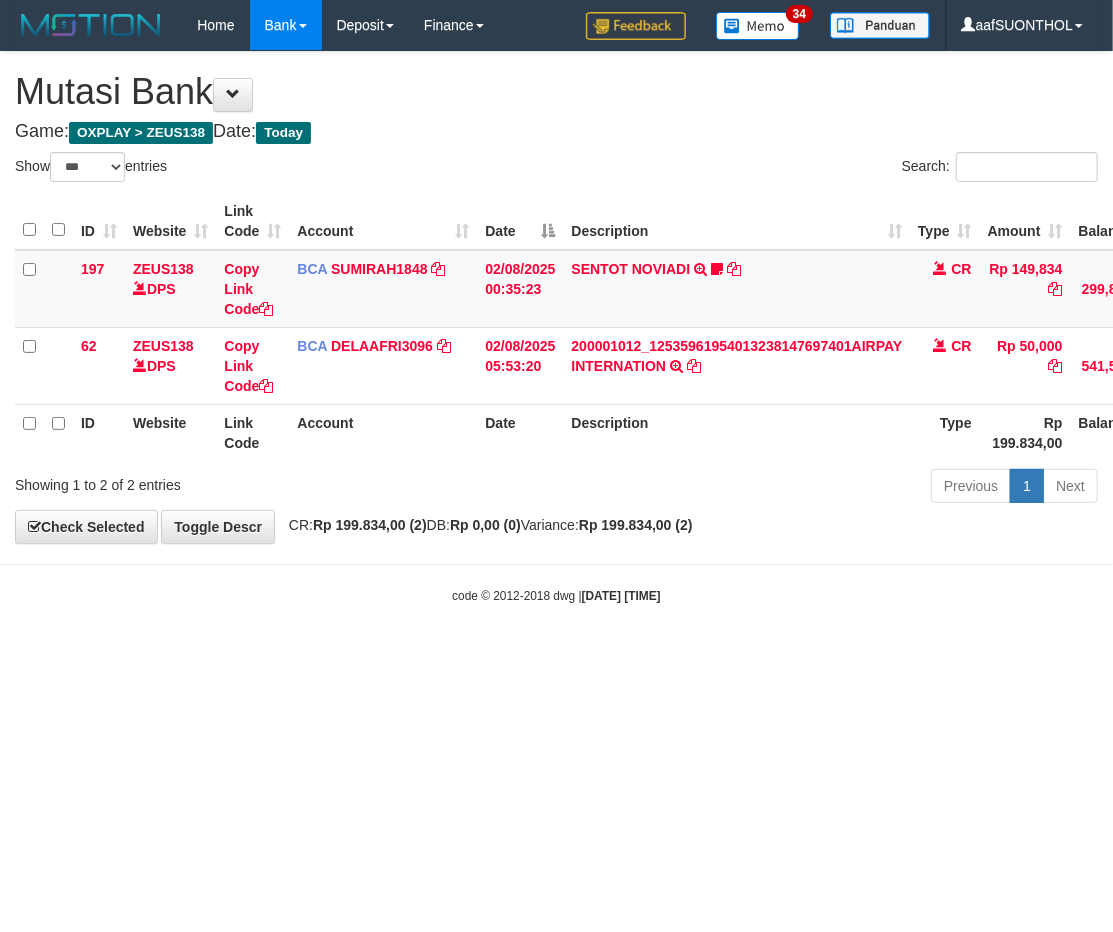 click on "Toggle navigation
Home
Bank
Account List
Load
By Website
Group
[OXPLAY]													ZEUS138
By Load Group (DPS)
Sync" at bounding box center (556, 327) 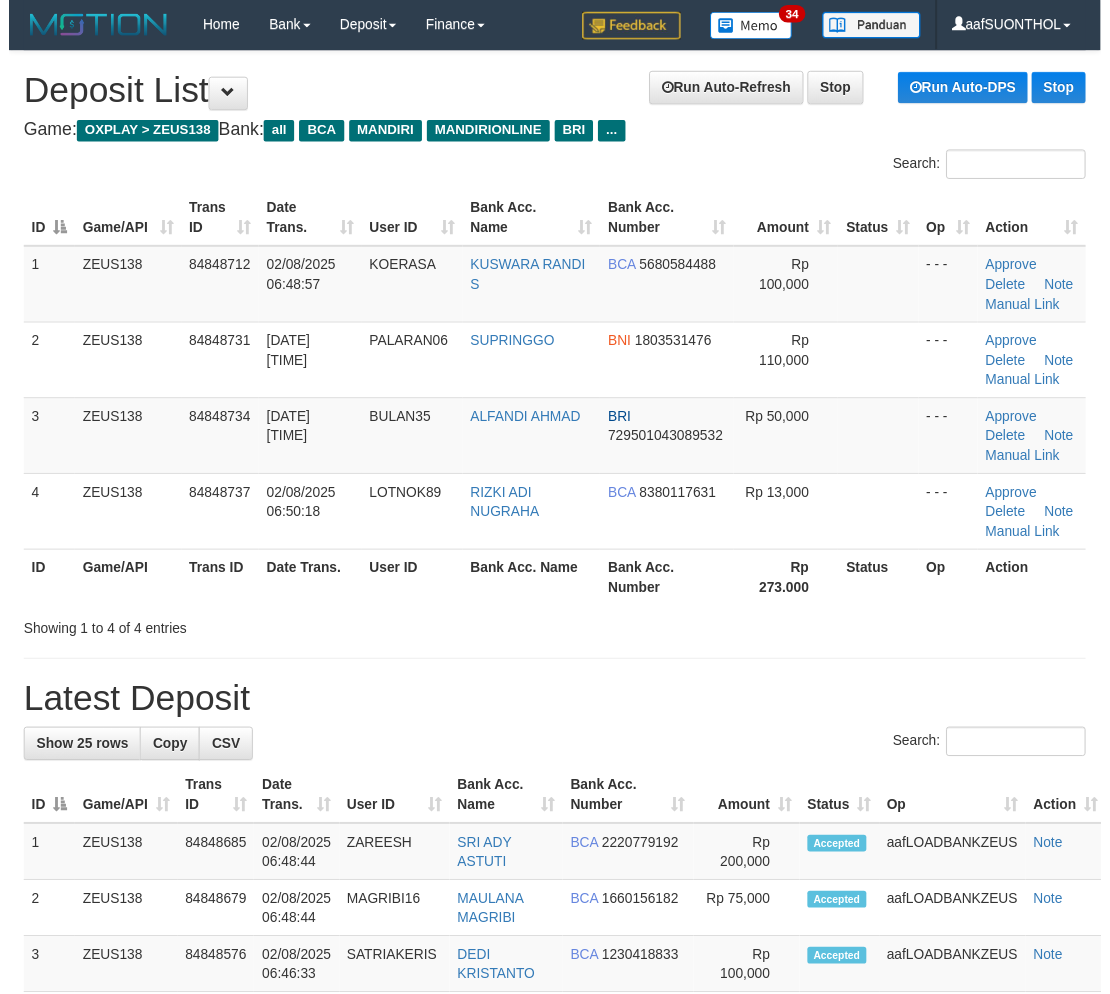 scroll, scrollTop: 0, scrollLeft: 0, axis: both 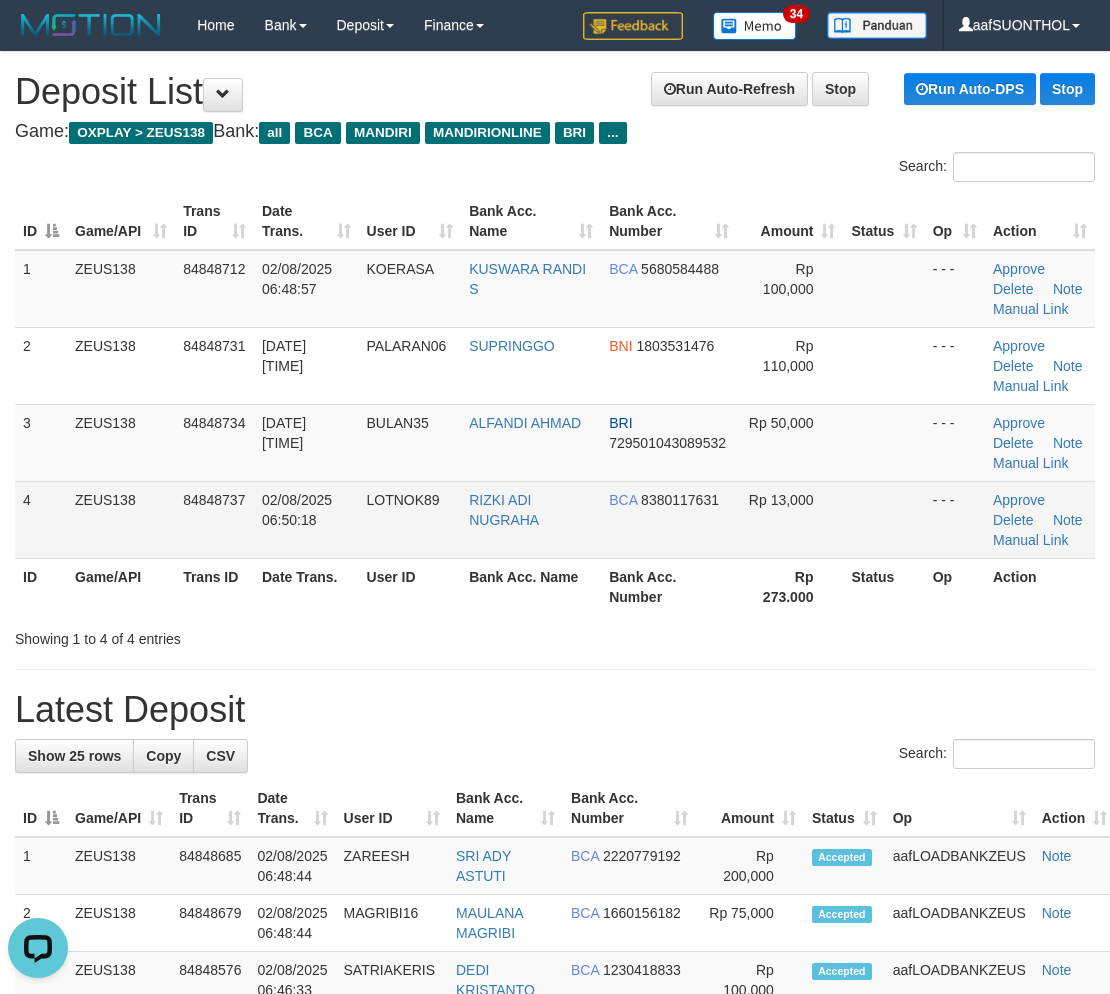 click at bounding box center [883, 519] 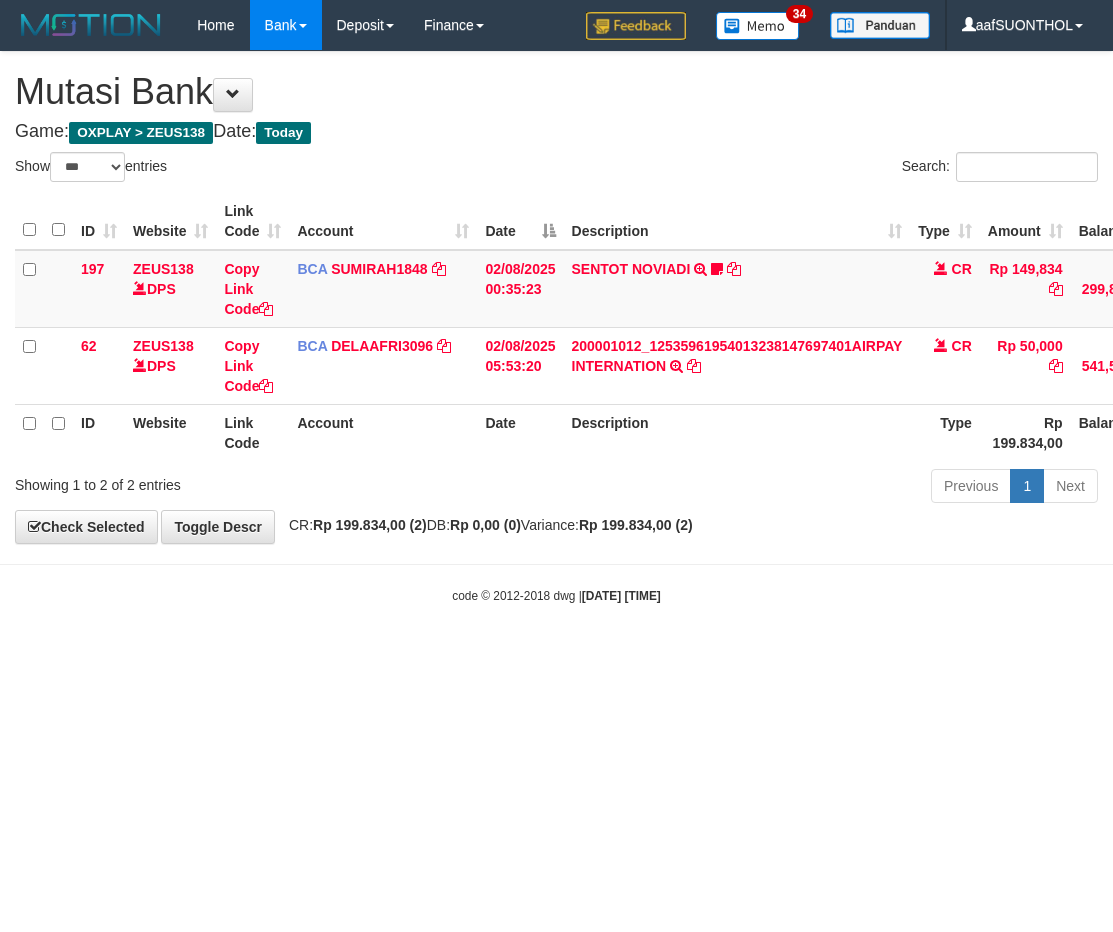select on "***" 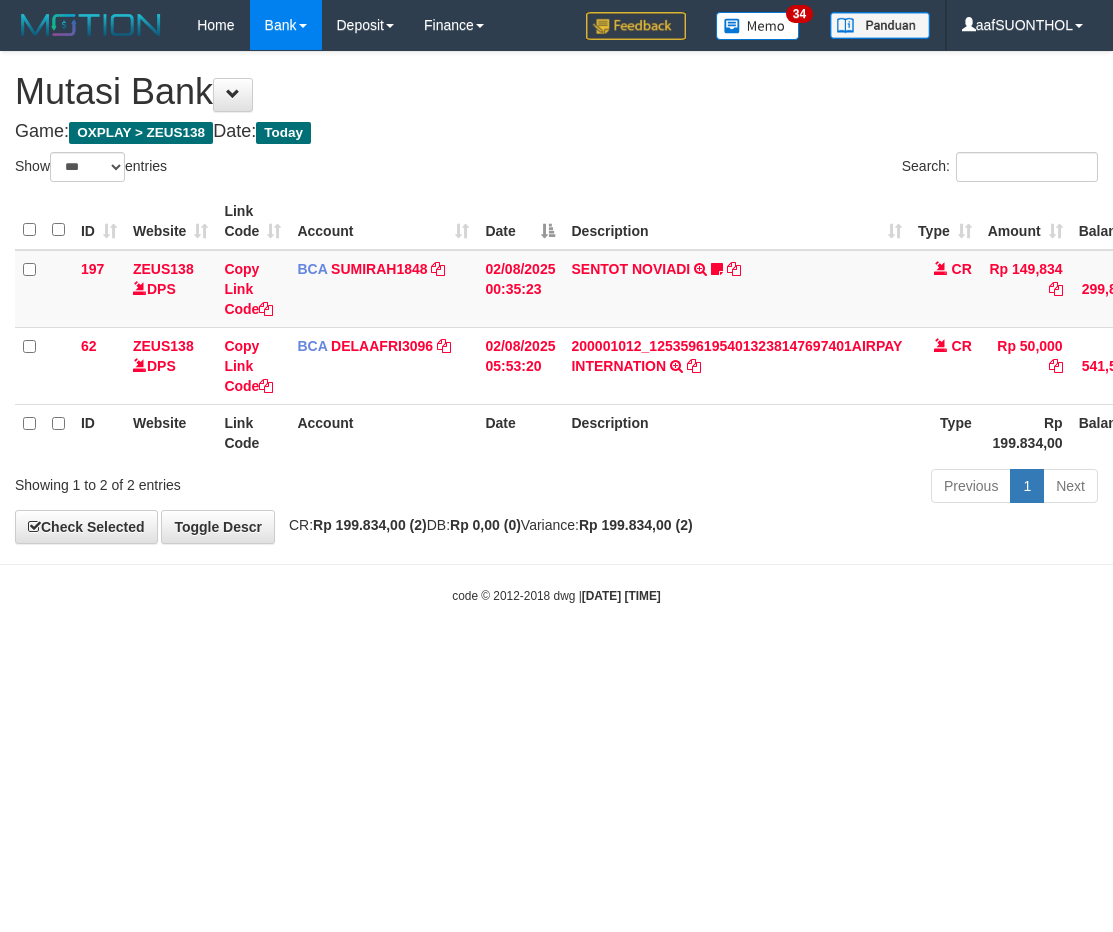 scroll, scrollTop: 0, scrollLeft: 0, axis: both 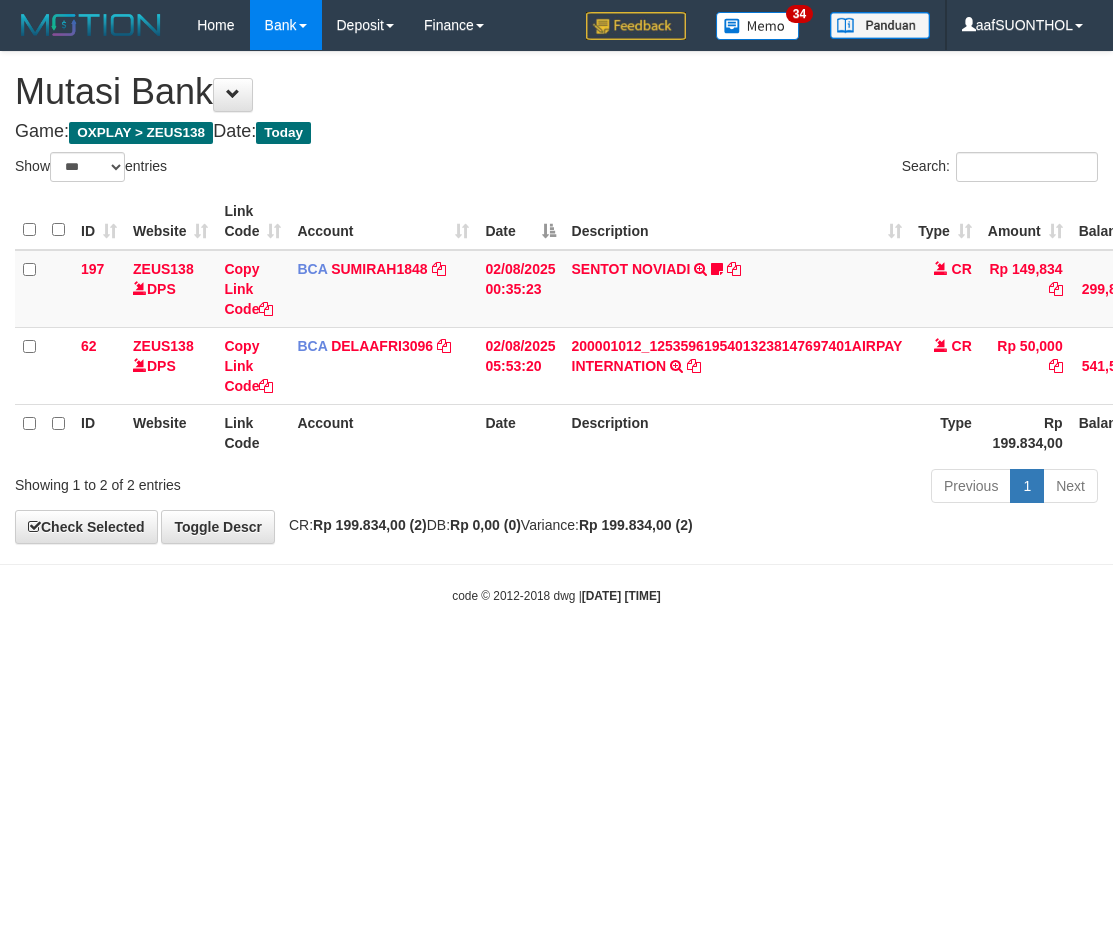 select on "***" 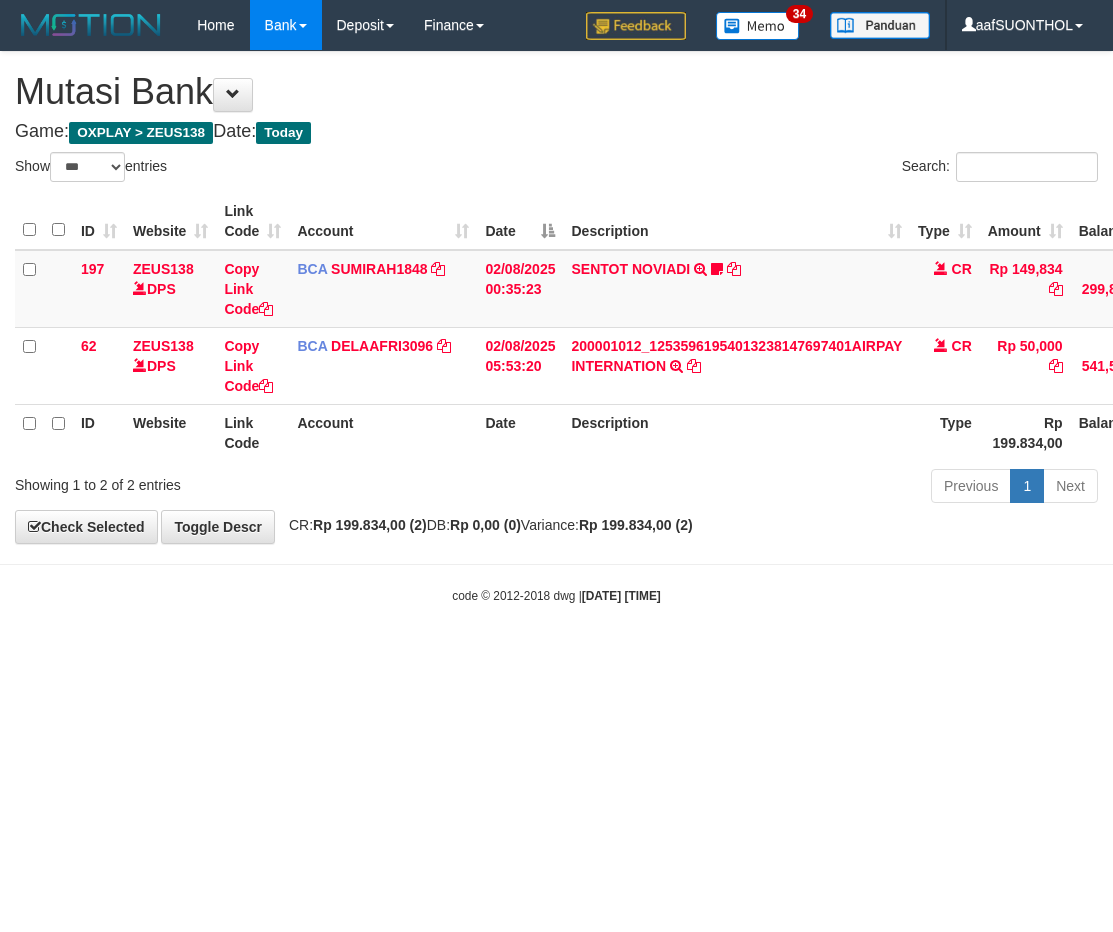 scroll, scrollTop: 0, scrollLeft: 0, axis: both 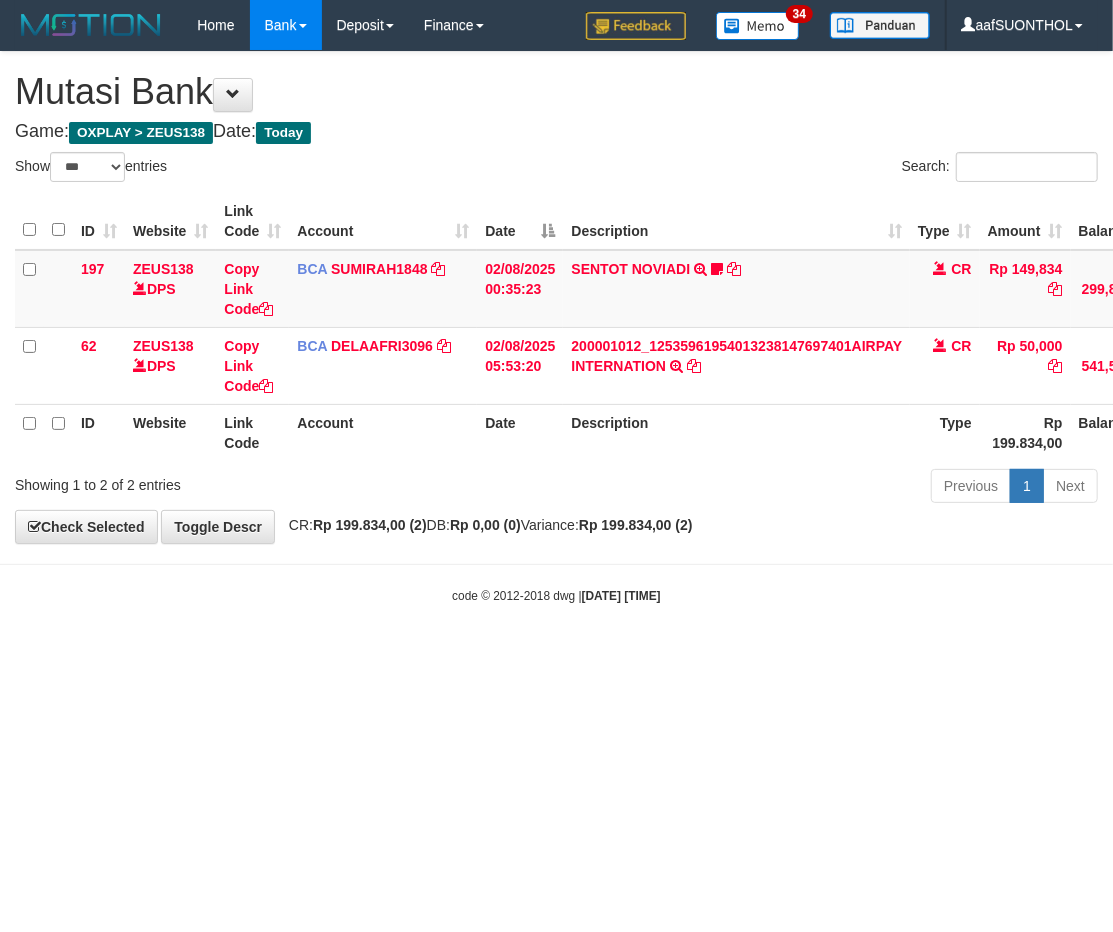 drag, startPoint x: 933, startPoint y: 736, endPoint x: 893, endPoint y: 724, distance: 41.761227 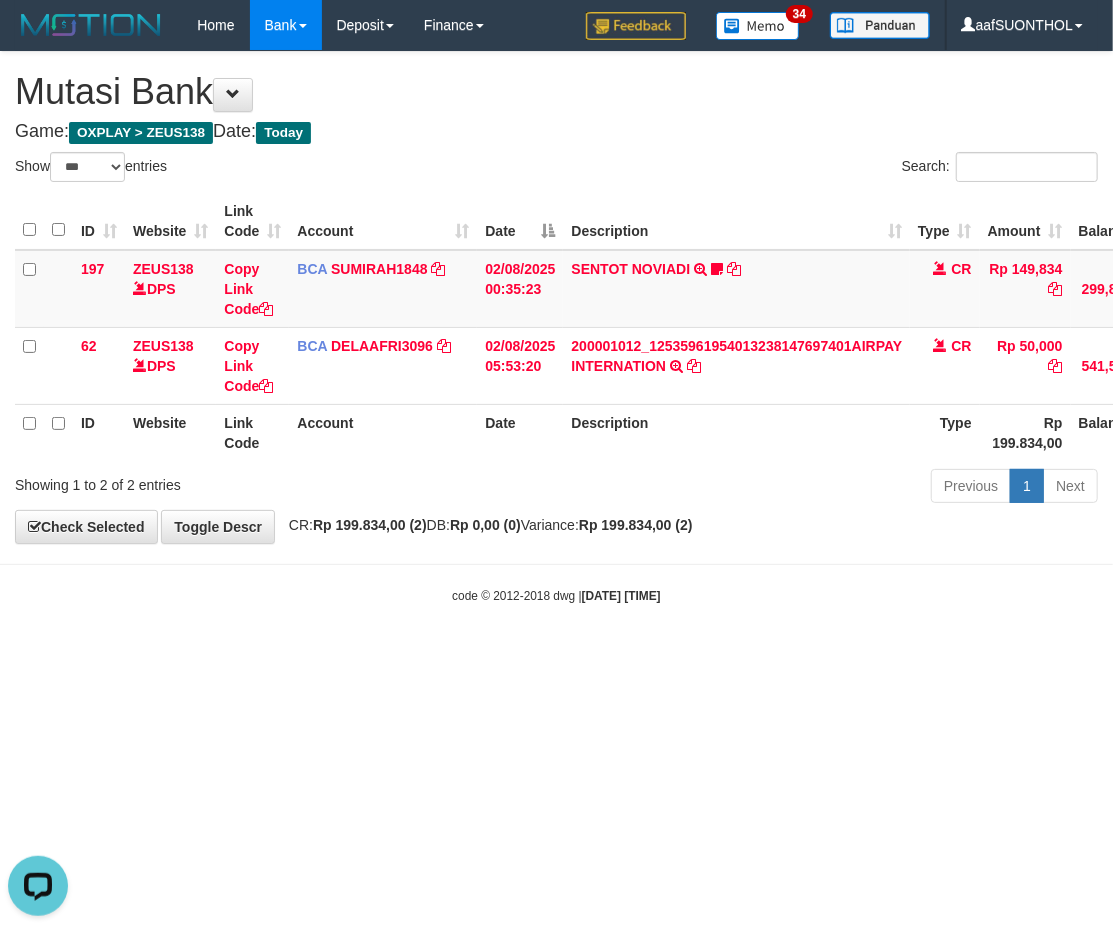 scroll, scrollTop: 0, scrollLeft: 0, axis: both 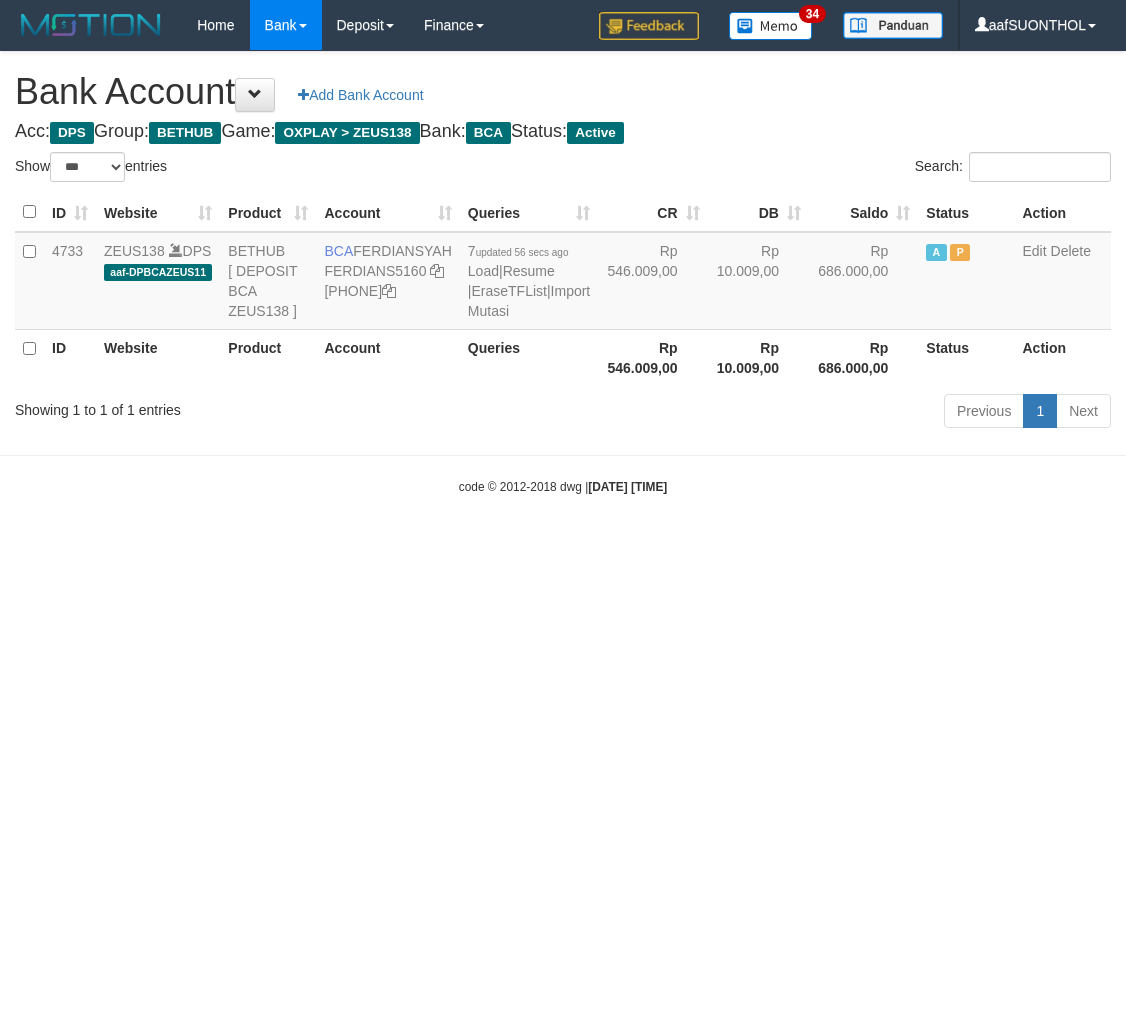 select on "***" 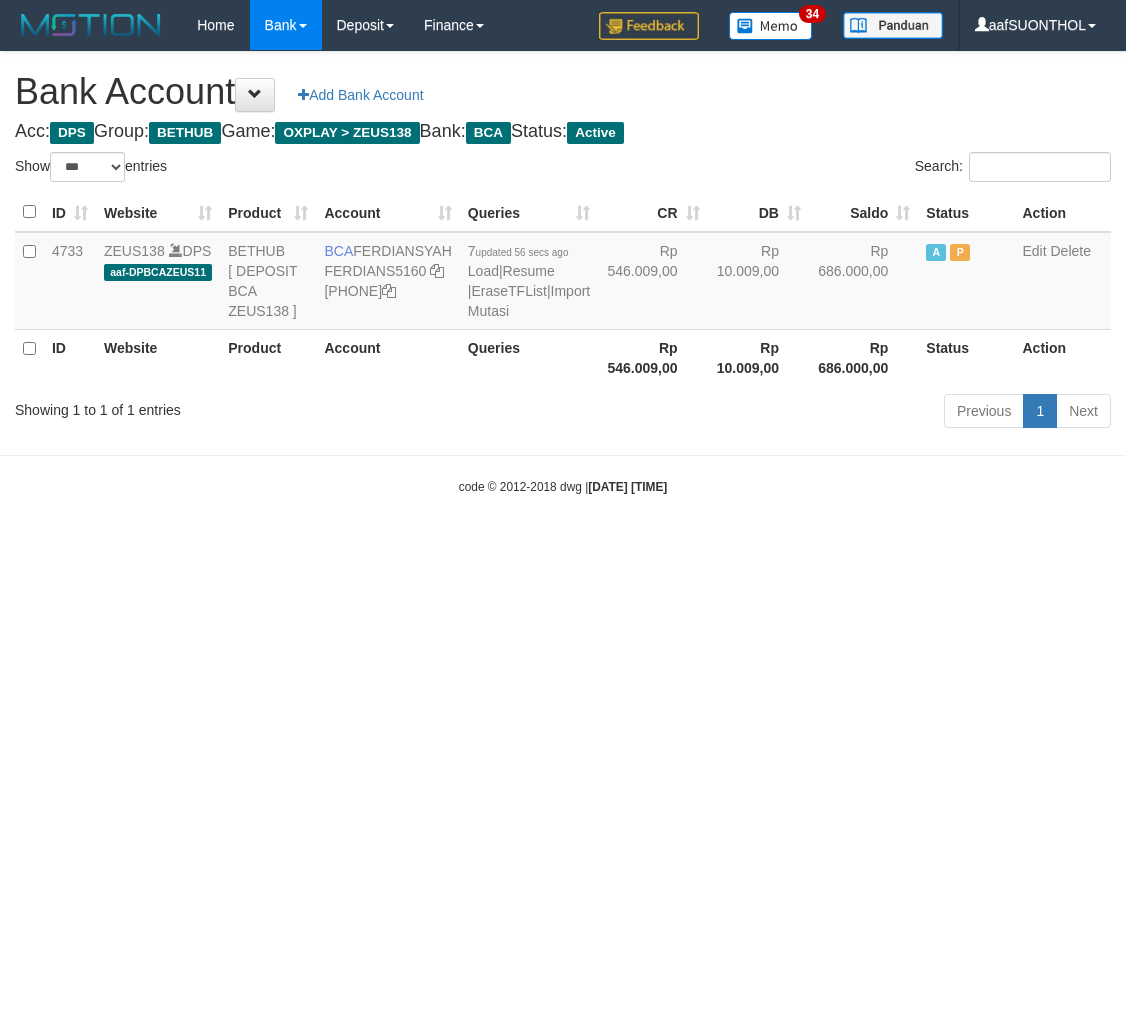 scroll, scrollTop: 0, scrollLeft: 0, axis: both 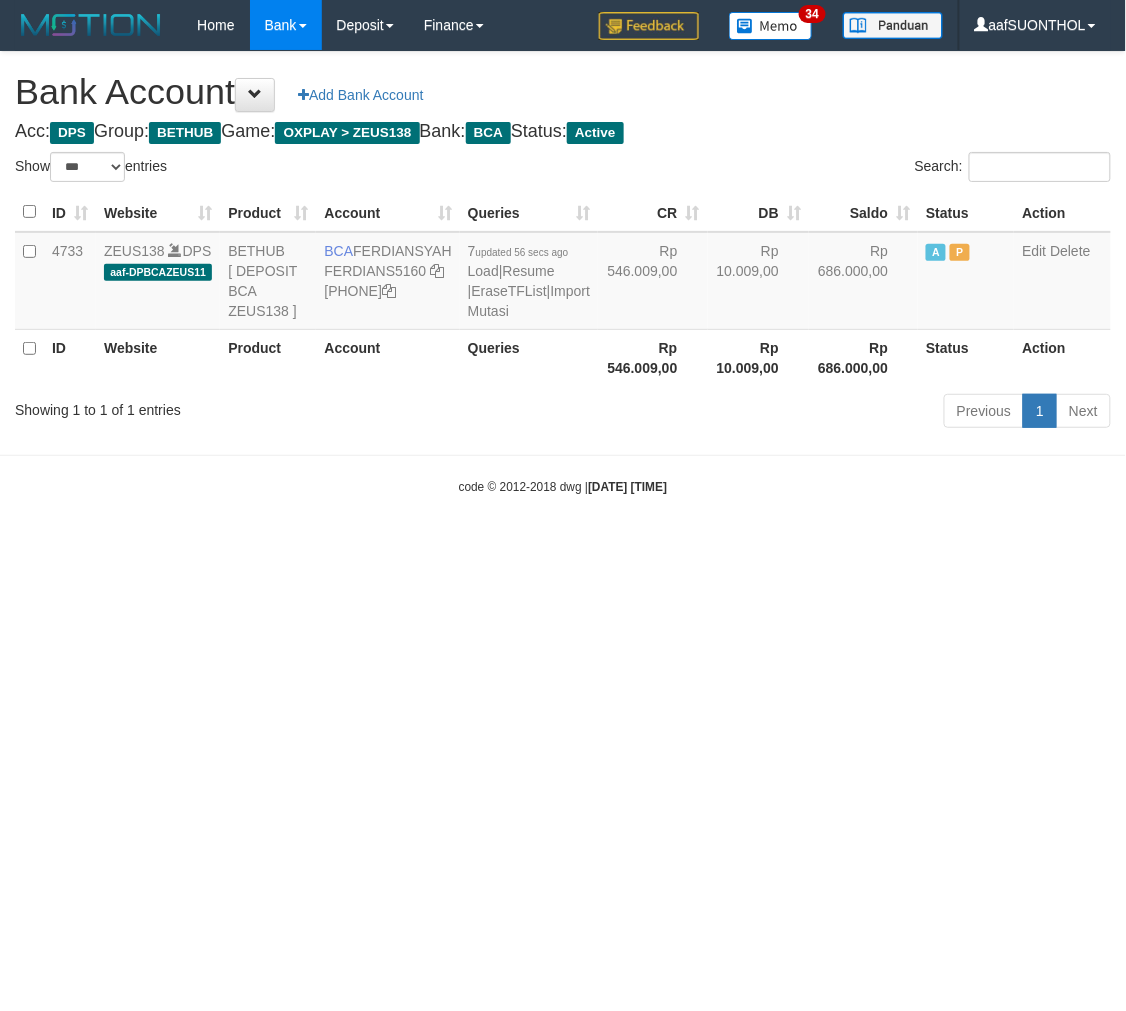 click on "Toggle navigation
Home
Bank
Account List
Load
By Website
Group
[OXPLAY]													ZEUS138
By Load Group (DPS)
Sync" at bounding box center (563, 273) 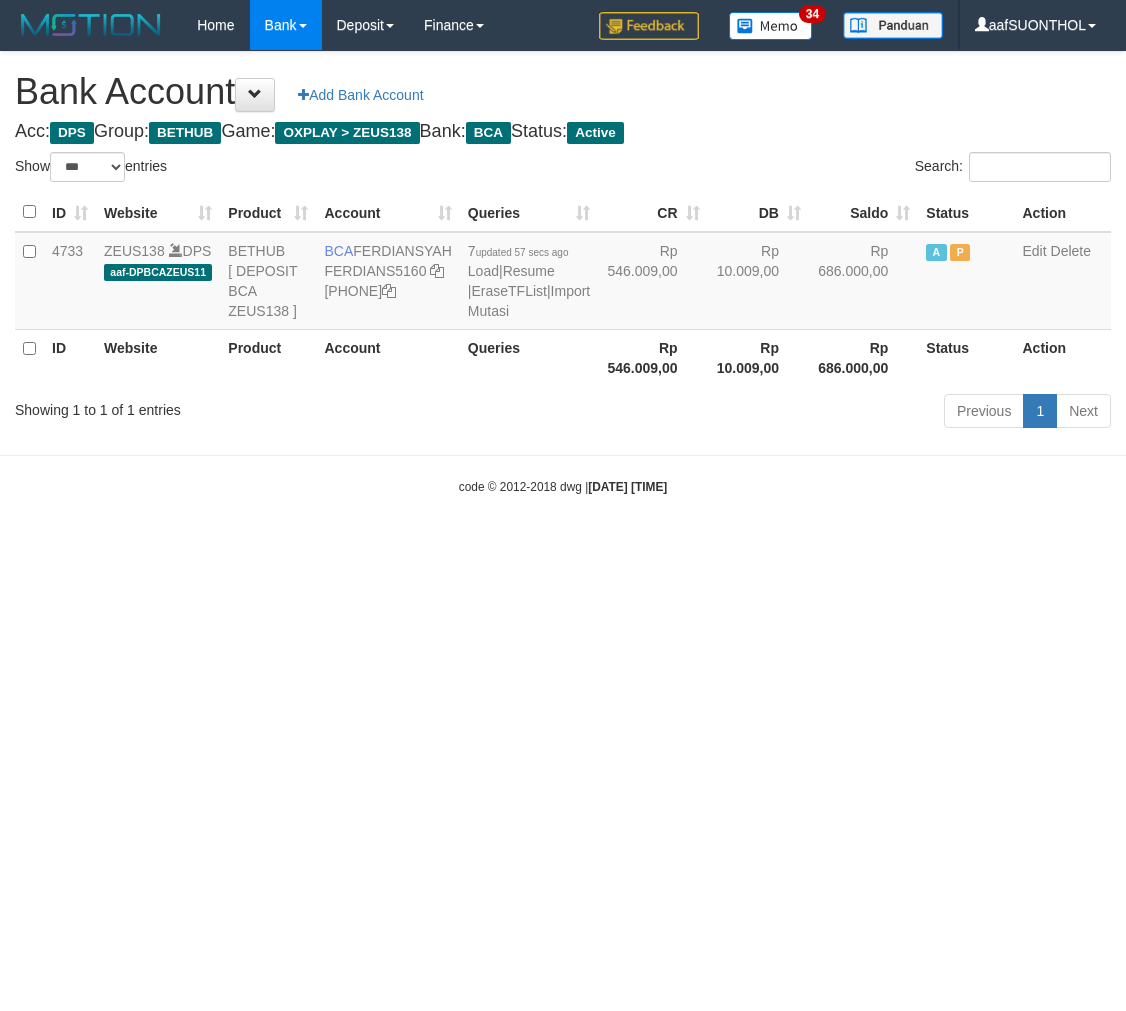 select on "***" 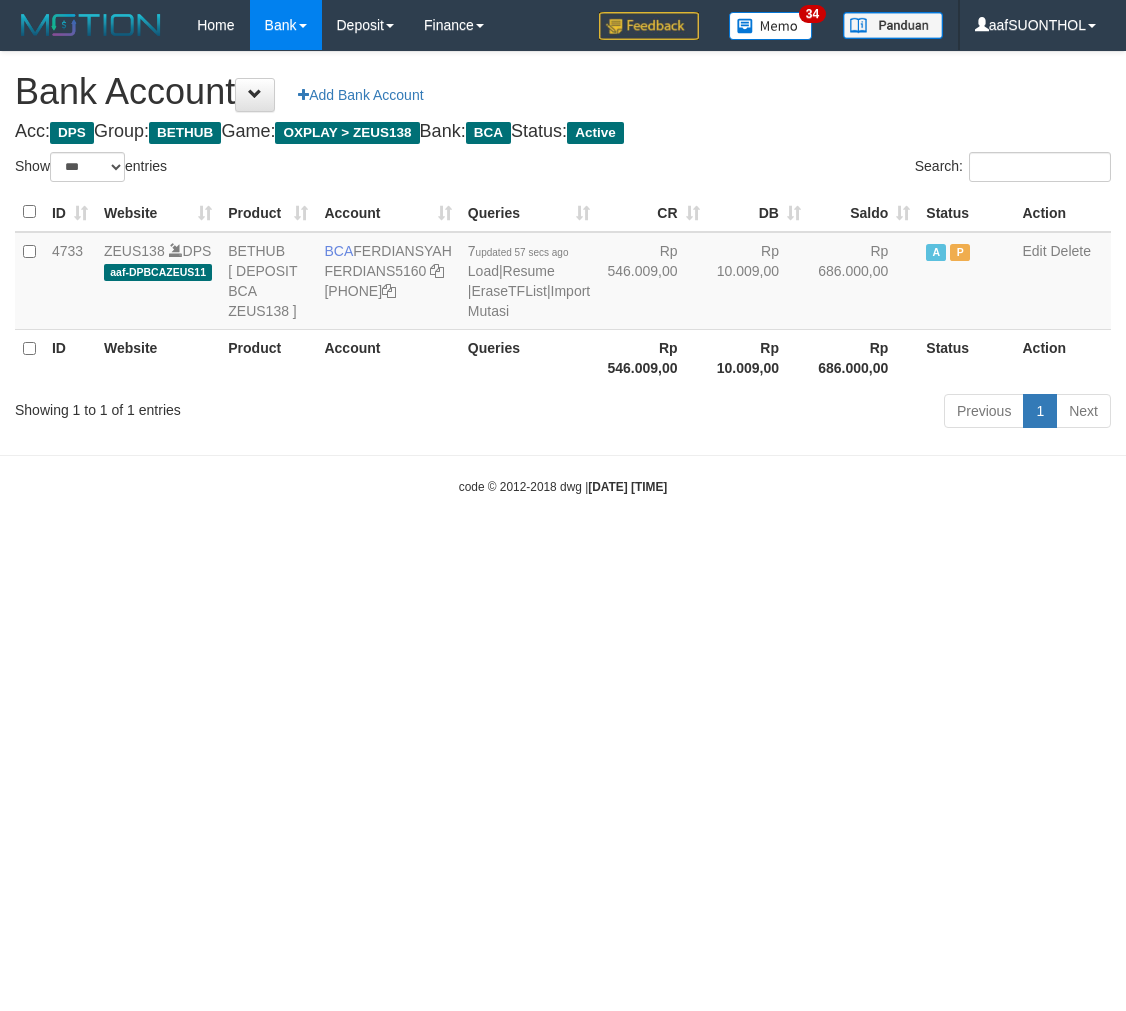 scroll, scrollTop: 0, scrollLeft: 0, axis: both 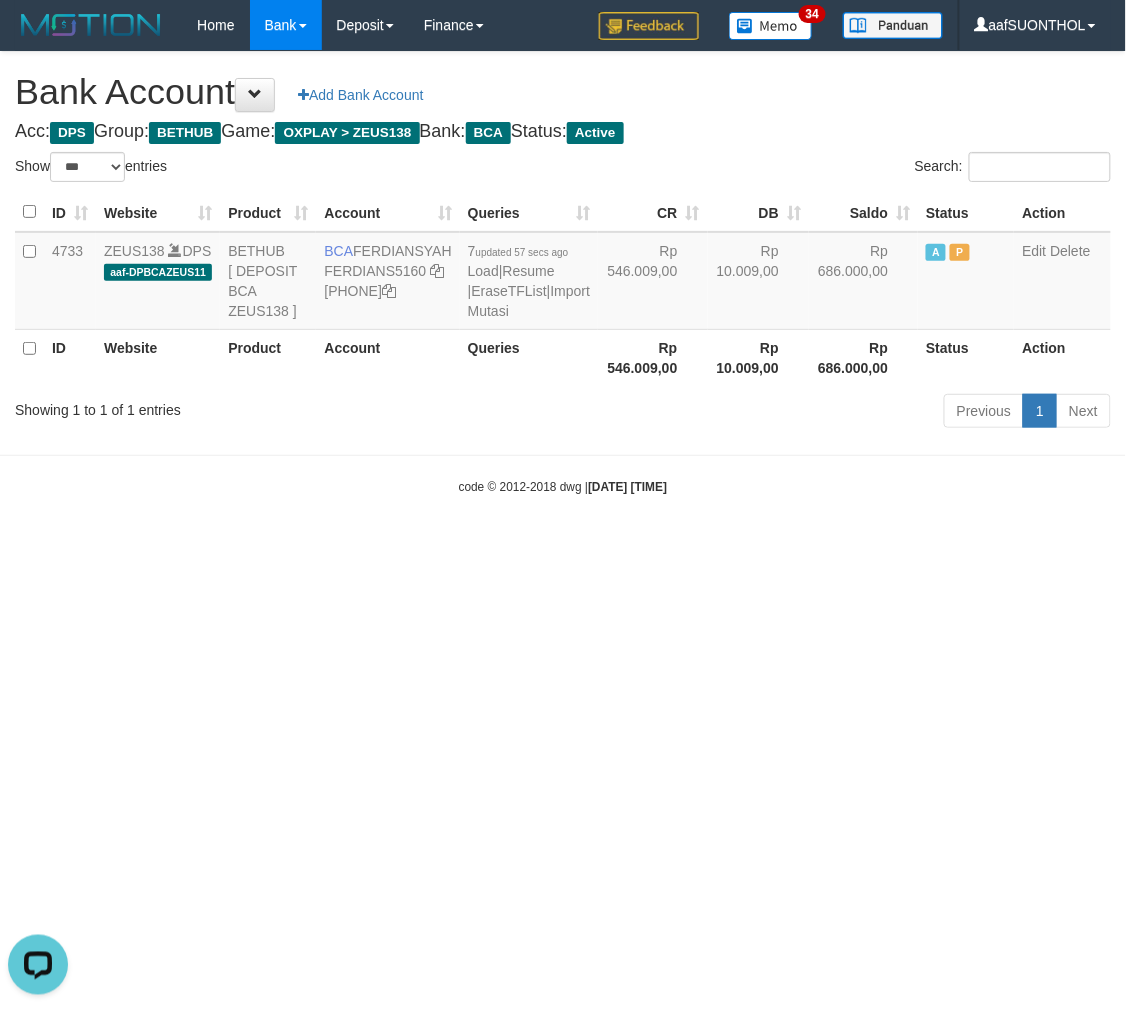 click on "Toggle navigation
Home
Bank
Account List
Load
By Website
Group
[OXPLAY]													ZEUS138
By Load Group (DPS)
Sync" at bounding box center (563, 273) 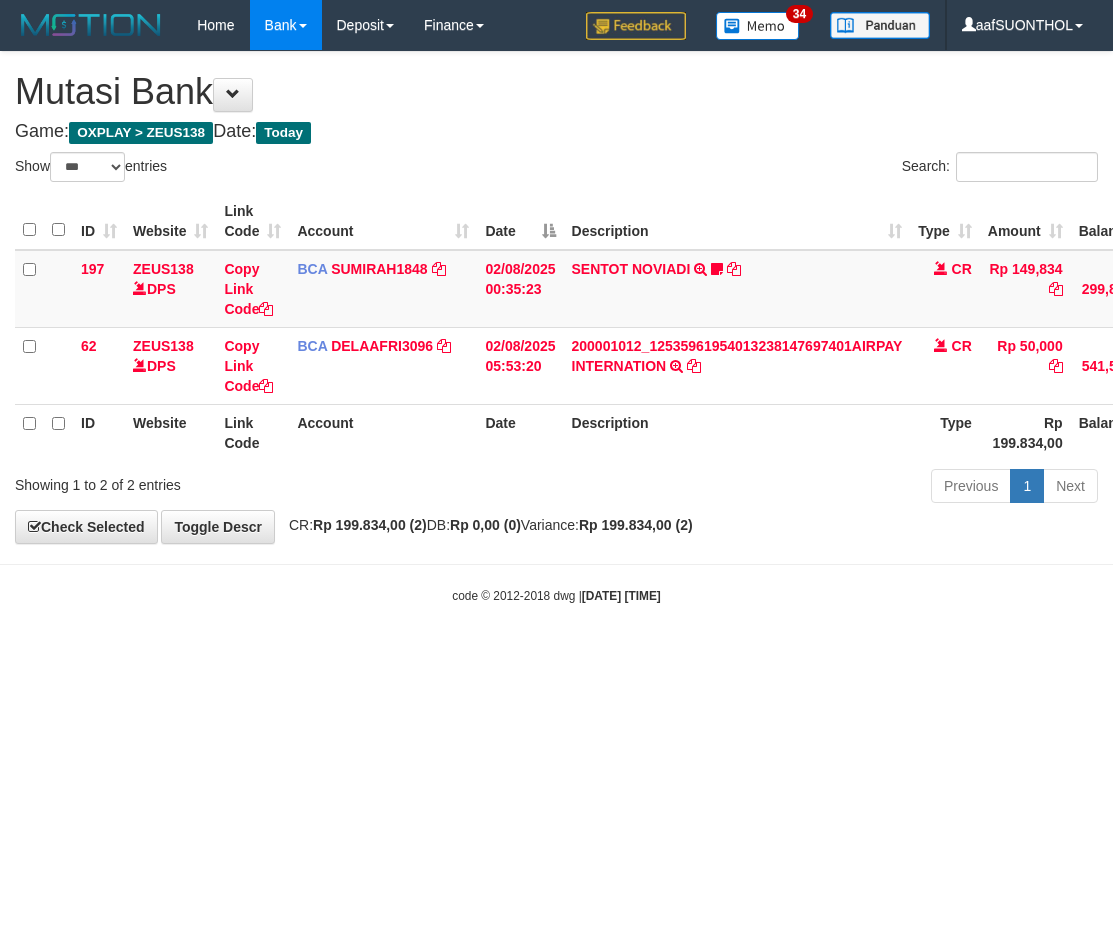 select on "***" 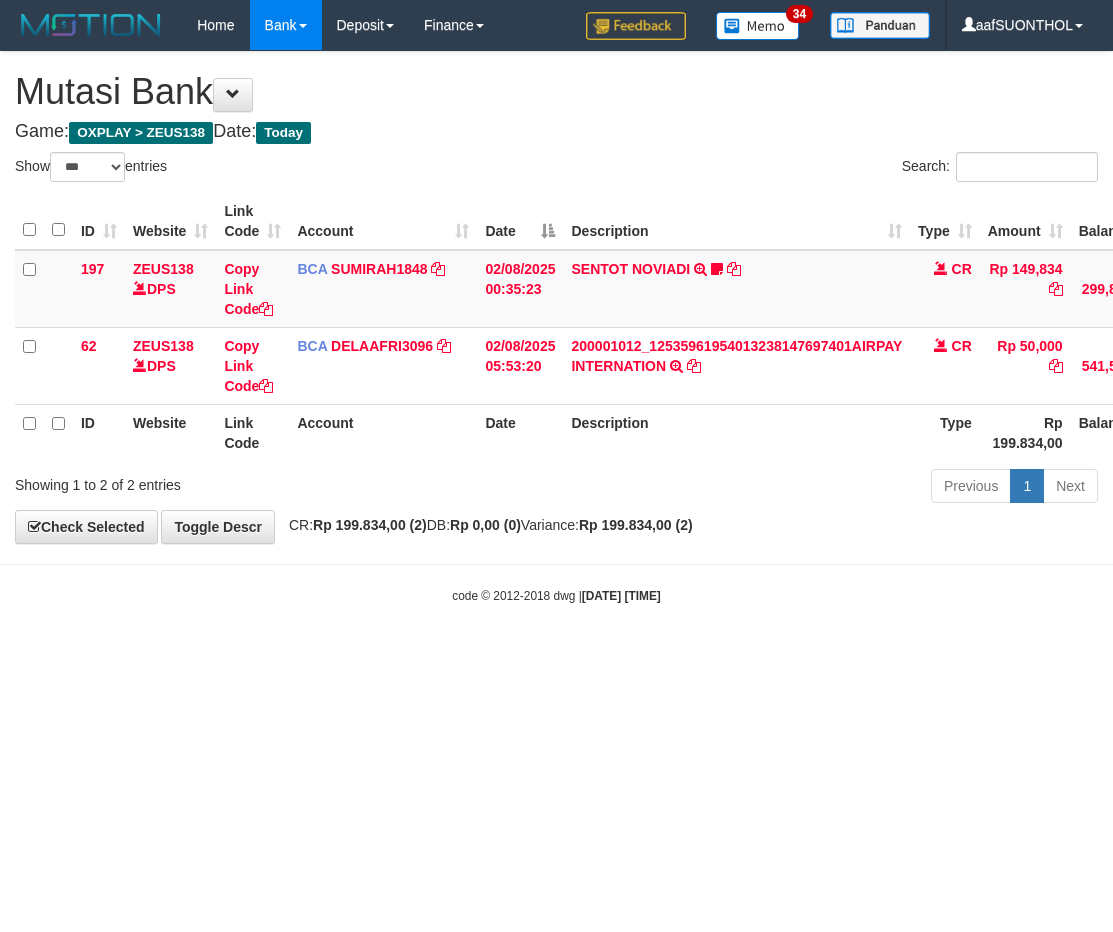 scroll, scrollTop: 0, scrollLeft: 0, axis: both 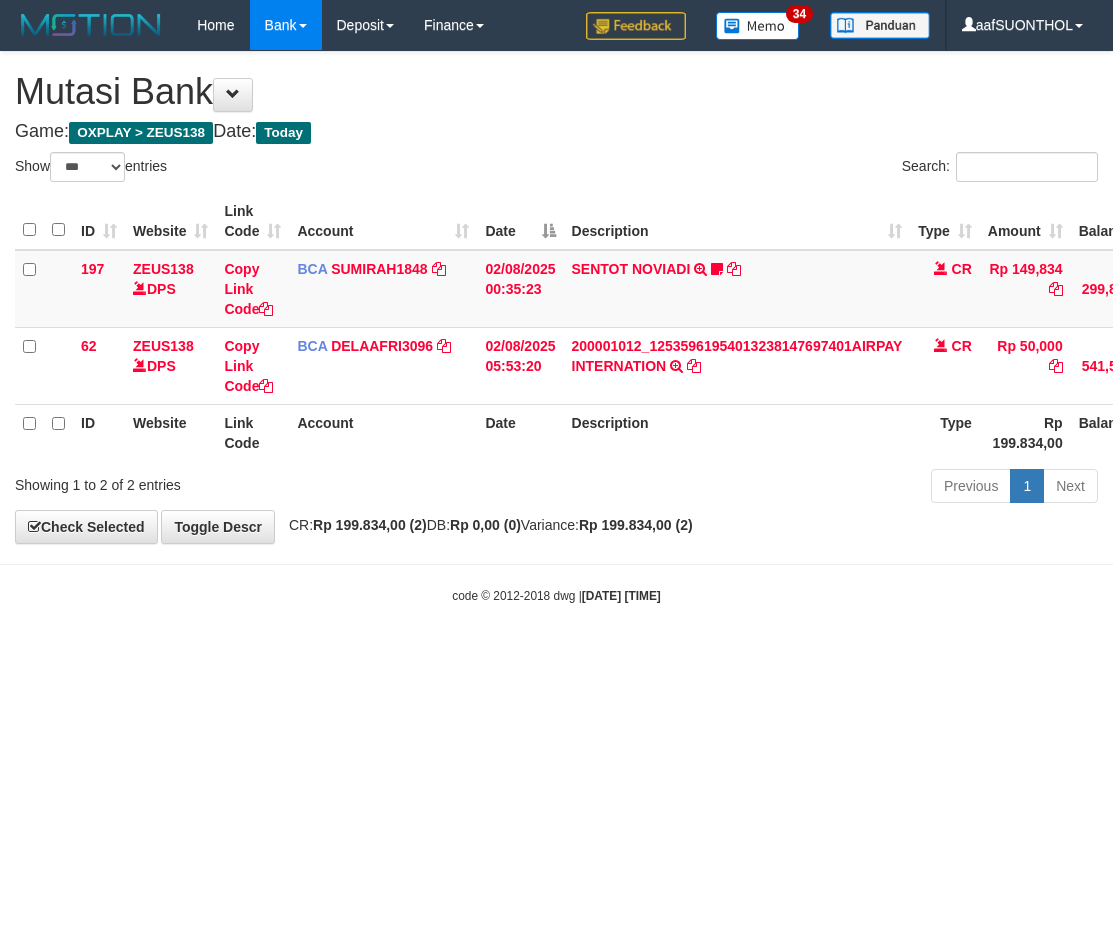 select on "***" 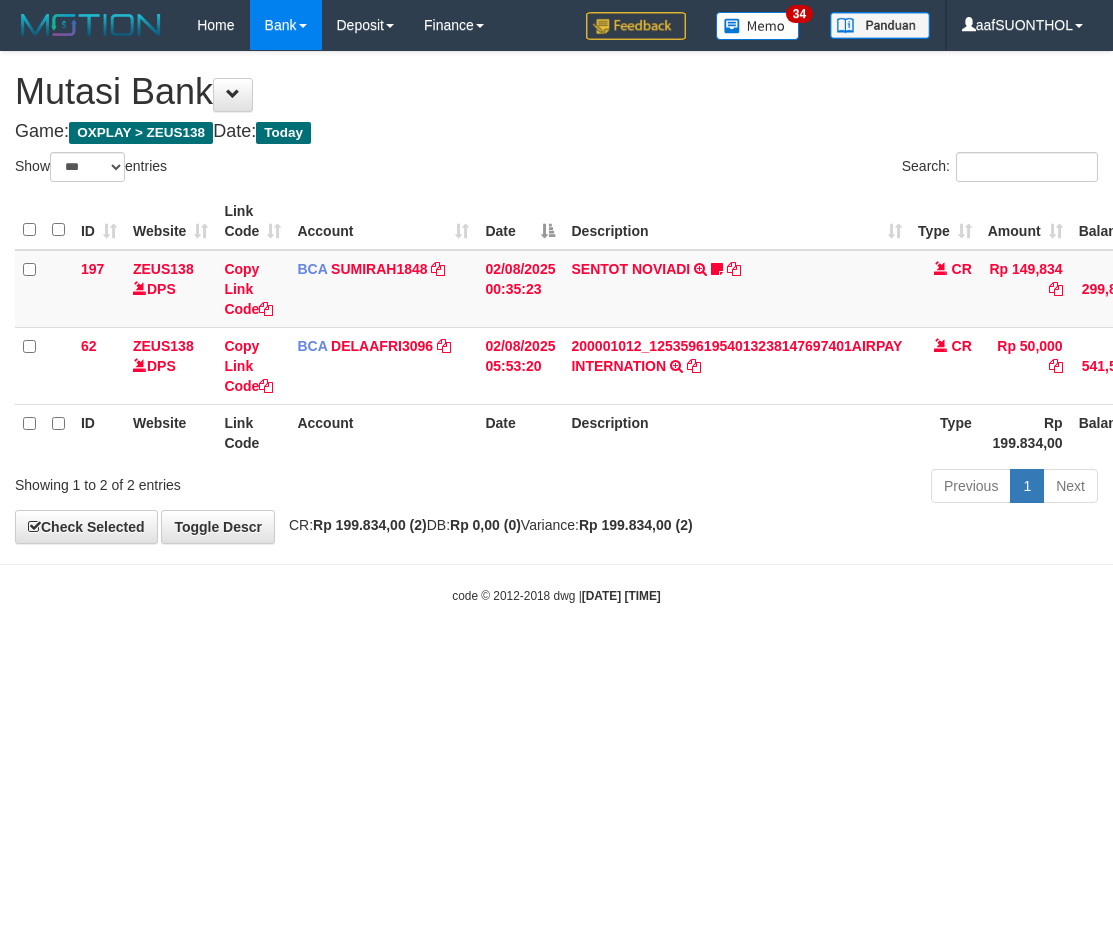 scroll, scrollTop: 0, scrollLeft: 0, axis: both 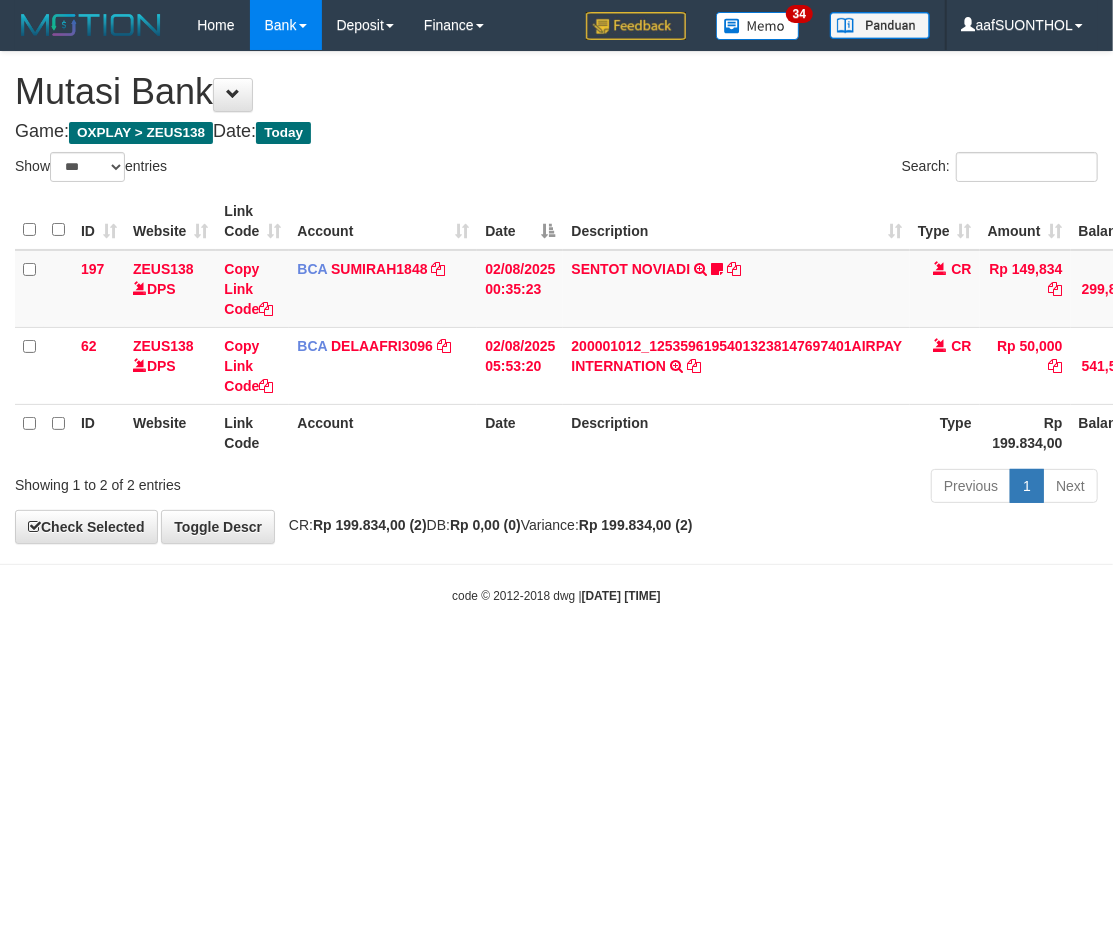 click on "code © 2012-2018 dwg |  2025/08/02 06:51:55" at bounding box center (556, 595) 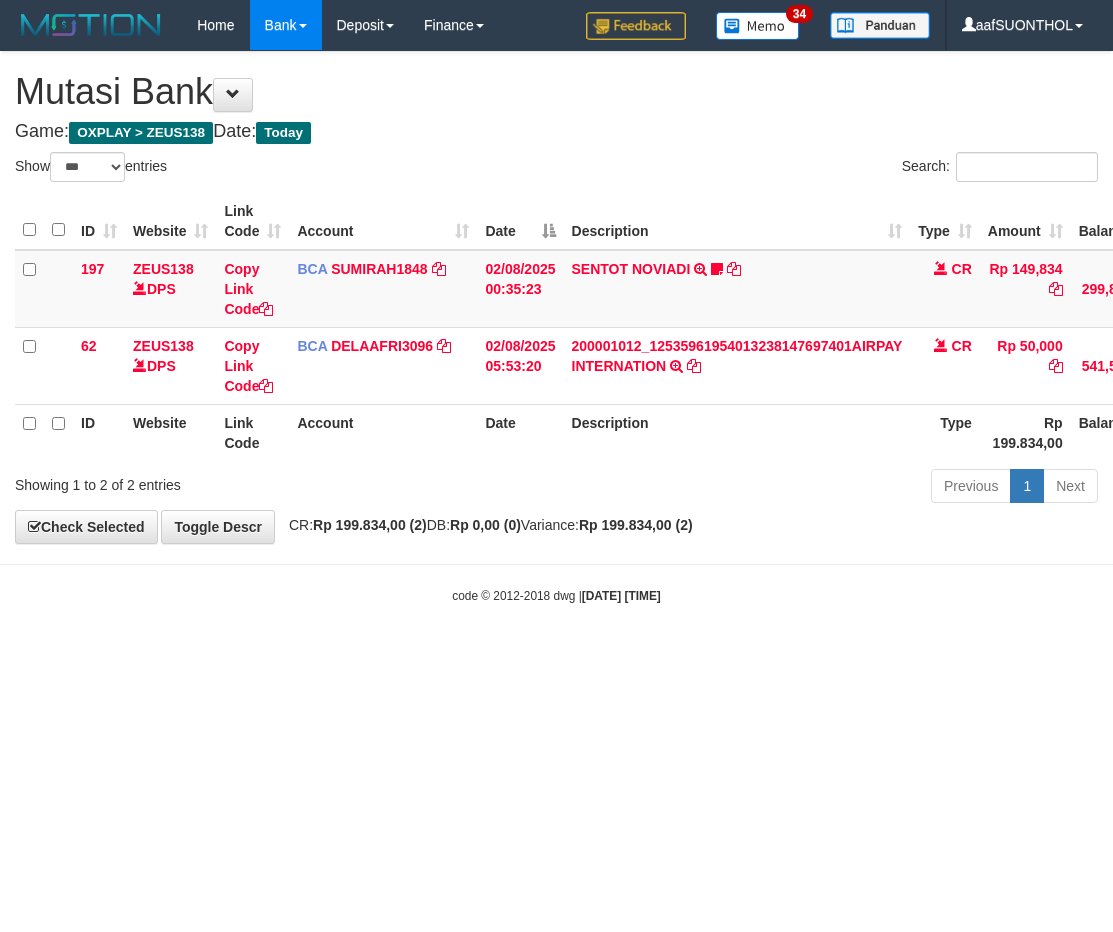 select on "***" 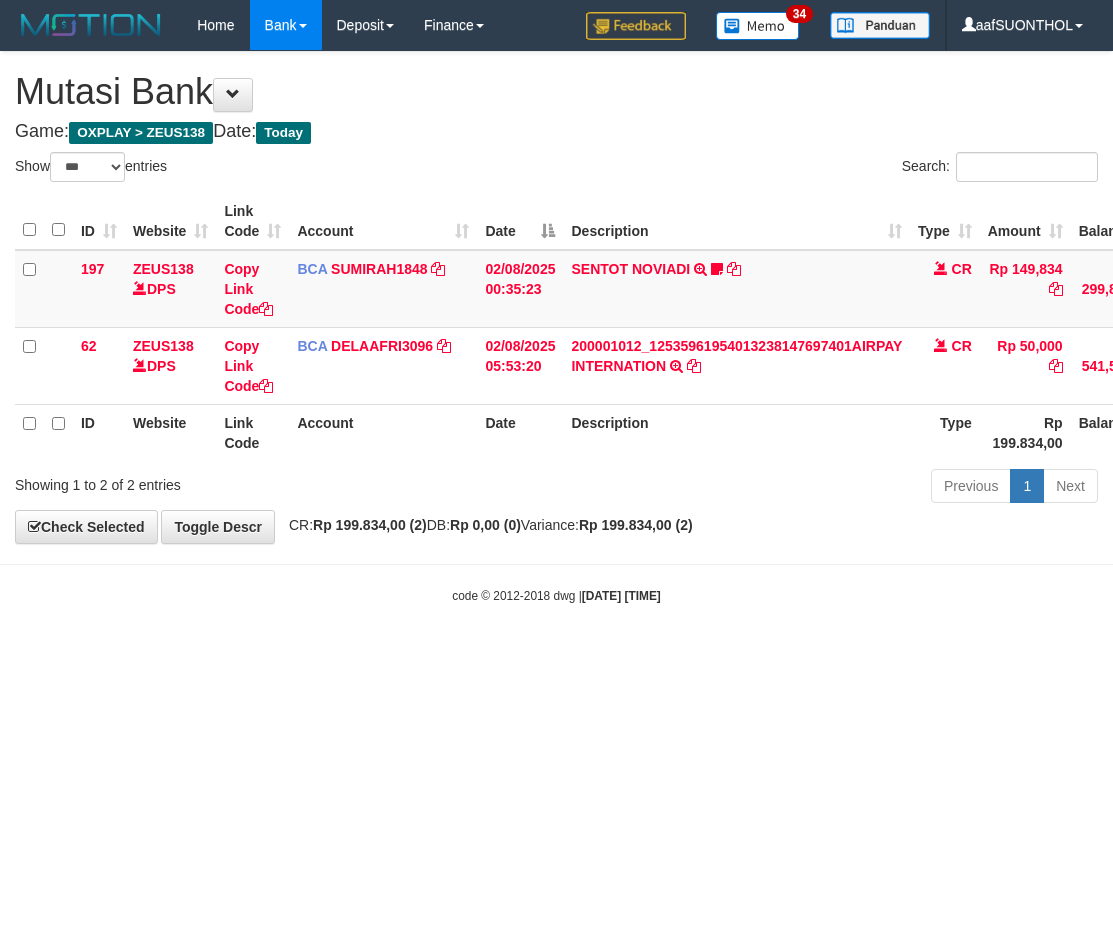 scroll, scrollTop: 0, scrollLeft: 0, axis: both 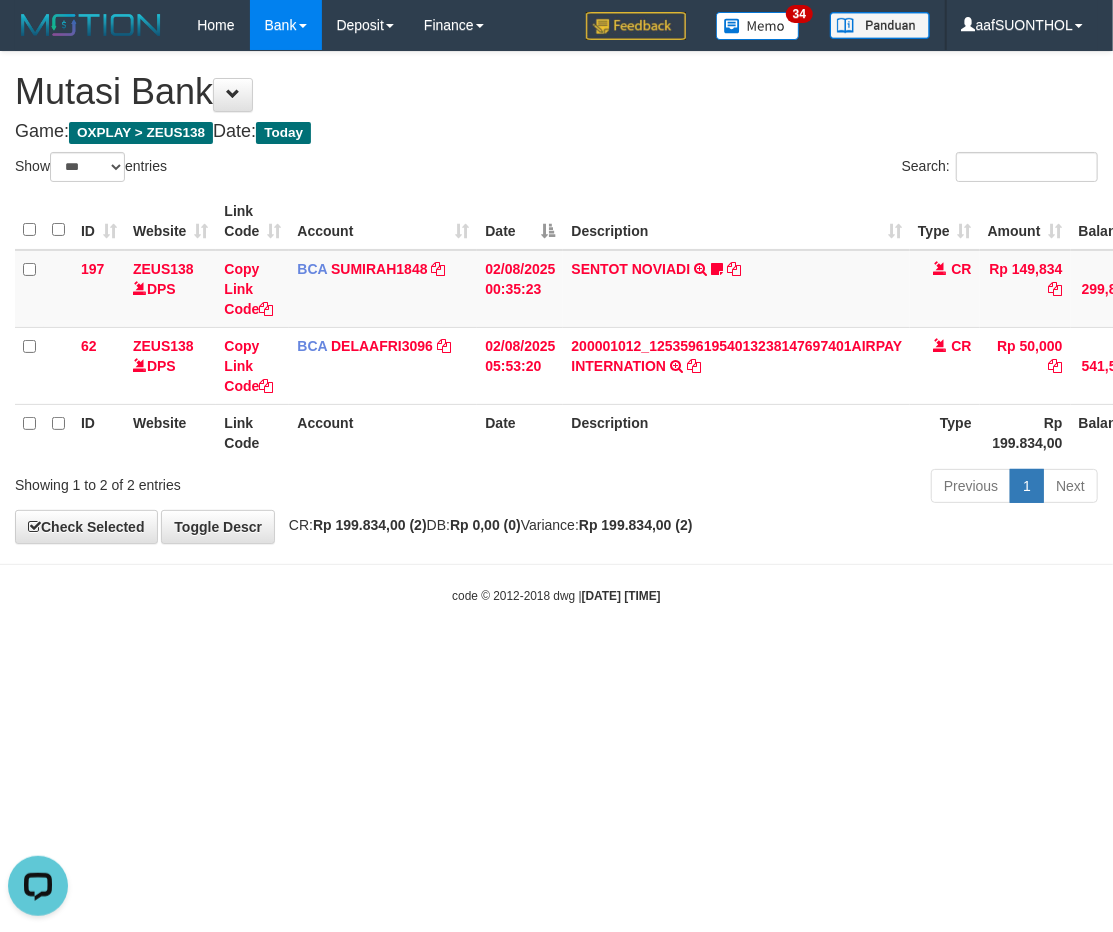 click on "Toggle navigation
Home
Bank
Account List
Load
By Website
Group
[OXPLAY]													ZEUS138
By Load Group (DPS)" at bounding box center (556, 327) 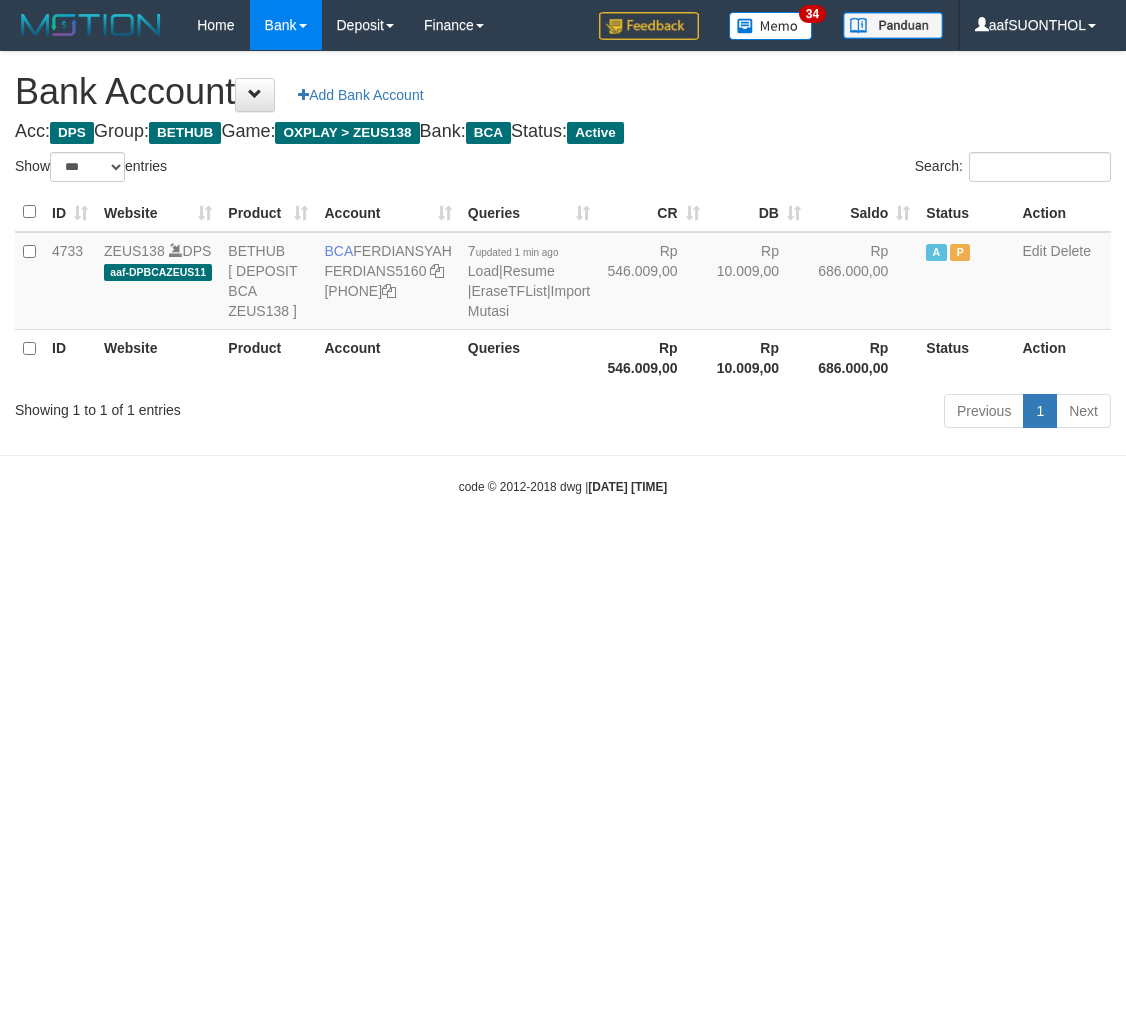 select on "***" 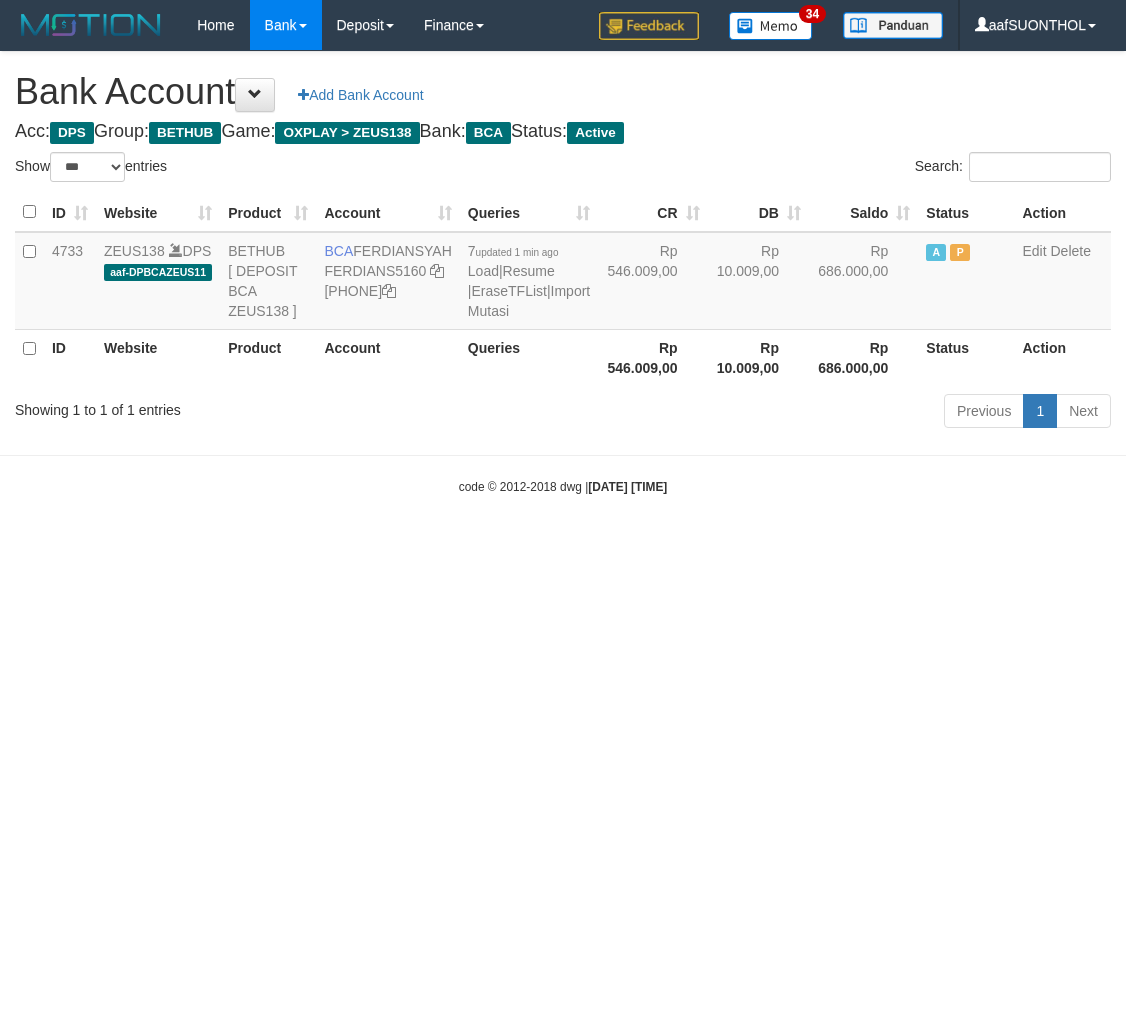 scroll, scrollTop: 0, scrollLeft: 0, axis: both 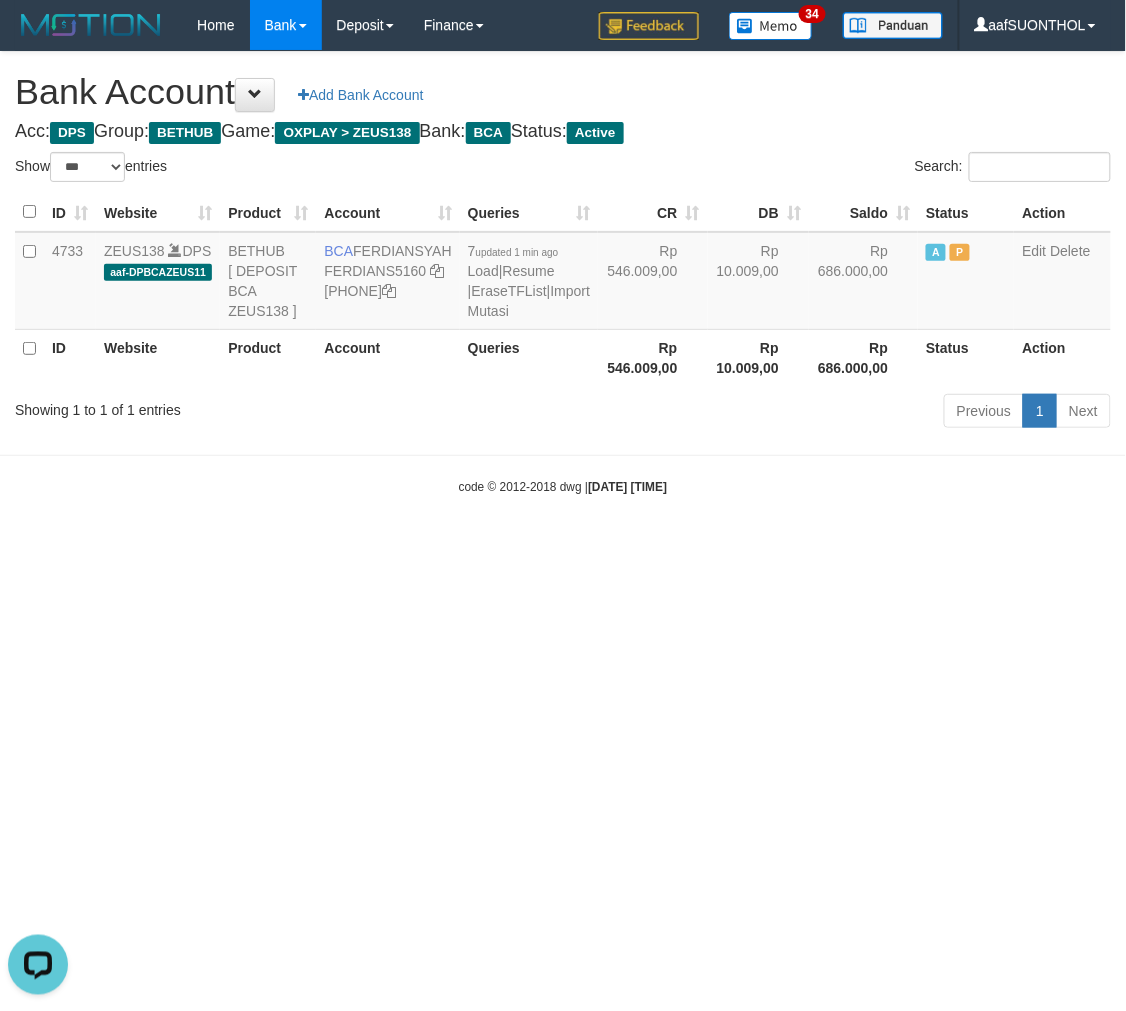 drag, startPoint x: 684, startPoint y: 694, endPoint x: 663, endPoint y: 686, distance: 22.472204 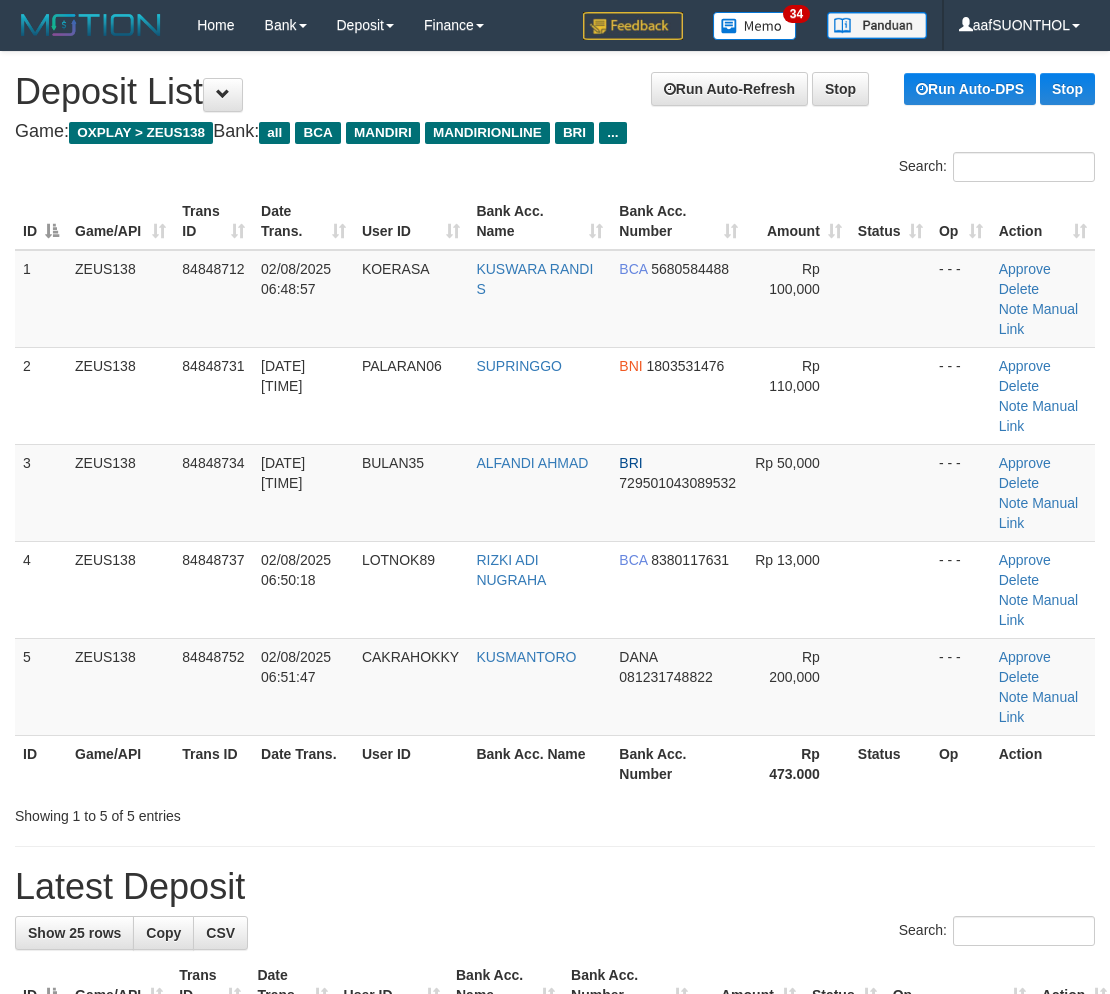 scroll, scrollTop: 0, scrollLeft: 0, axis: both 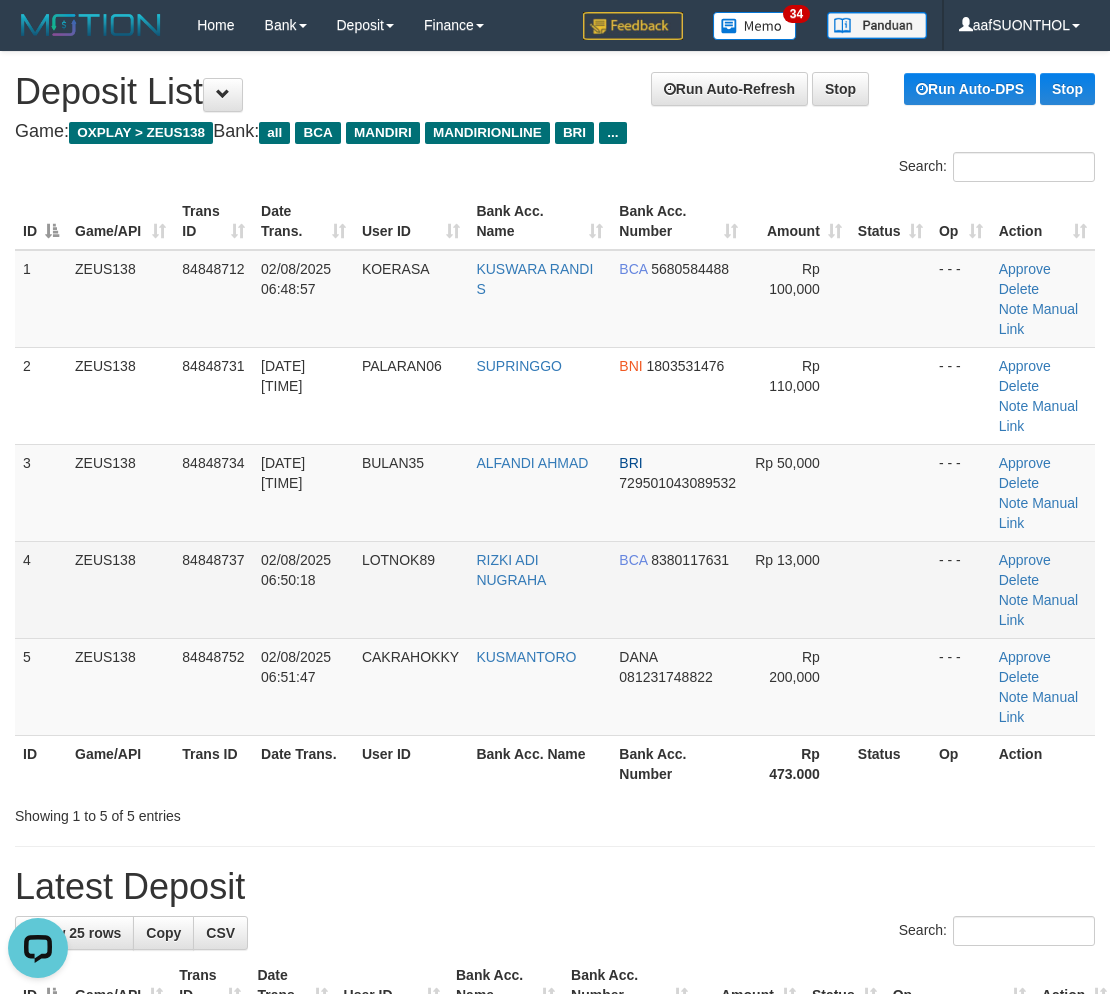 click at bounding box center [890, 589] 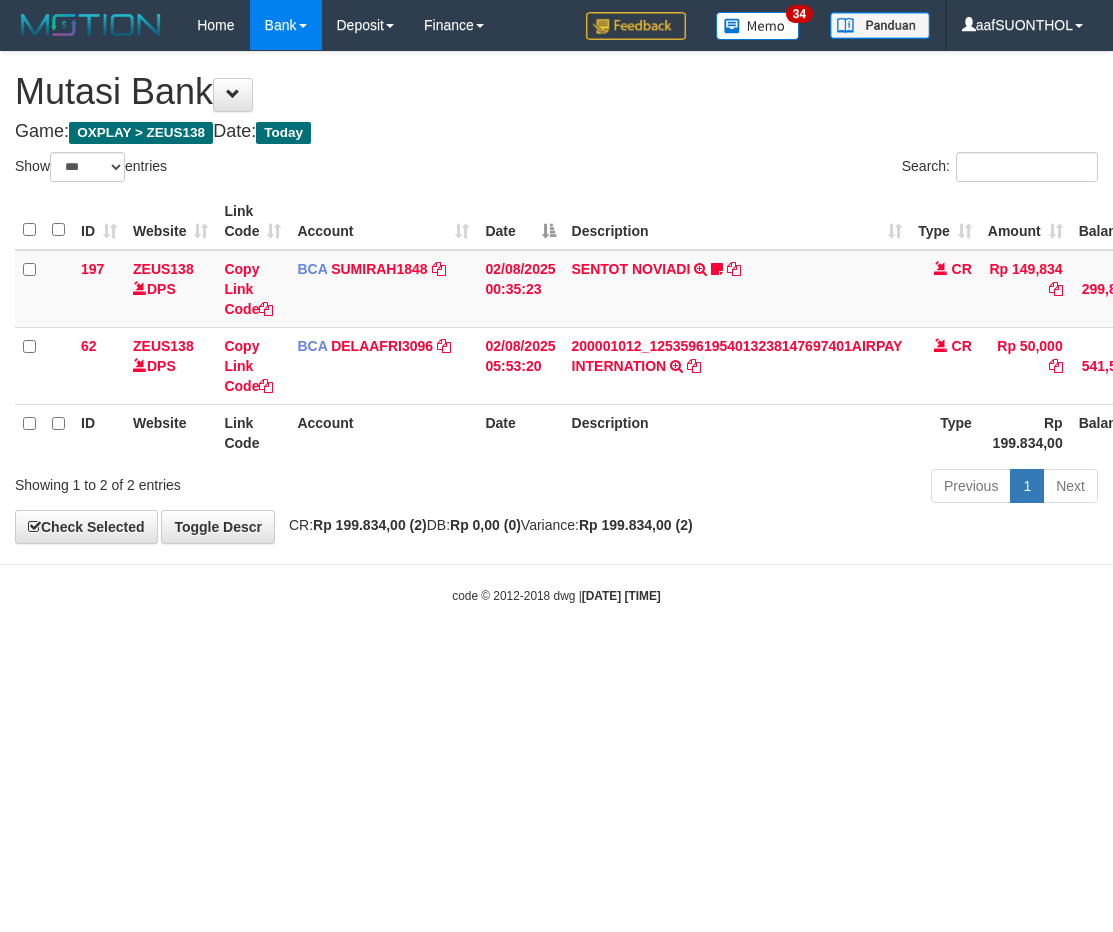 select on "***" 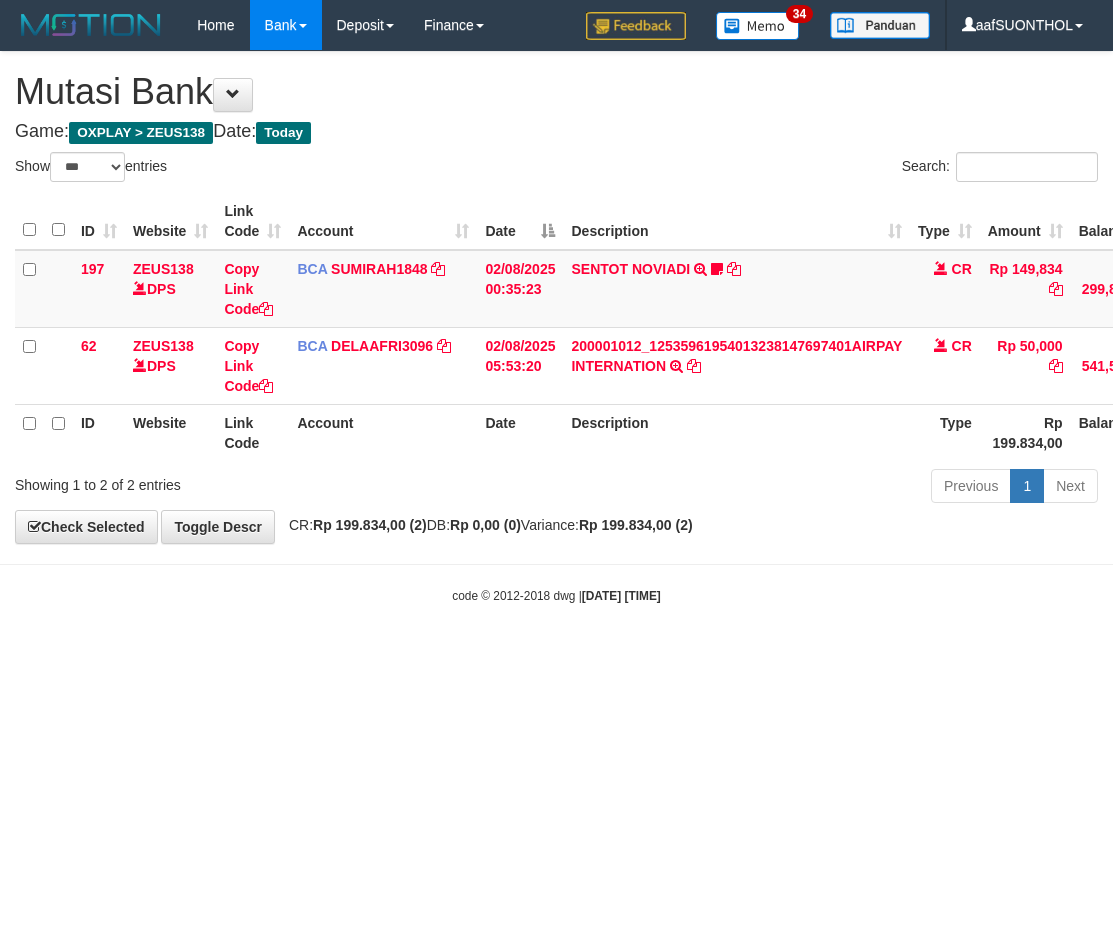click on "Toggle navigation
Home
Bank
Account List
Load
By Website
Group
[OXPLAY]													ZEUS138
By Load Group (DPS)" at bounding box center [556, 327] 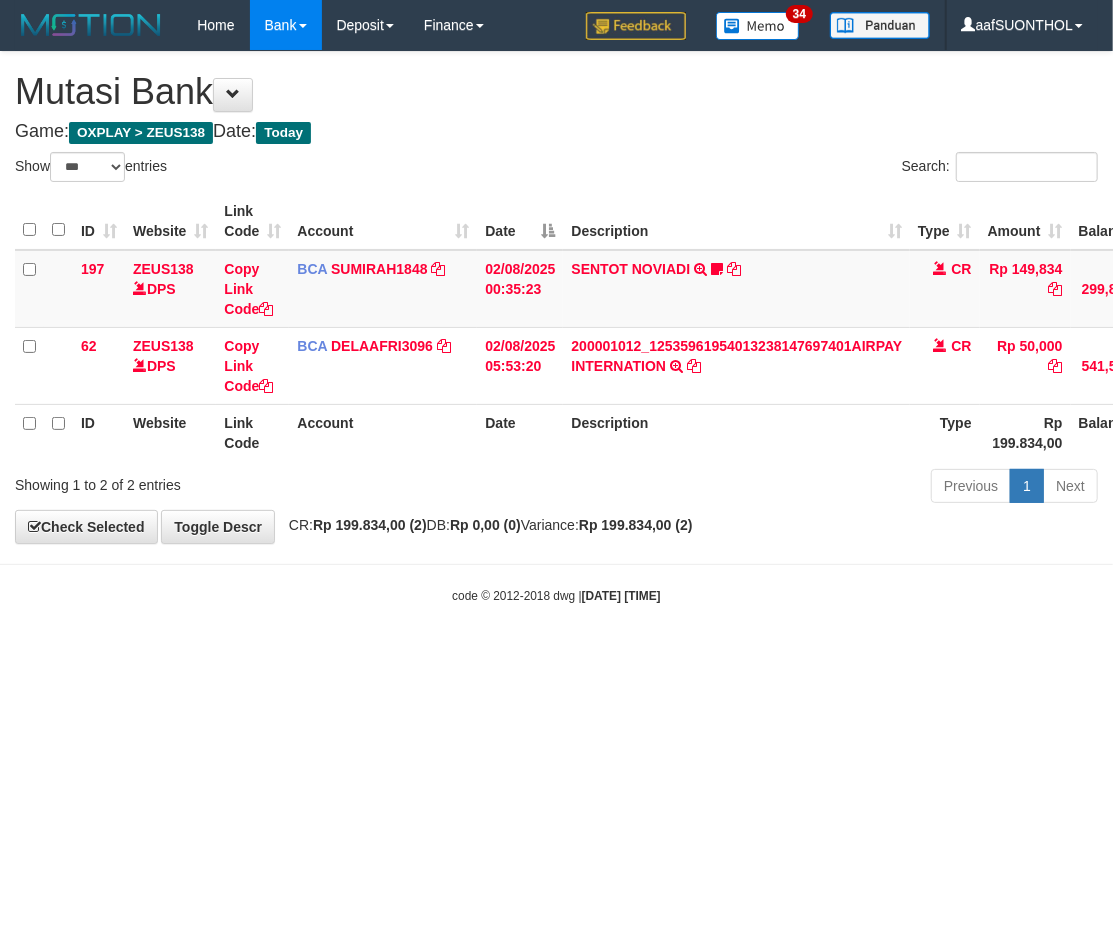 click on "Toggle navigation
Home
Bank
Account List
Load
By Website
Group
[OXPLAY]													ZEUS138
By Load Group (DPS)" at bounding box center (556, 327) 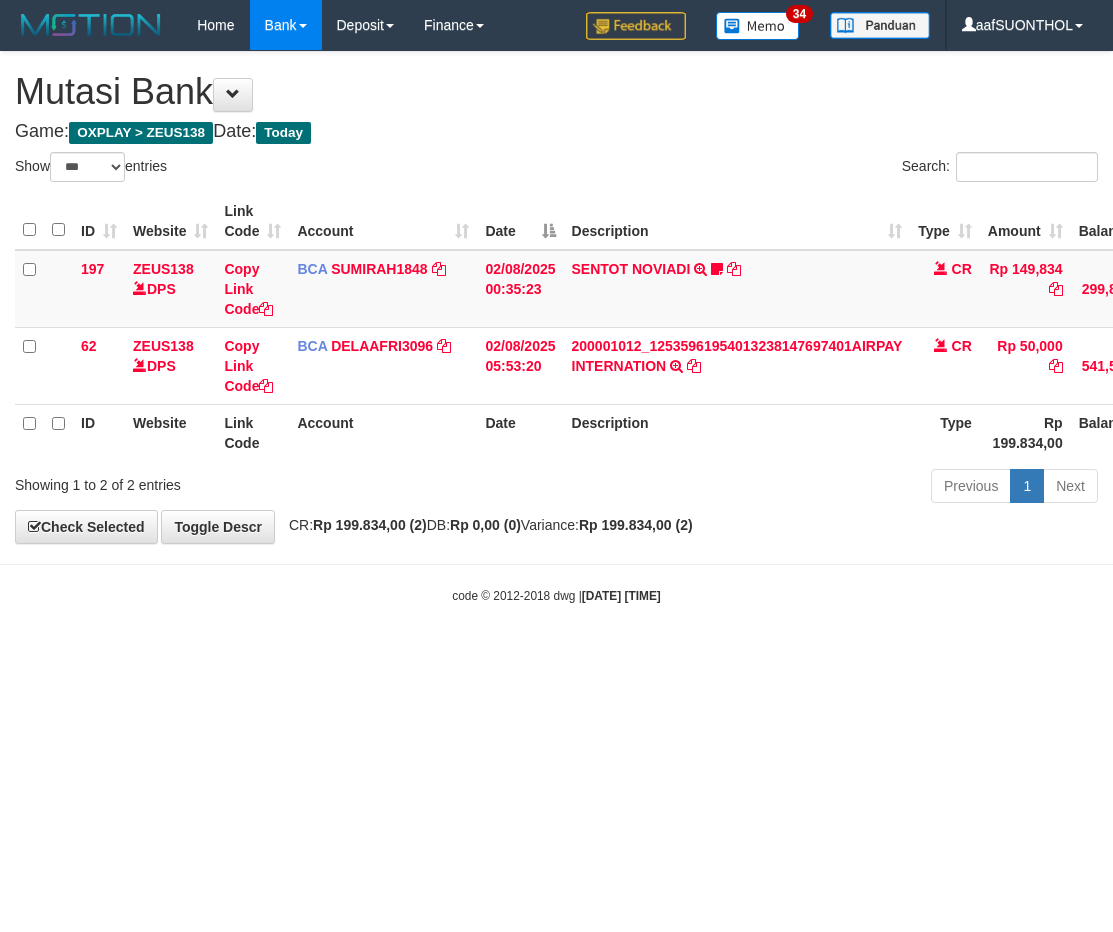 select on "***" 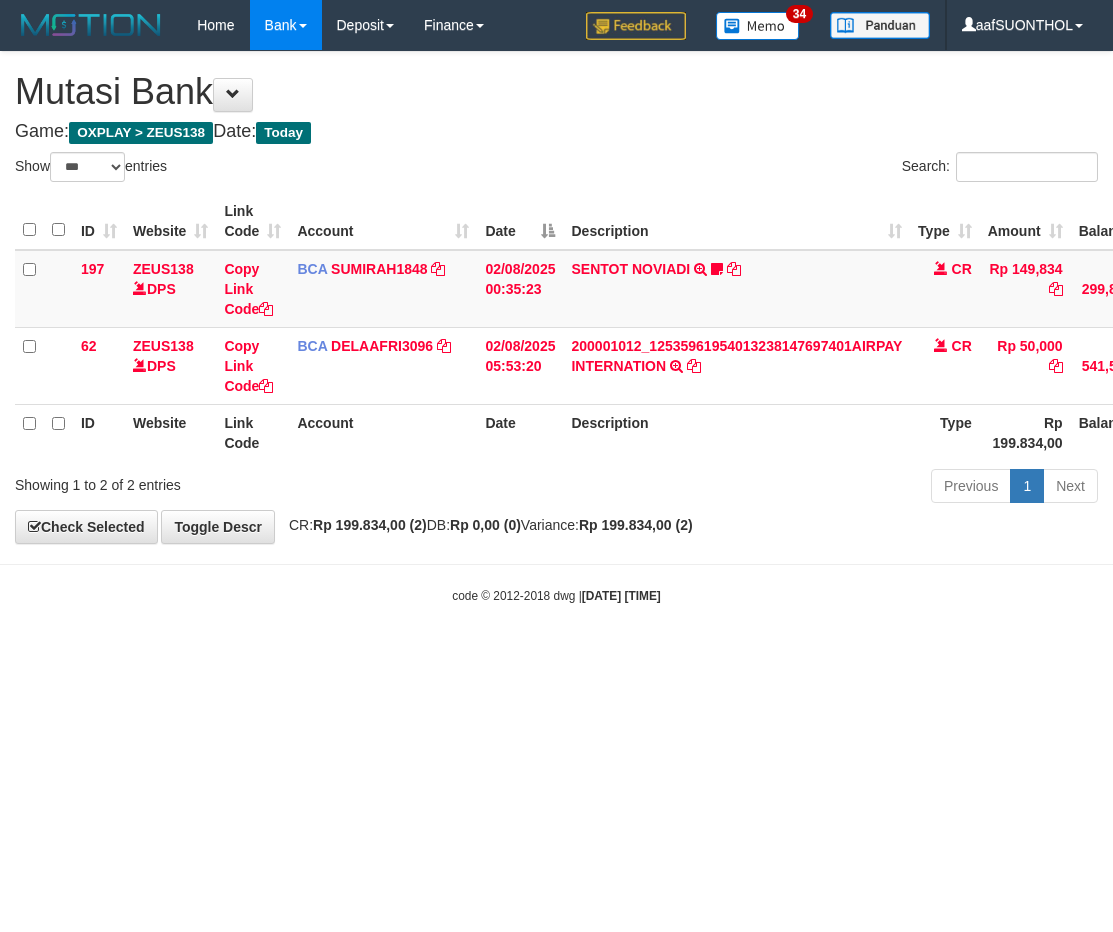 scroll, scrollTop: 0, scrollLeft: 0, axis: both 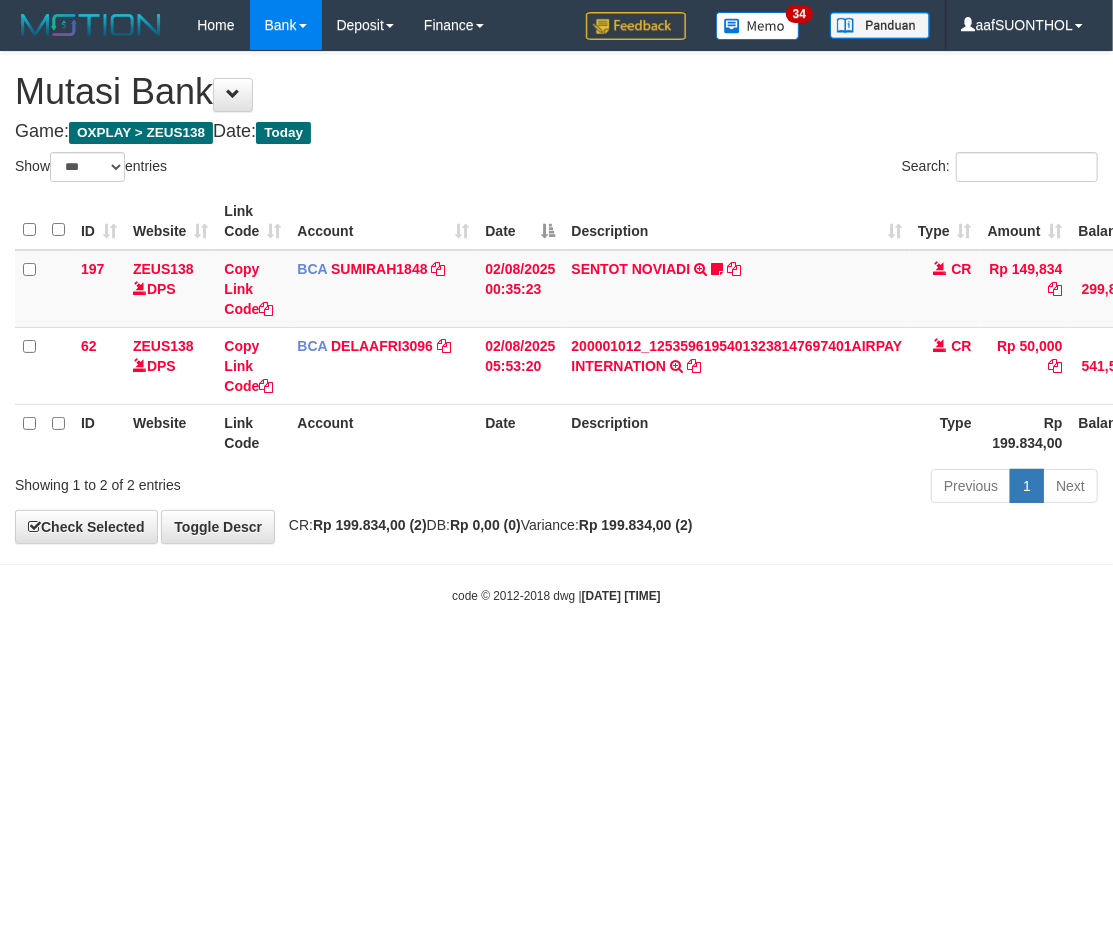 drag, startPoint x: 571, startPoint y: 700, endPoint x: 515, endPoint y: 675, distance: 61.326992 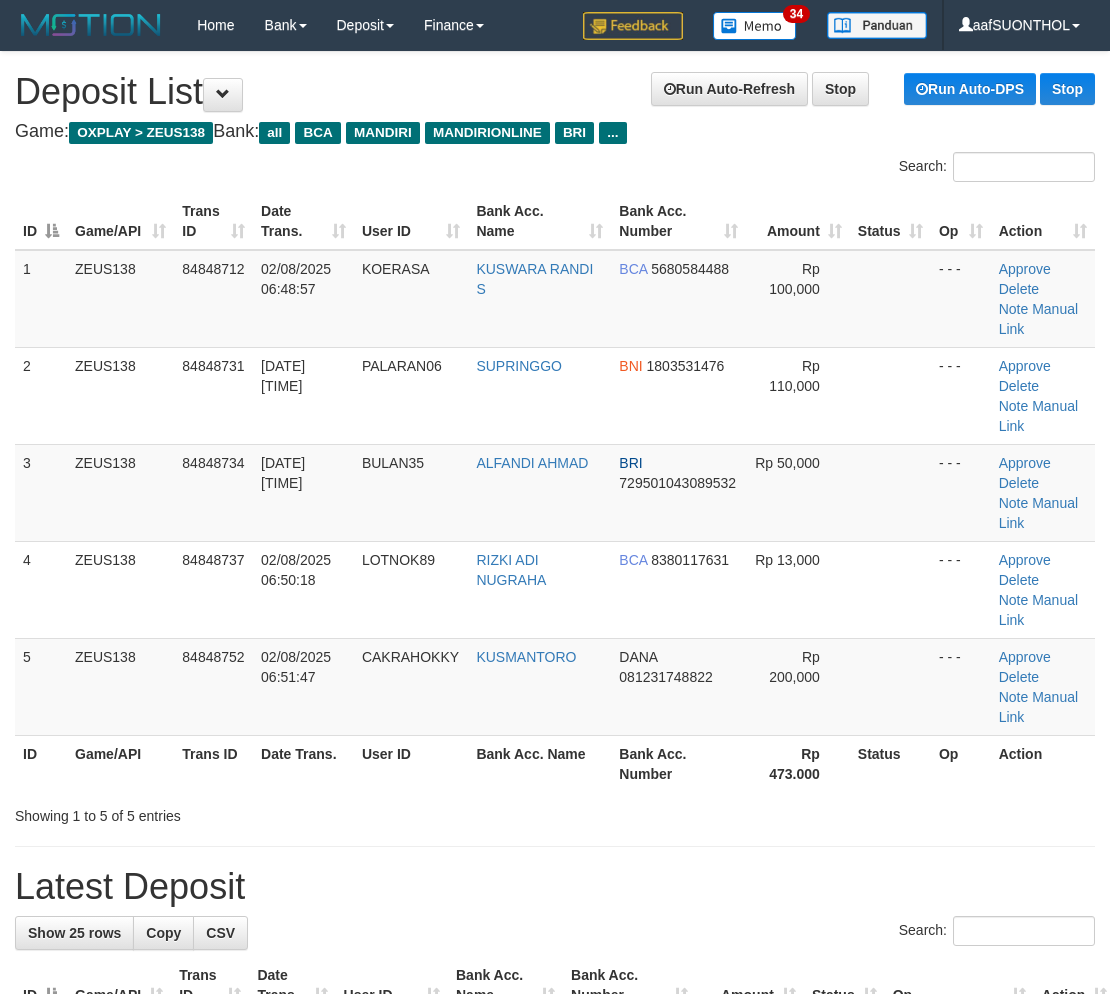 scroll, scrollTop: 0, scrollLeft: 0, axis: both 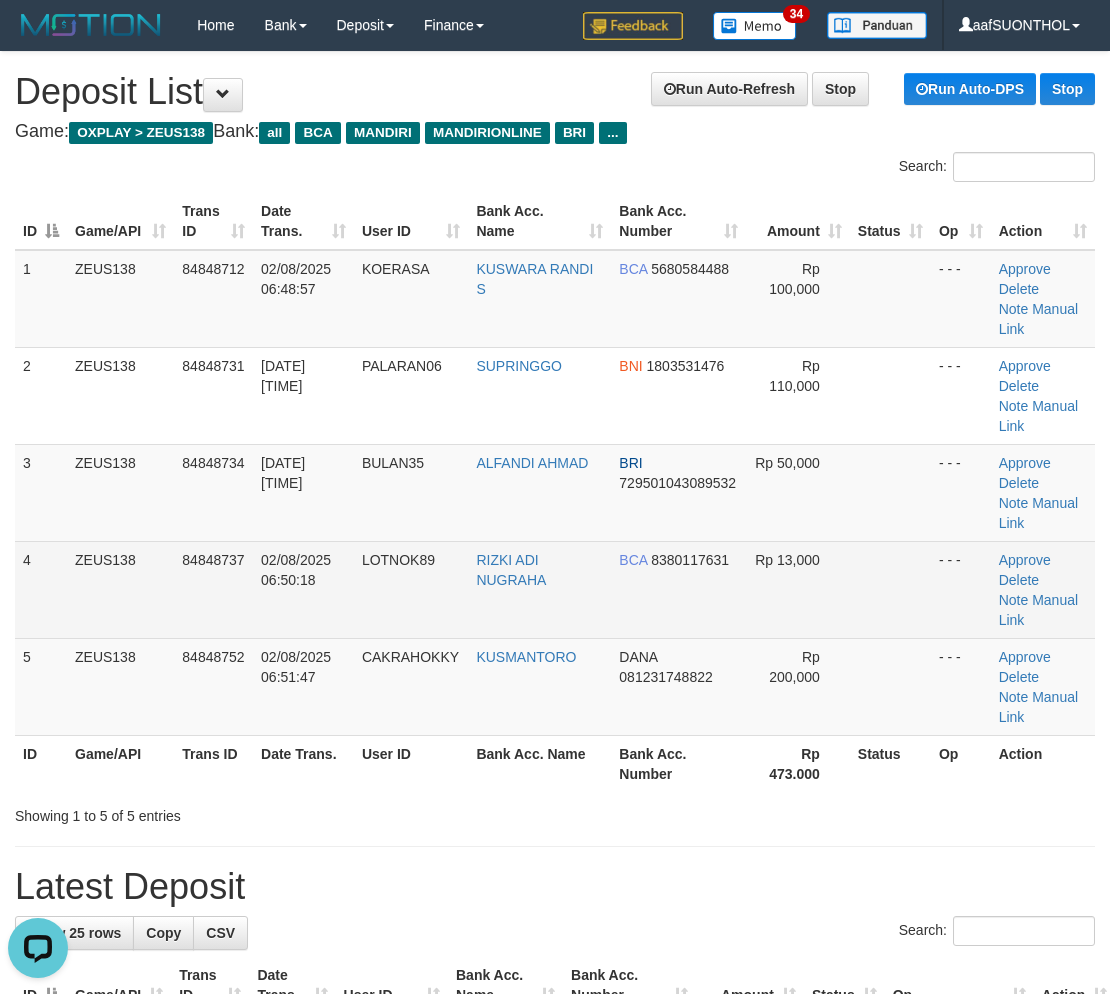 click at bounding box center [890, 589] 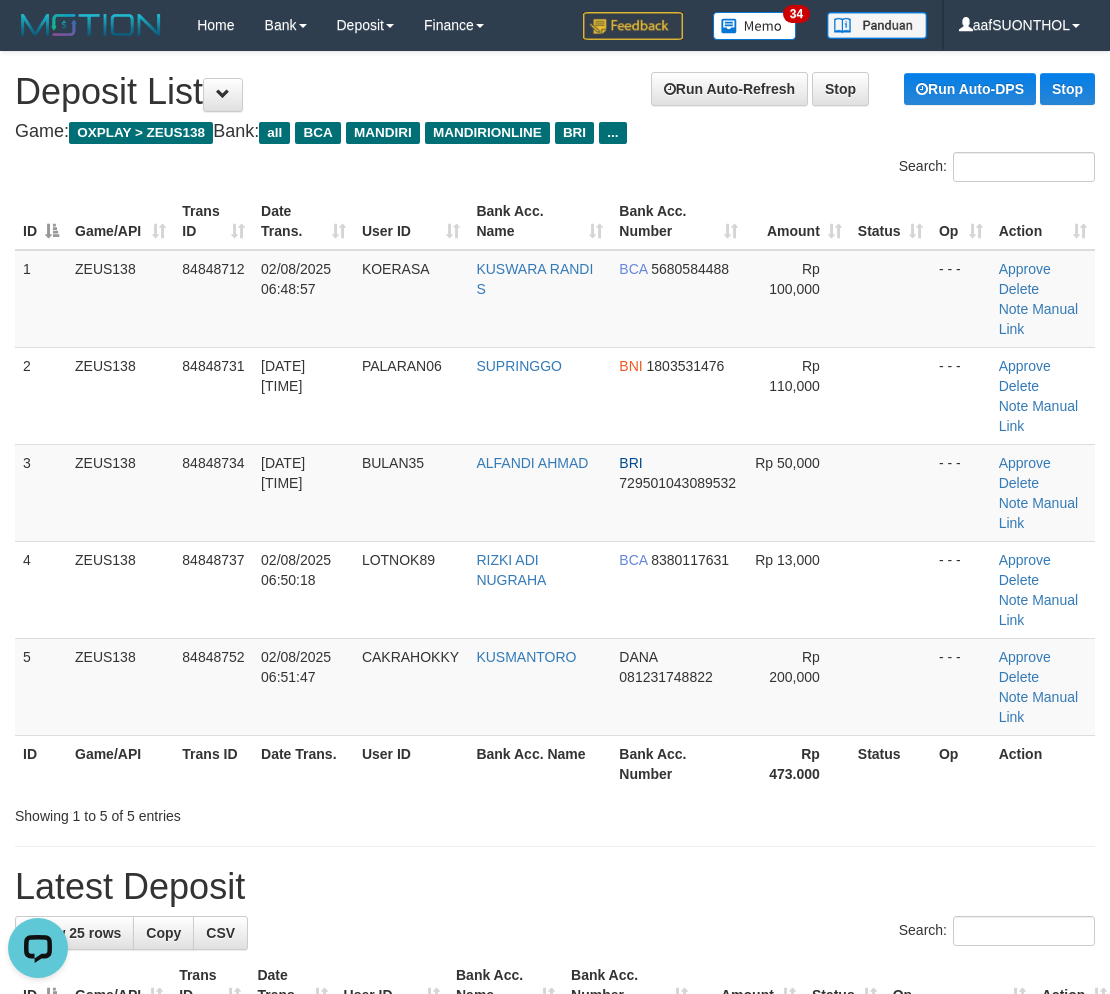 drag, startPoint x: 872, startPoint y: 591, endPoint x: 1125, endPoint y: 642, distance: 258.08914 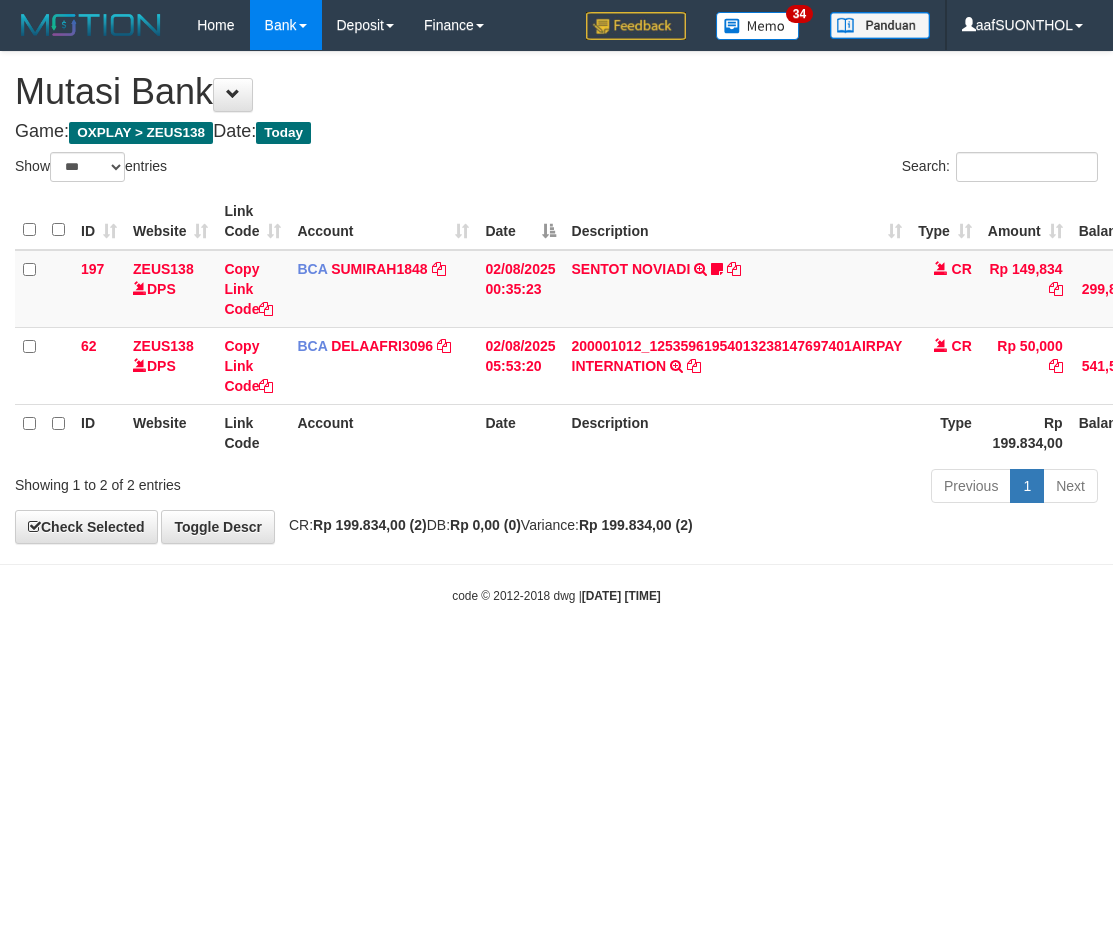 select on "***" 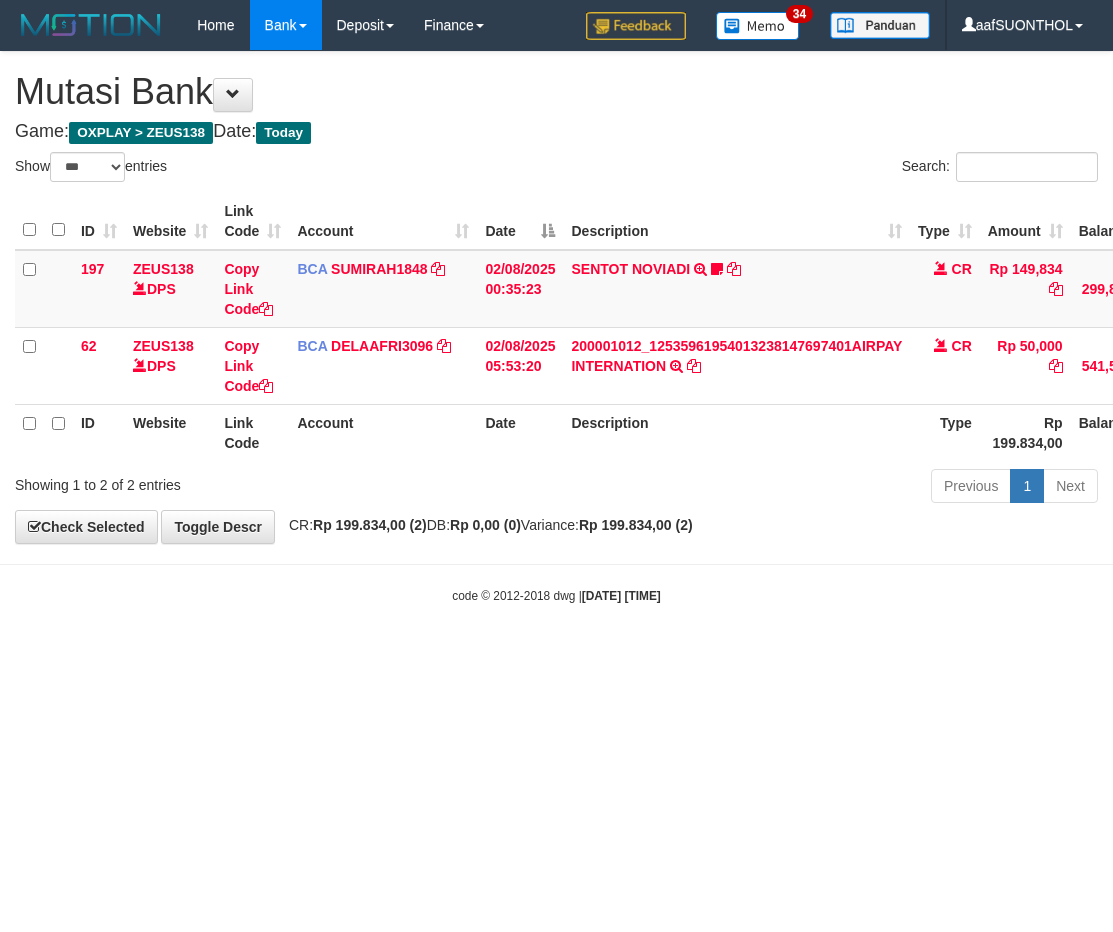 scroll, scrollTop: 0, scrollLeft: 0, axis: both 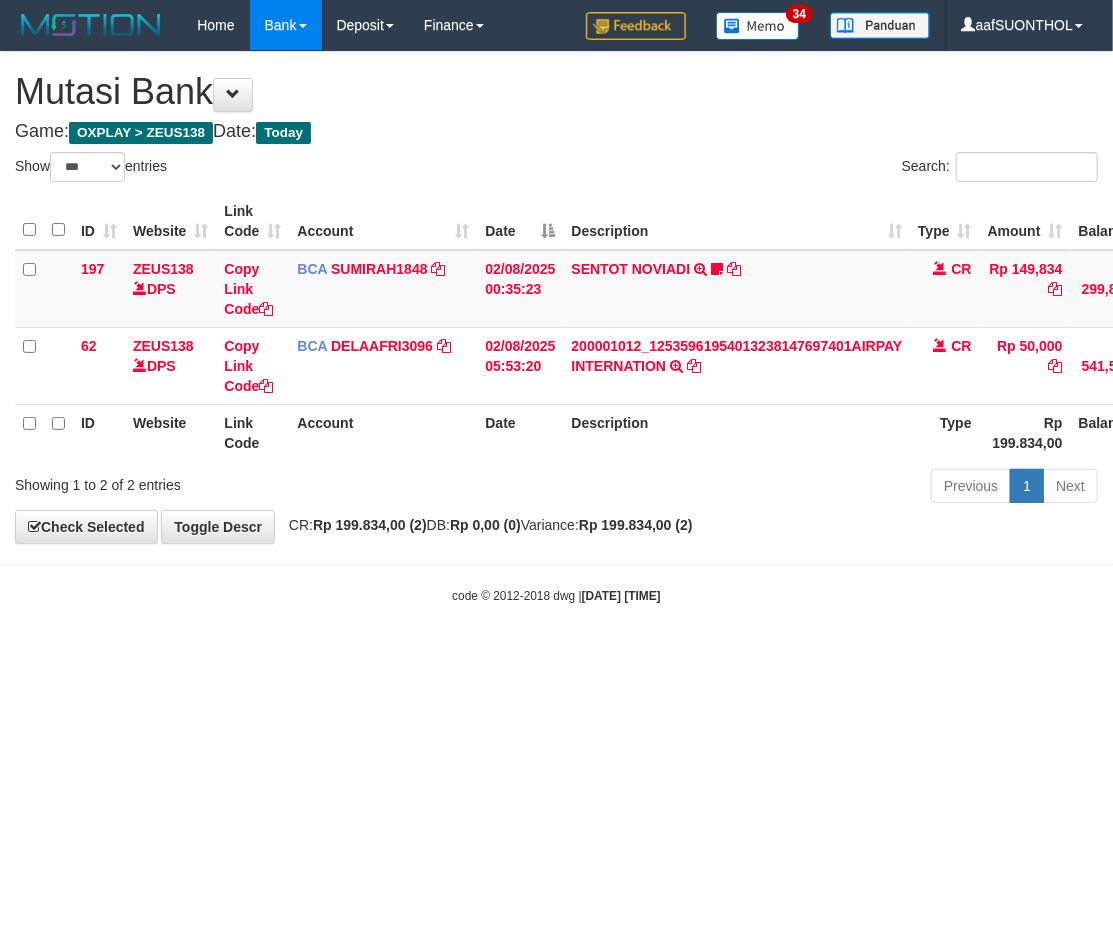 click on "Toggle navigation
Home
Bank
Account List
Load
By Website
Group
[OXPLAY]													ZEUS138
By Load Group (DPS)
Sync" at bounding box center [556, 327] 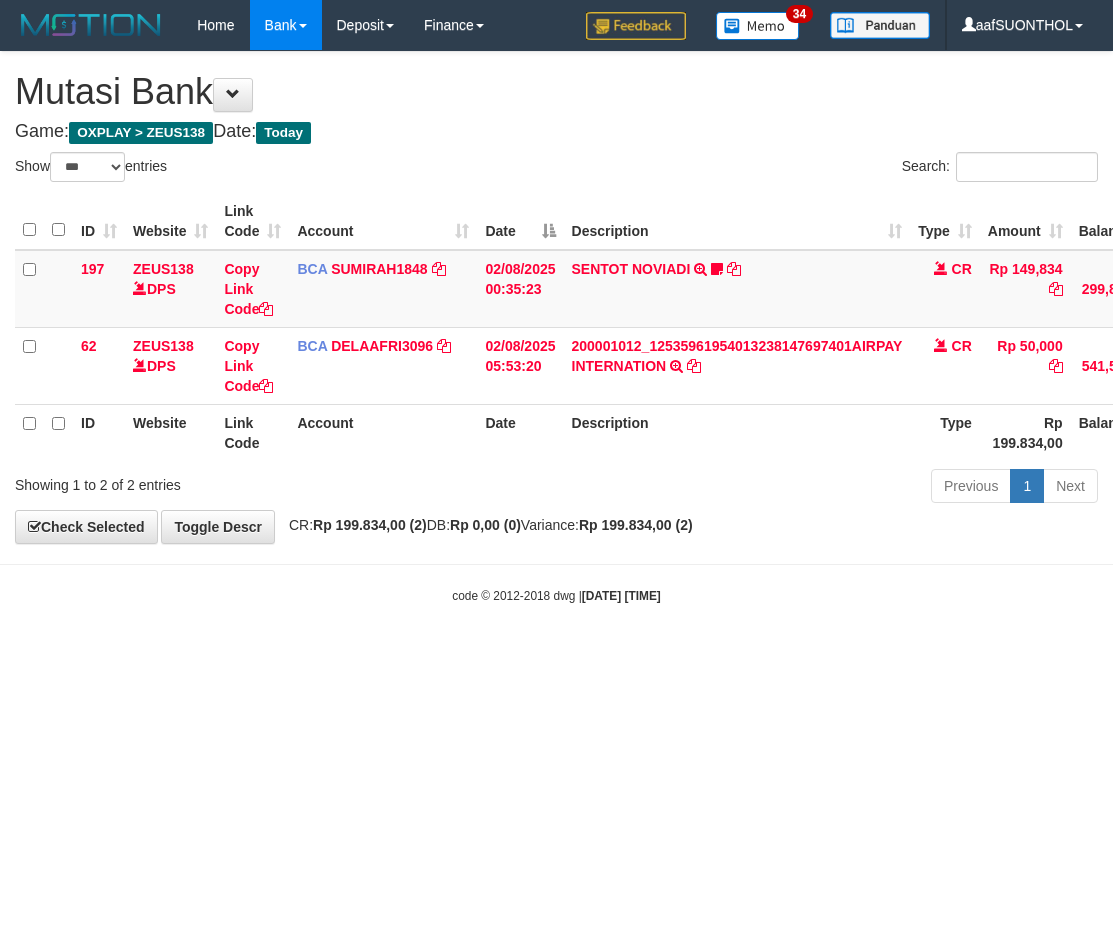 select on "***" 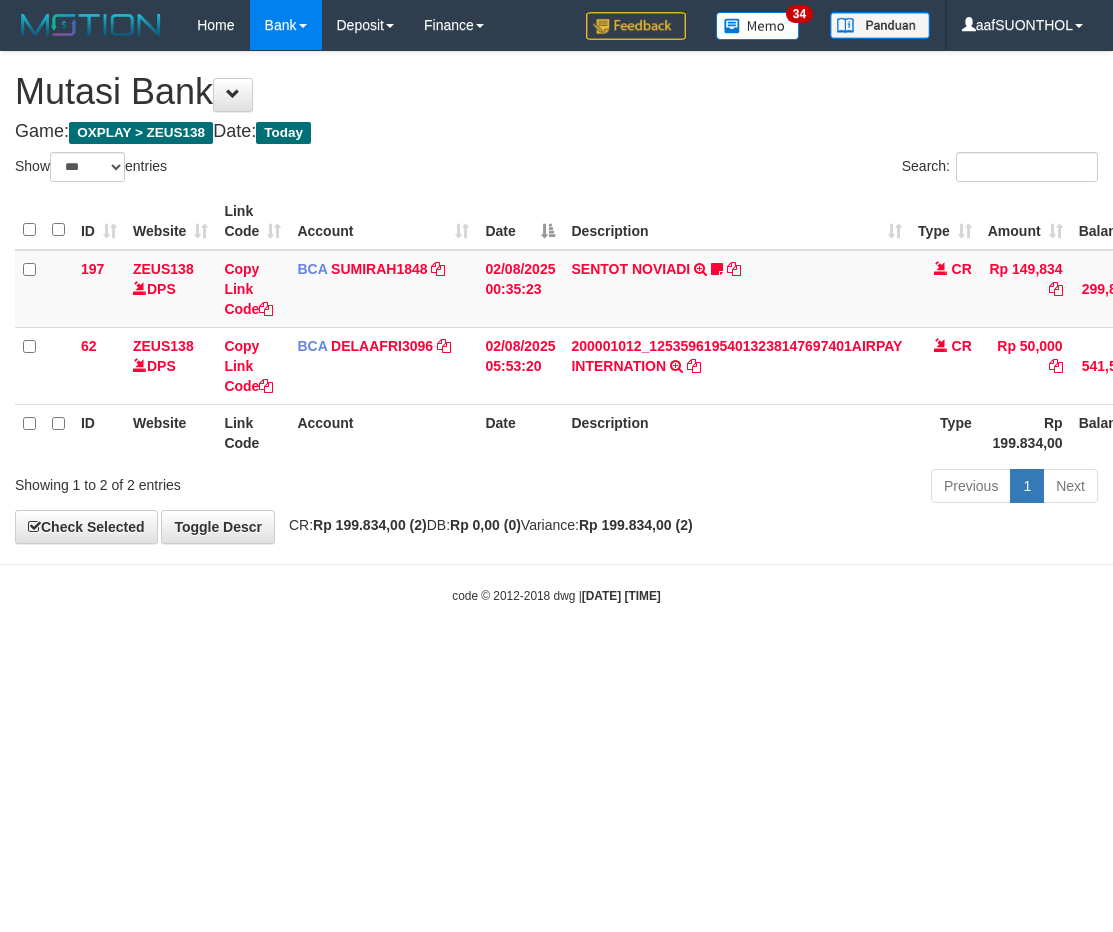 scroll, scrollTop: 0, scrollLeft: 0, axis: both 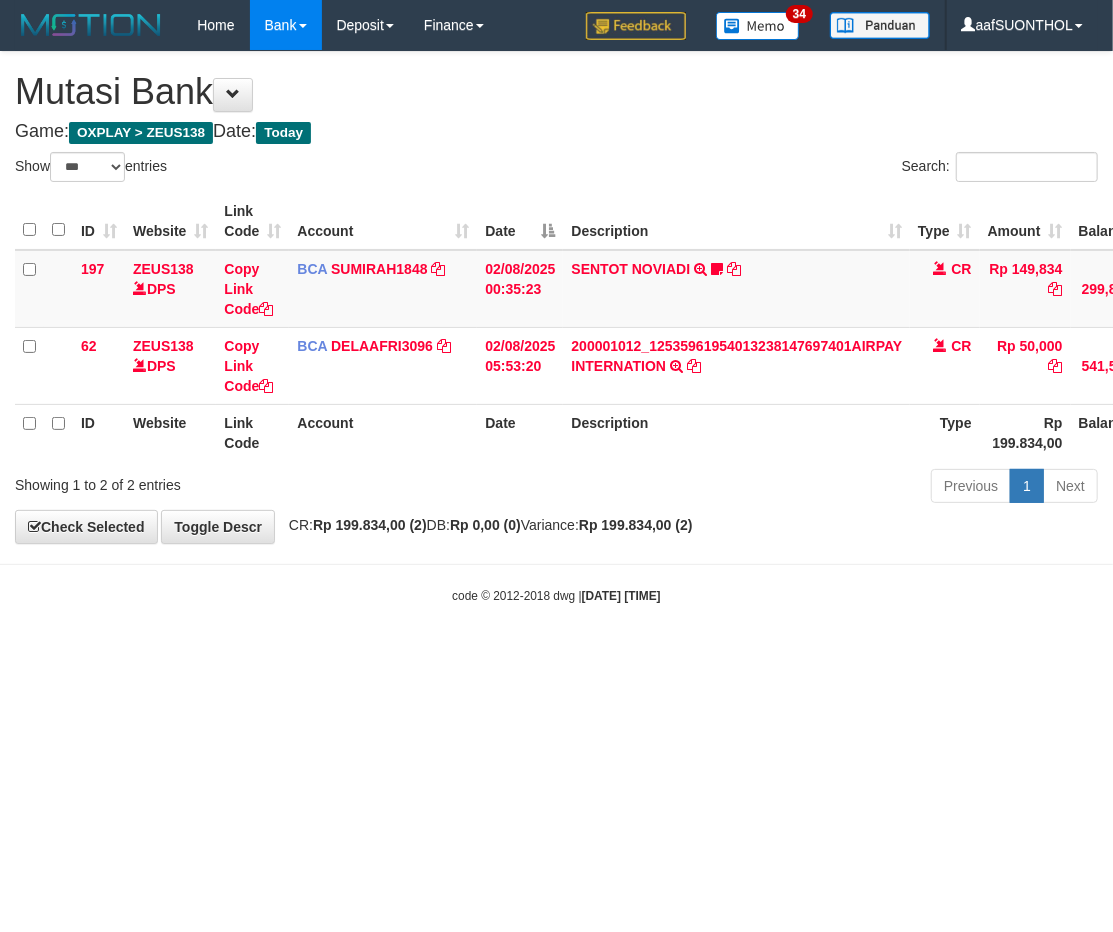 drag, startPoint x: 388, startPoint y: 693, endPoint x: 376, endPoint y: 707, distance: 18.439089 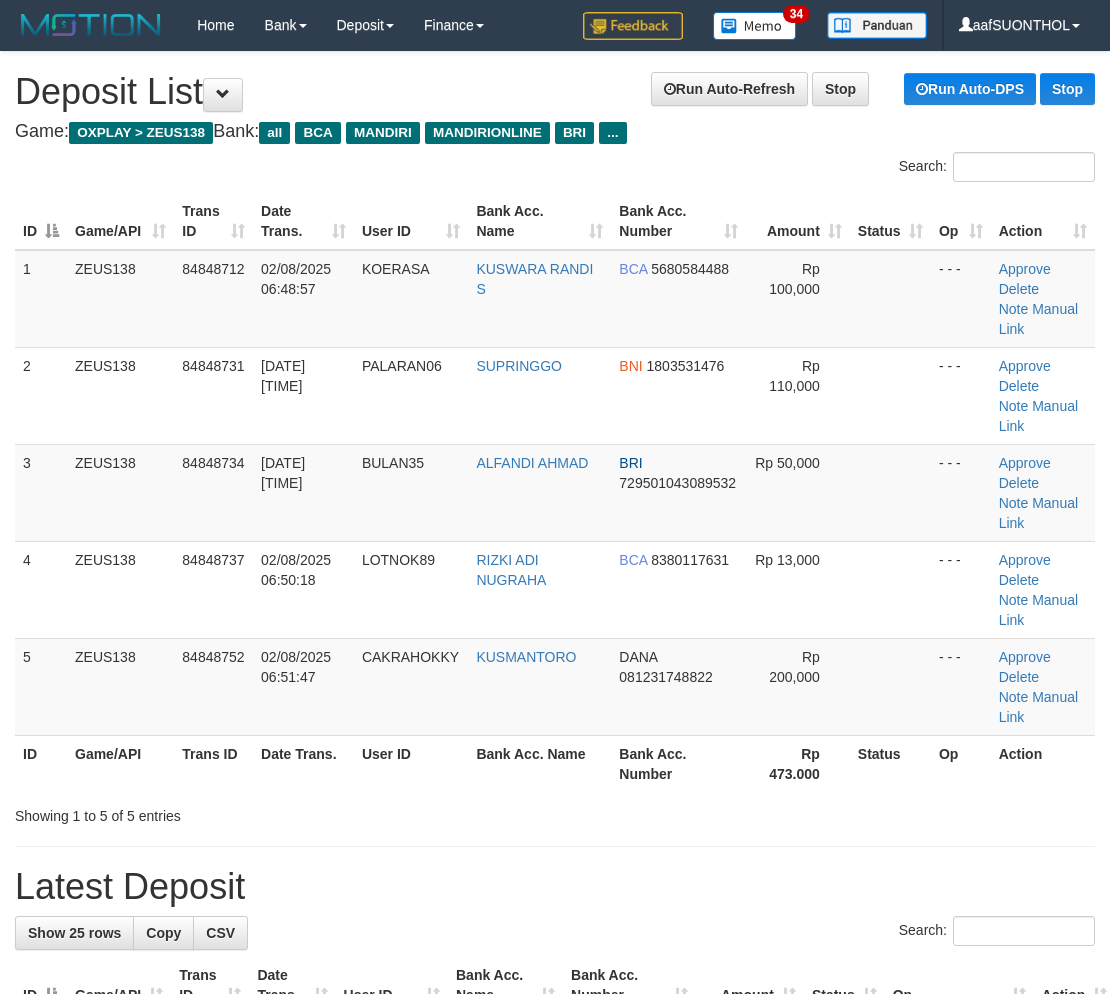 scroll, scrollTop: 0, scrollLeft: 0, axis: both 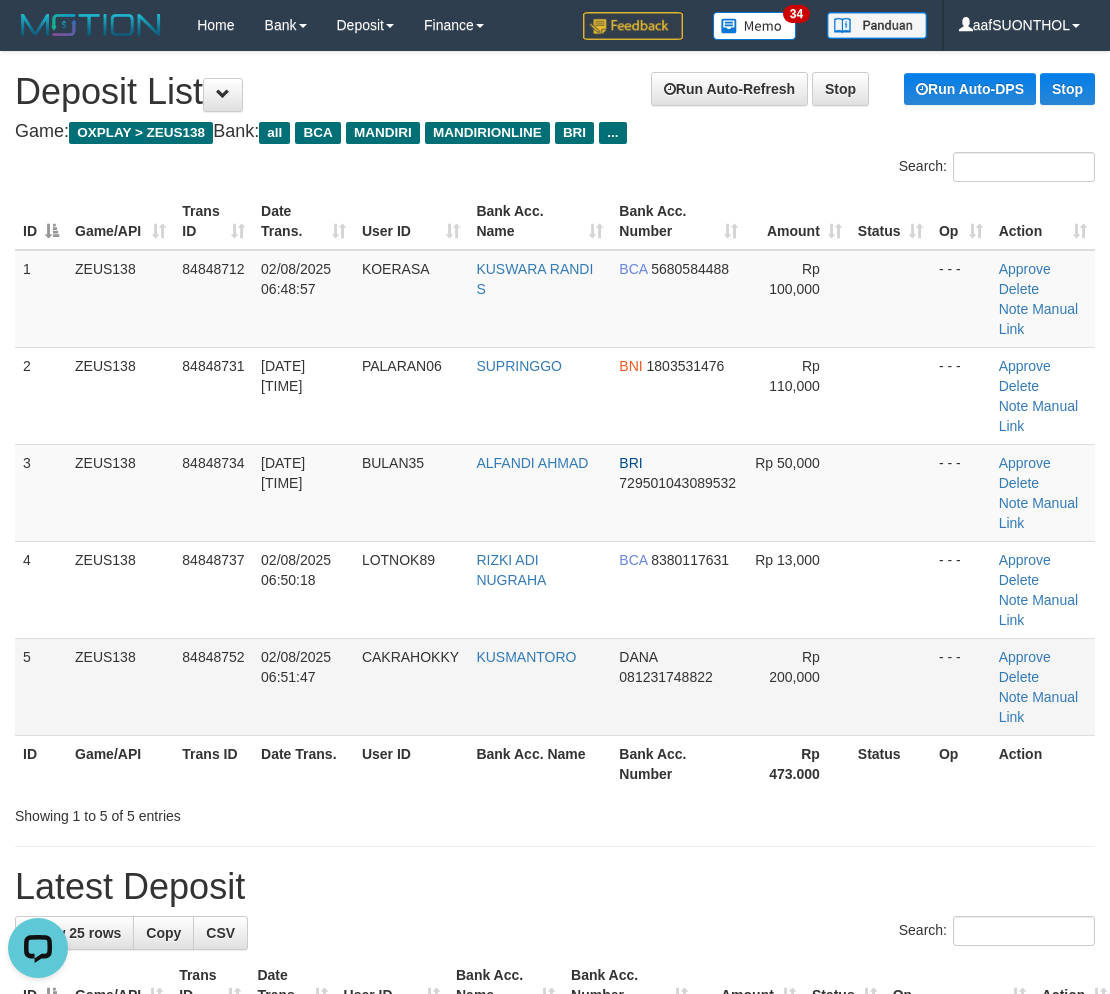 click at bounding box center [890, 686] 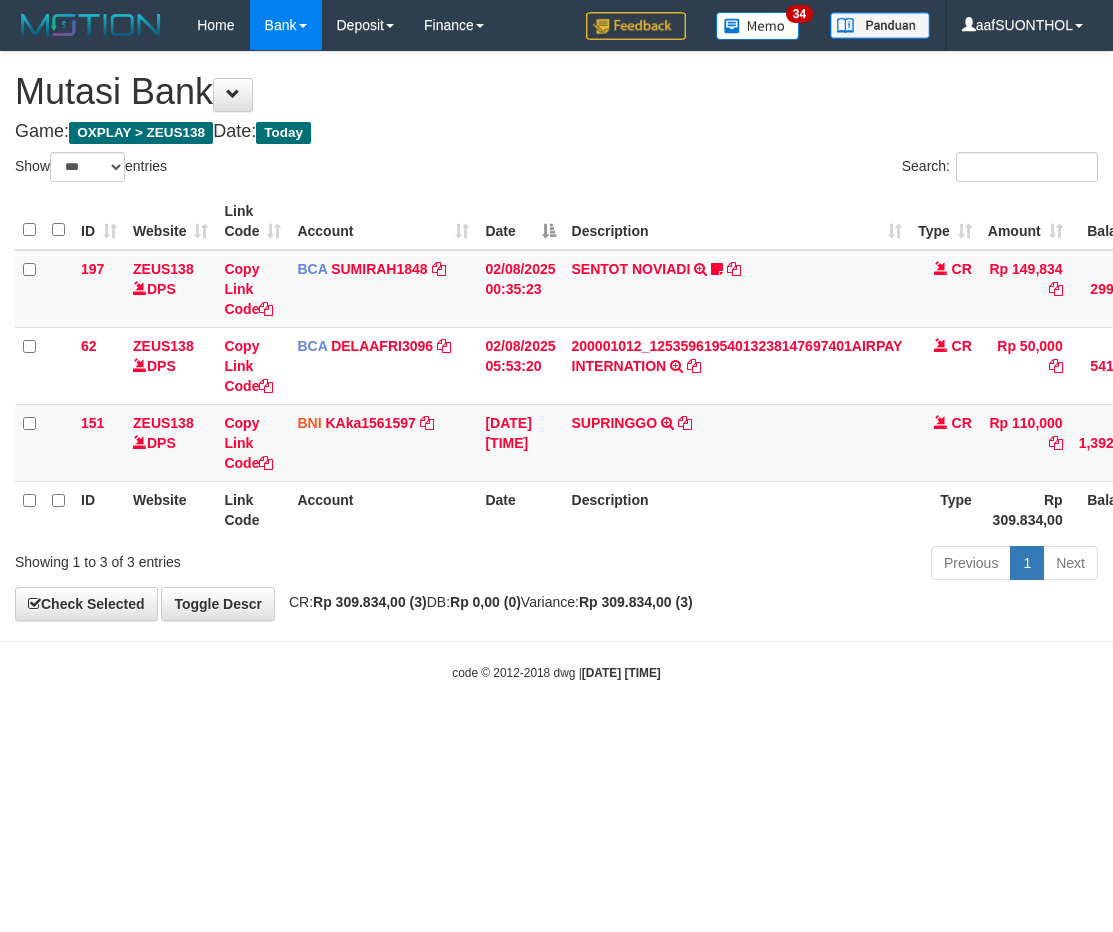 select on "***" 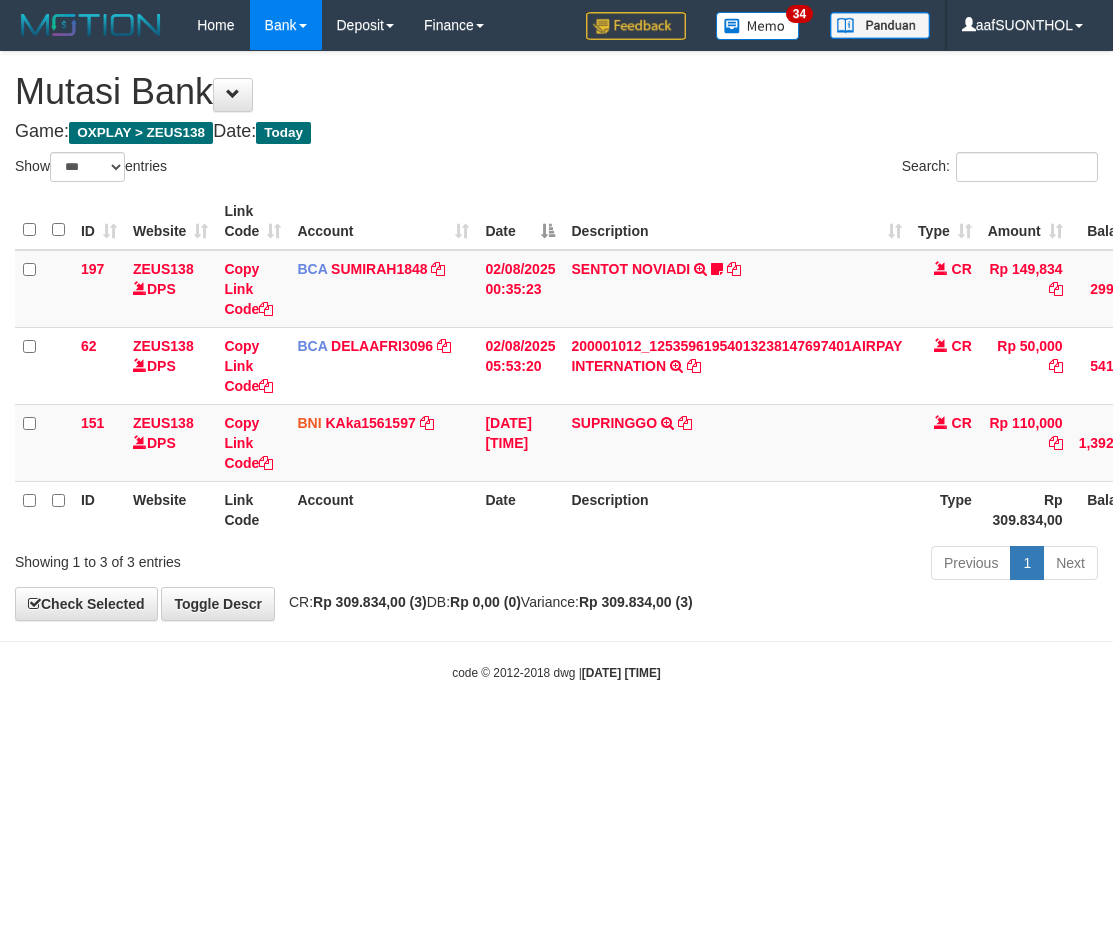 scroll, scrollTop: 0, scrollLeft: 0, axis: both 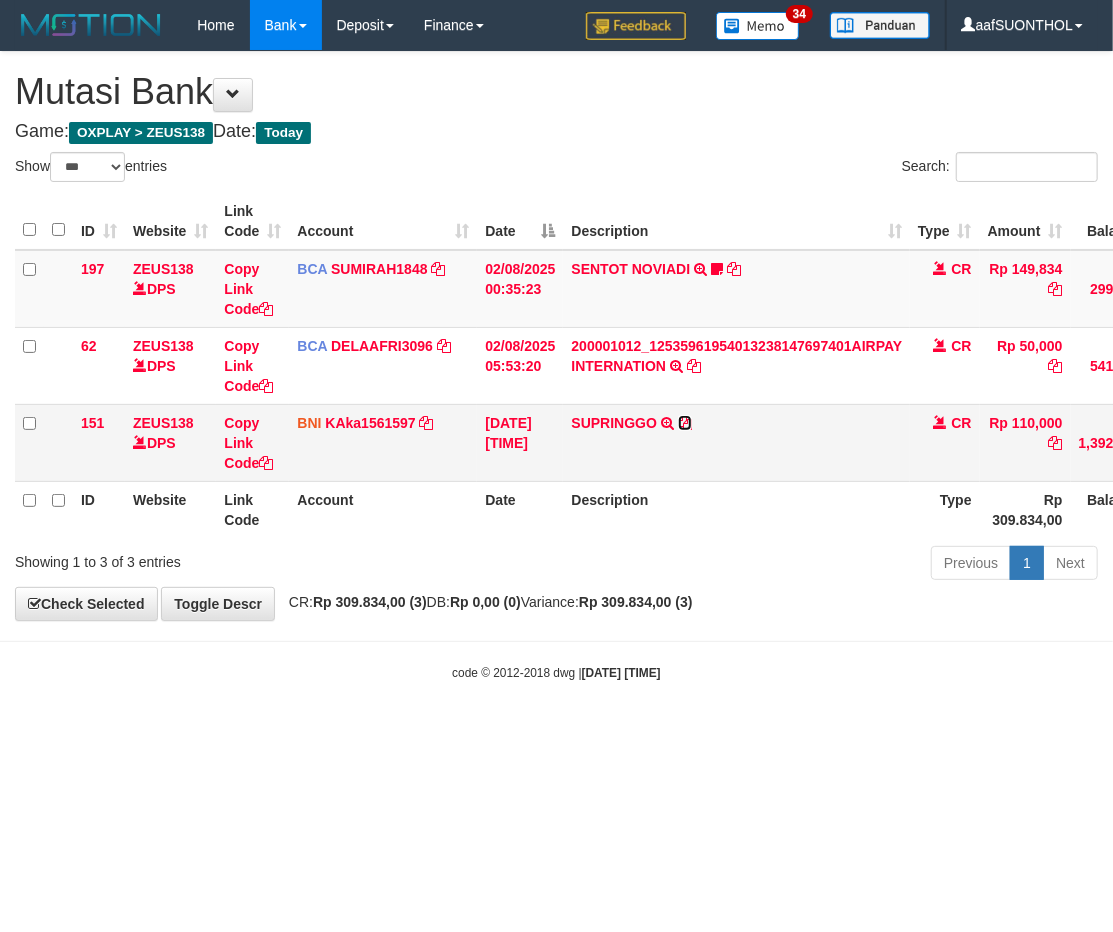 click at bounding box center (685, 423) 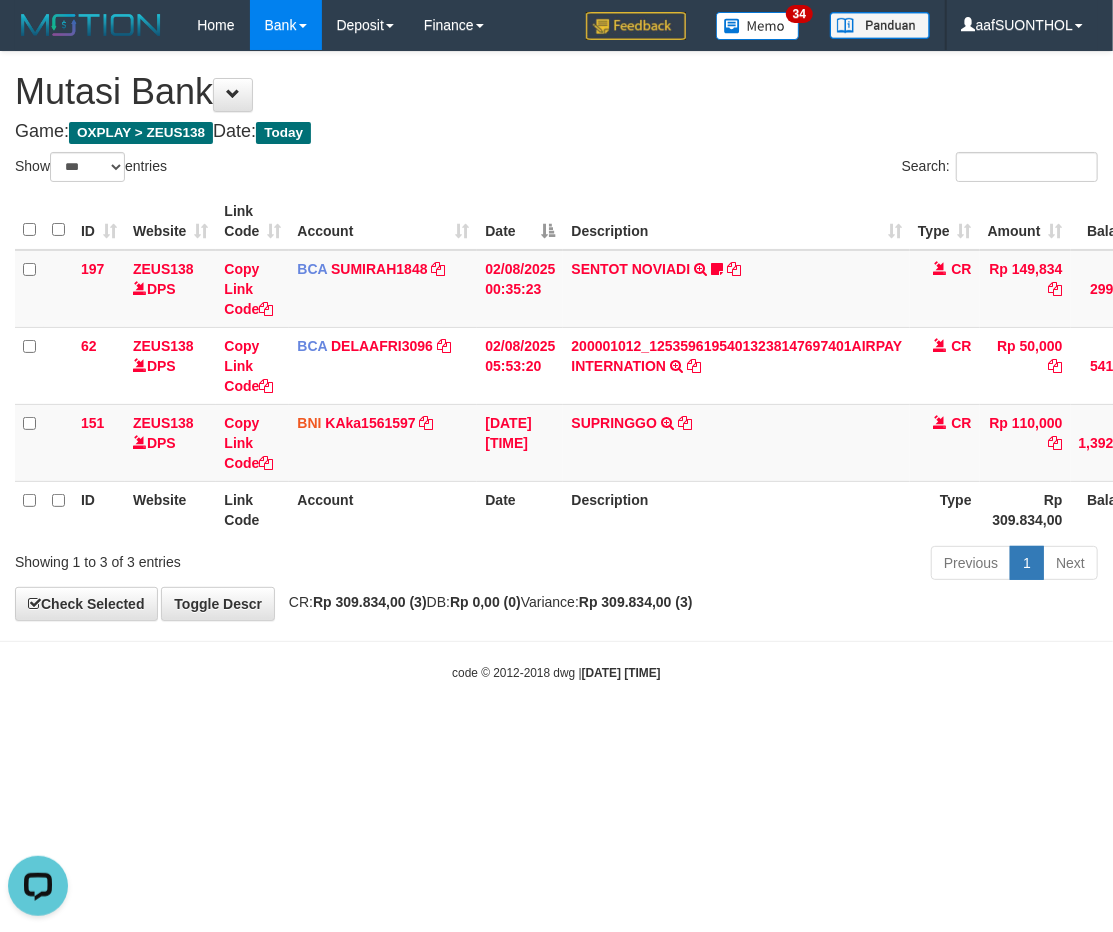 scroll, scrollTop: 0, scrollLeft: 0, axis: both 